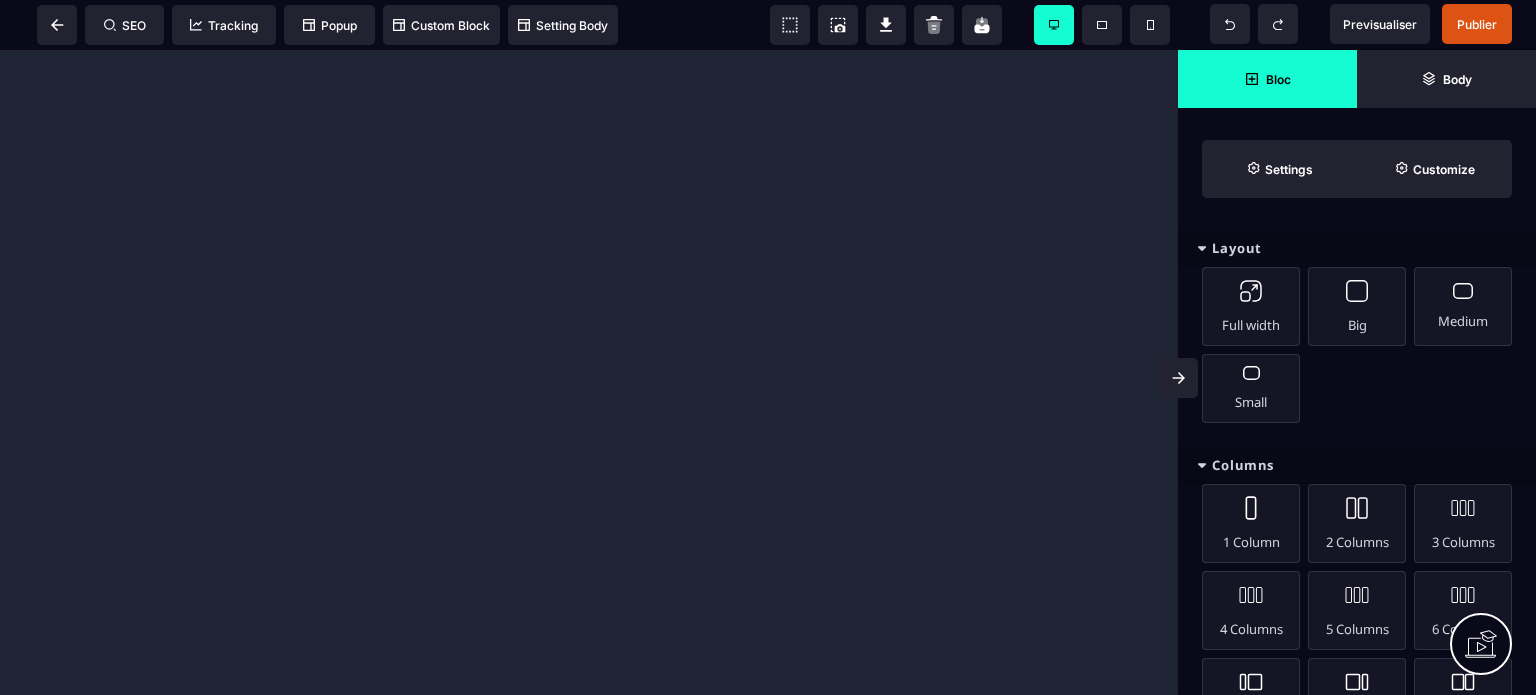 scroll, scrollTop: 0, scrollLeft: 0, axis: both 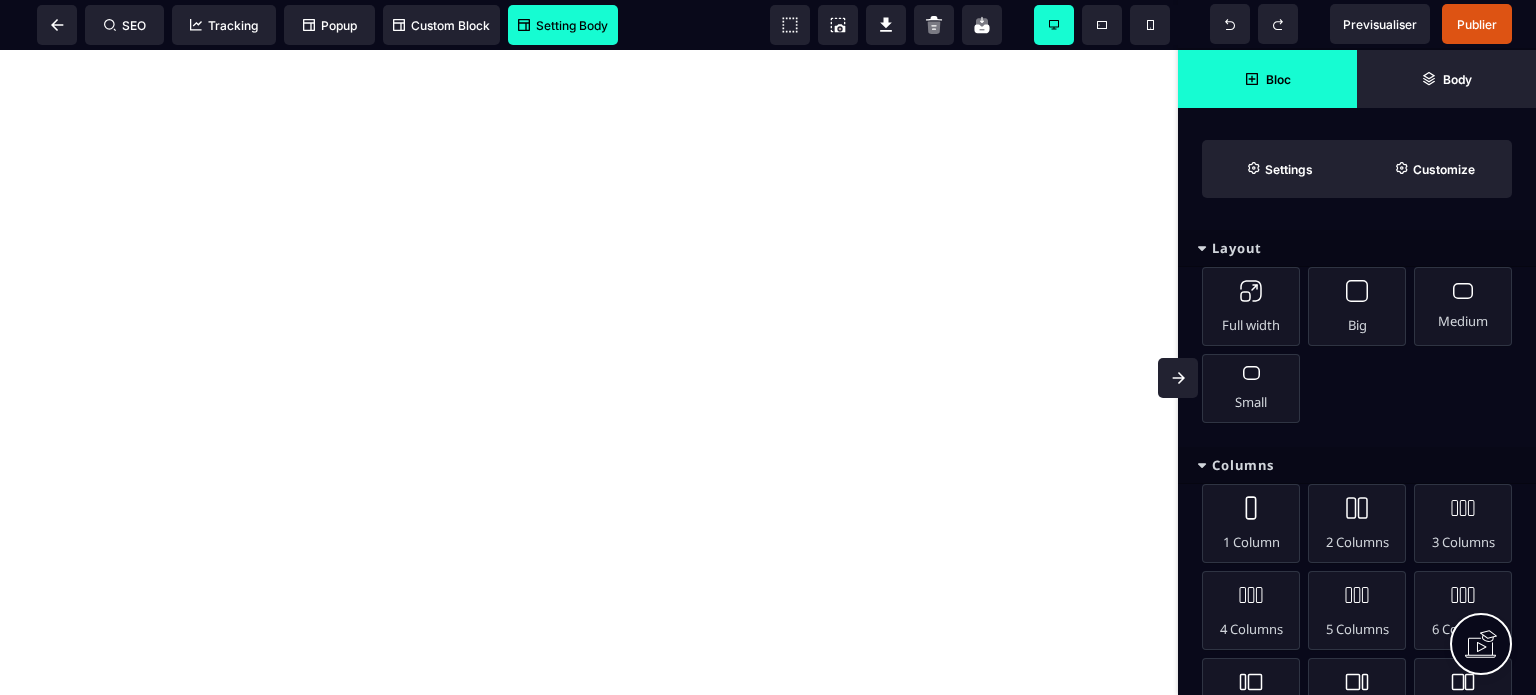 click on "Setting Body" at bounding box center [563, 25] 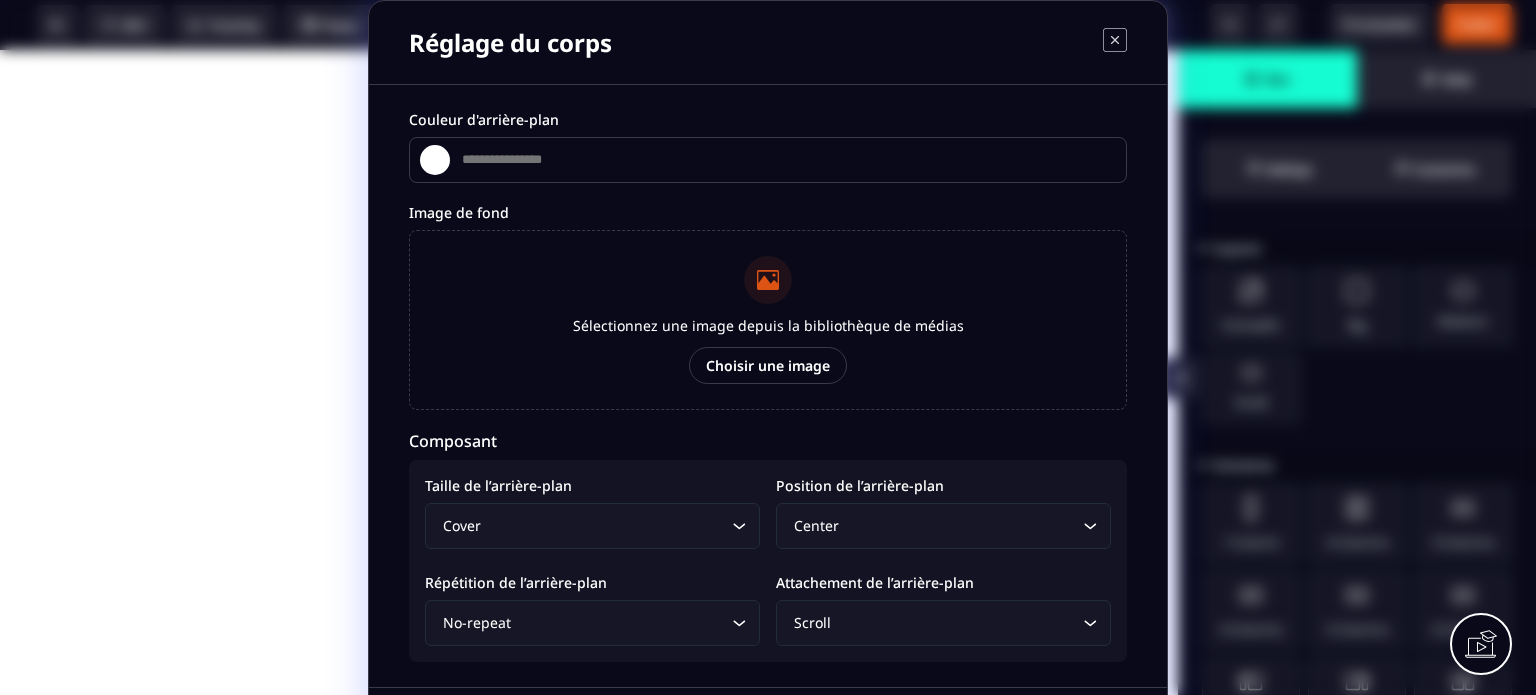 type on "*******" 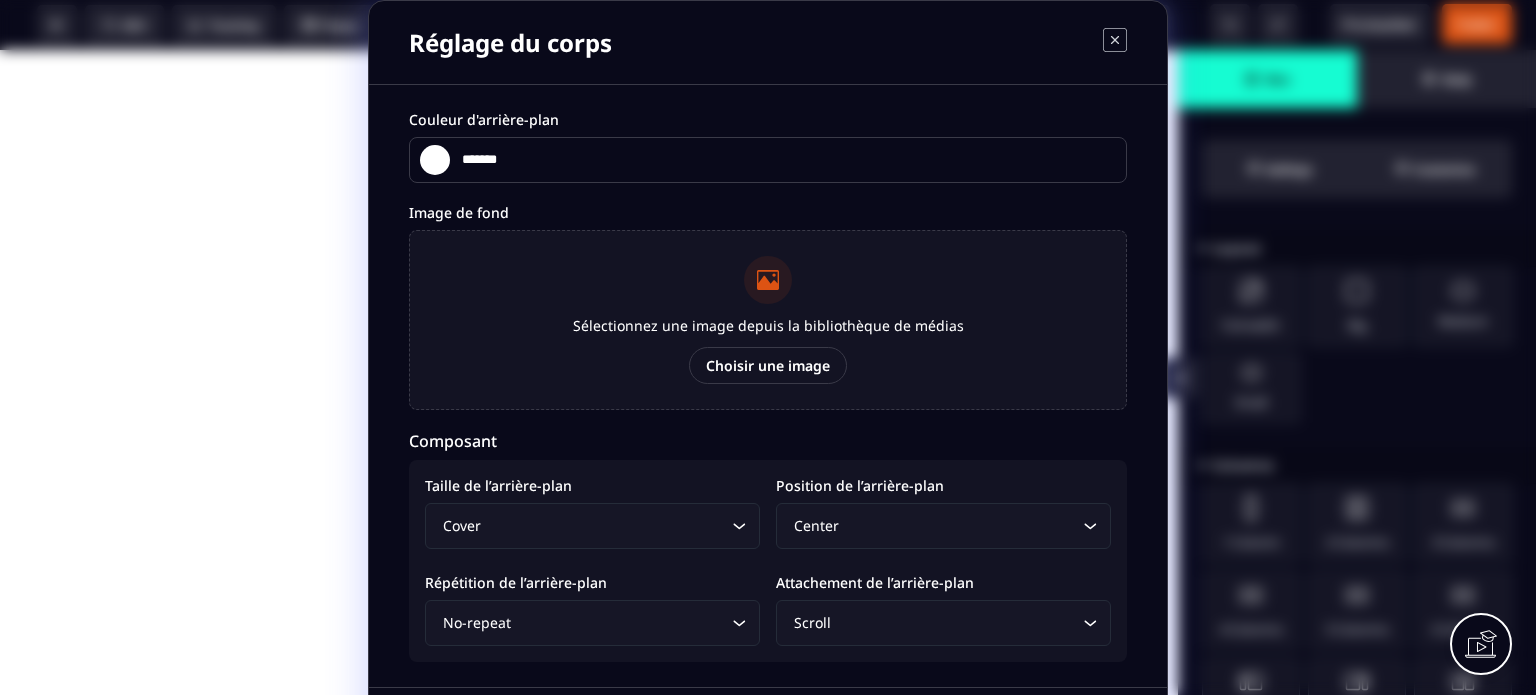 click on "Choisir une image" at bounding box center (768, 365) 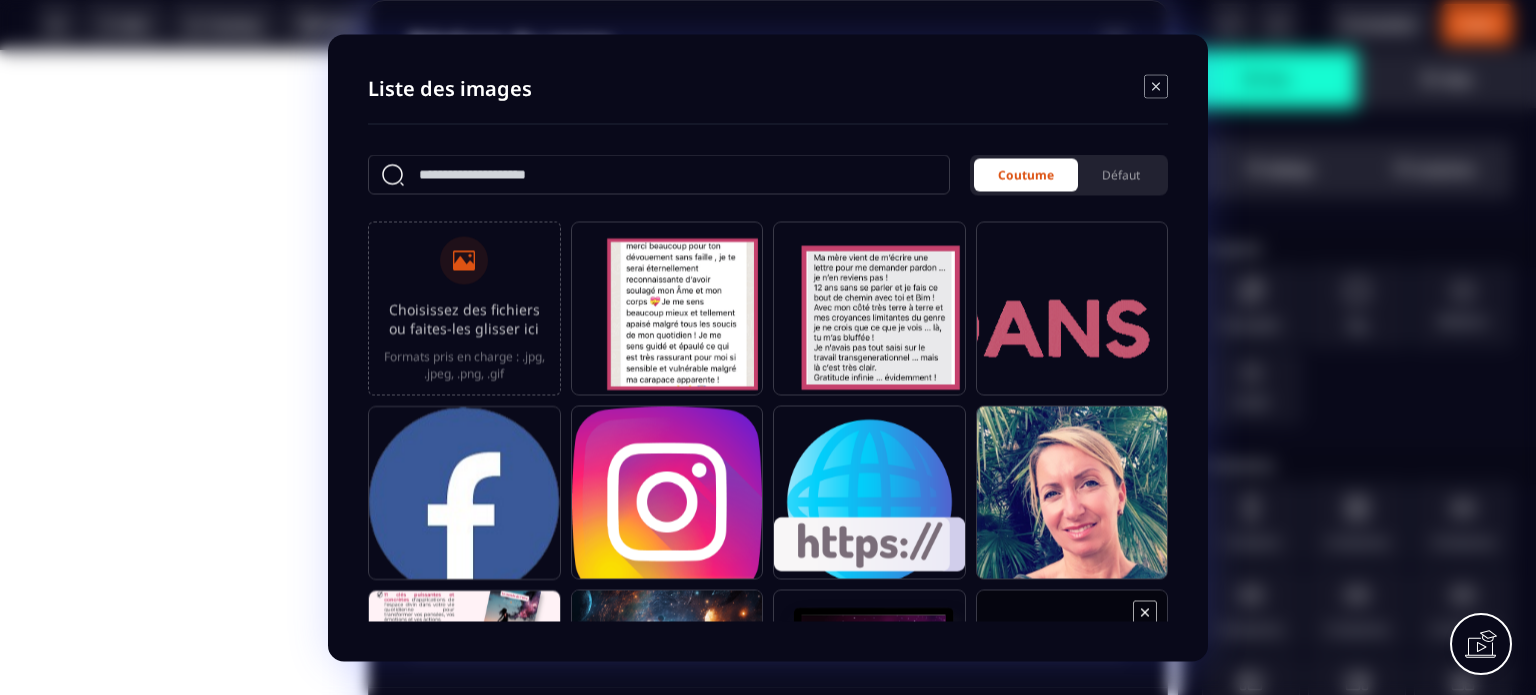 click at bounding box center [1072, 685] 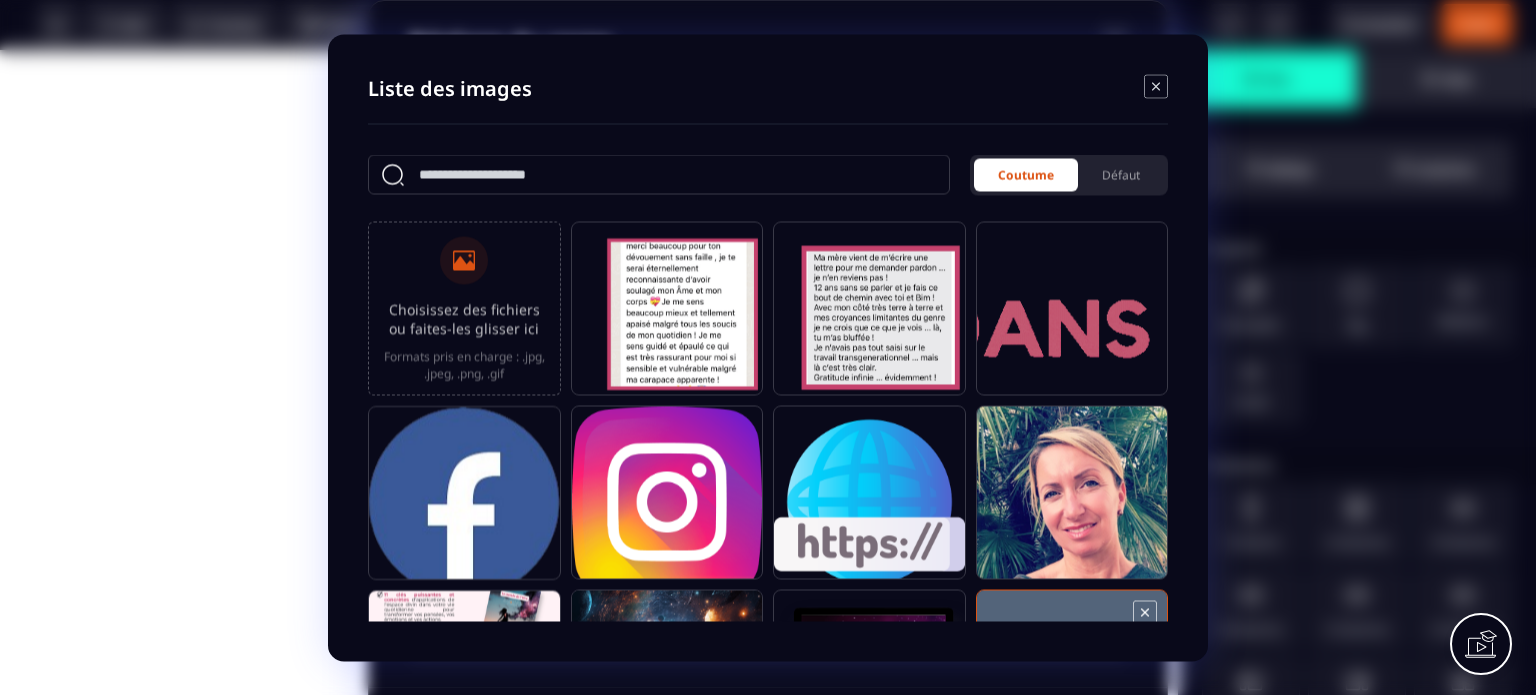 click at bounding box center [1072, 685] 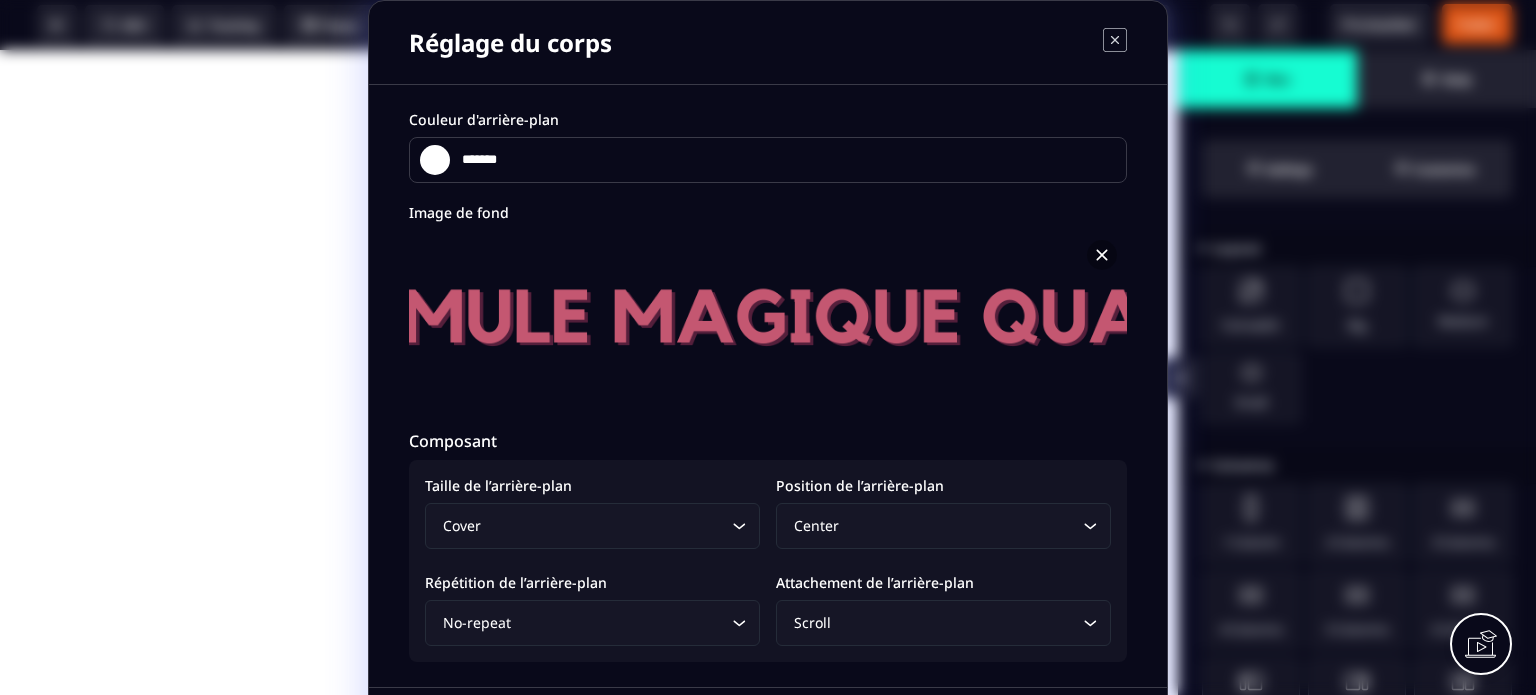 click at bounding box center (768, 320) 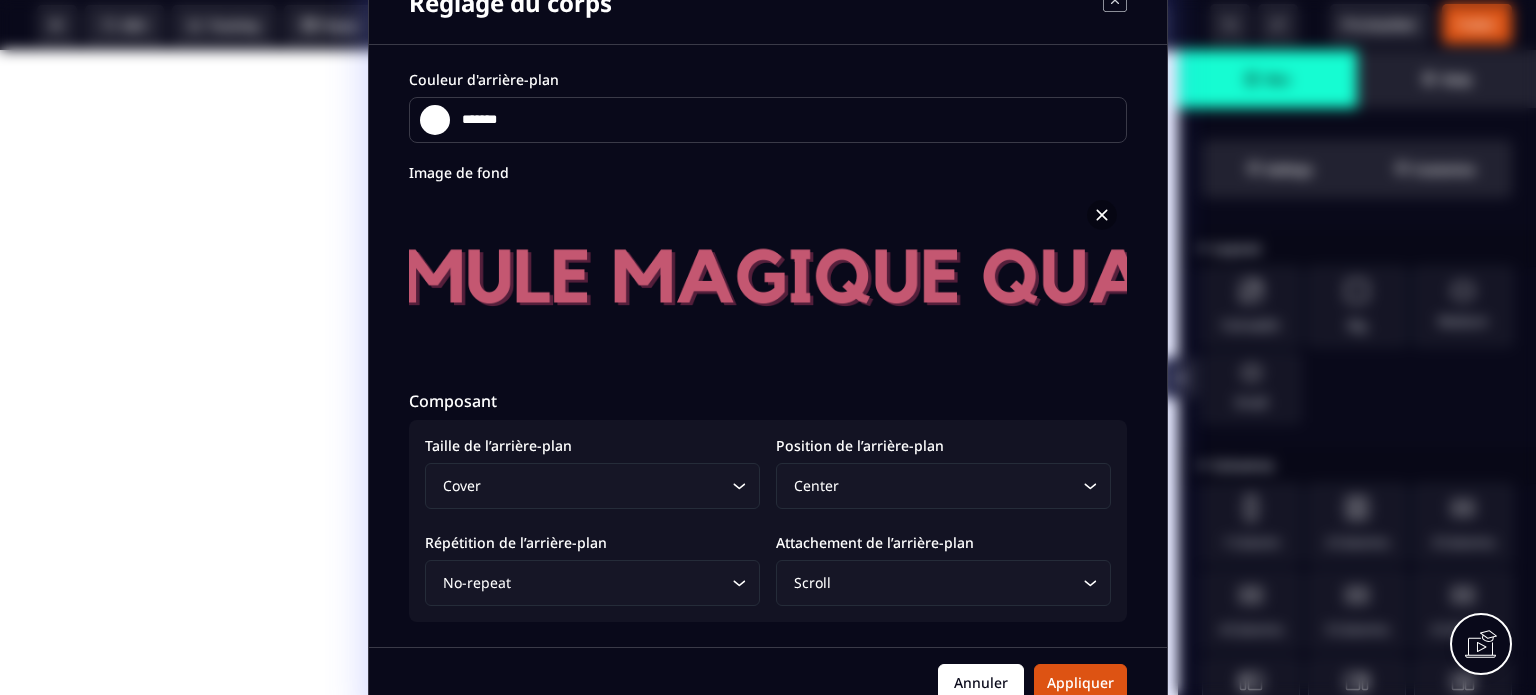 click on "Annuler" at bounding box center (981, 683) 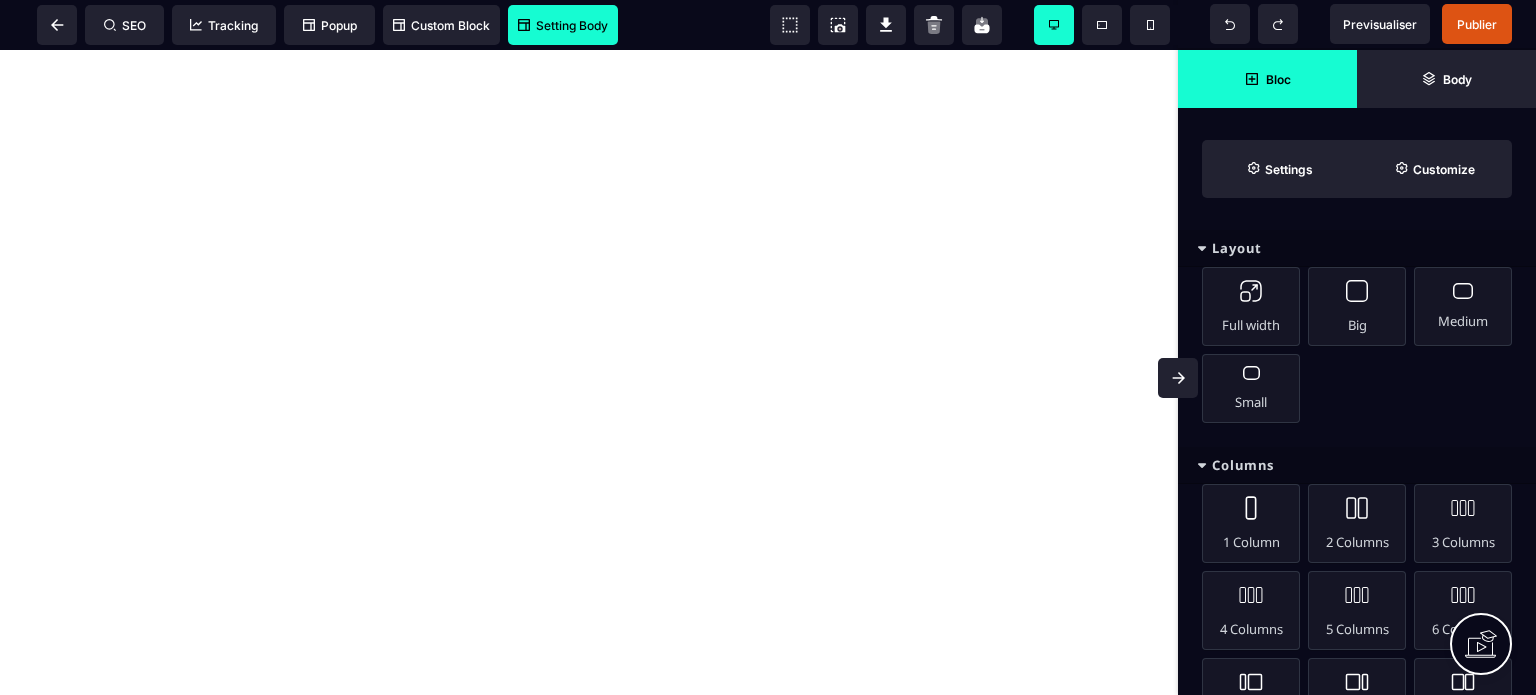 click on "Setting Body" at bounding box center [563, 25] 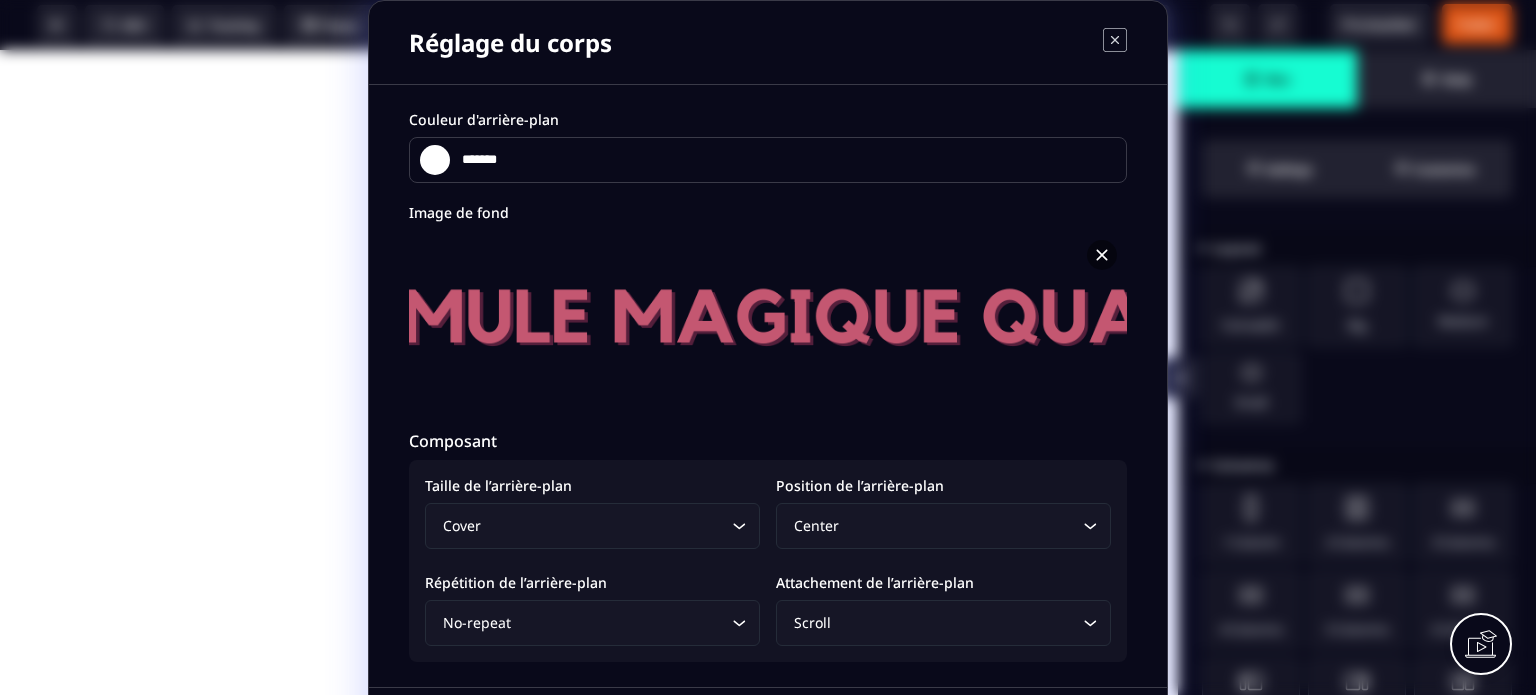 click 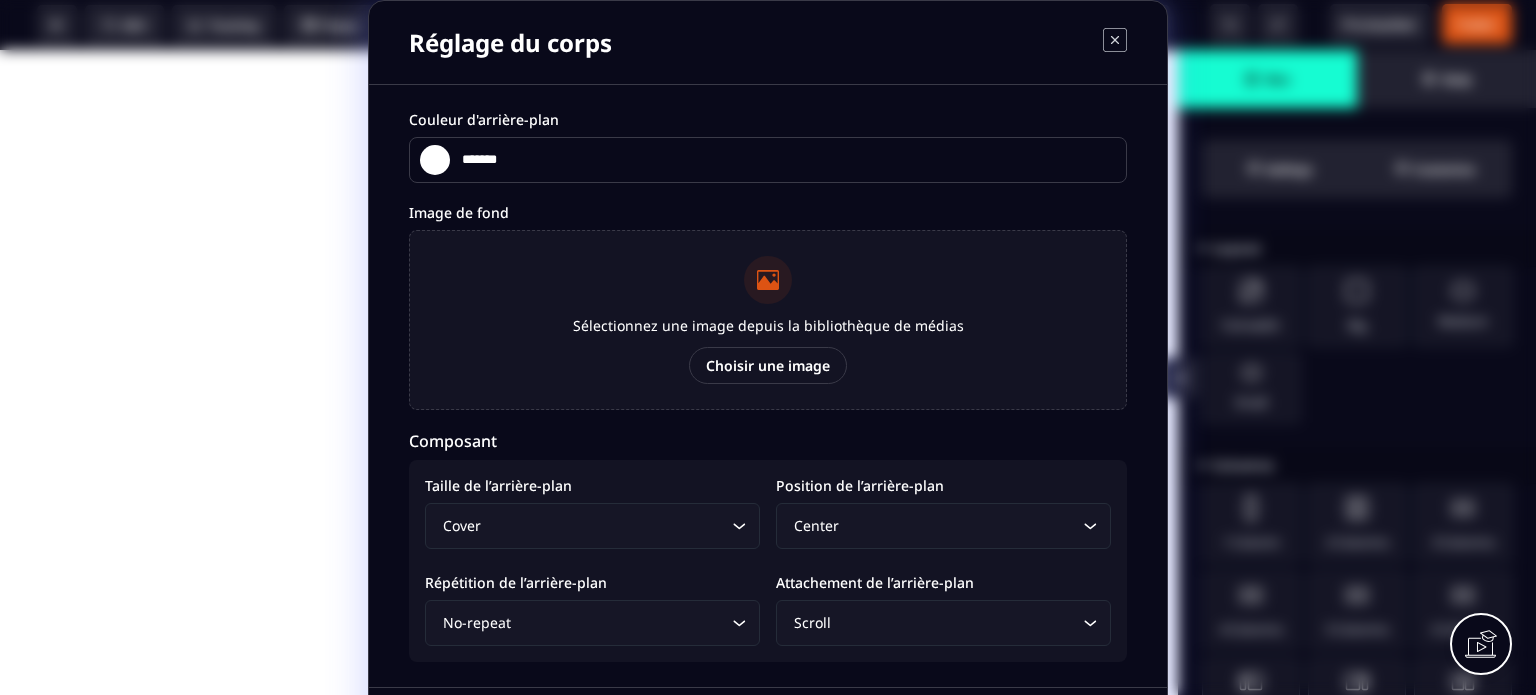 click on "Sélectionnez une image depuis la bibliothèque de médias Choisir une image" at bounding box center (768, 320) 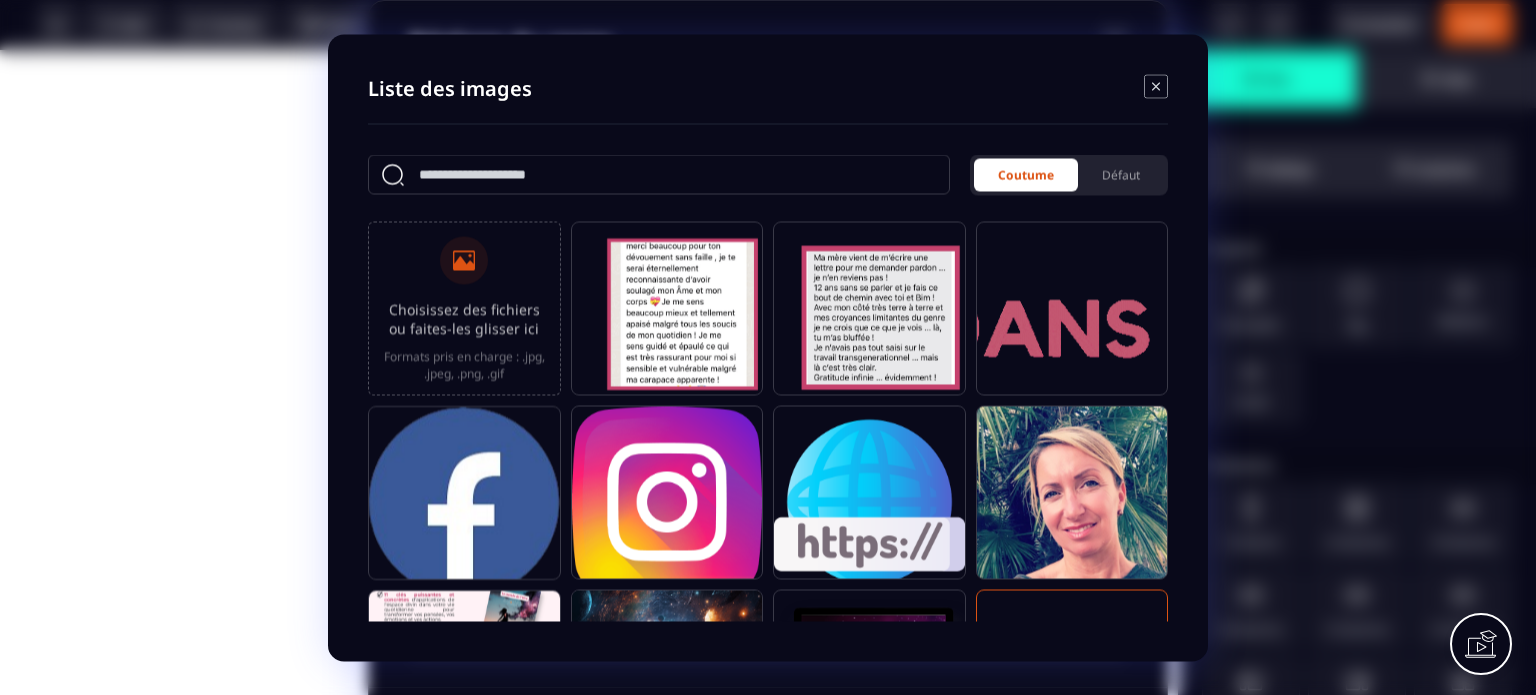 click on "Liste des images Coutume Défaut Choisissez des fichiers ou faites-les glisser ici Formats pris en charge : .jpg, .jpeg, .png, .gif" at bounding box center [768, 347] 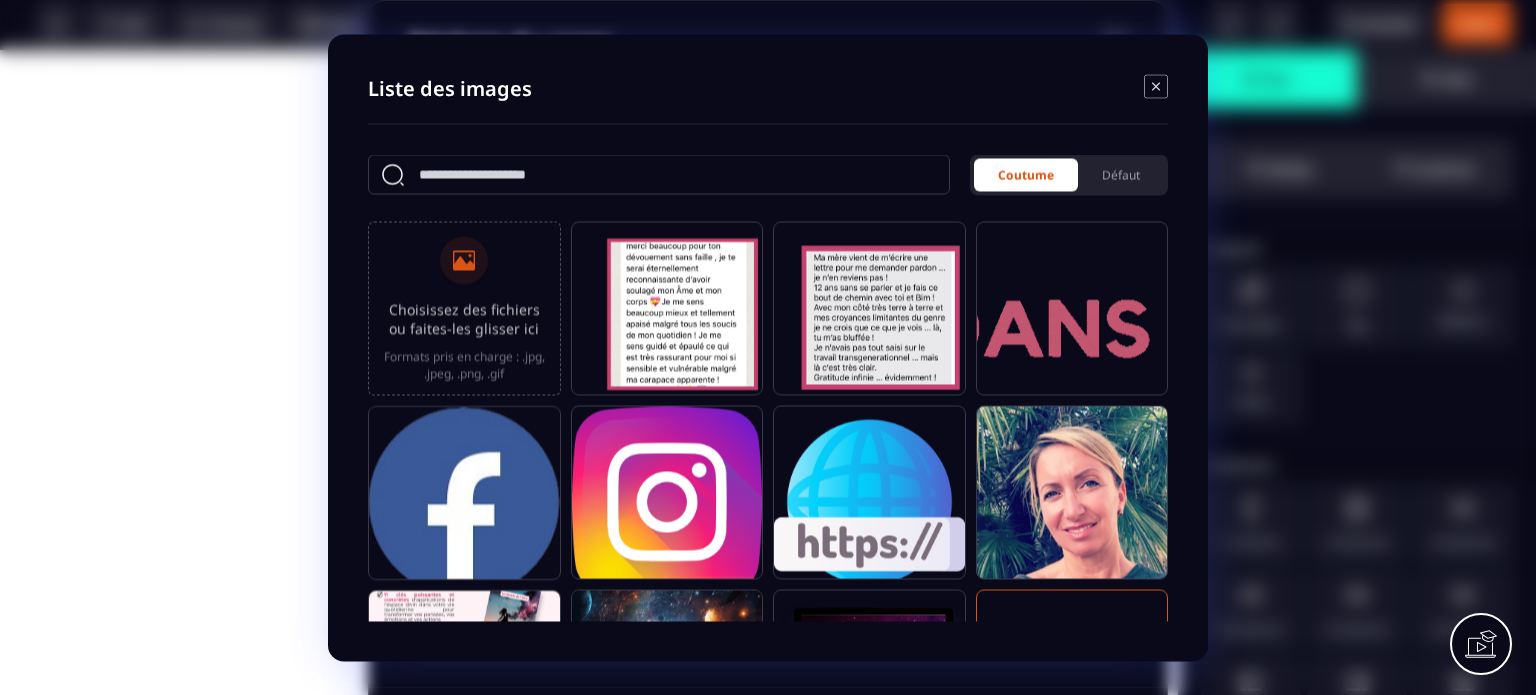 click on "Choisissez des fichiers ou faites-les glisser ici Formats pris en charge : .jpg, .jpeg, .png, .gif" at bounding box center [768, 421] 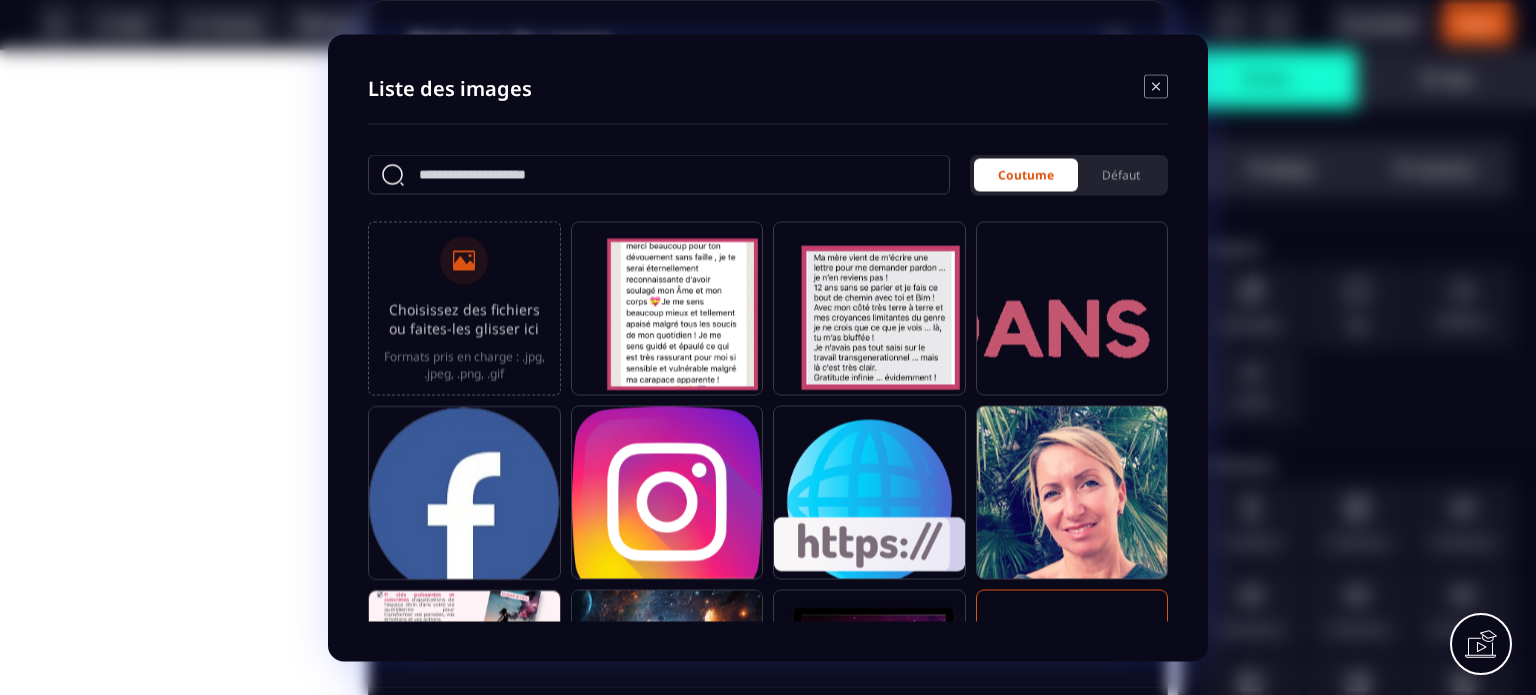 click on "Choisissez des fichiers ou faites-les glisser ici Formats pris en charge : .jpg, .jpeg, .png, .gif" at bounding box center (464, 308) 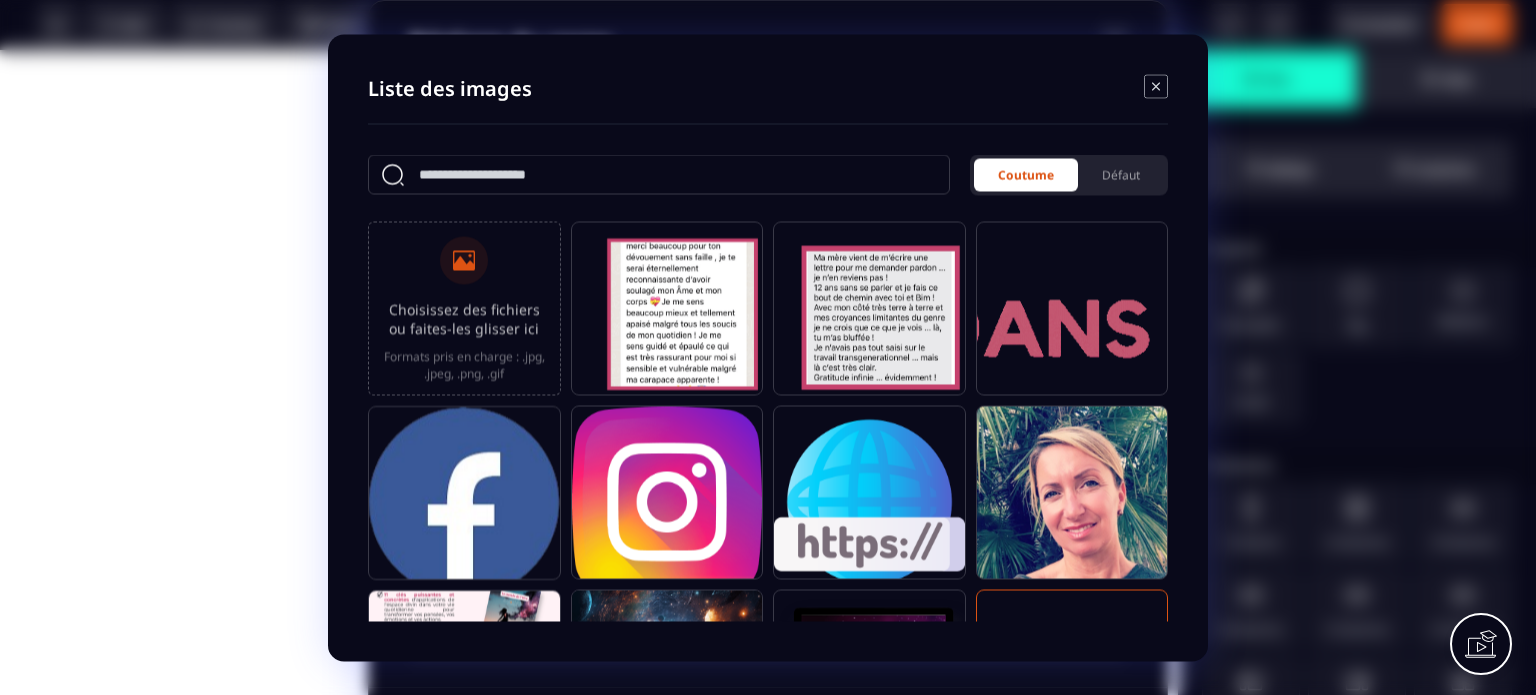 click on "Choisissez des fichiers ou faites-les glisser ici Formats pris en charge : .jpg, .jpeg, .png, .gif" at bounding box center [0, 0] 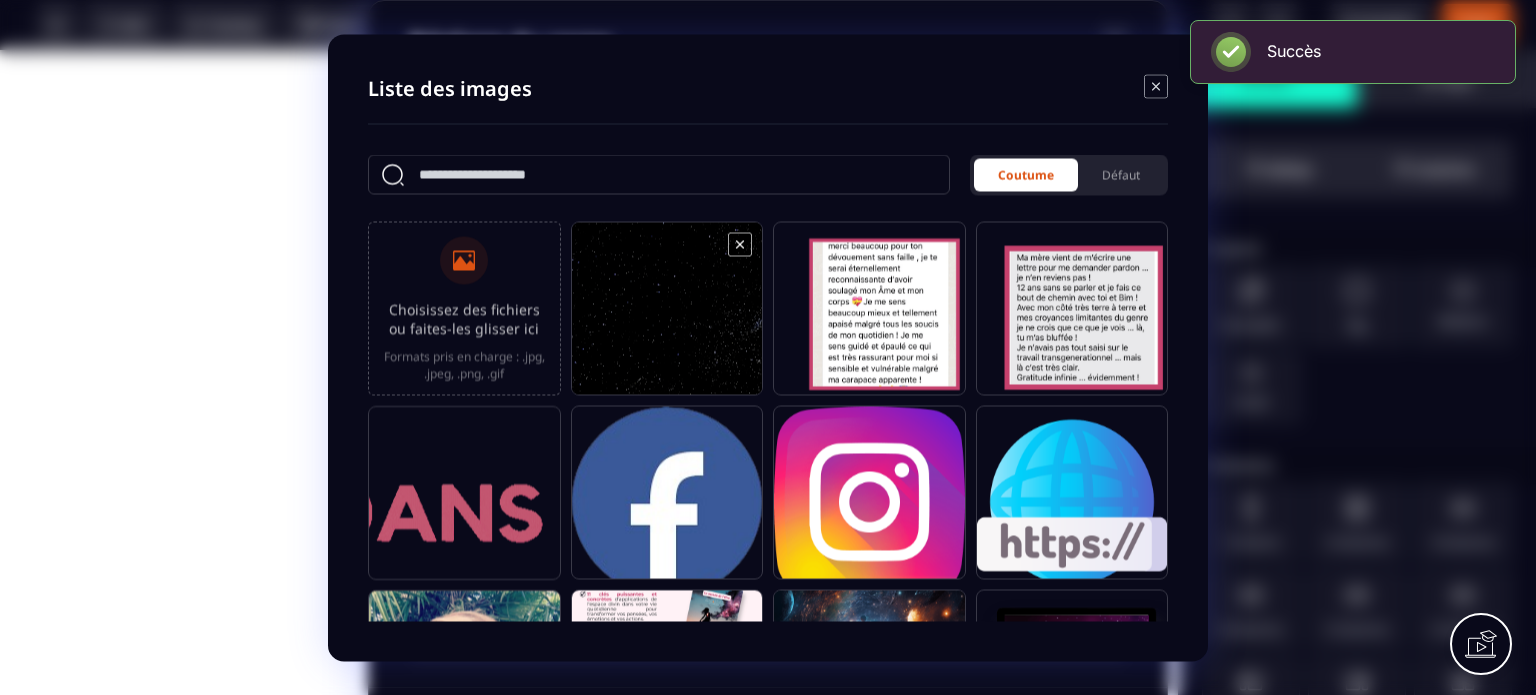 click at bounding box center [667, 317] 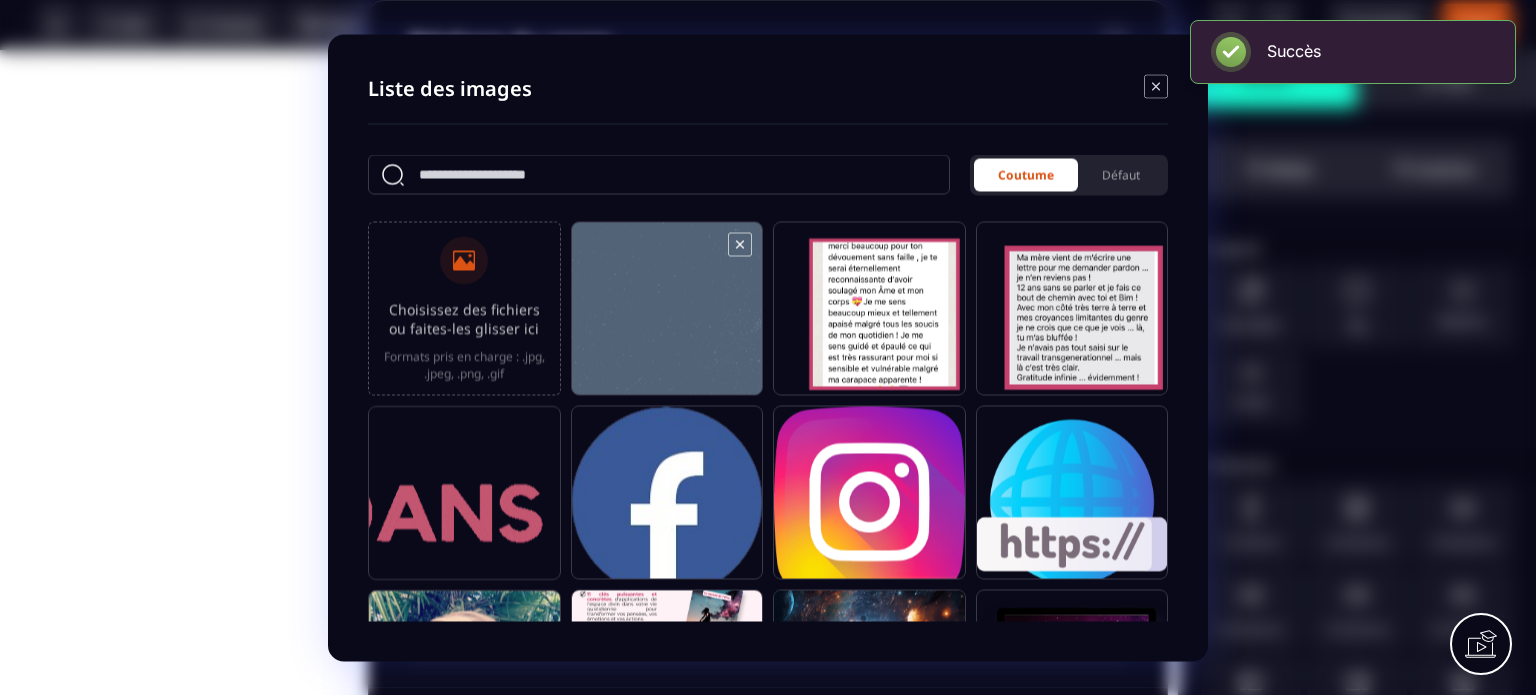 click at bounding box center (667, 317) 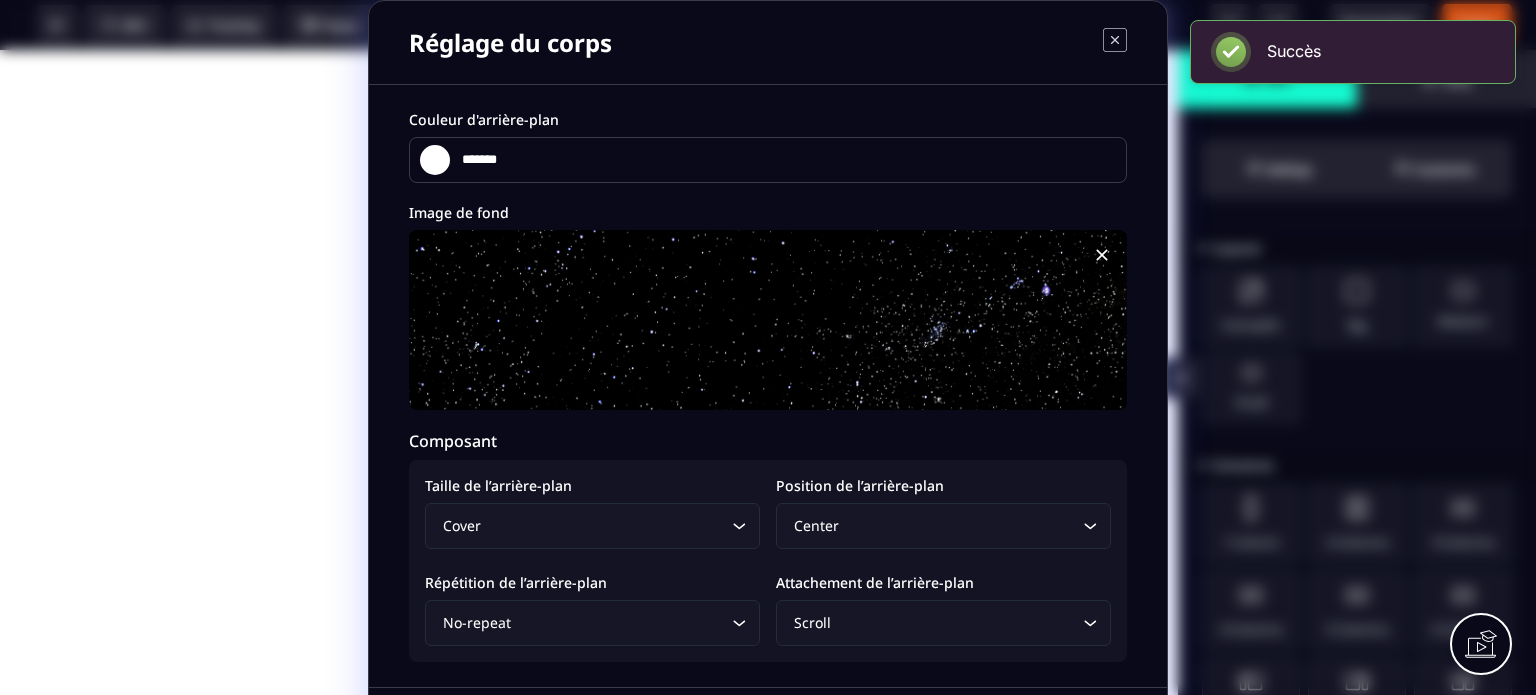 click on "Center Loading..." 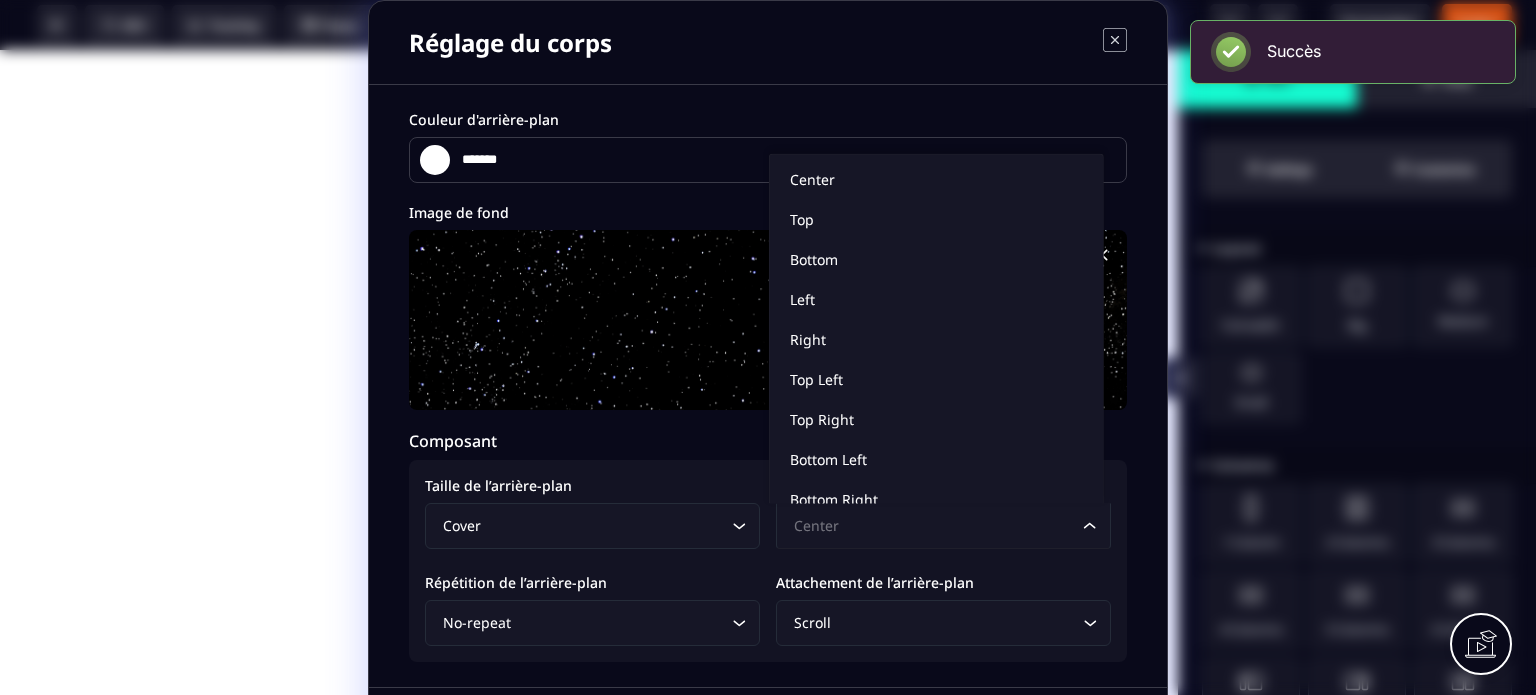 click 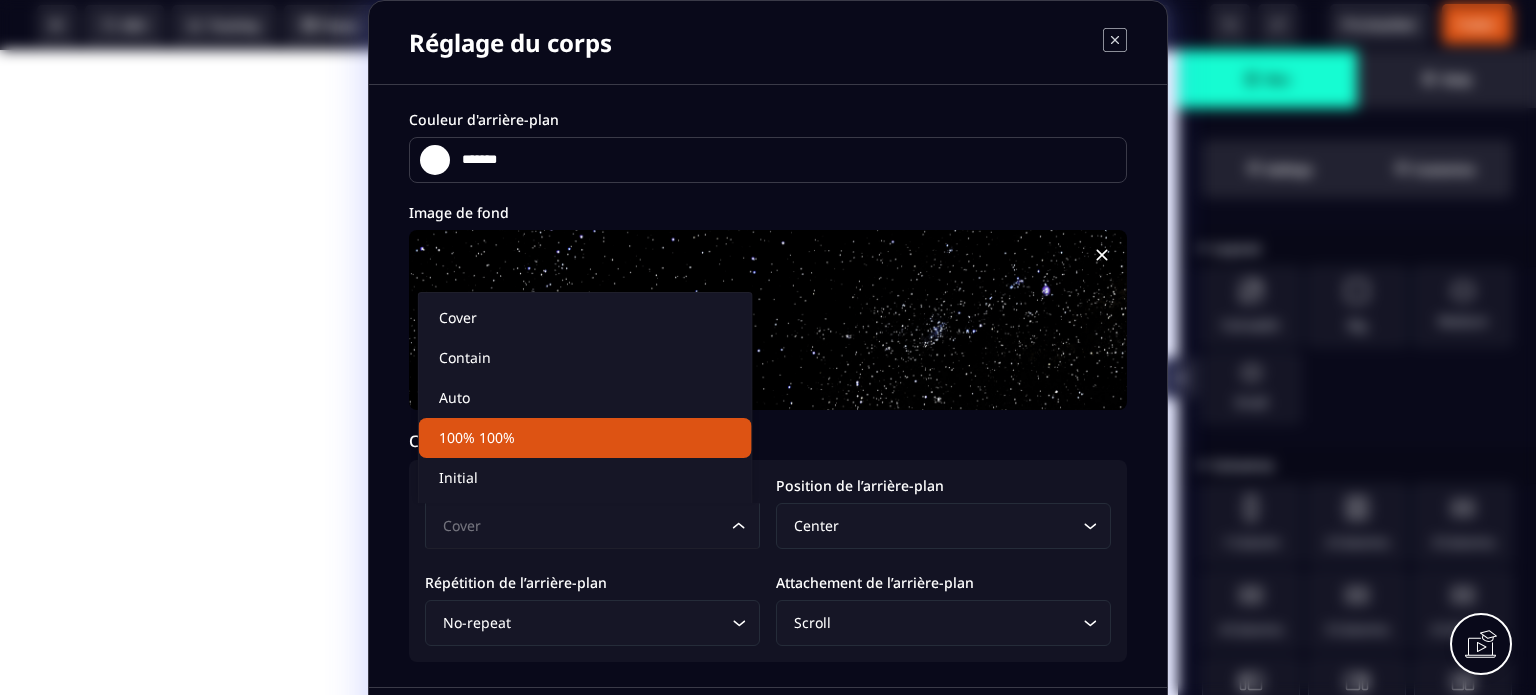 click on "100% 100%" 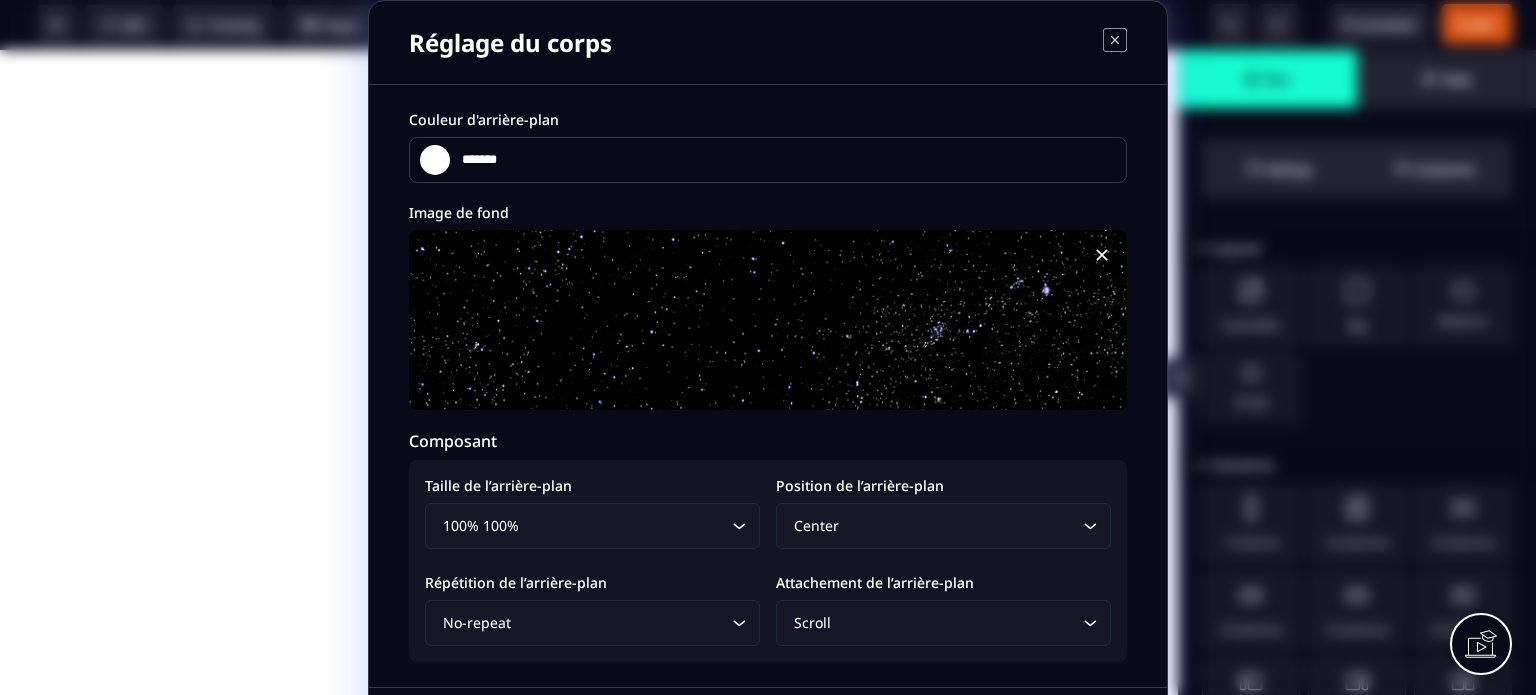 click on "Scroll Loading..." 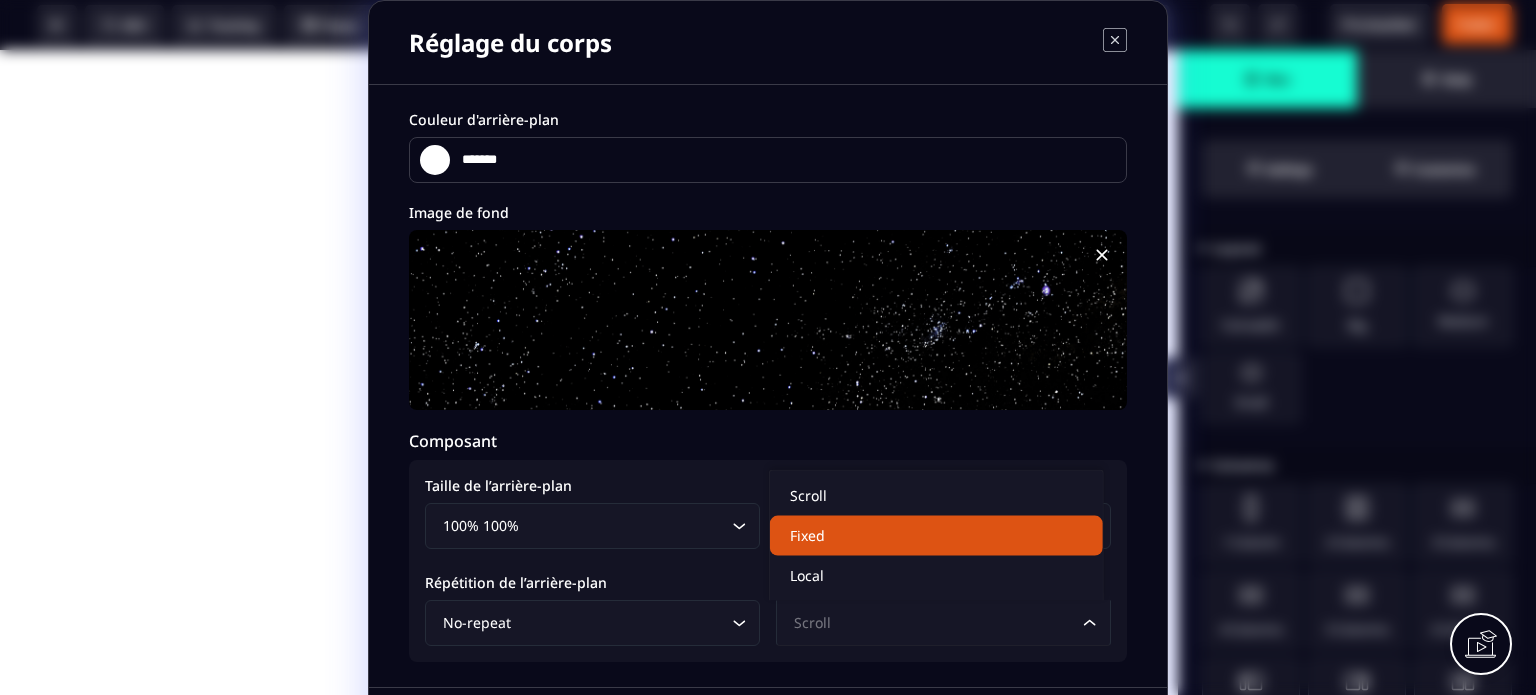 click on "Fixed" 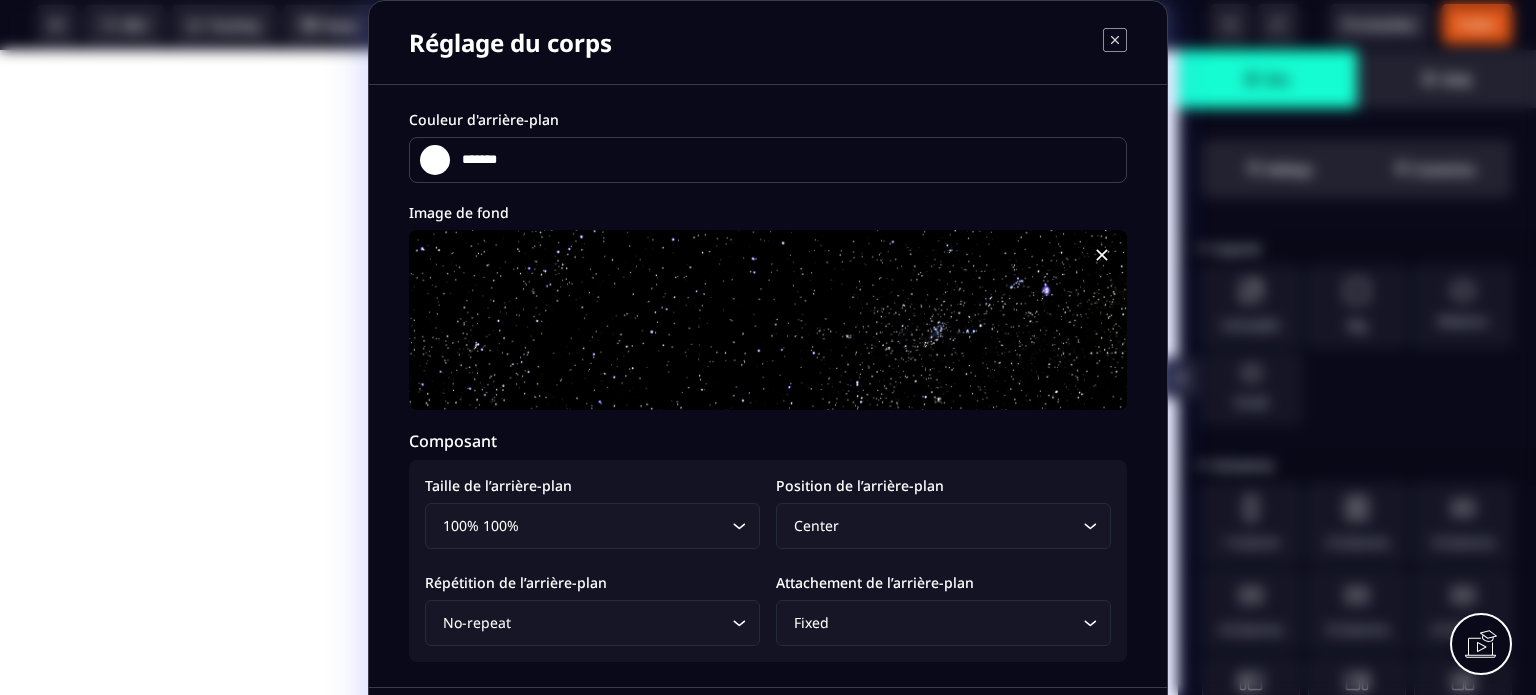 click on "Réglage du corps Couleur d'arrière-plan ******* ******* Image de fond Composant Taille de l’arrière-plan 100% 100% Loading... Position de l’arrière-plan Center Loading... Répétition de l’arrière-plan No-repeat Loading... Attachement de l’arrière-plan Fixed Loading... Annuler Appliquer" at bounding box center (768, 384) 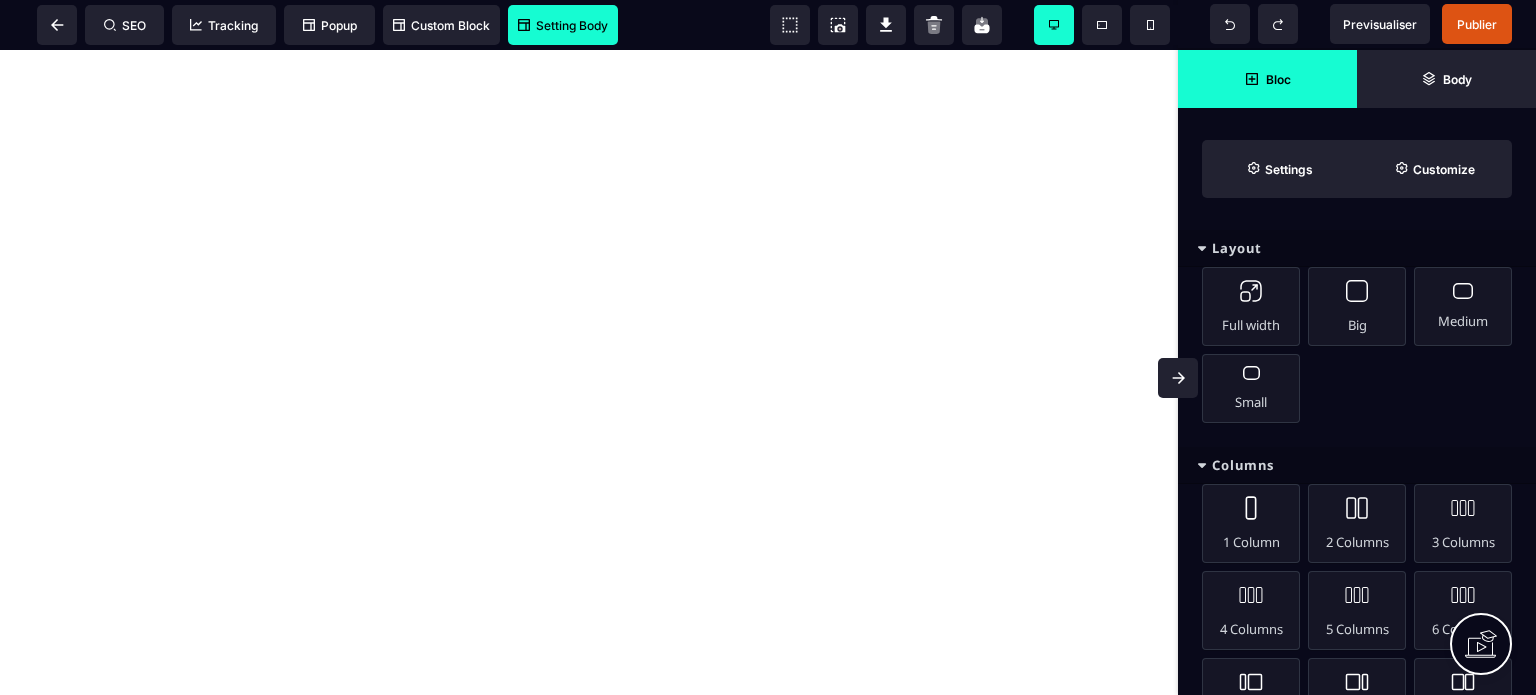 click on "Setting Body" at bounding box center [563, 25] 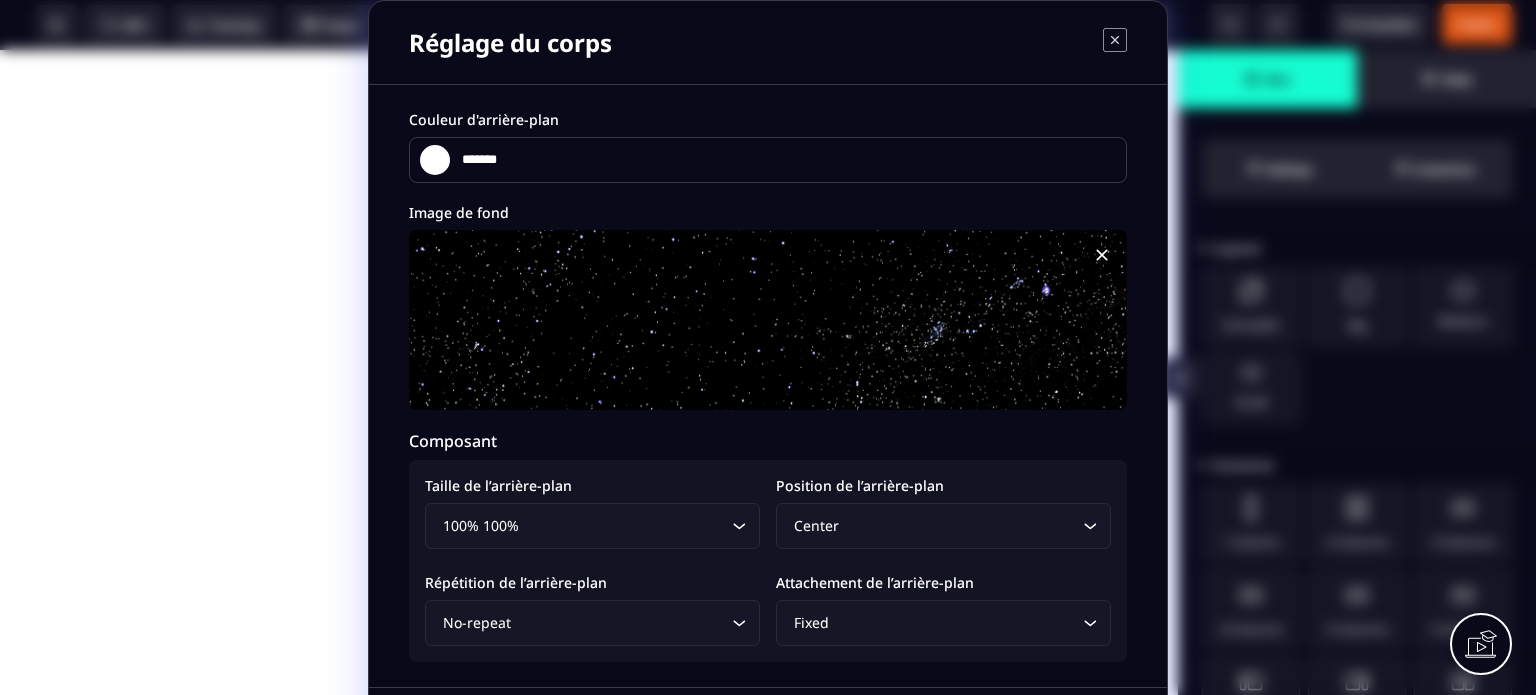 scroll, scrollTop: 71, scrollLeft: 0, axis: vertical 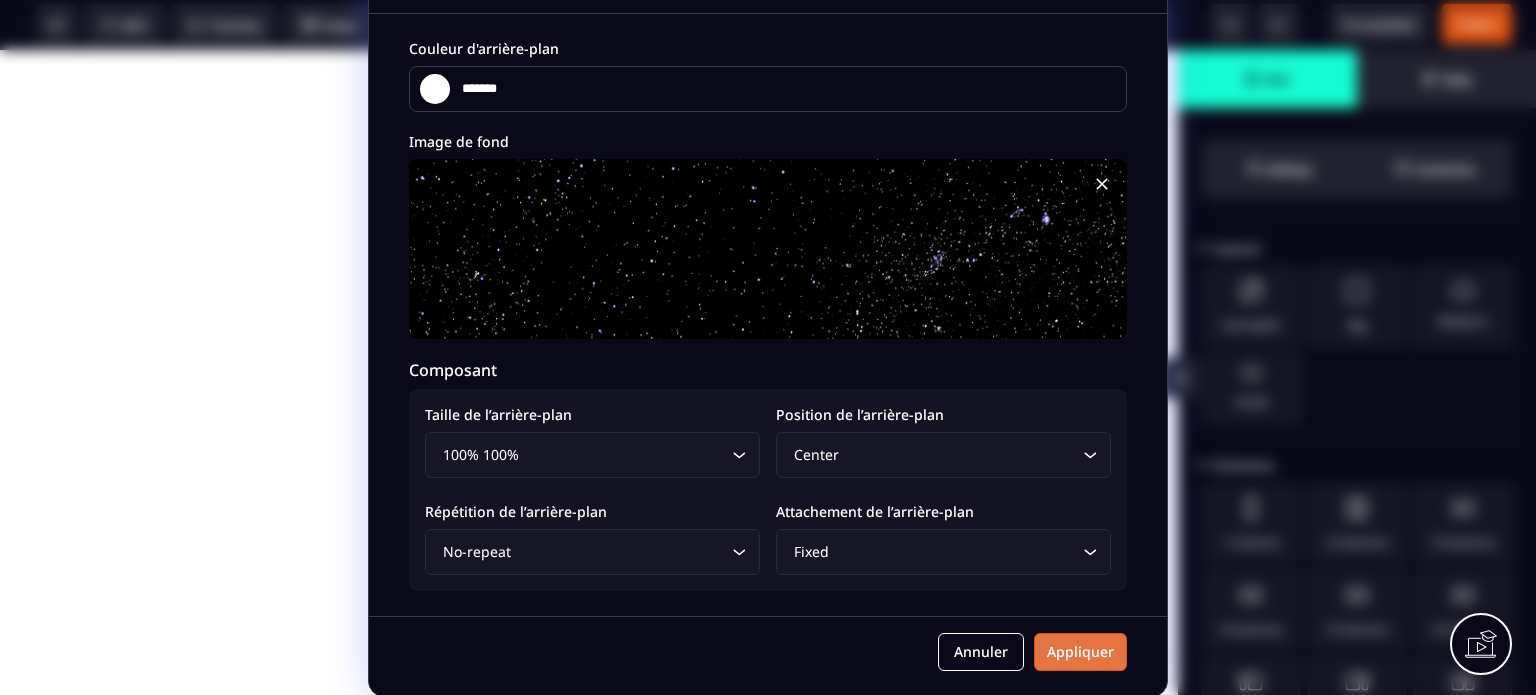 click on "Appliquer" at bounding box center [1080, 652] 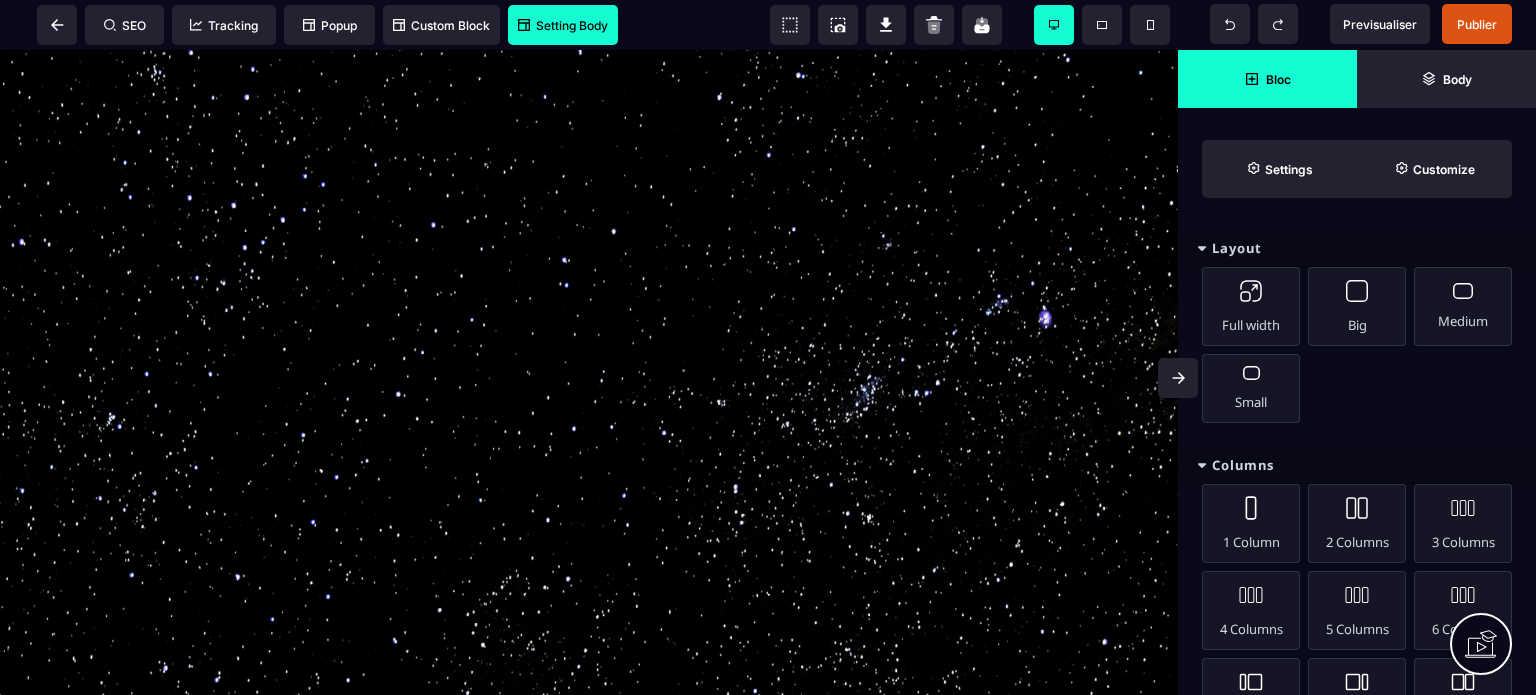 click 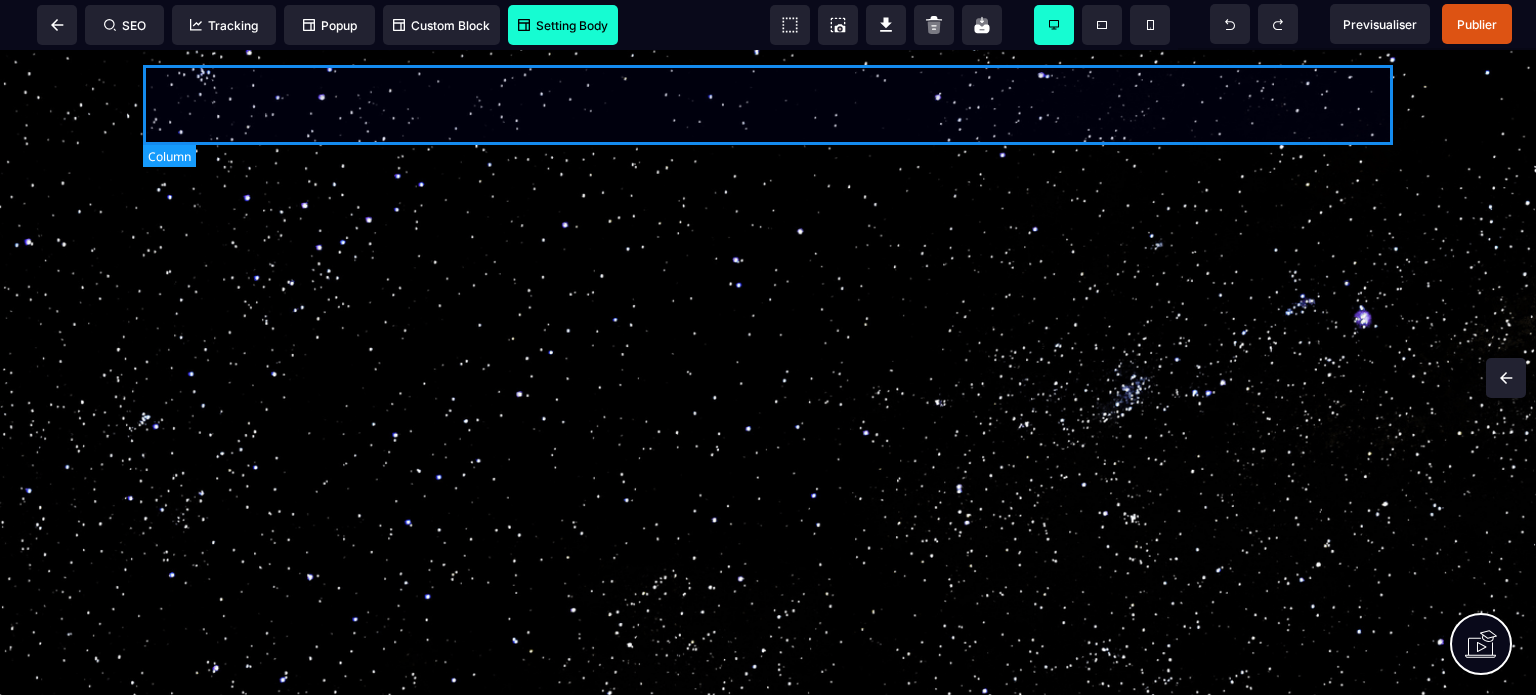 click at bounding box center (768, 105) 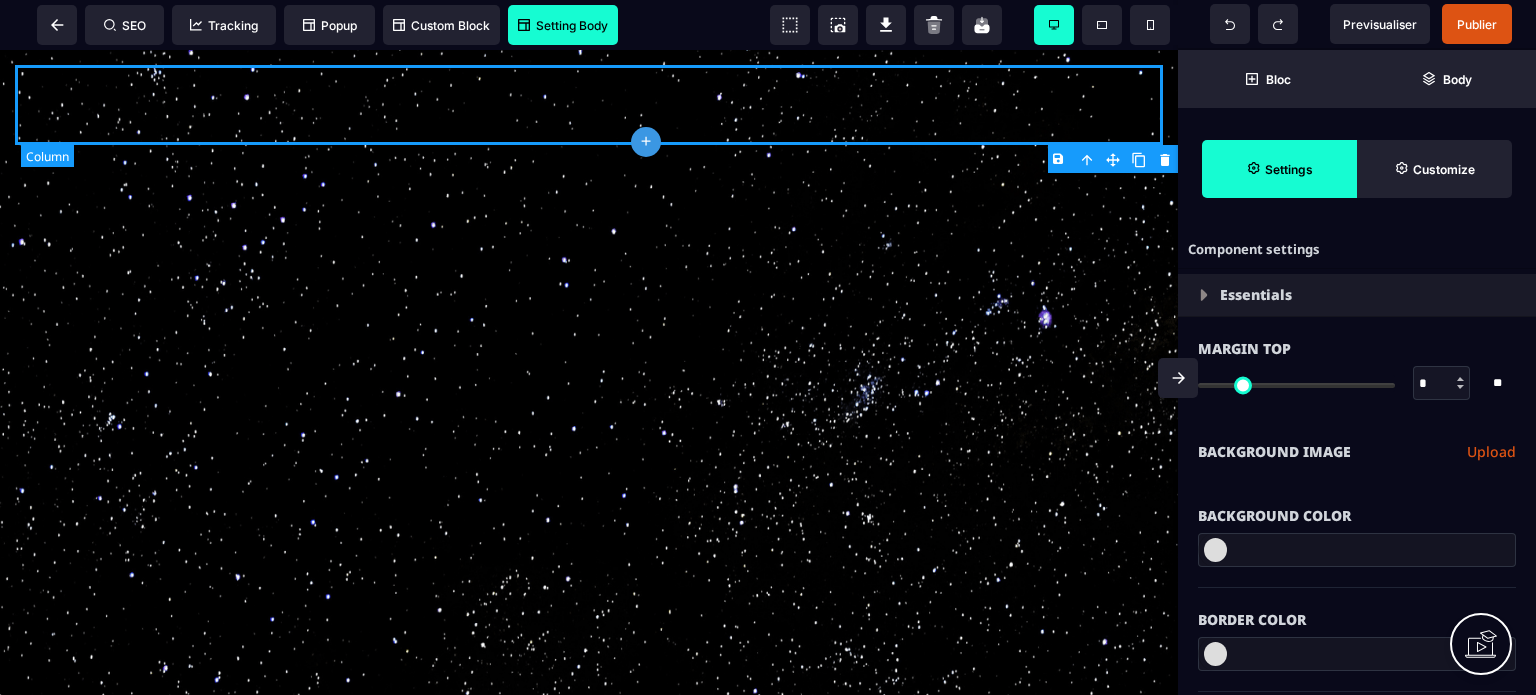 type on "*" 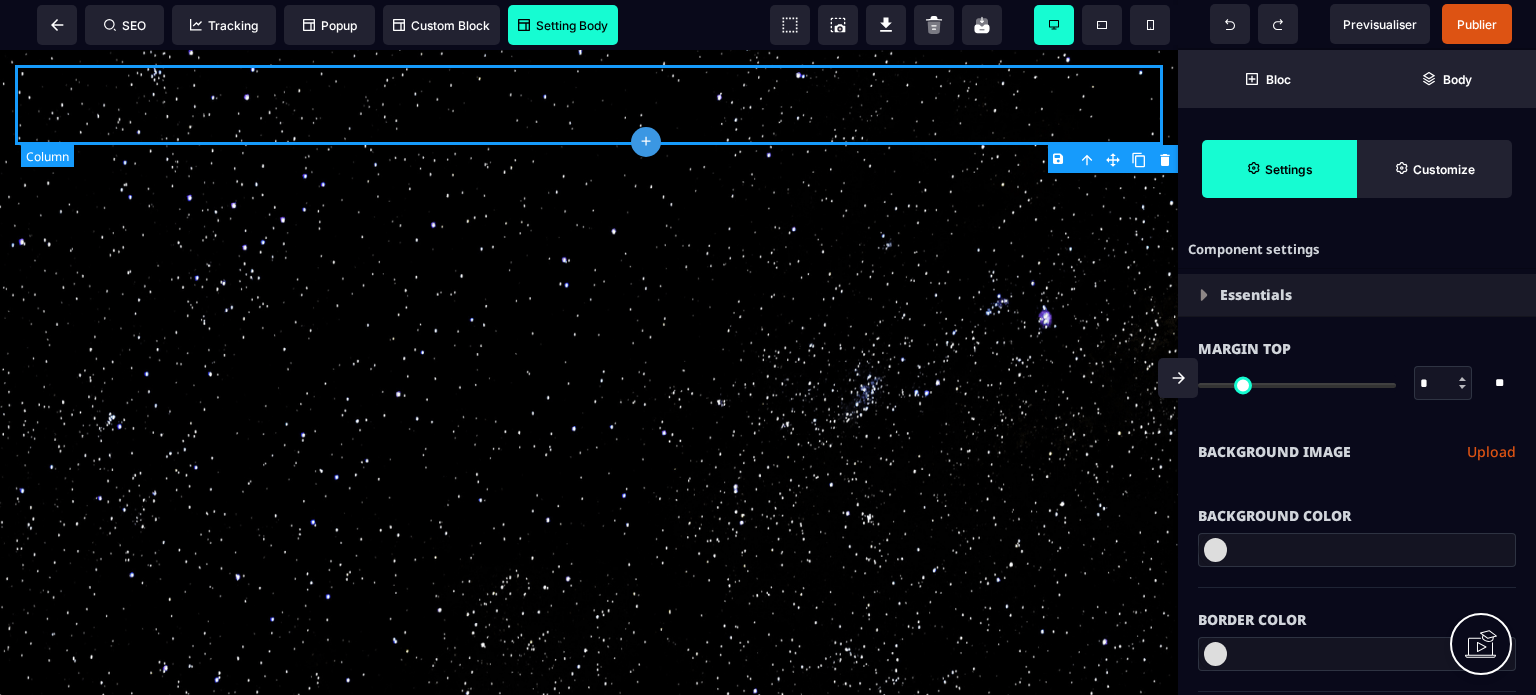 select 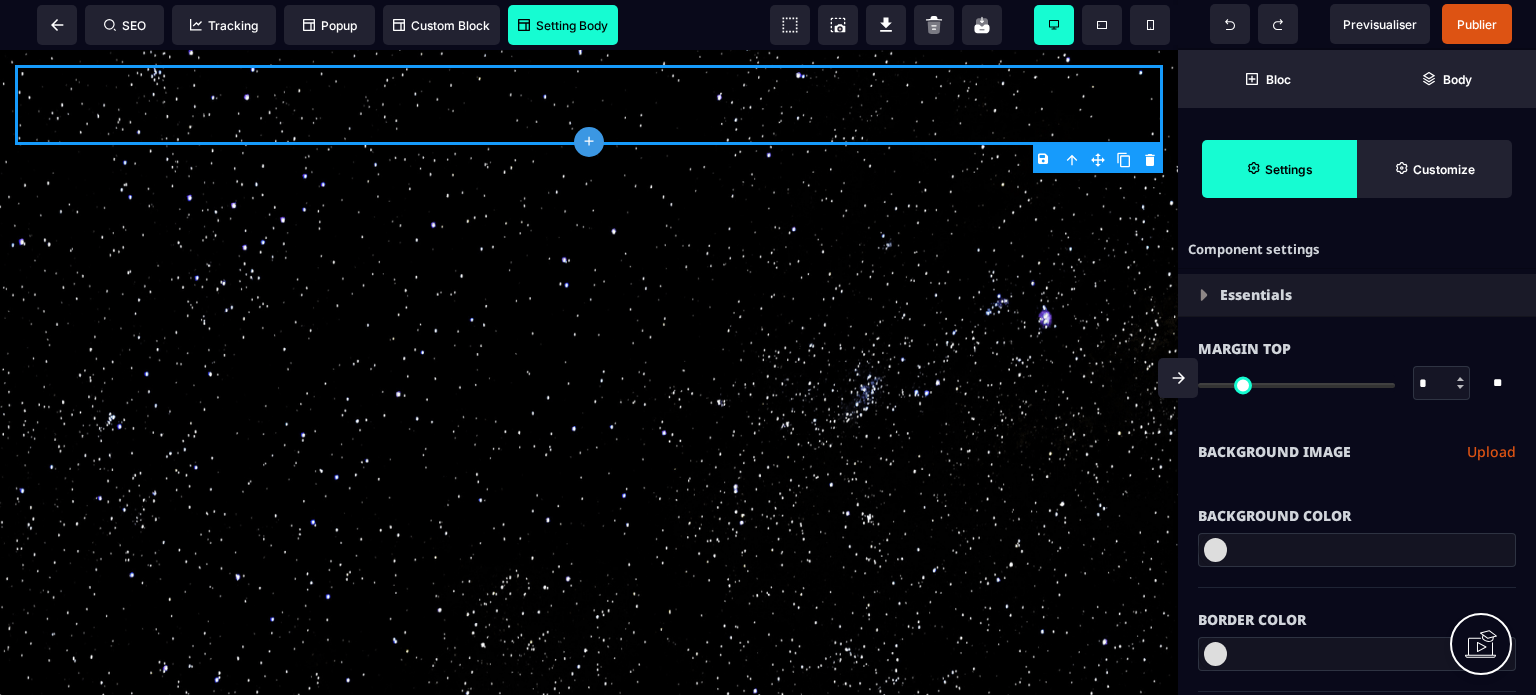 click at bounding box center (1215, 550) 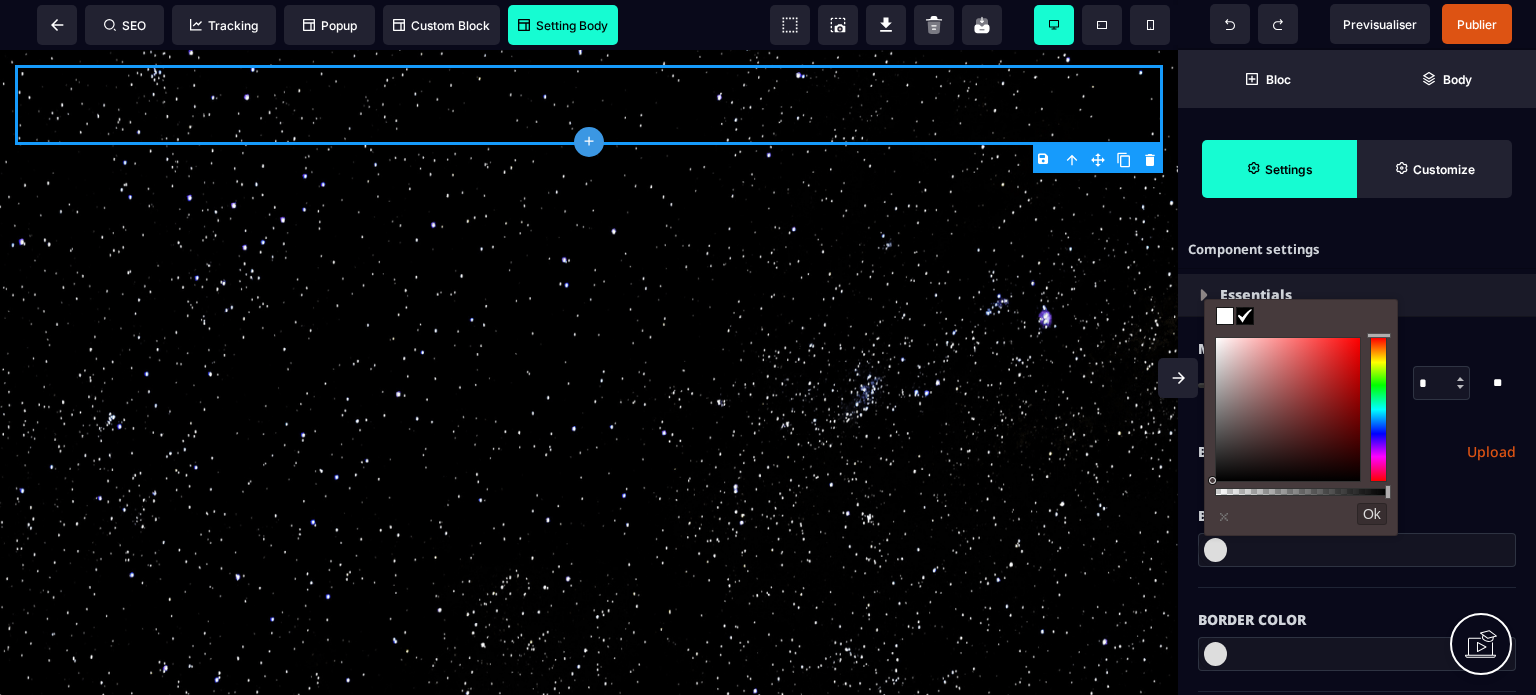 click at bounding box center (1357, 550) 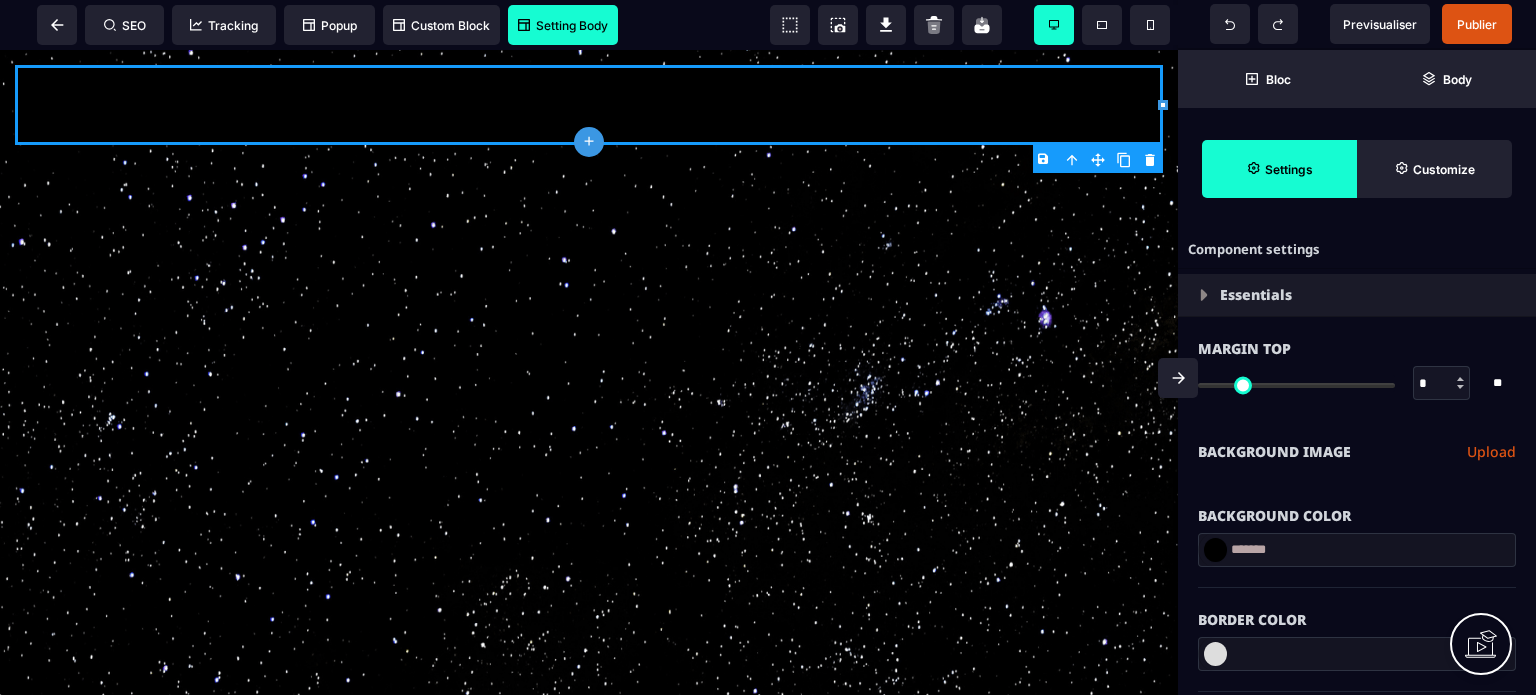 paste on "*******" 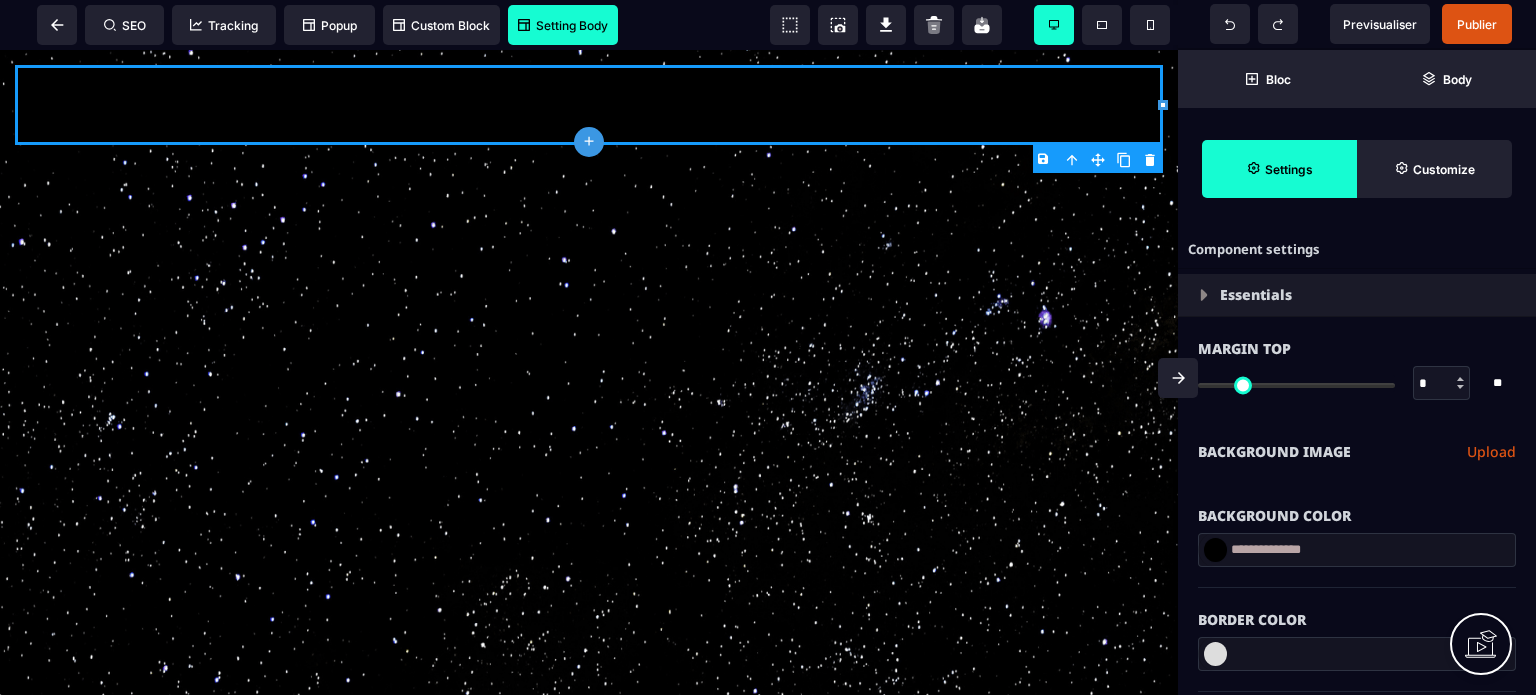 paste 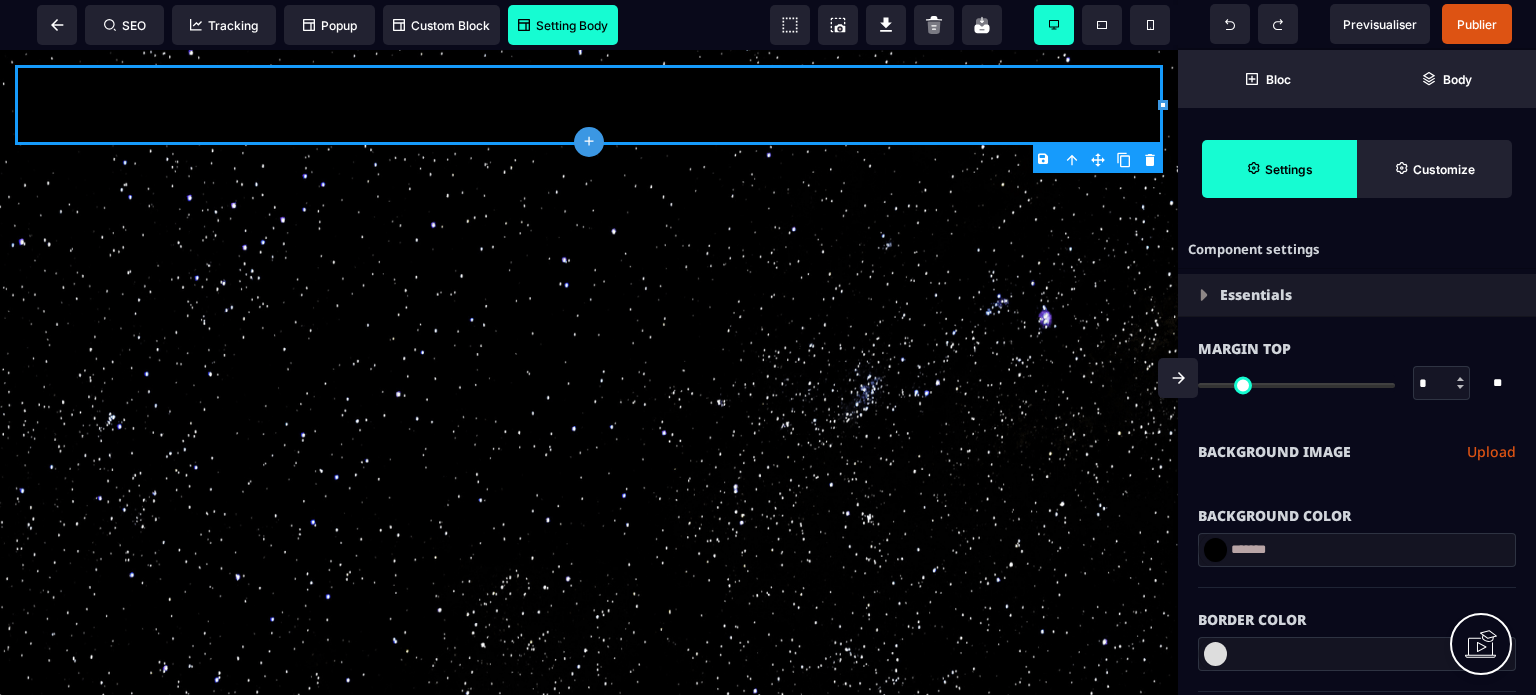 type on "*******" 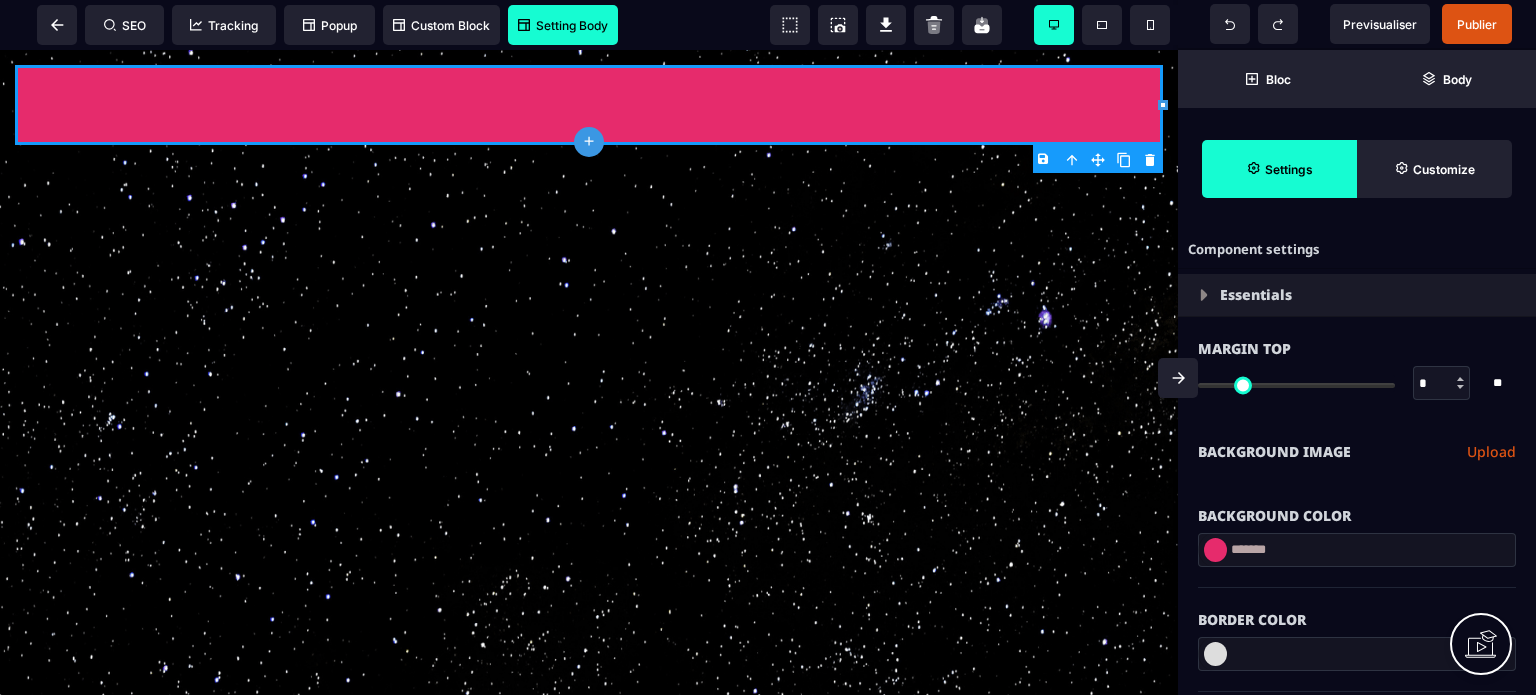 click on "Background Image
Upload" at bounding box center (1357, 452) 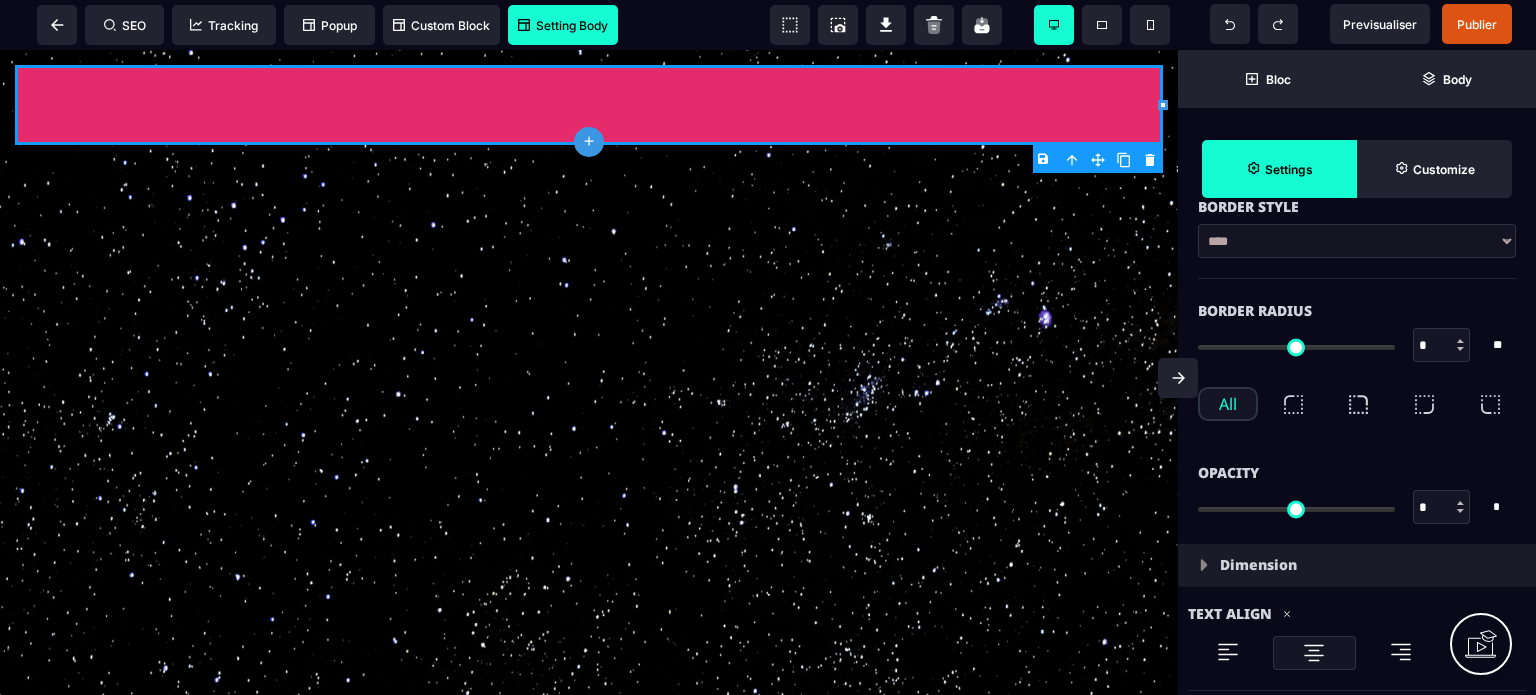 scroll, scrollTop: 600, scrollLeft: 0, axis: vertical 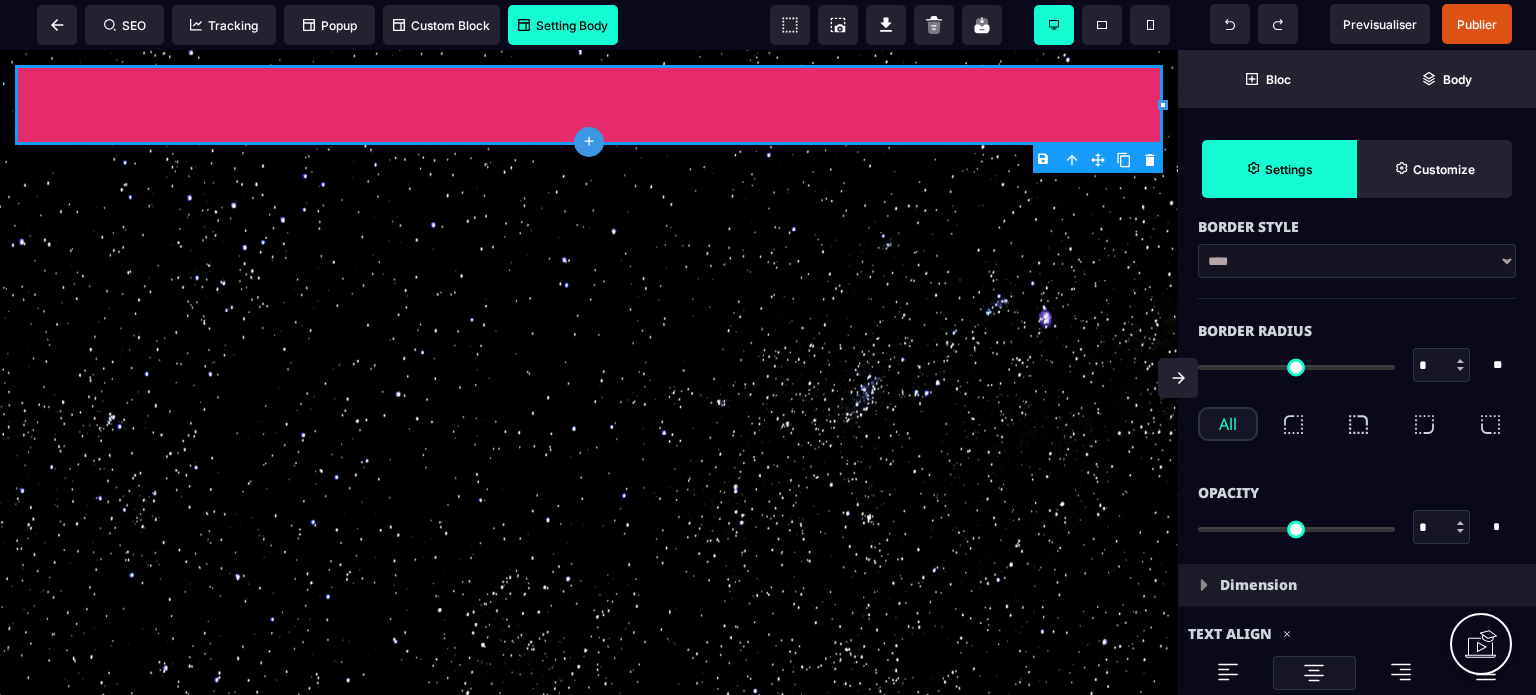 click at bounding box center [1293, 424] 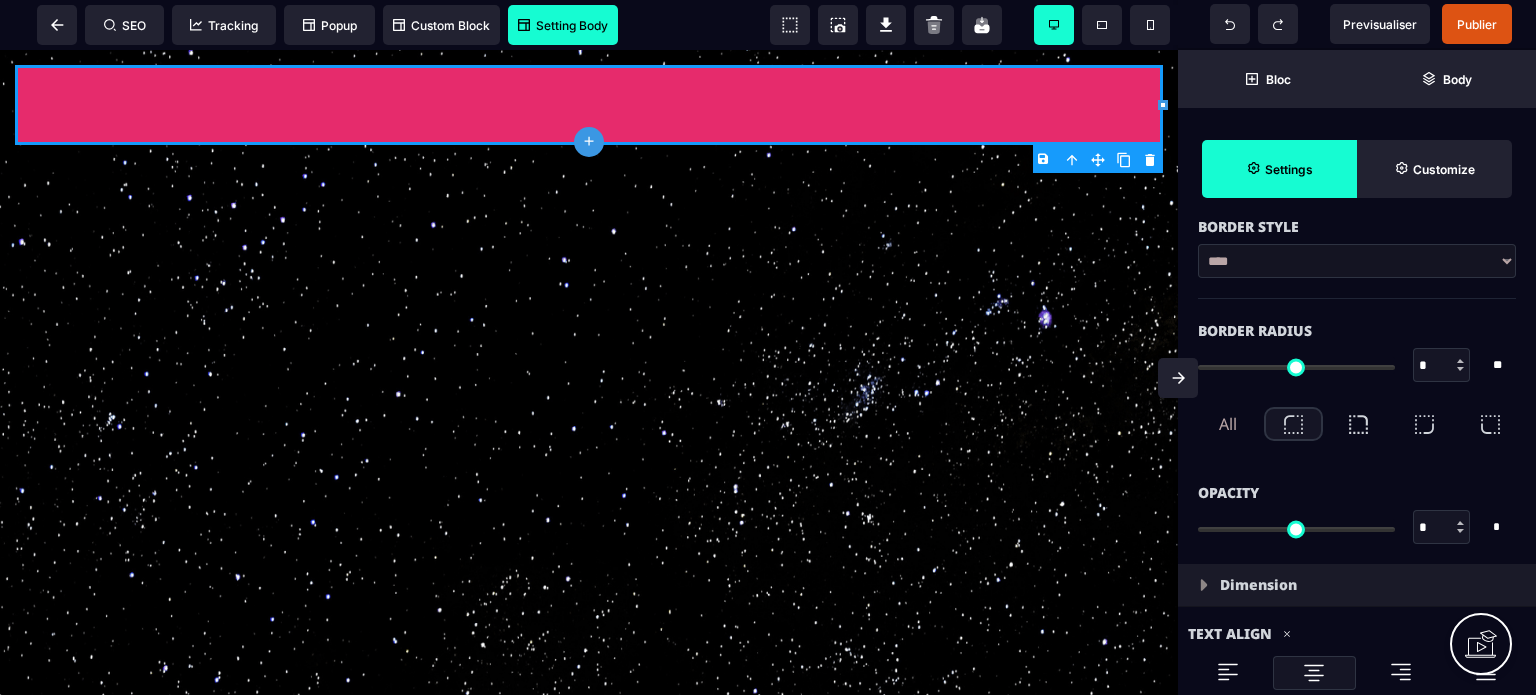 click on "*" at bounding box center [1442, 366] 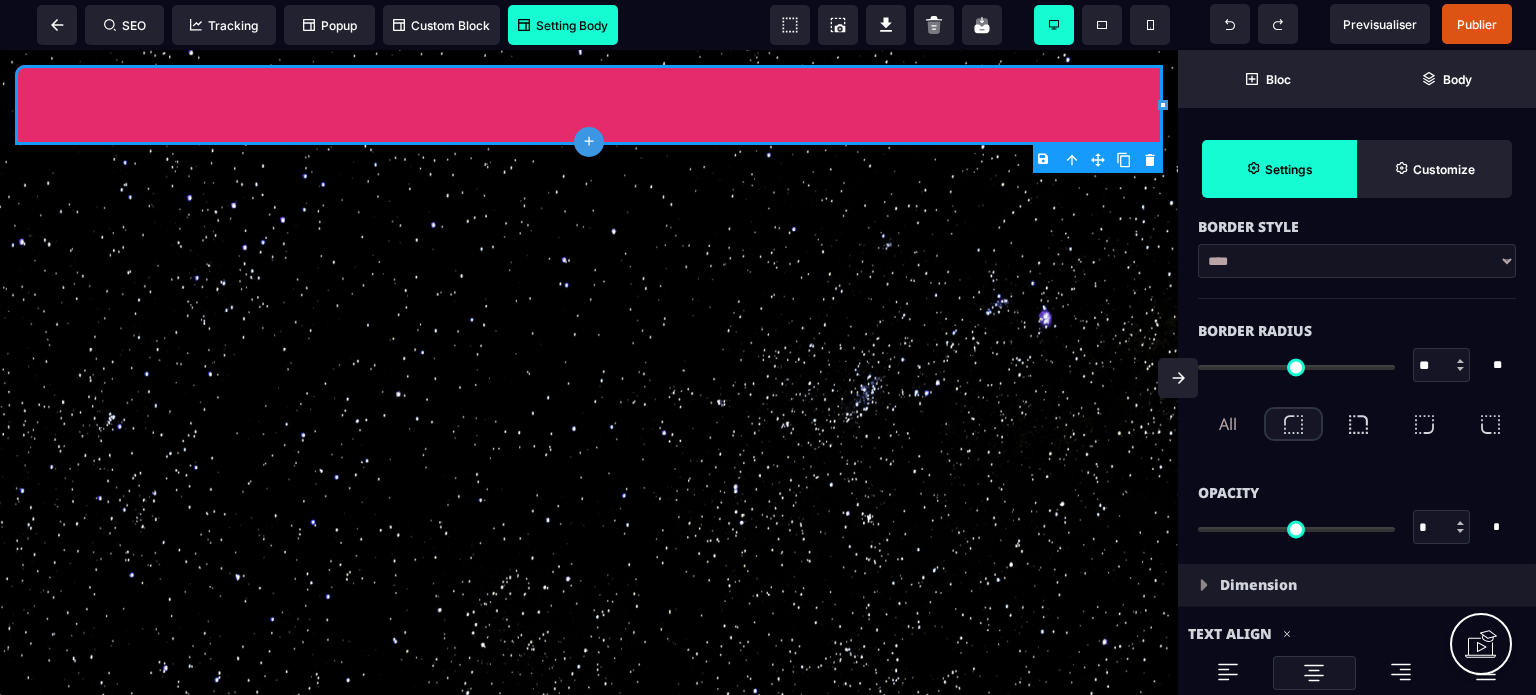 type on "**" 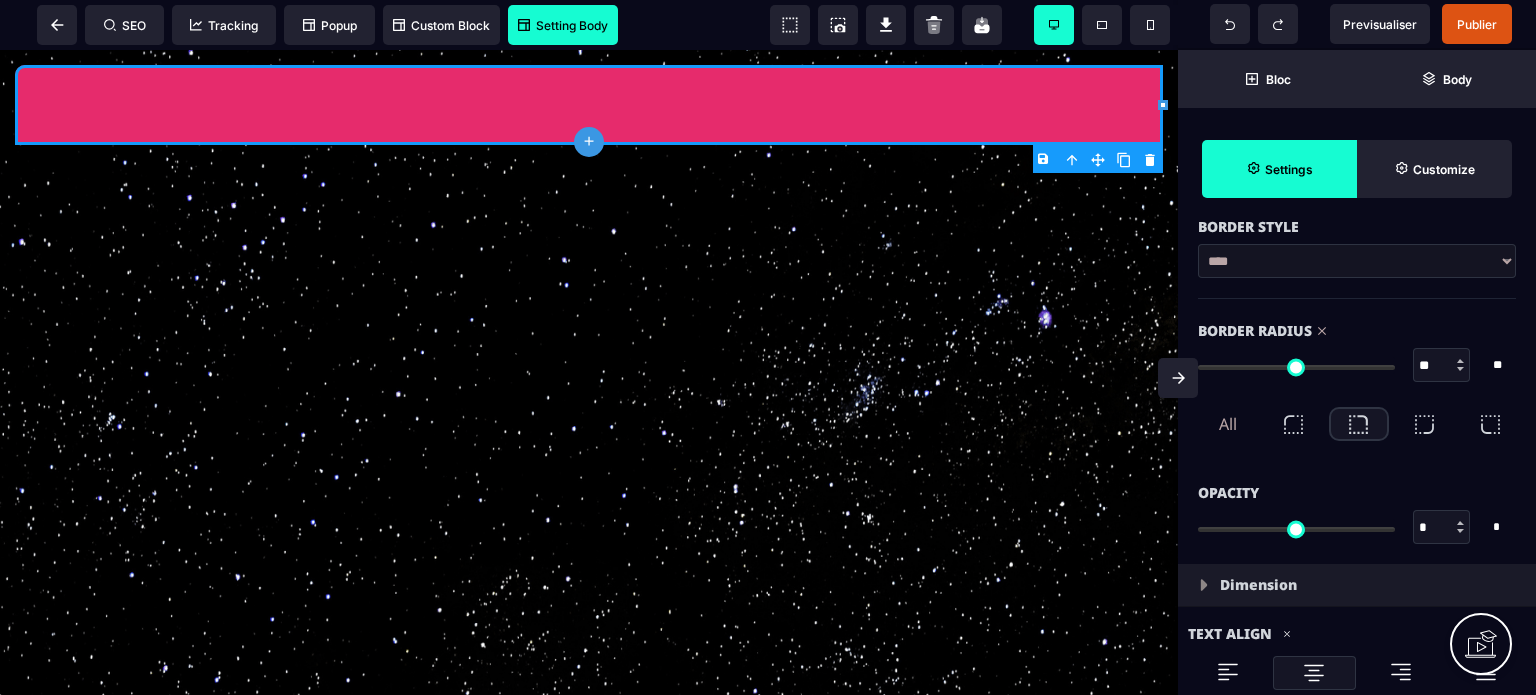 type on "*" 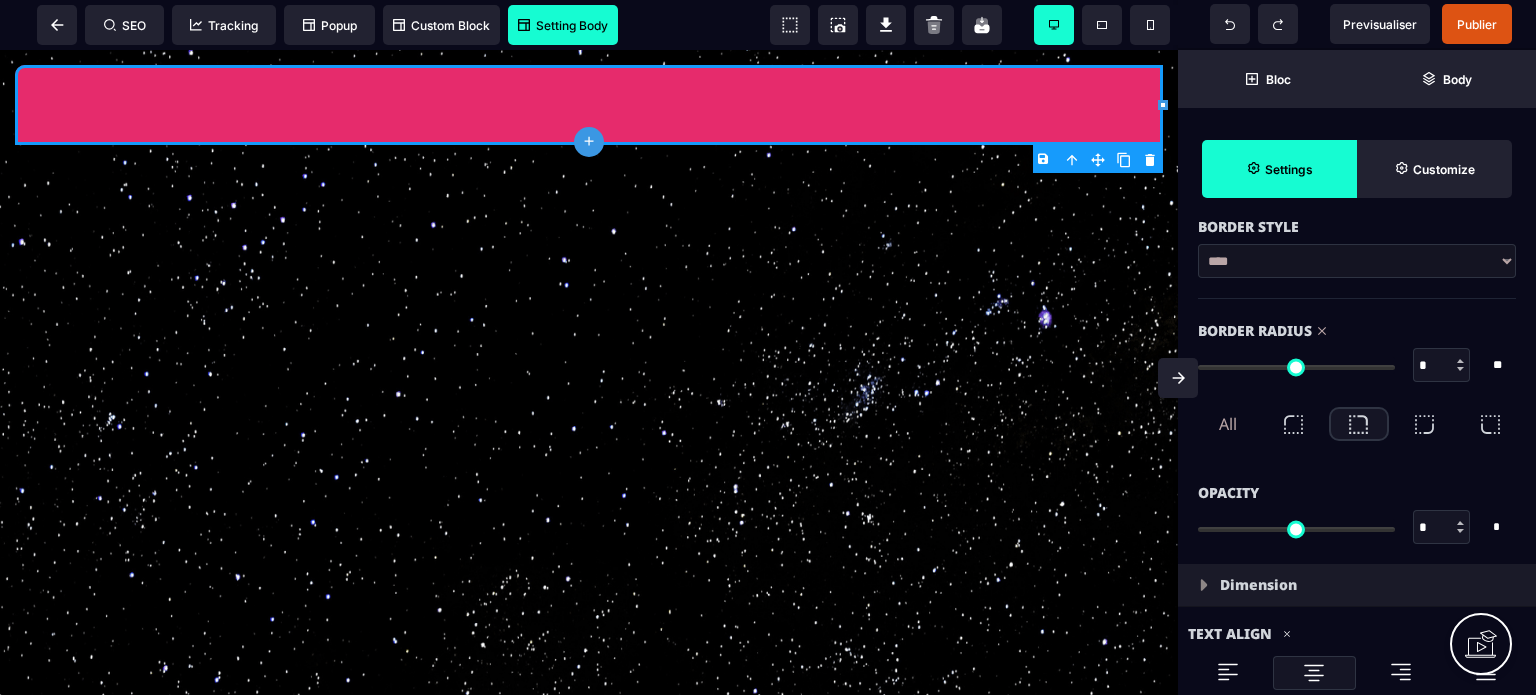 click on "All" at bounding box center [1228, 424] 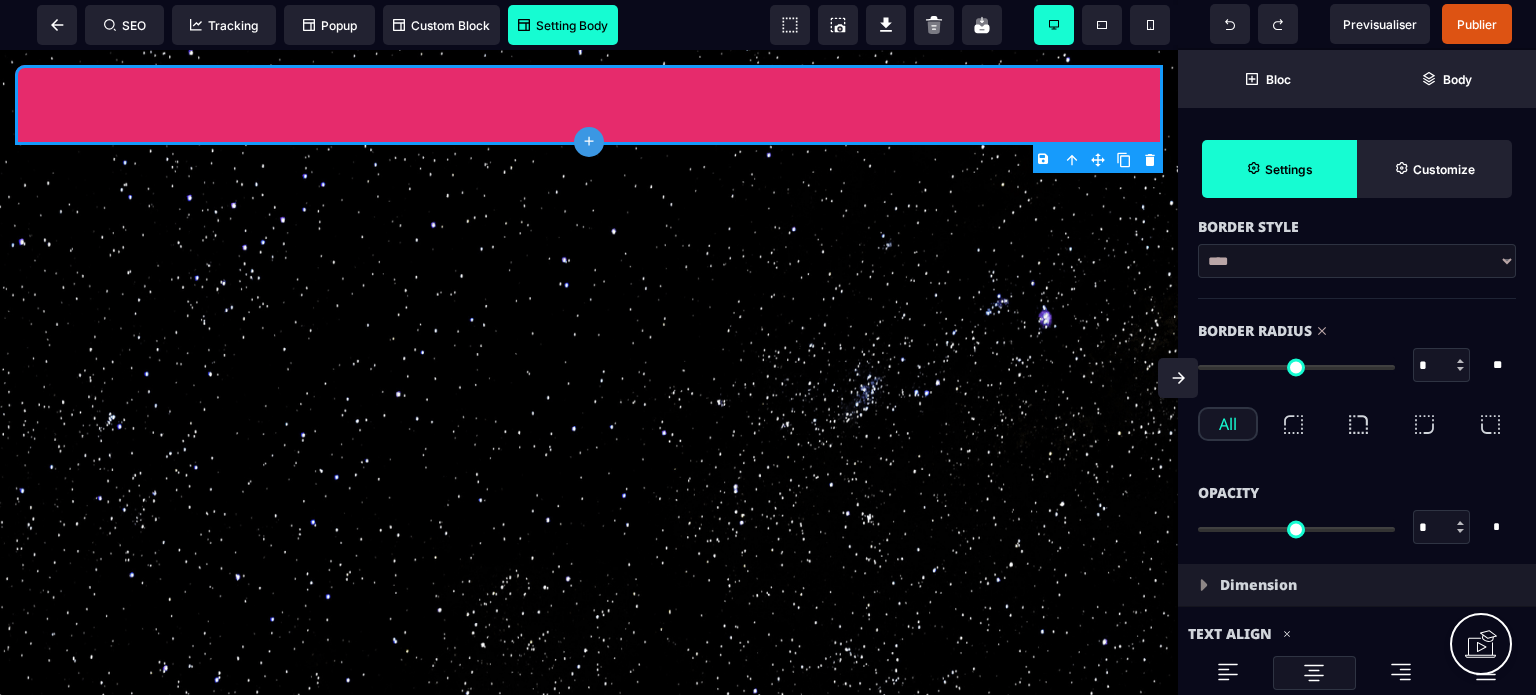 click on "*" at bounding box center [1442, 366] 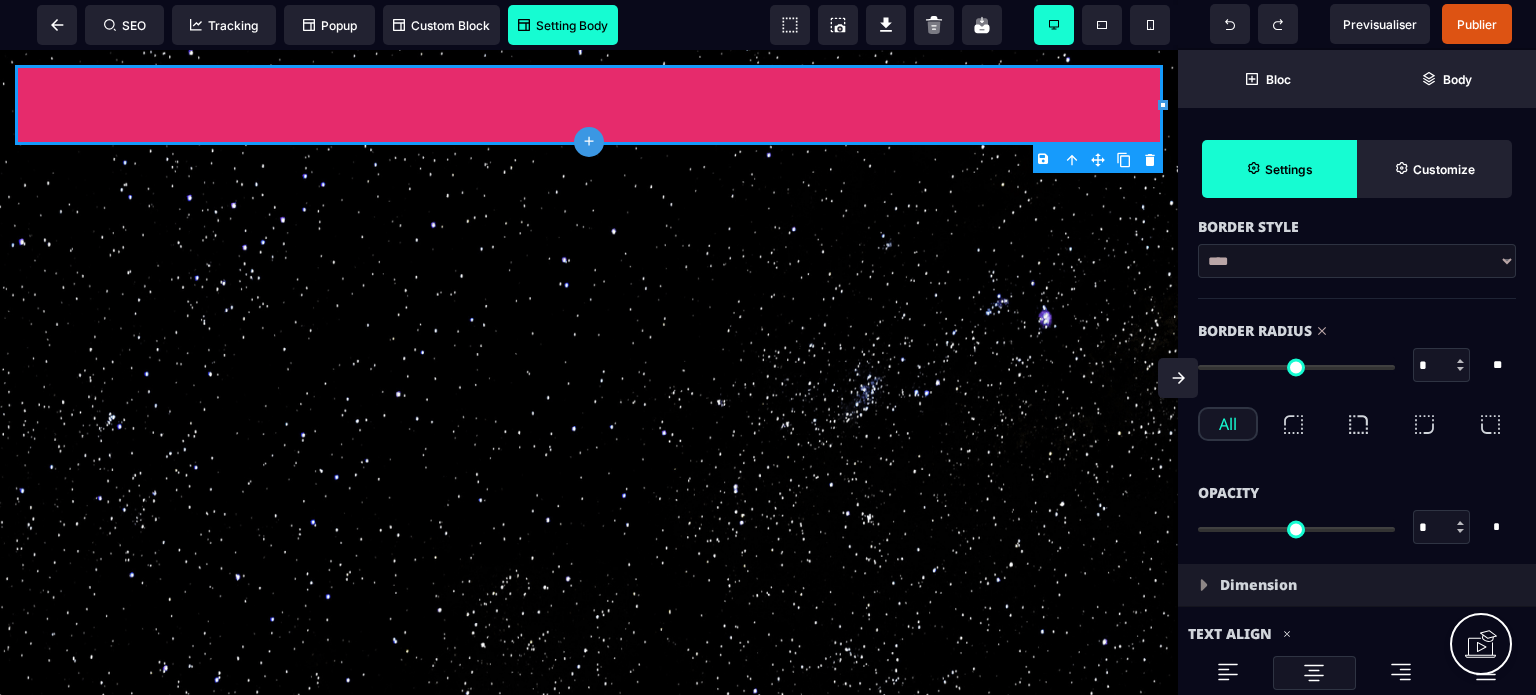 type on "**" 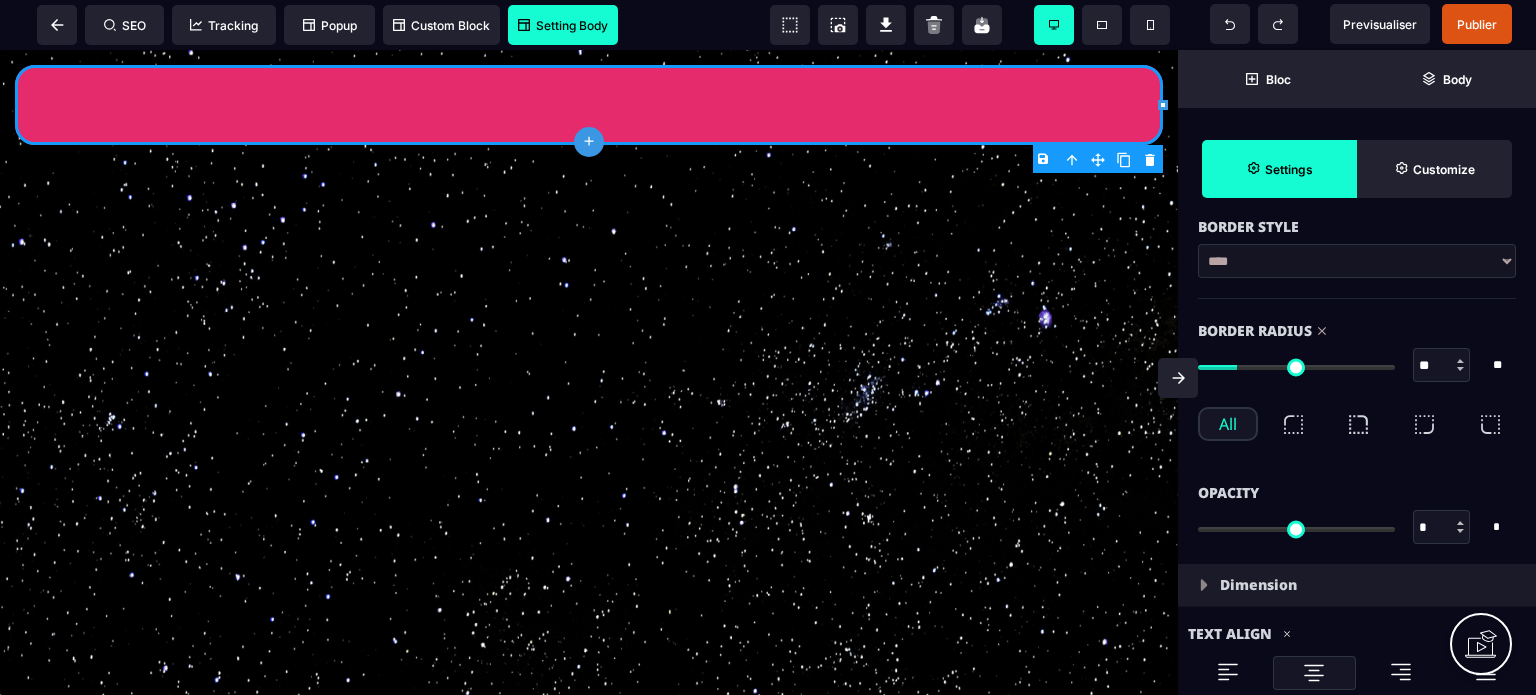 type on "**" 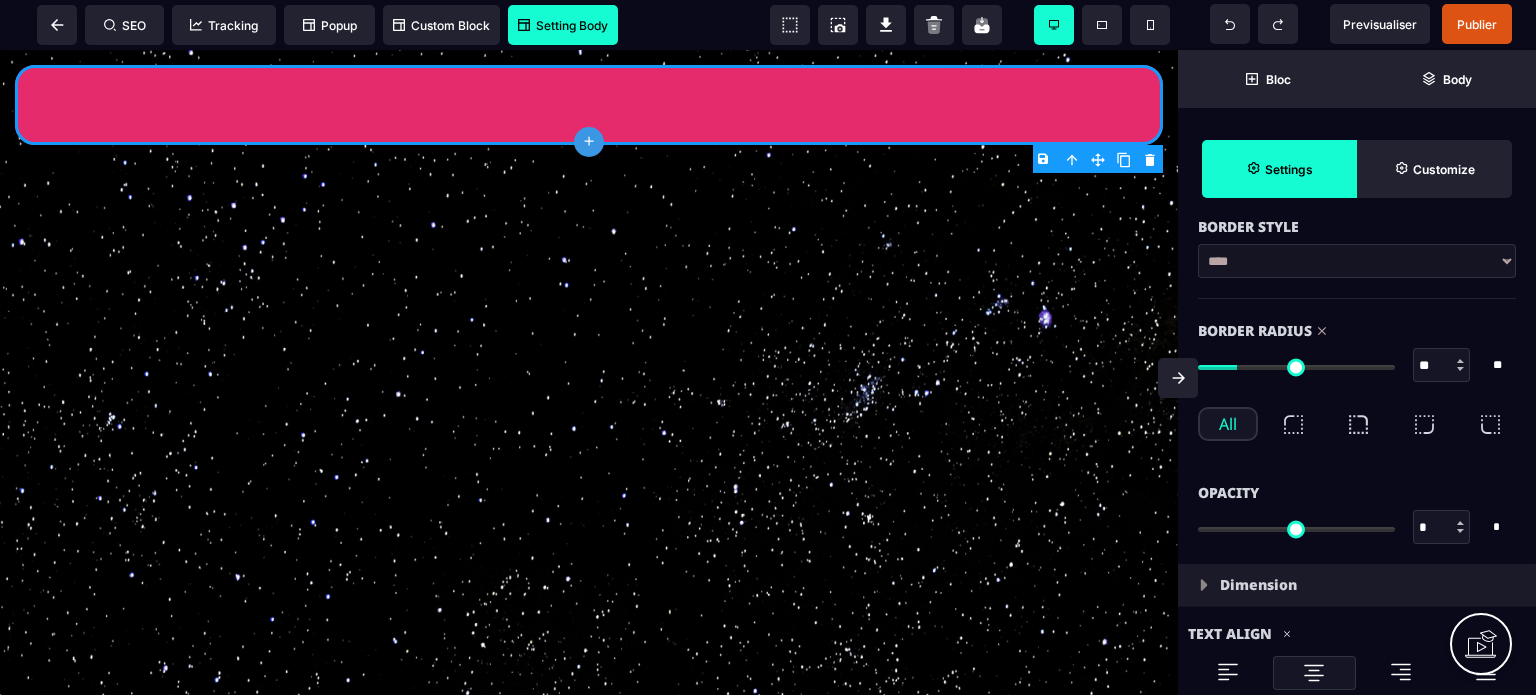 drag, startPoint x: 1444, startPoint y: 367, endPoint x: 1411, endPoint y: 368, distance: 33.01515 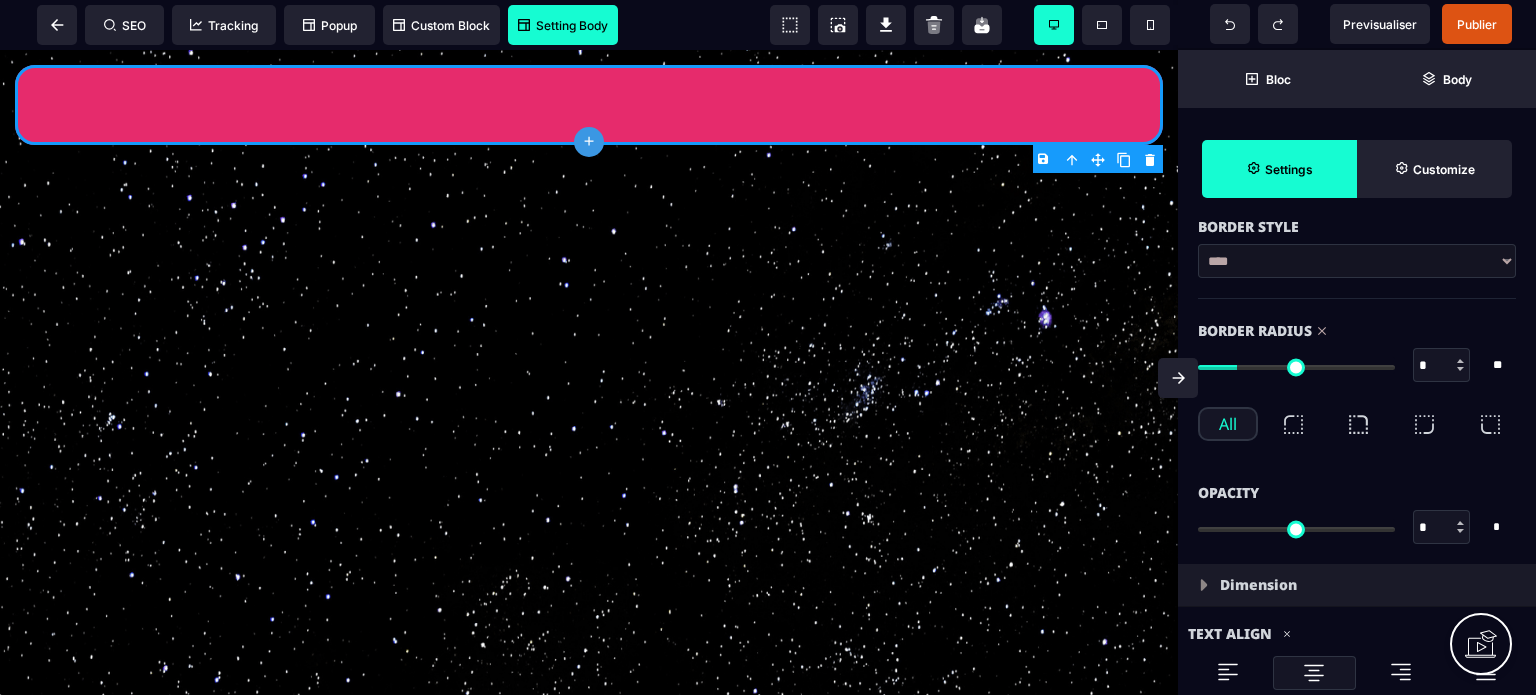 type on "*" 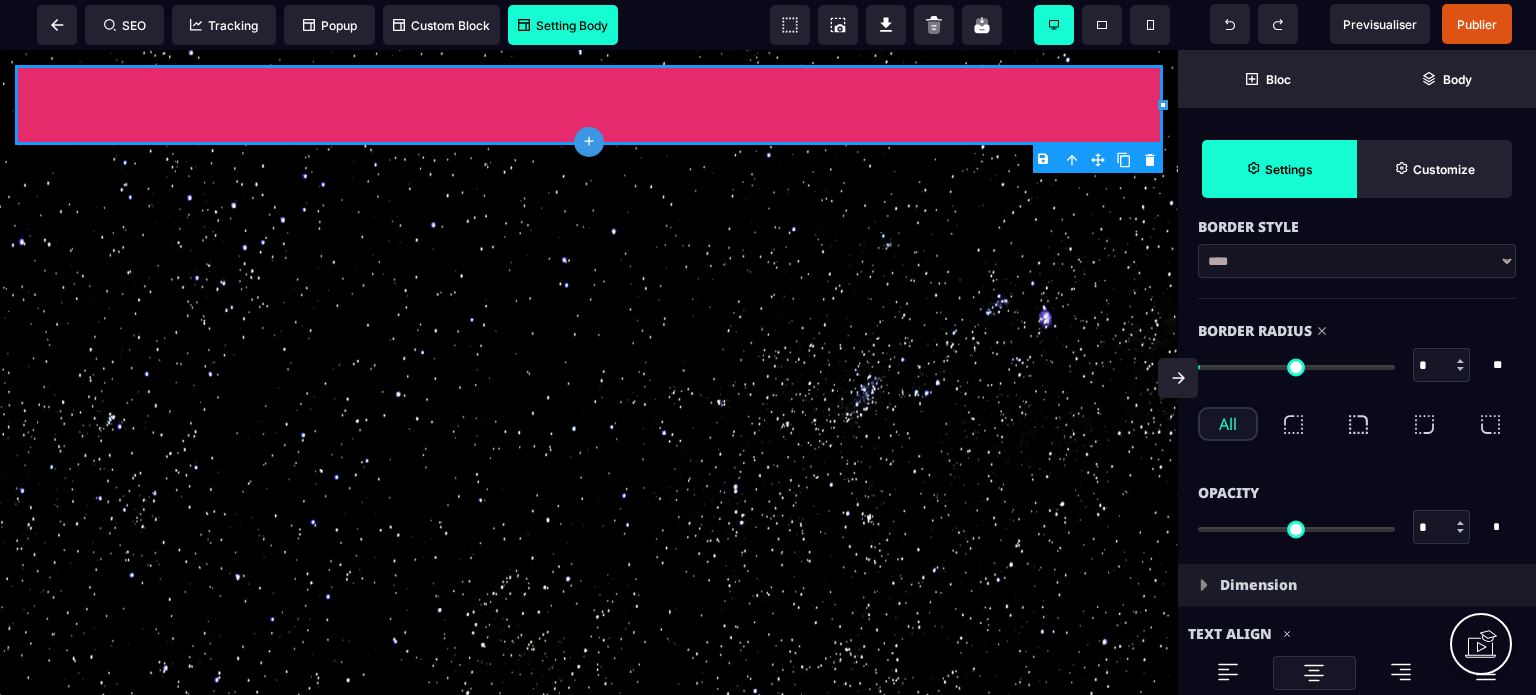 type on "**" 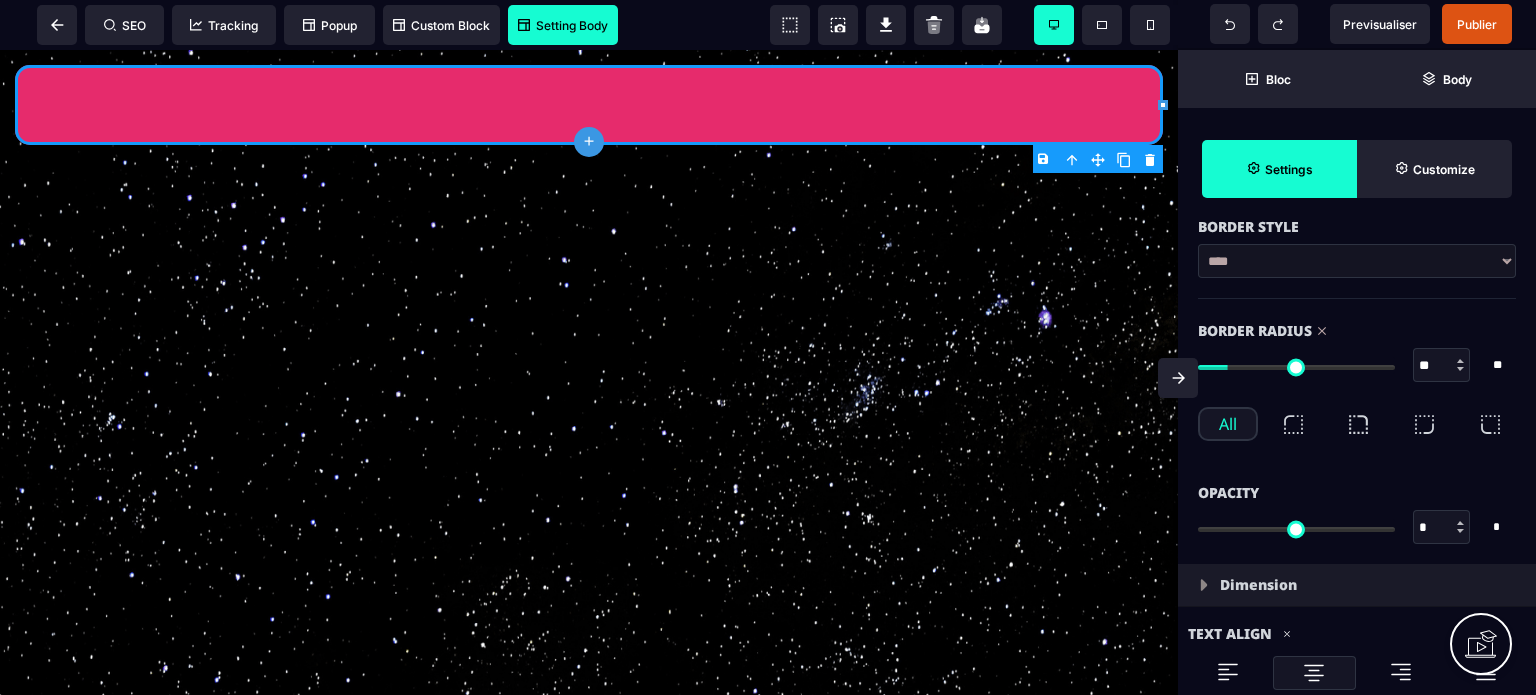 type on "**" 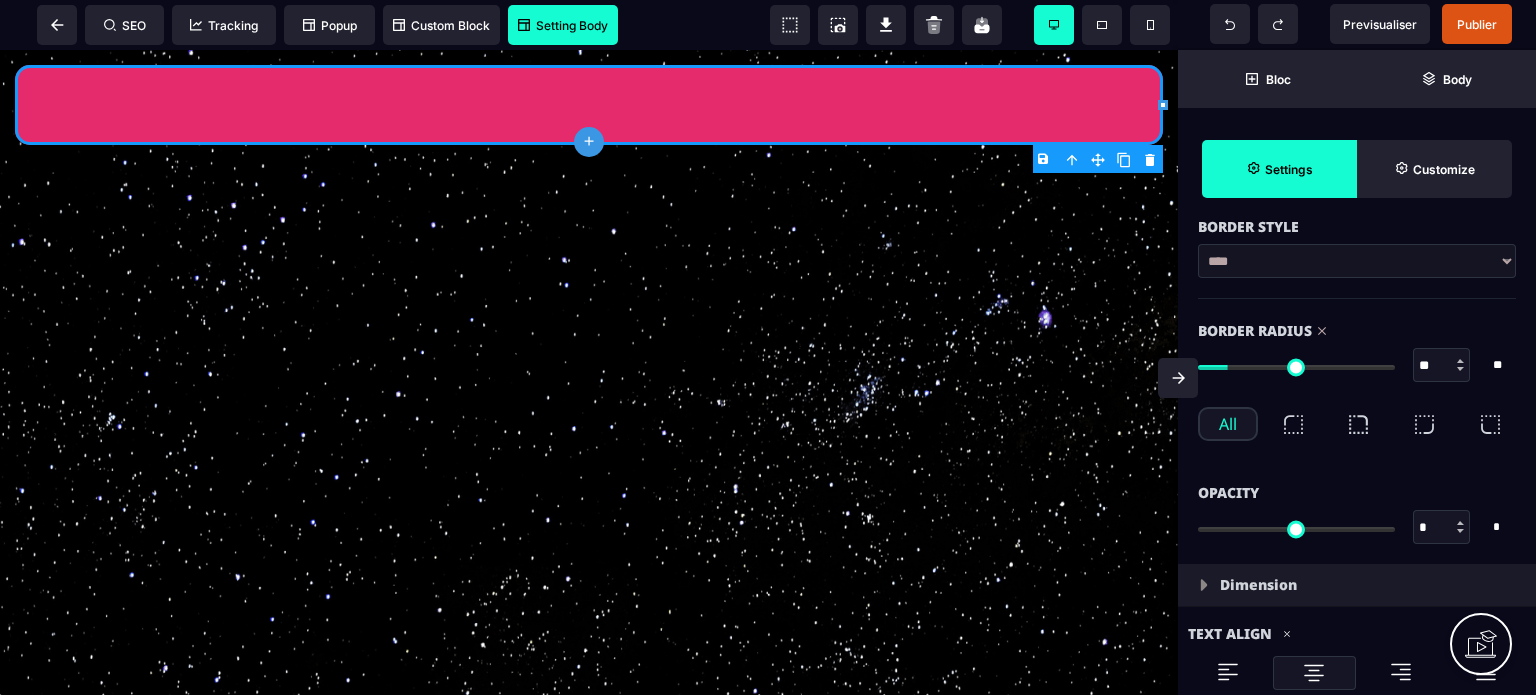 type on "**" 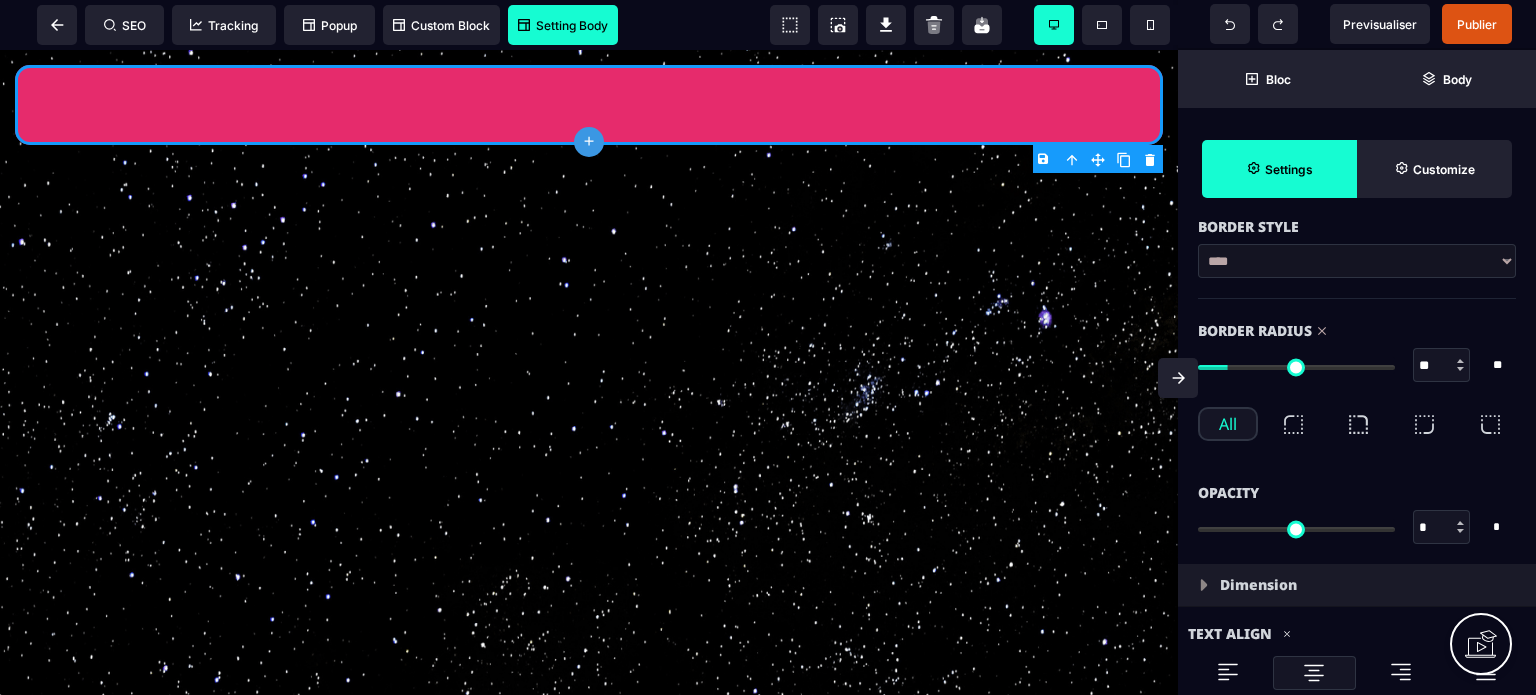click on "Opacity" at bounding box center [1357, 493] 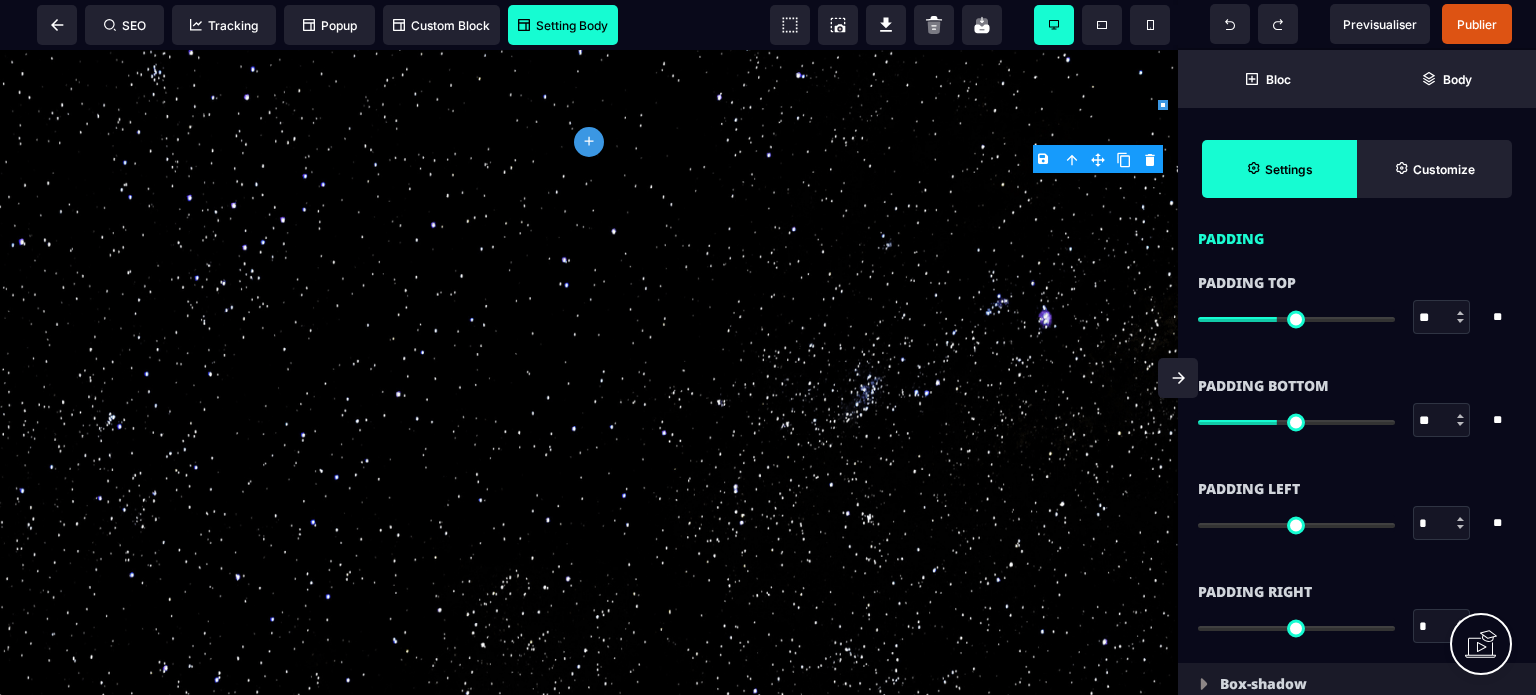 scroll, scrollTop: 1600, scrollLeft: 0, axis: vertical 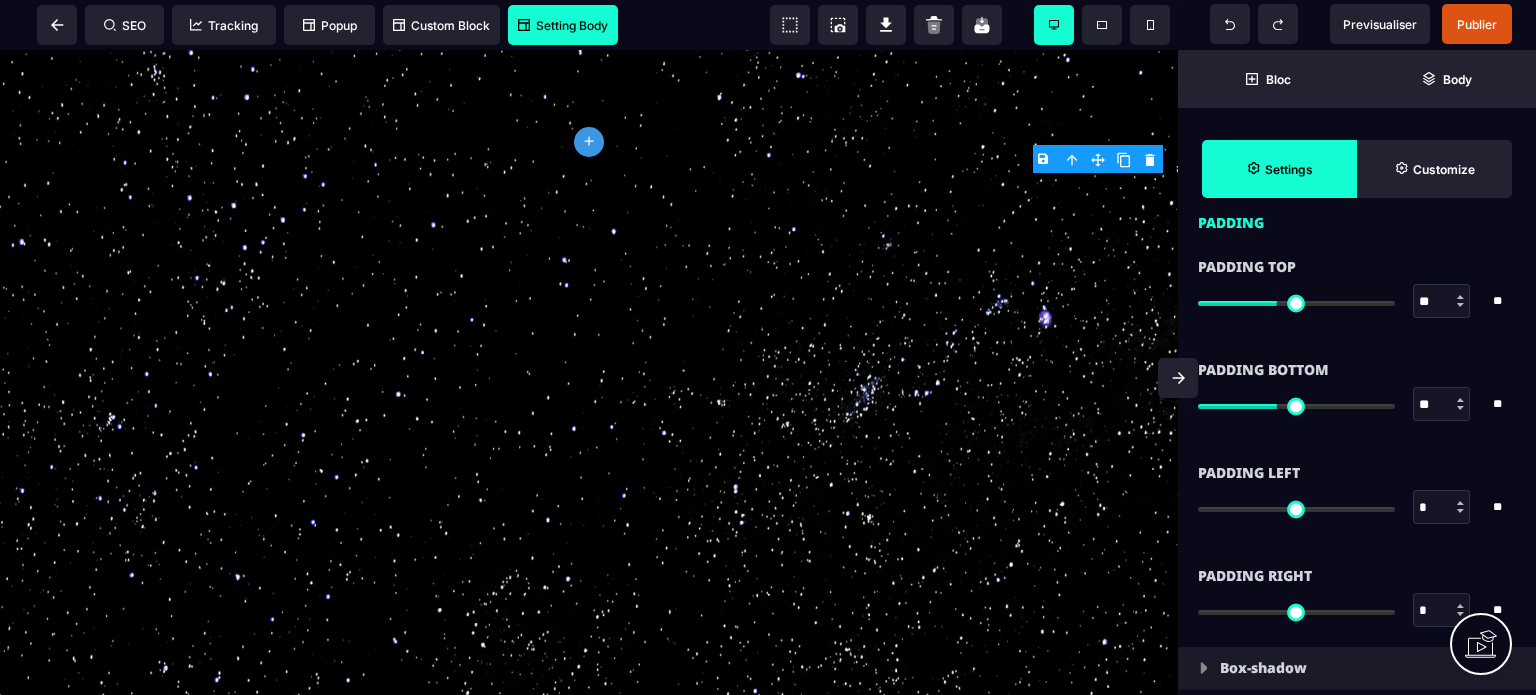click on "**" at bounding box center [1442, 405] 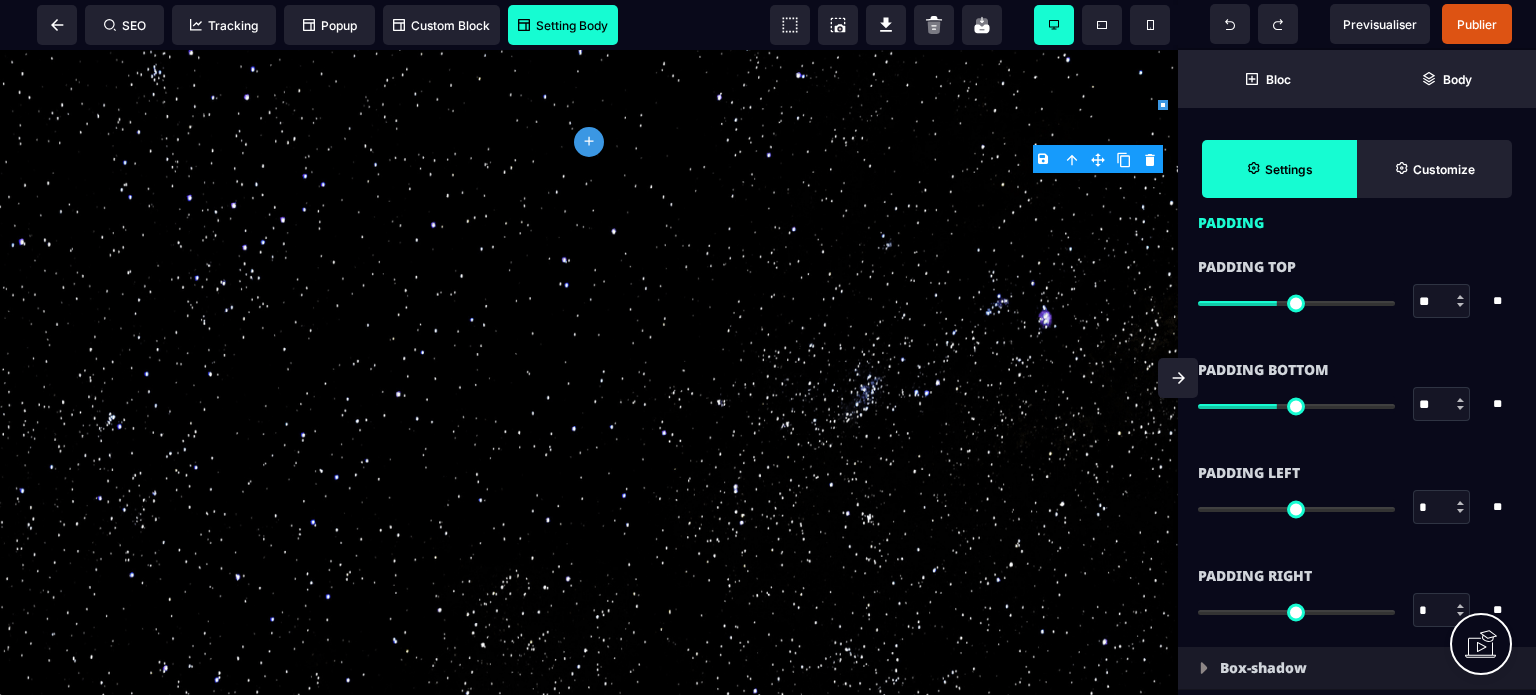 type on "**" 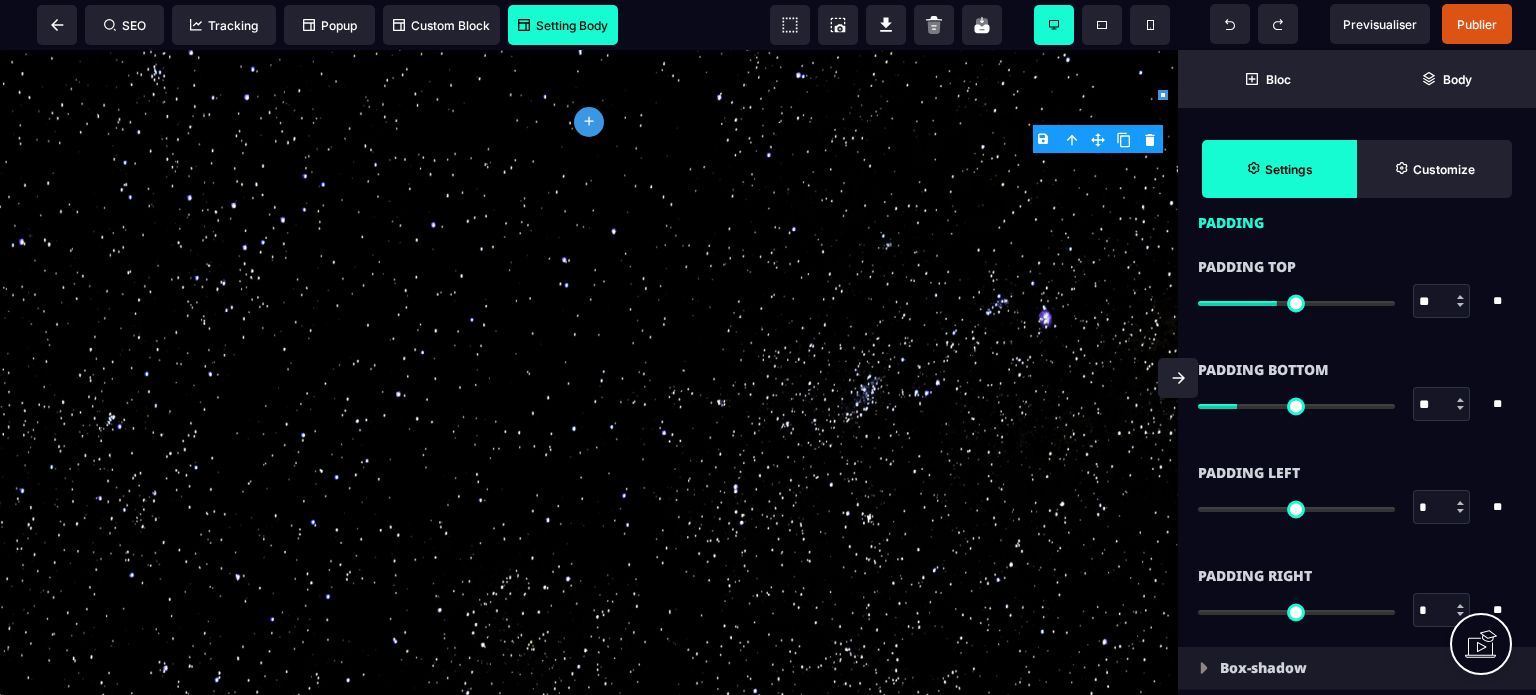 type on "**" 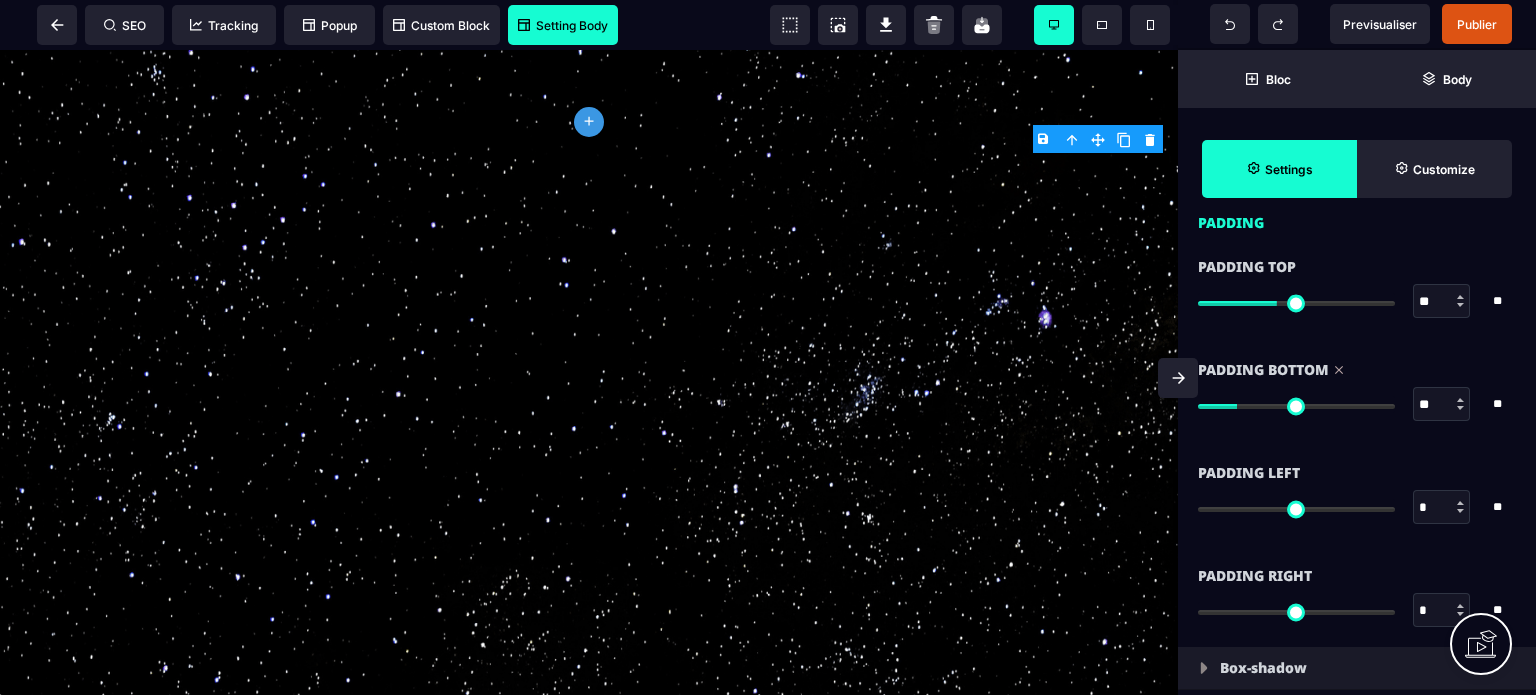 drag, startPoint x: 1423, startPoint y: 299, endPoint x: 1407, endPoint y: 307, distance: 17.888544 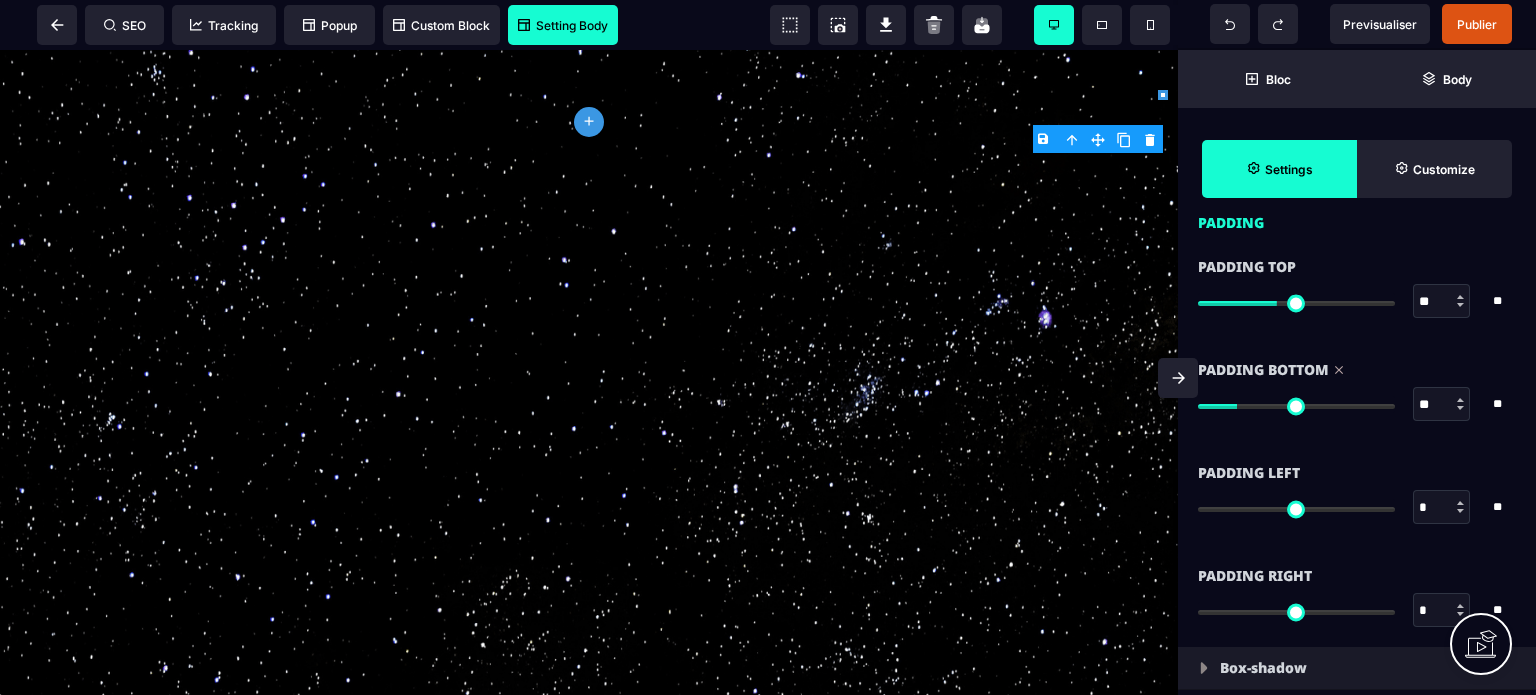 type on "**" 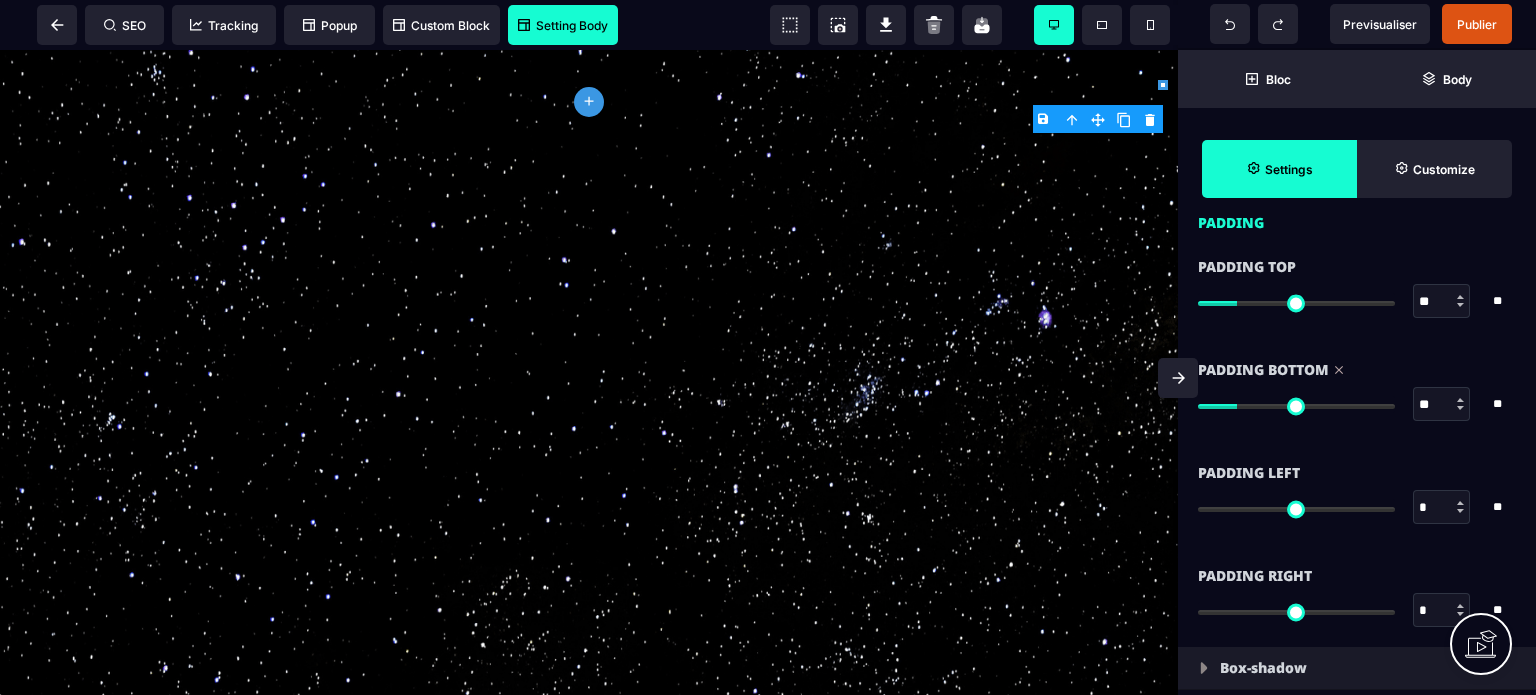 type on "**" 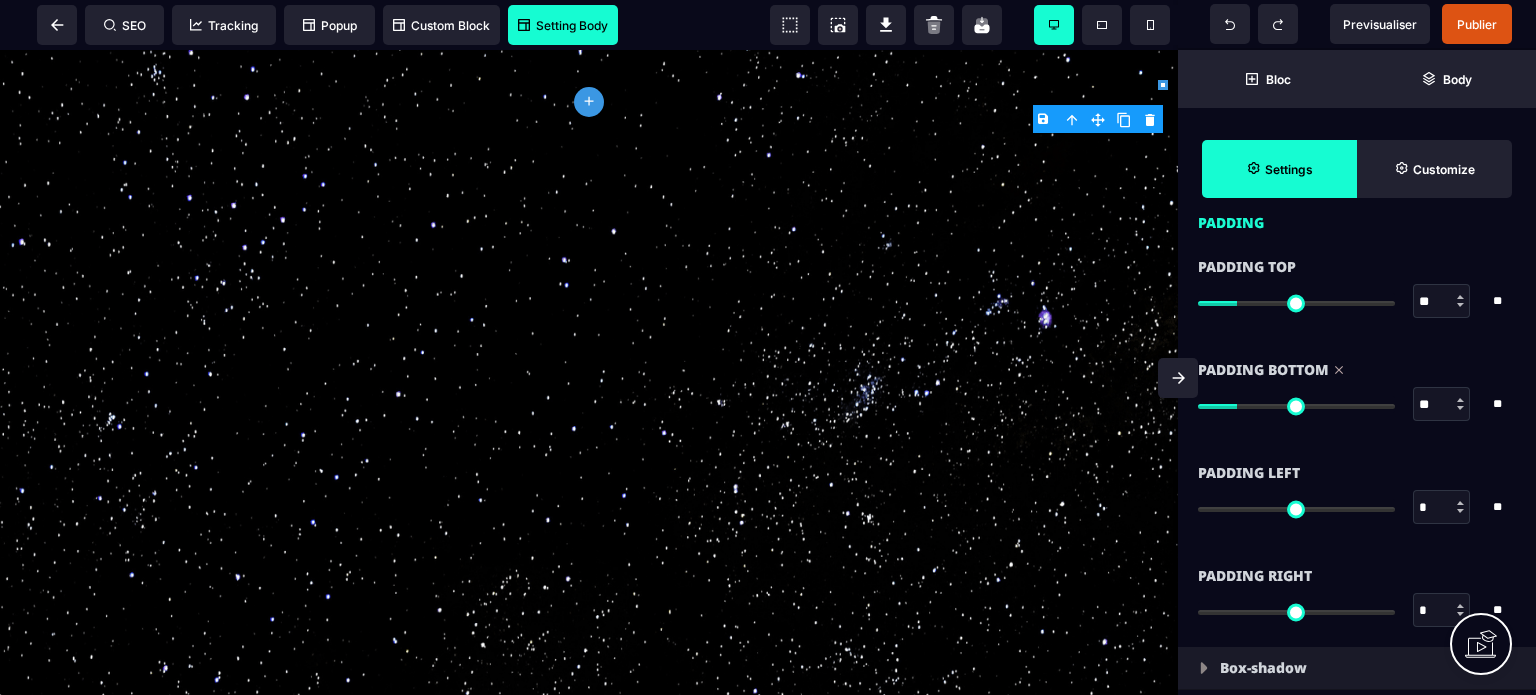 type on "**" 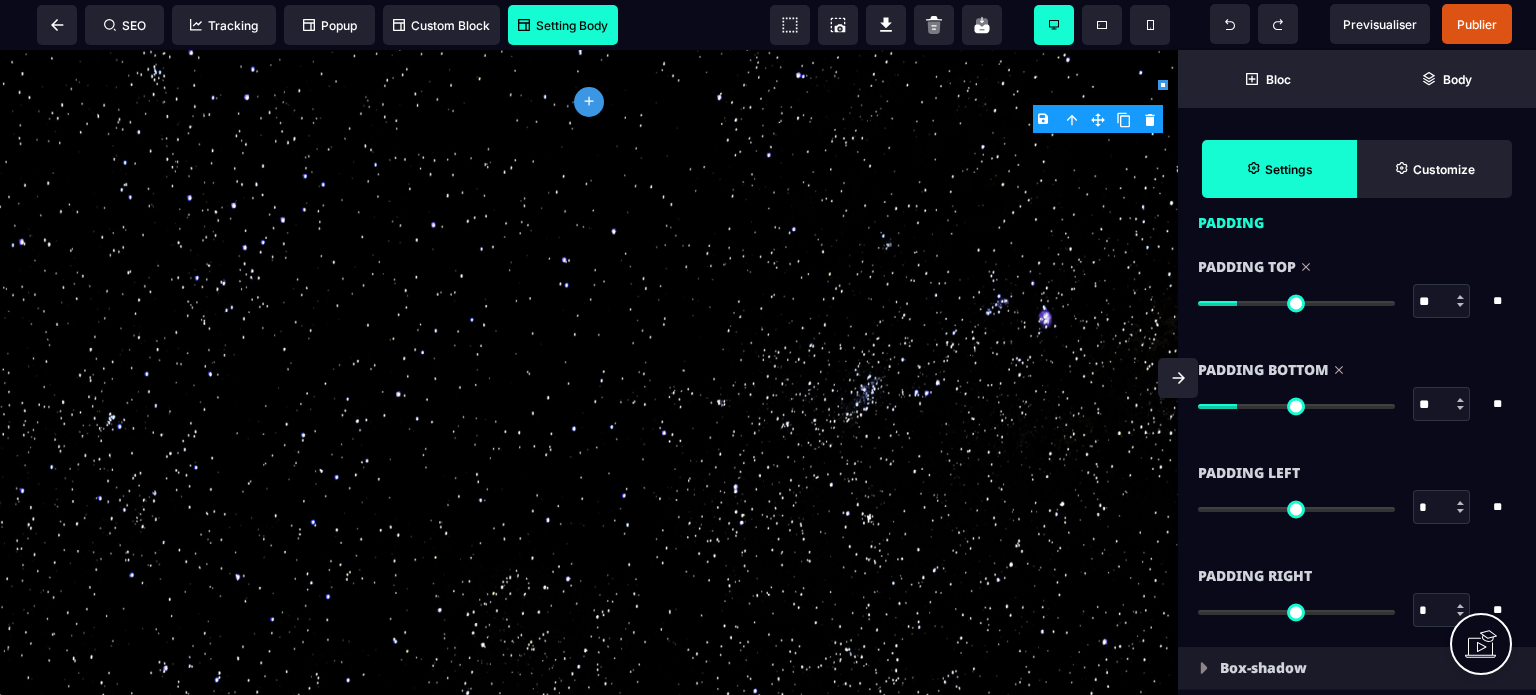 type on "**" 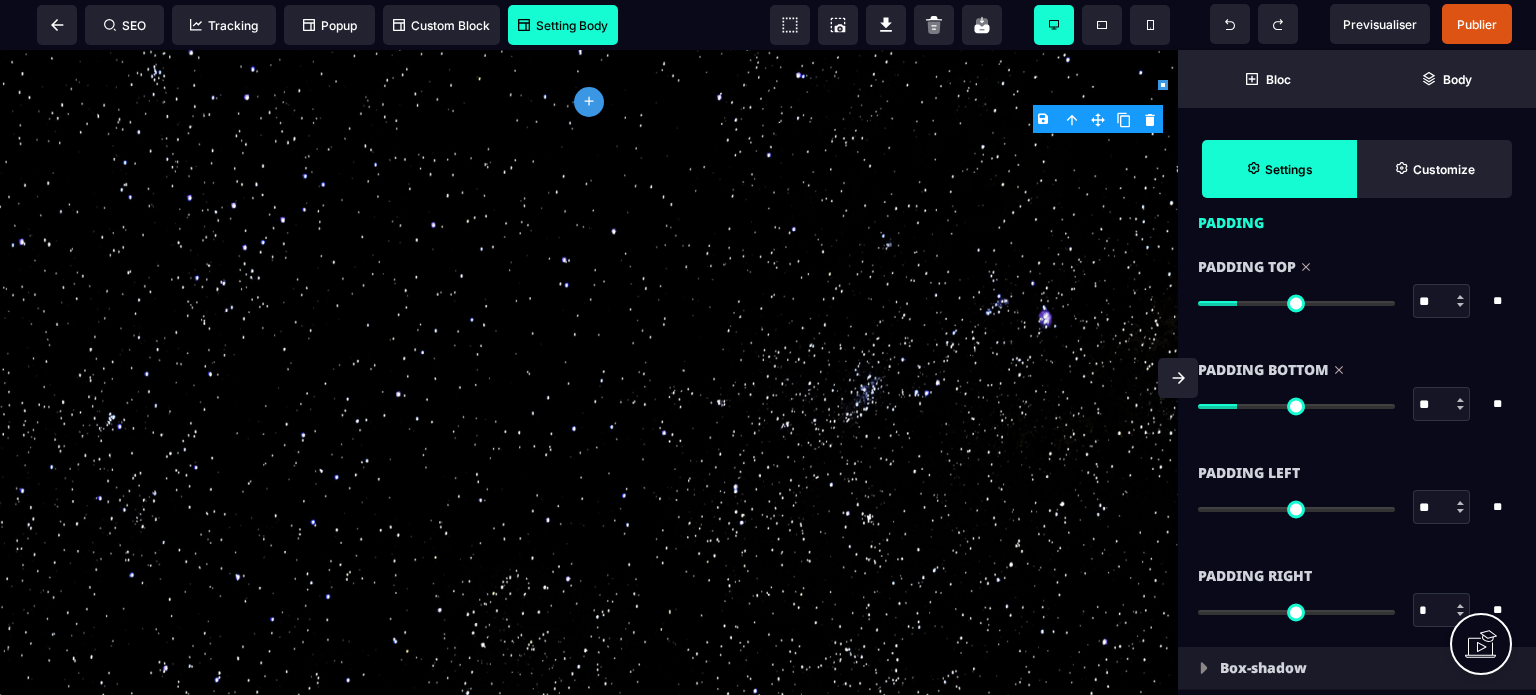 type on "**" 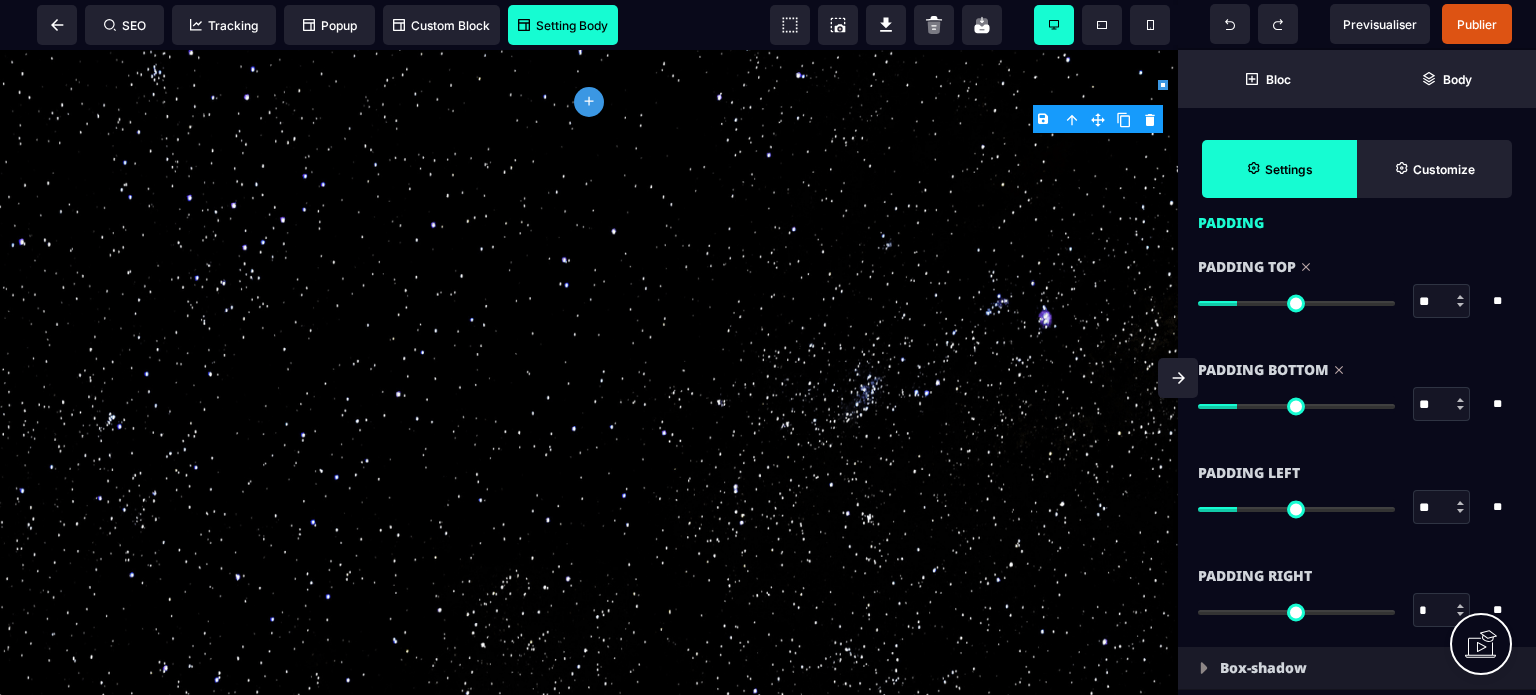 type on "**" 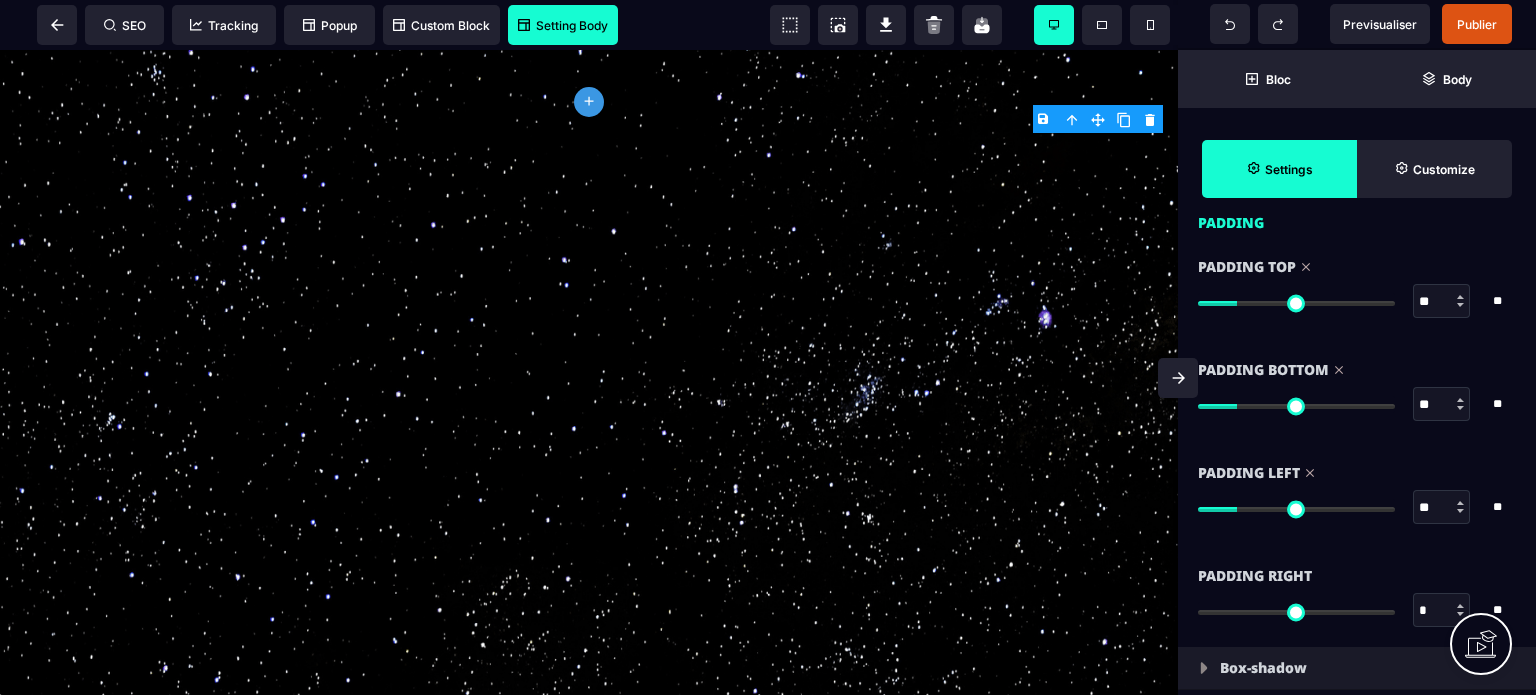 click on "*" at bounding box center (1442, 611) 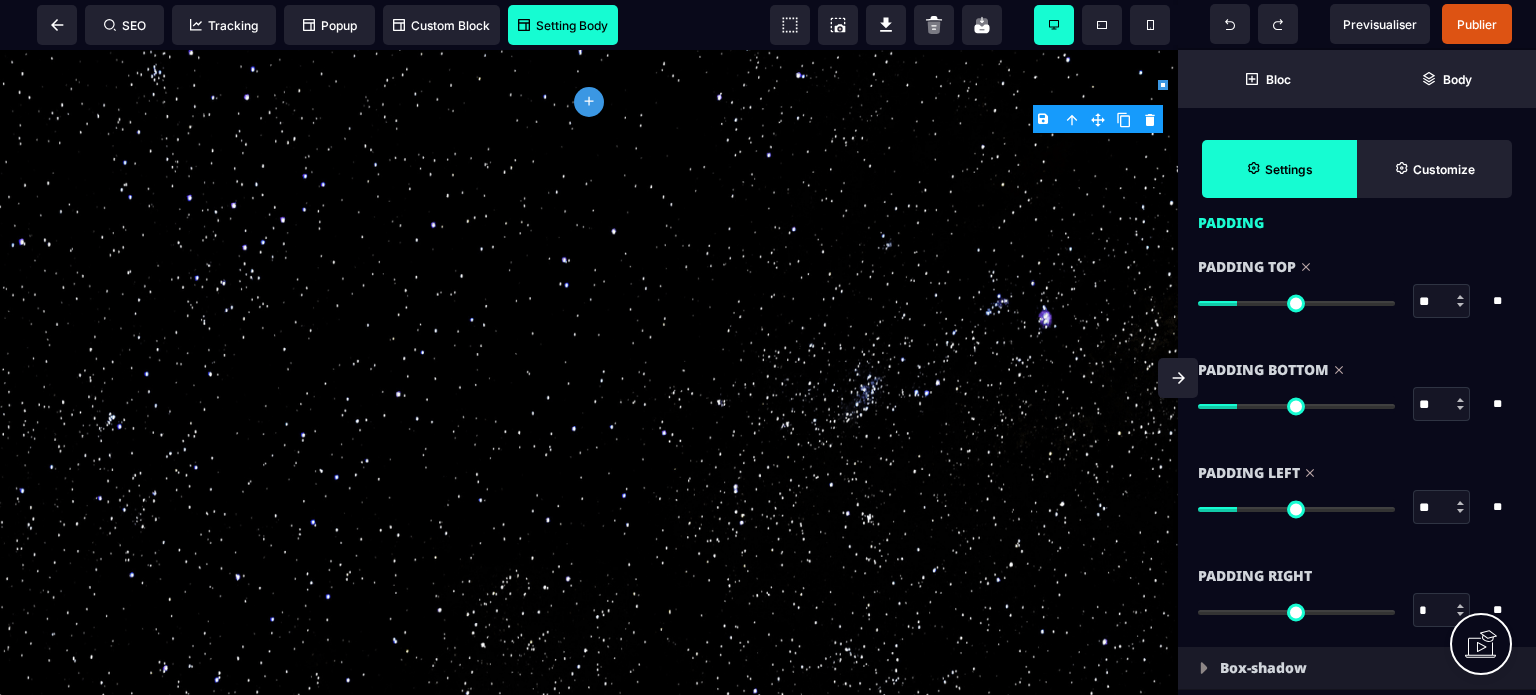 type on "**" 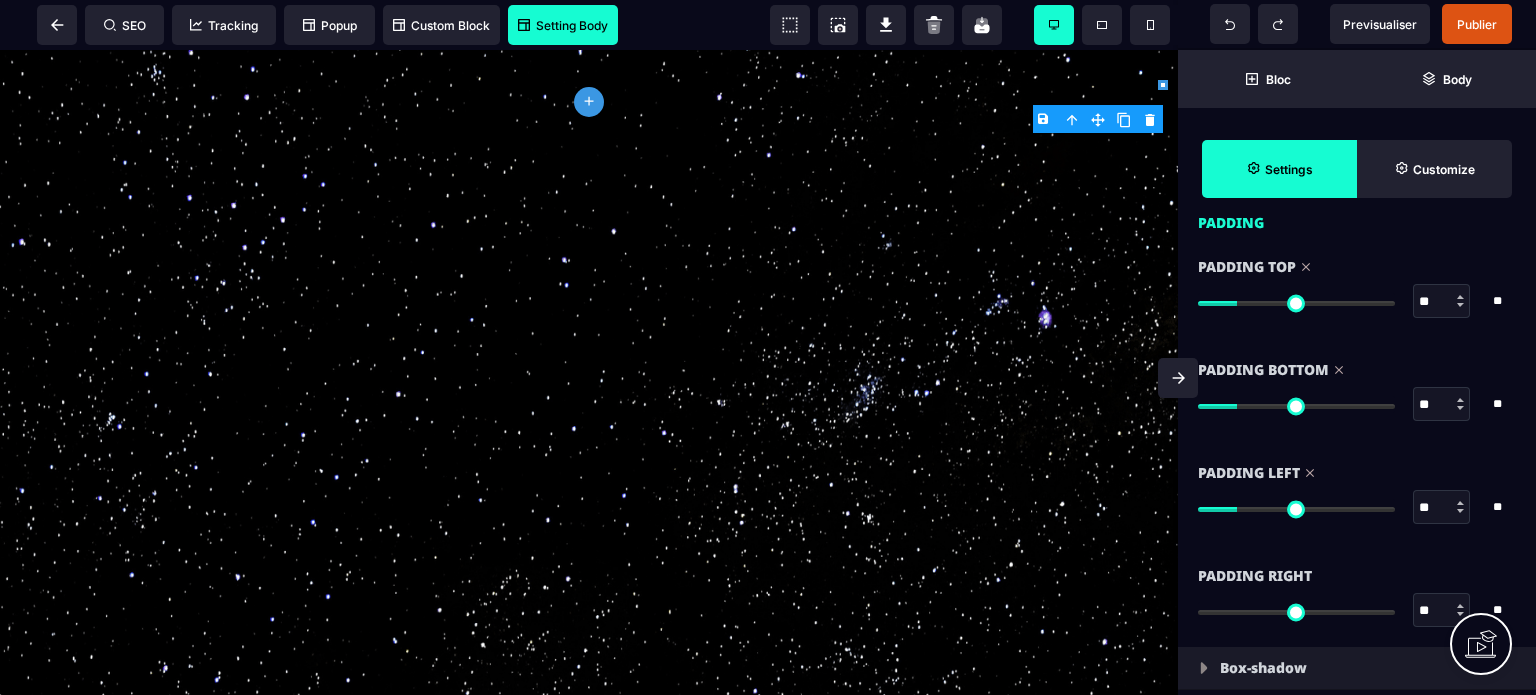 type on "**" 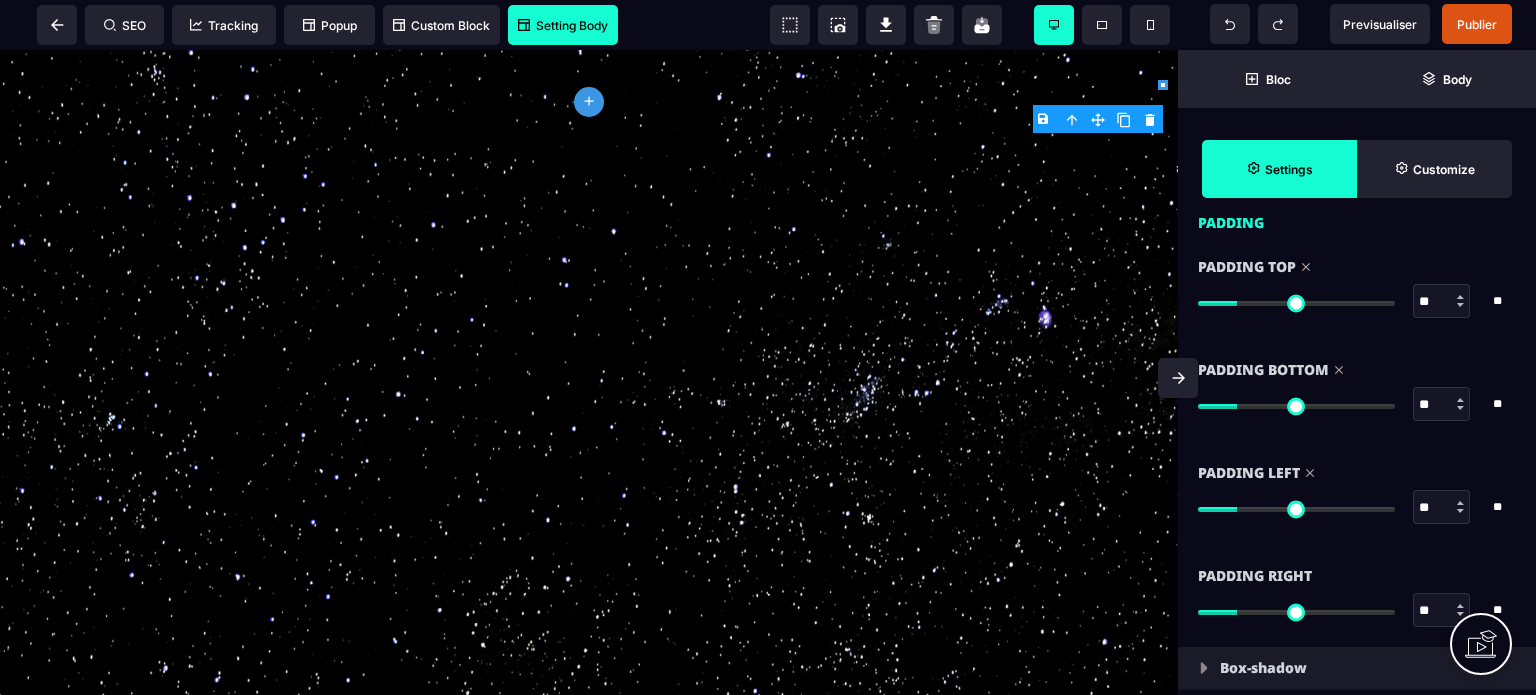 type on "**" 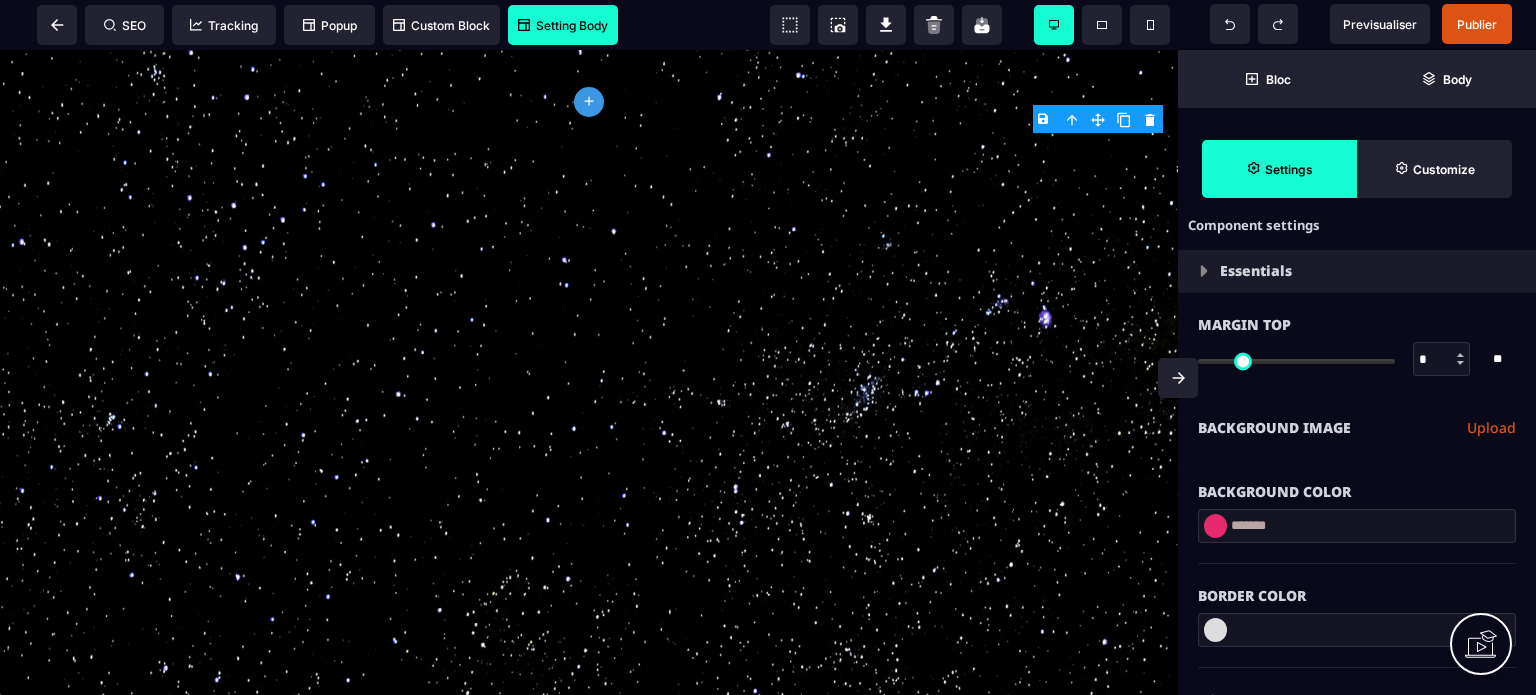 scroll, scrollTop: 0, scrollLeft: 0, axis: both 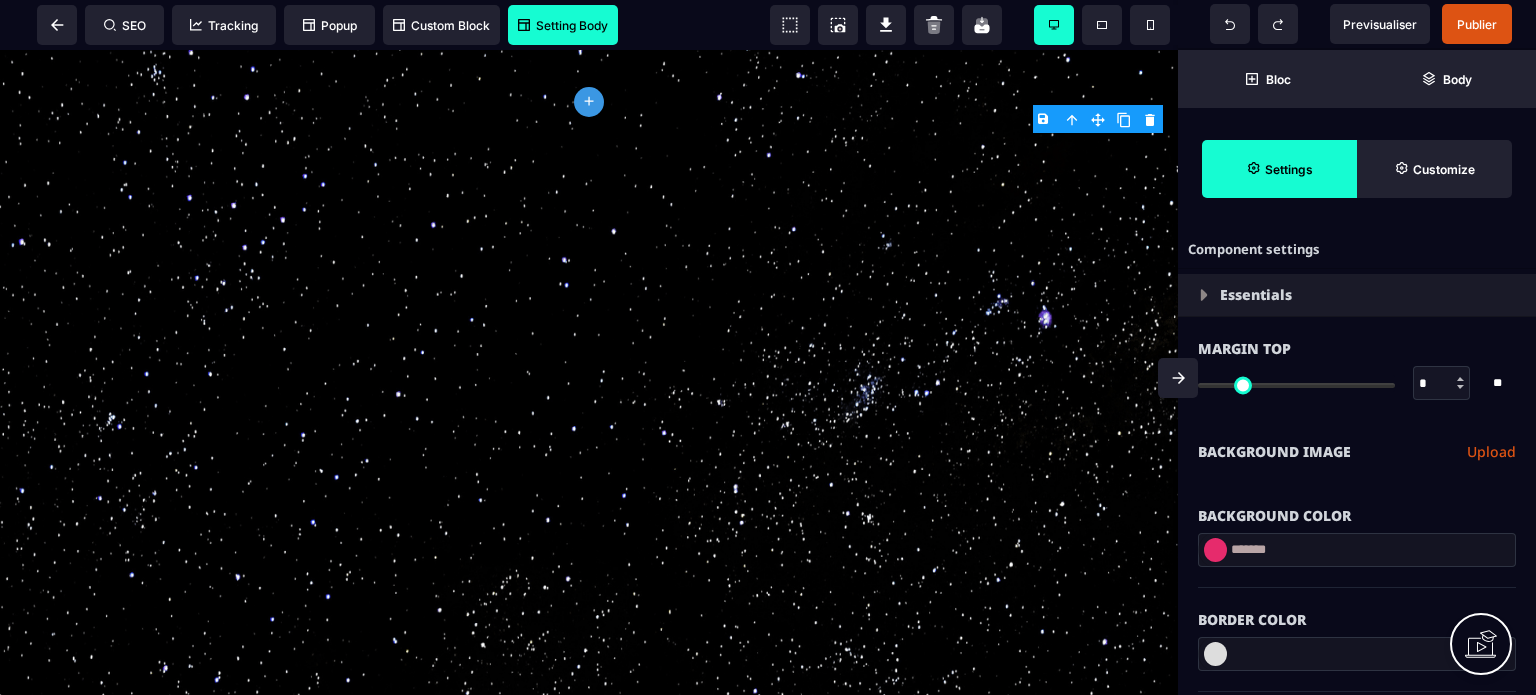 click on "*" at bounding box center (1442, 384) 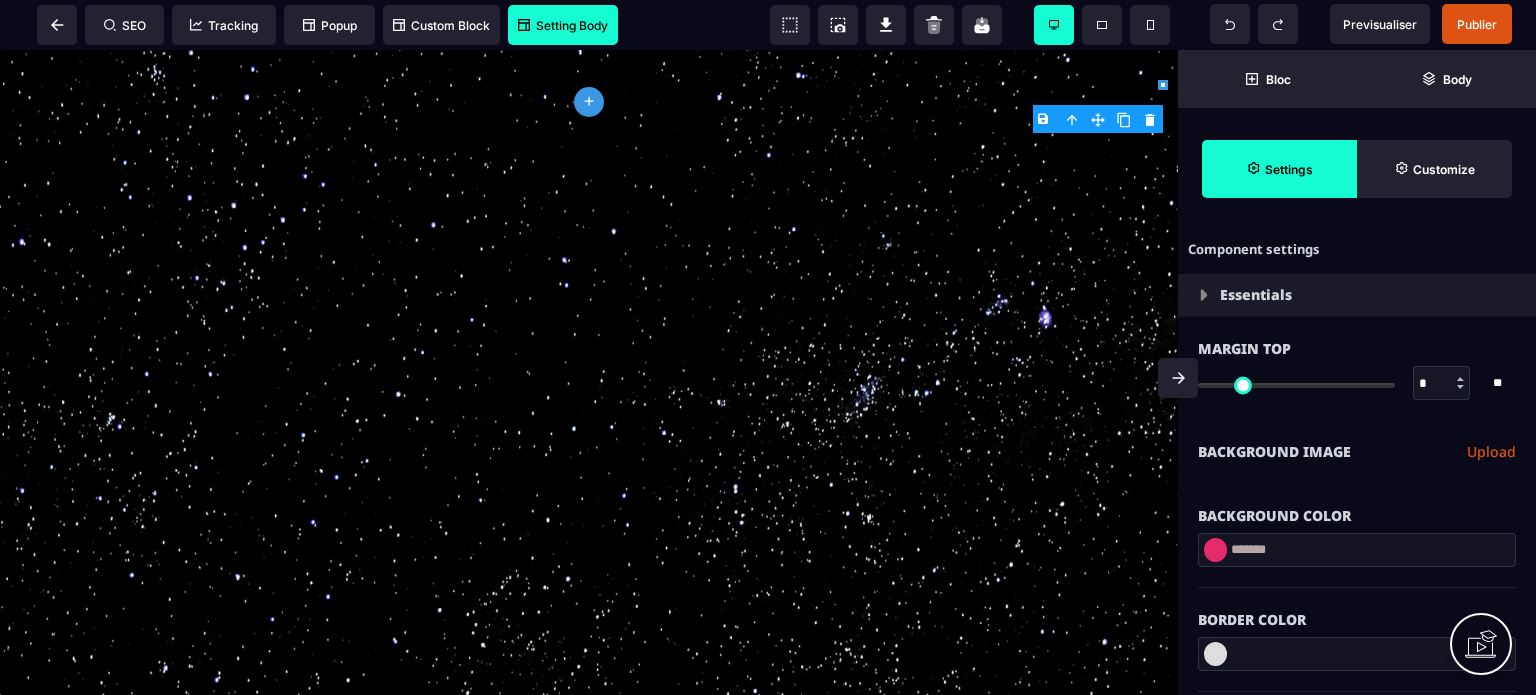 type on "**" 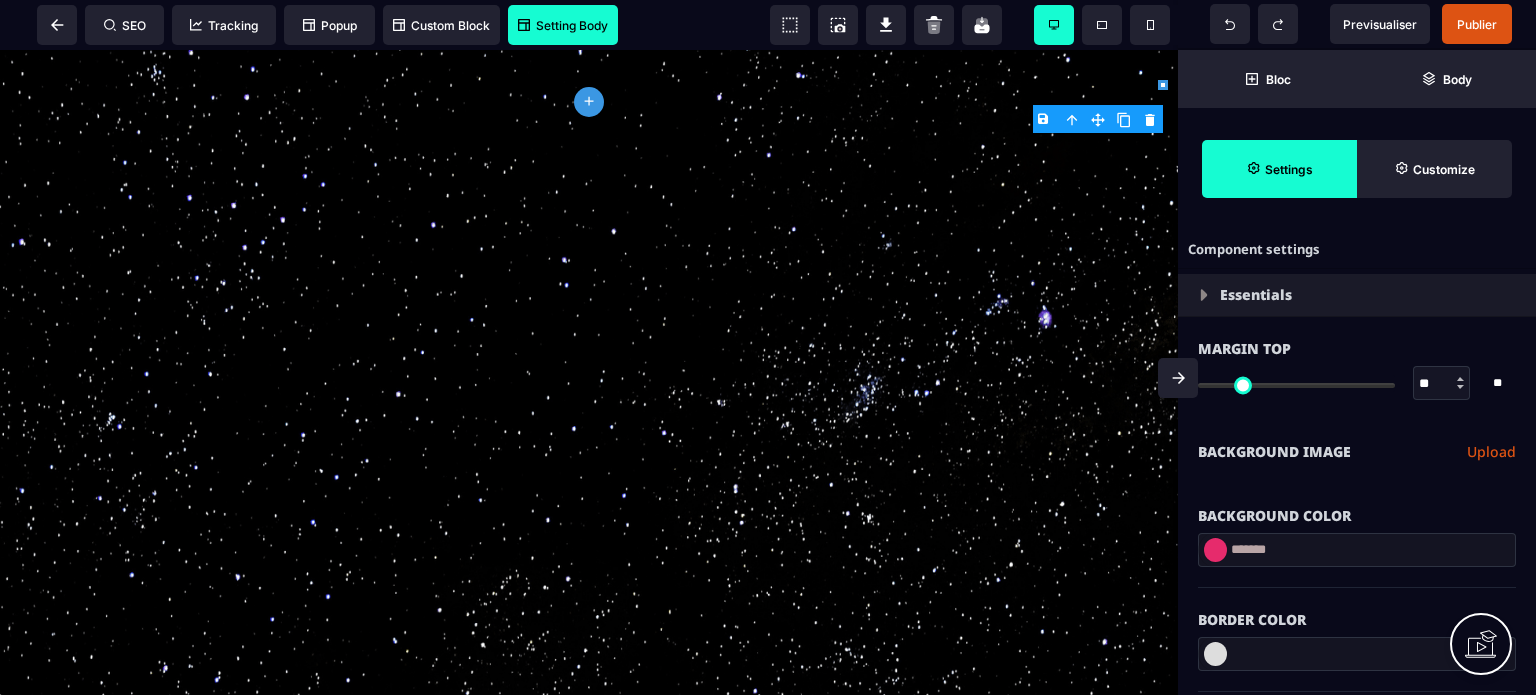 type on "**" 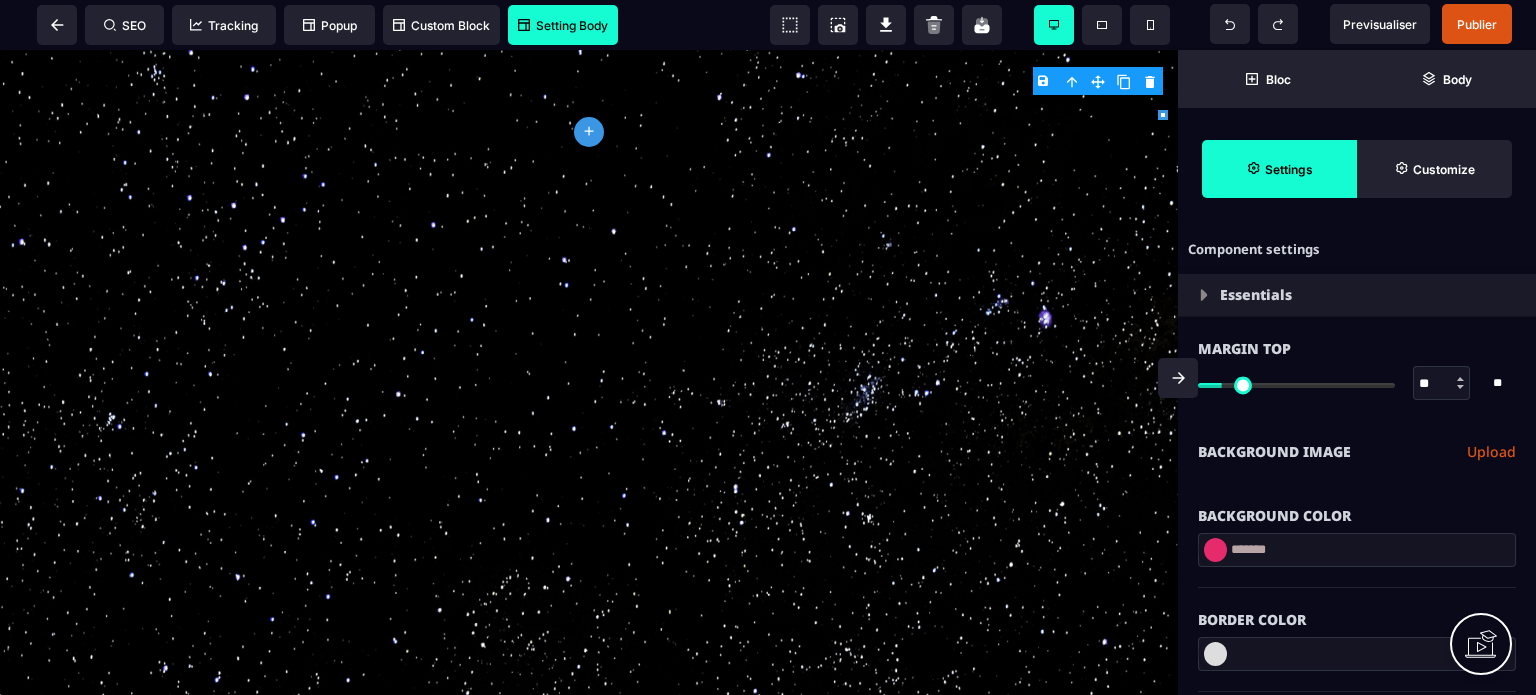 type on "**" 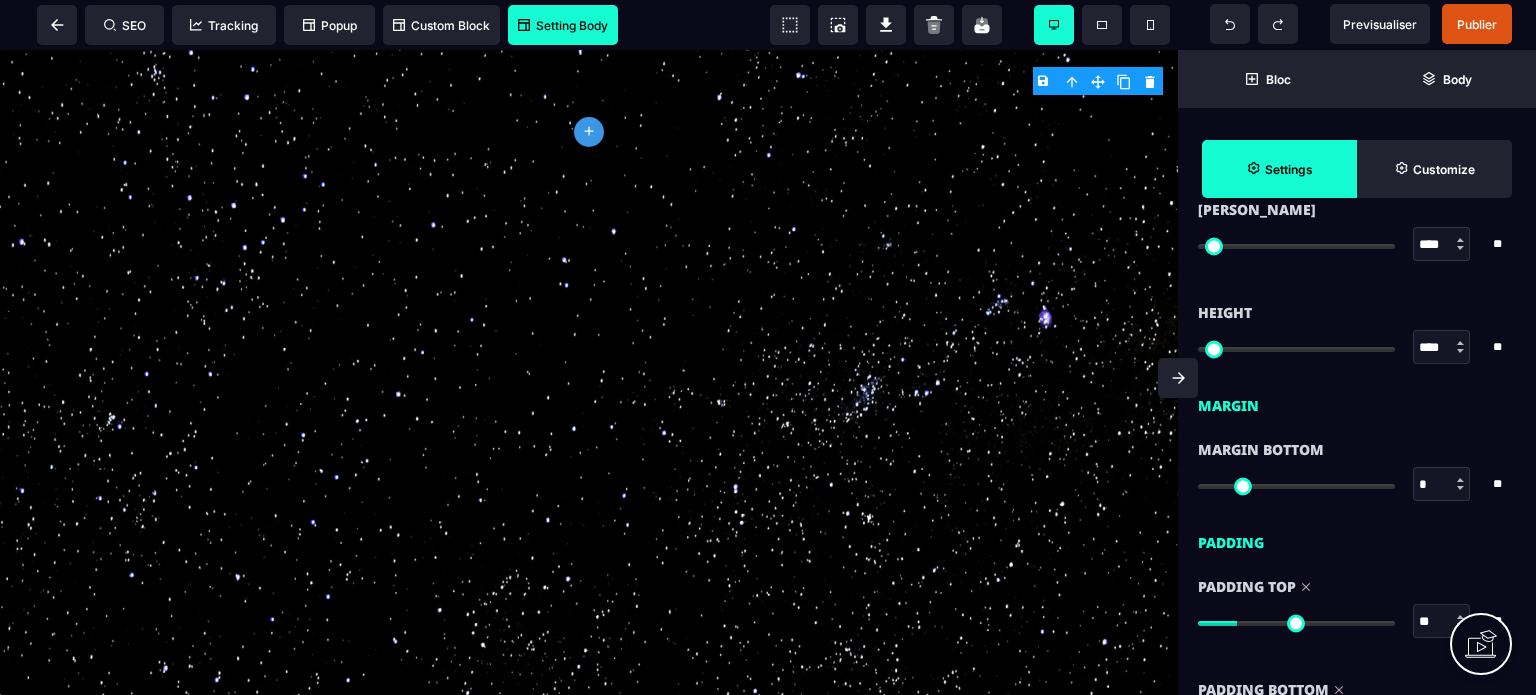 scroll, scrollTop: 1360, scrollLeft: 0, axis: vertical 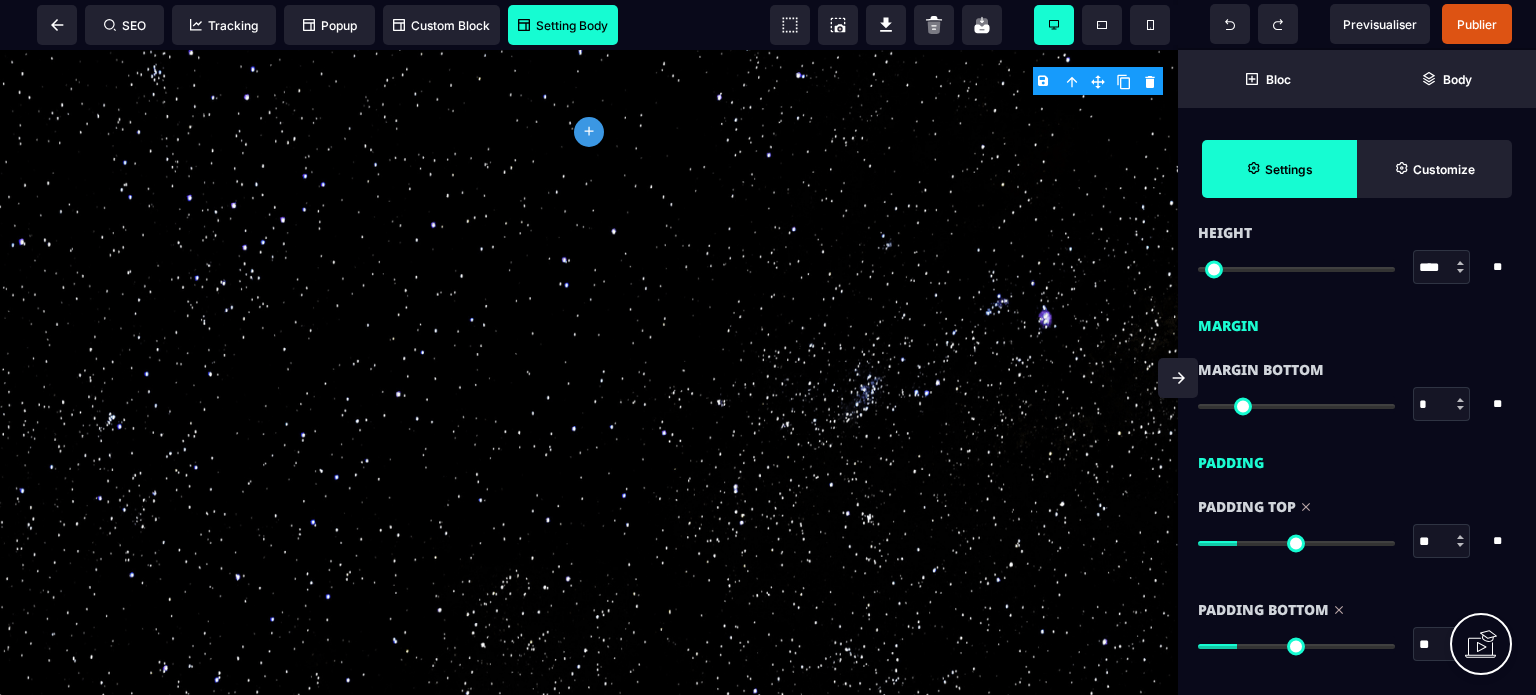 click on "*" at bounding box center (1442, 405) 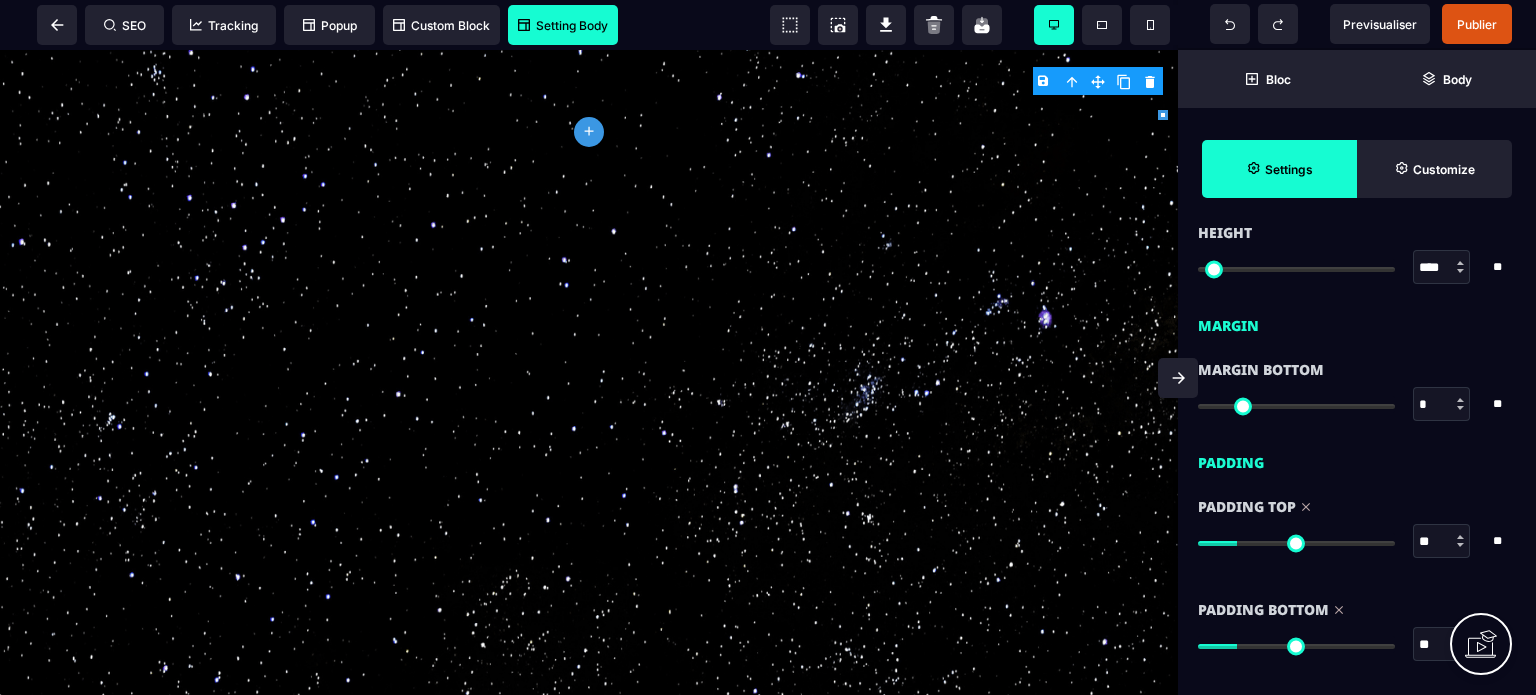 type on "**" 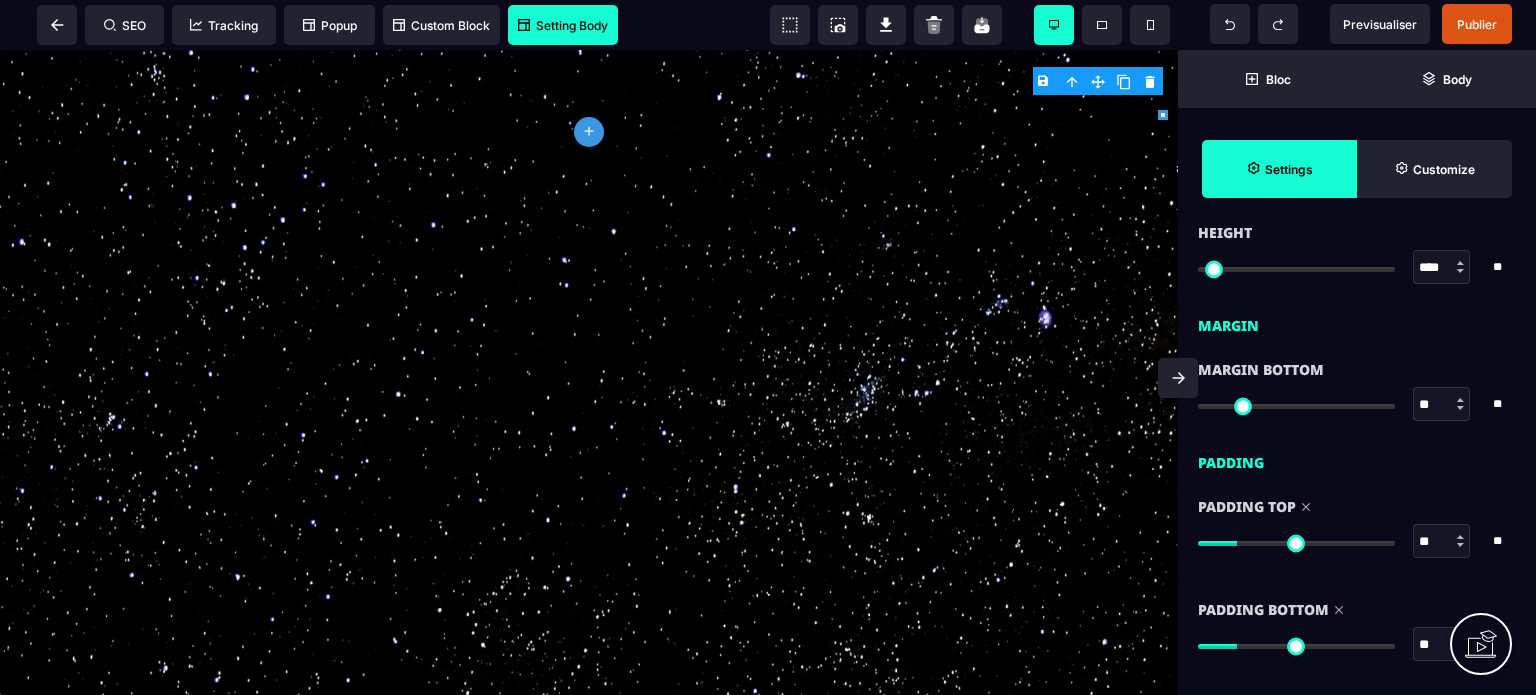 type on "**" 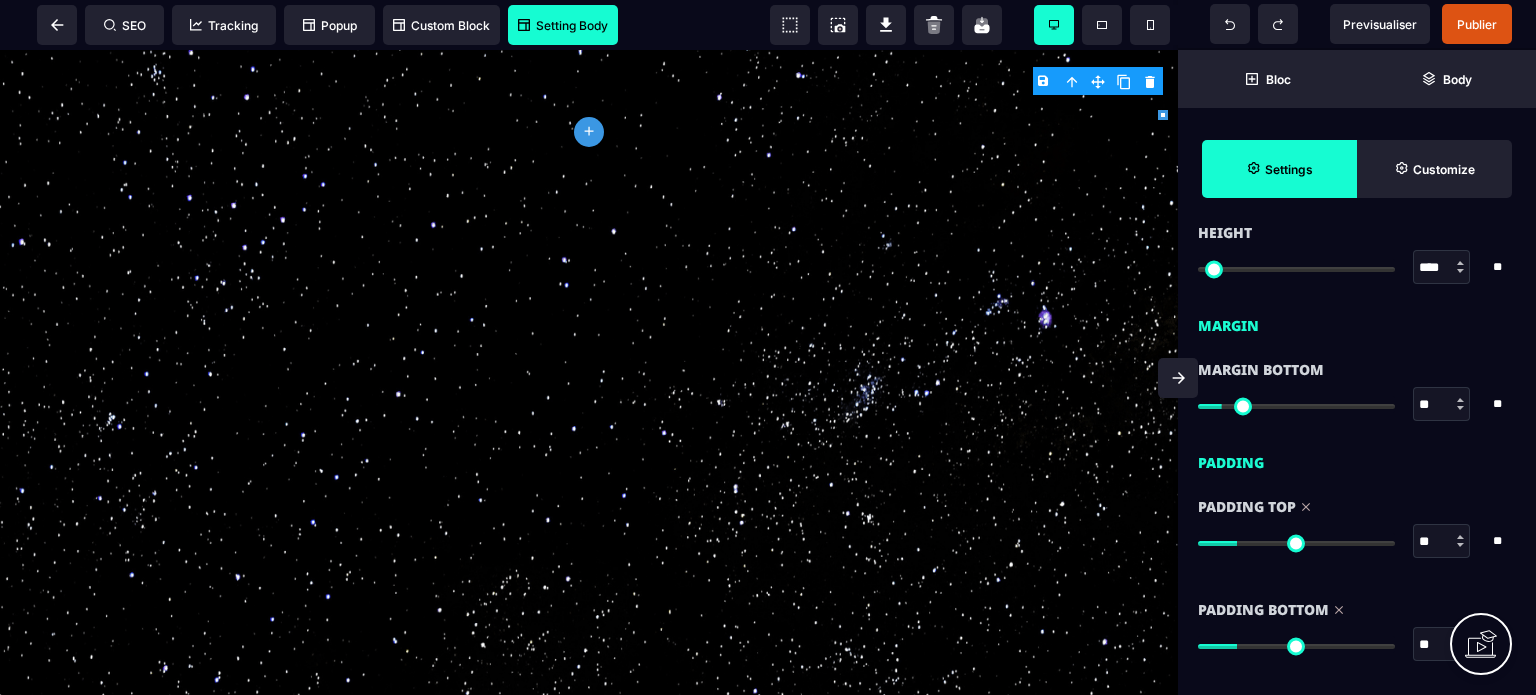 type on "**" 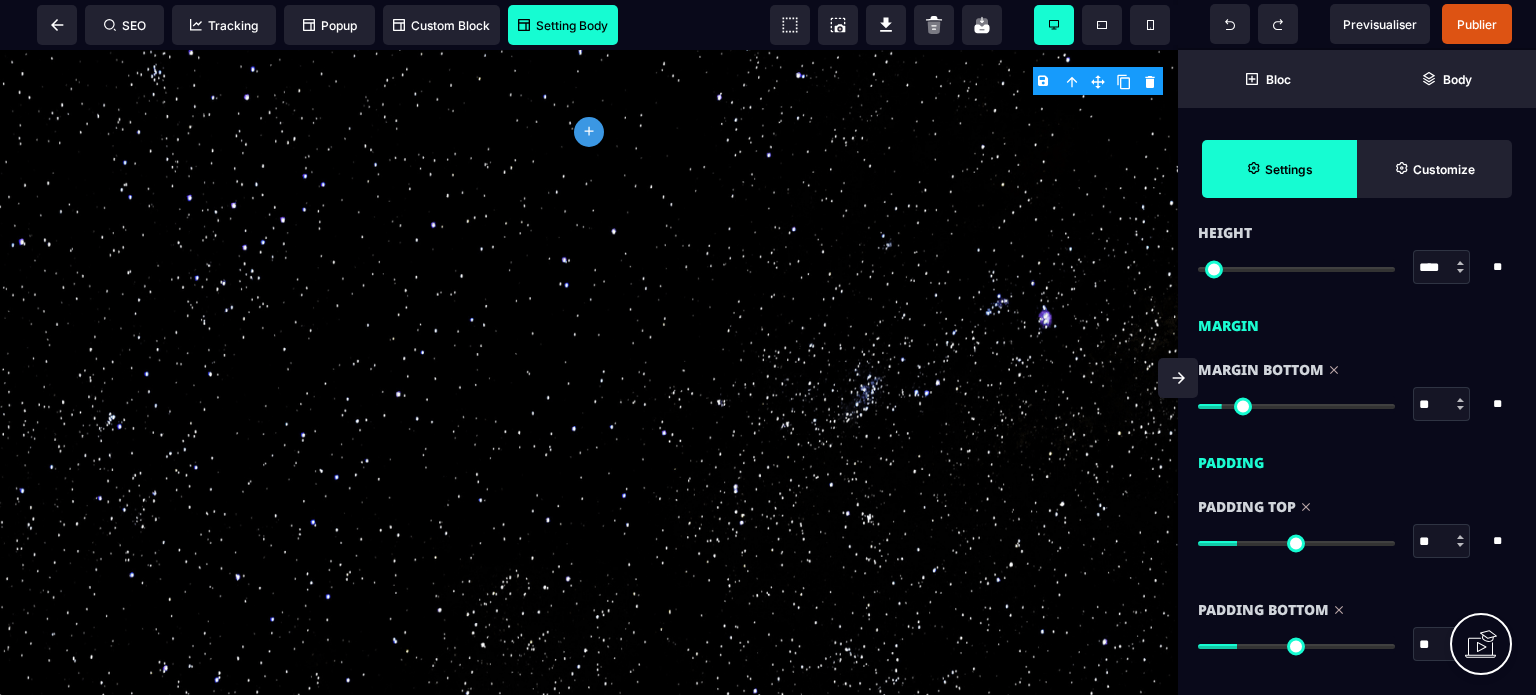 click at bounding box center (589, 372) 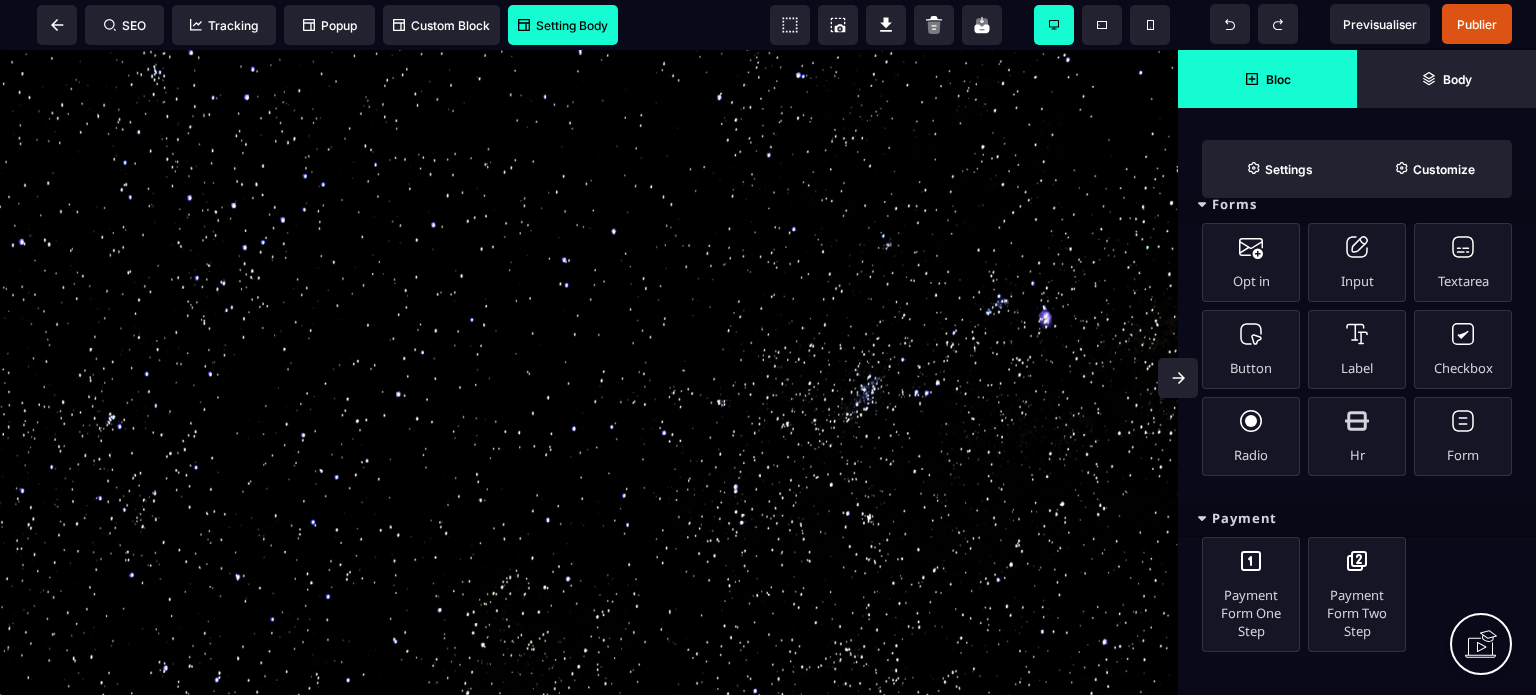 click 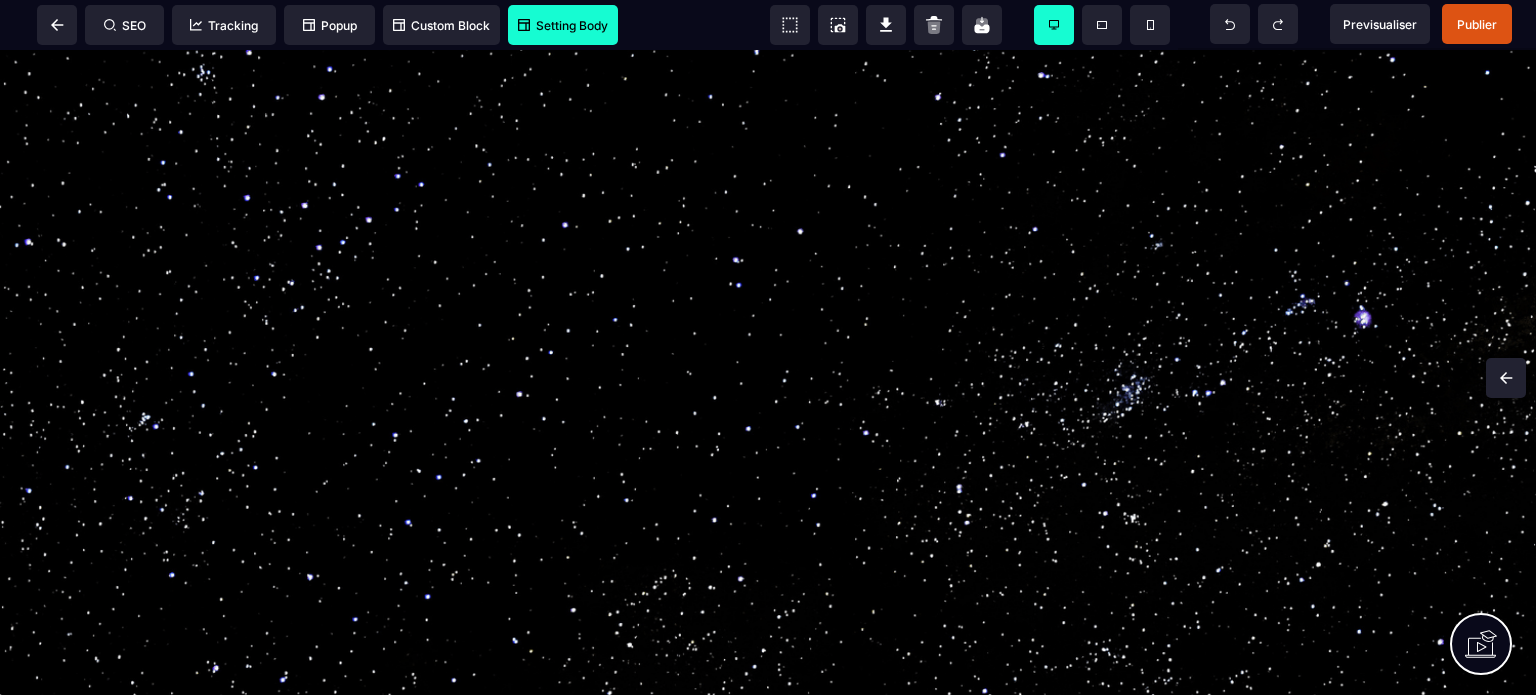 scroll, scrollTop: 0, scrollLeft: 0, axis: both 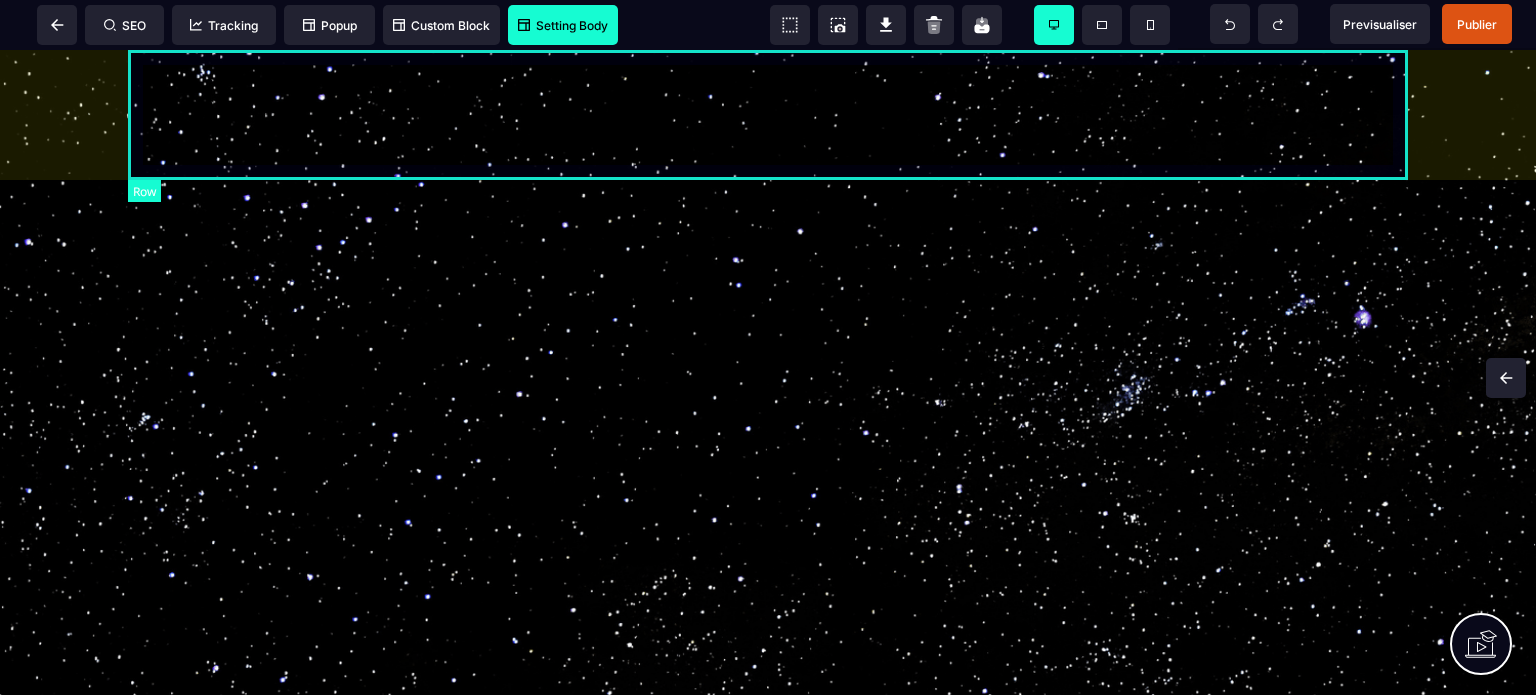 click at bounding box center (768, 115) 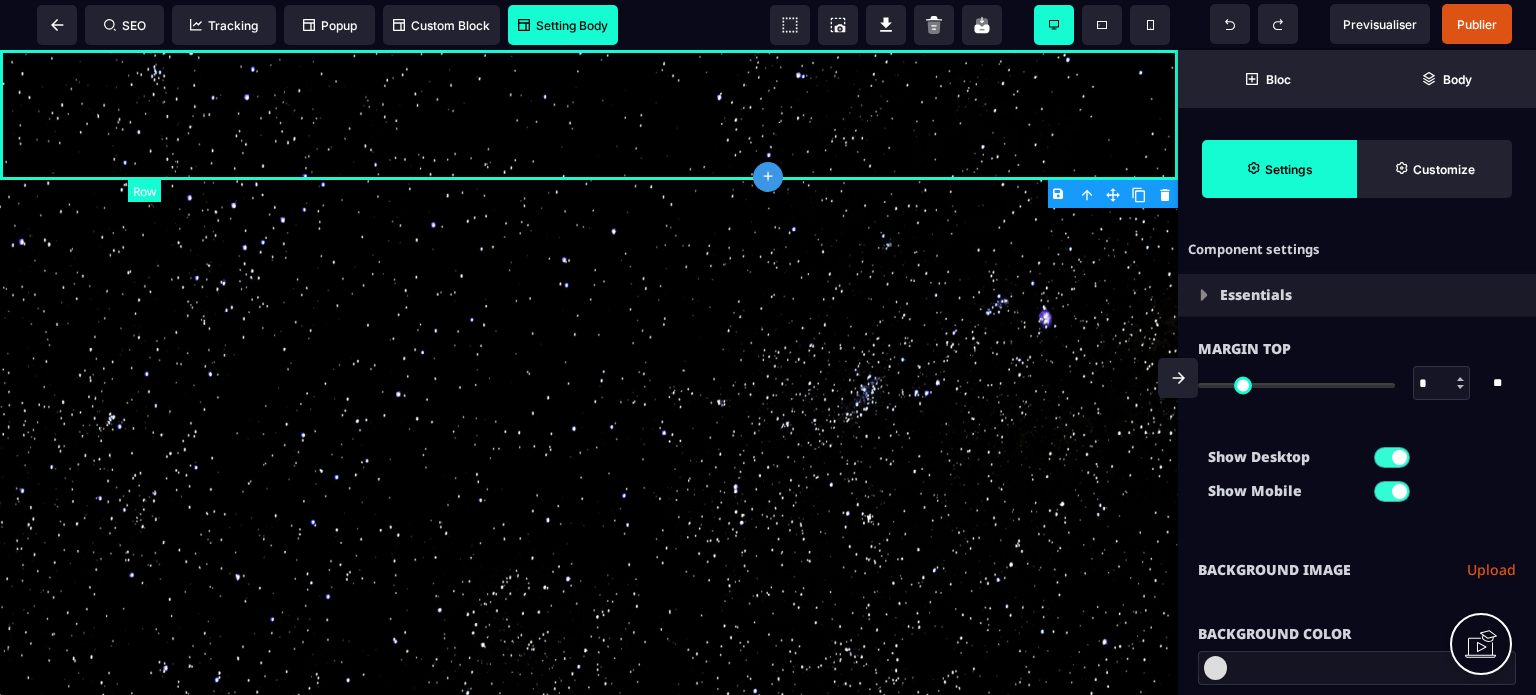 type on "*" 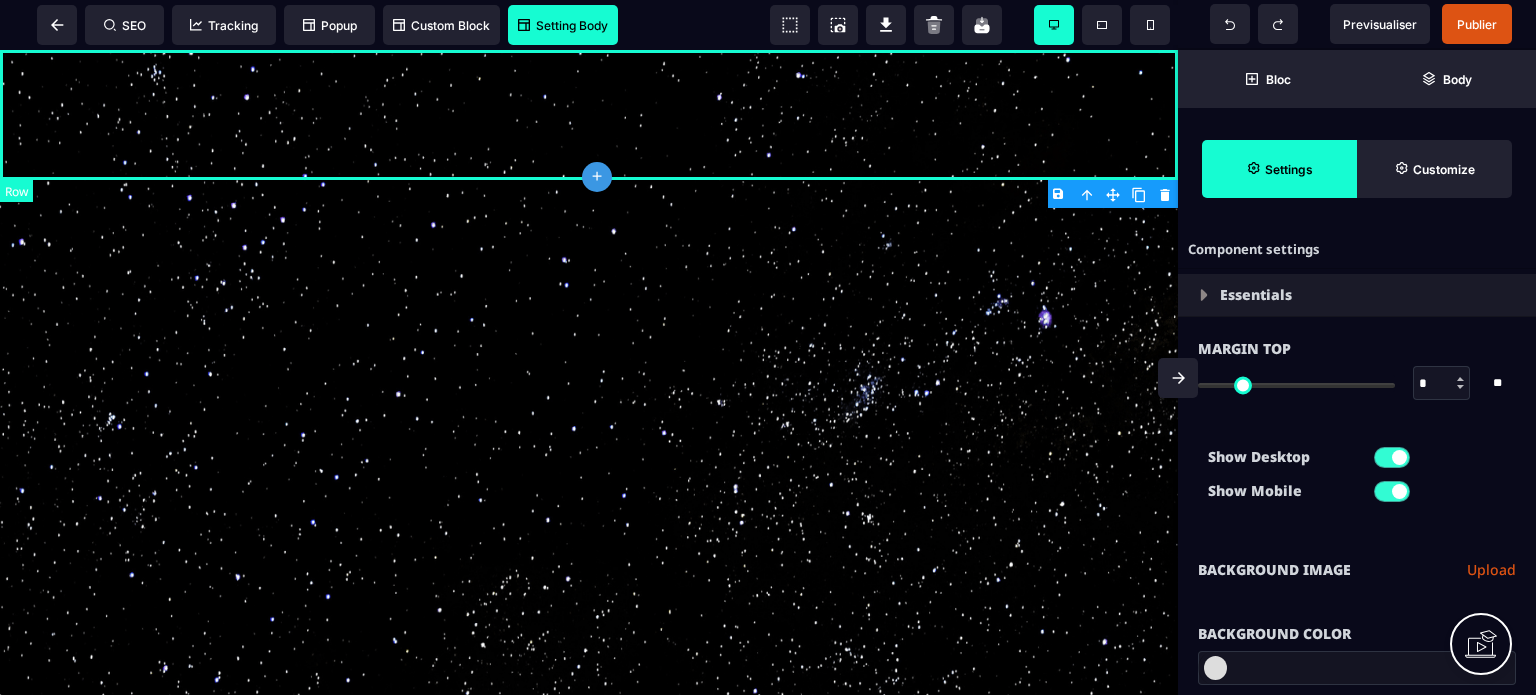 type on "***" 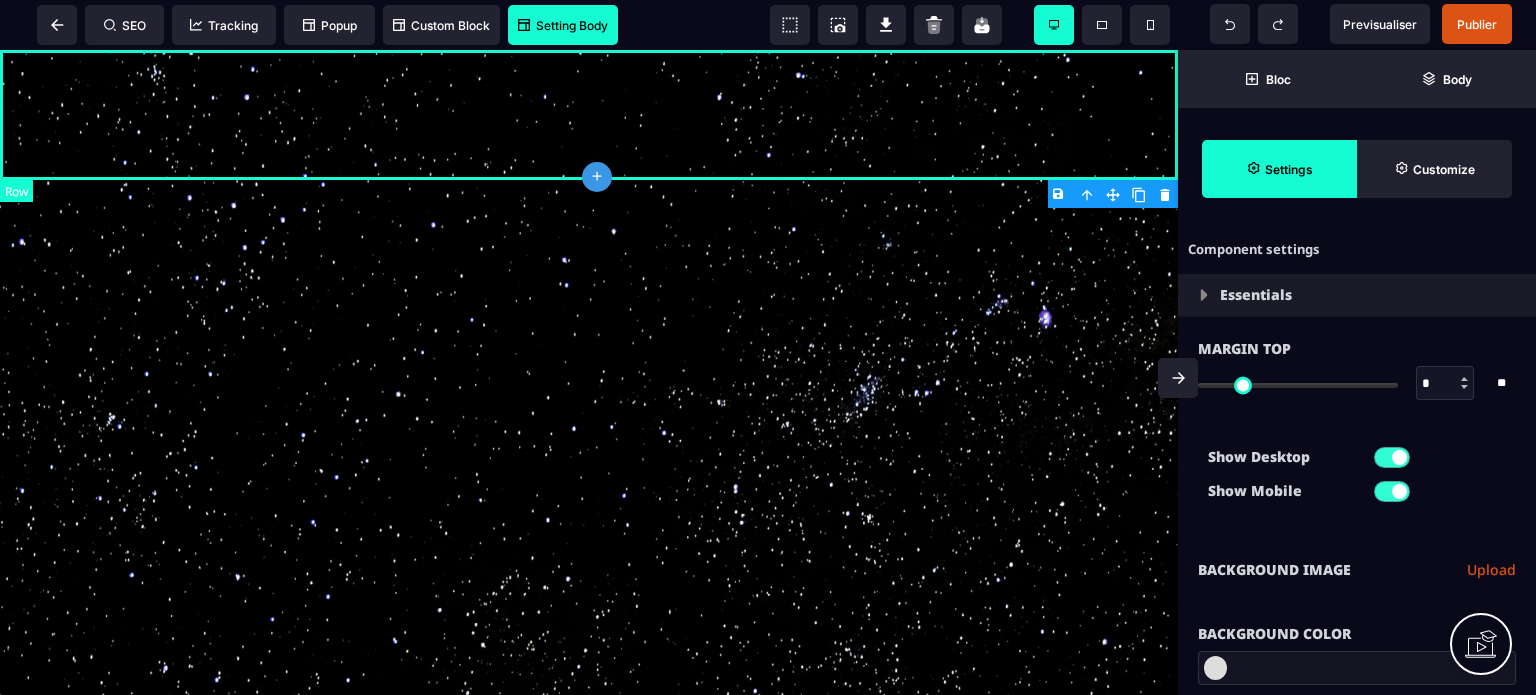 select 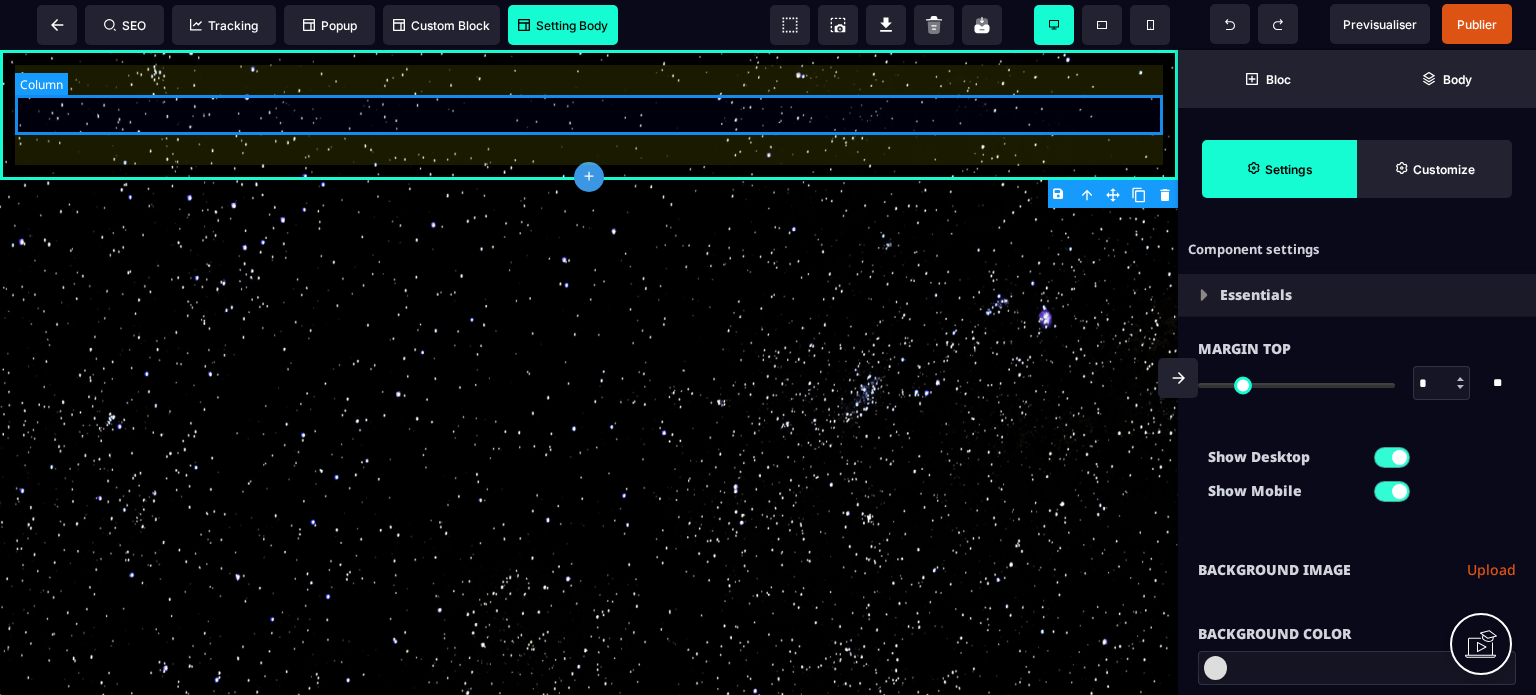 click at bounding box center (589, 115) 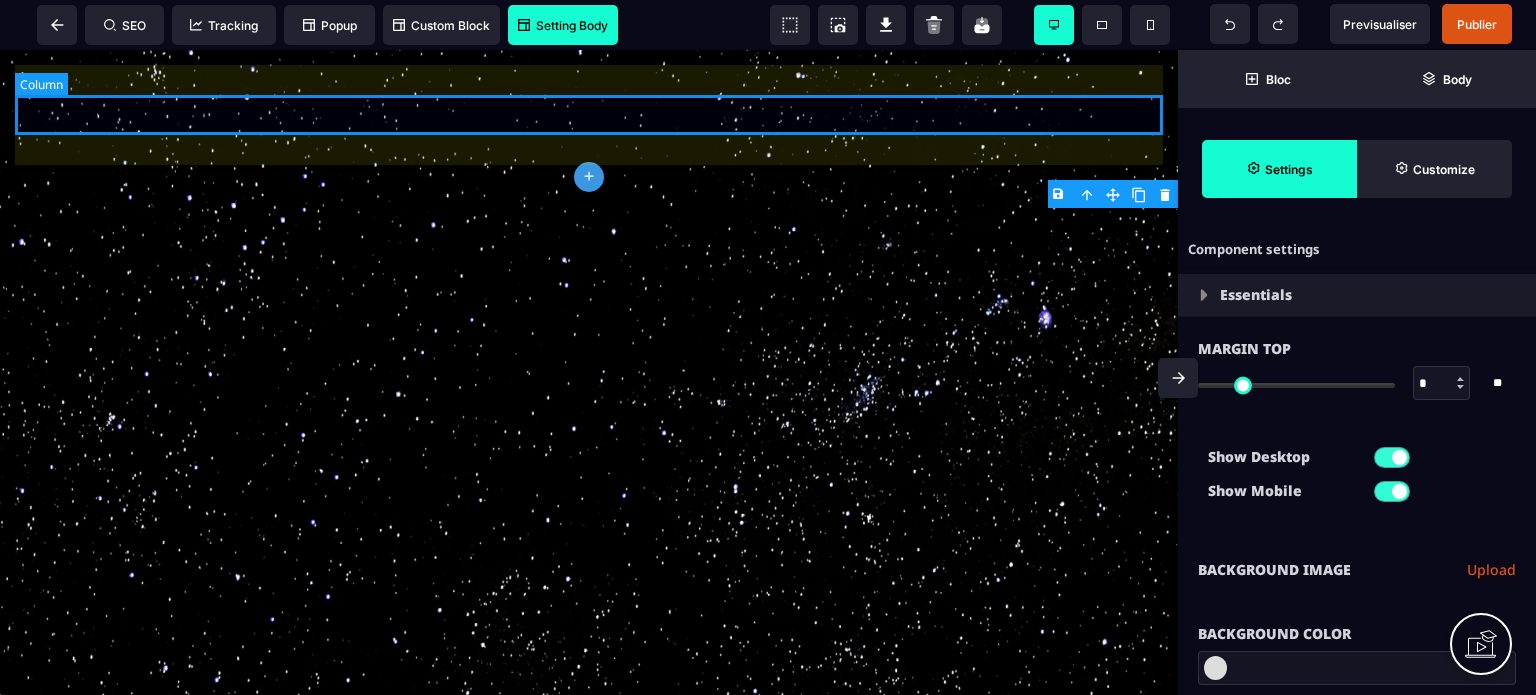 select 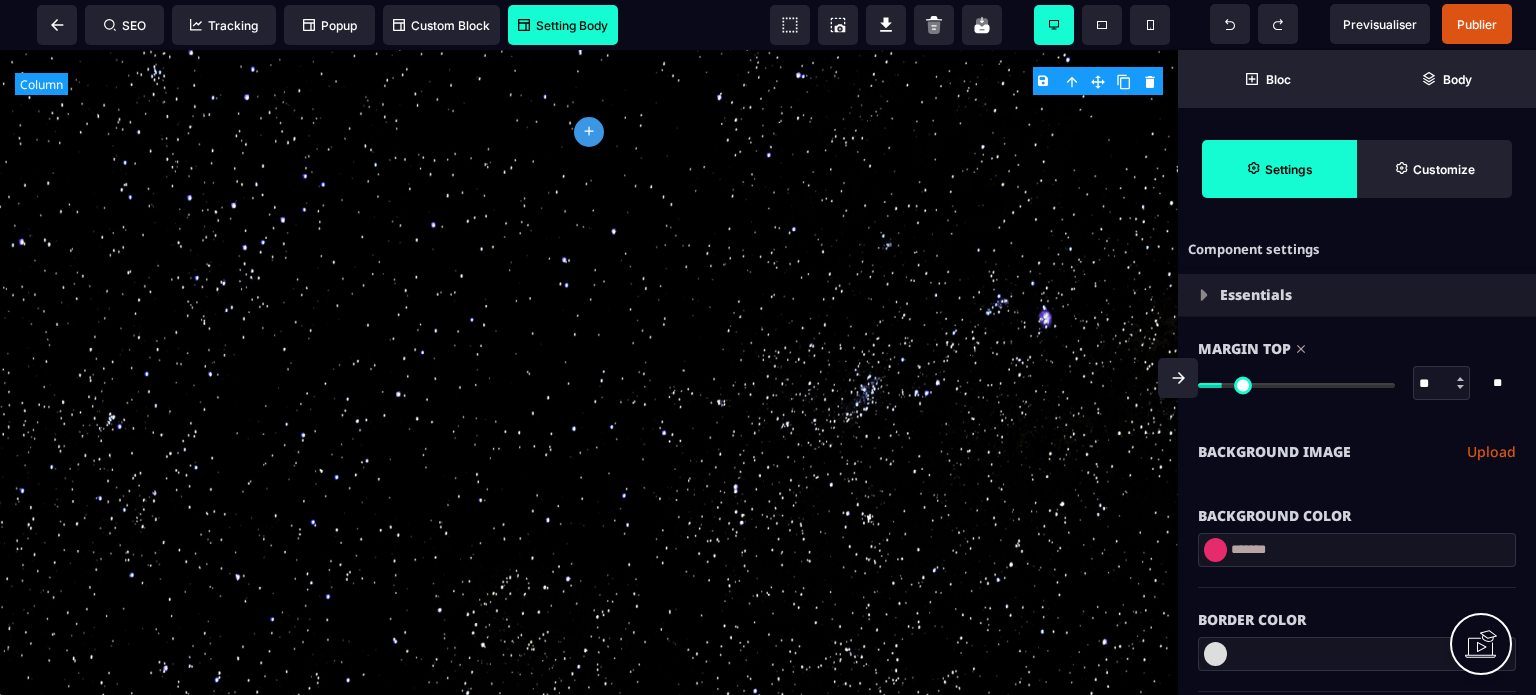 click at bounding box center [589, 115] 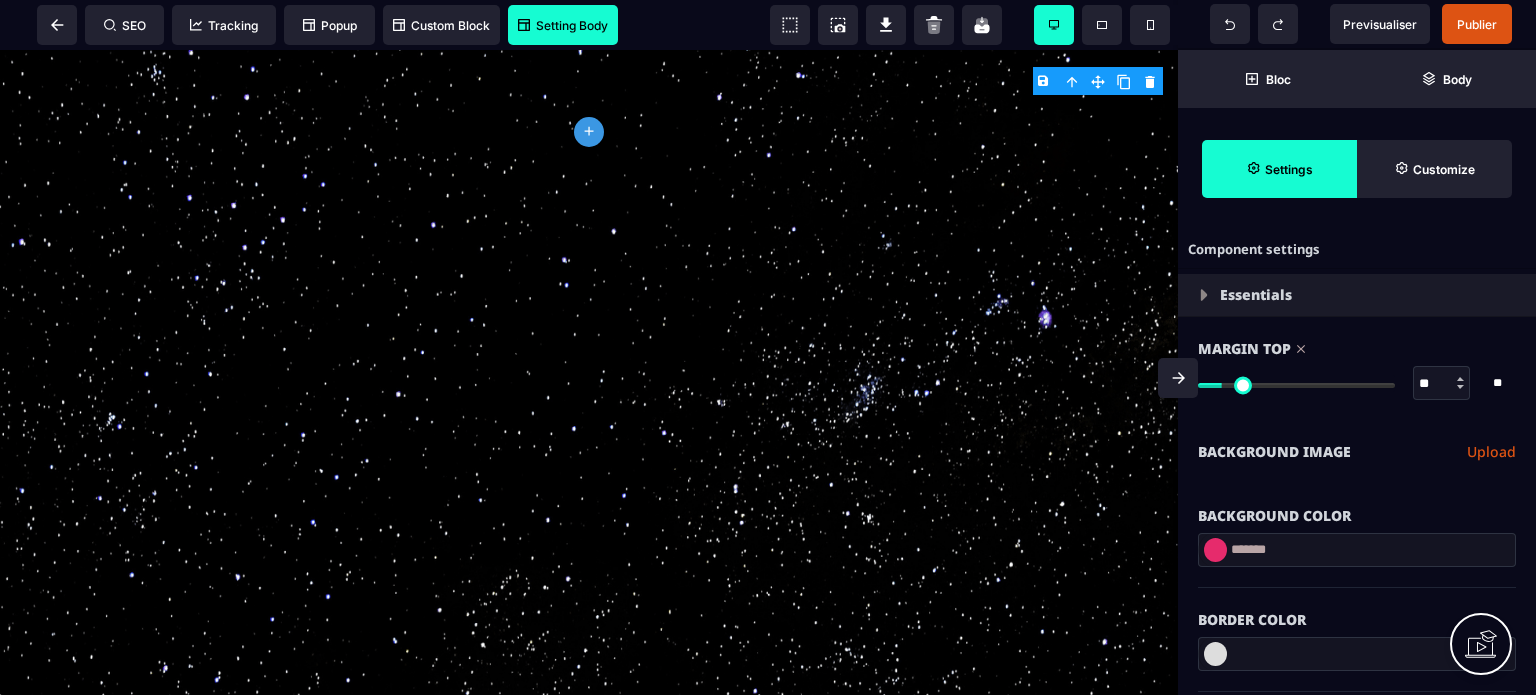 click at bounding box center [1215, 550] 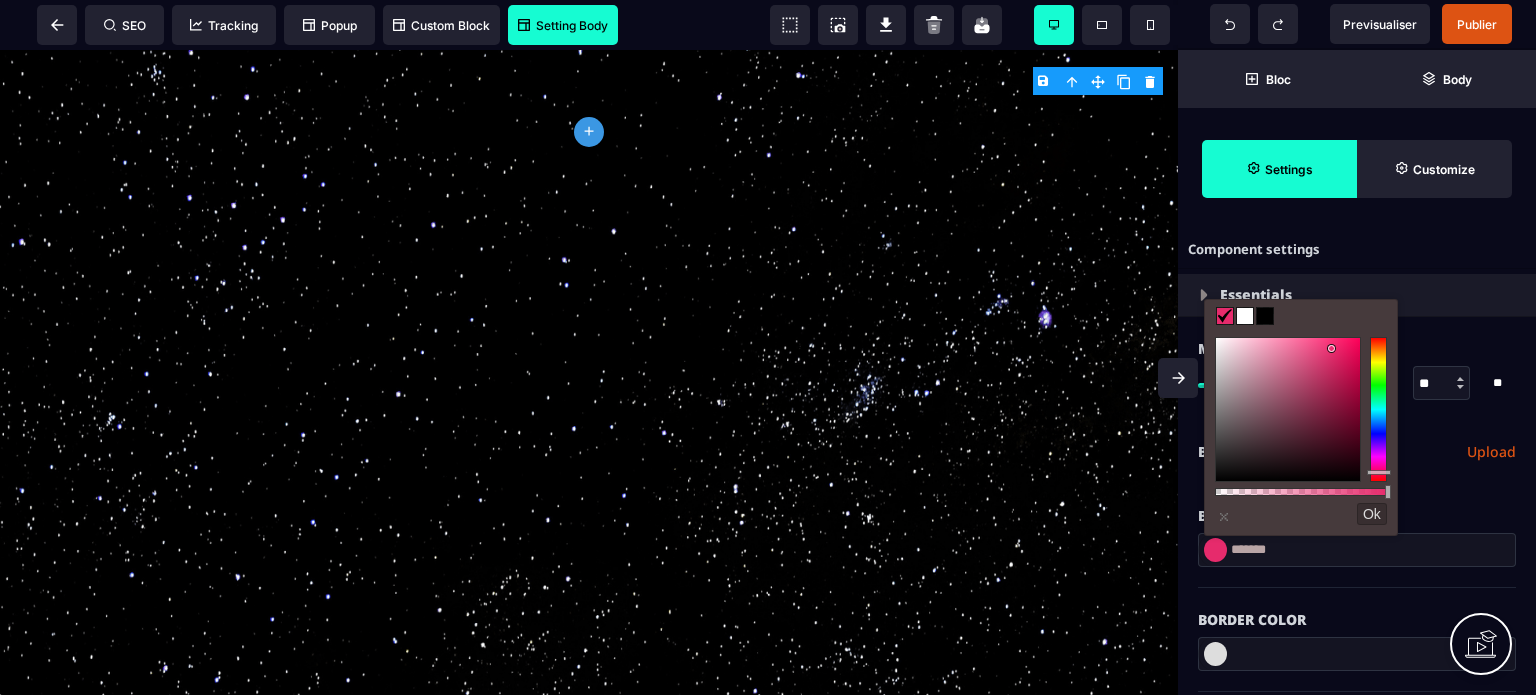 click on "⨯ Ok" at bounding box center (1301, 576) 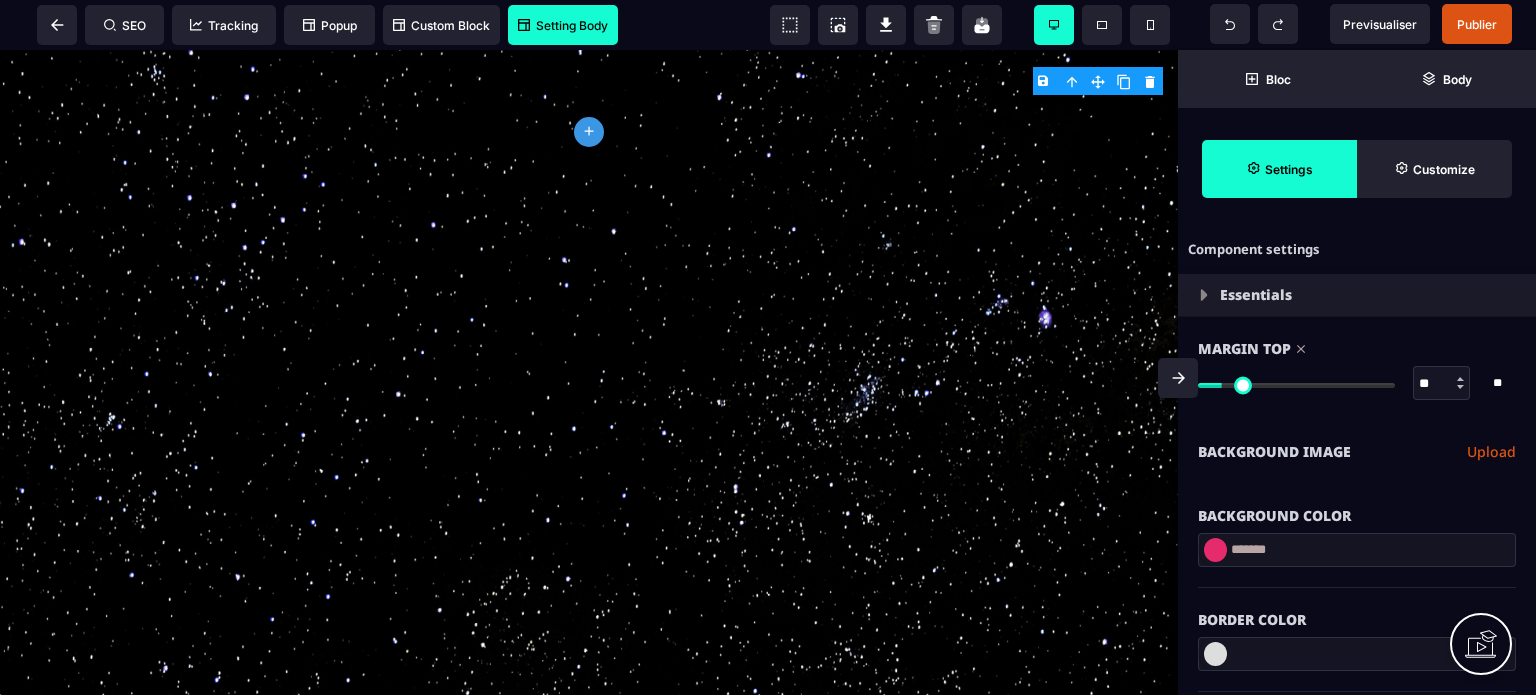 drag, startPoint x: 1277, startPoint y: 551, endPoint x: 1296, endPoint y: 551, distance: 19 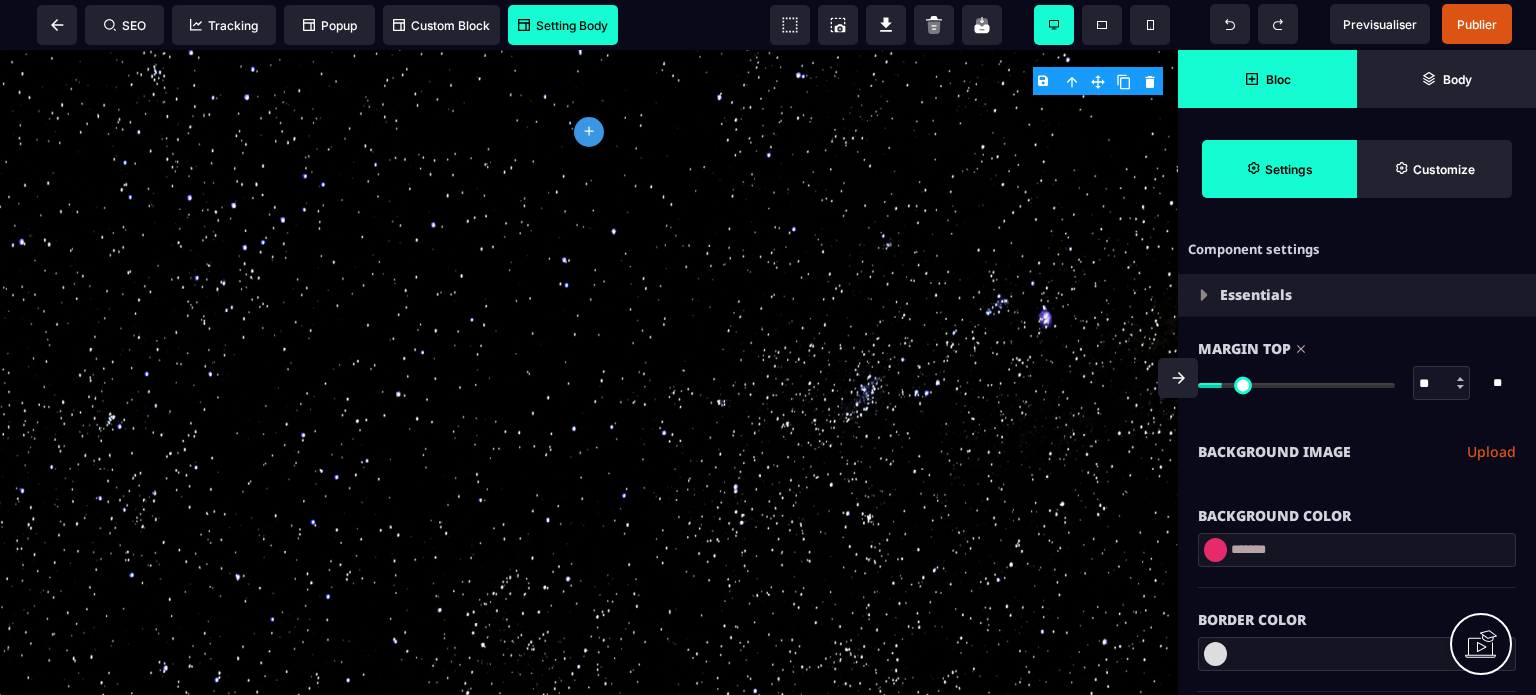 click on "Bloc" at bounding box center [1267, 79] 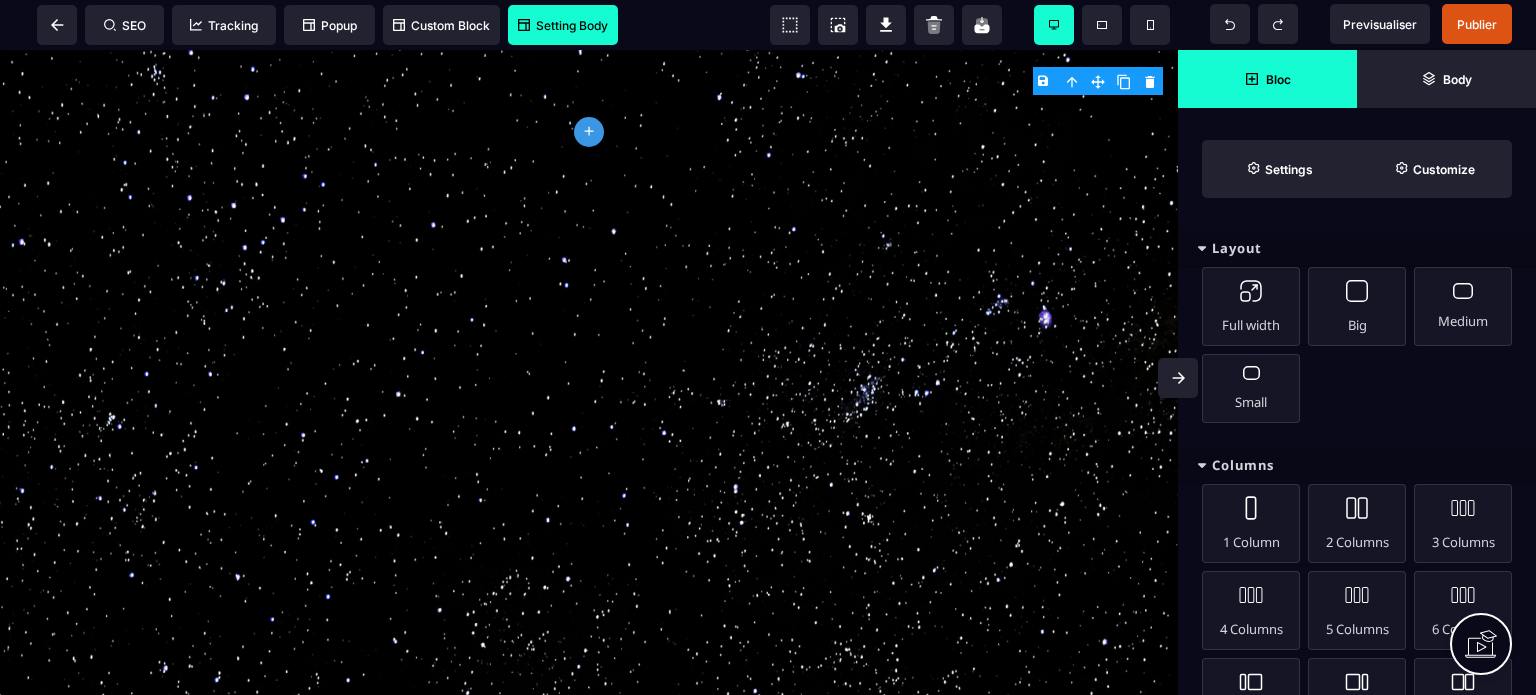 click on "Layout" at bounding box center [1357, 248] 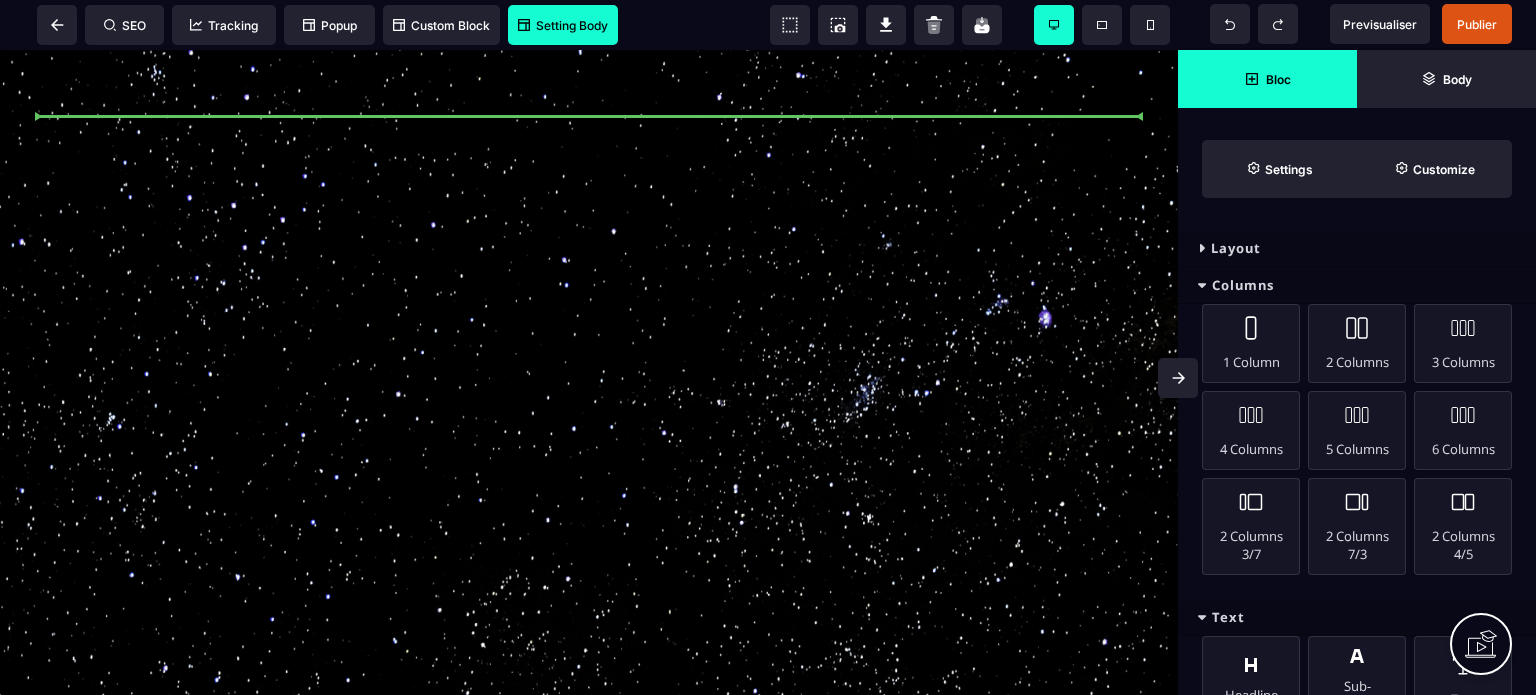 select on "***" 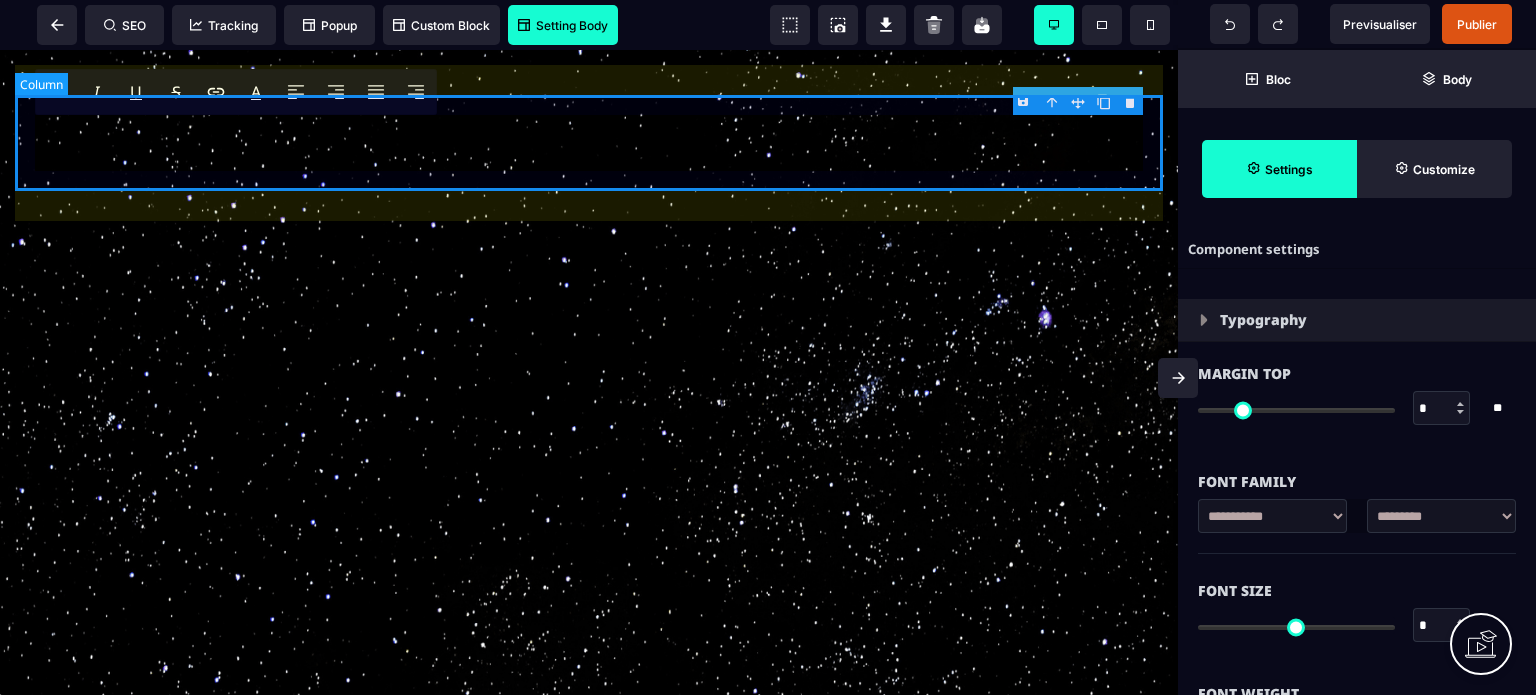 type on "**" 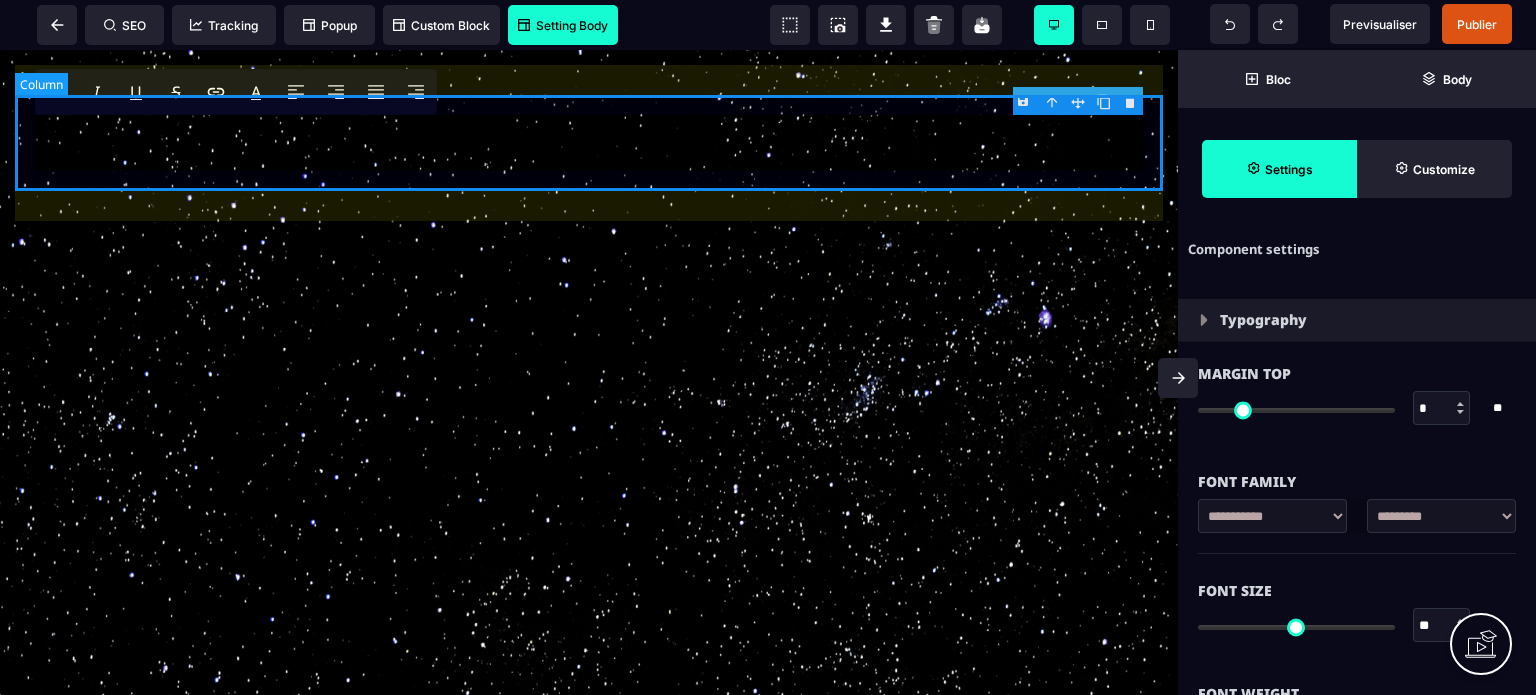 type on "*" 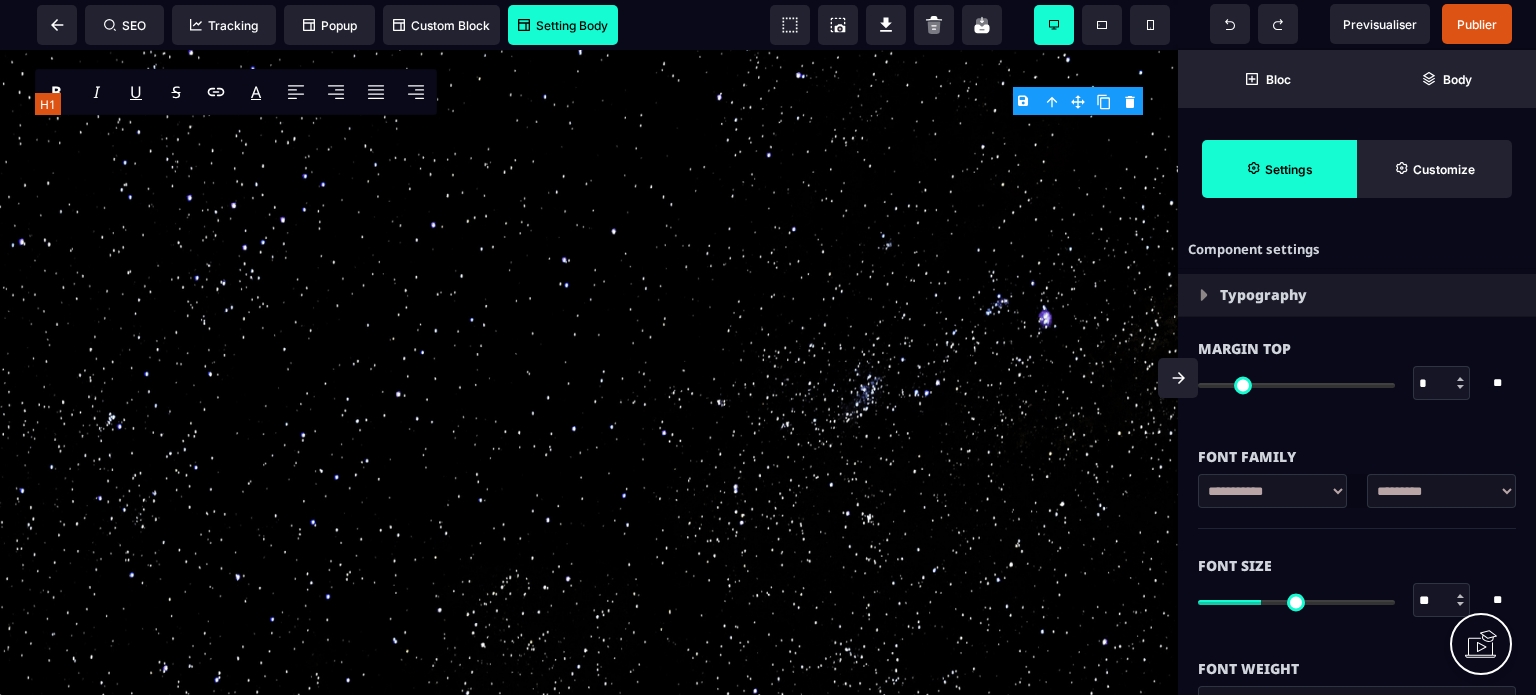 click on "**********" at bounding box center [589, 144] 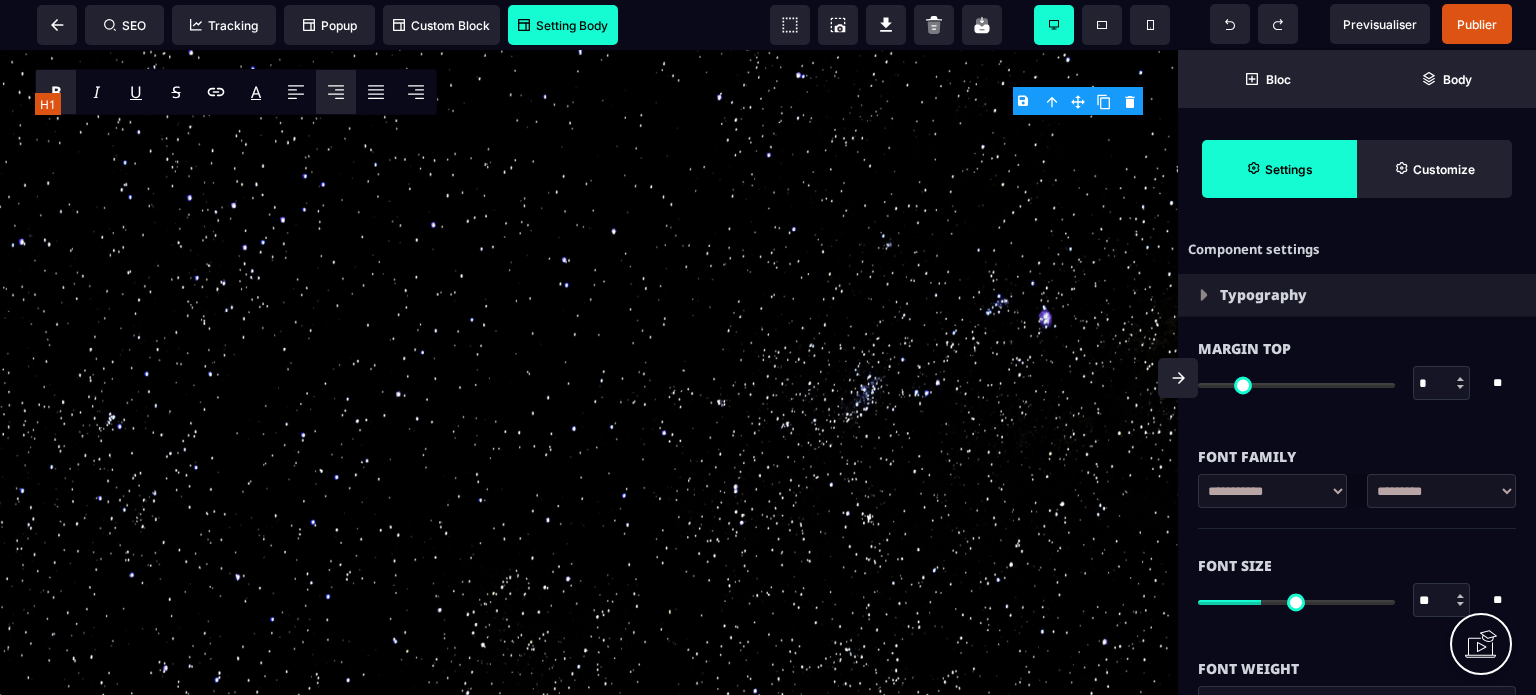 click on "**********" at bounding box center (589, 144) 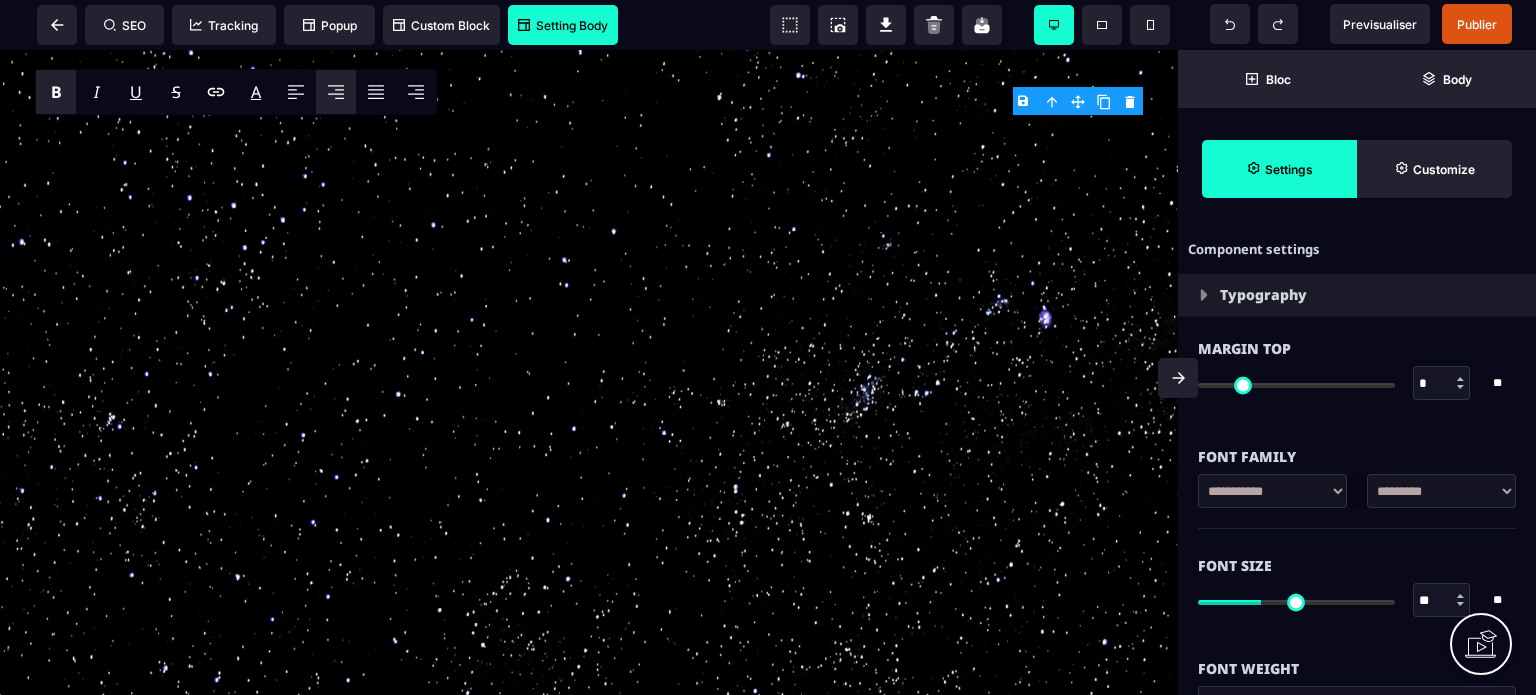 click at bounding box center [1178, 378] 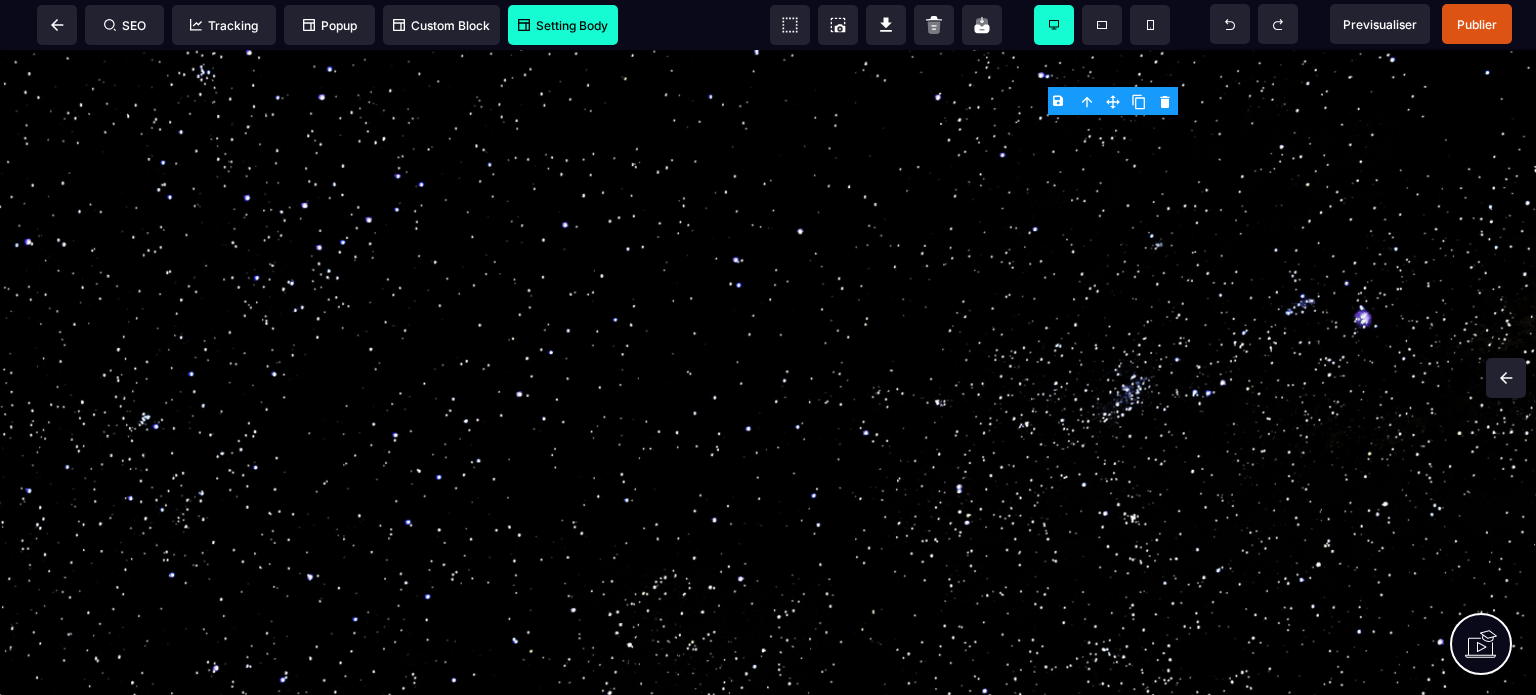 click on "Setting Body" at bounding box center [563, 25] 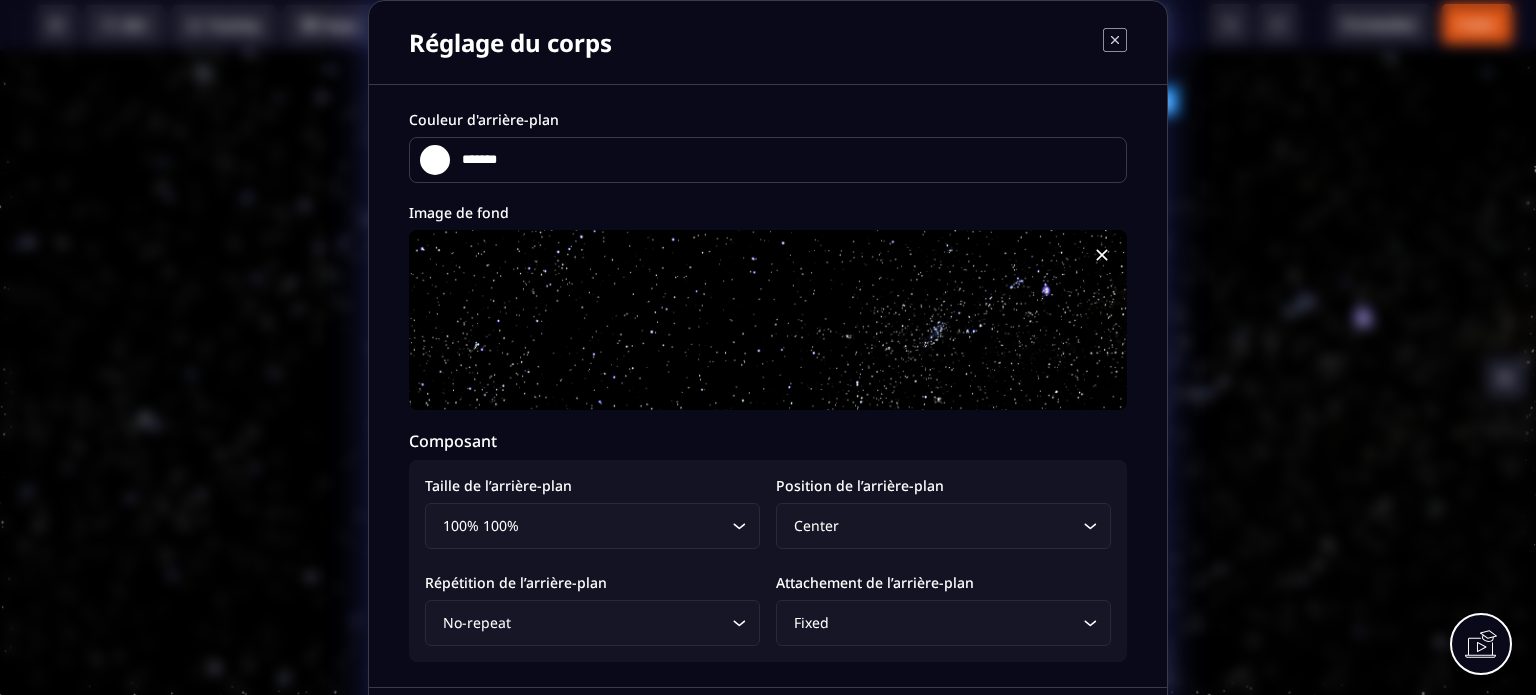 click 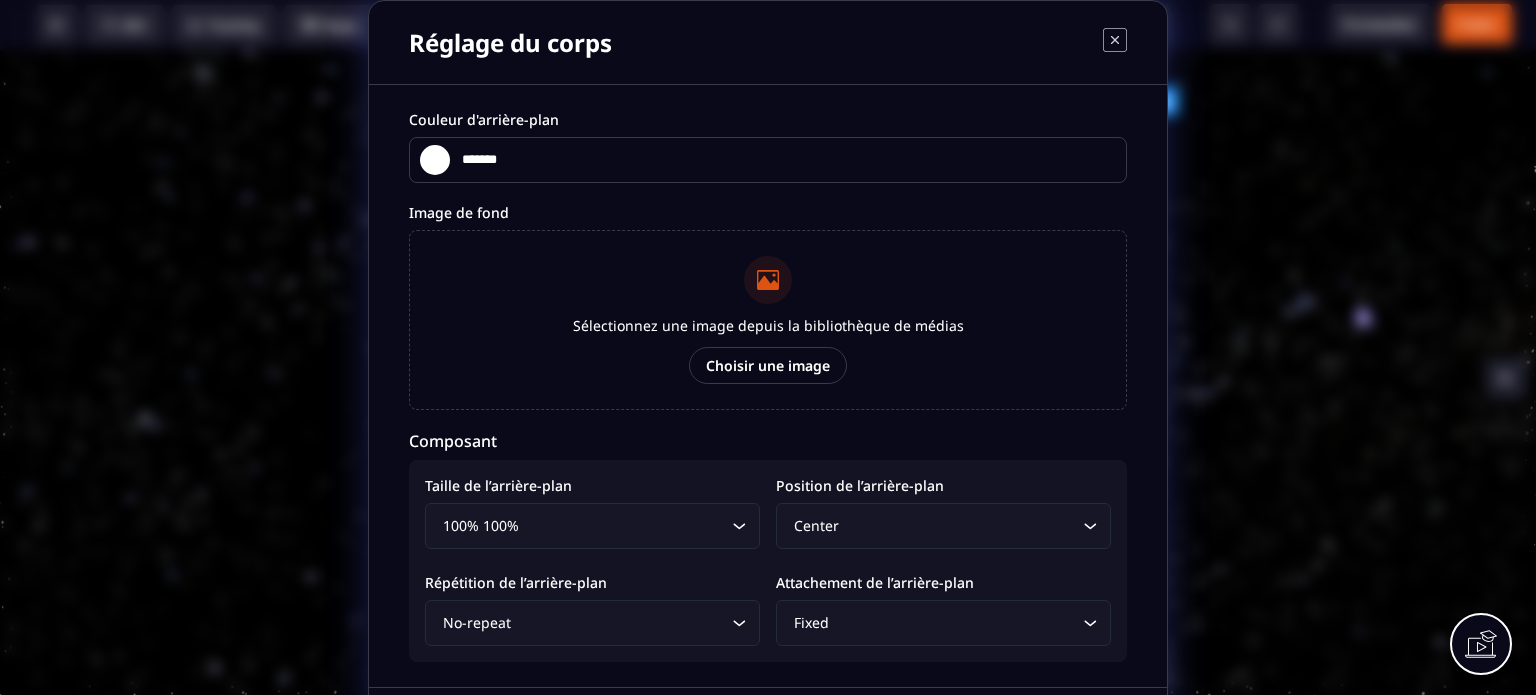 click on "Réglage du corps Couleur d'arrière-plan ******* ******* Image de fond Sélectionnez une image depuis la bibliothèque de médias Choisir une image Composant Taille de l’arrière-plan 100% 100% Loading... Position de l’arrière-plan Center Loading... Répétition de l’arrière-plan No-repeat Loading... Attachement de l’arrière-plan Fixed Loading... Annuler Appliquer" at bounding box center [768, 384] 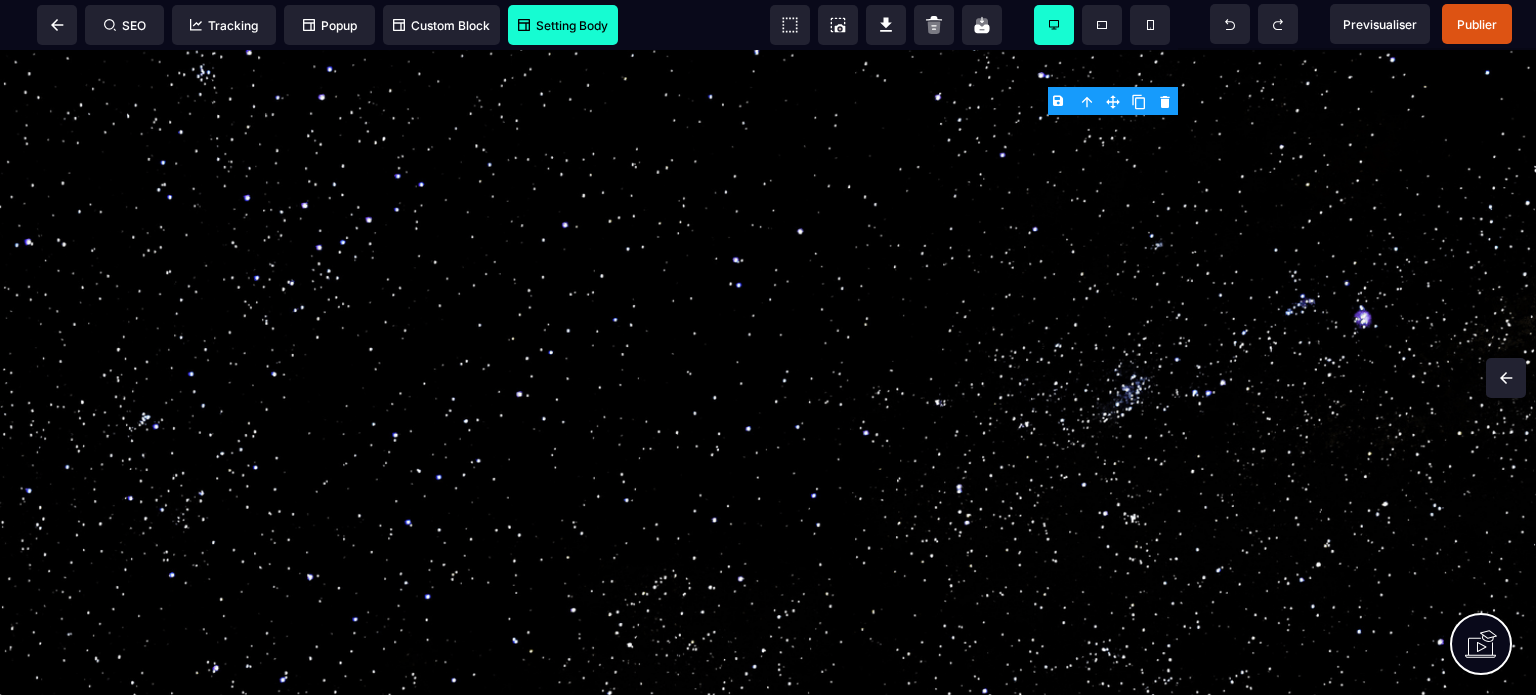 click on "Setting Body" at bounding box center [563, 25] 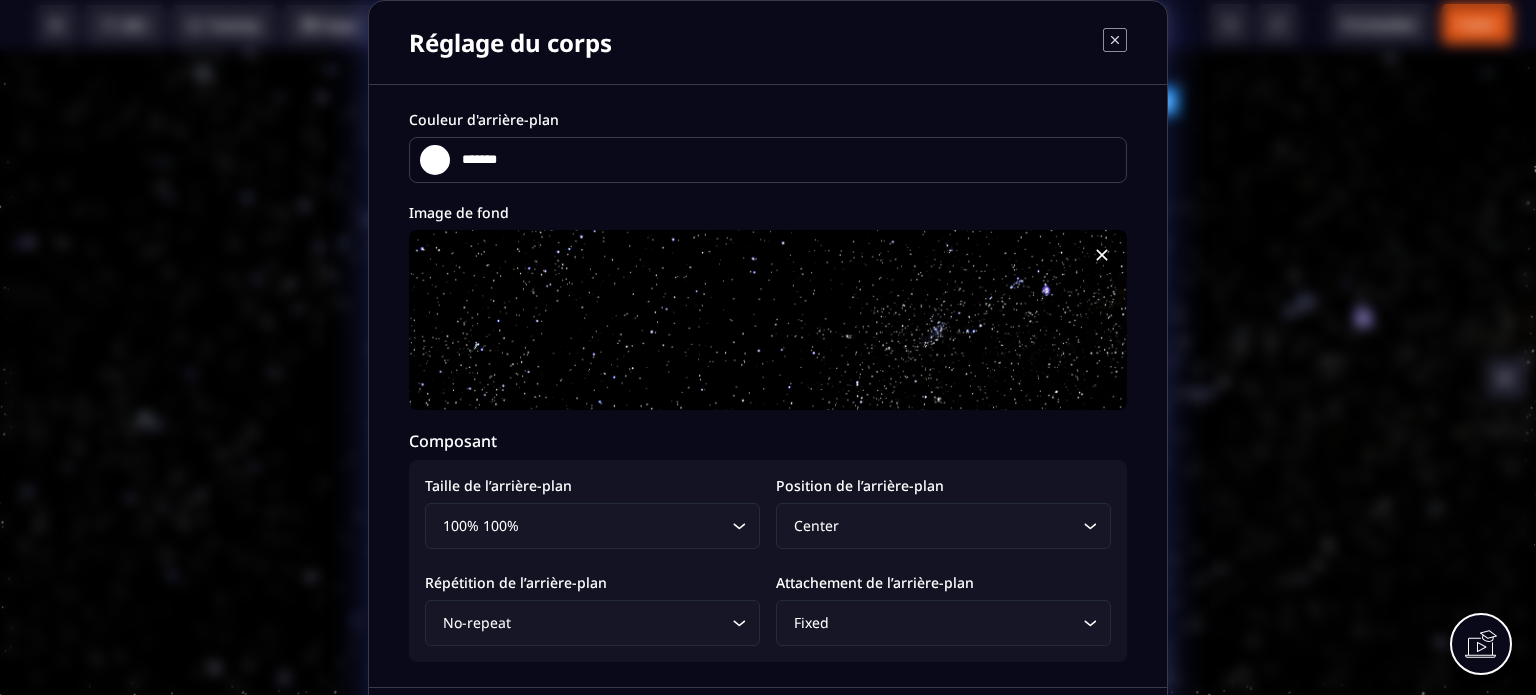 click 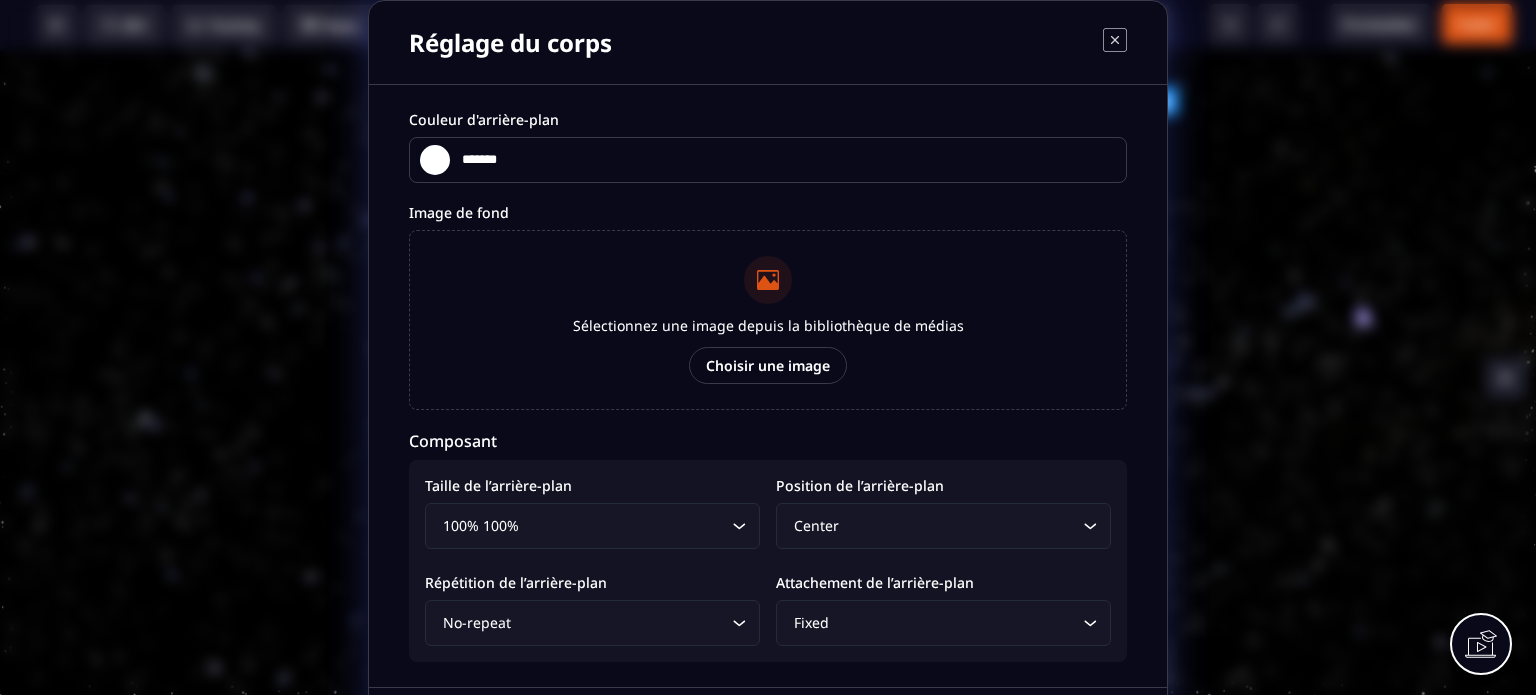 scroll, scrollTop: 71, scrollLeft: 0, axis: vertical 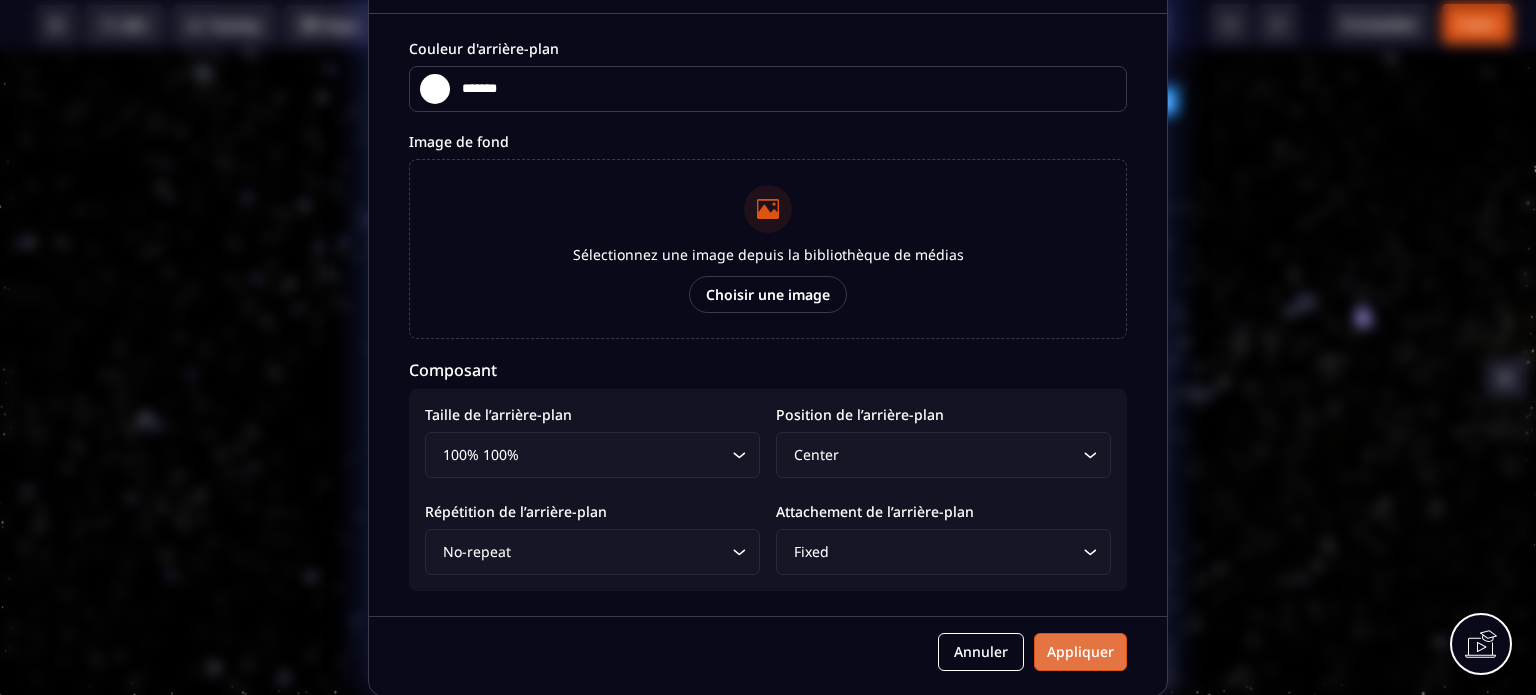 click on "Appliquer" at bounding box center [1080, 652] 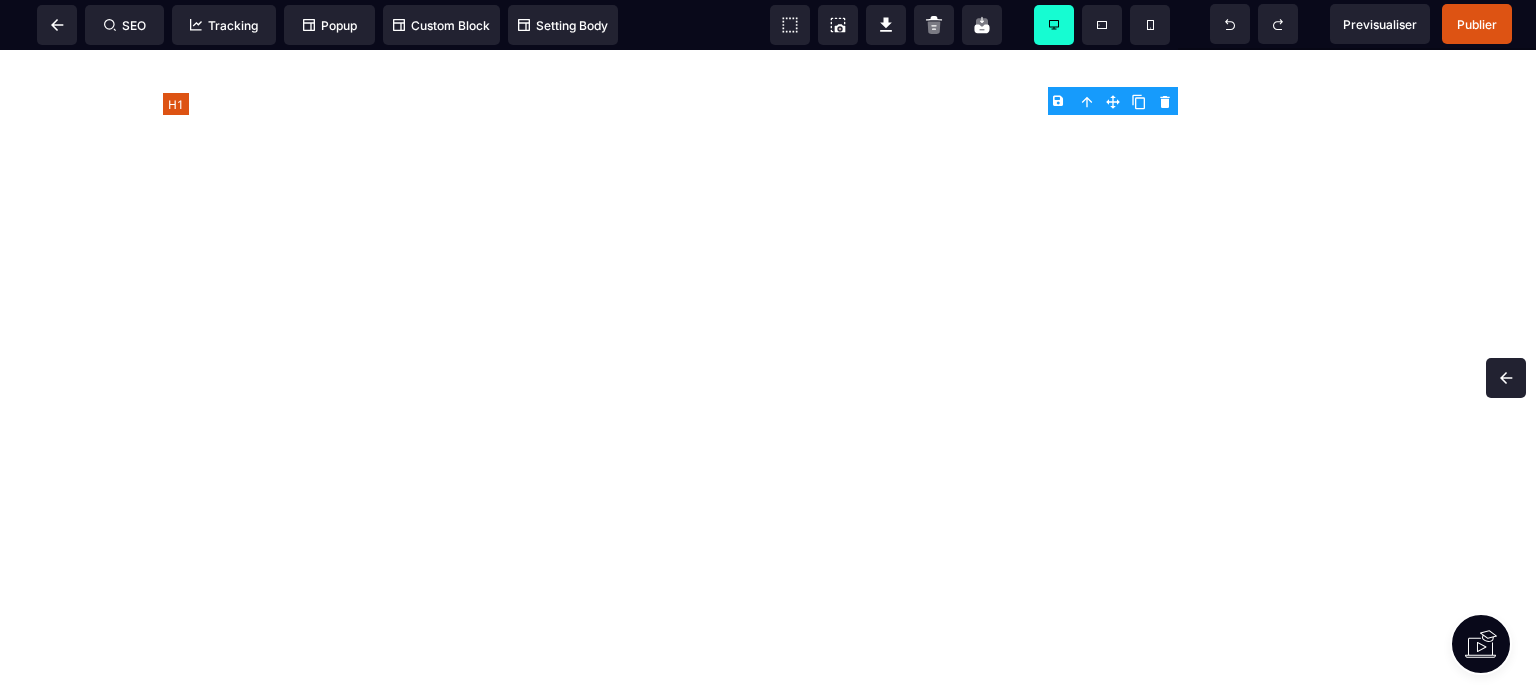 click on "**********" at bounding box center (768, 144) 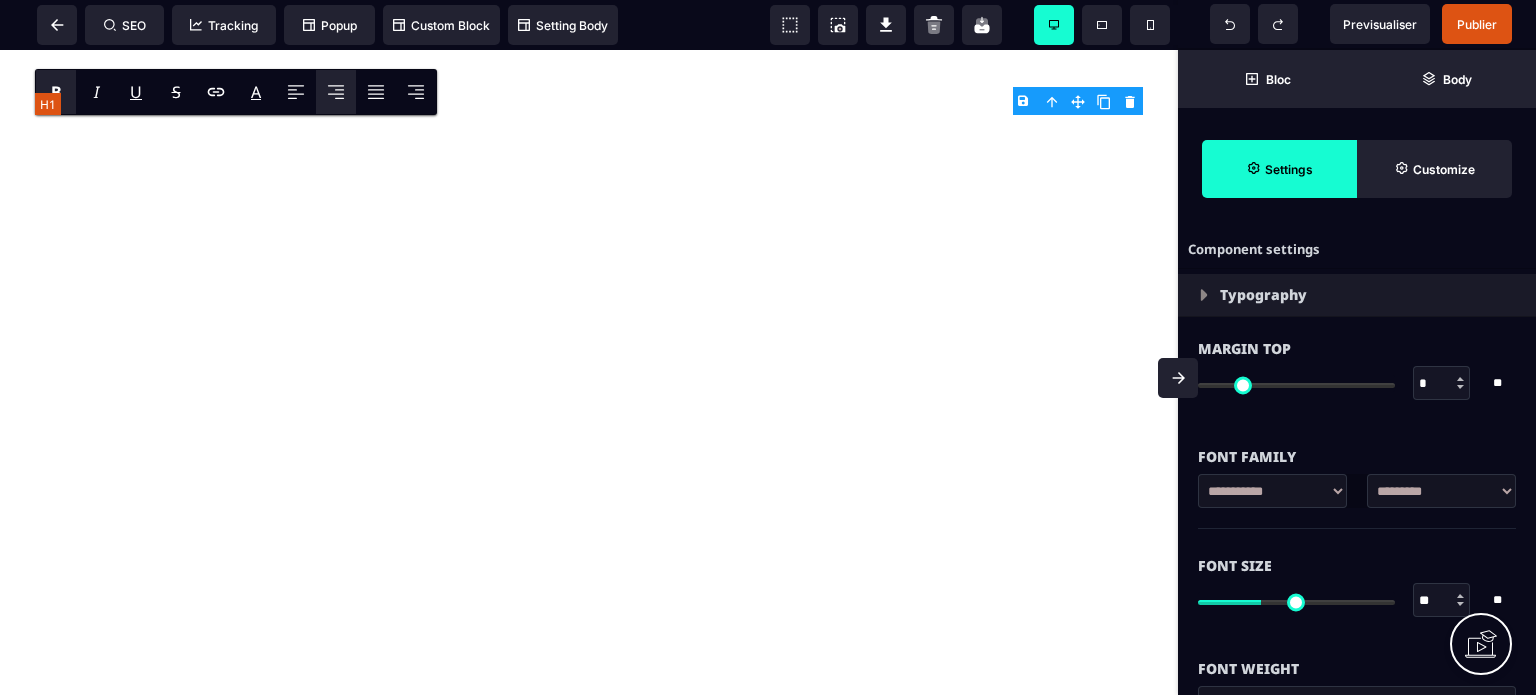 click on "**********" at bounding box center (589, 144) 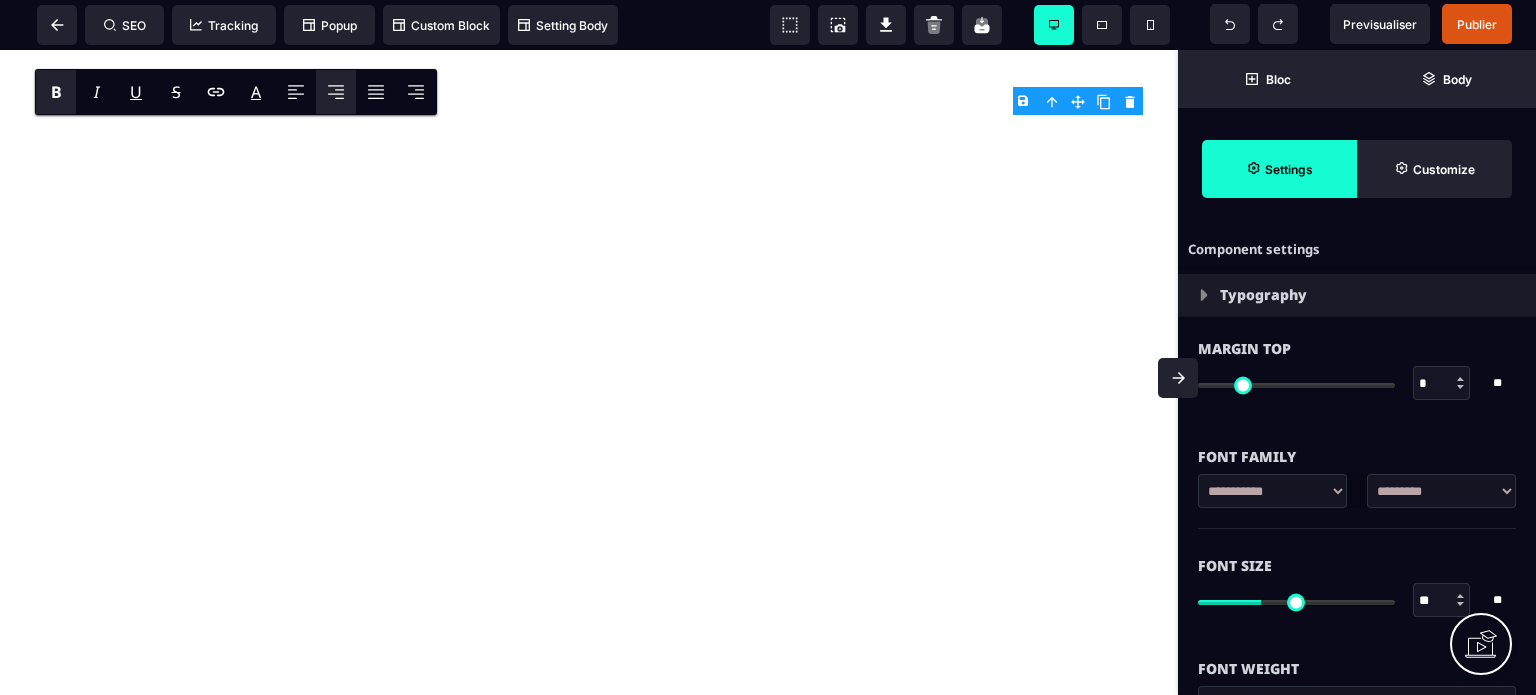 click on "Font Size
**
*
**
All" at bounding box center (1357, 585) 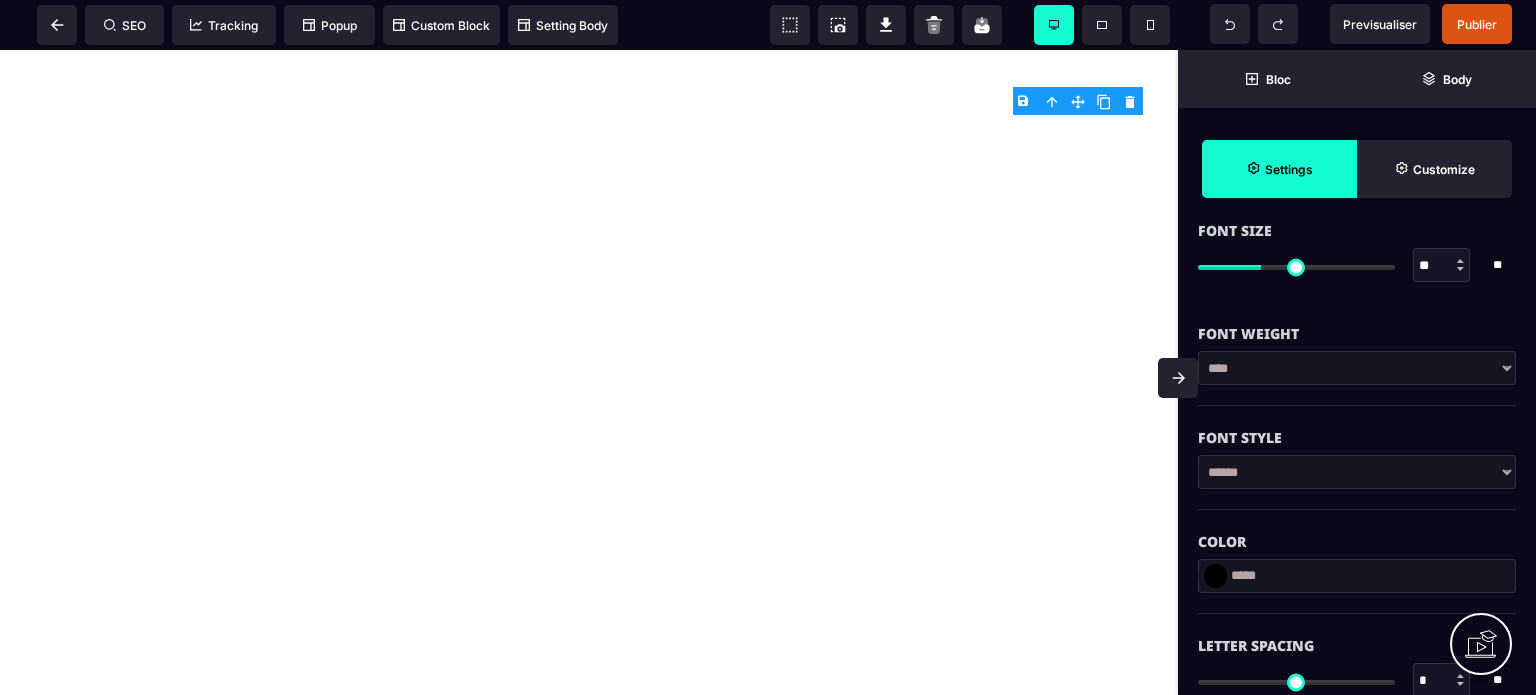 scroll, scrollTop: 360, scrollLeft: 0, axis: vertical 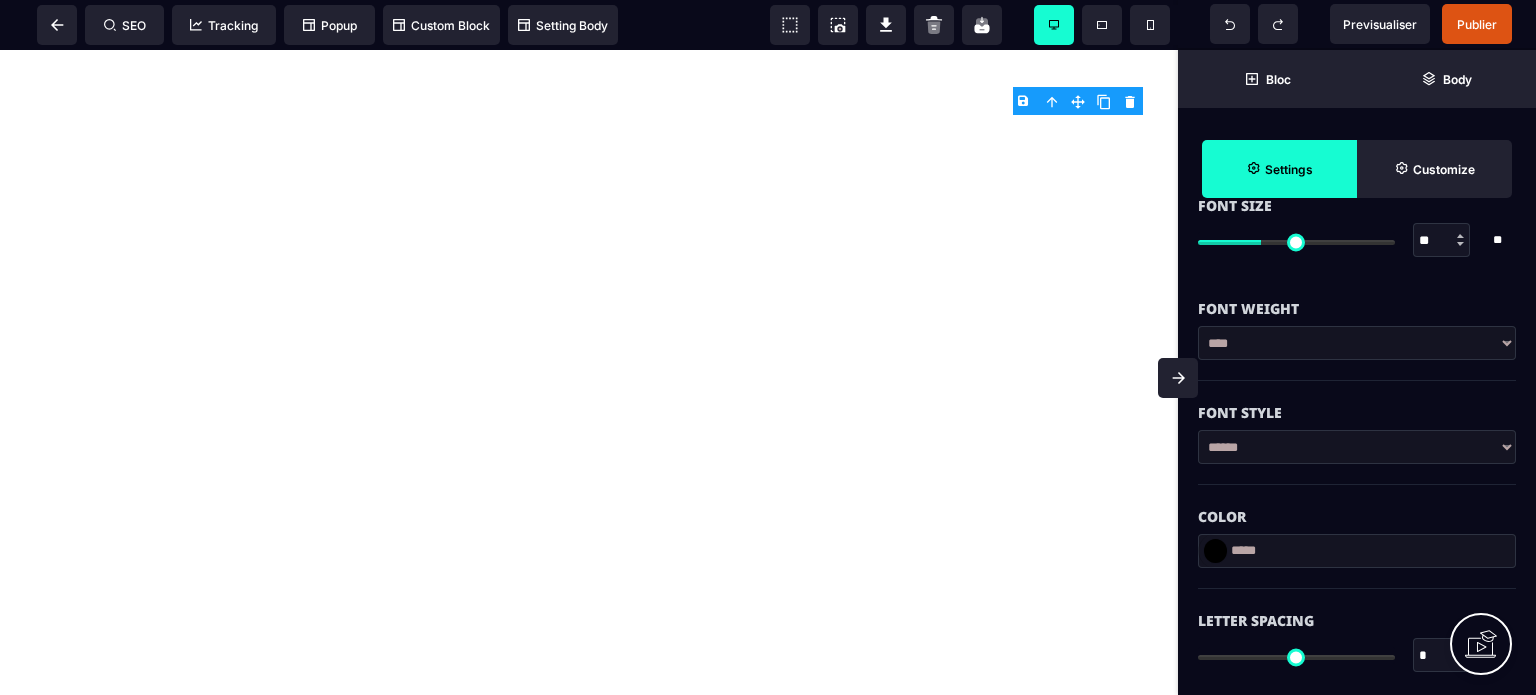 click at bounding box center (1215, 551) 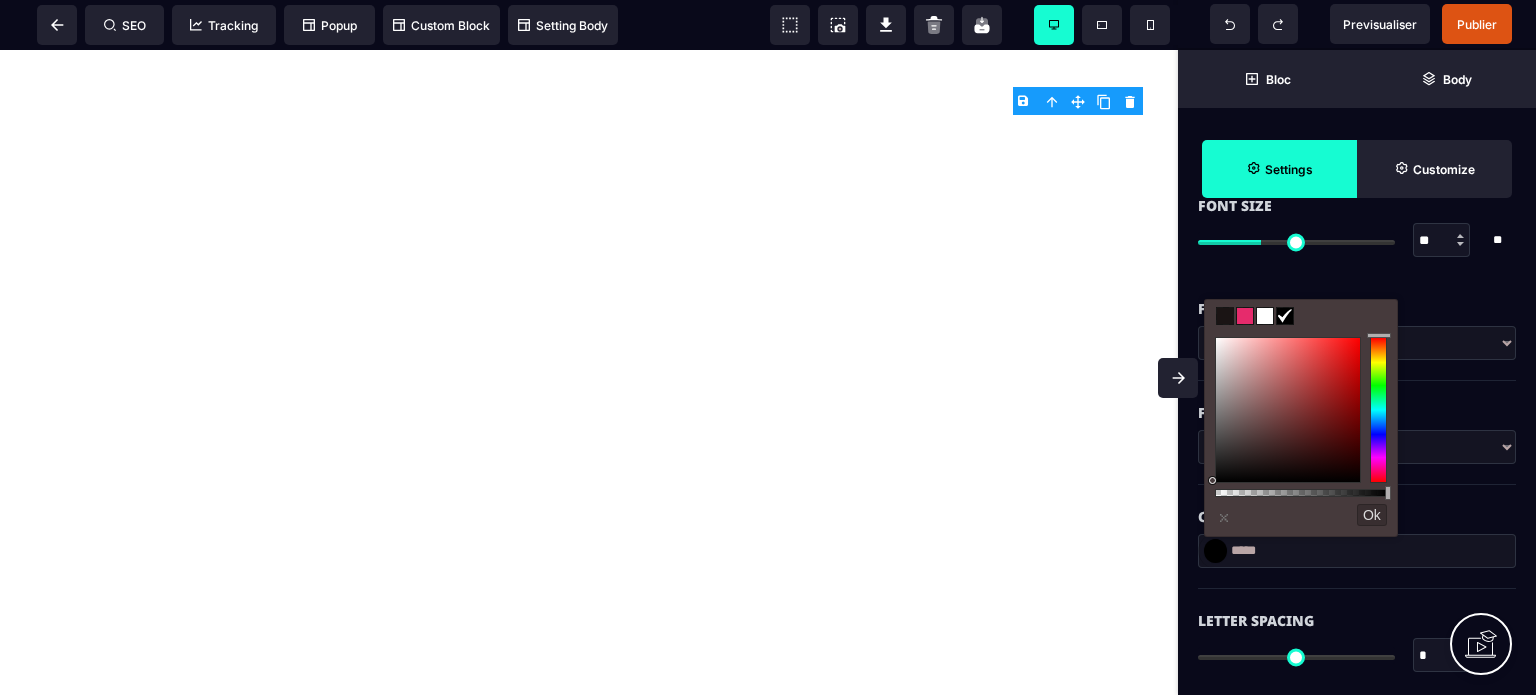 drag, startPoint x: 1247, startPoint y: 467, endPoint x: 1196, endPoint y: 537, distance: 86.608315 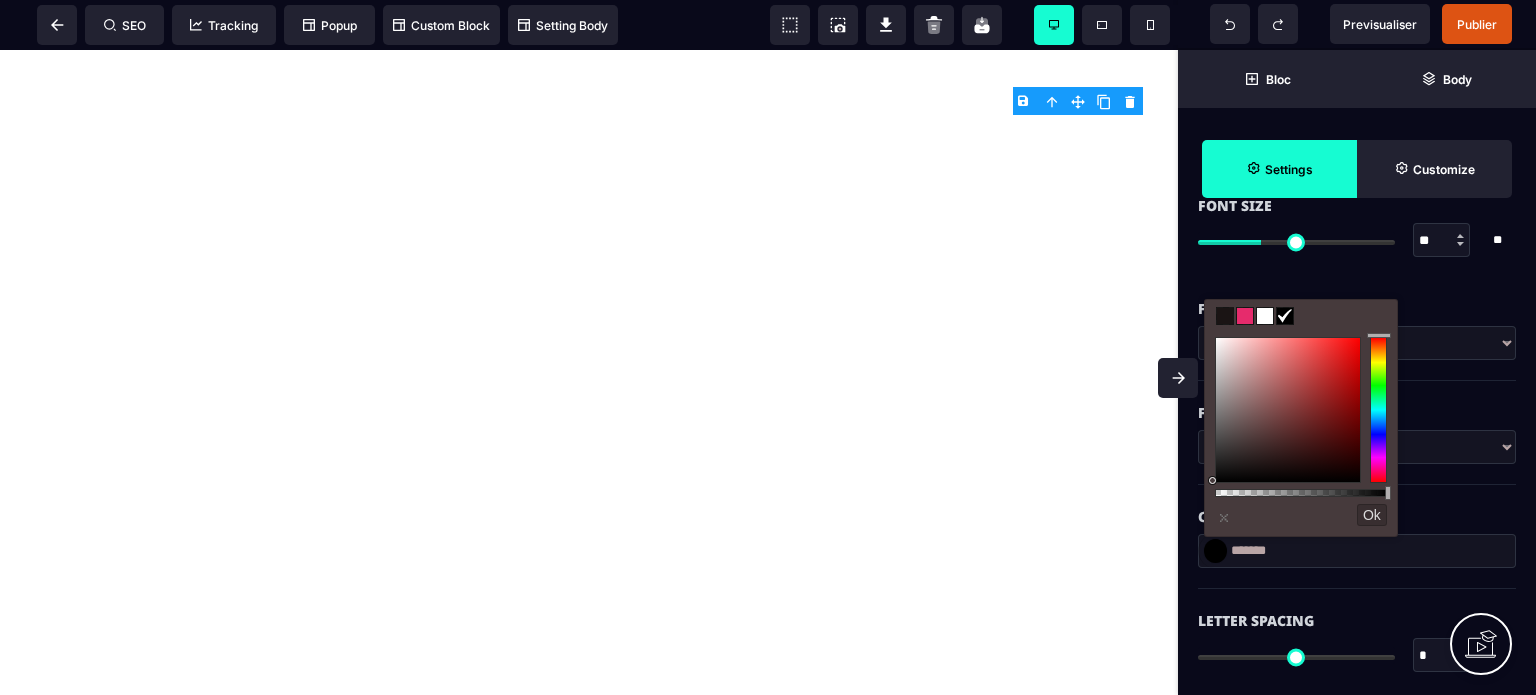 click at bounding box center (1288, 410) 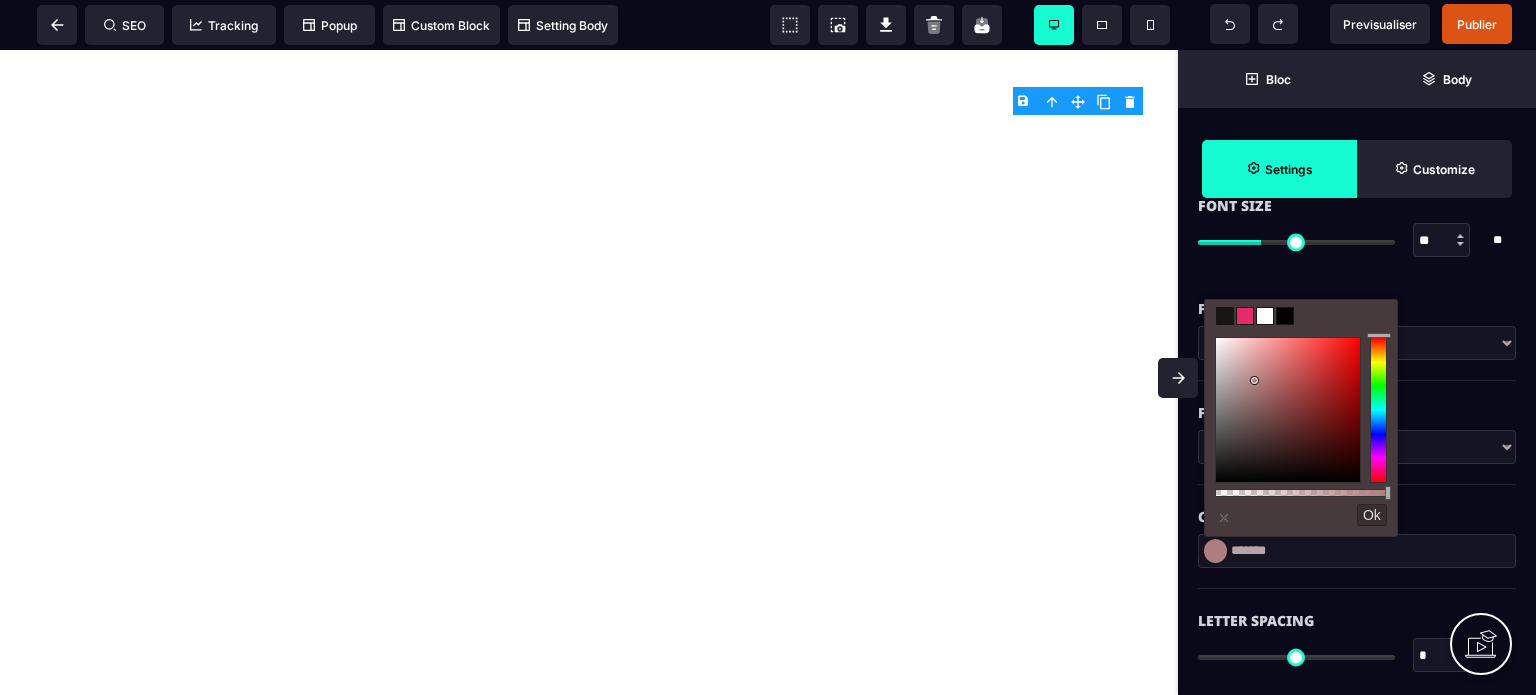 click on "*******" at bounding box center [589, 372] 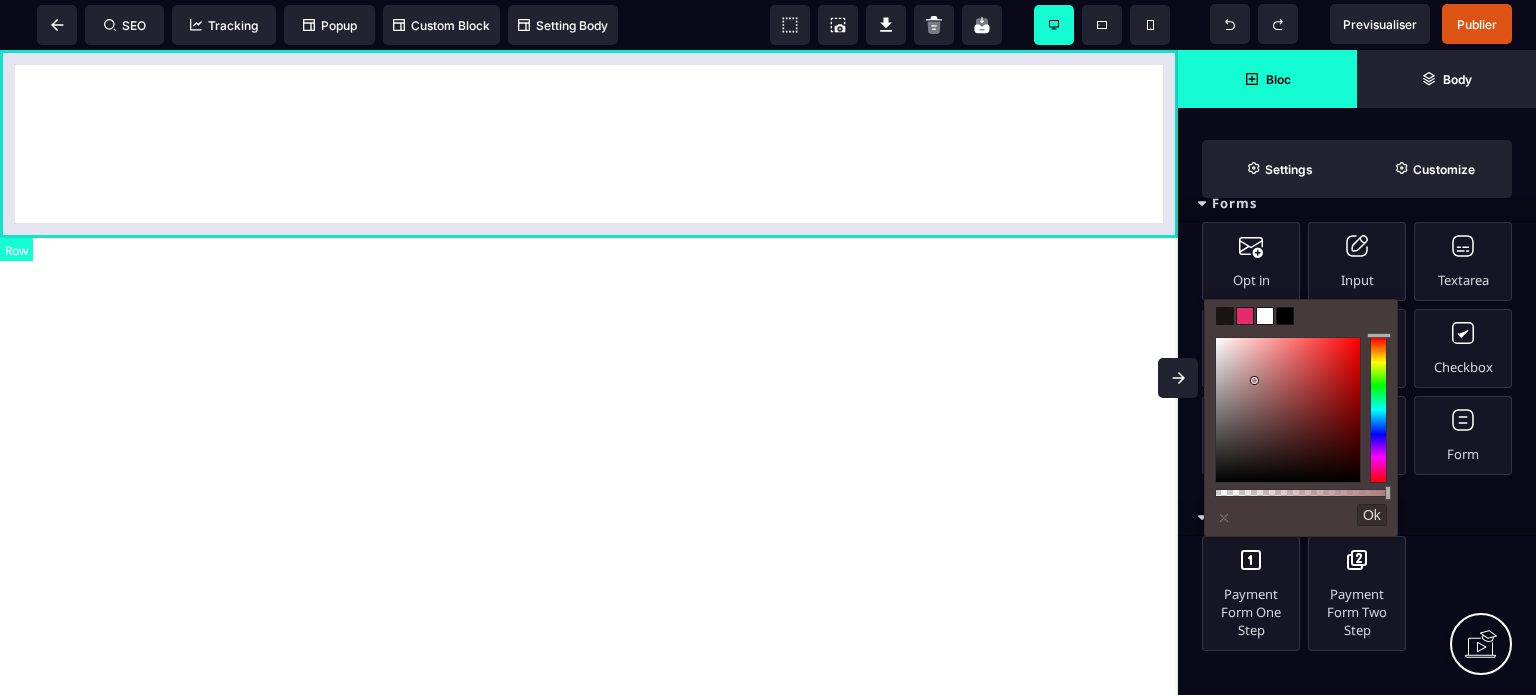 click on "*******" at bounding box center (589, 144) 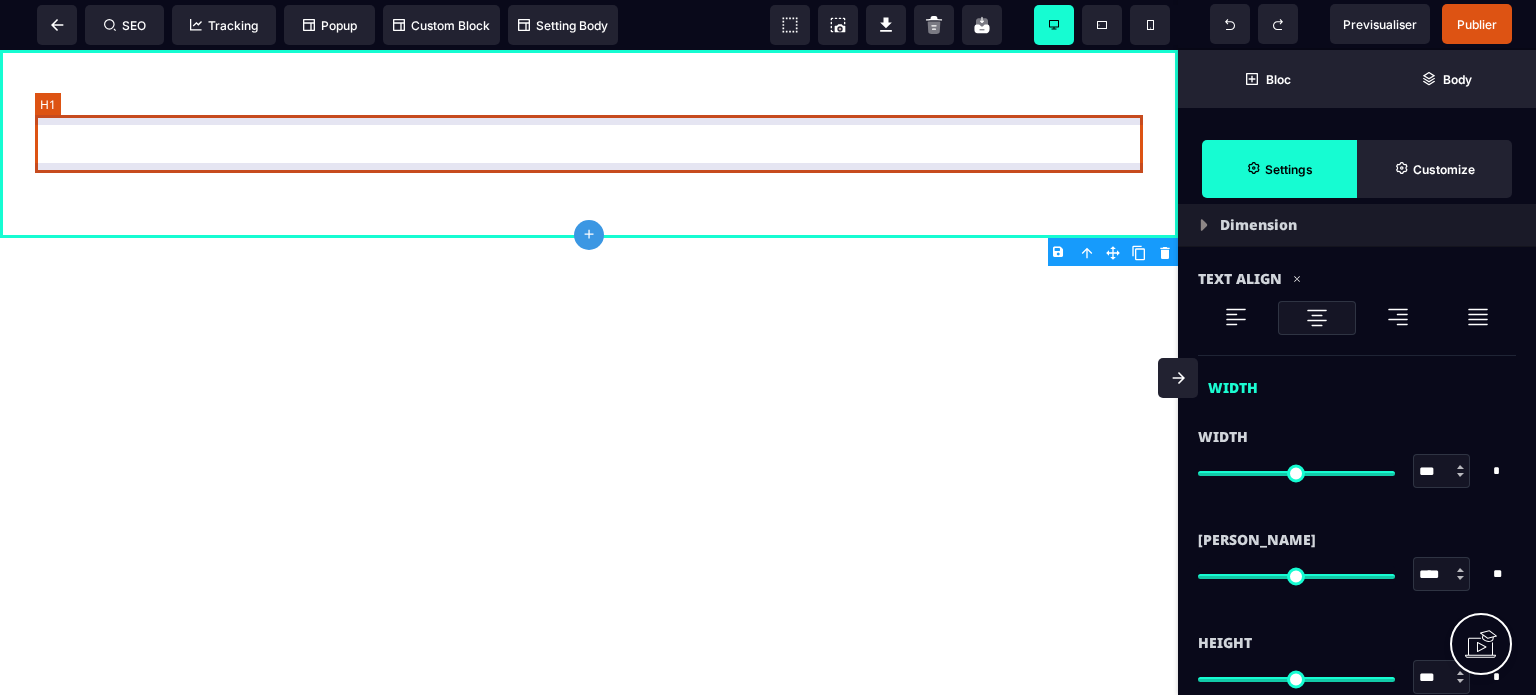 scroll, scrollTop: 0, scrollLeft: 0, axis: both 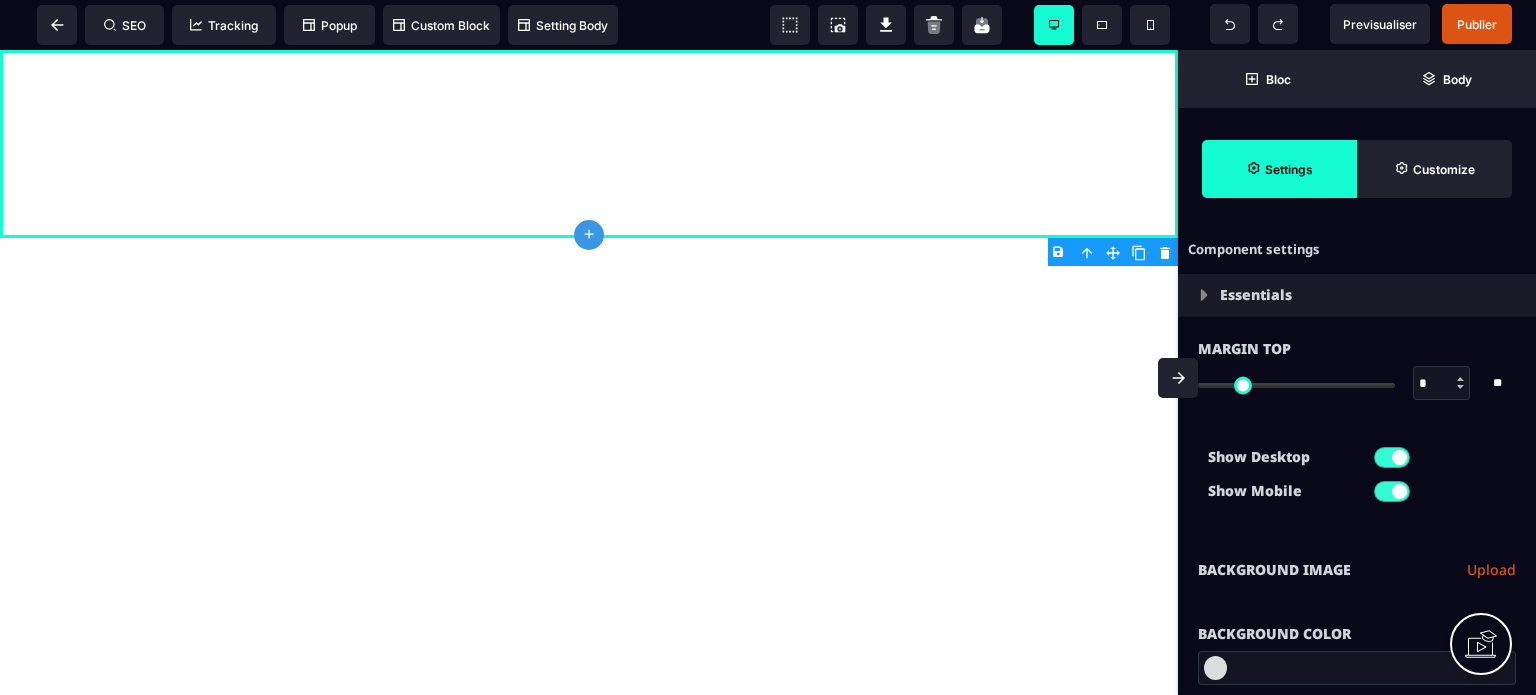 click on "B I U S
A *******
plus
Row
SEO" at bounding box center [768, 347] 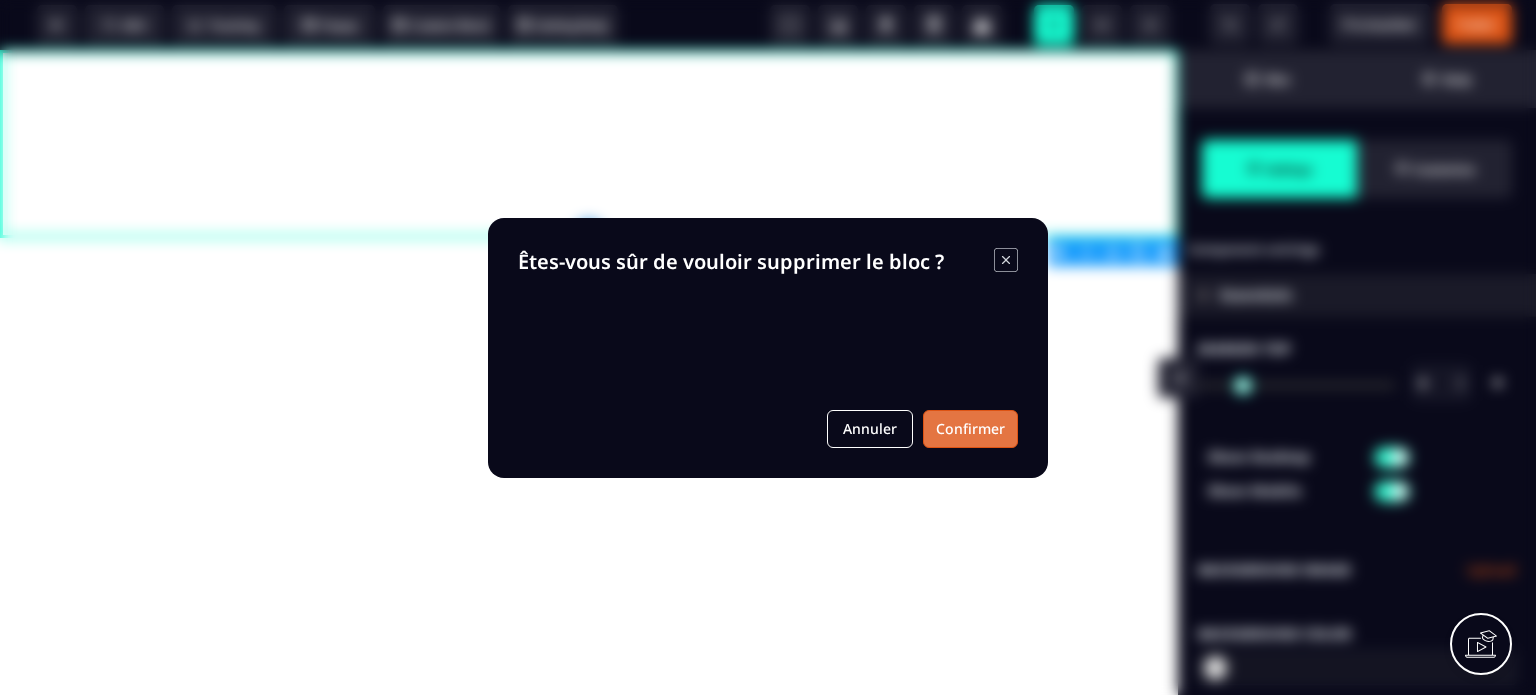 click on "Confirmer" at bounding box center (970, 429) 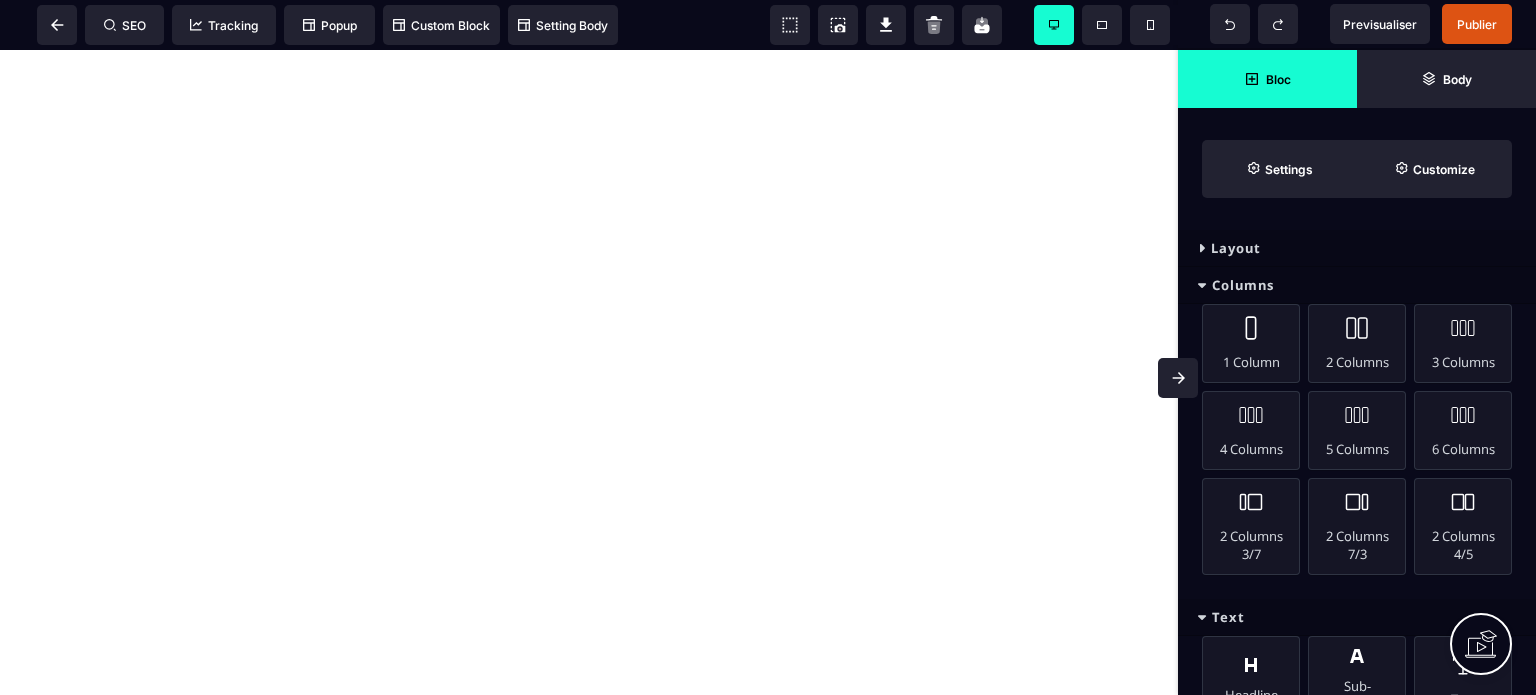 click on "Layout" at bounding box center (1357, 248) 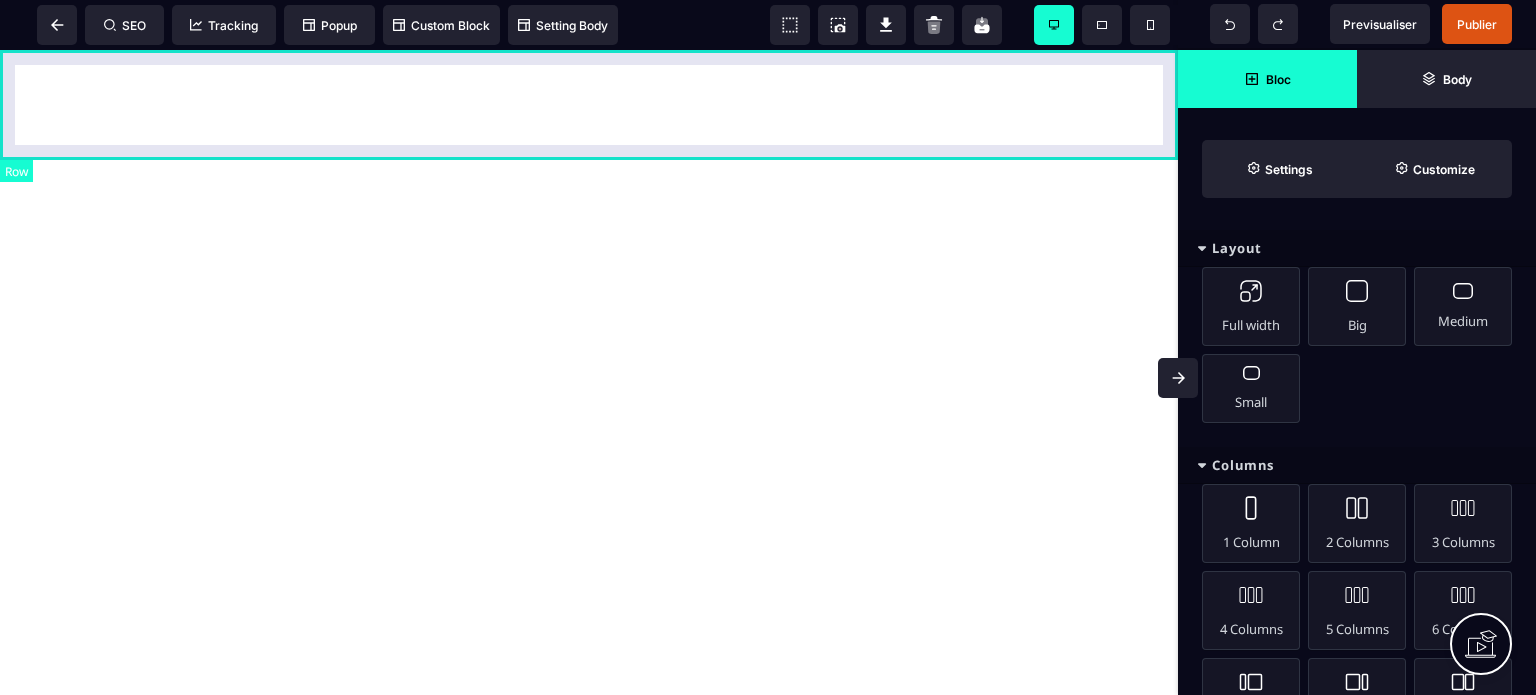 click at bounding box center (589, 105) 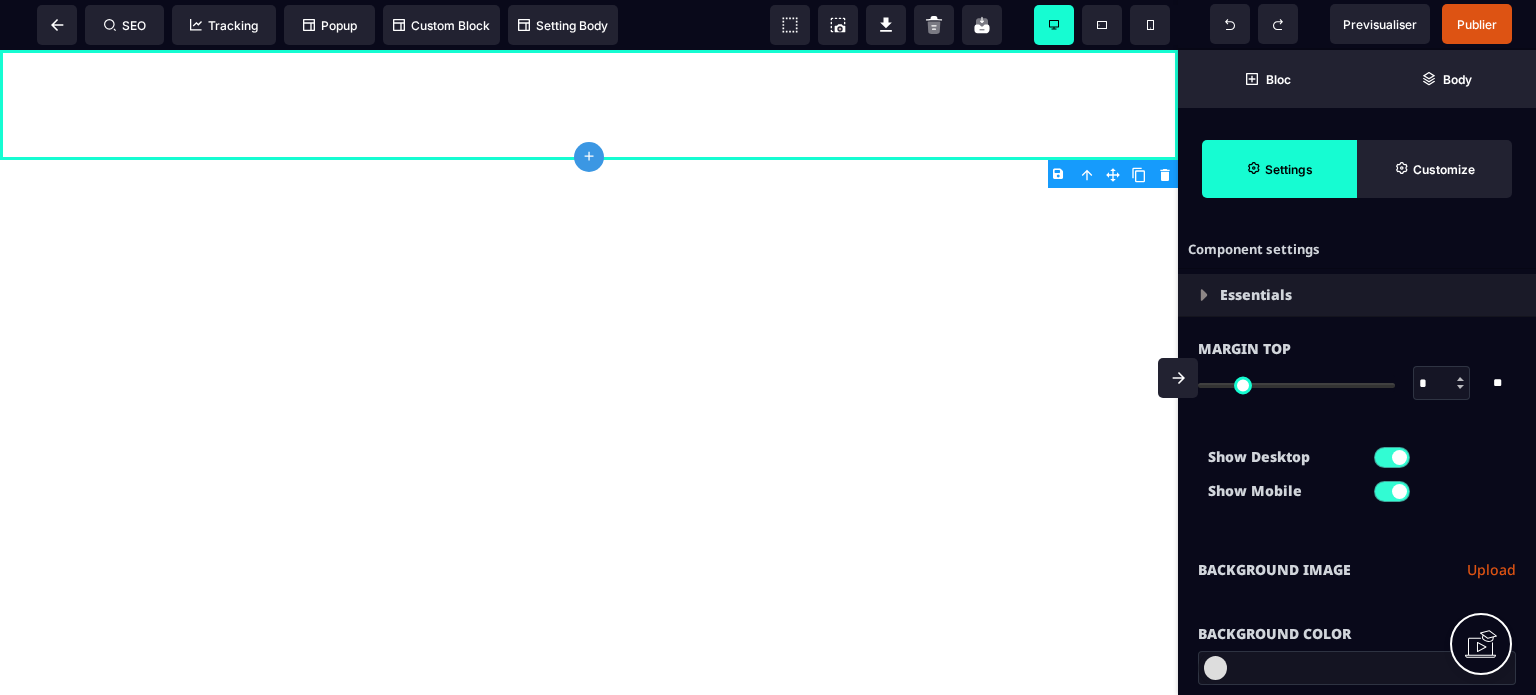 type on "*" 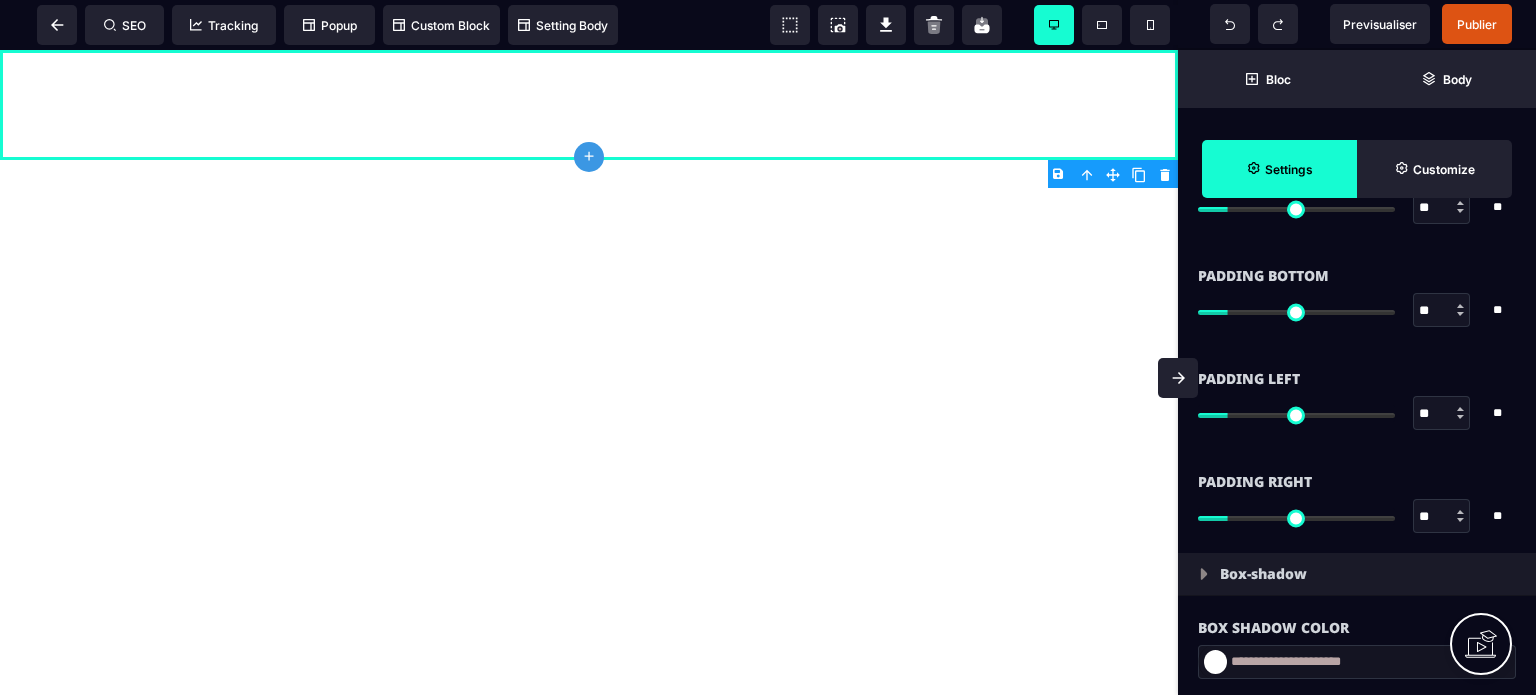scroll, scrollTop: 1760, scrollLeft: 0, axis: vertical 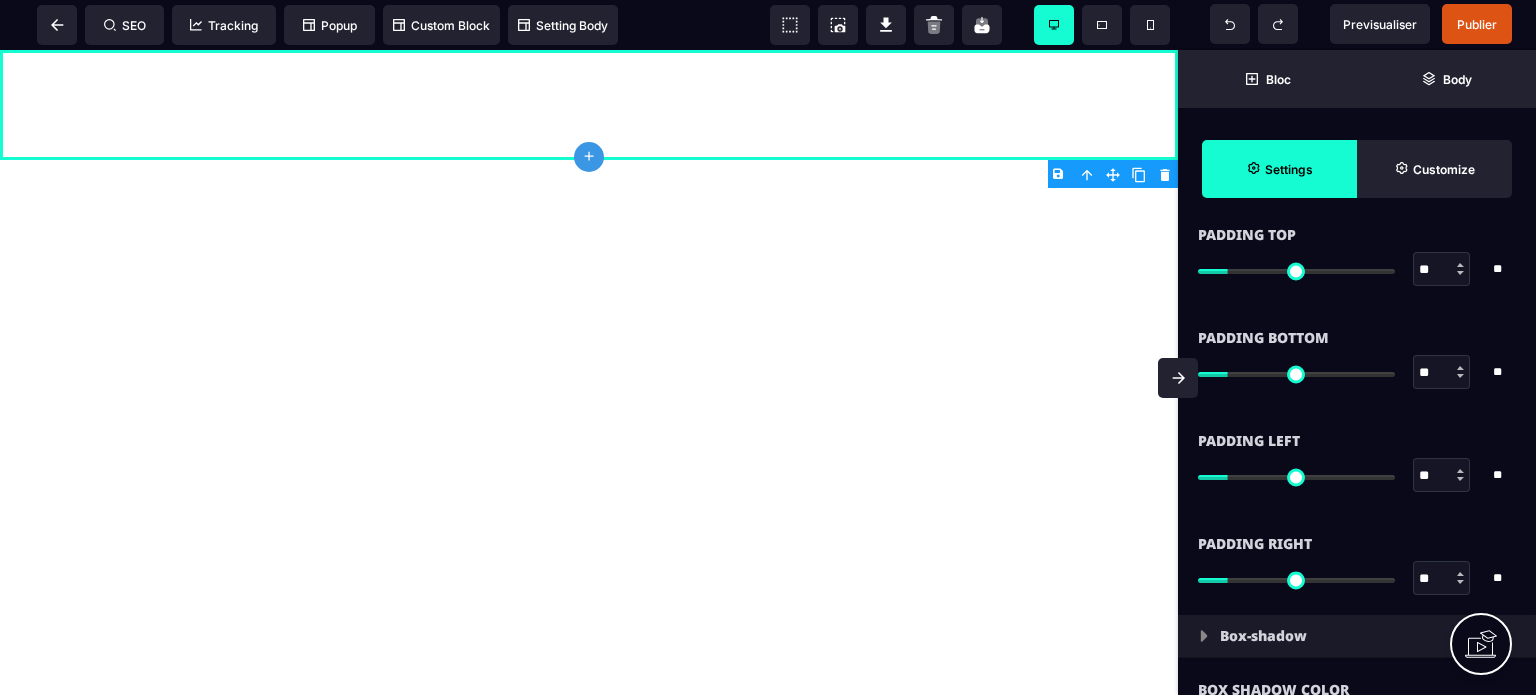 drag, startPoint x: 1447, startPoint y: 578, endPoint x: 1361, endPoint y: 583, distance: 86.145226 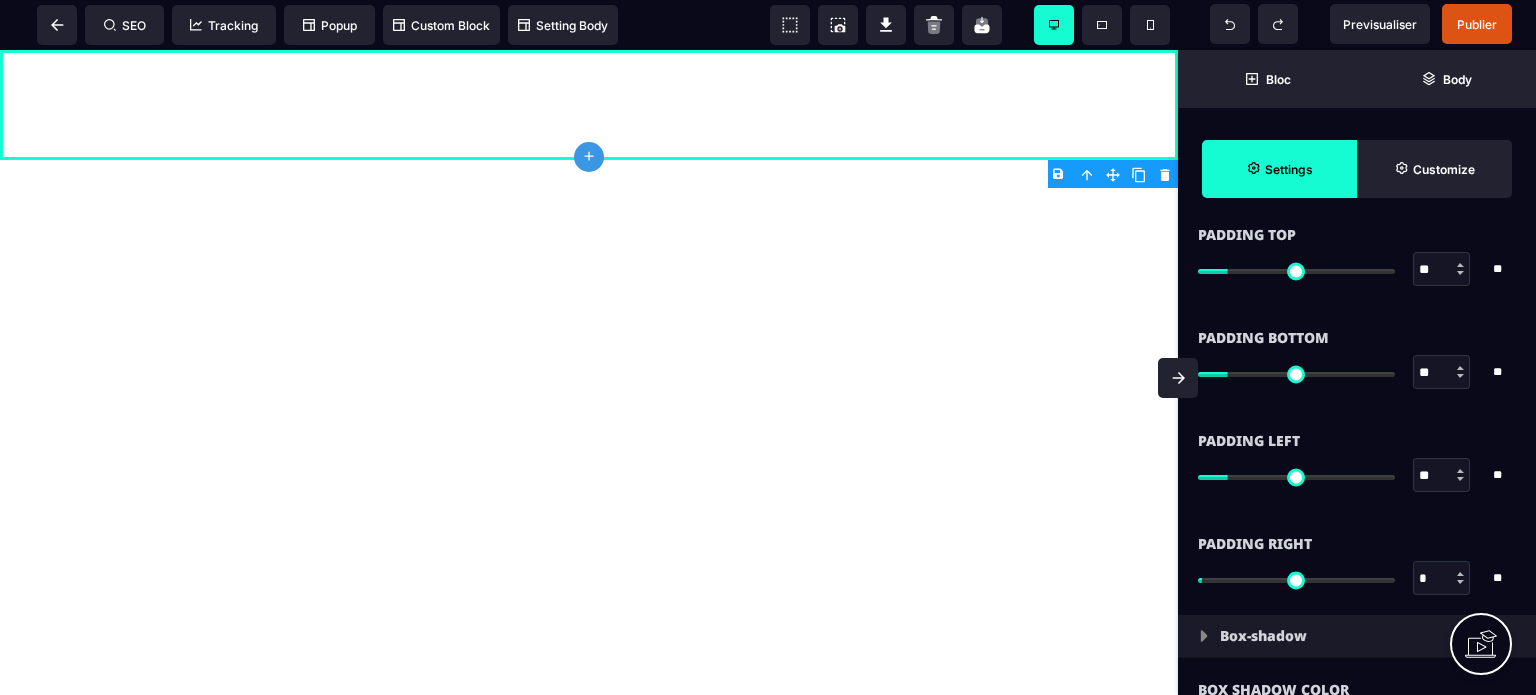 type on "*" 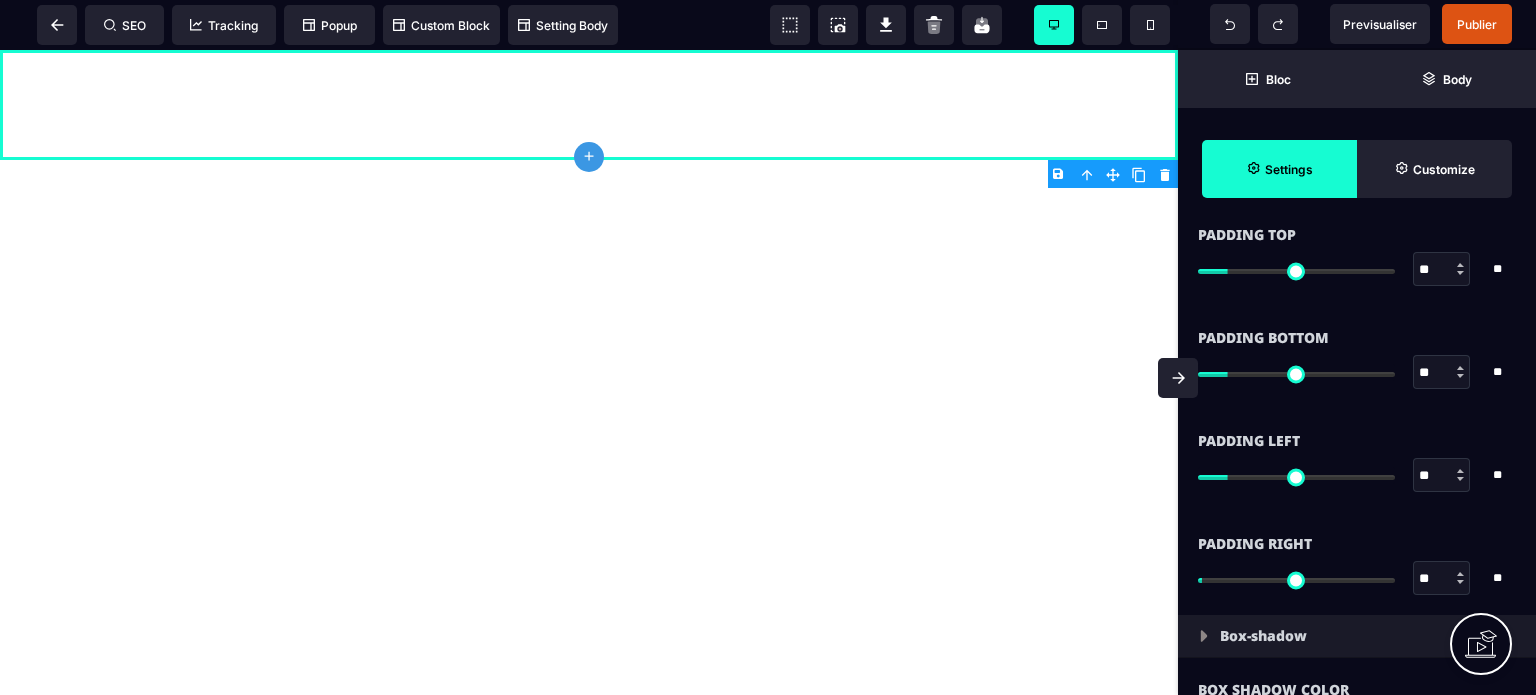 type on "**" 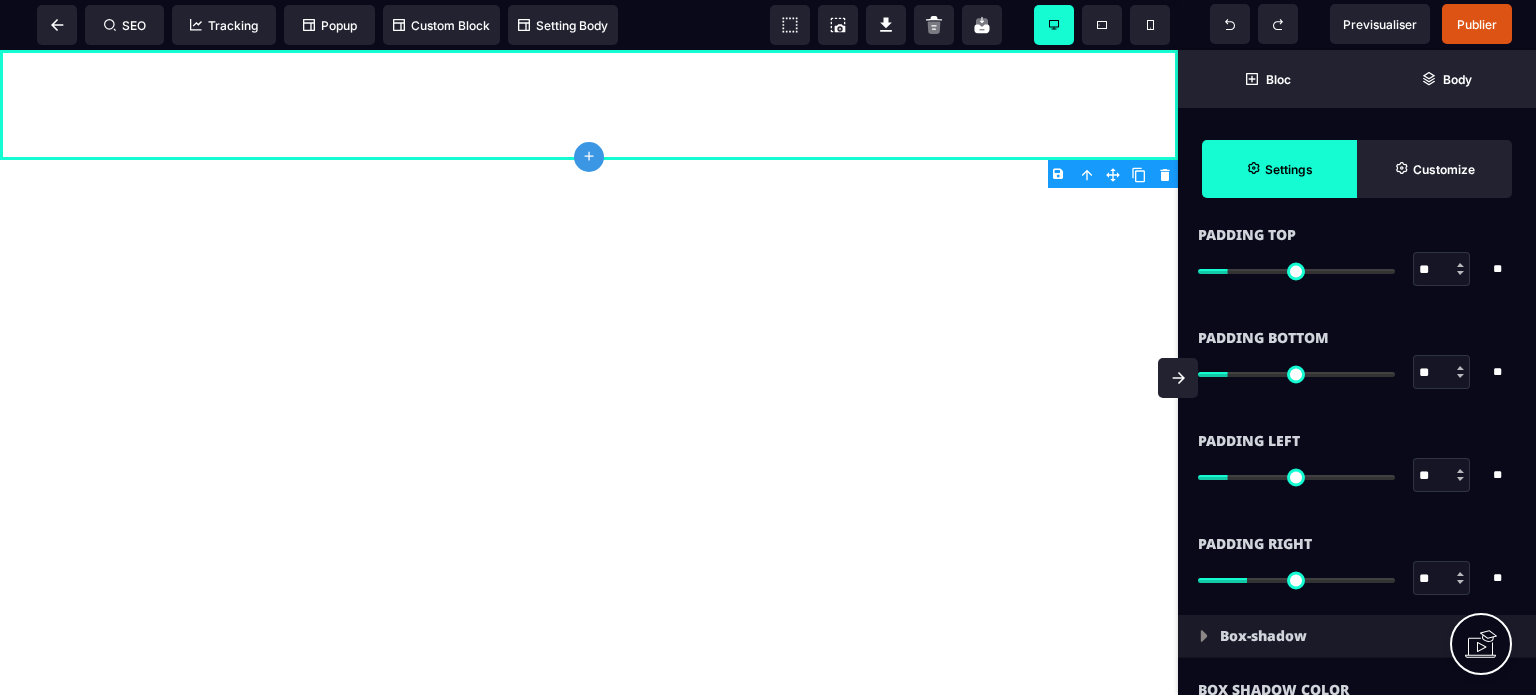 type on "***" 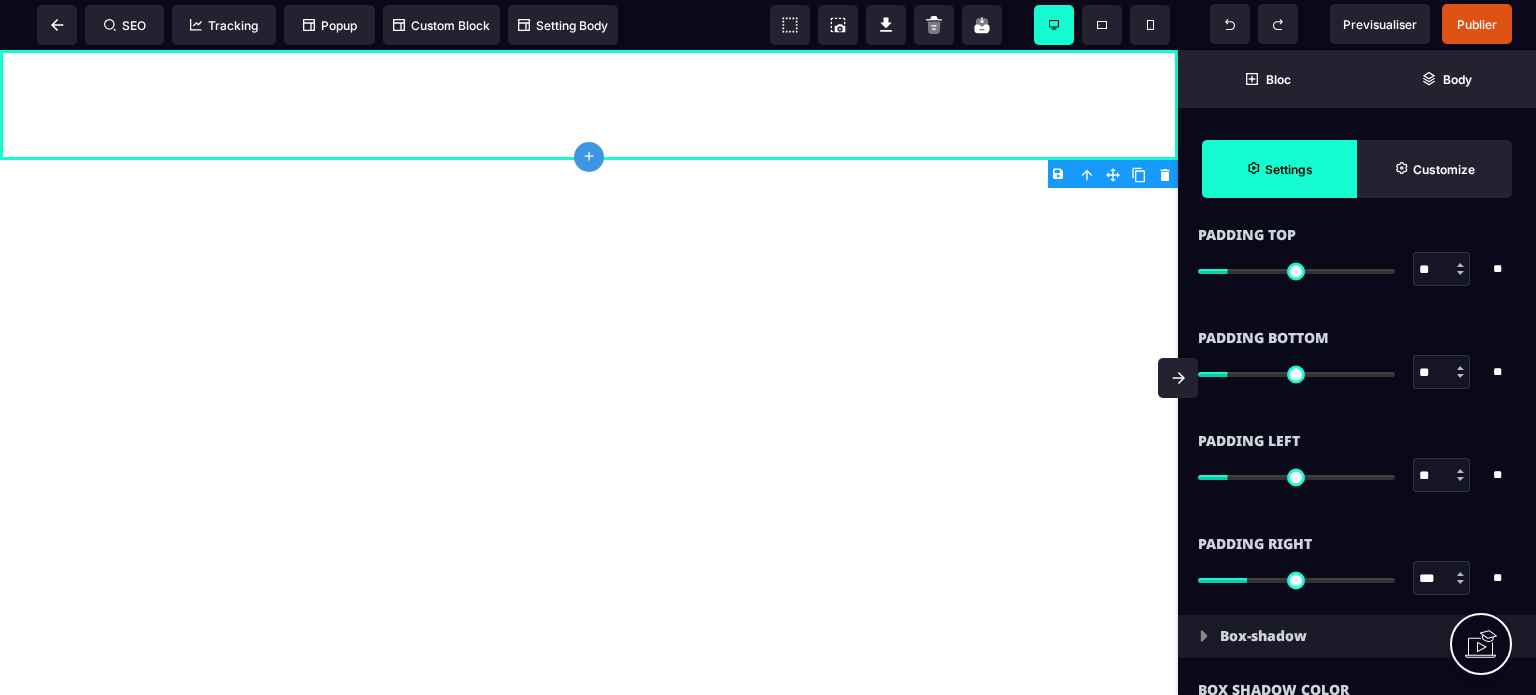 type on "***" 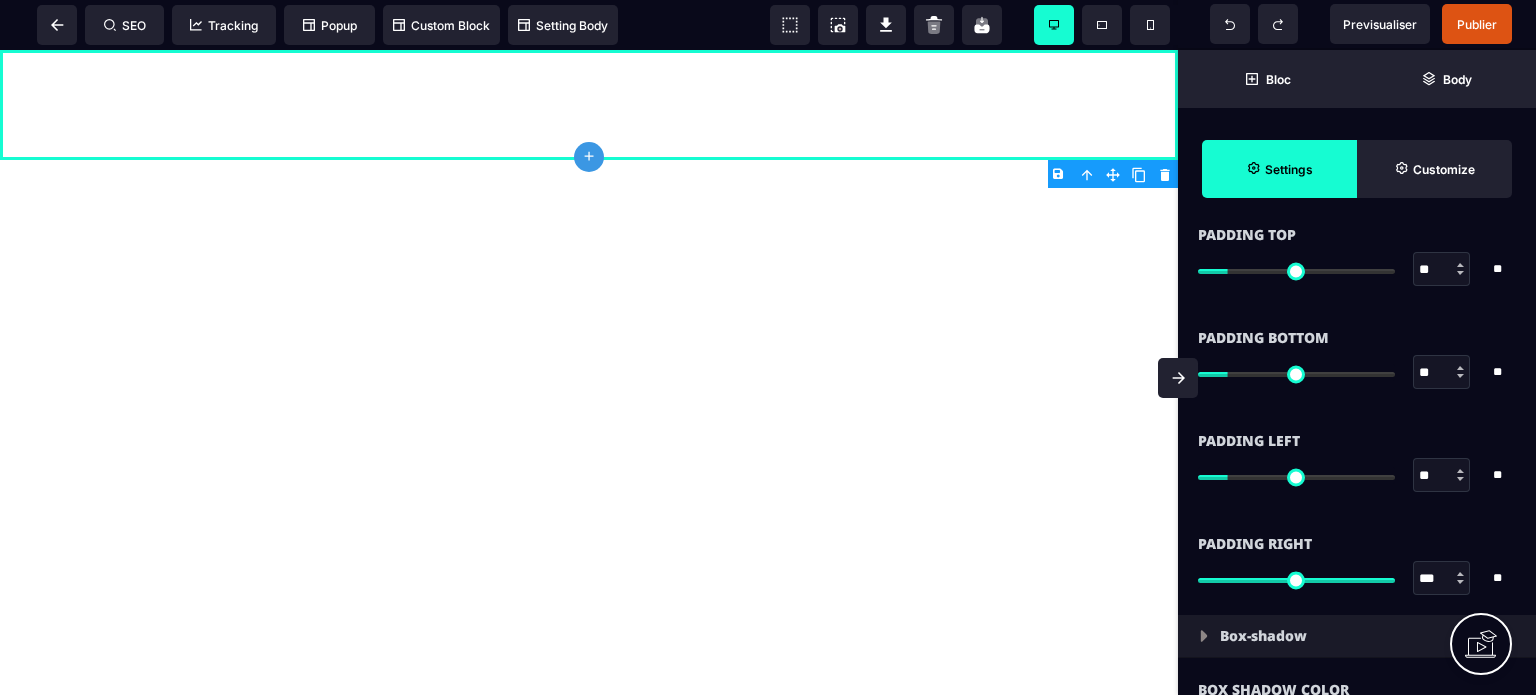 type on "***" 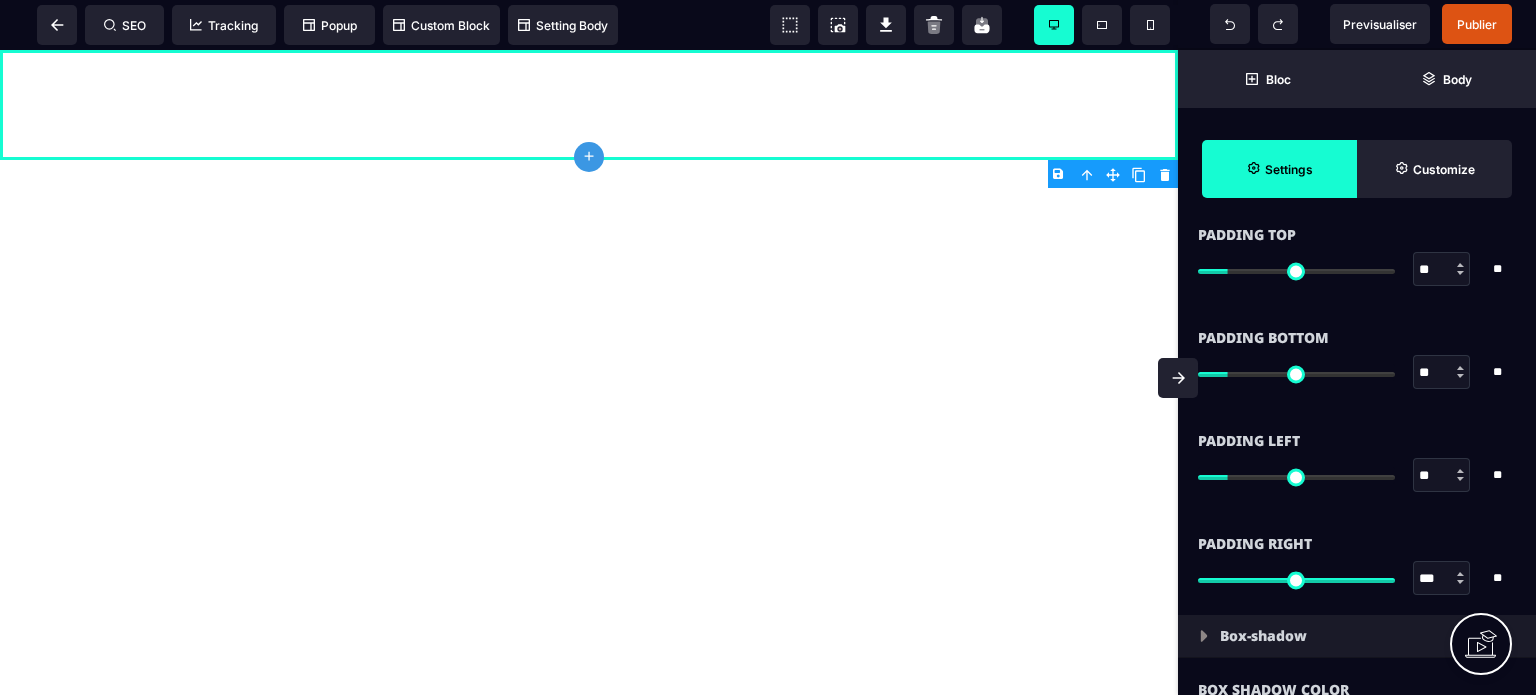 type on "***" 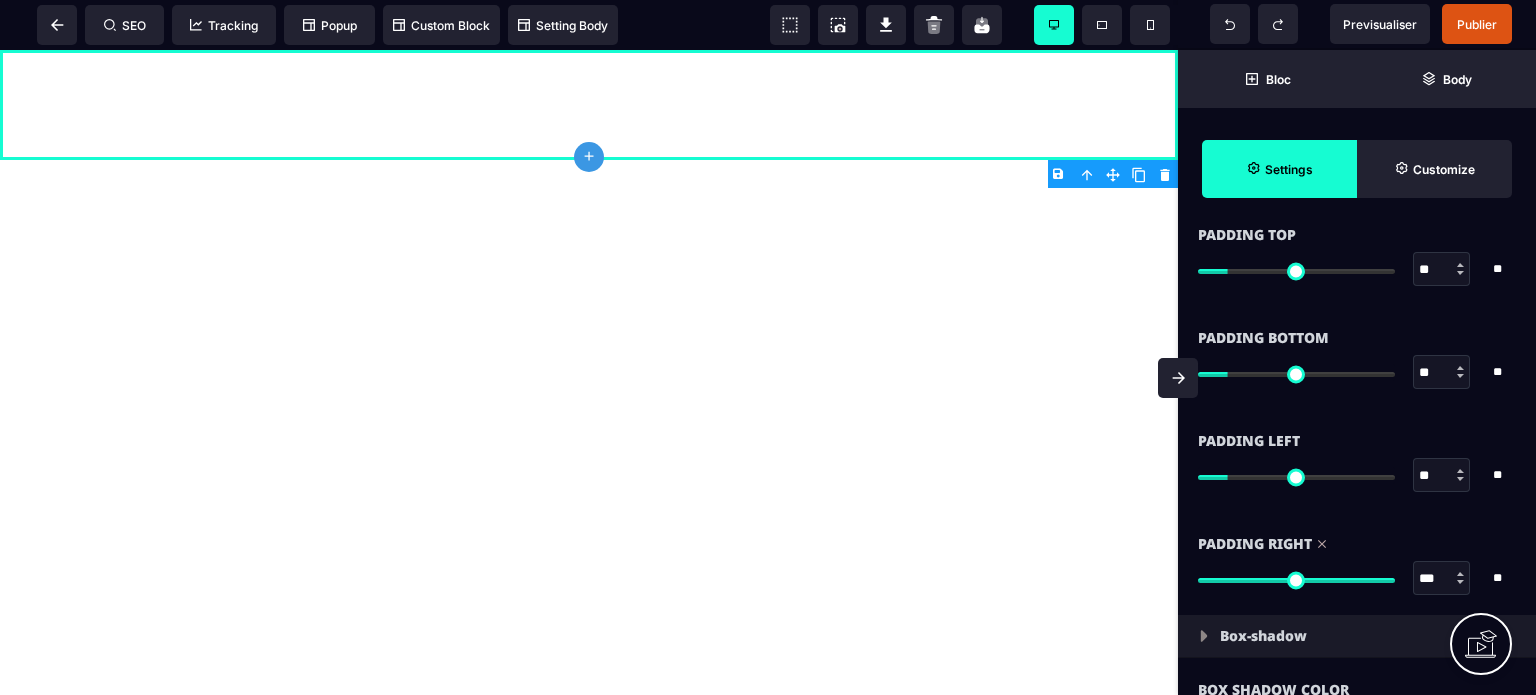 drag, startPoint x: 1438, startPoint y: 471, endPoint x: 1393, endPoint y: 479, distance: 45.705578 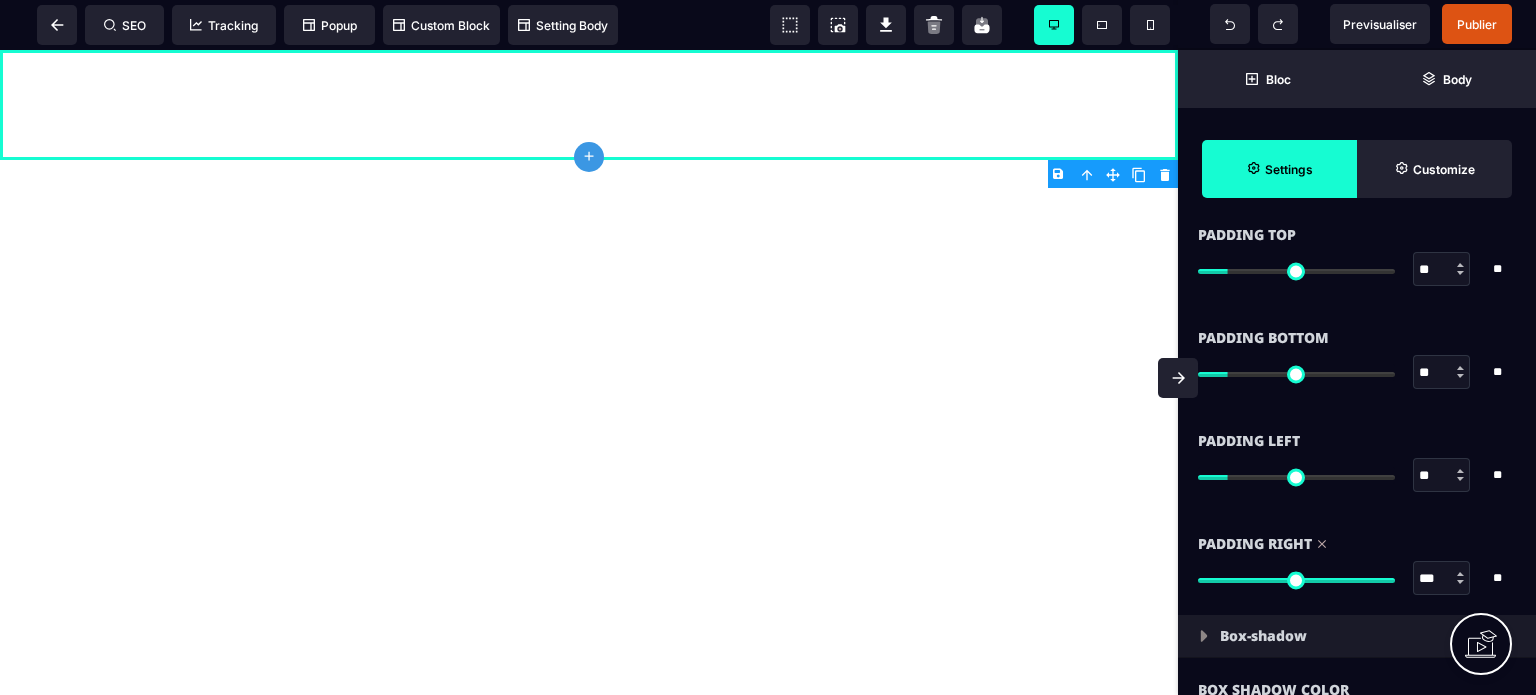 click on "**
*
**" at bounding box center (1357, 475) 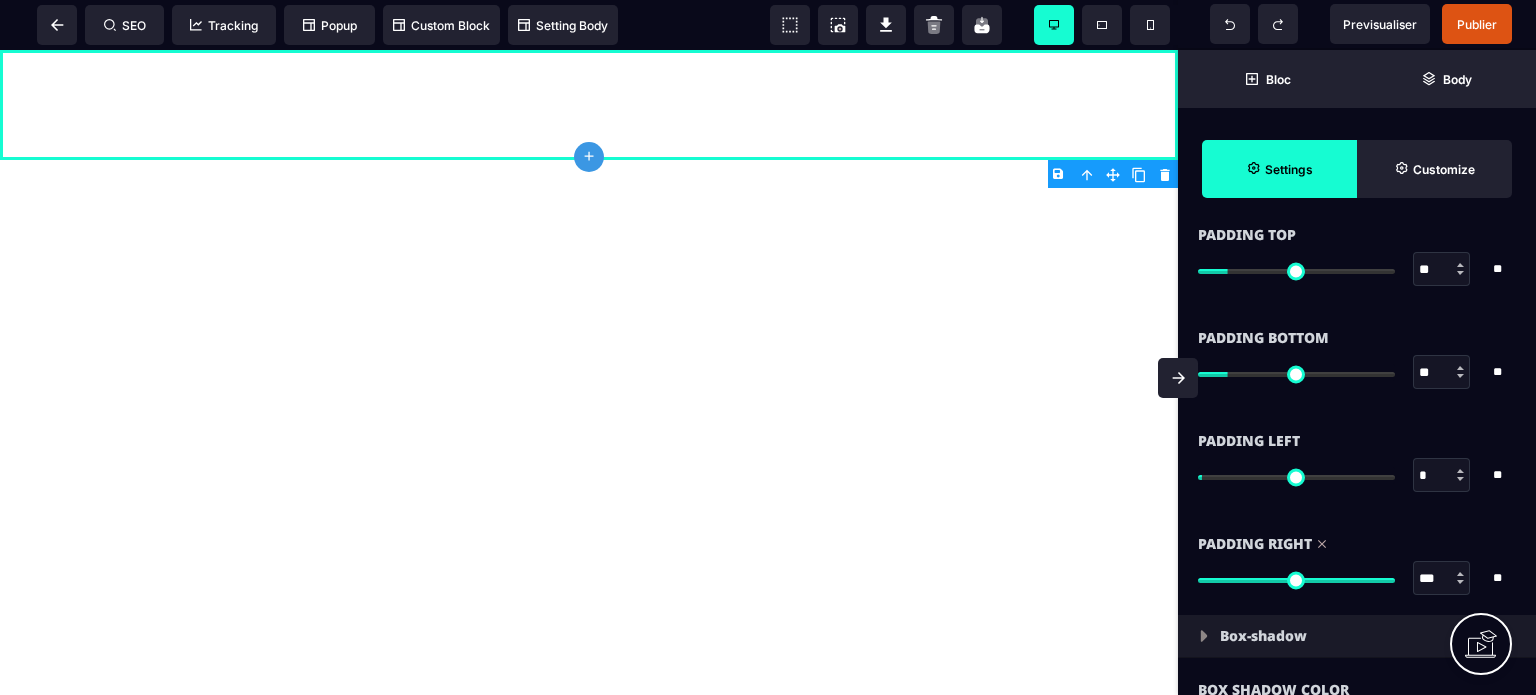 type on "*" 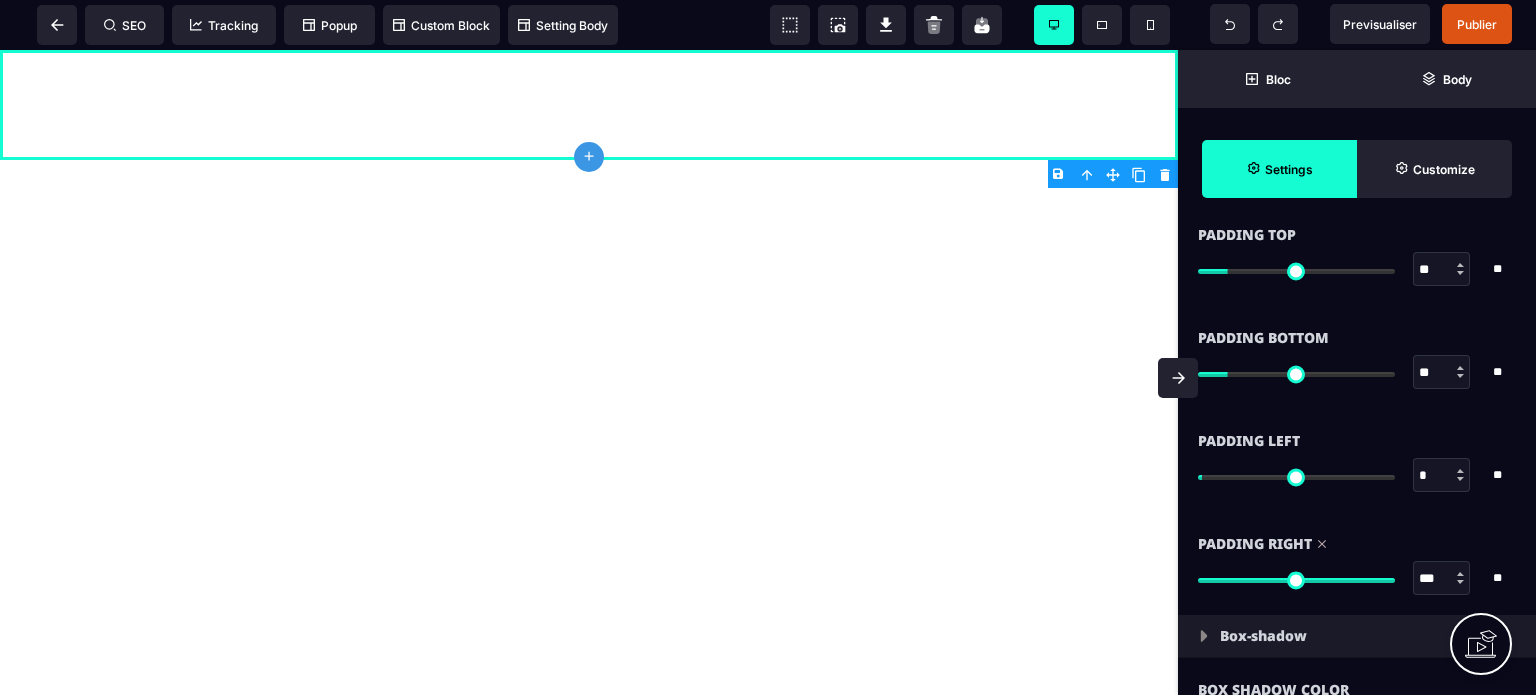type on "**" 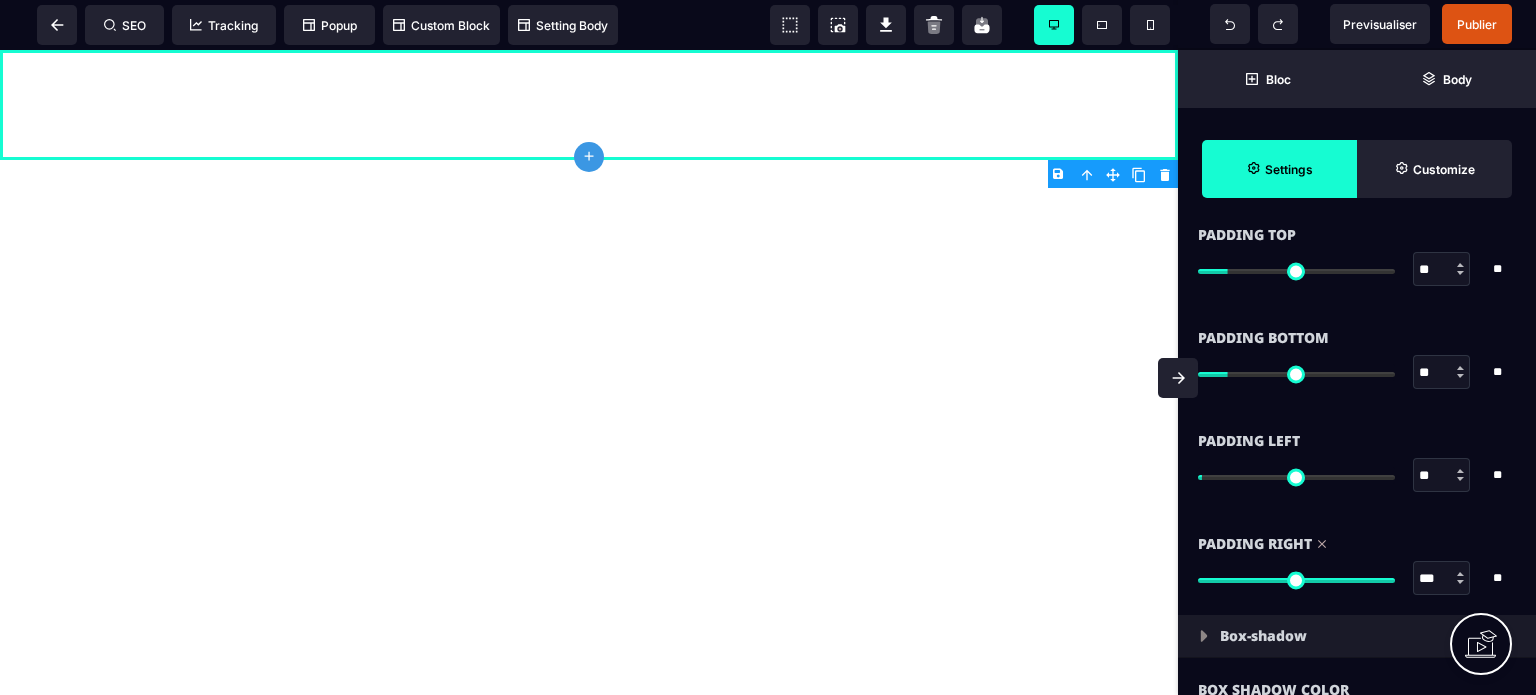 type on "**" 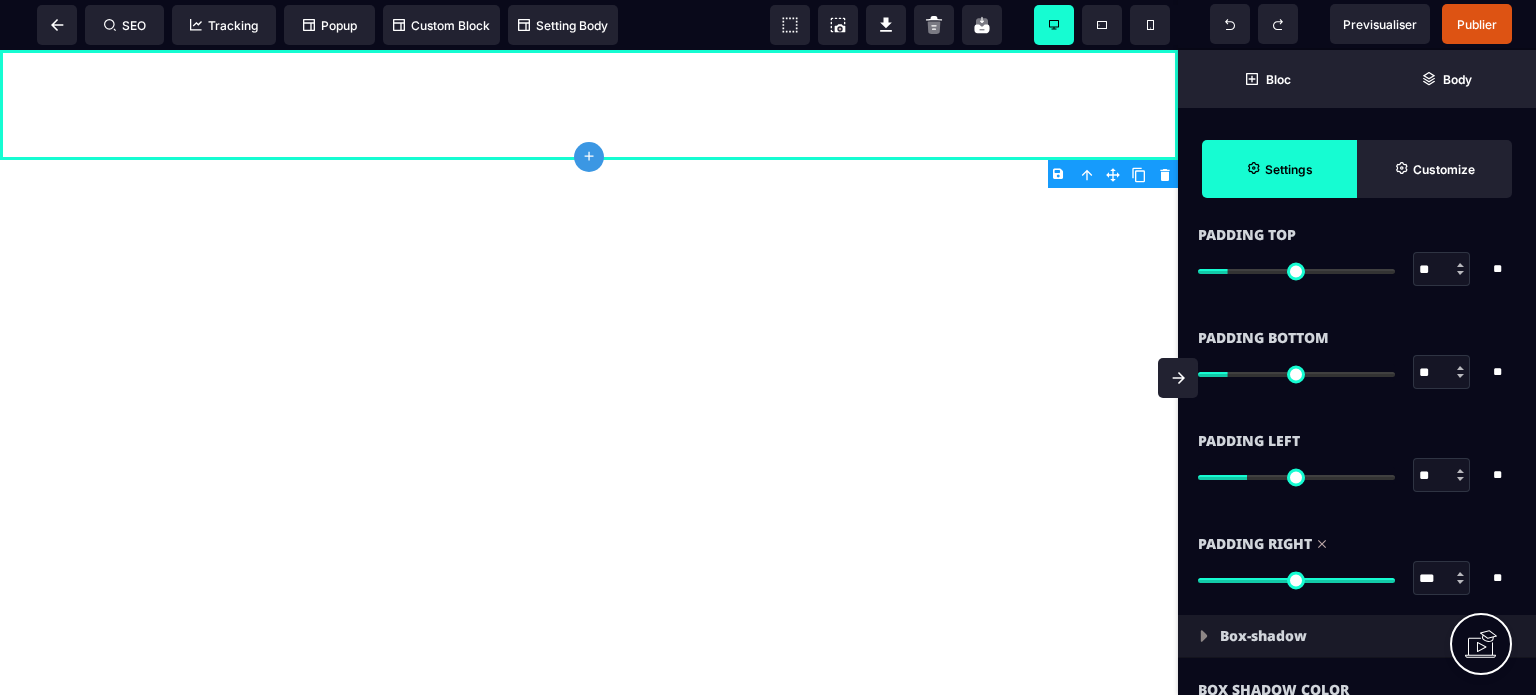 type on "***" 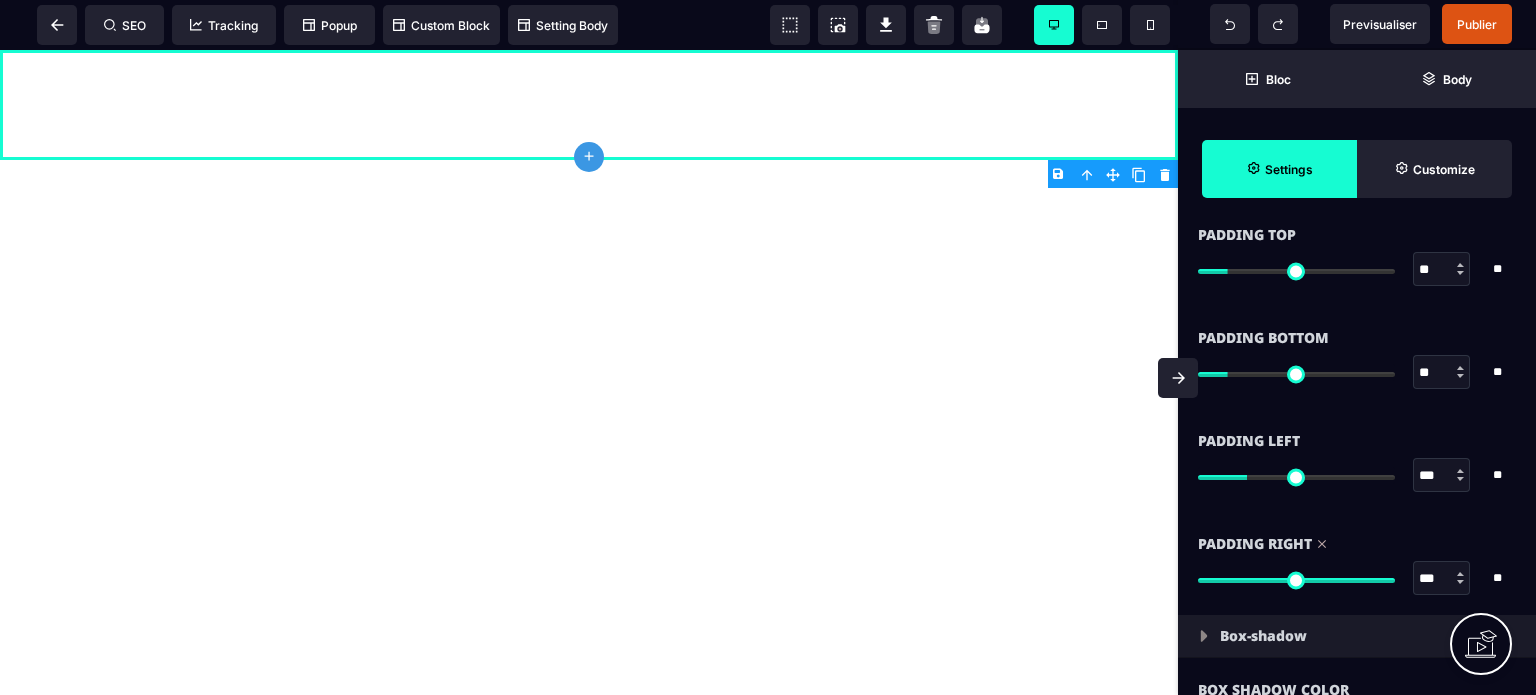 type on "***" 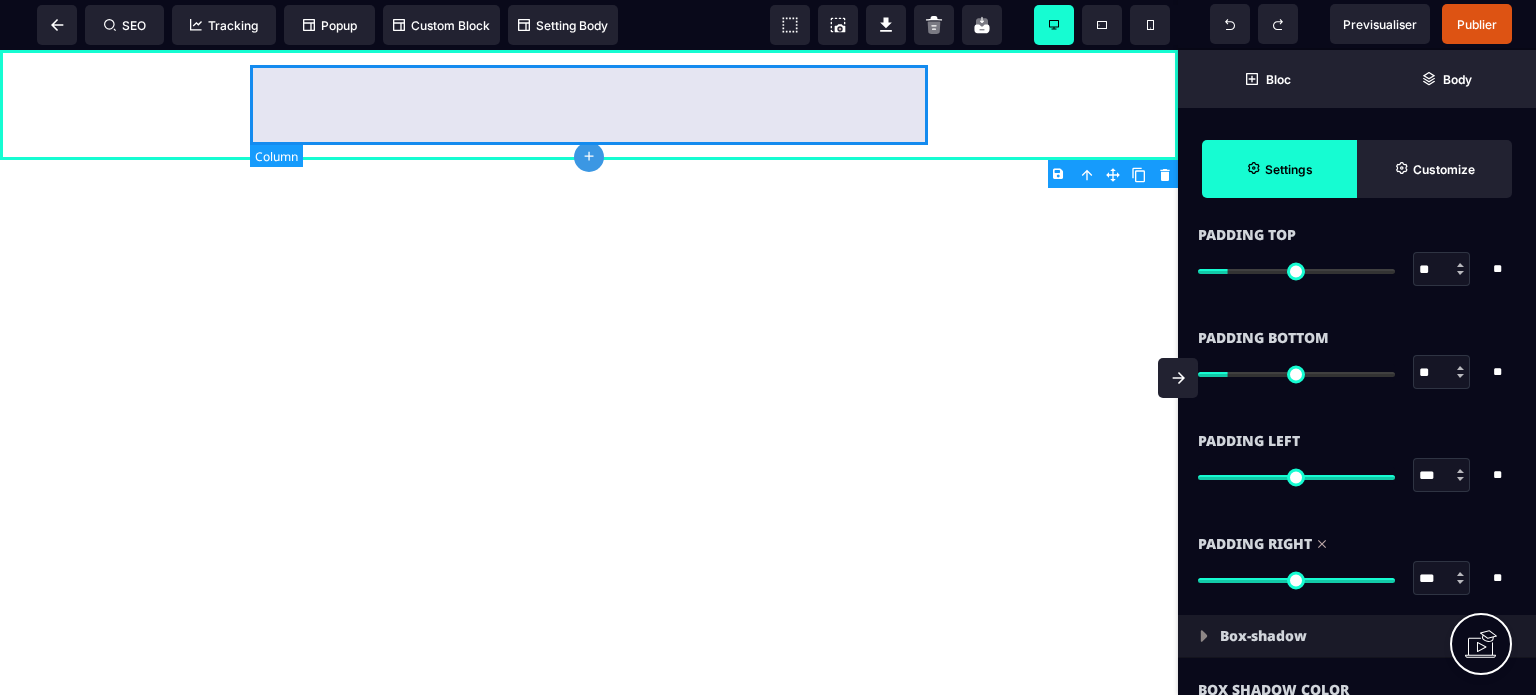 type on "***" 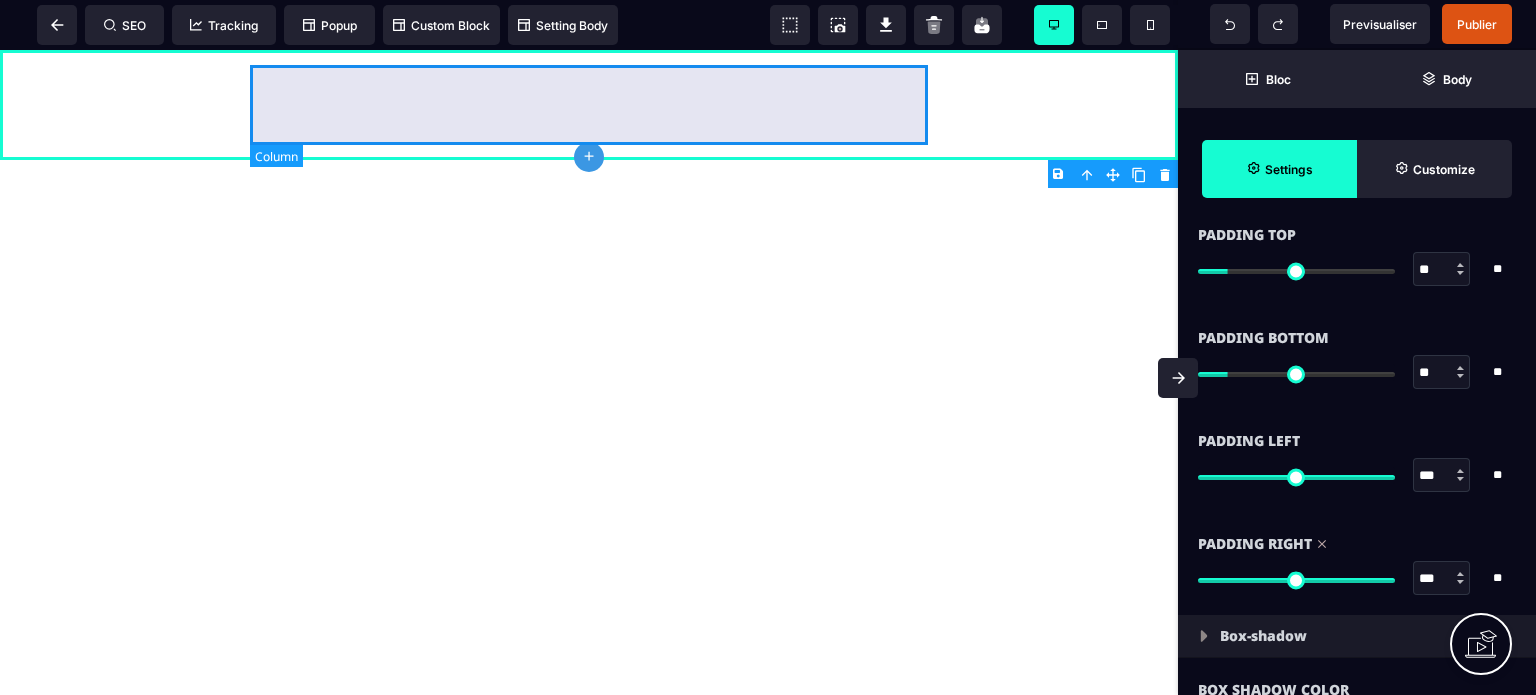 type on "***" 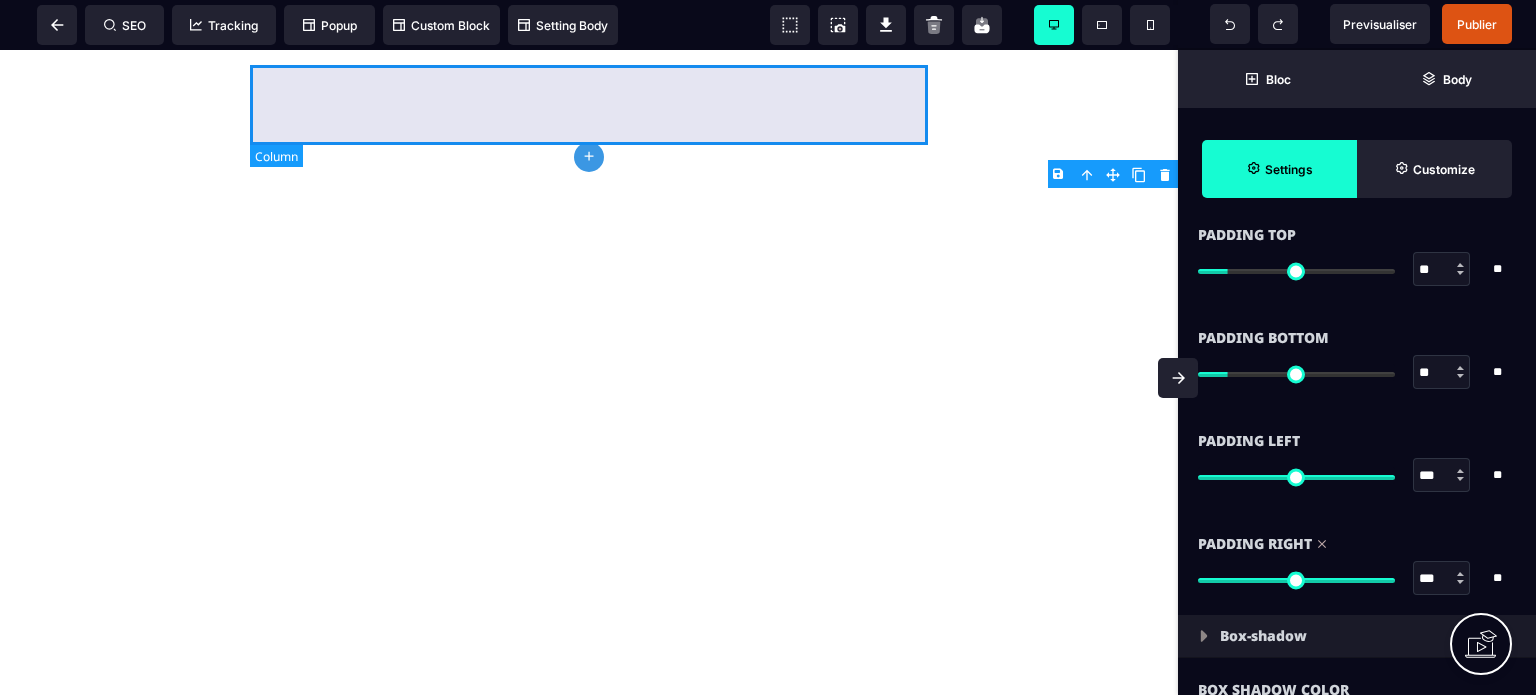 select on "*" 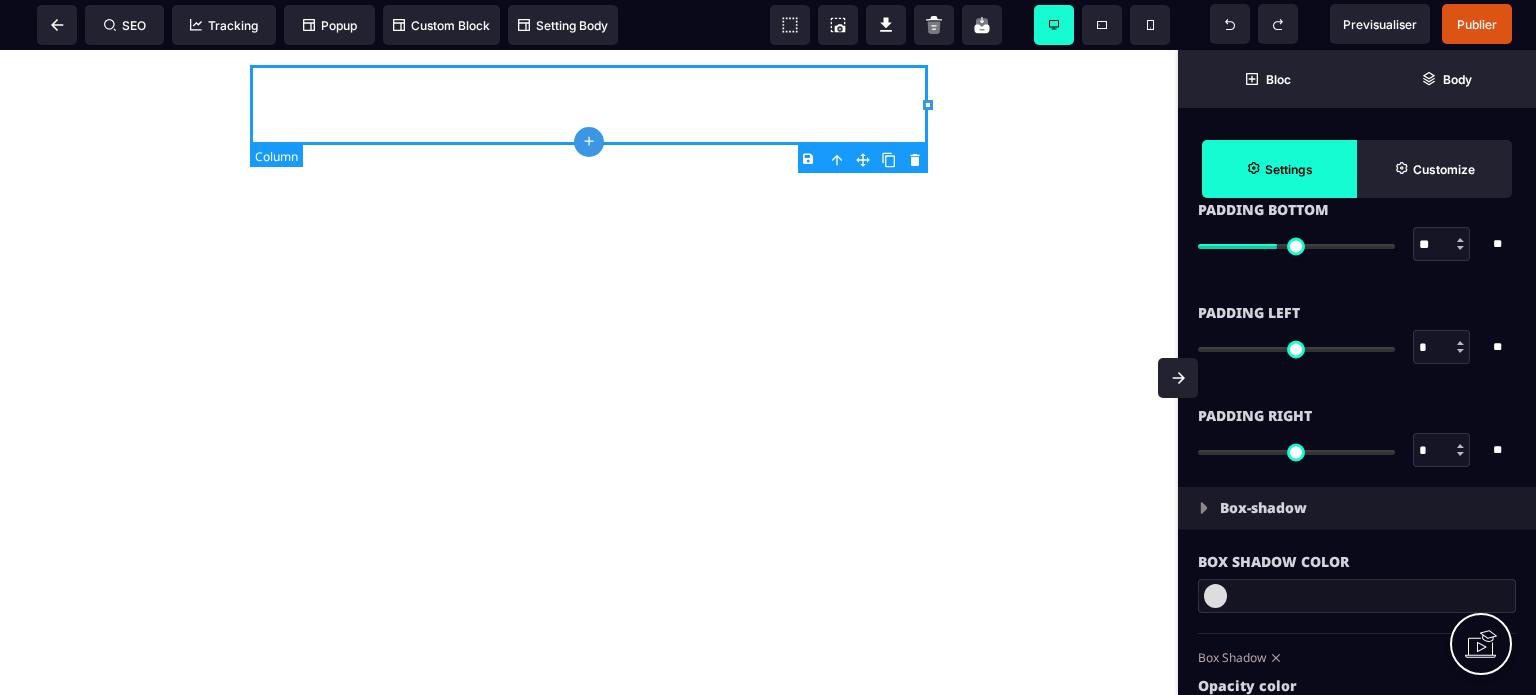 type on "*" 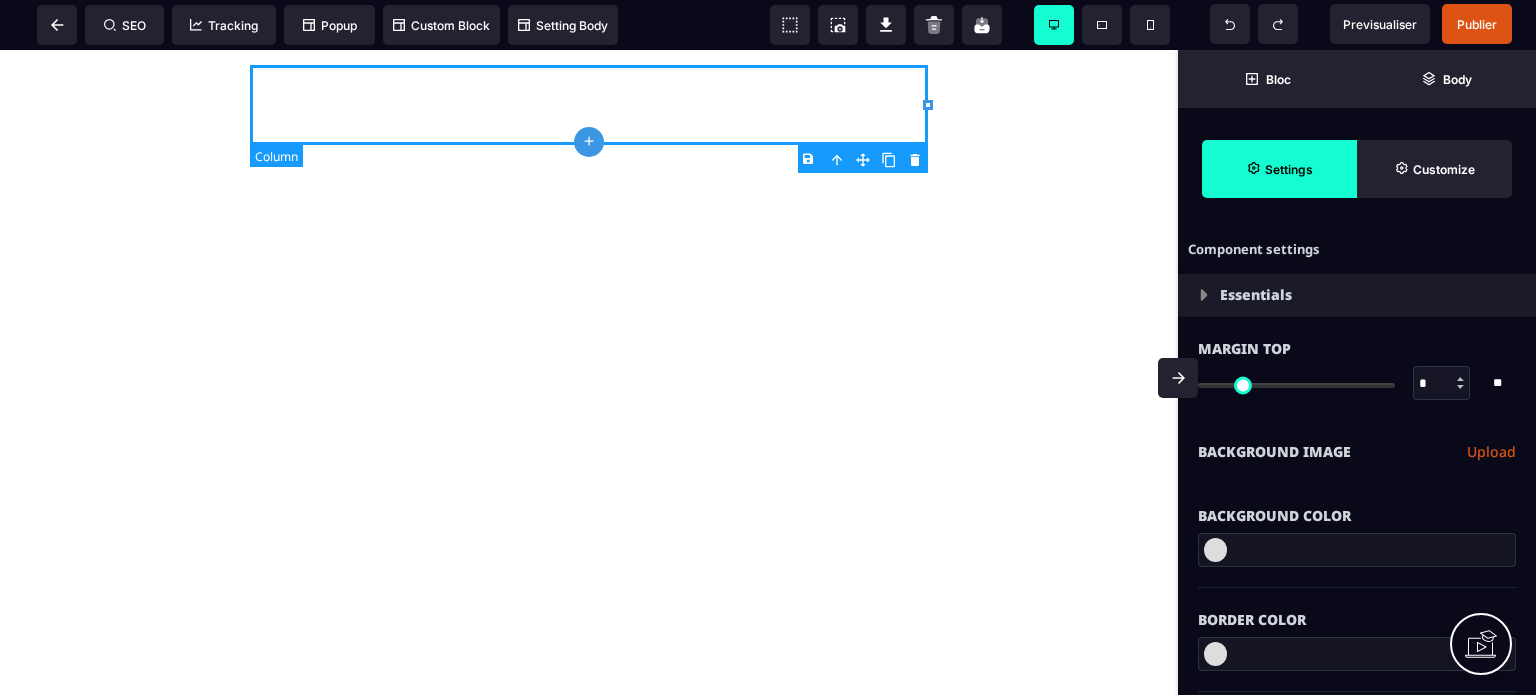 type on "***" 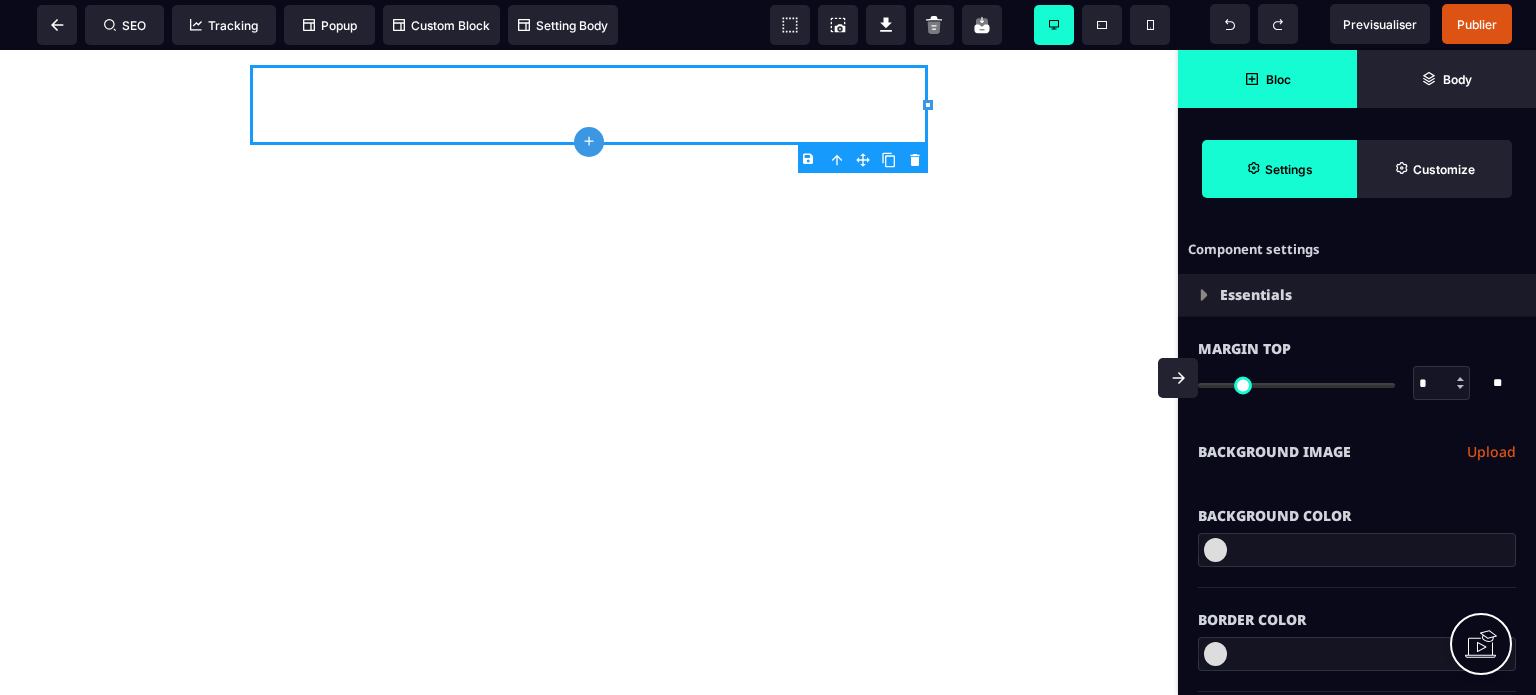 click on "Bloc" at bounding box center (1267, 79) 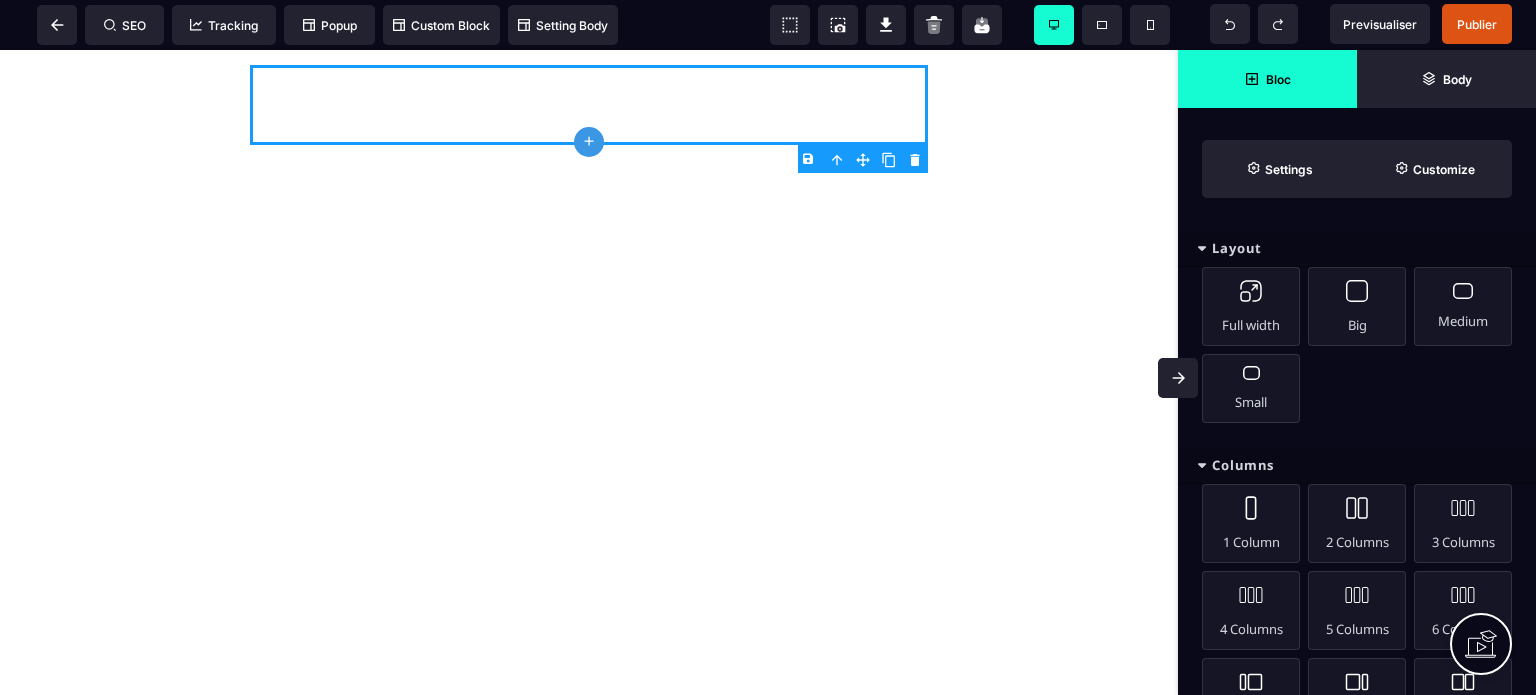 click on "Columns" at bounding box center (1357, 465) 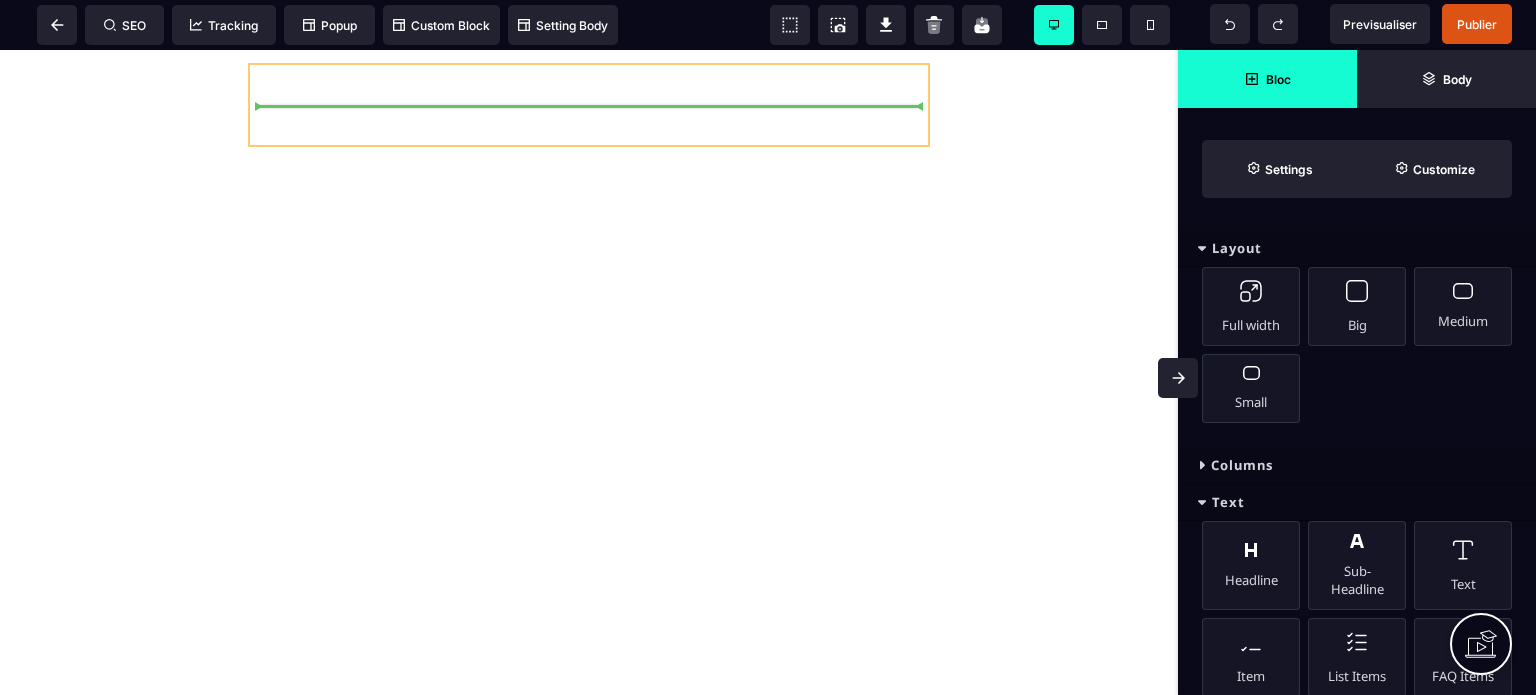 select on "***" 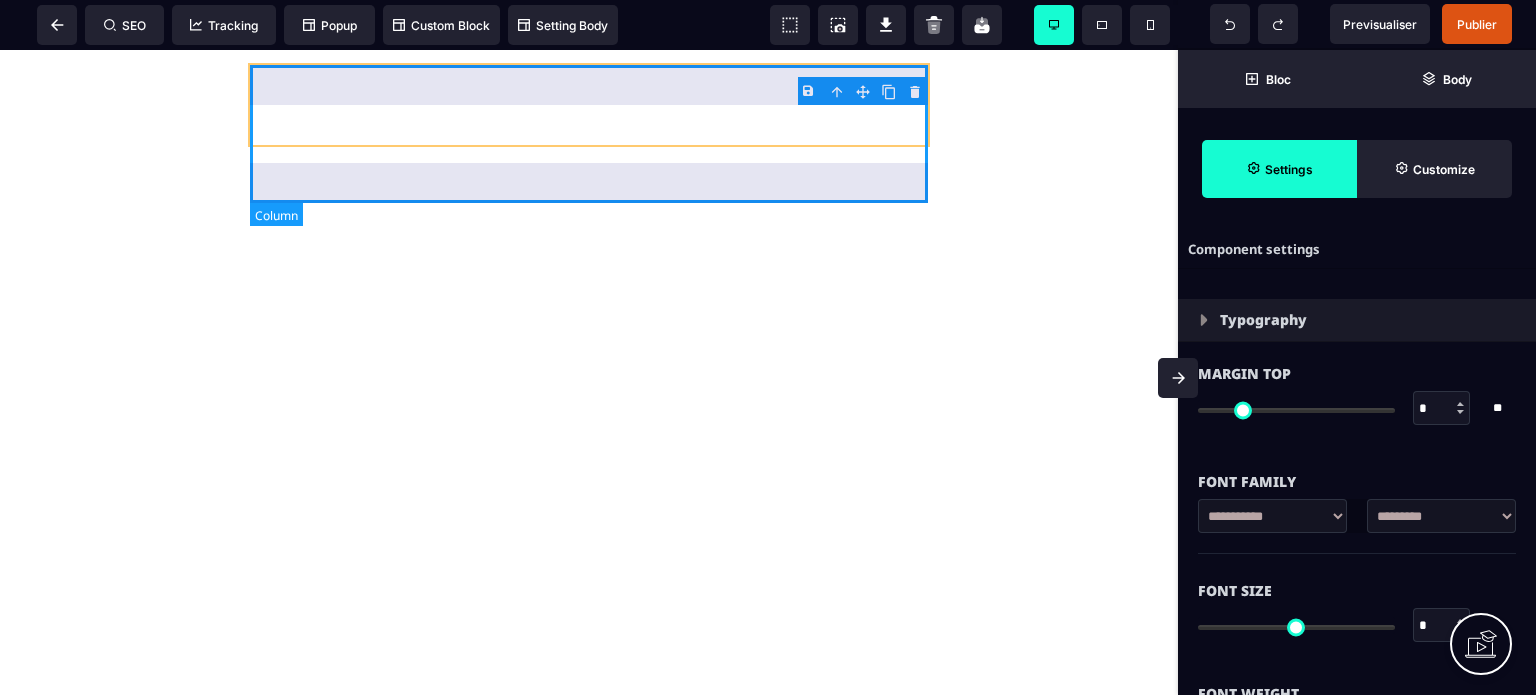 type on "**" 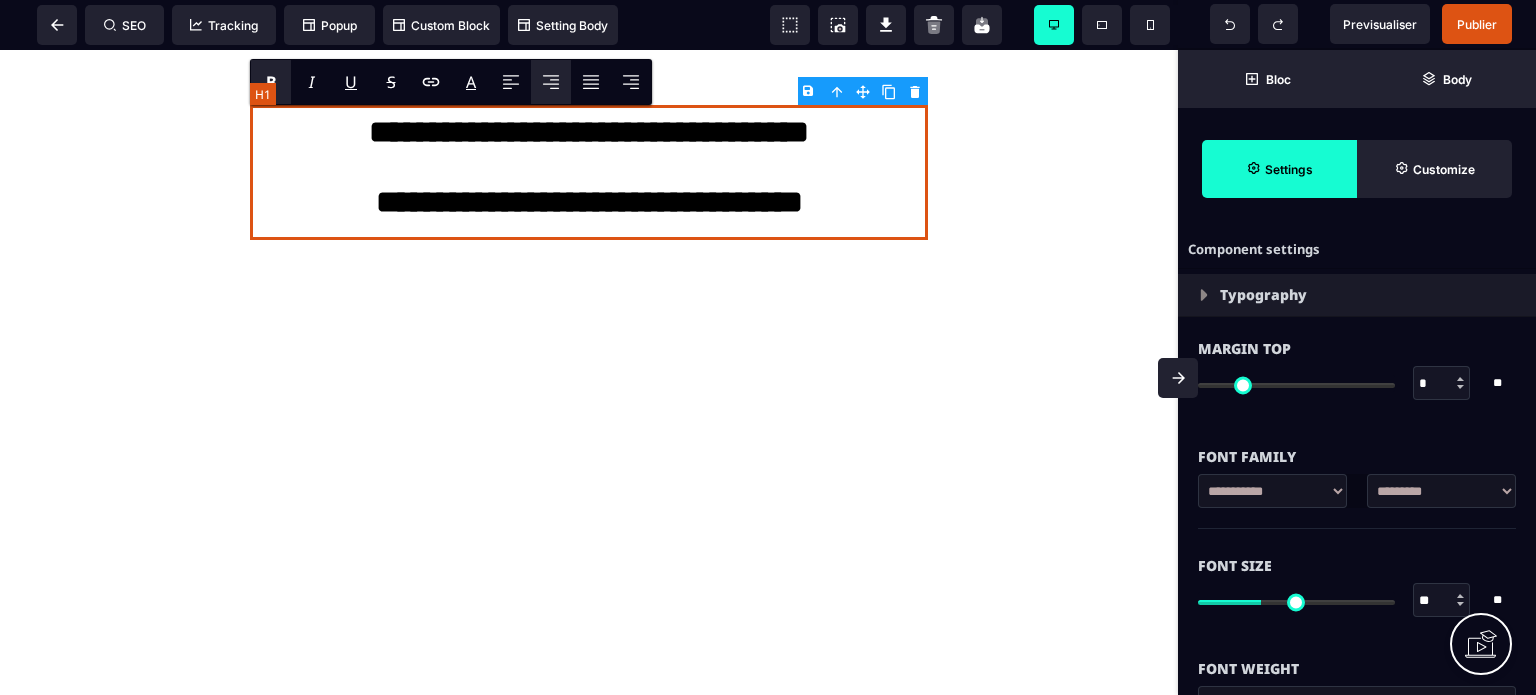 click on "**********" at bounding box center [589, 172] 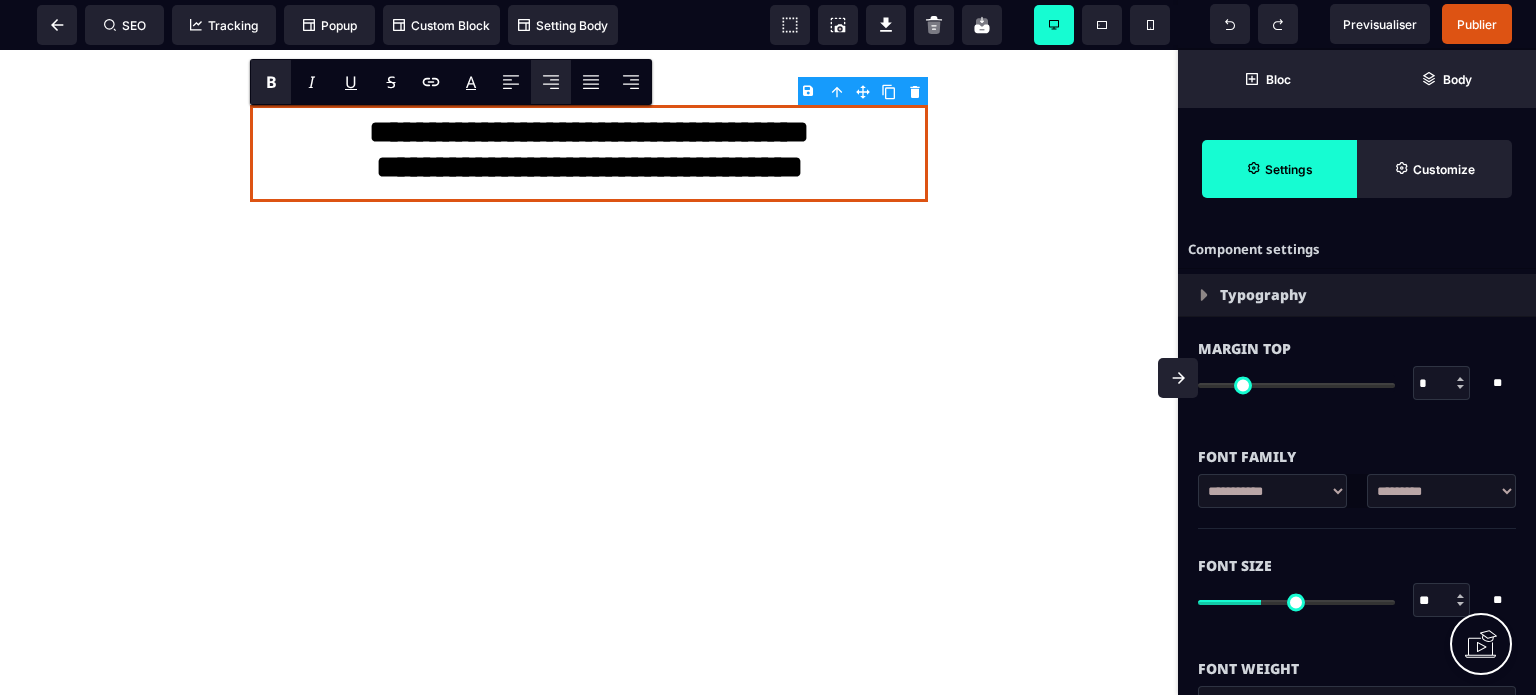 click on "**********" at bounding box center [1441, 491] 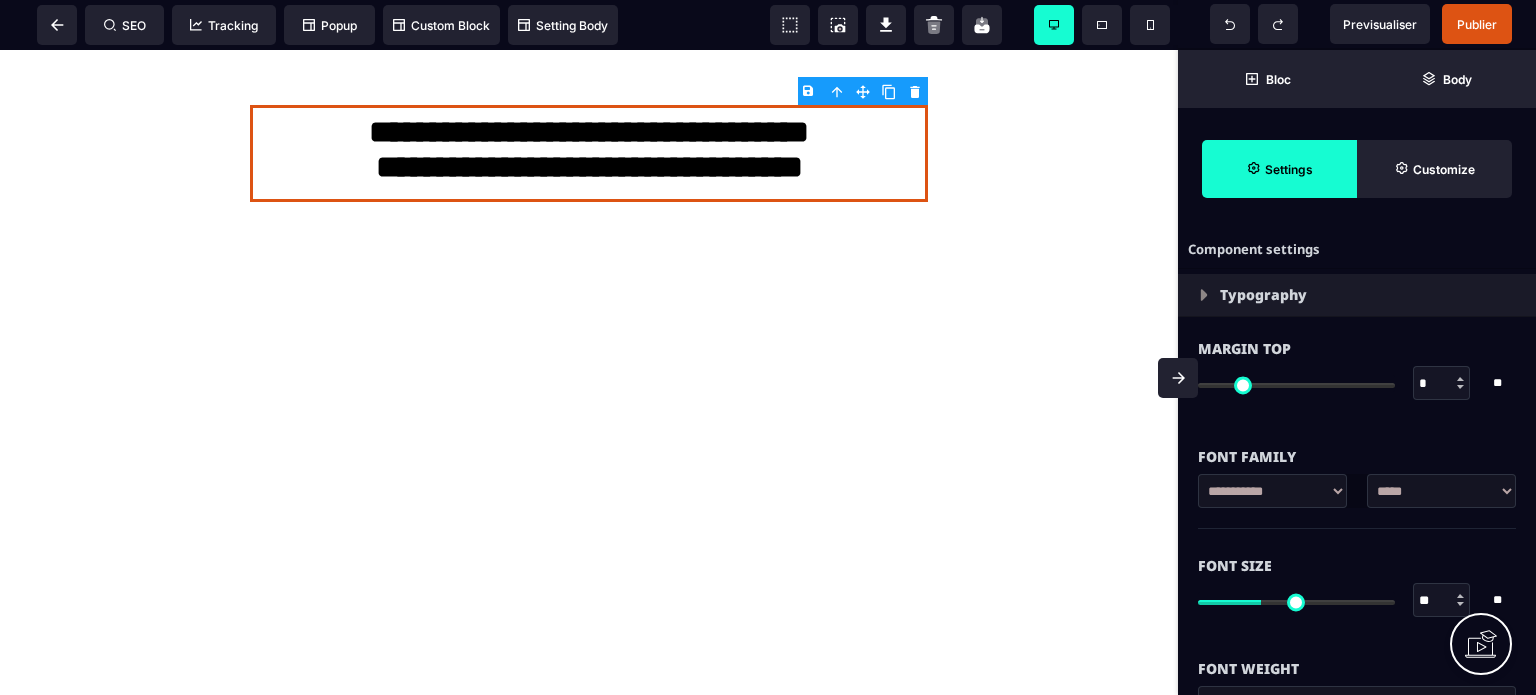 click on "**********" at bounding box center (1272, 491) 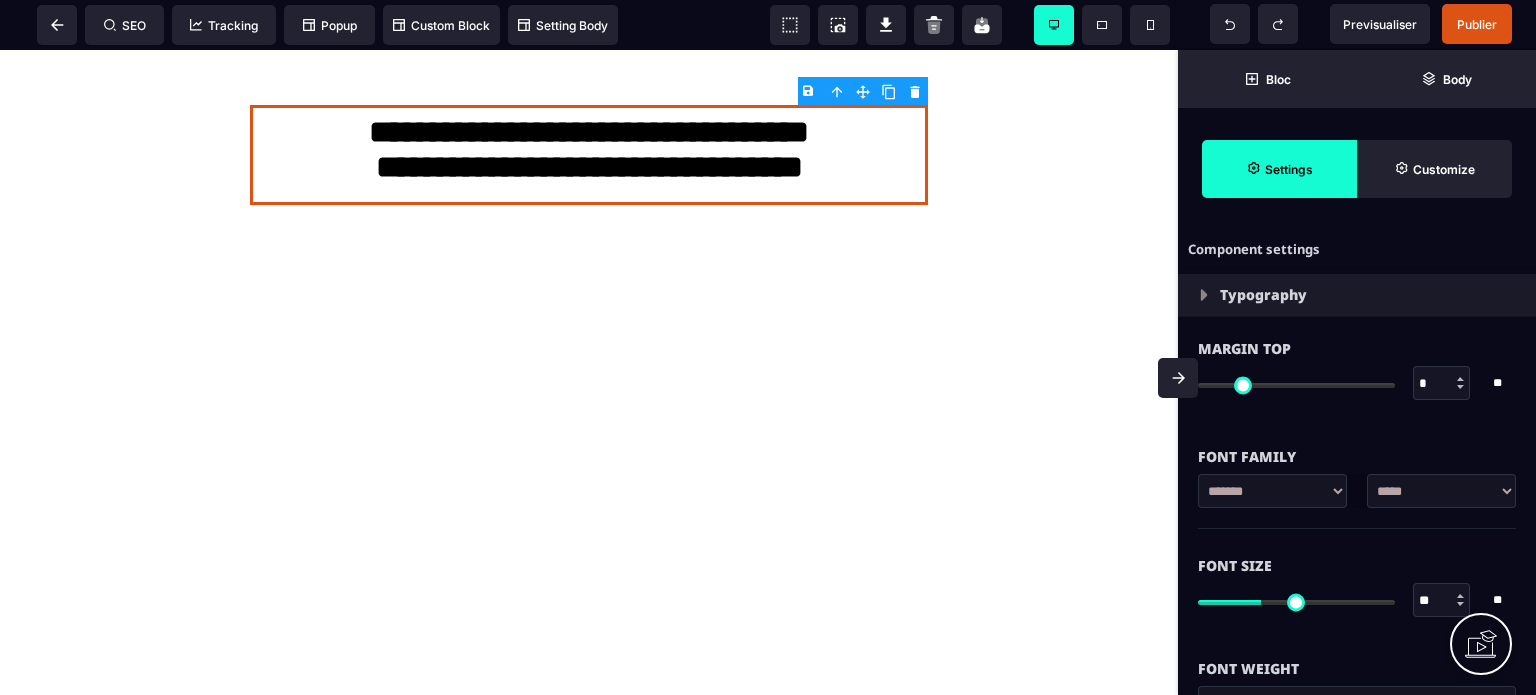 click on "**********" at bounding box center (1272, 491) 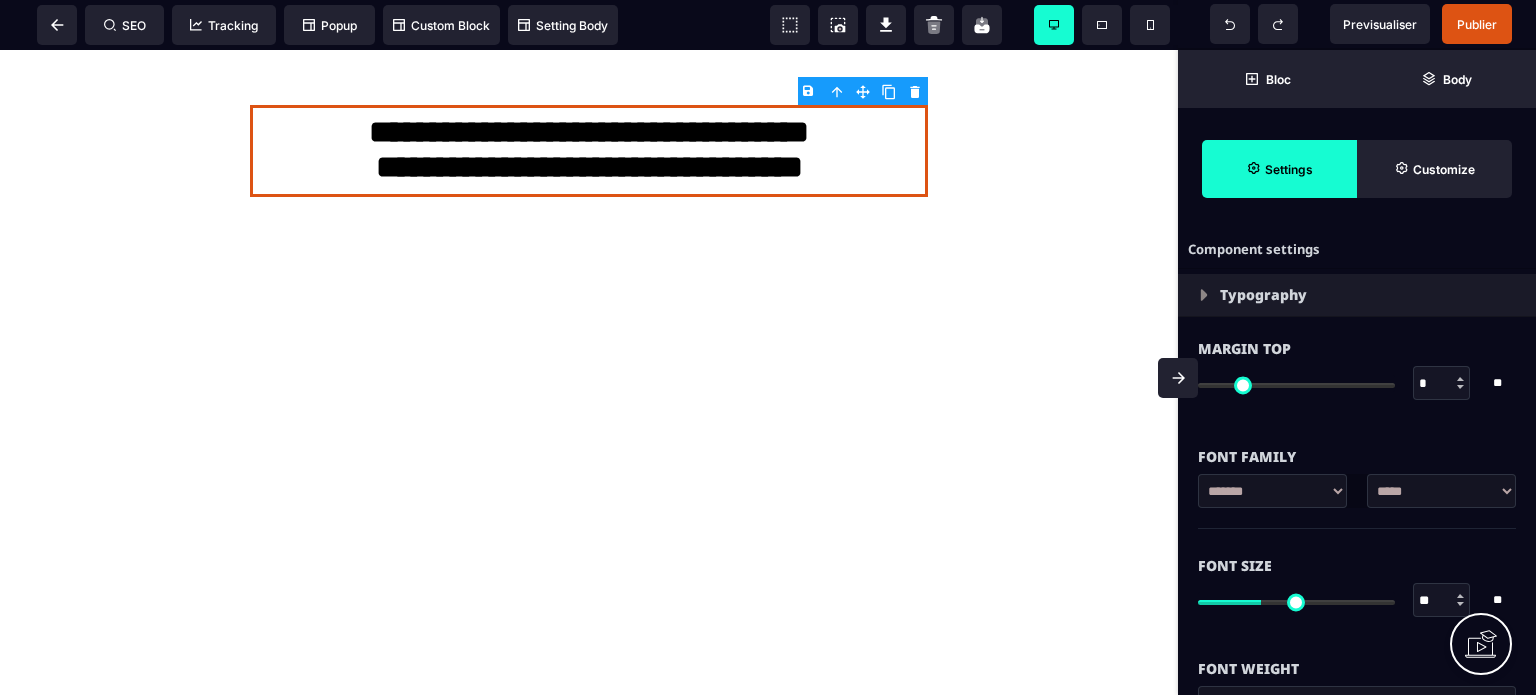 click on "**********" at bounding box center [1441, 491] 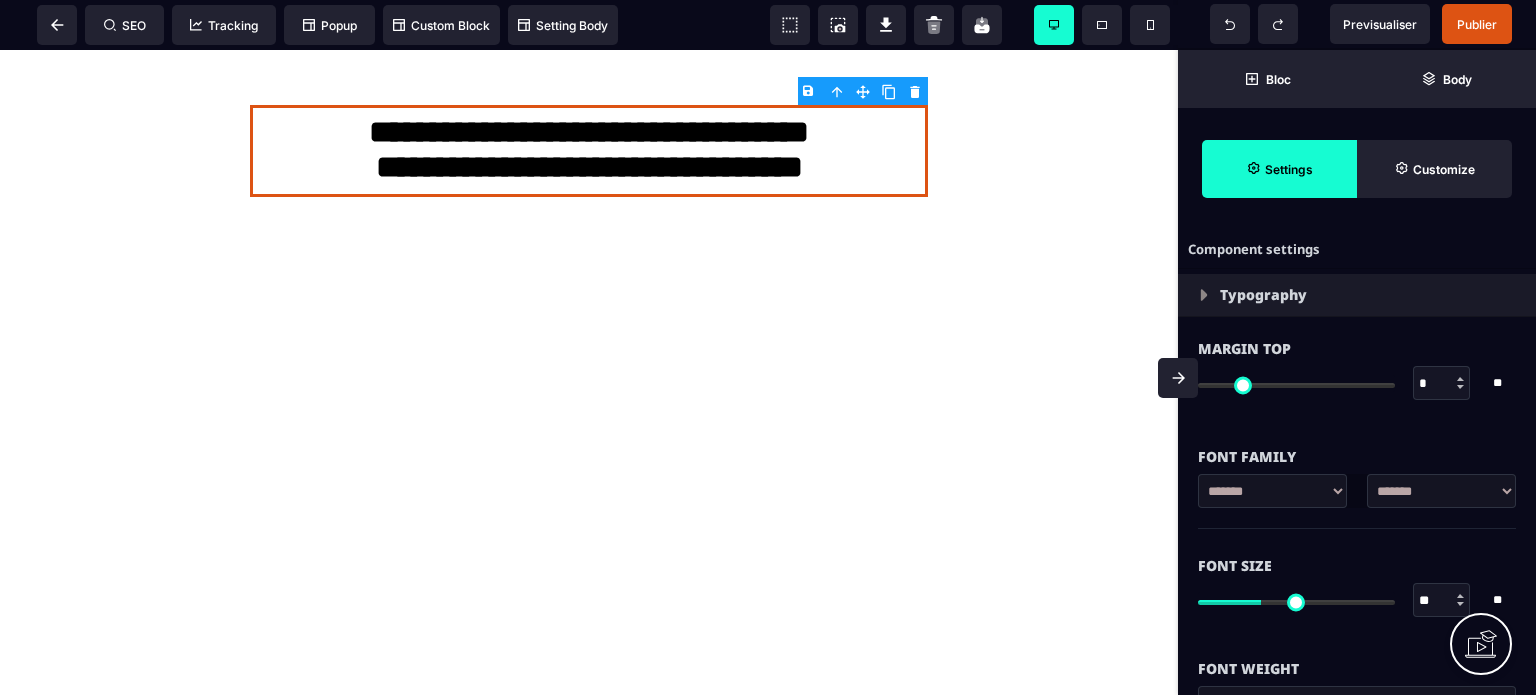 click on "**********" at bounding box center [1441, 491] 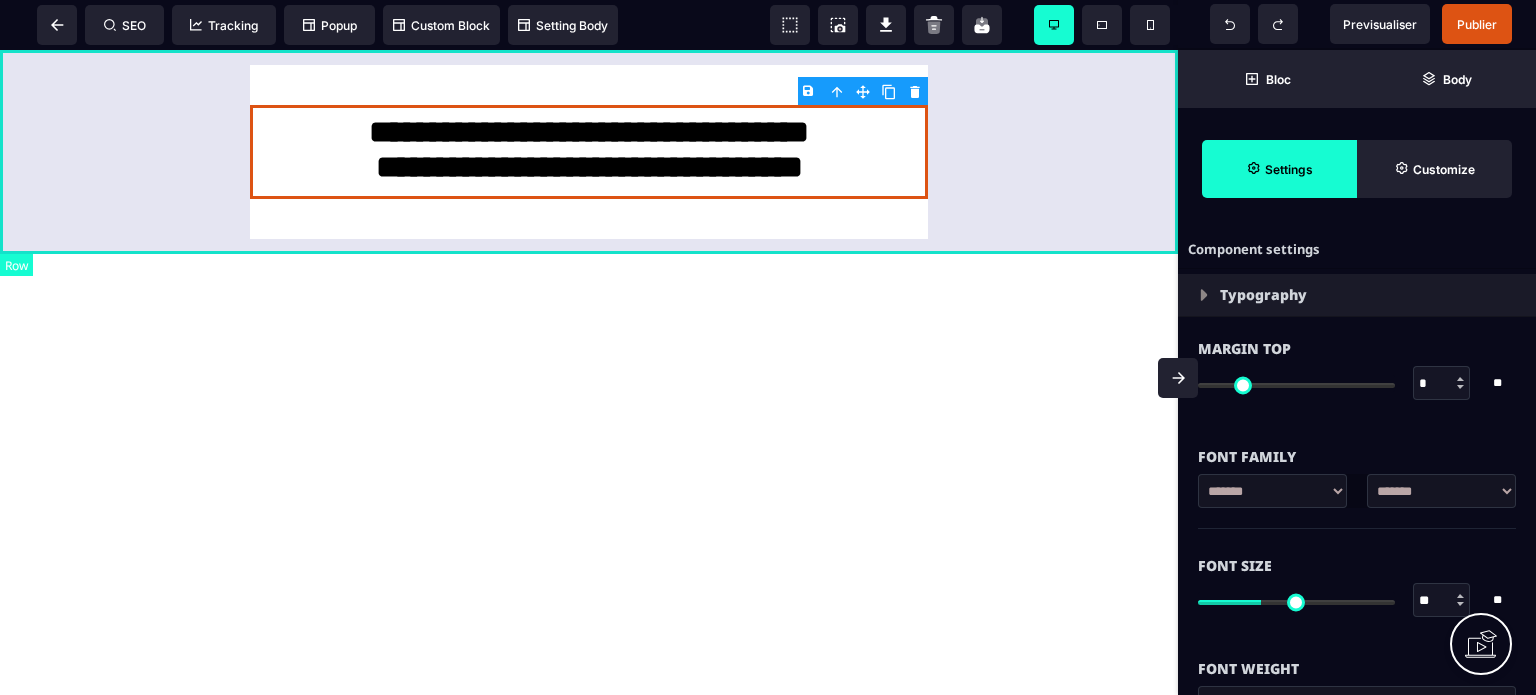 click on "**********" at bounding box center [589, 152] 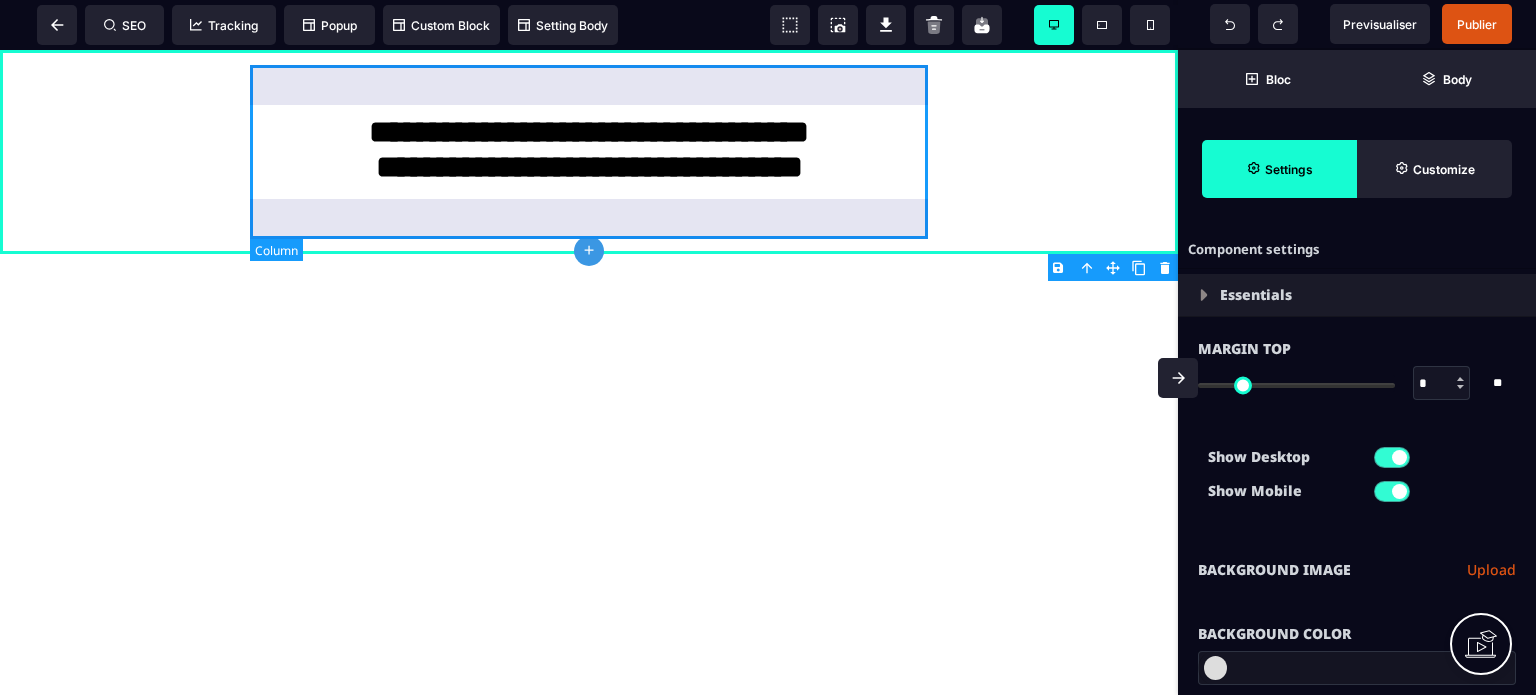 click on "**********" at bounding box center [589, 152] 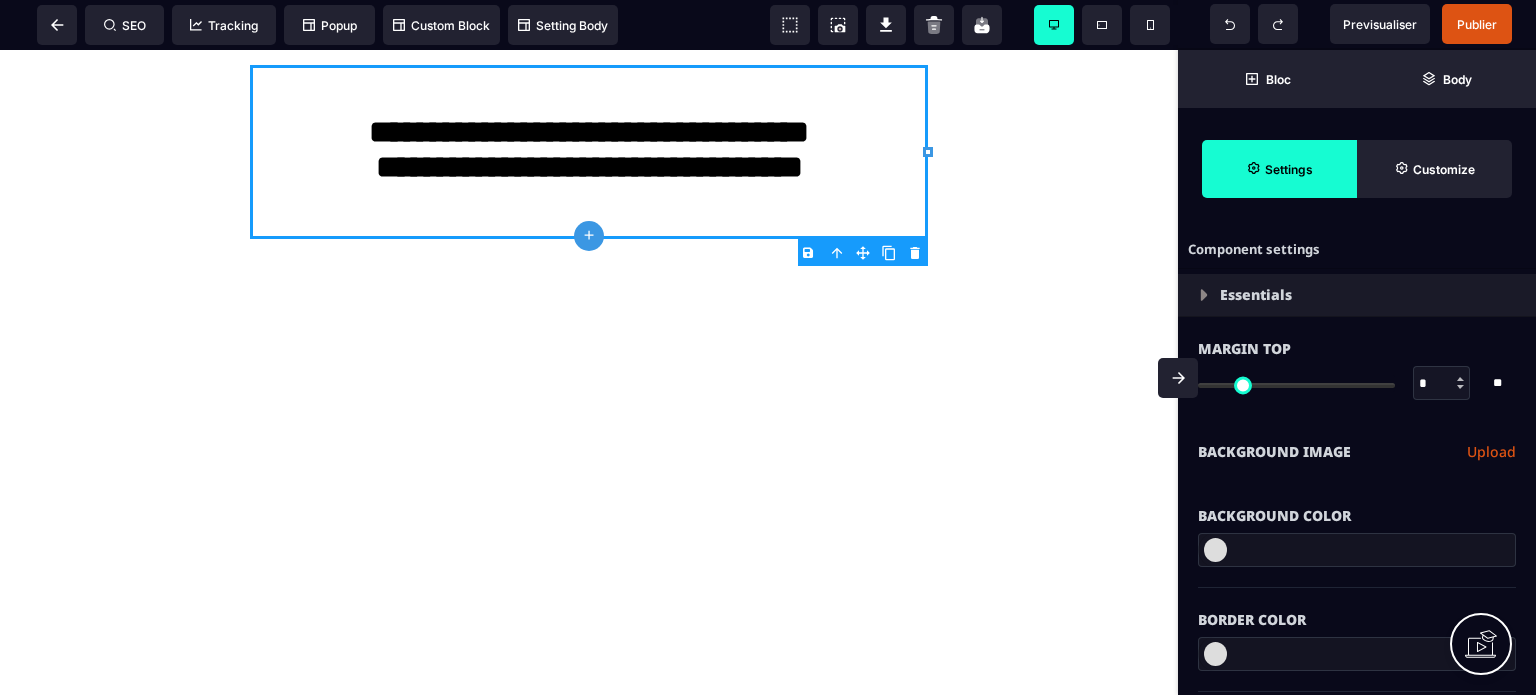 click at bounding box center [1357, 550] 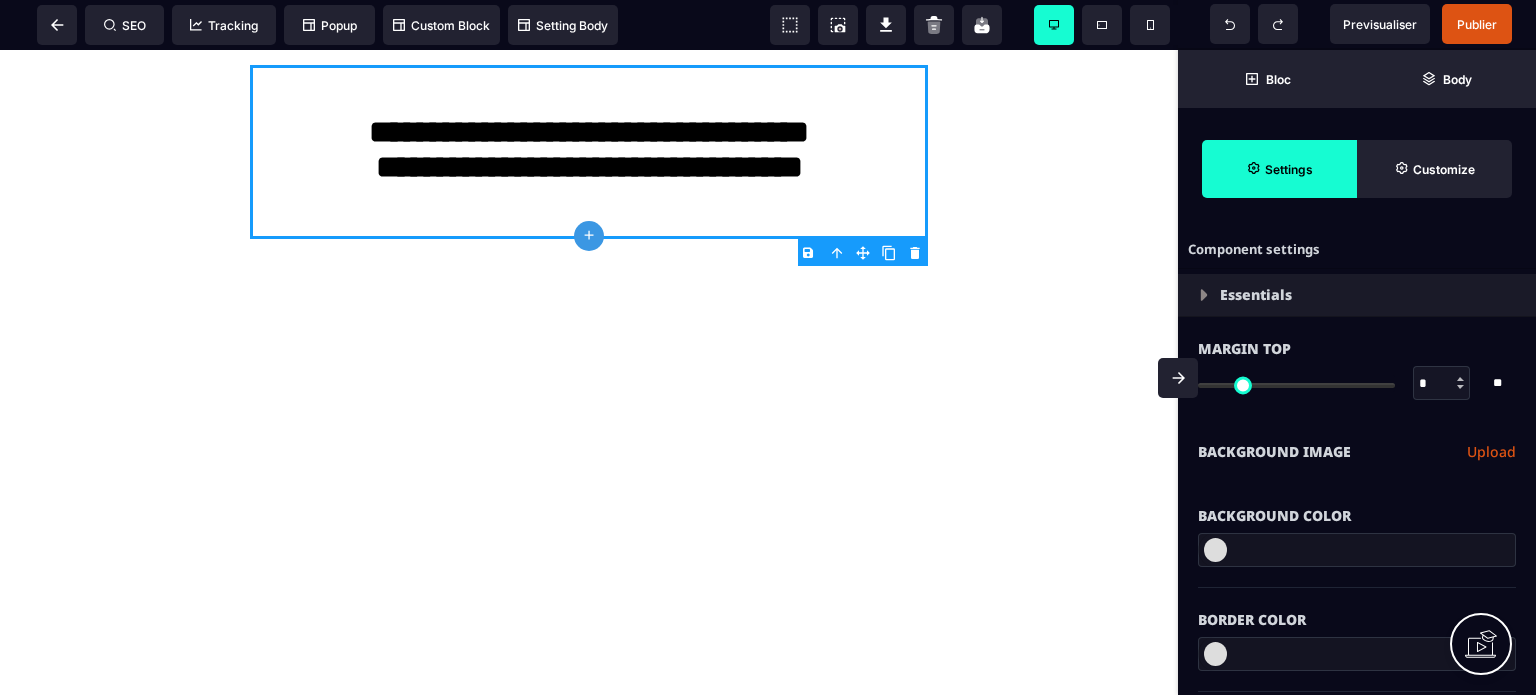 paste on "*******" 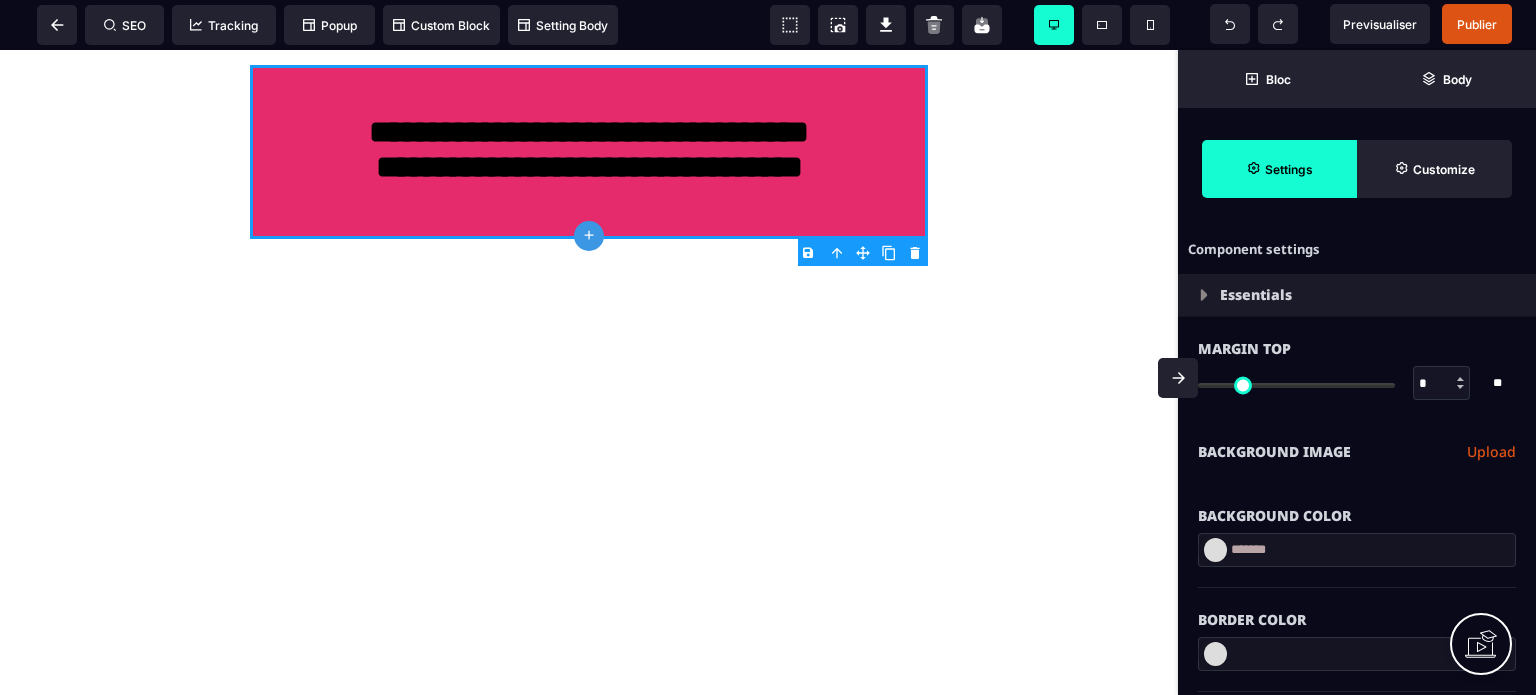 click on "**********" at bounding box center [1357, 452] 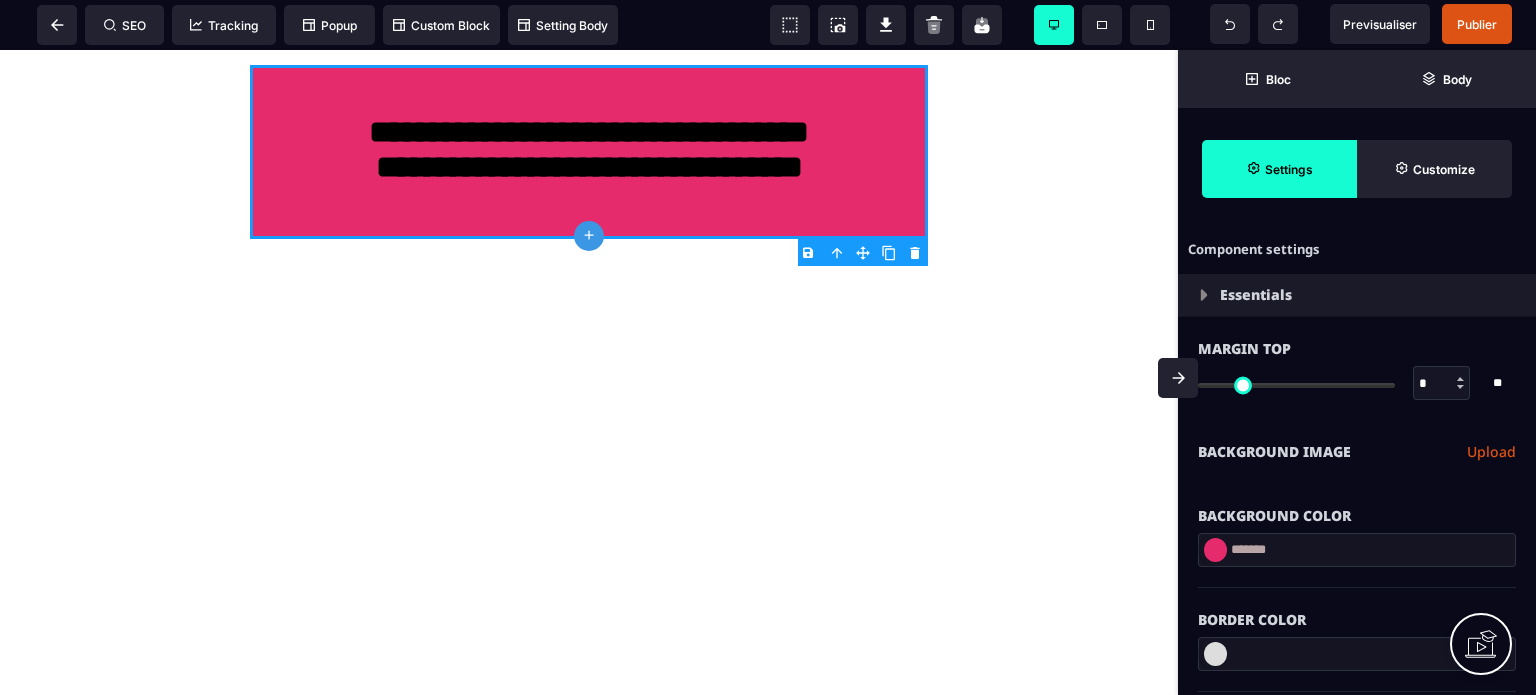 click on "*" at bounding box center [1442, 384] 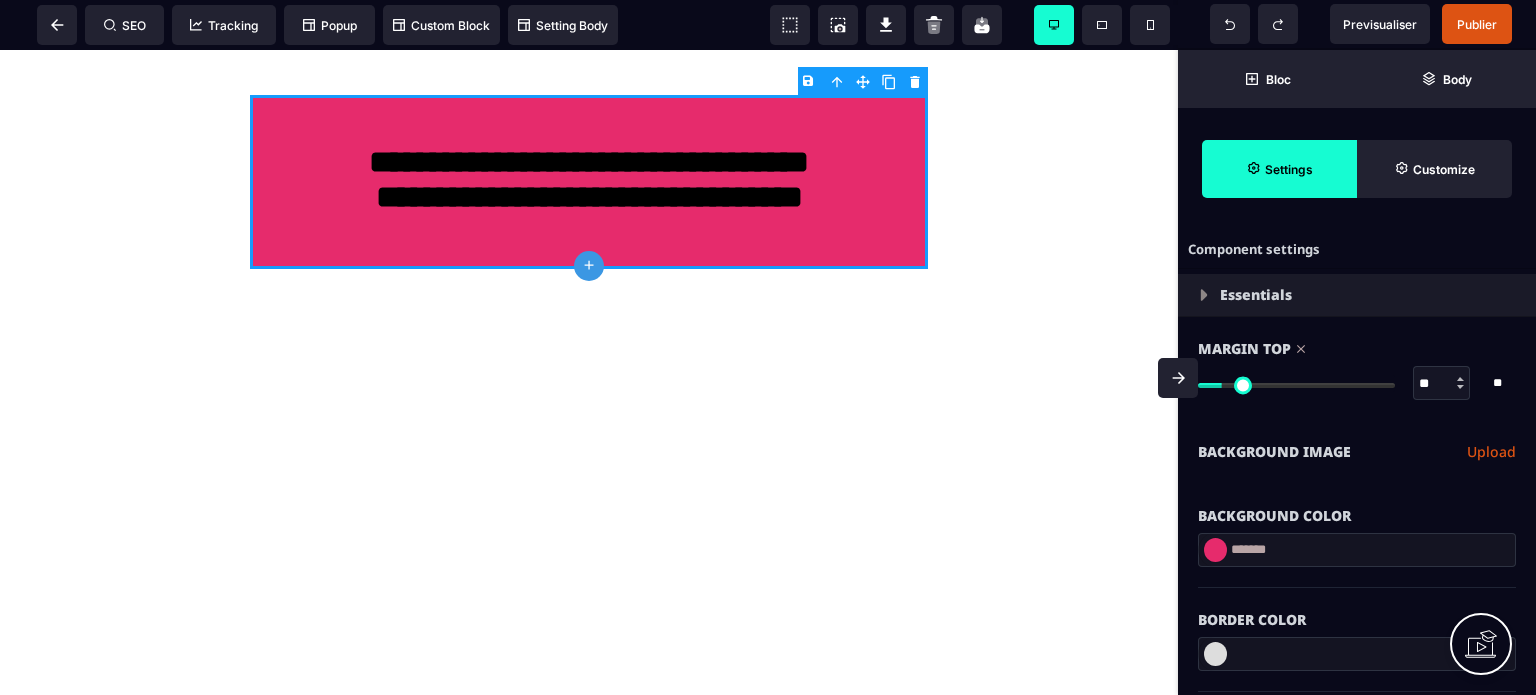 click on "Margin Top
**
*
**
All" at bounding box center [1357, 378] 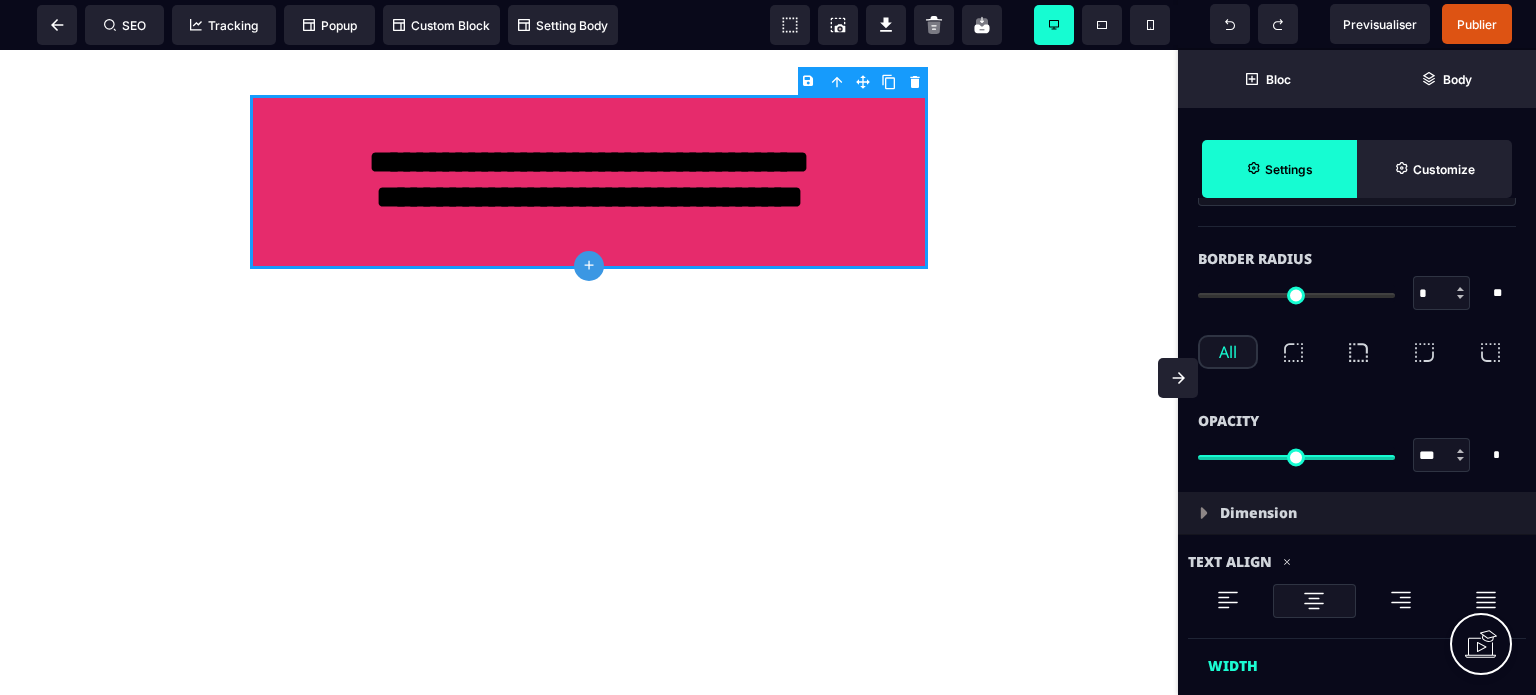 scroll, scrollTop: 680, scrollLeft: 0, axis: vertical 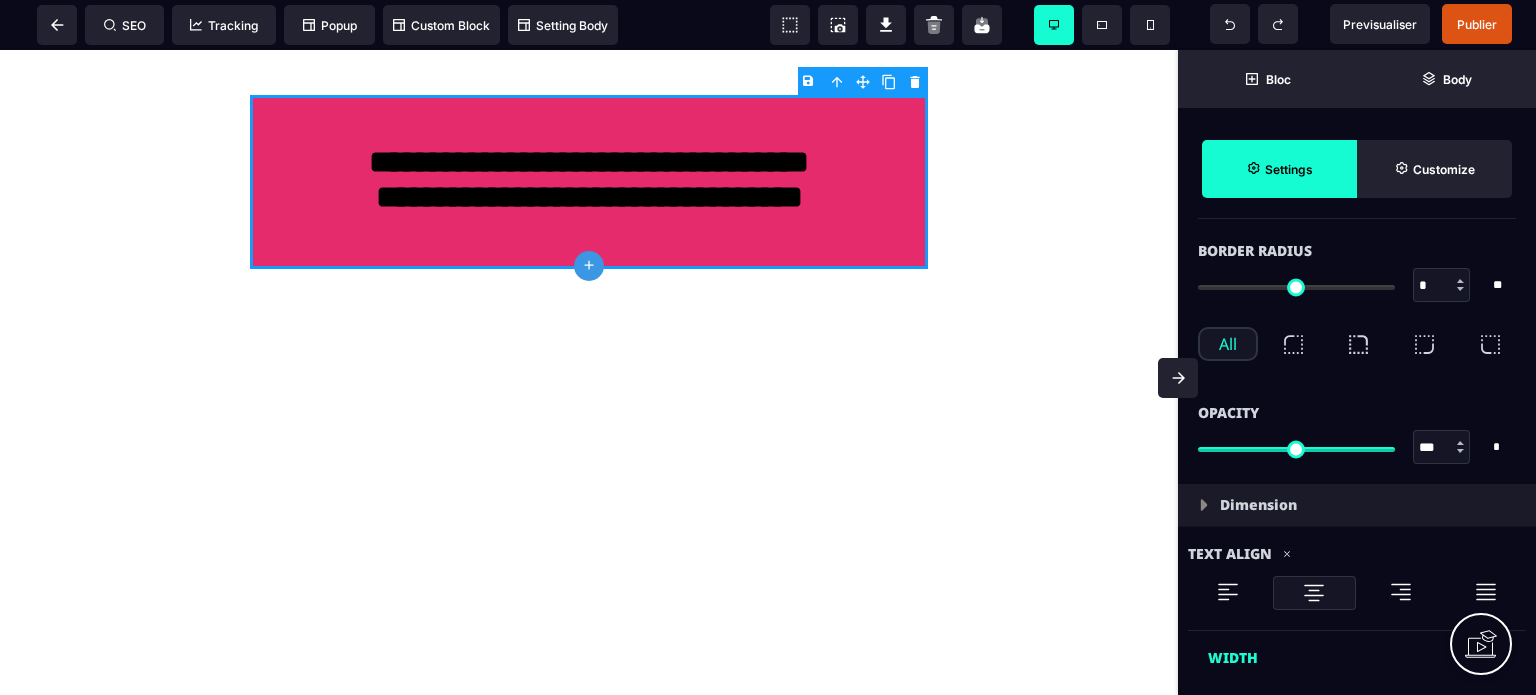 drag, startPoint x: 1415, startPoint y: 278, endPoint x: 1428, endPoint y: 281, distance: 13.341664 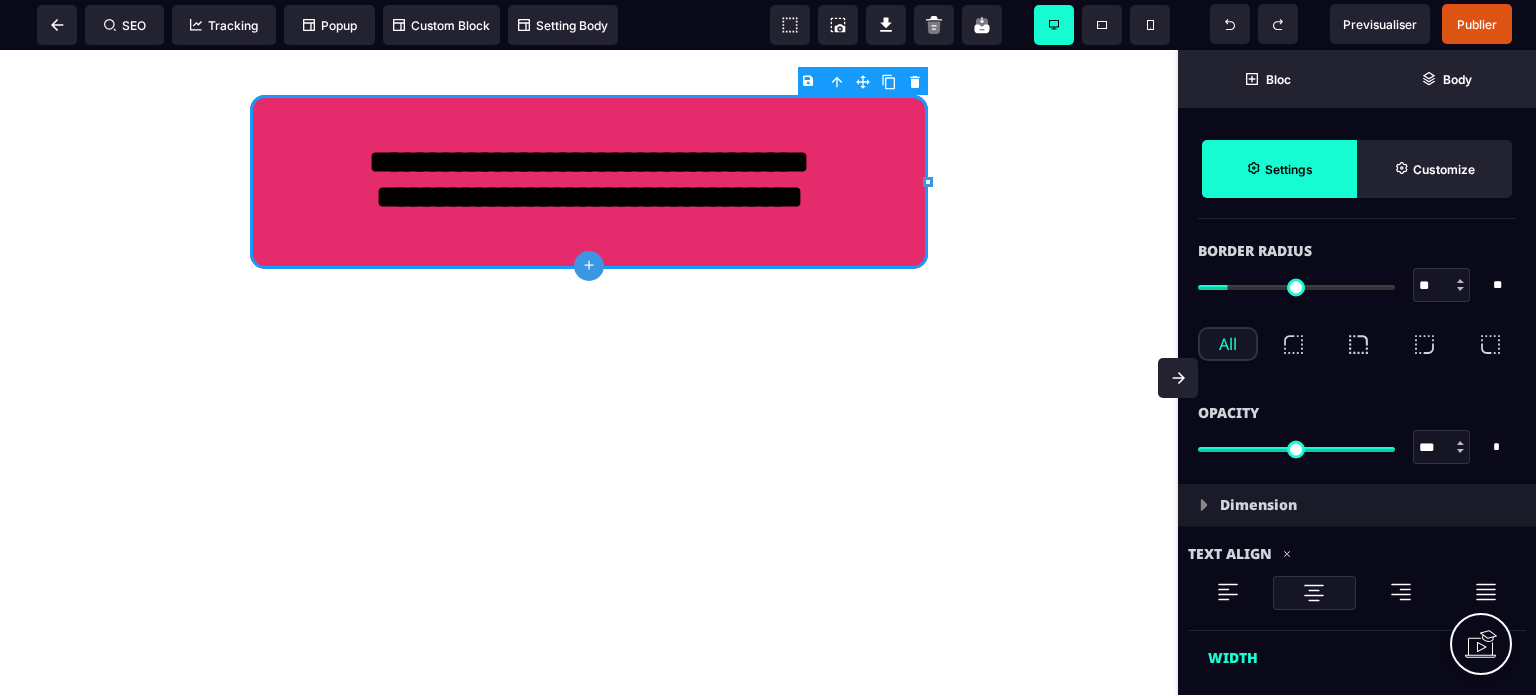 click on "Border Radius" at bounding box center [1357, 251] 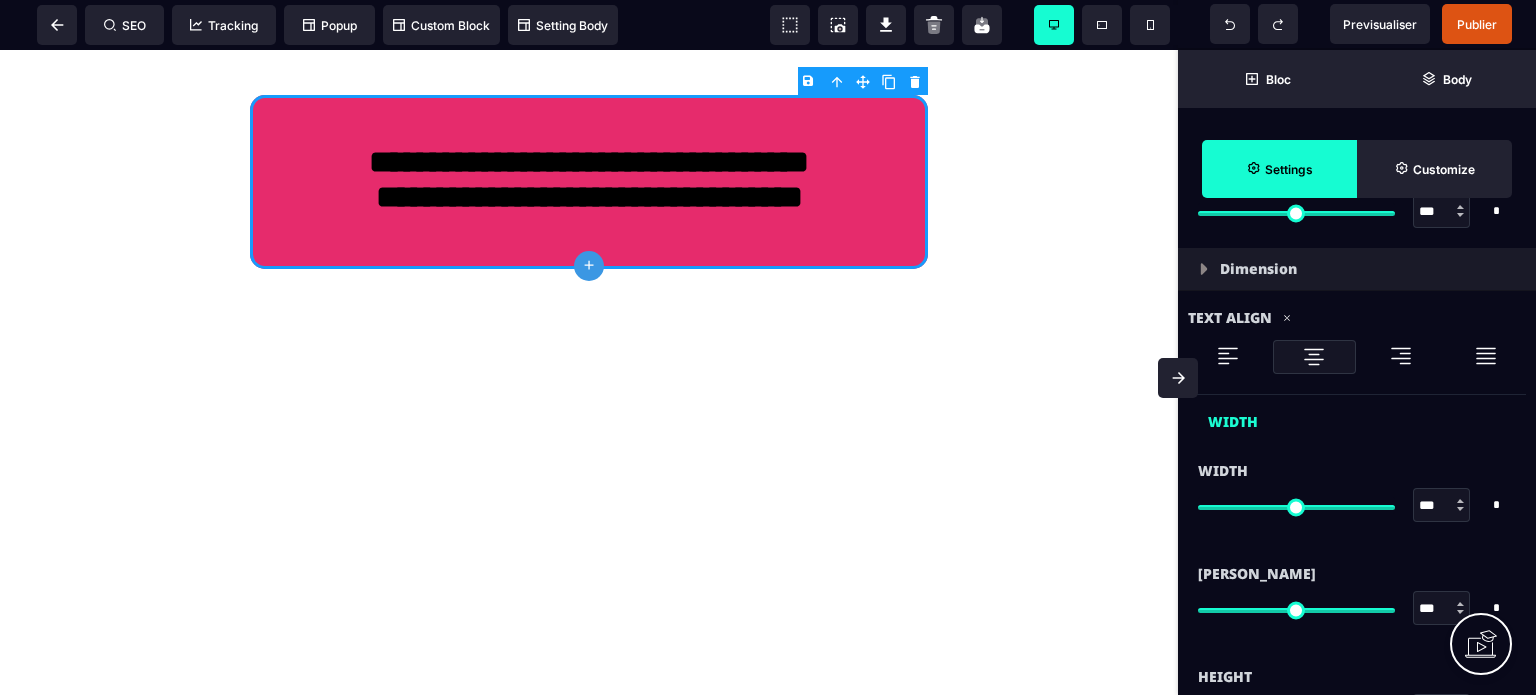 scroll, scrollTop: 1120, scrollLeft: 0, axis: vertical 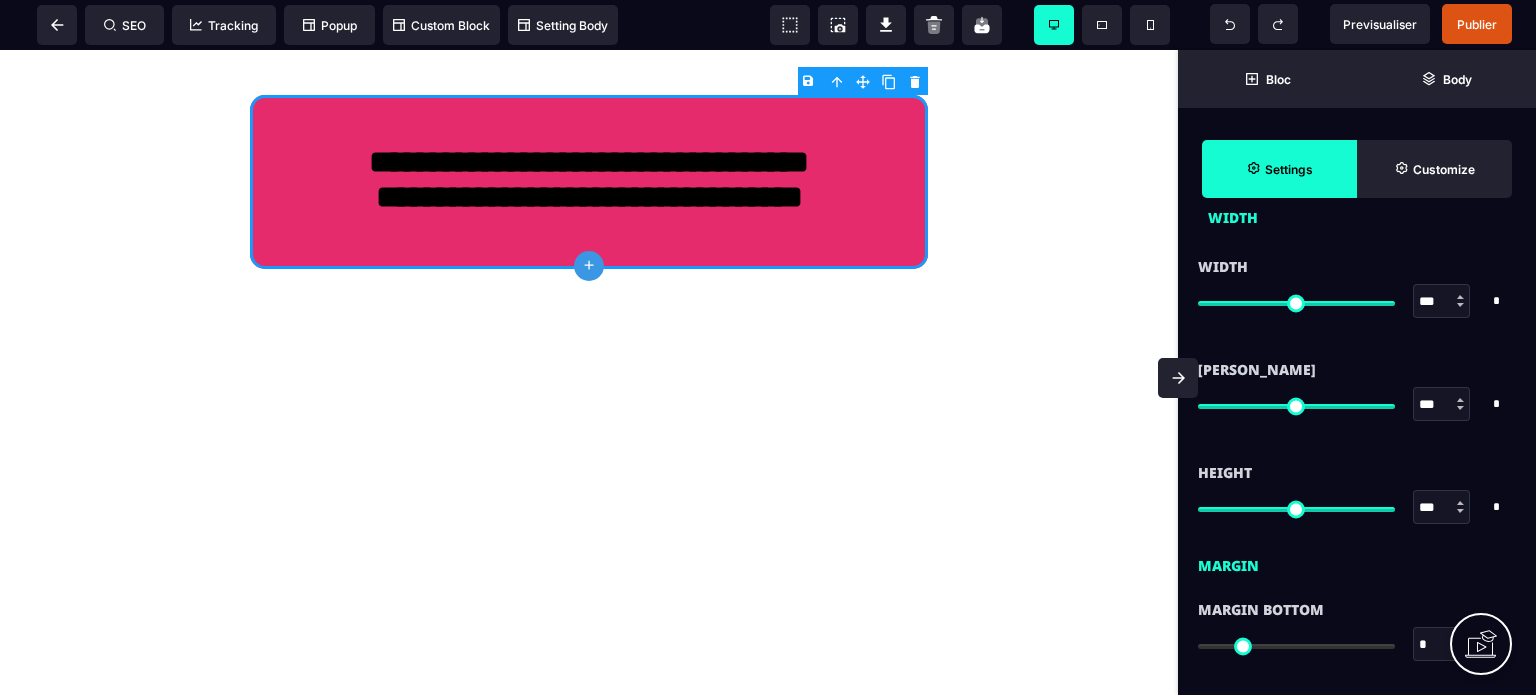 click on "*" at bounding box center [1442, 645] 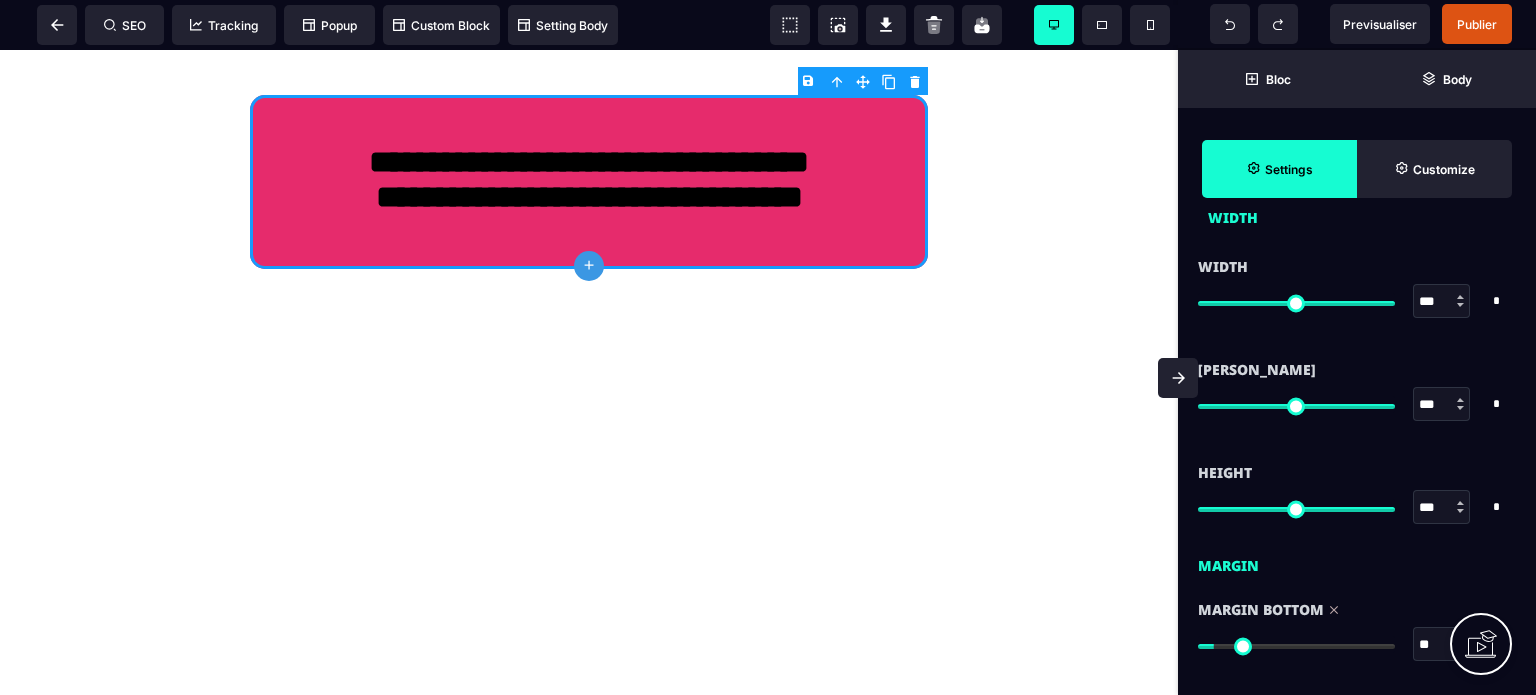 click on "Margin Bottom
**
*
**
All" at bounding box center (1357, 629) 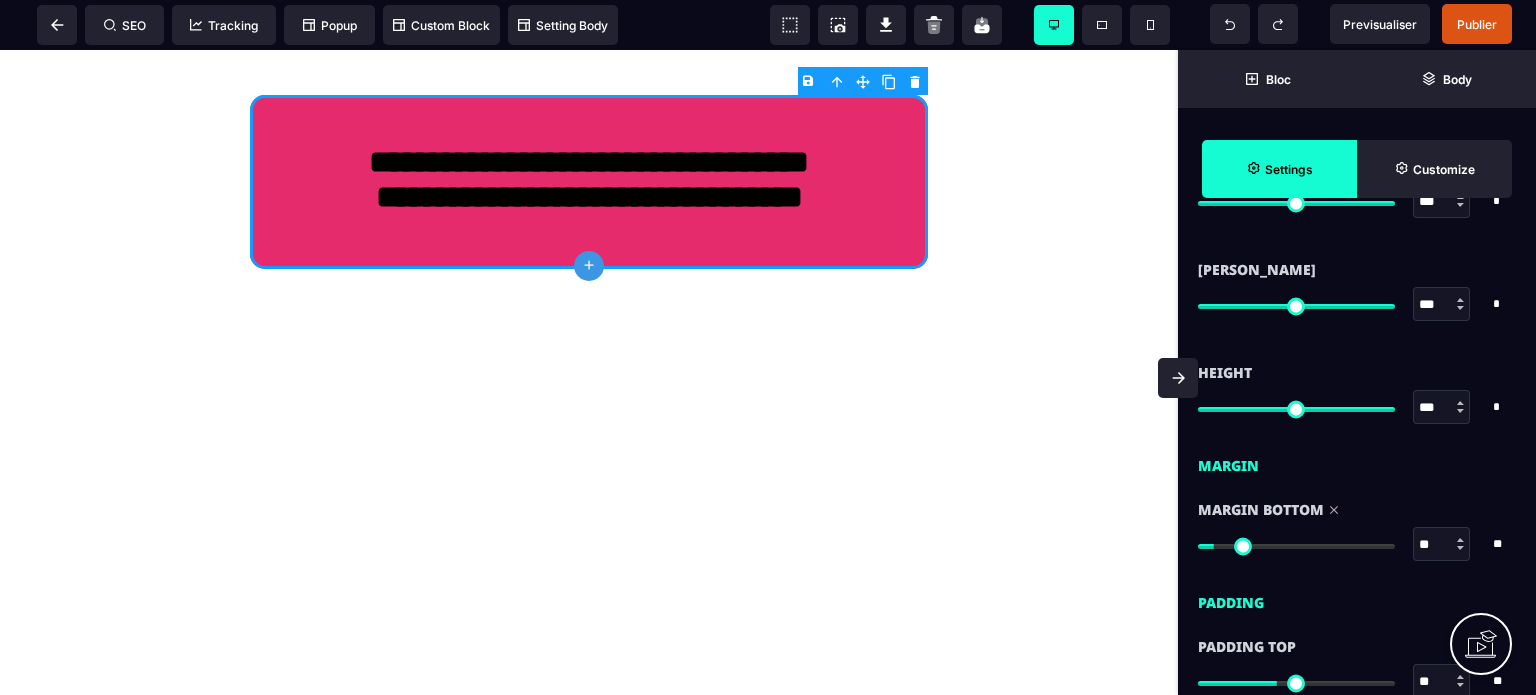 scroll, scrollTop: 1480, scrollLeft: 0, axis: vertical 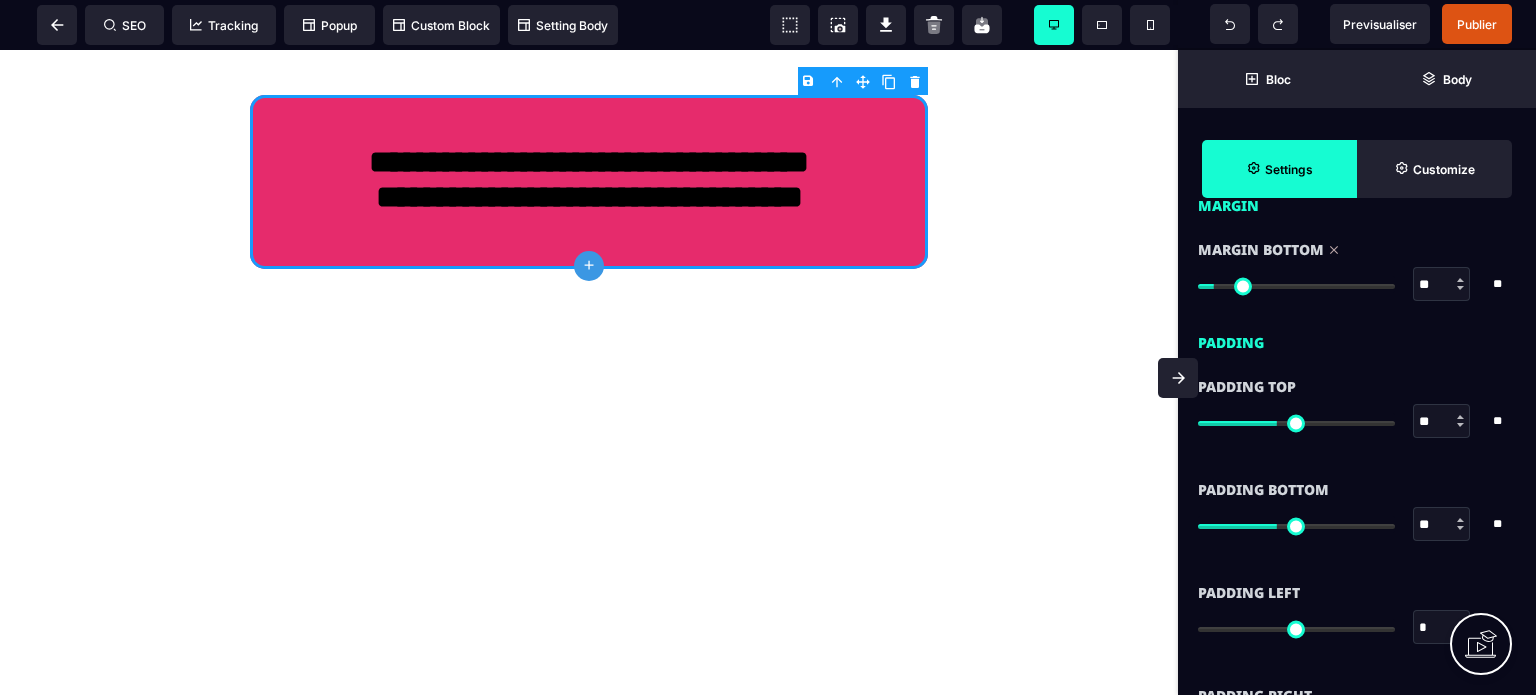drag, startPoint x: 1426, startPoint y: 427, endPoint x: 1405, endPoint y: 432, distance: 21.587032 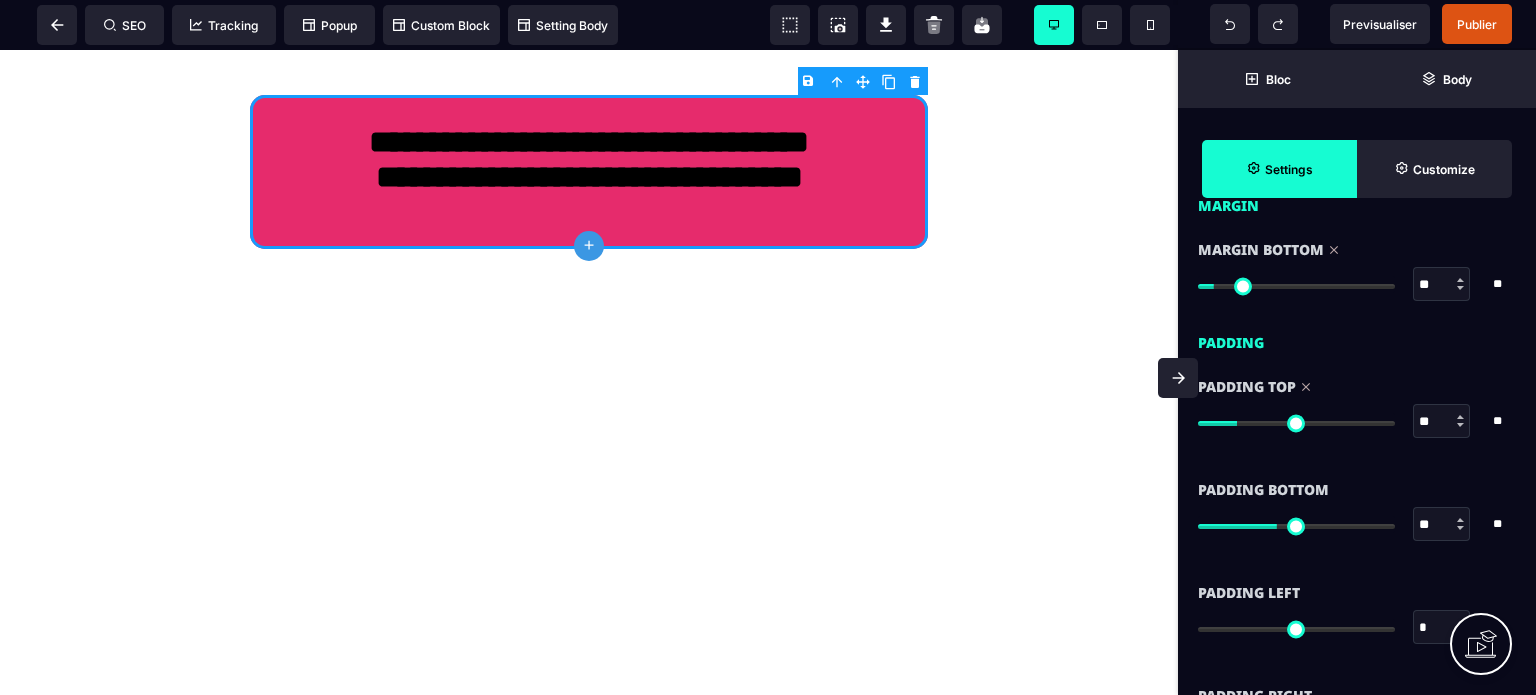 drag, startPoint x: 1428, startPoint y: 519, endPoint x: 1401, endPoint y: 530, distance: 29.15476 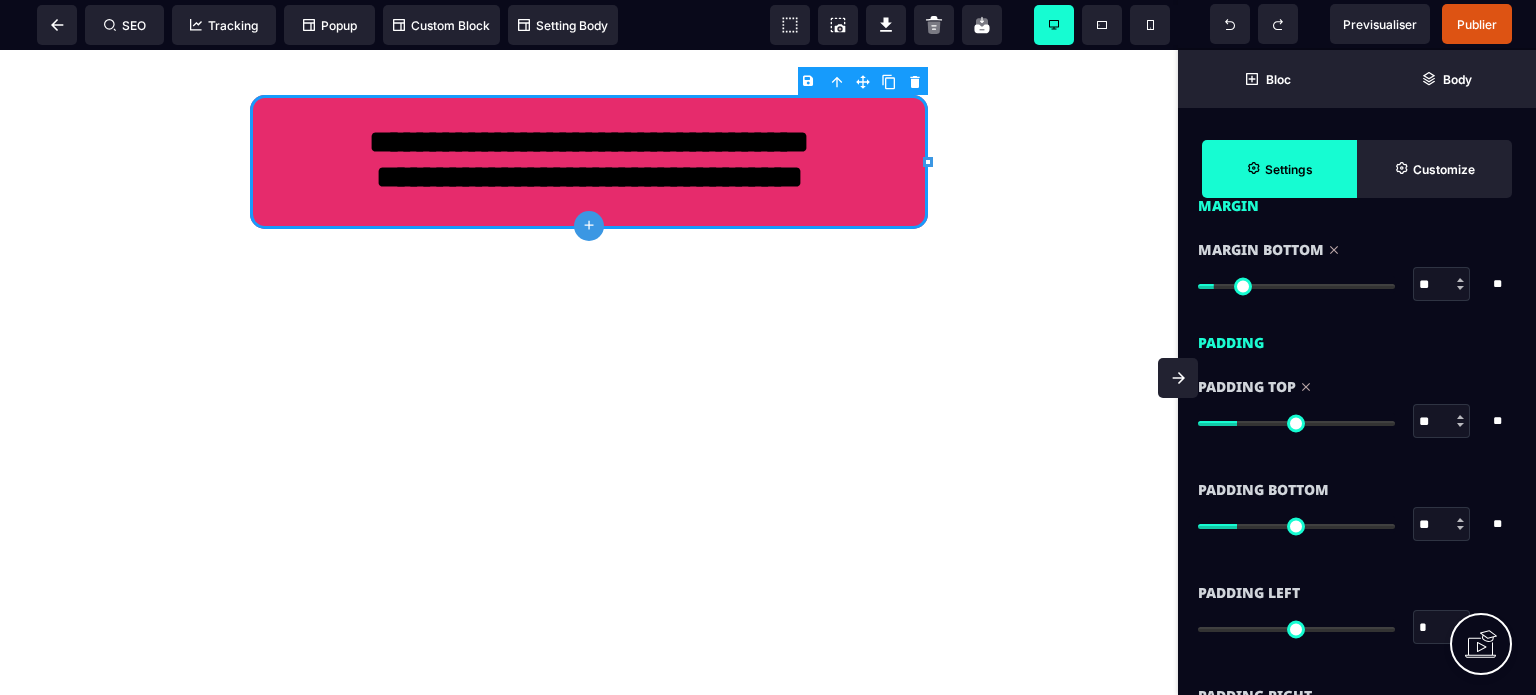 click on "*" at bounding box center [1442, 628] 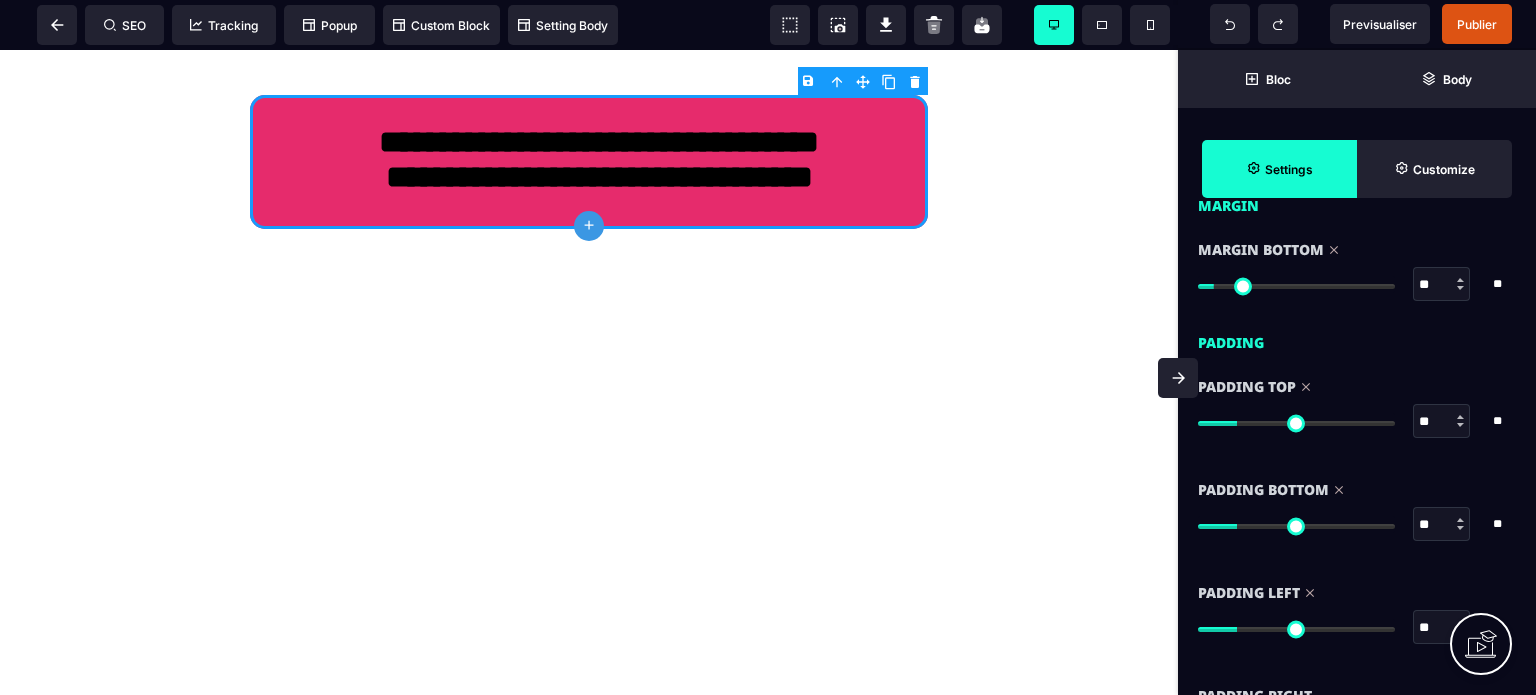 click on "Padding Bottom
**
*
**
All" at bounding box center (1357, 519) 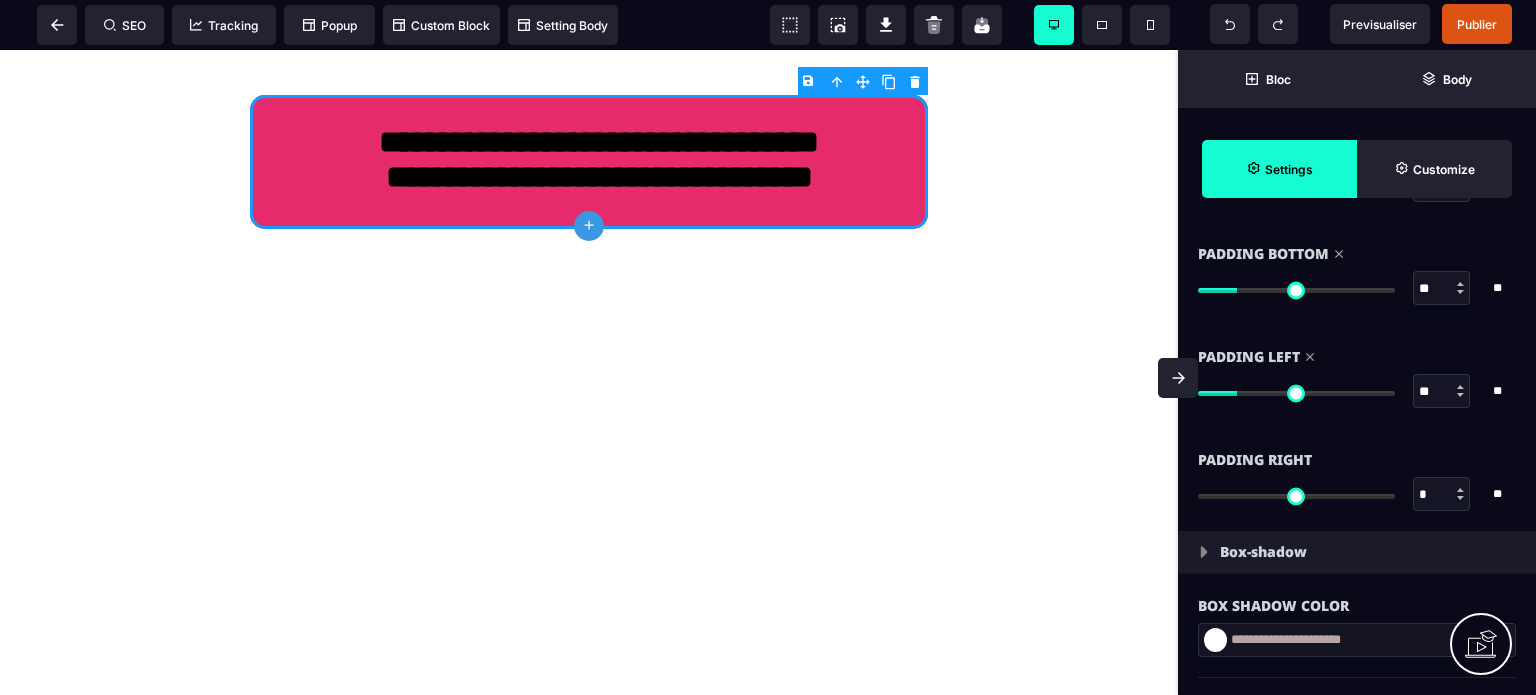 scroll, scrollTop: 1880, scrollLeft: 0, axis: vertical 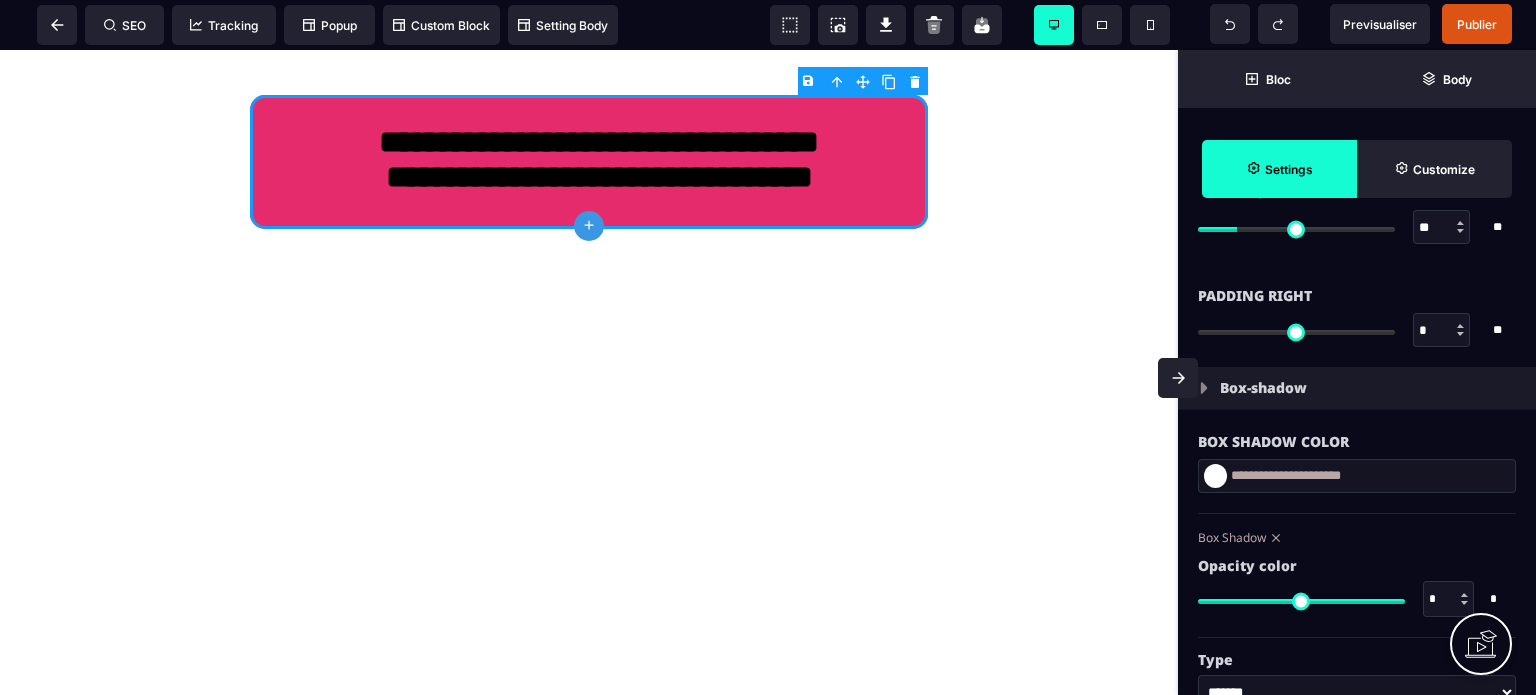 click on "*" at bounding box center [1442, 331] 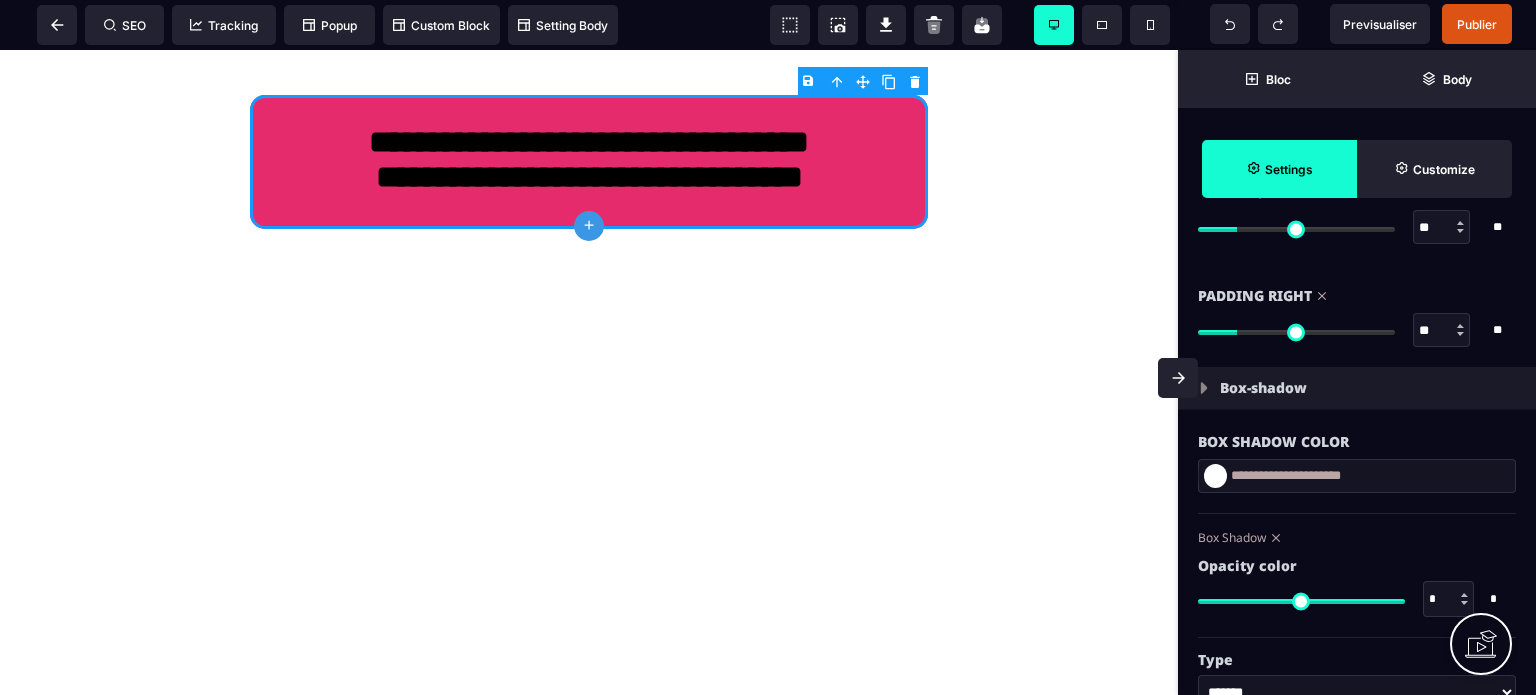 click at bounding box center (1178, 378) 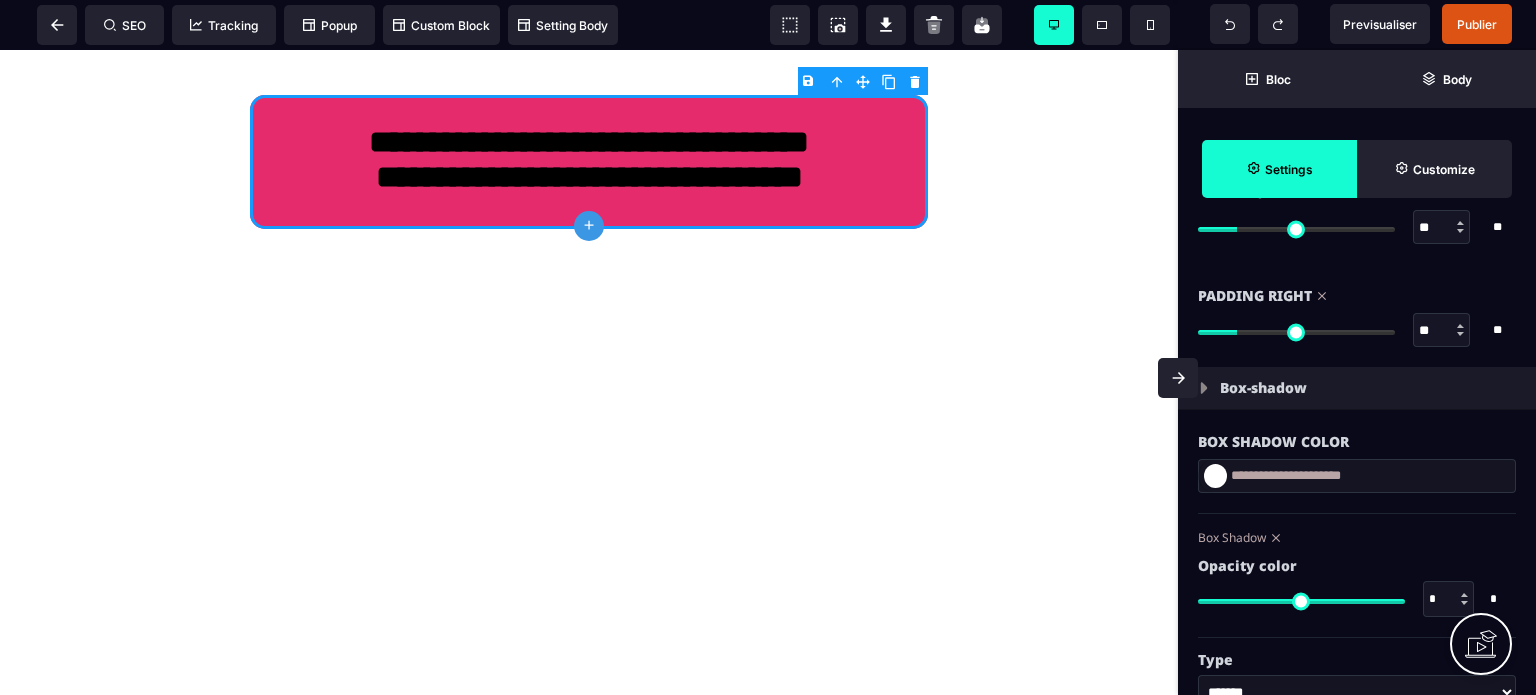 scroll, scrollTop: 0, scrollLeft: 0, axis: both 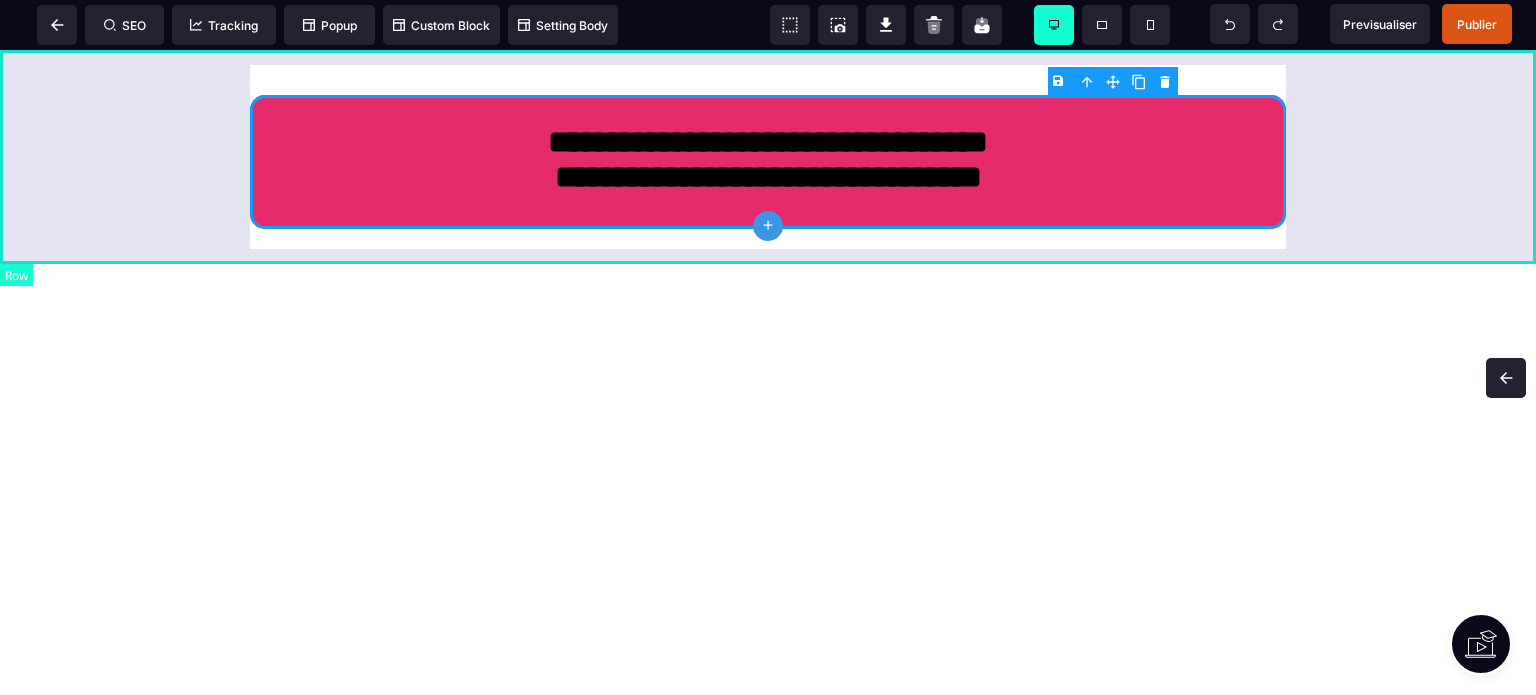 click on "**********" at bounding box center [768, 157] 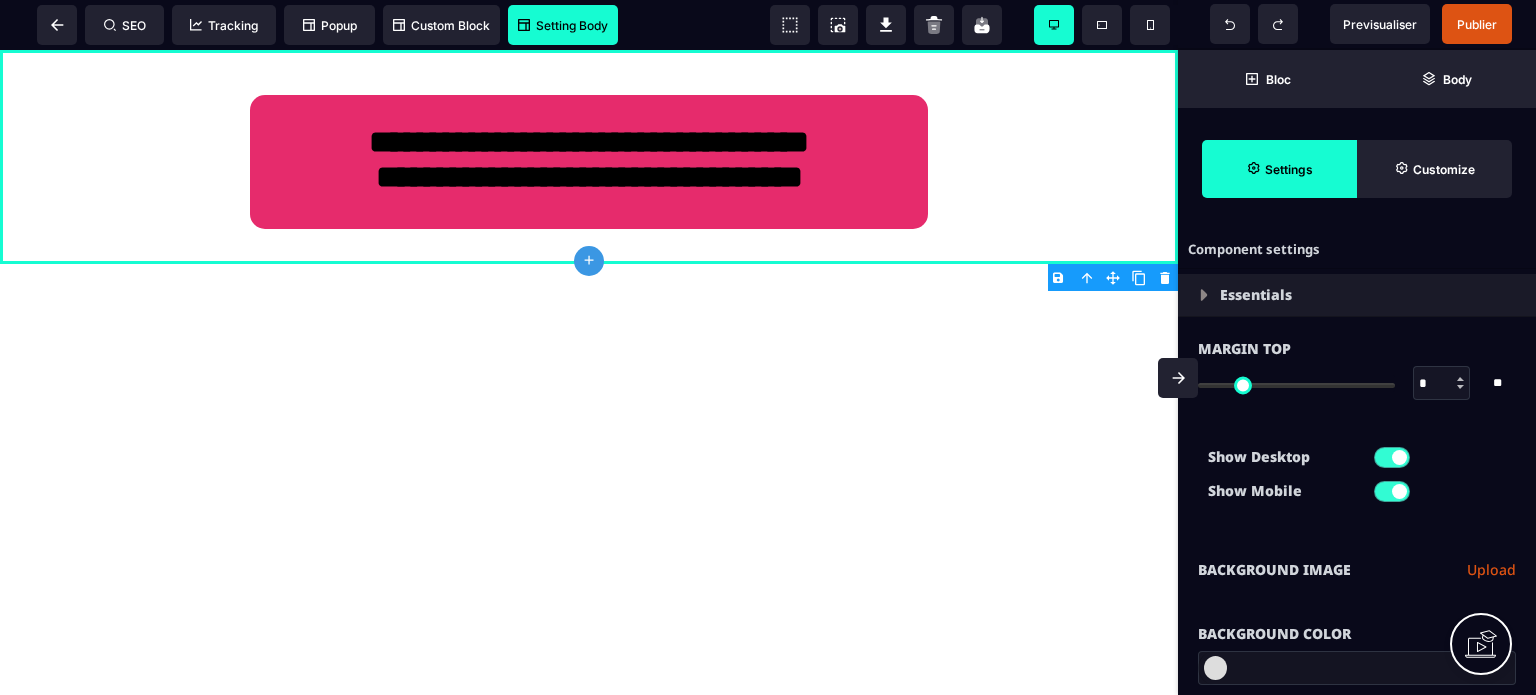 click on "Setting Body" at bounding box center (563, 25) 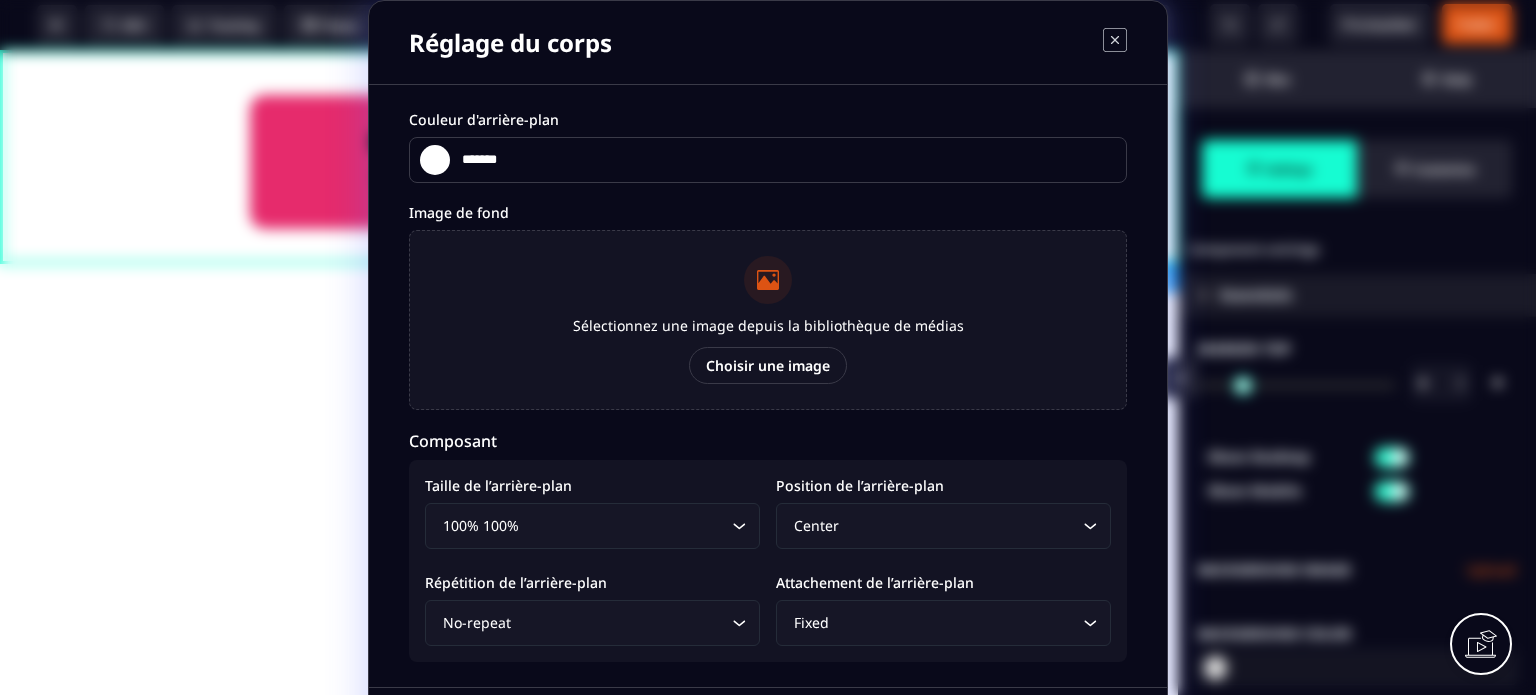 click on "Choisir une image" at bounding box center (768, 365) 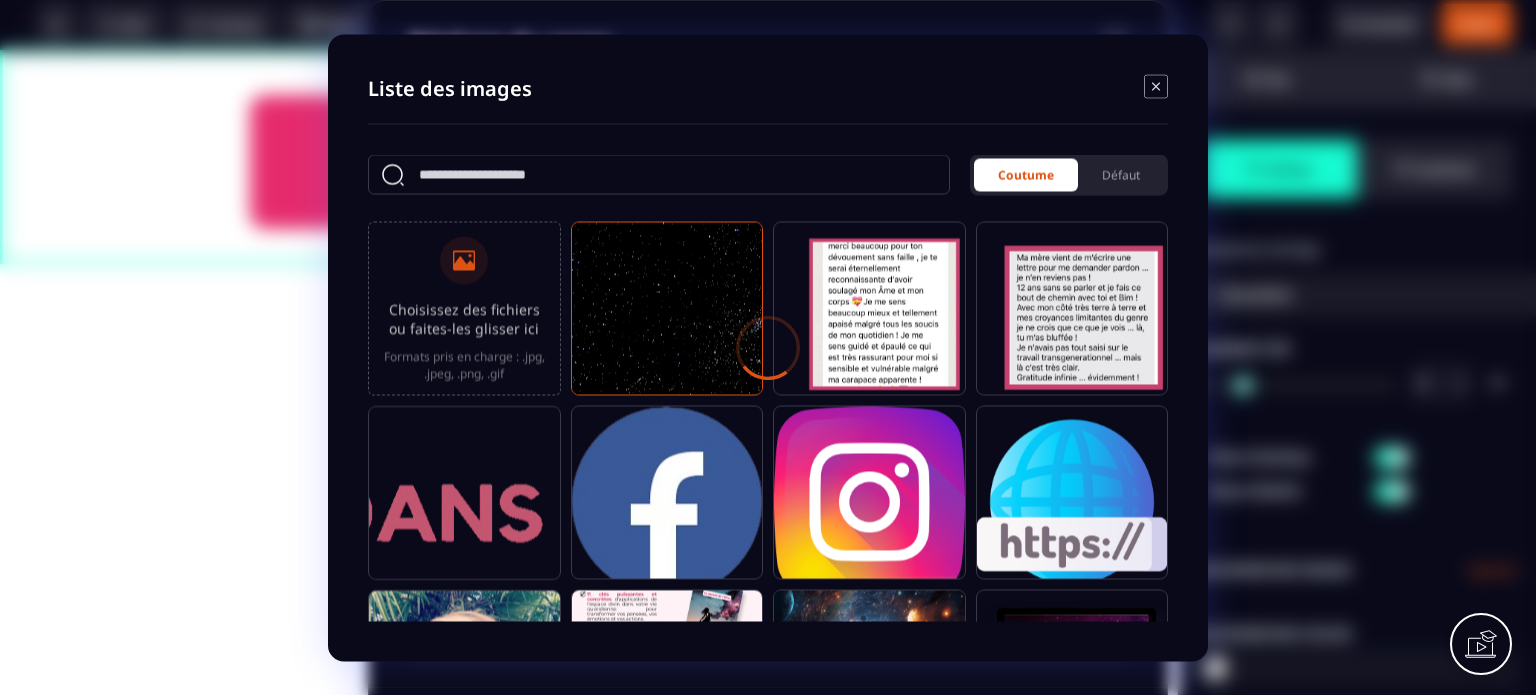 click 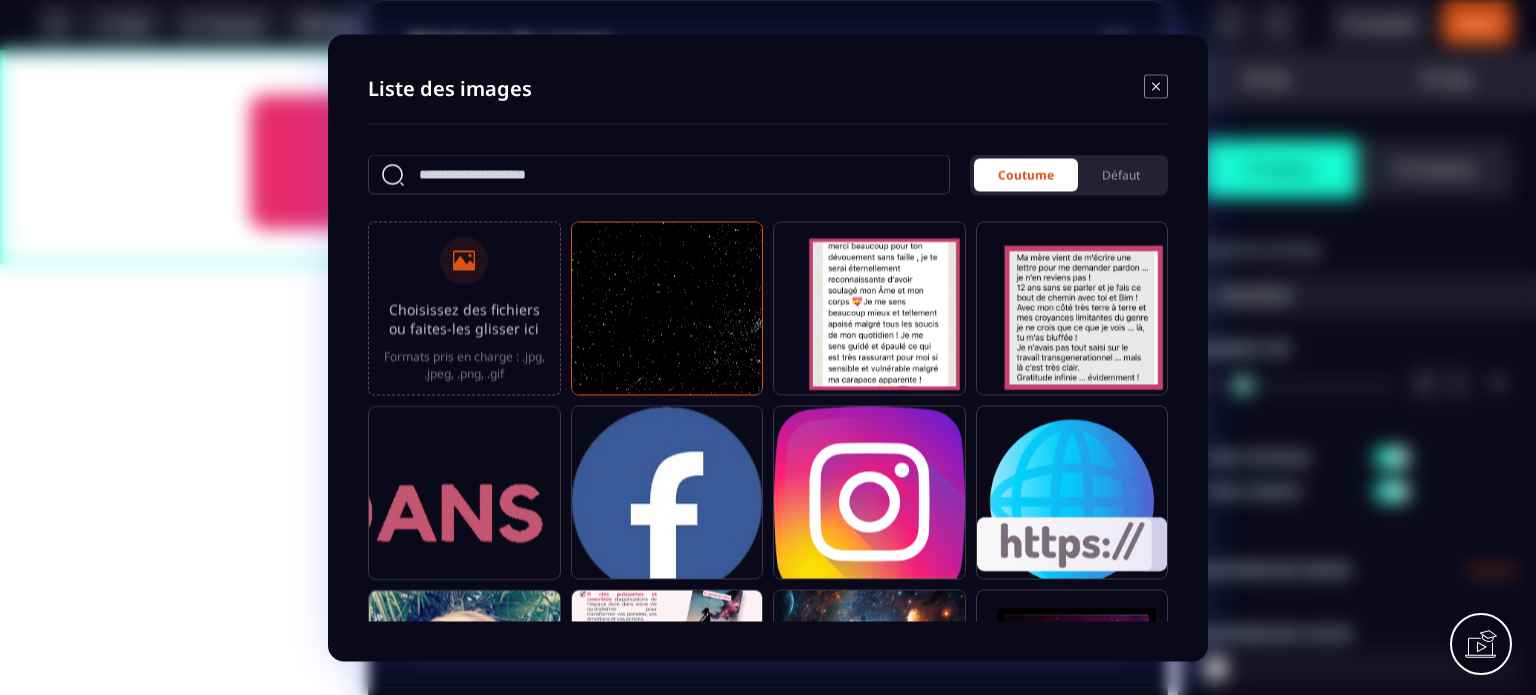 click at bounding box center (667, 317) 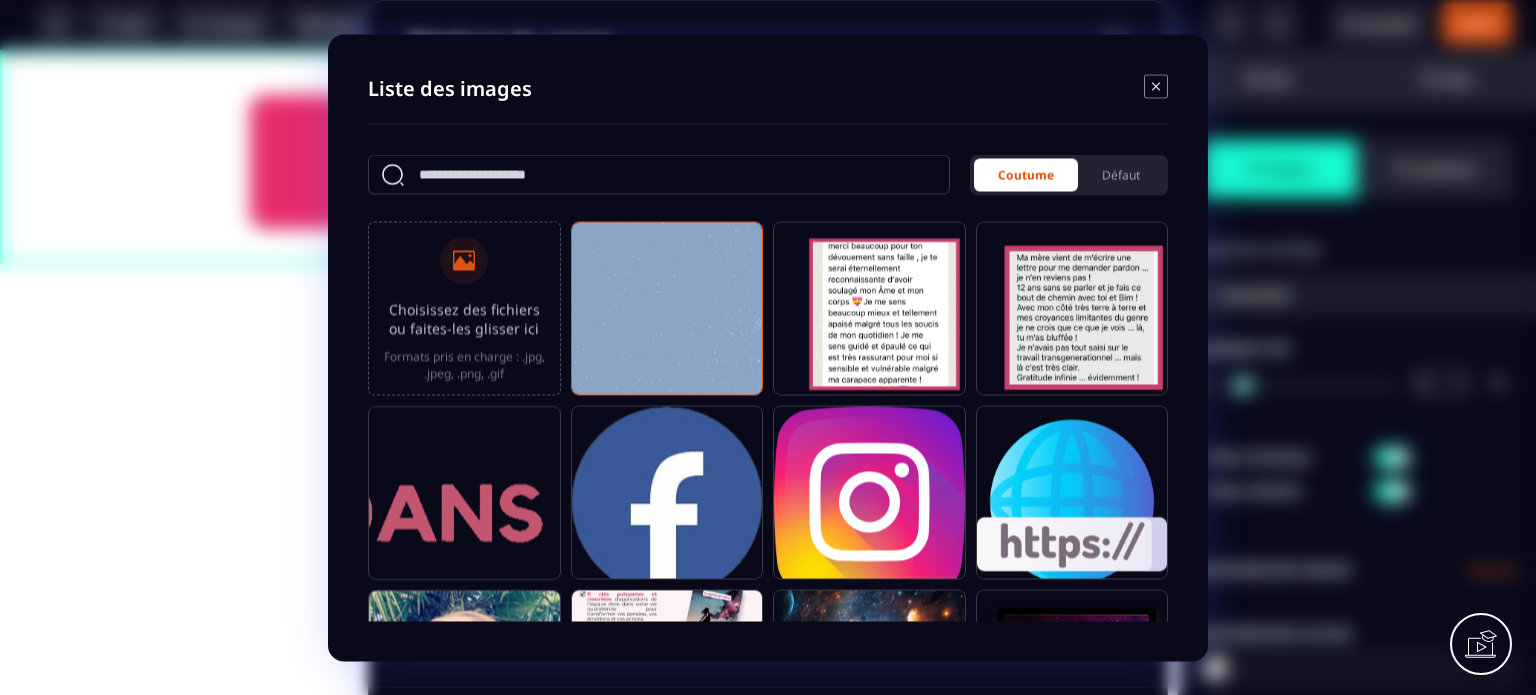 click at bounding box center (667, 317) 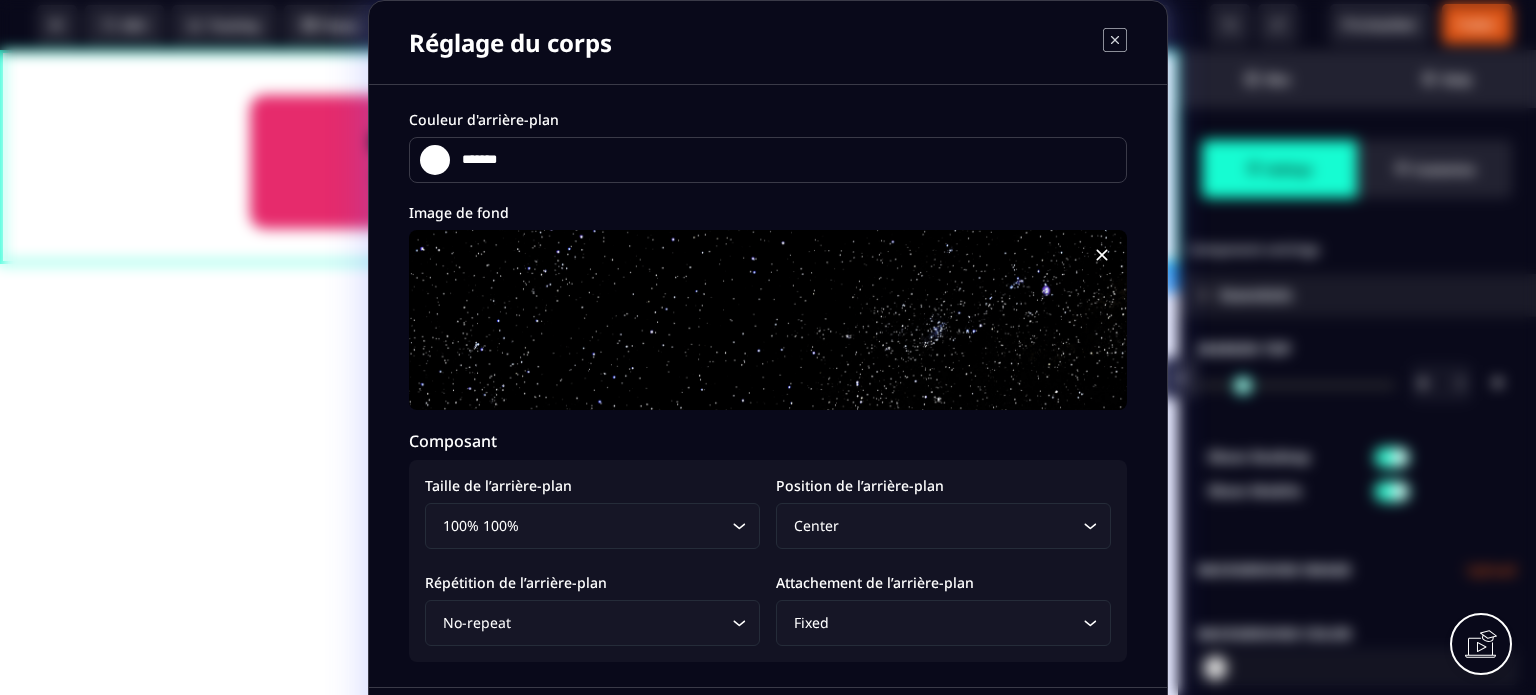 scroll, scrollTop: 71, scrollLeft: 0, axis: vertical 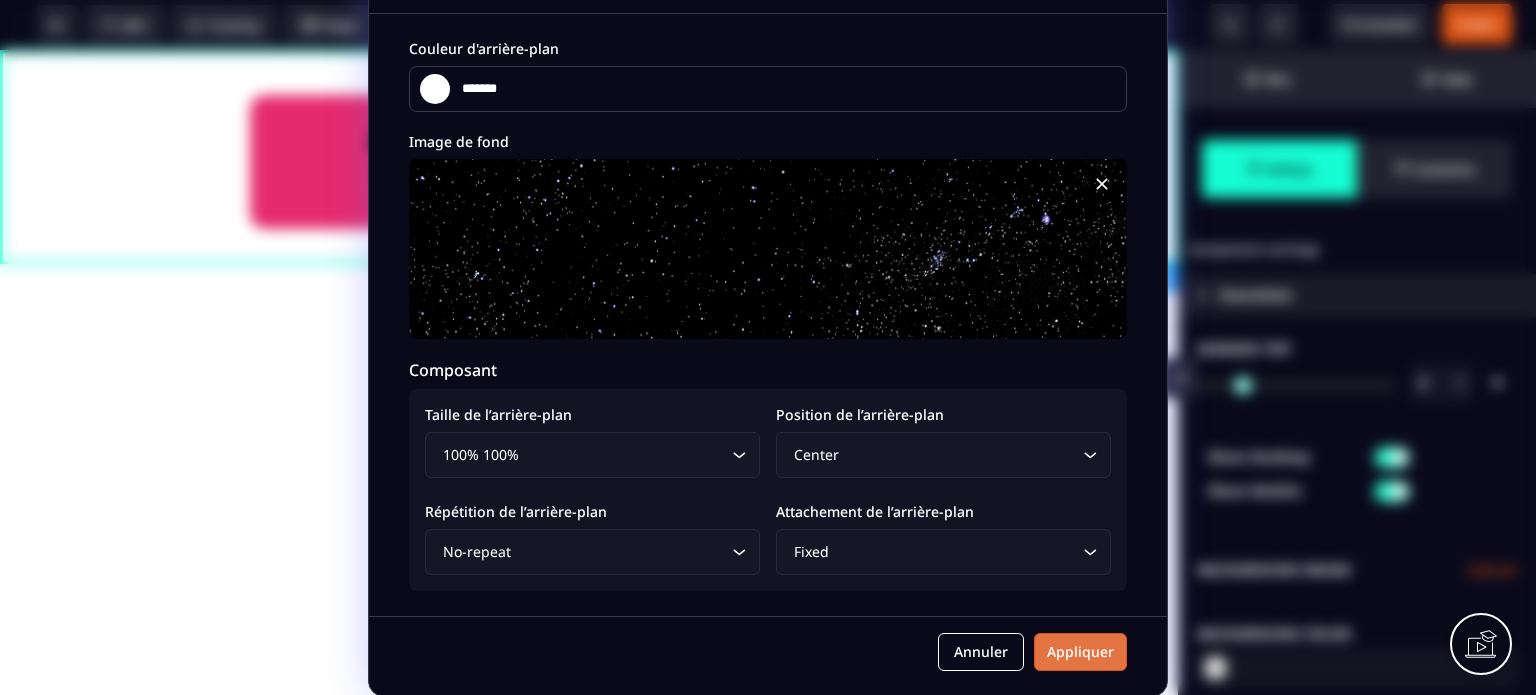 click on "Appliquer" at bounding box center [1080, 652] 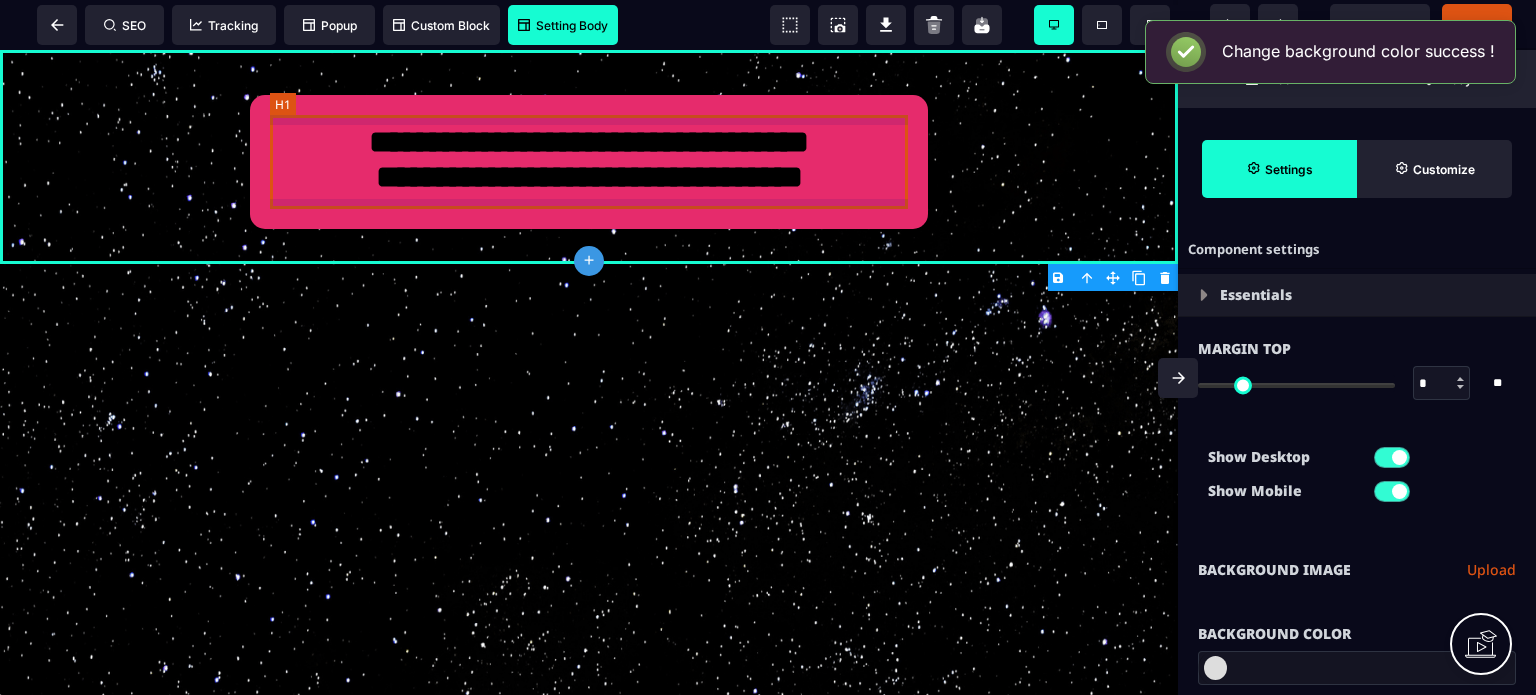 click on "**********" at bounding box center (589, 162) 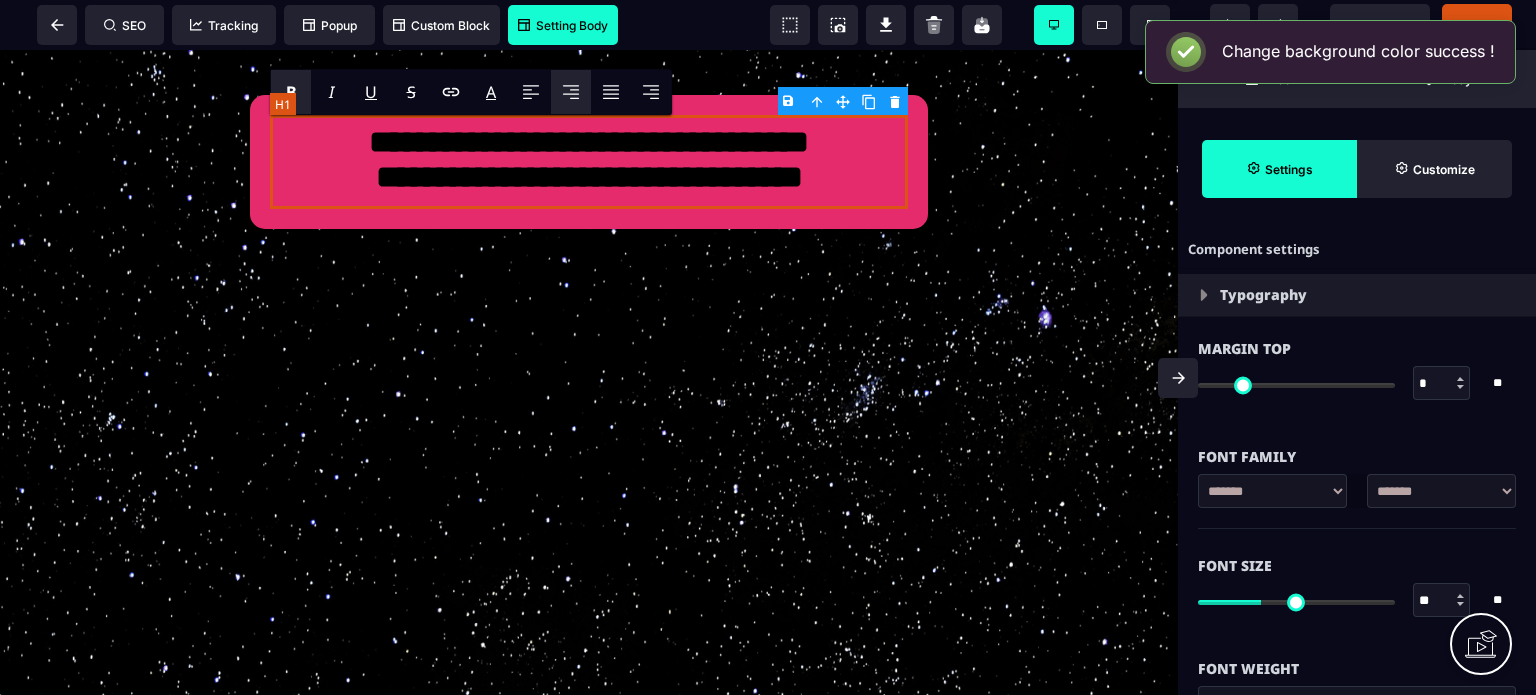 click on "**********" at bounding box center [589, 162] 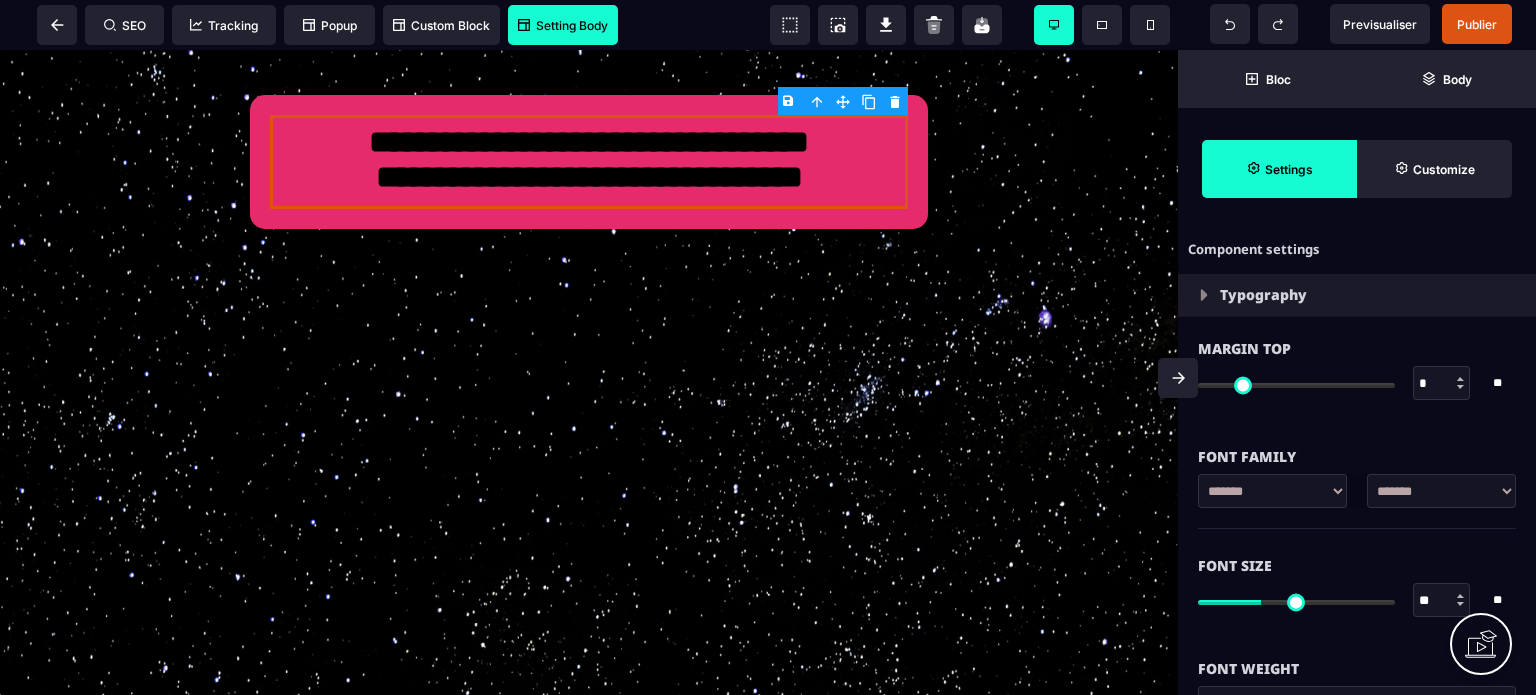 click on "Font Size" at bounding box center [1357, 566] 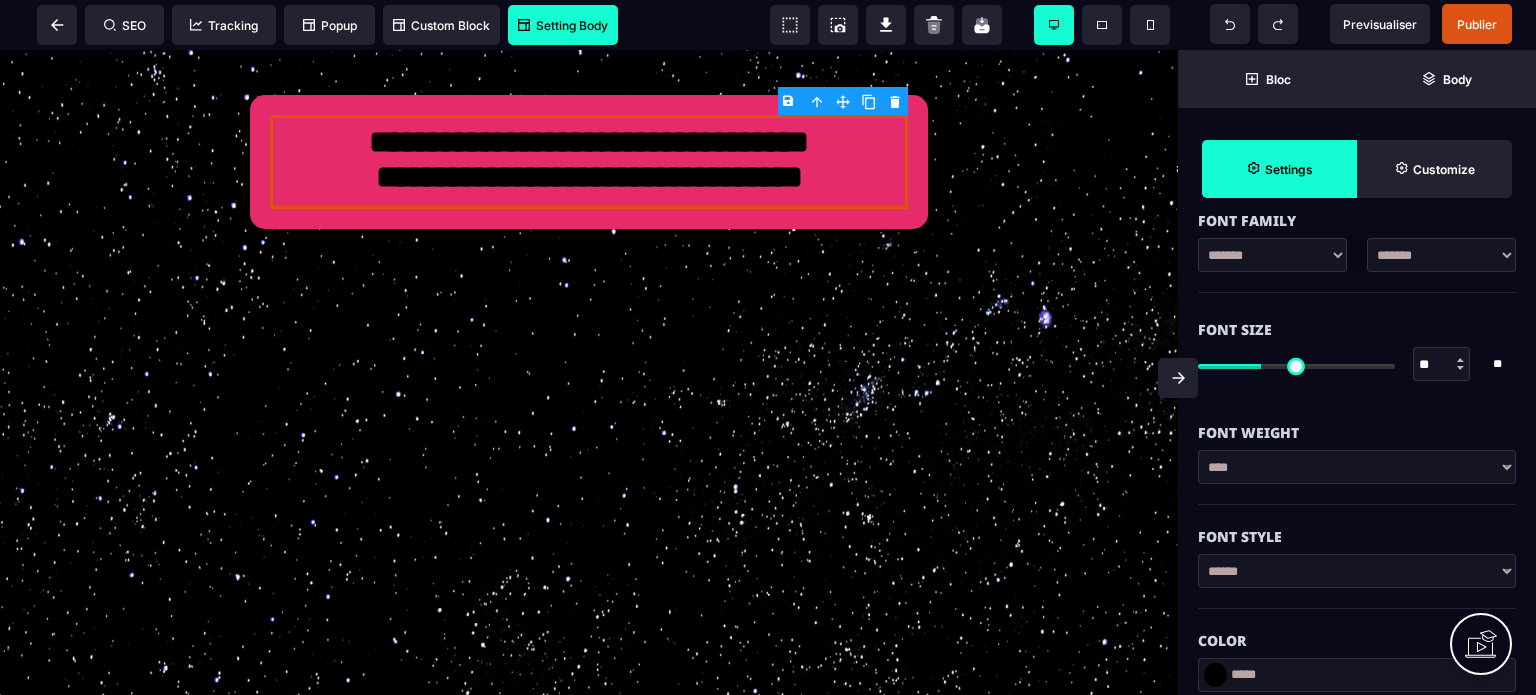 scroll, scrollTop: 440, scrollLeft: 0, axis: vertical 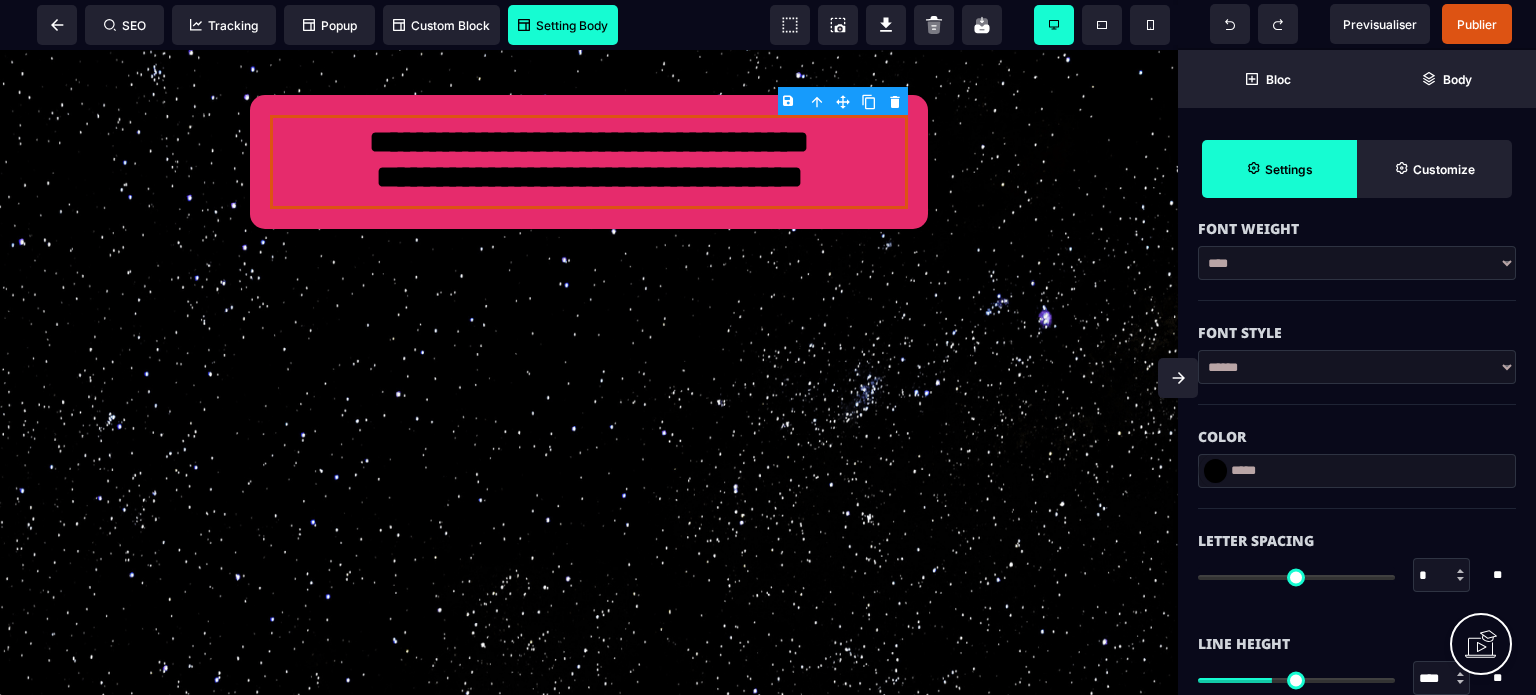 click at bounding box center [1215, 471] 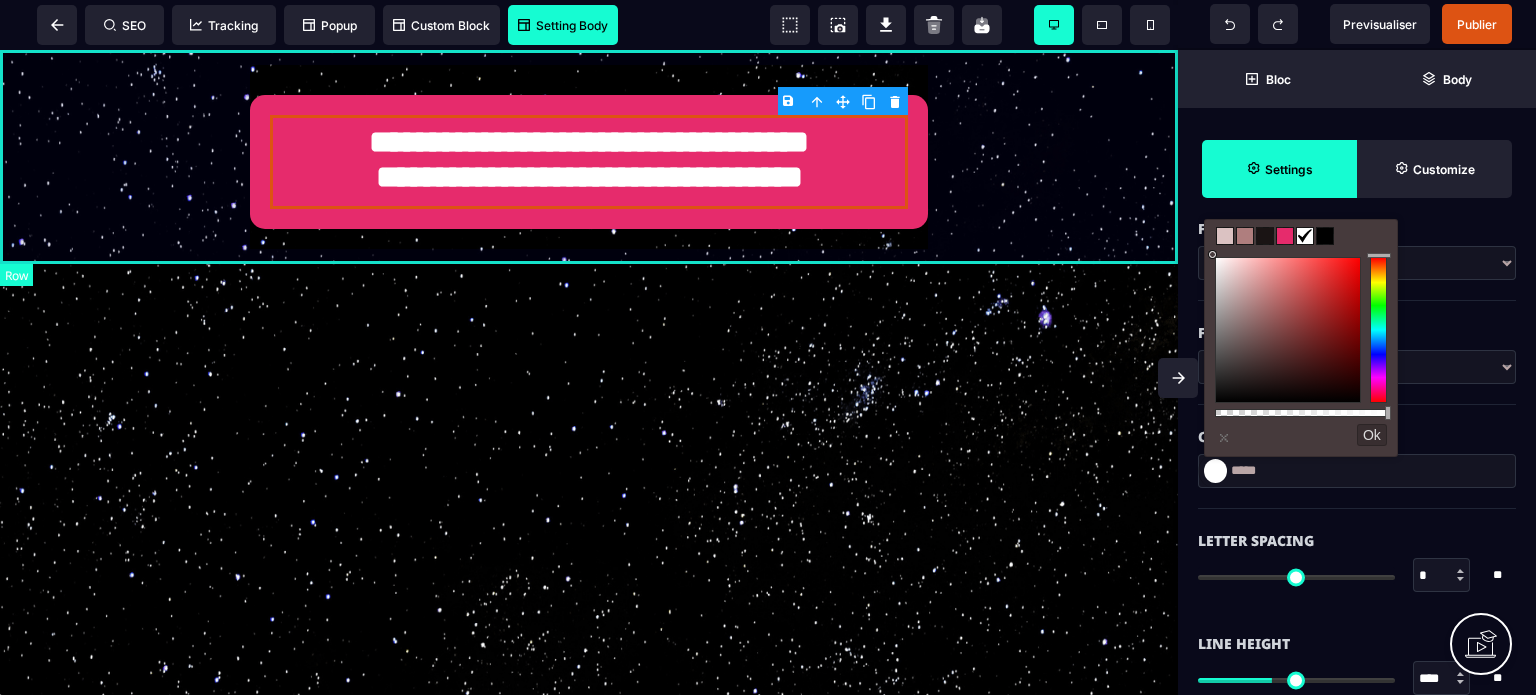 drag, startPoint x: 1231, startPoint y: 327, endPoint x: 1164, endPoint y: 233, distance: 115.43397 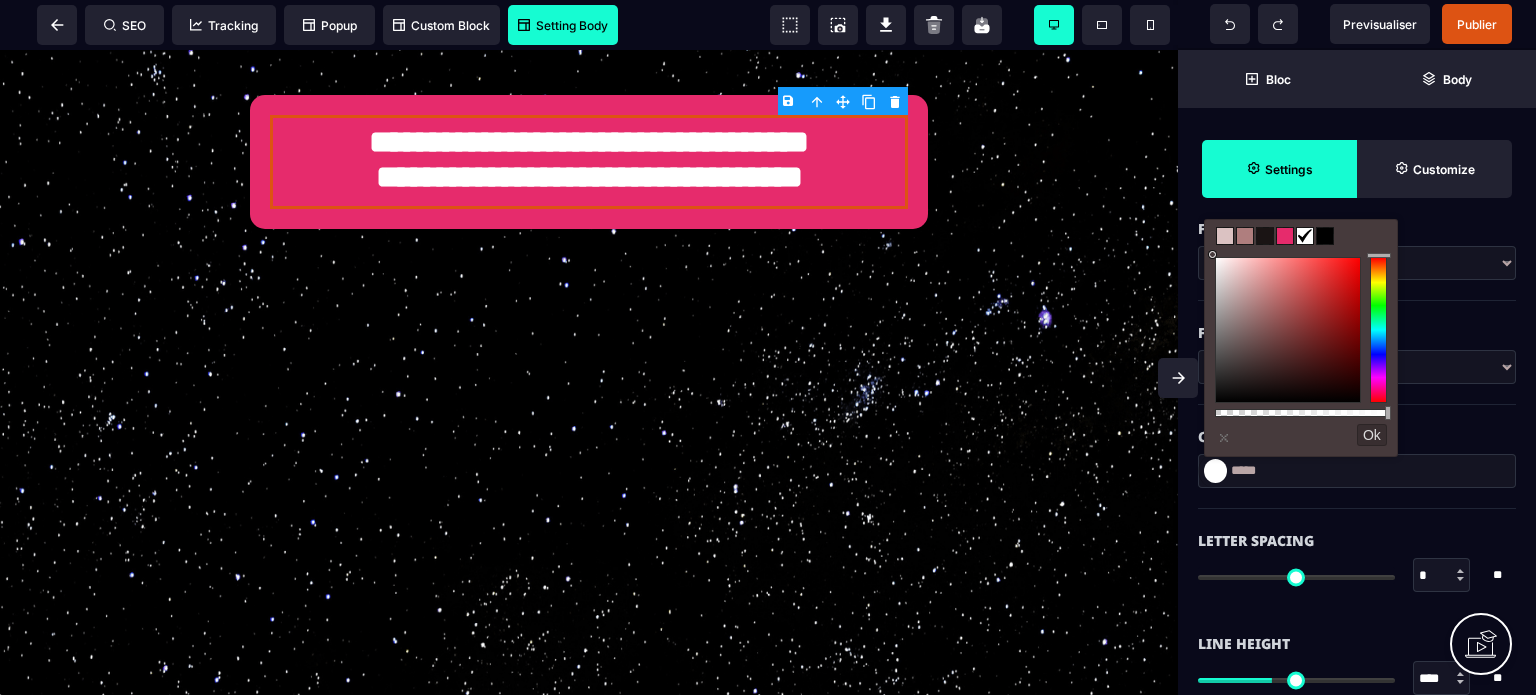 click at bounding box center (1178, 378) 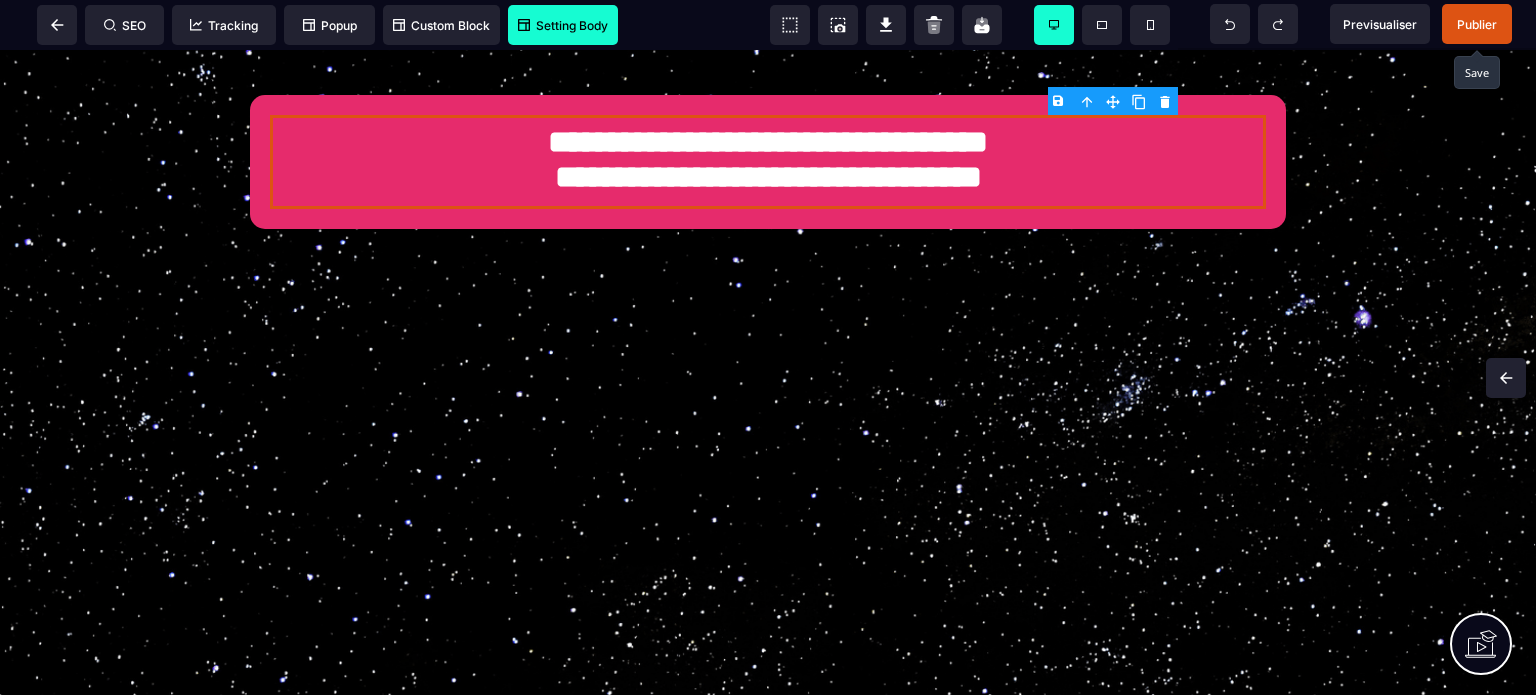 click on "Publier" at bounding box center (1477, 24) 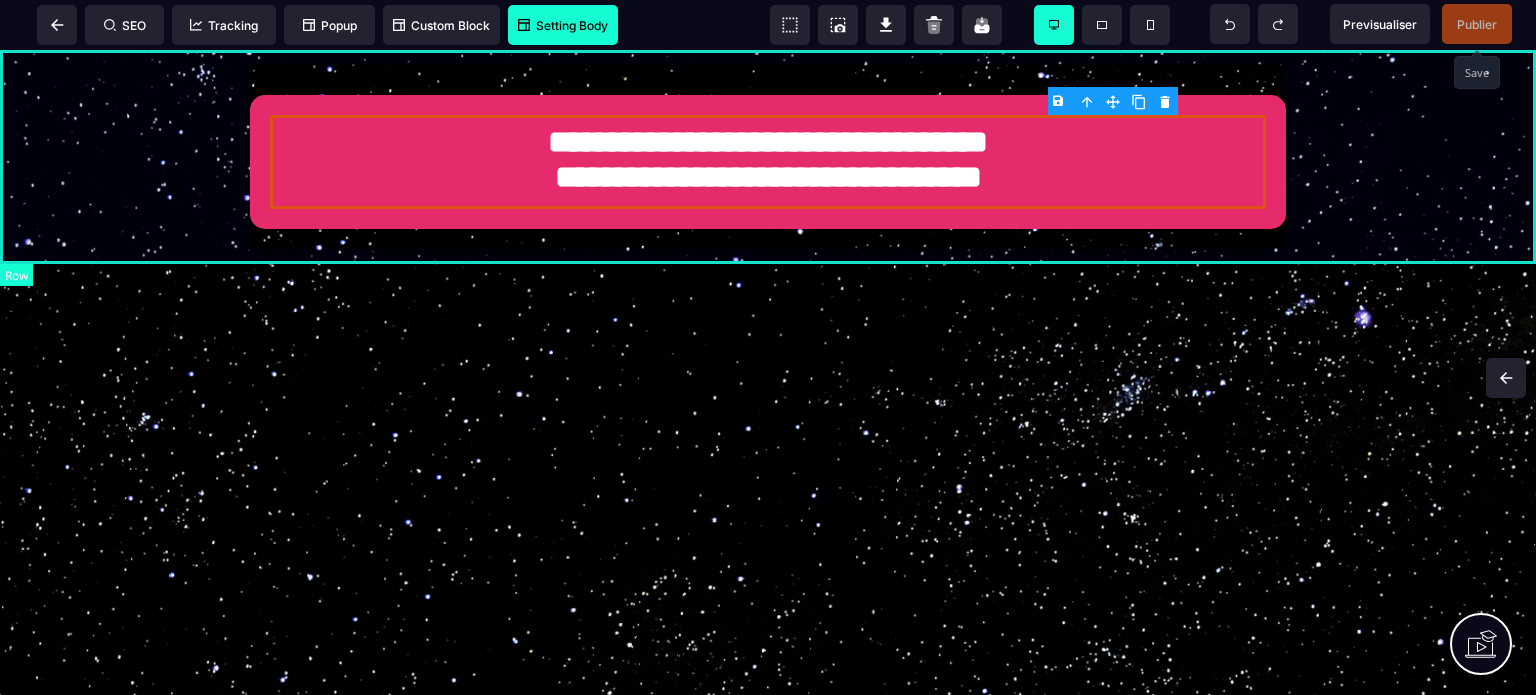 click on "**********" at bounding box center (768, 157) 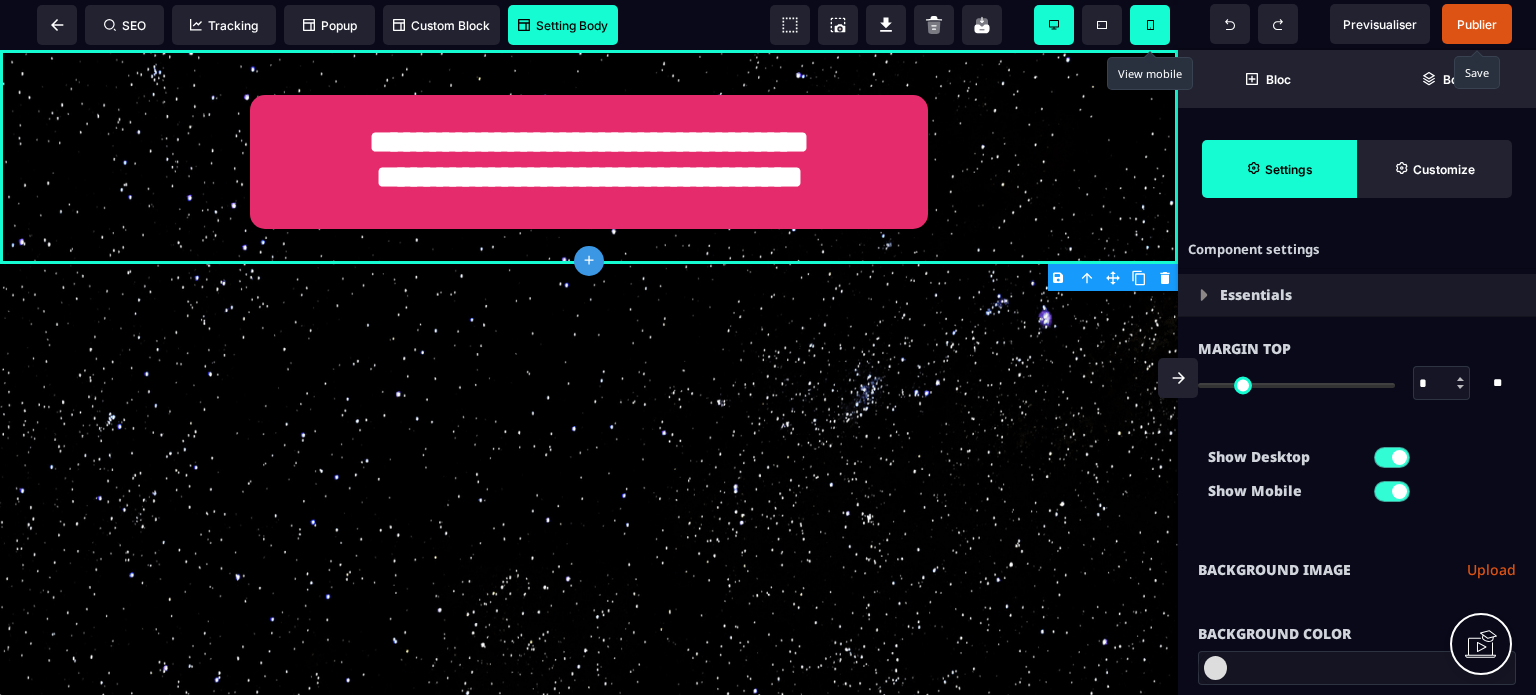 click at bounding box center (1150, 25) 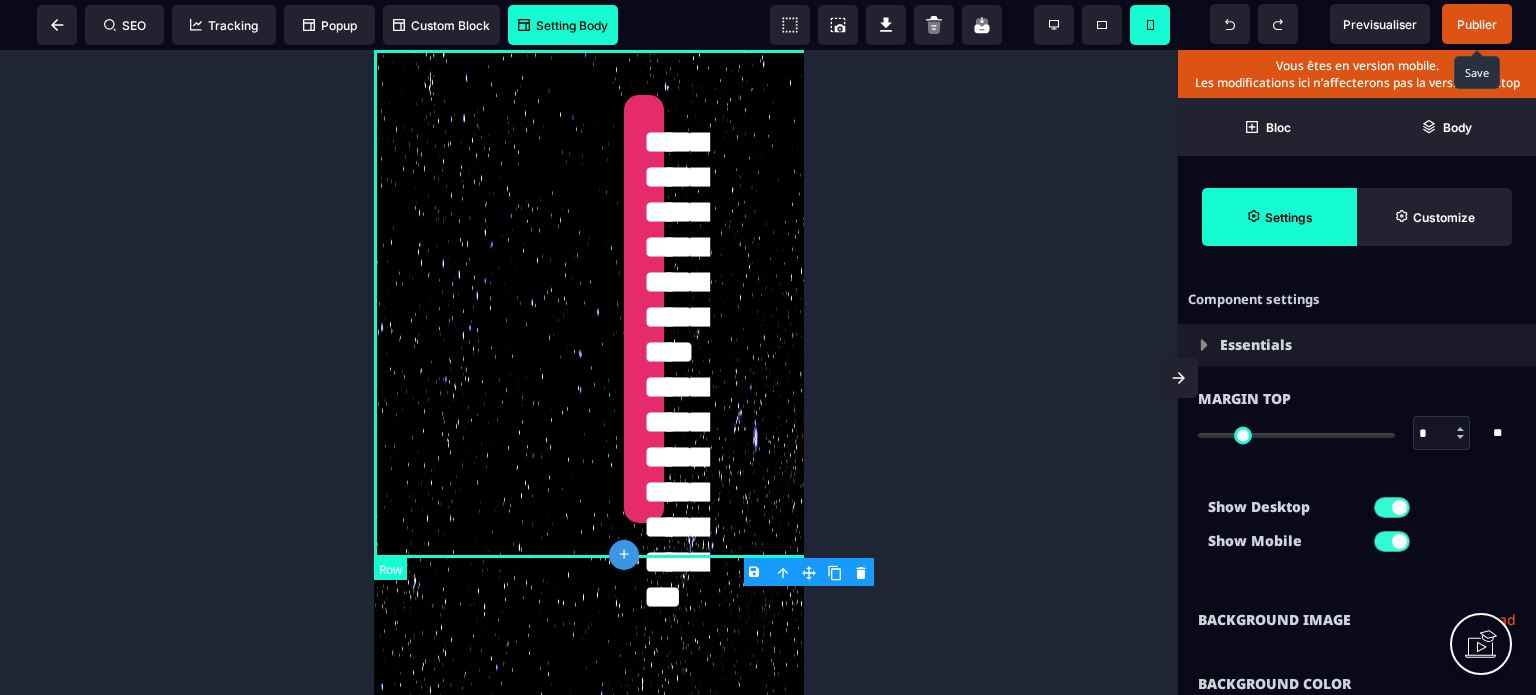 click on "**********" at bounding box center (624, 304) 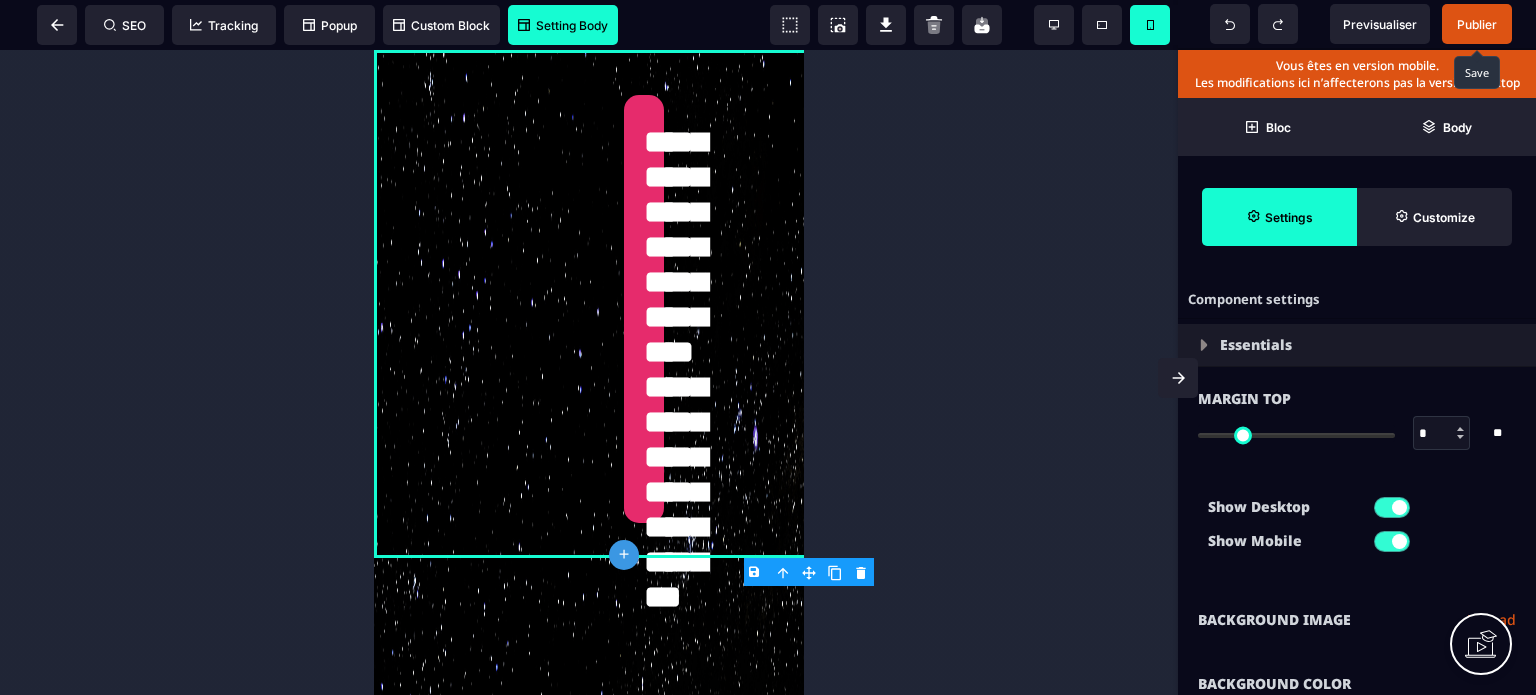 click on "Show Desktop
Show Mobile" at bounding box center (1357, 529) 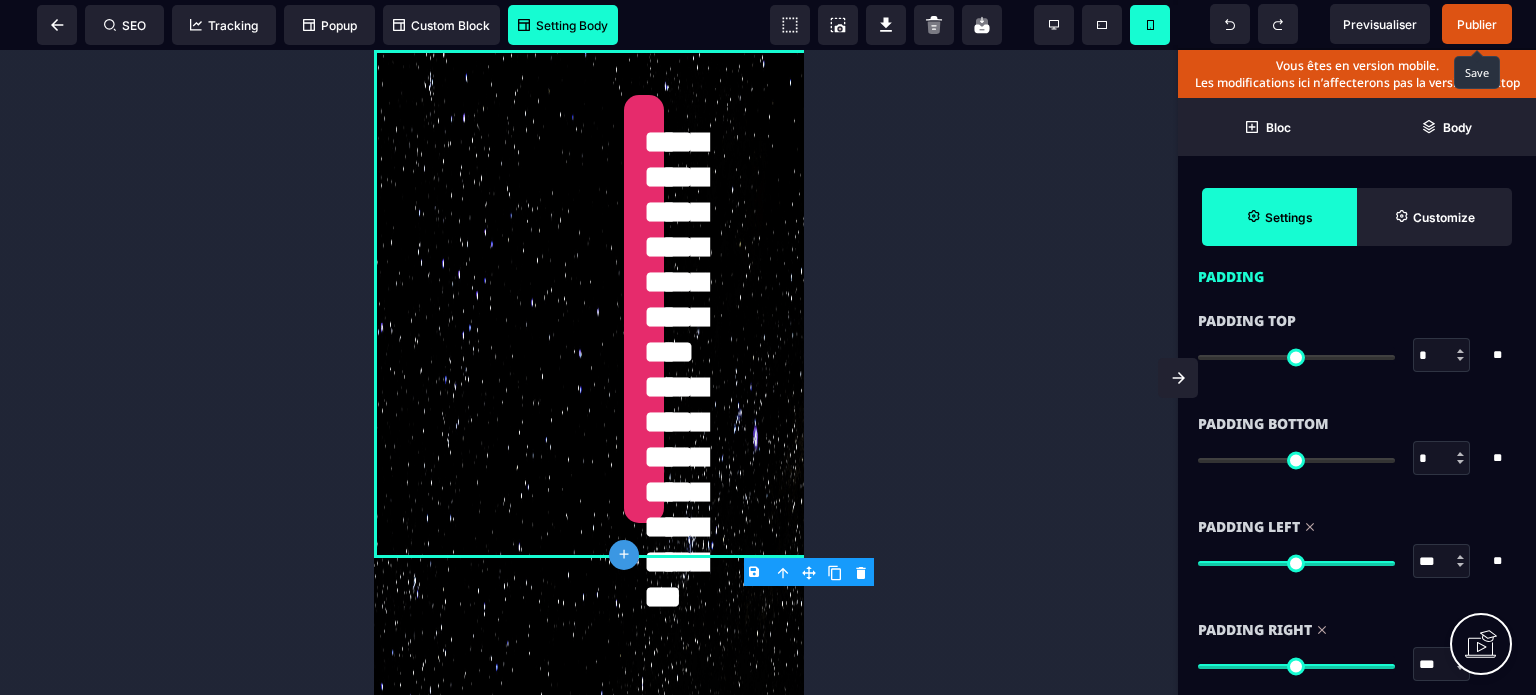 scroll, scrollTop: 1880, scrollLeft: 0, axis: vertical 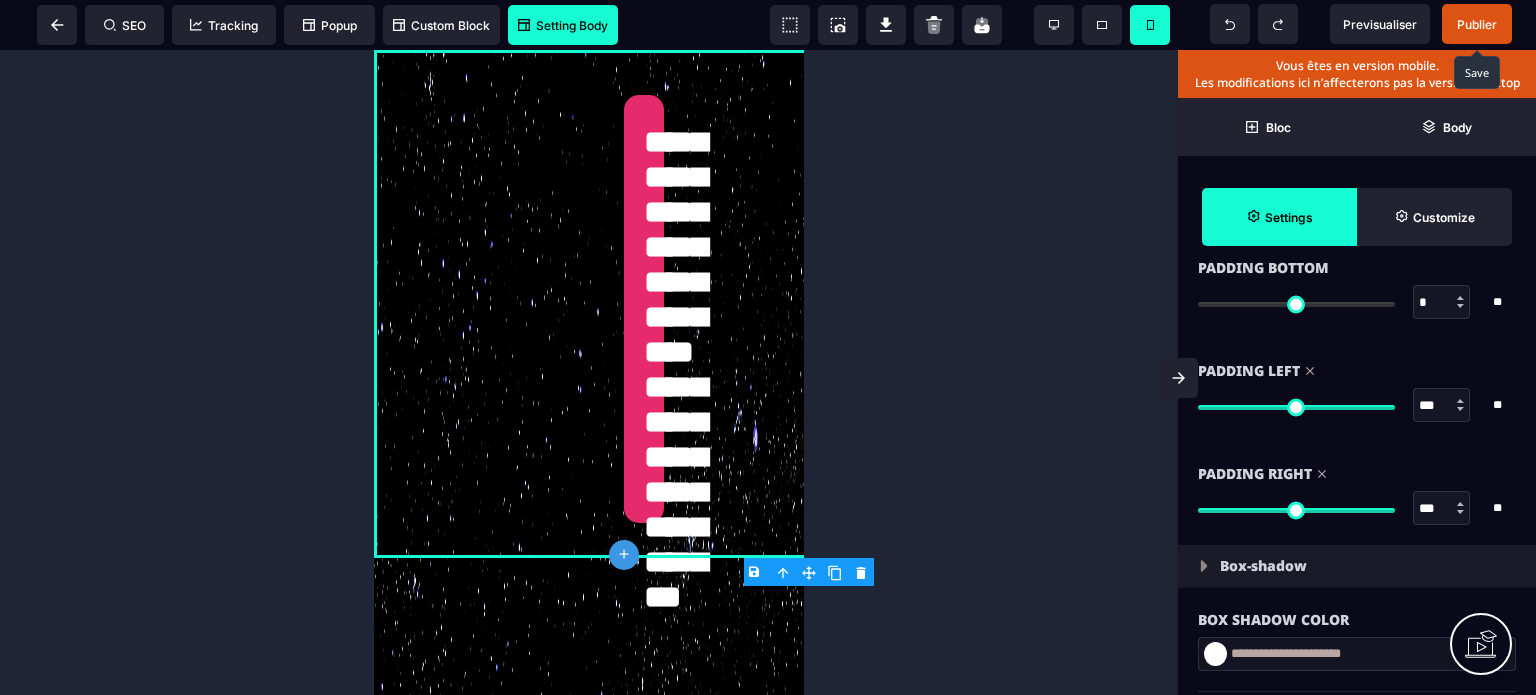 drag, startPoint x: 1435, startPoint y: 503, endPoint x: 1384, endPoint y: 510, distance: 51.47815 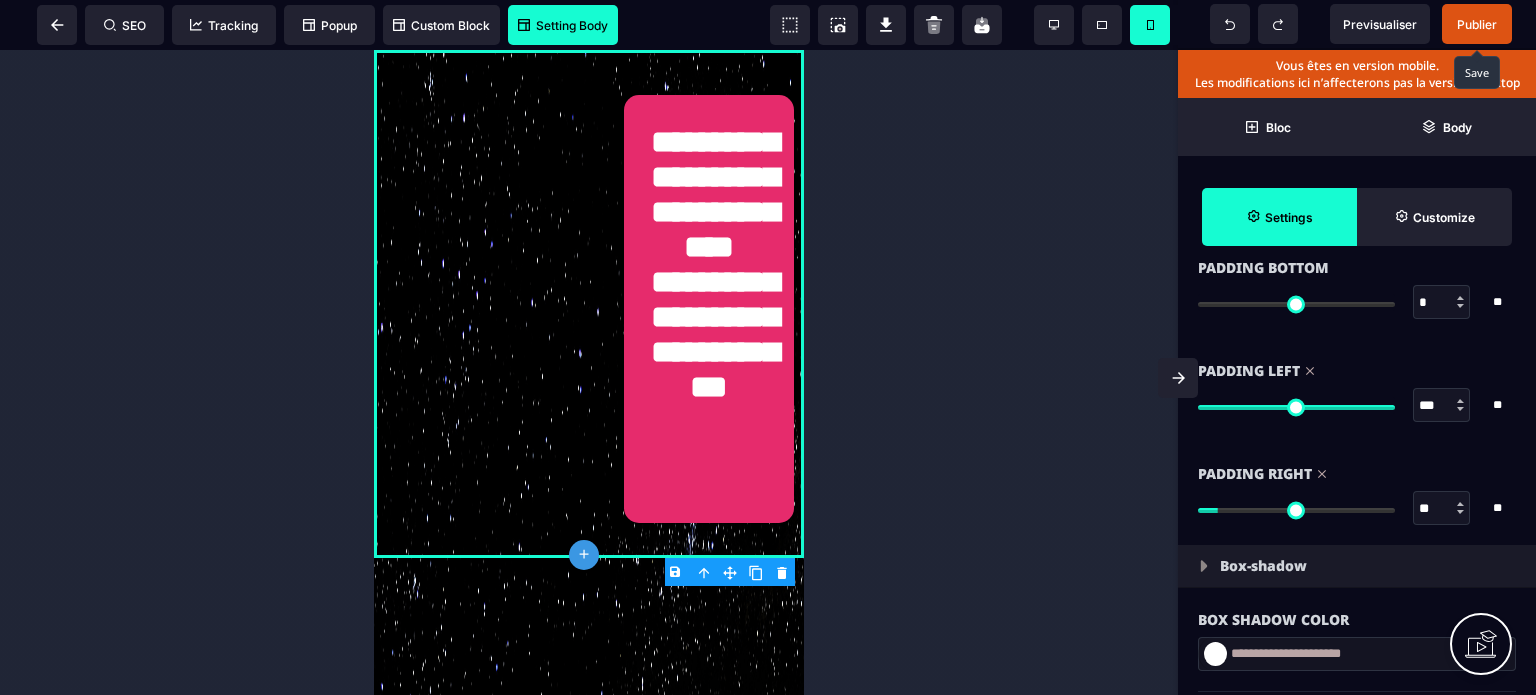 drag, startPoint x: 1431, startPoint y: 408, endPoint x: 1393, endPoint y: 408, distance: 38 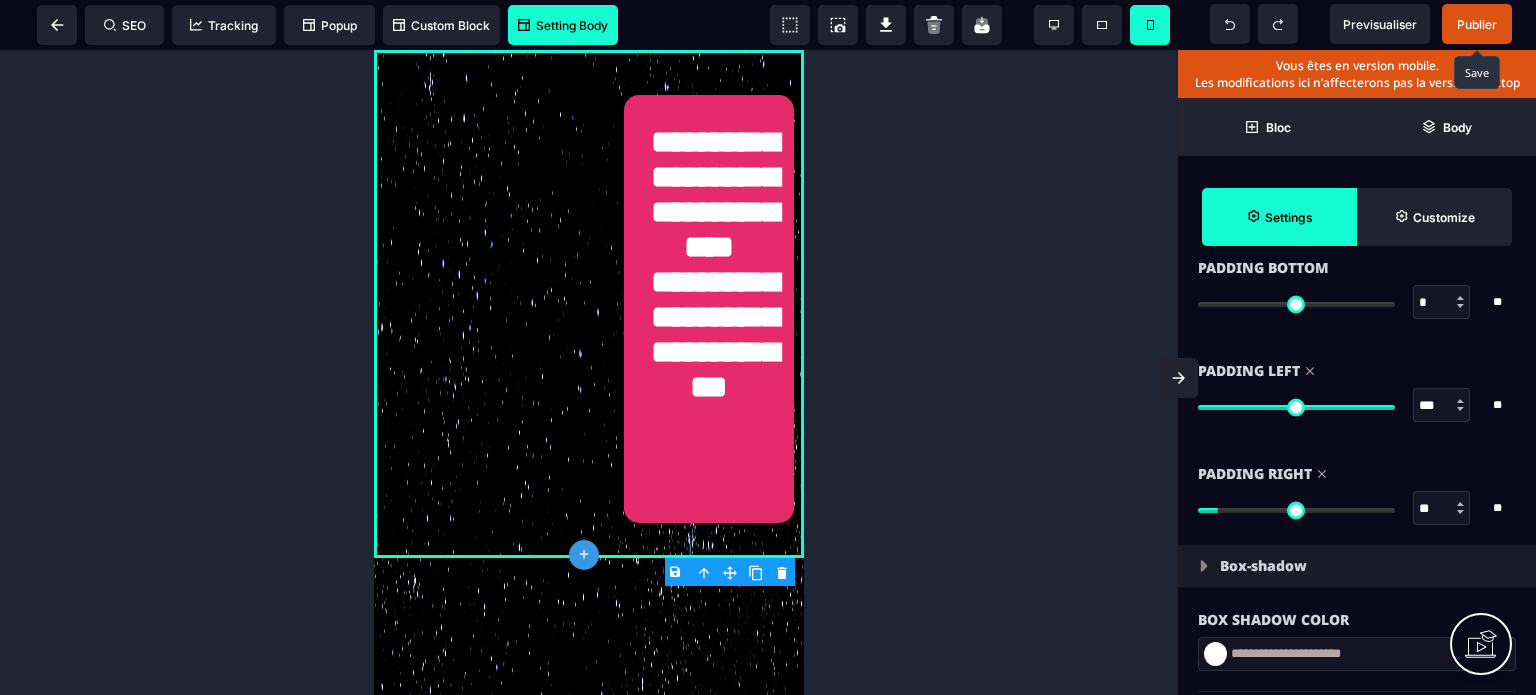 click on "***
*
**" at bounding box center (1357, 405) 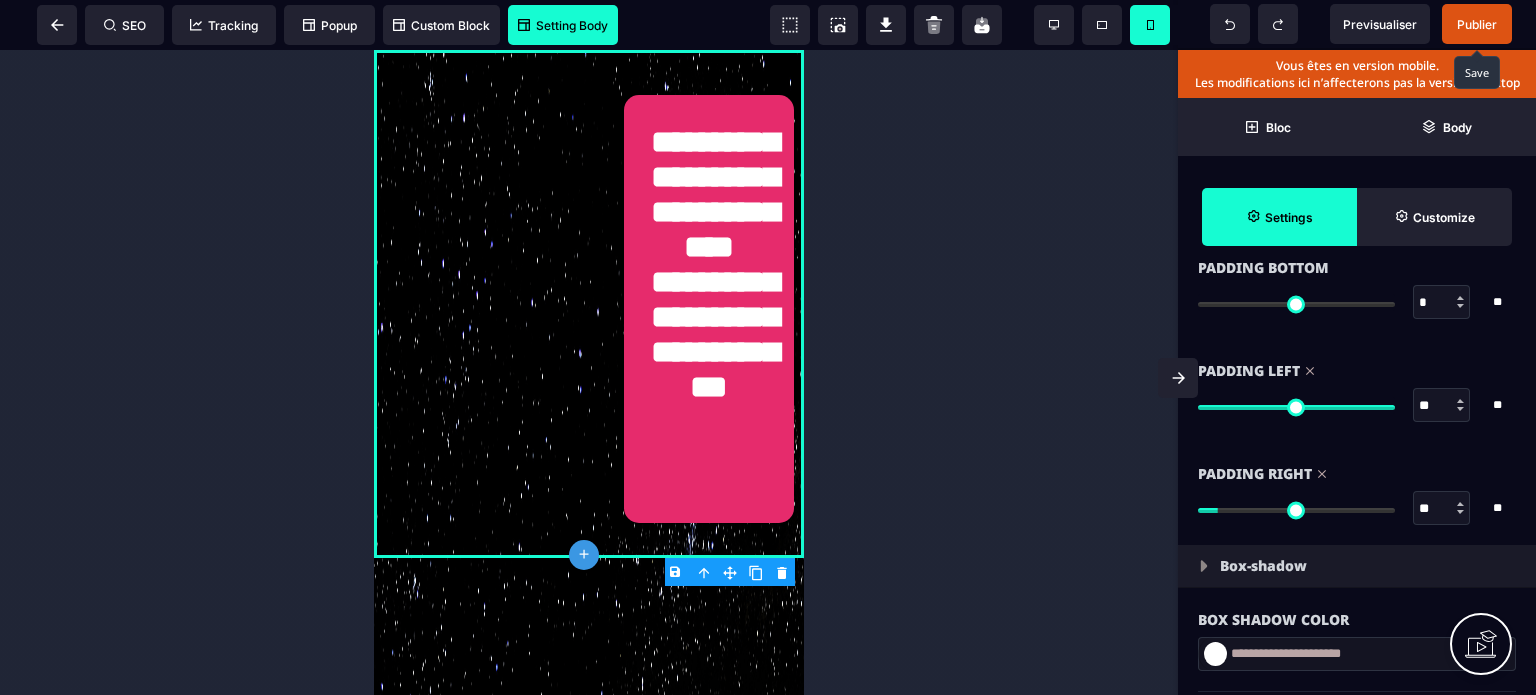 click on "Padding Left" at bounding box center [1357, 371] 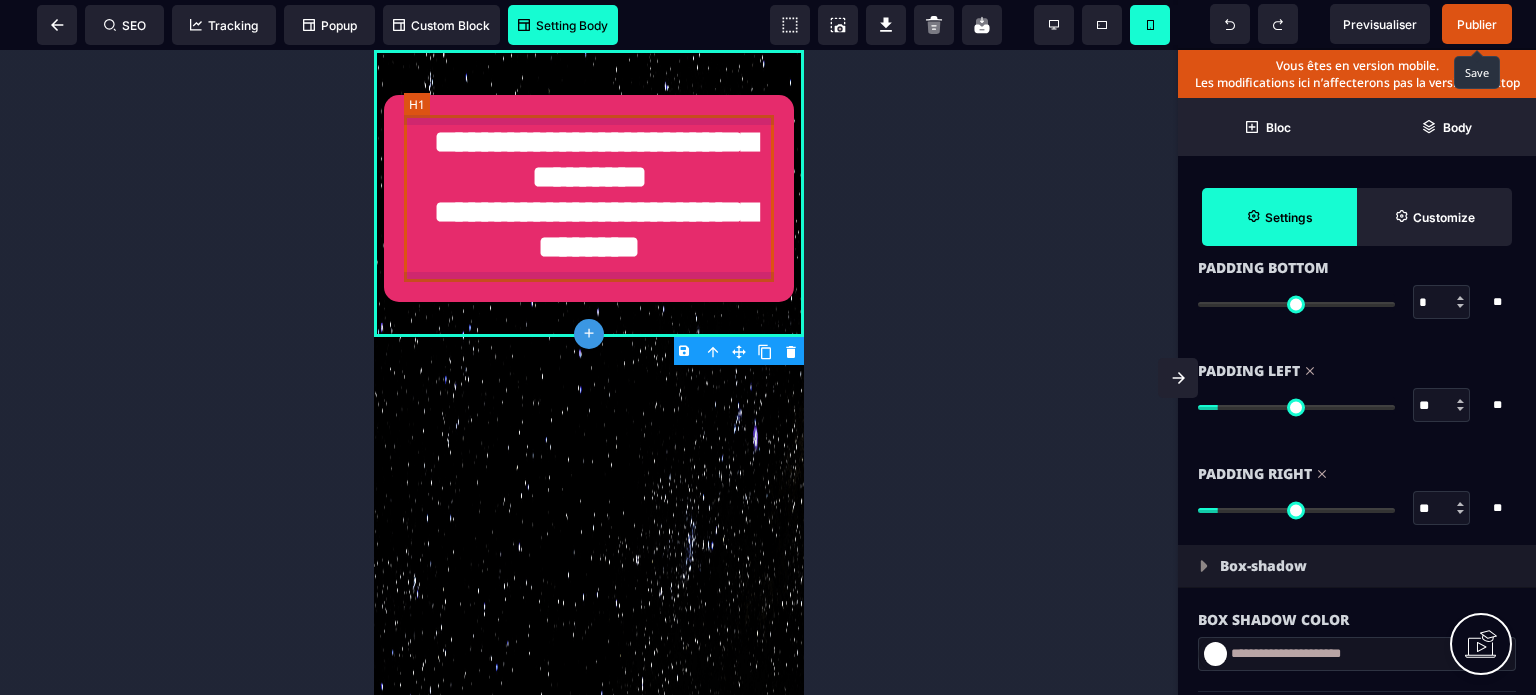 click on "**********" at bounding box center [589, 198] 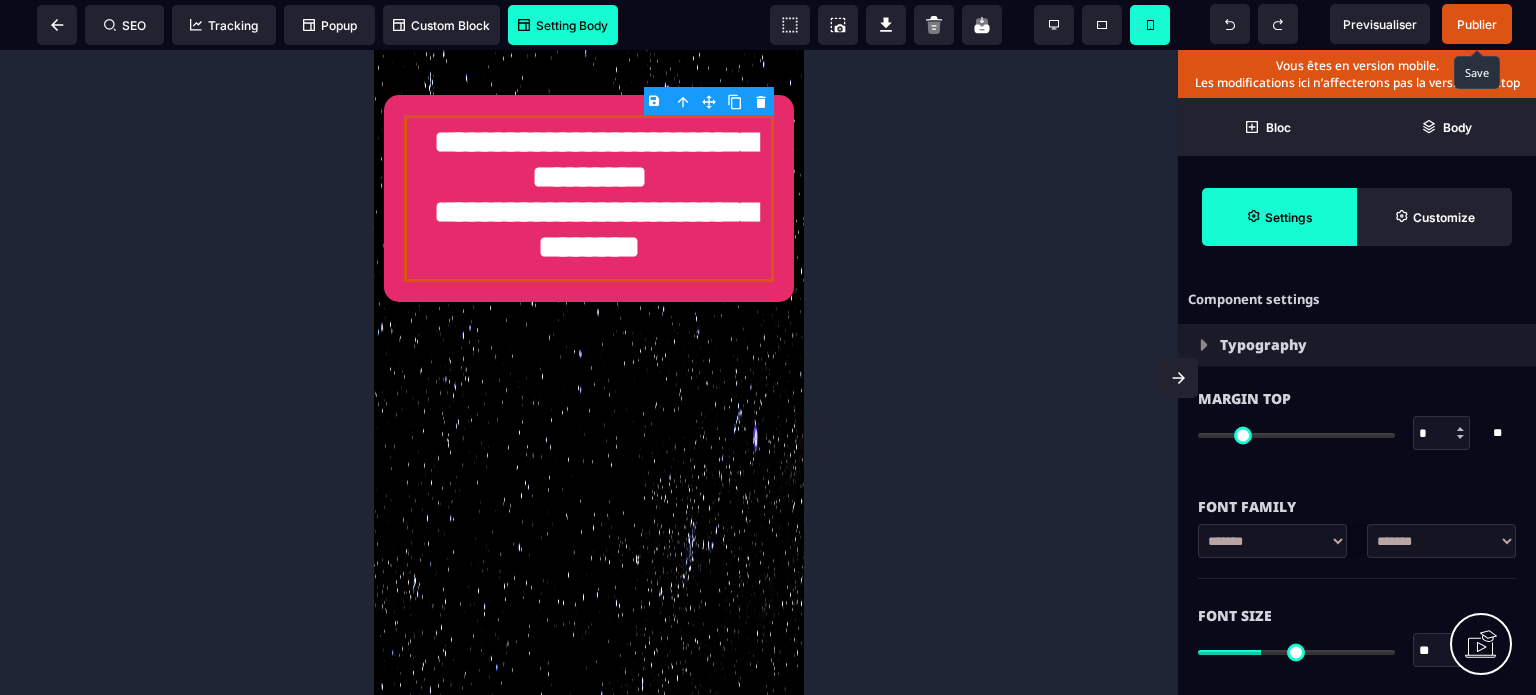 drag, startPoint x: 1434, startPoint y: 651, endPoint x: 1388, endPoint y: 659, distance: 46.69047 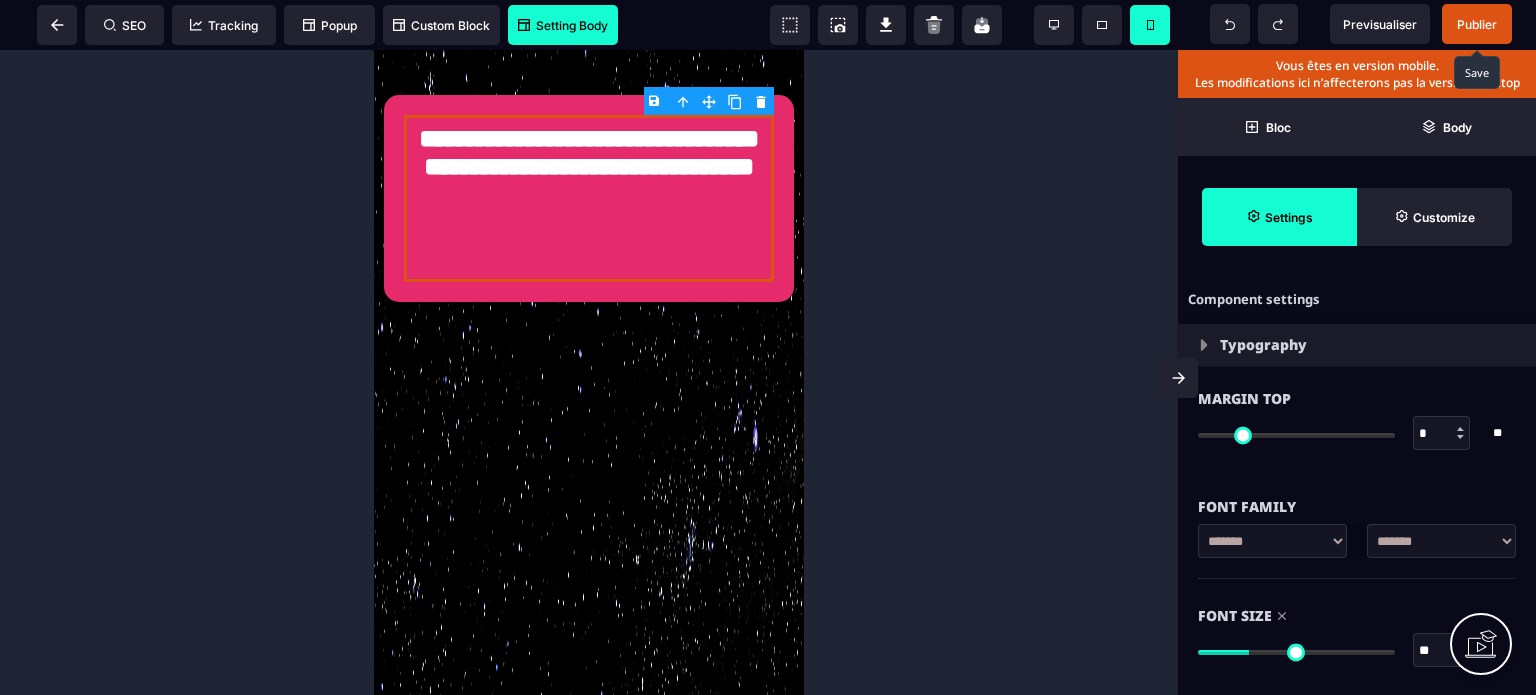 click on "Font Size" at bounding box center [1357, 616] 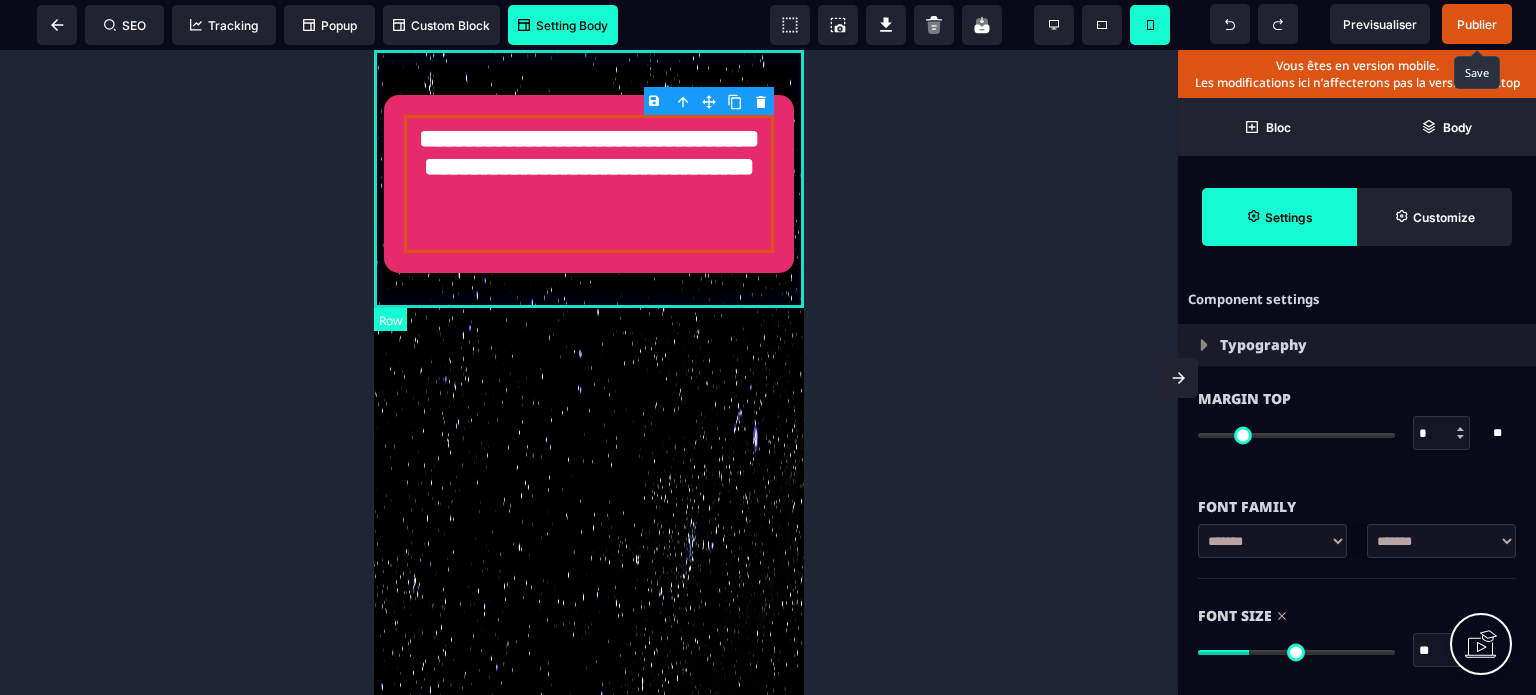 click on "**********" at bounding box center [589, 179] 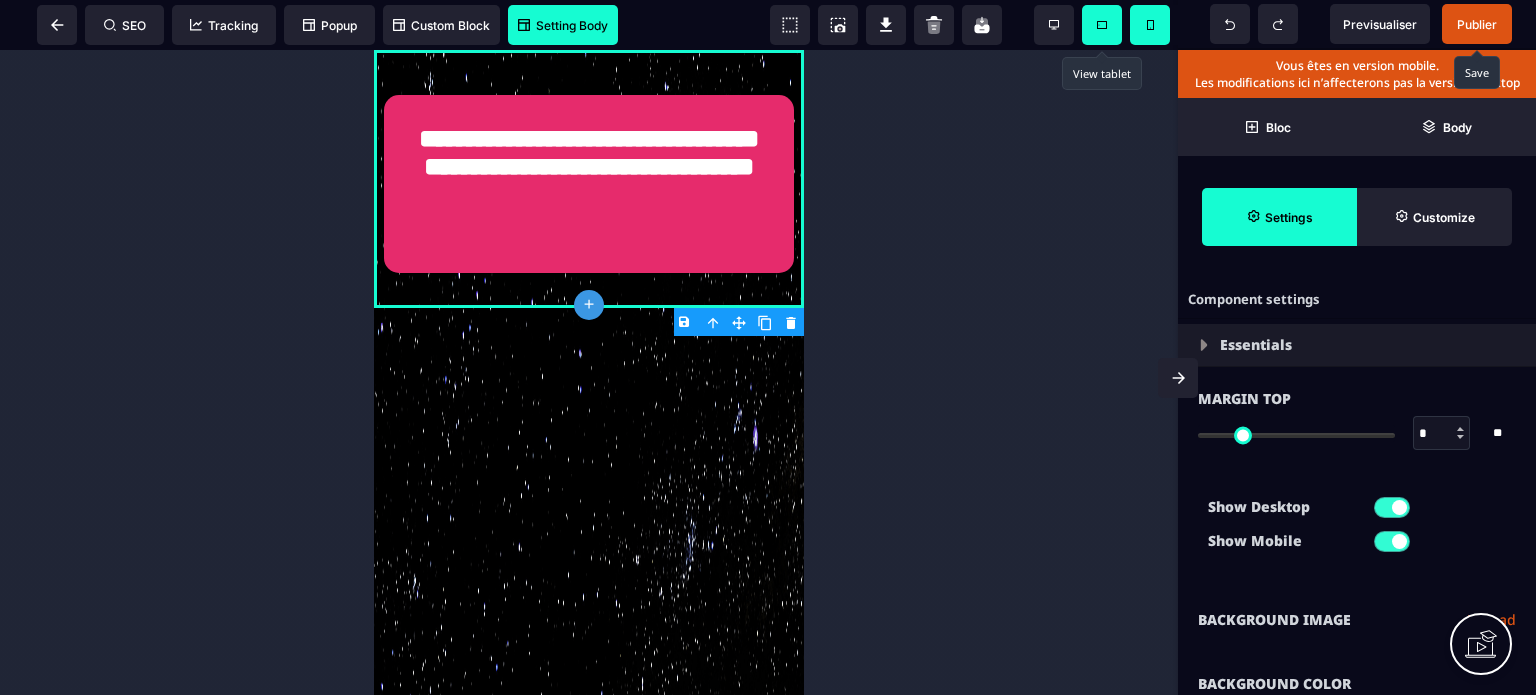 click at bounding box center [1102, 25] 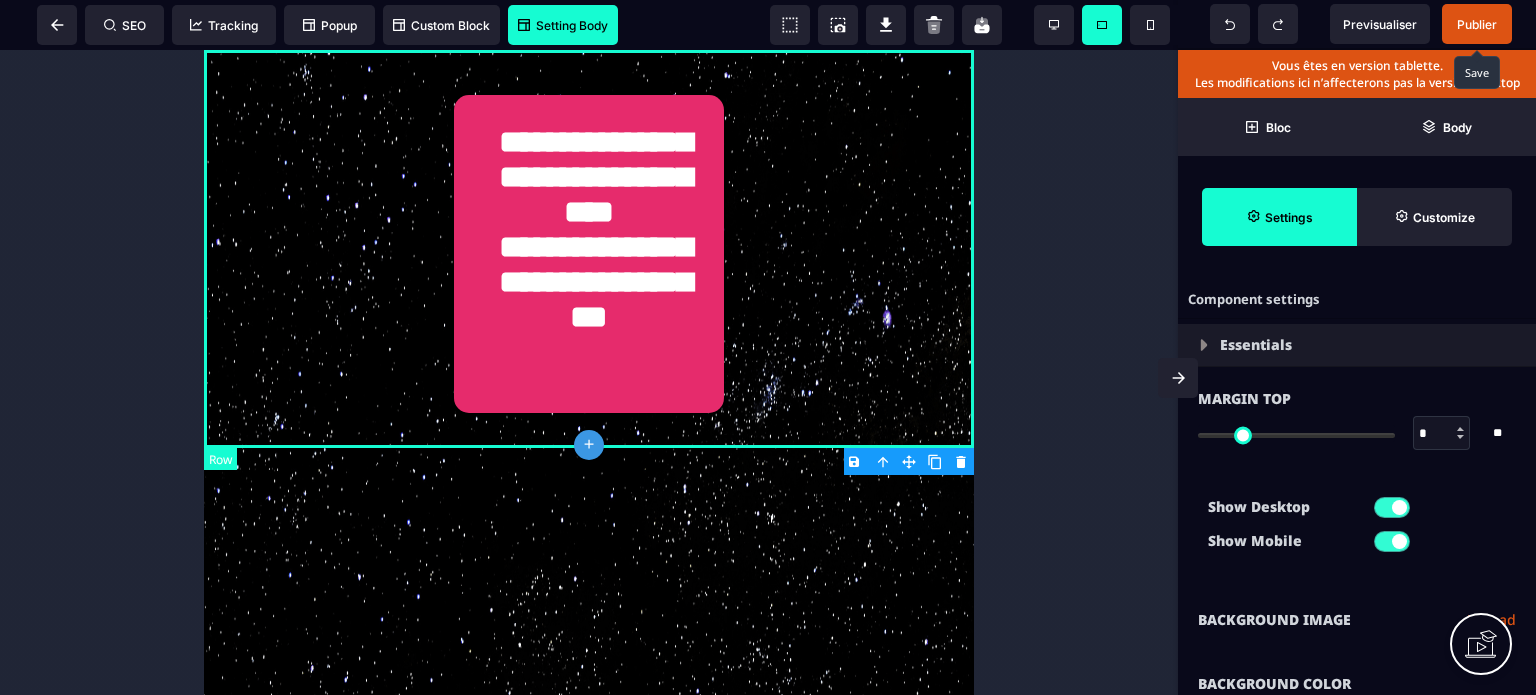 click on "**********" at bounding box center (589, 249) 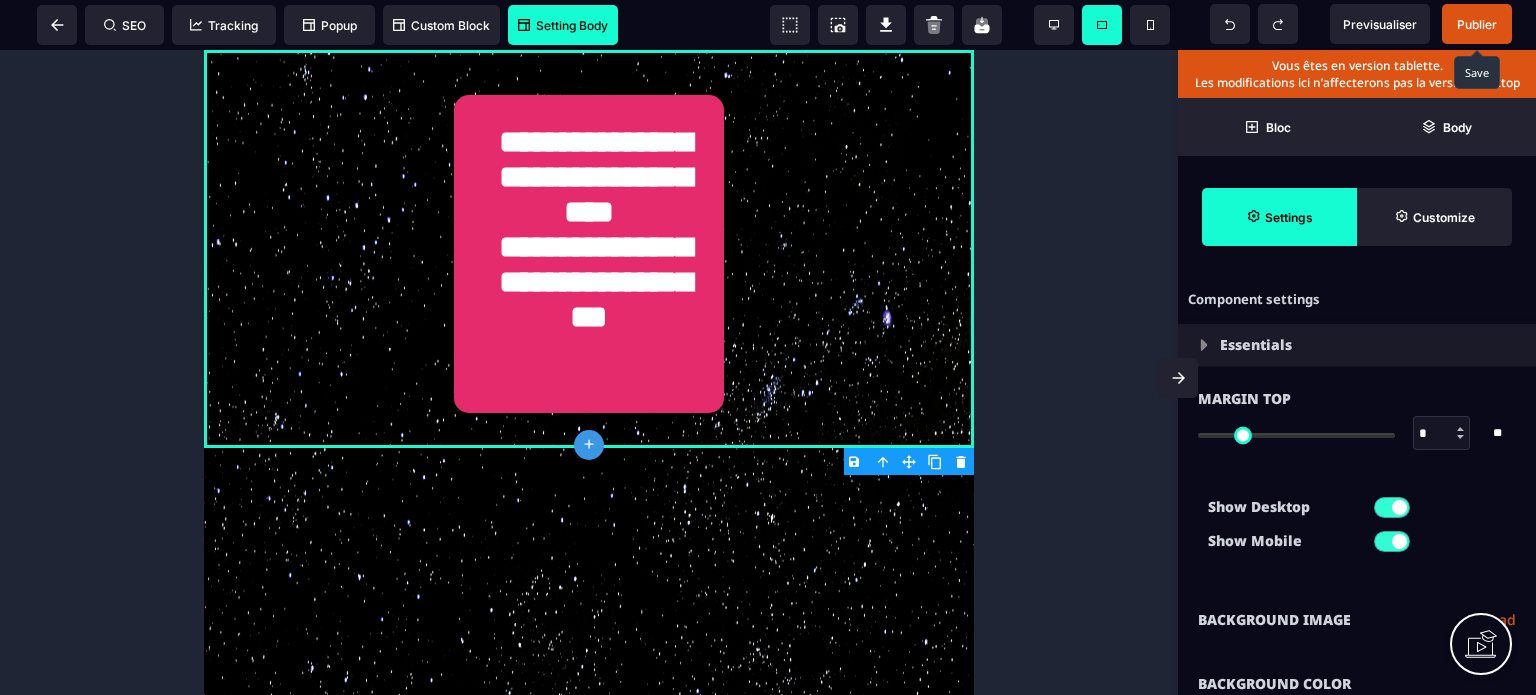 click on "**********" at bounding box center (1357, 620) 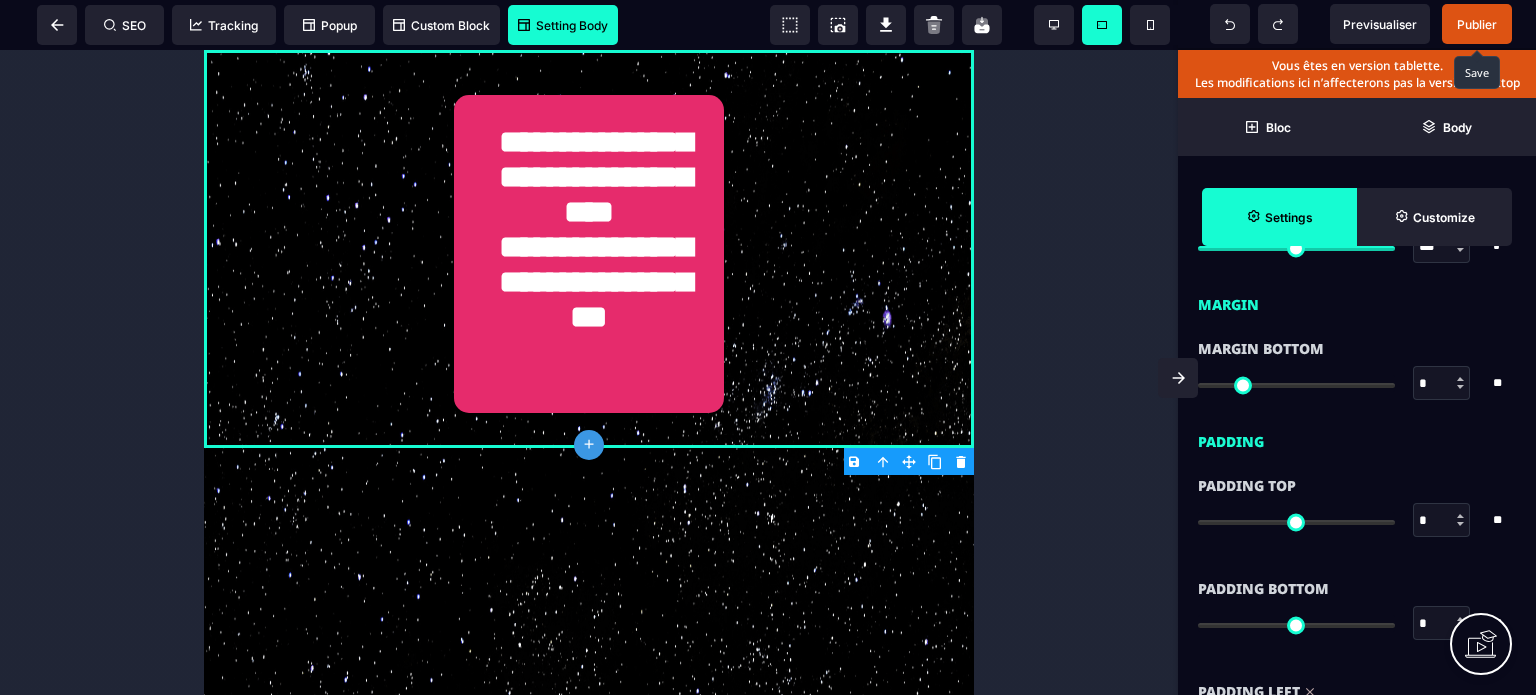 scroll, scrollTop: 1560, scrollLeft: 0, axis: vertical 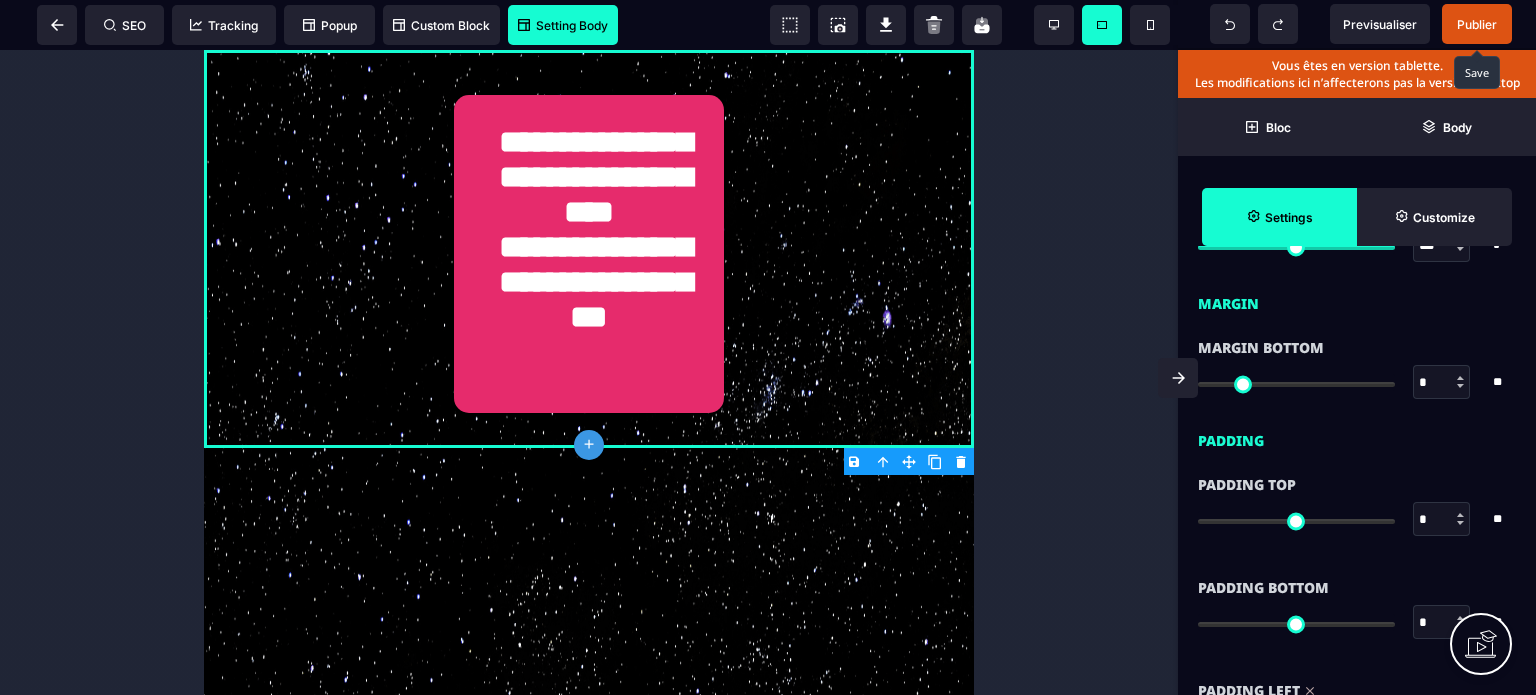 click on "Padding Bottom
*
*
**
All" at bounding box center (1357, 607) 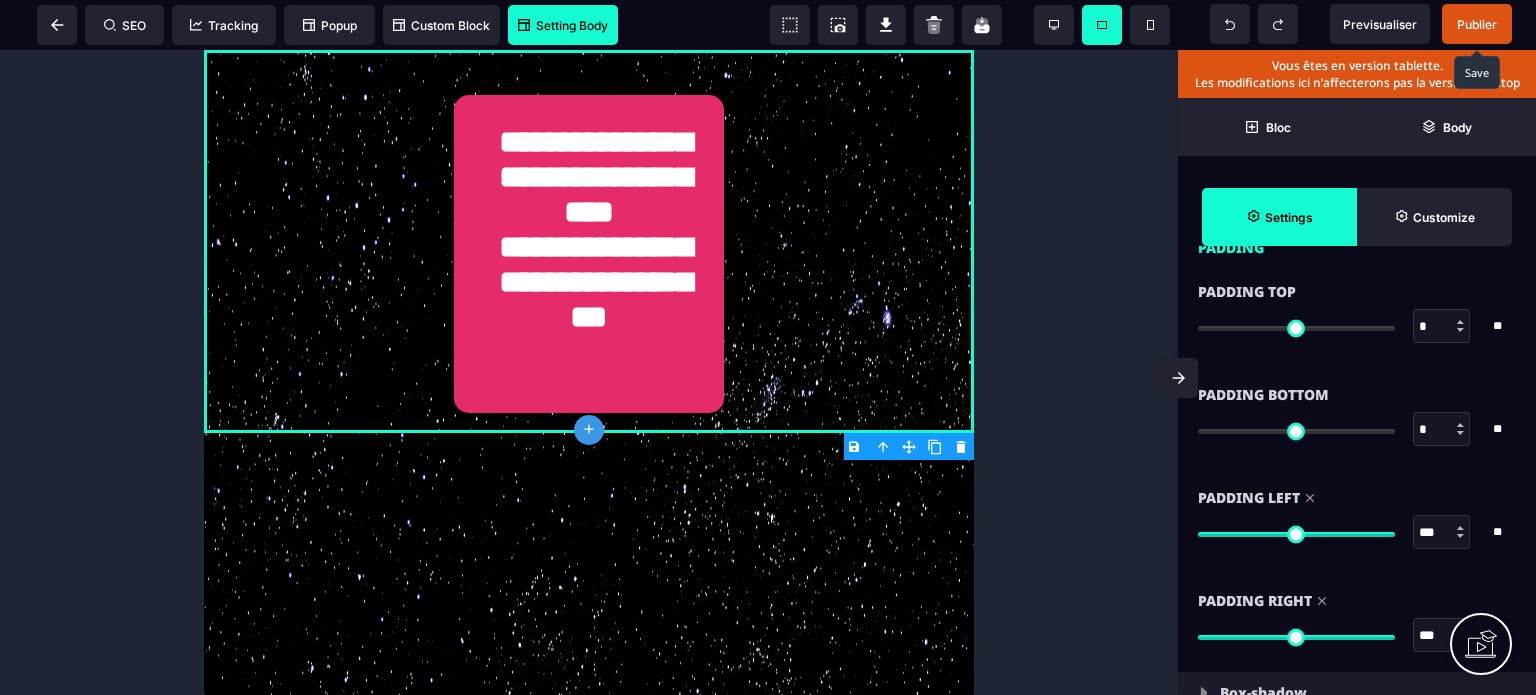 scroll, scrollTop: 1920, scrollLeft: 0, axis: vertical 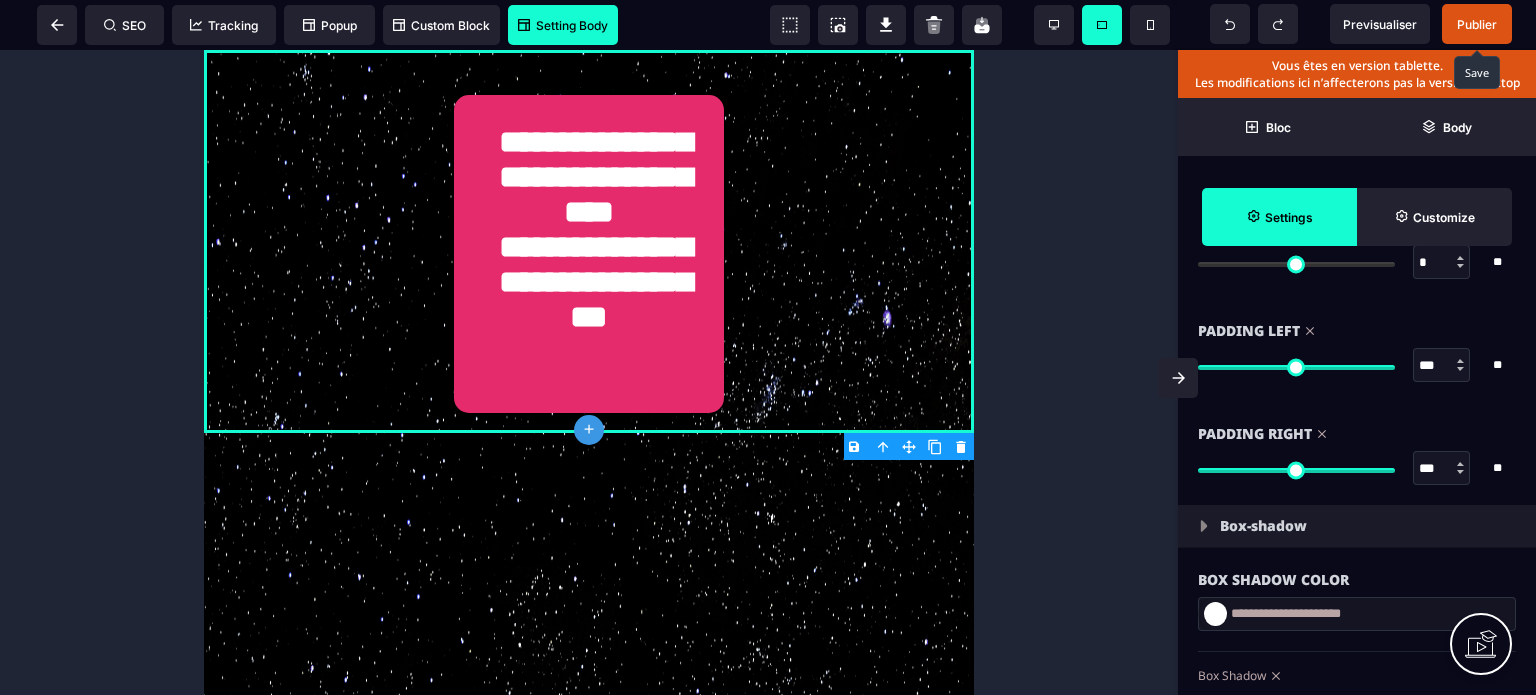 click on "***" at bounding box center [1442, 469] 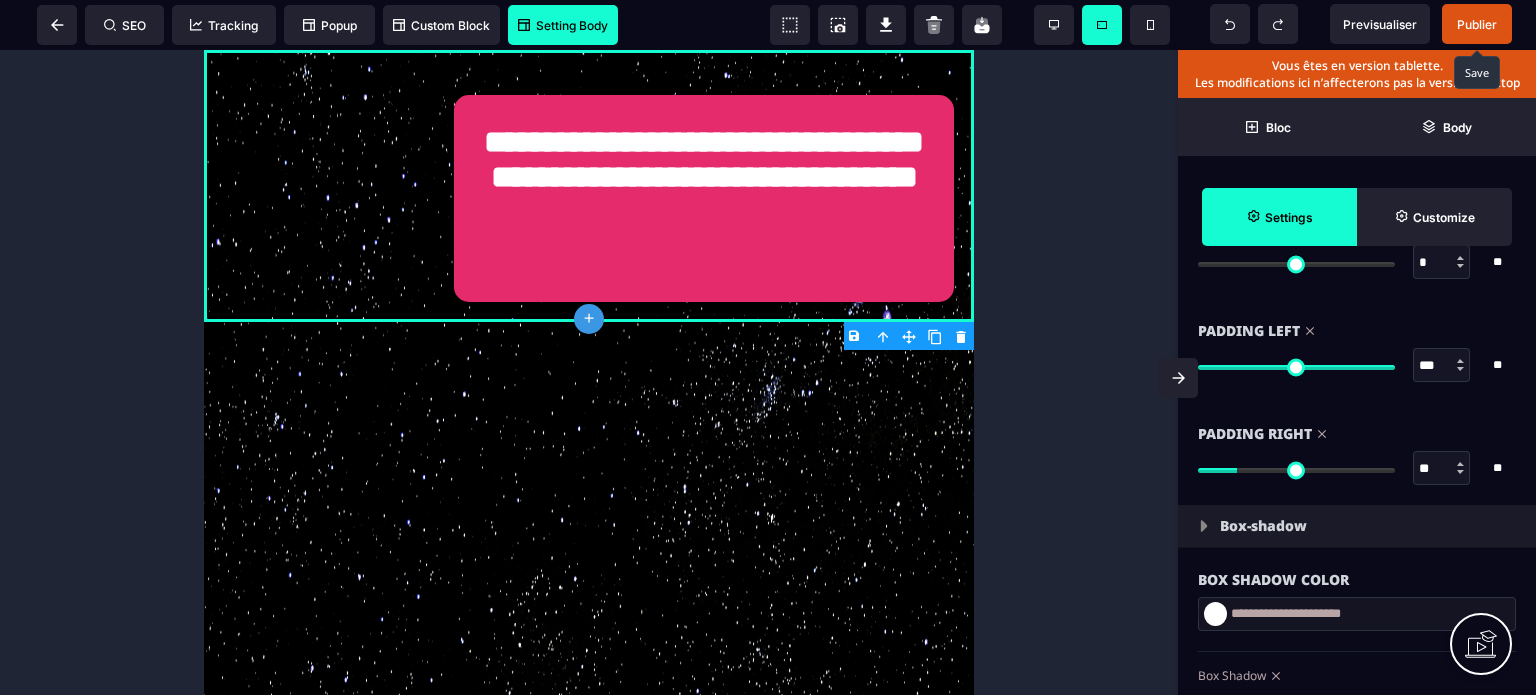 click on "***" at bounding box center [1442, 366] 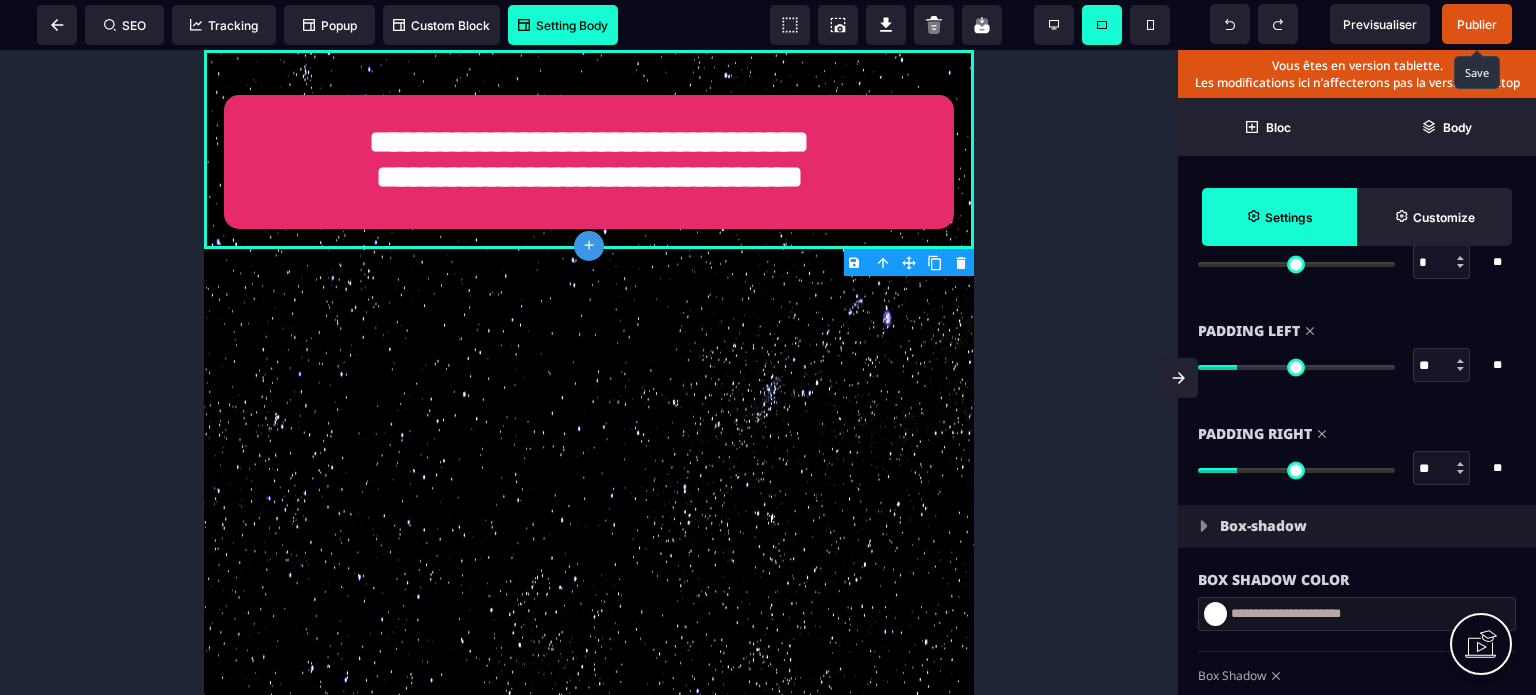 click on "Publier" at bounding box center (1477, 24) 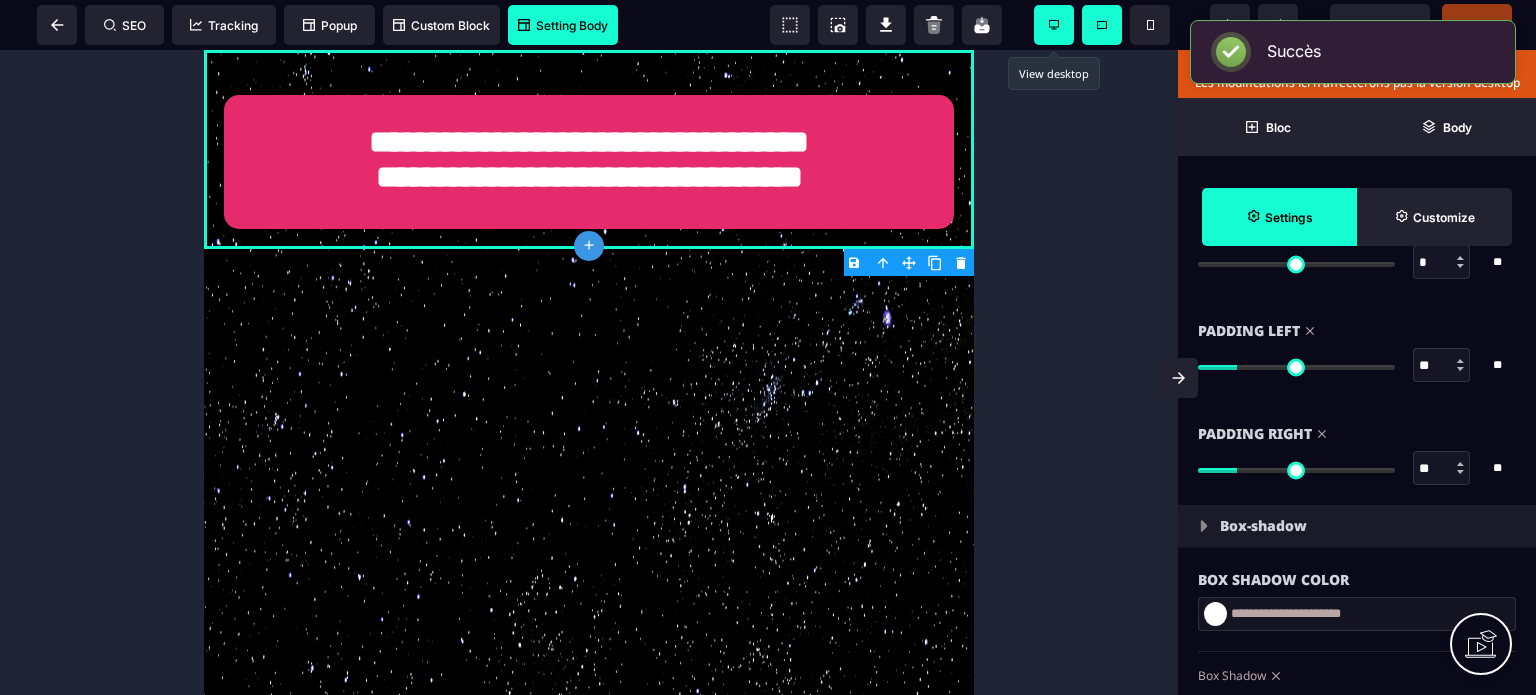 click at bounding box center (1054, 25) 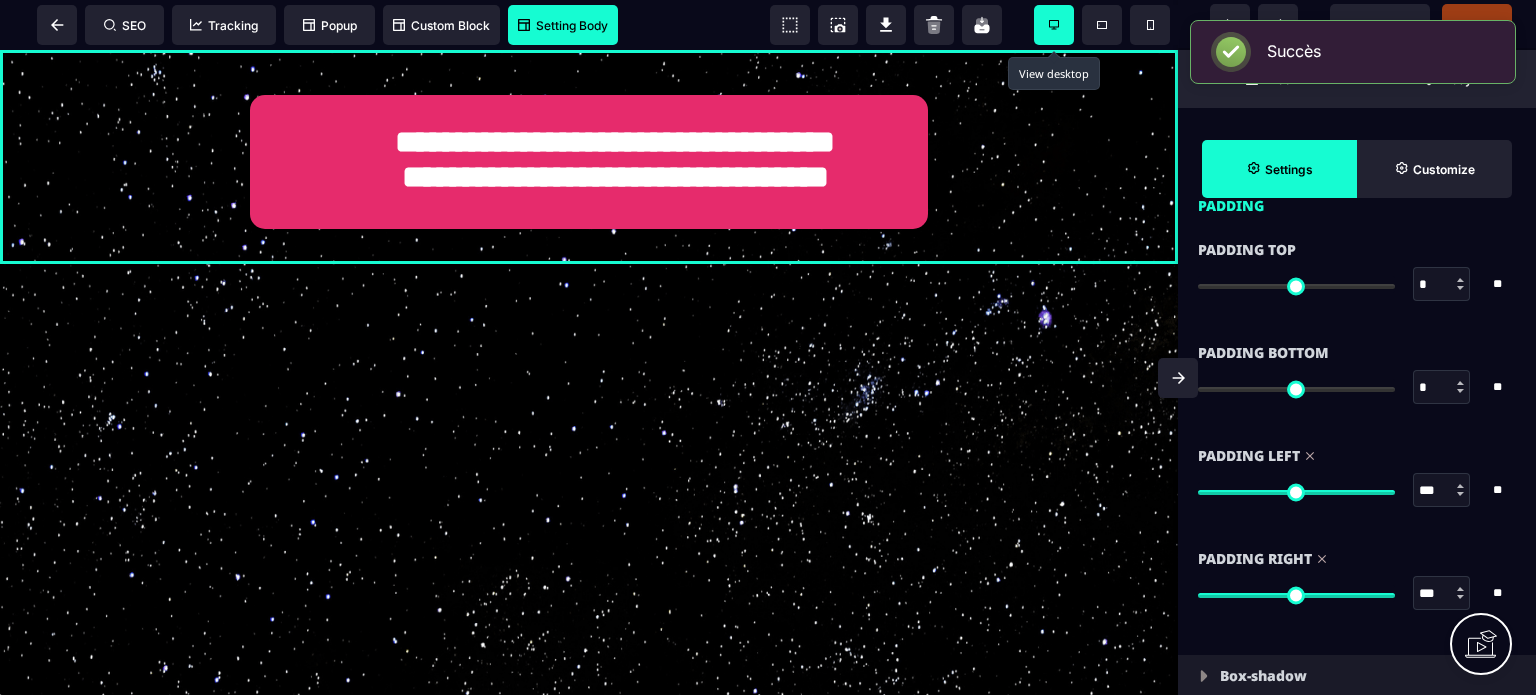 scroll, scrollTop: 1770, scrollLeft: 0, axis: vertical 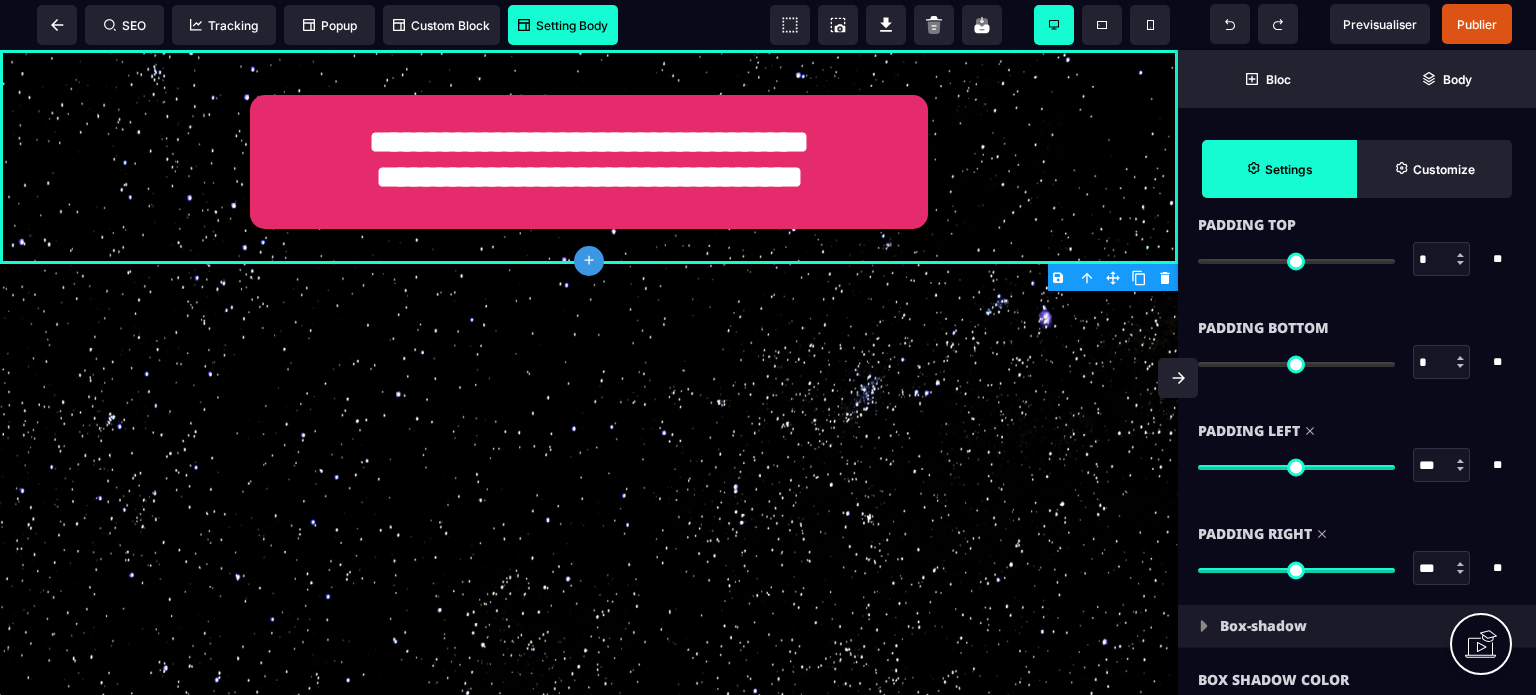 click 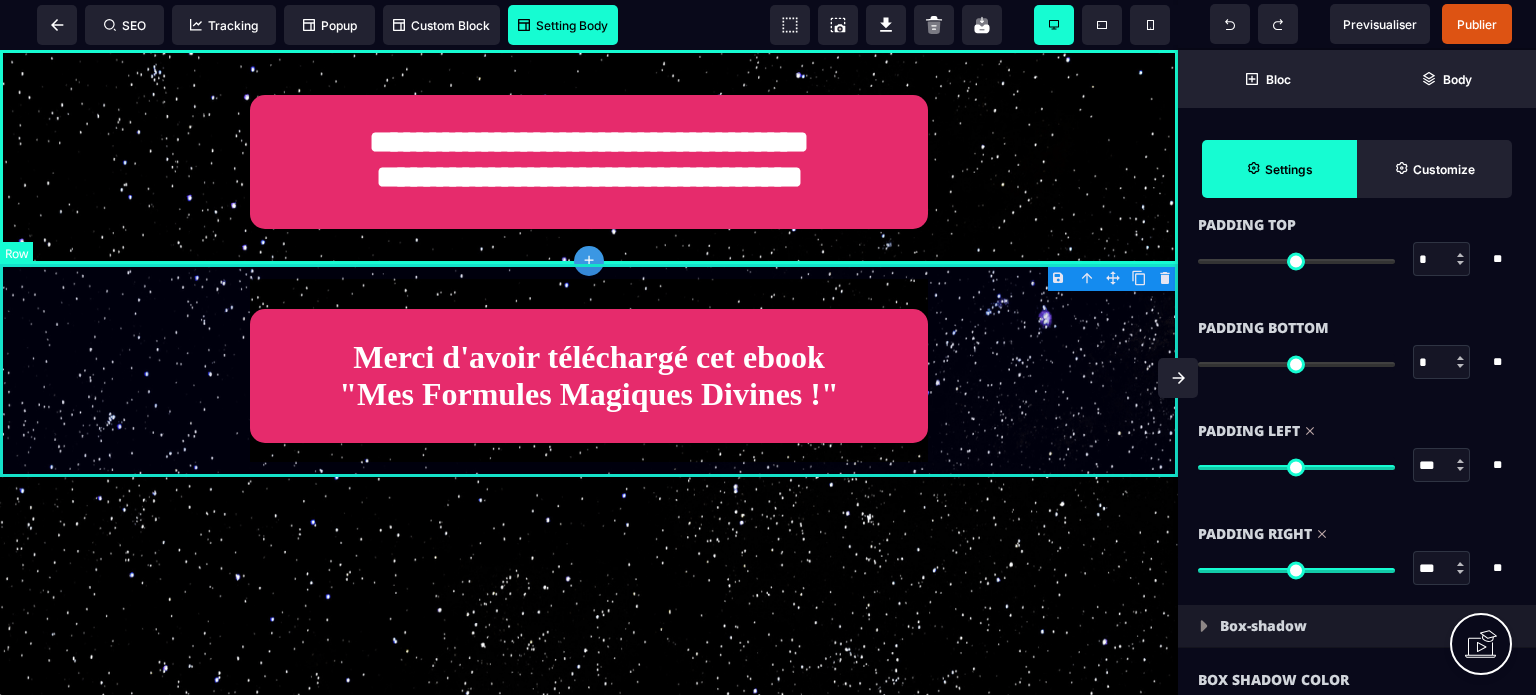 click on "Merci d'avoir téléchargé cet ebook "Mes Formules Magiques Divines !"" at bounding box center [589, 371] 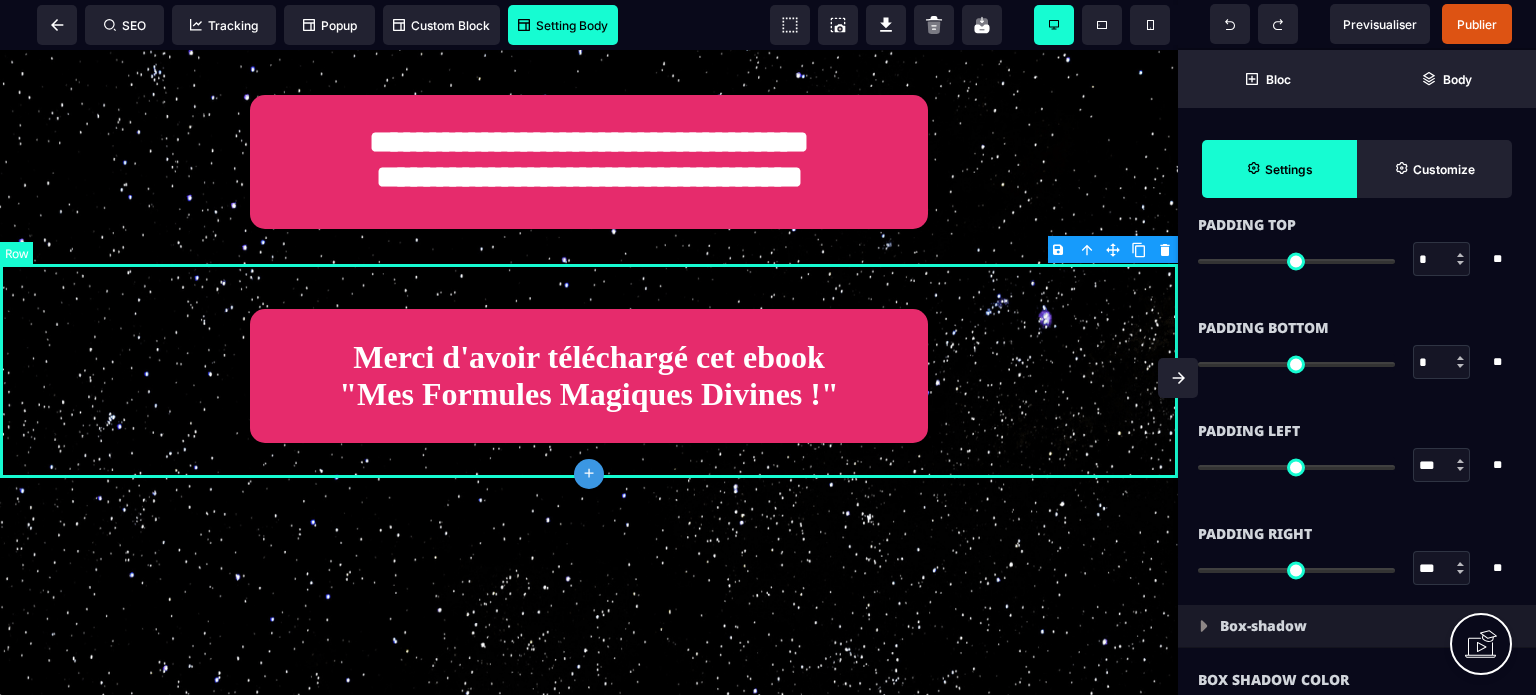 scroll, scrollTop: 0, scrollLeft: 0, axis: both 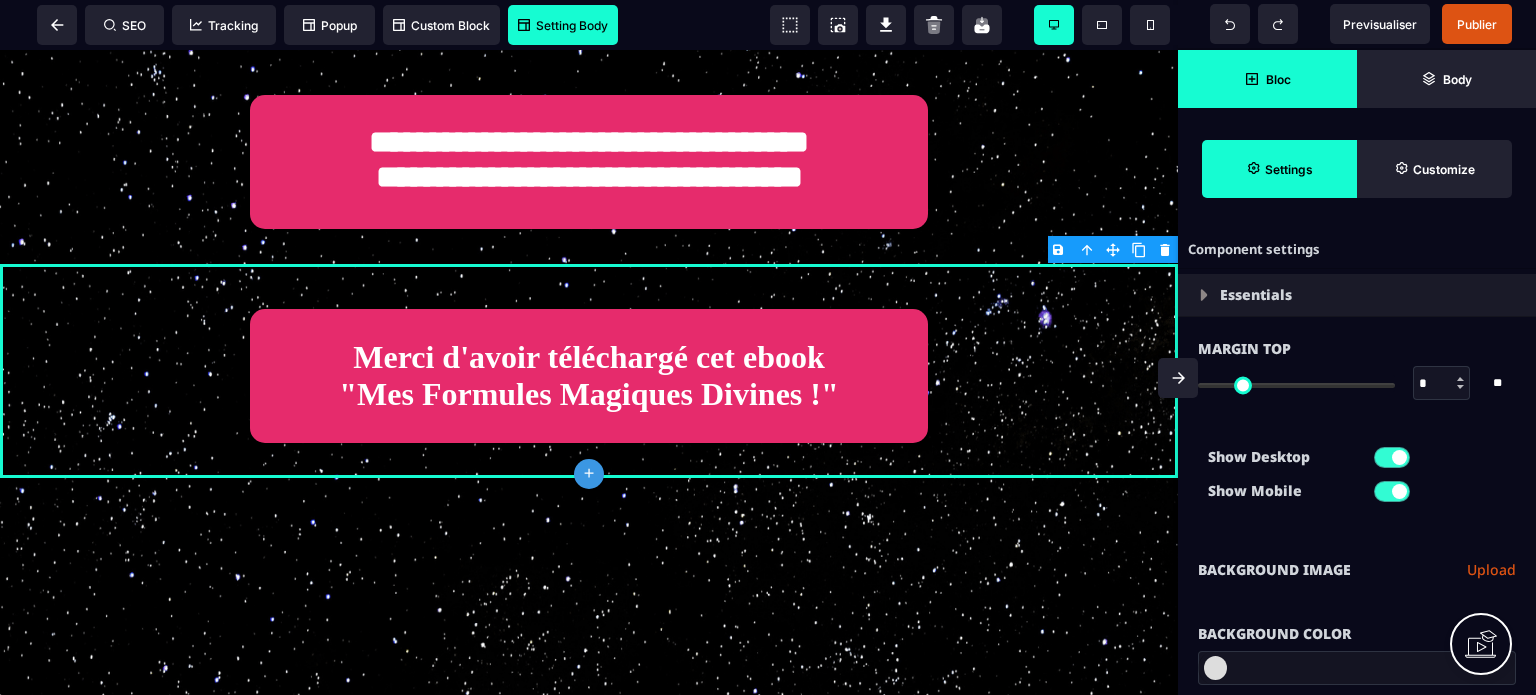 click on "Bloc" at bounding box center (1267, 79) 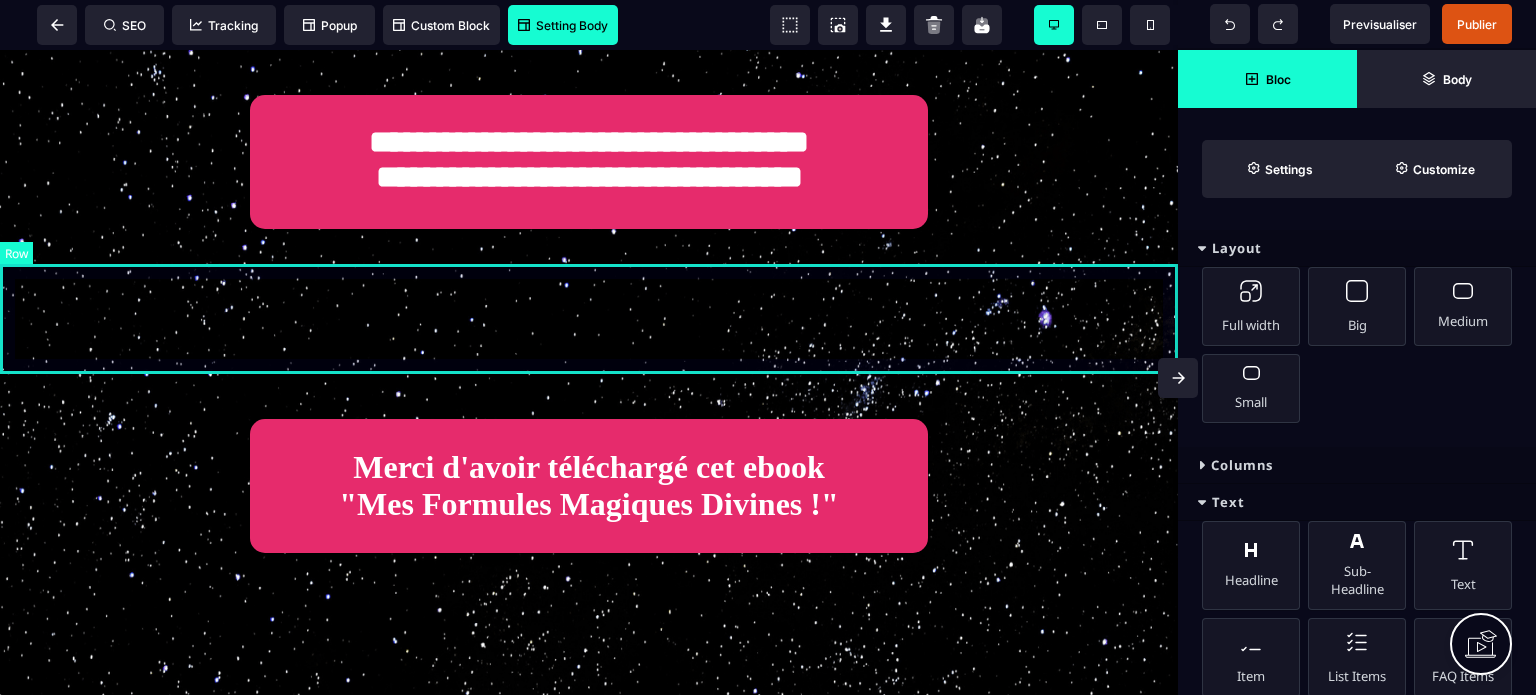 click at bounding box center [589, 319] 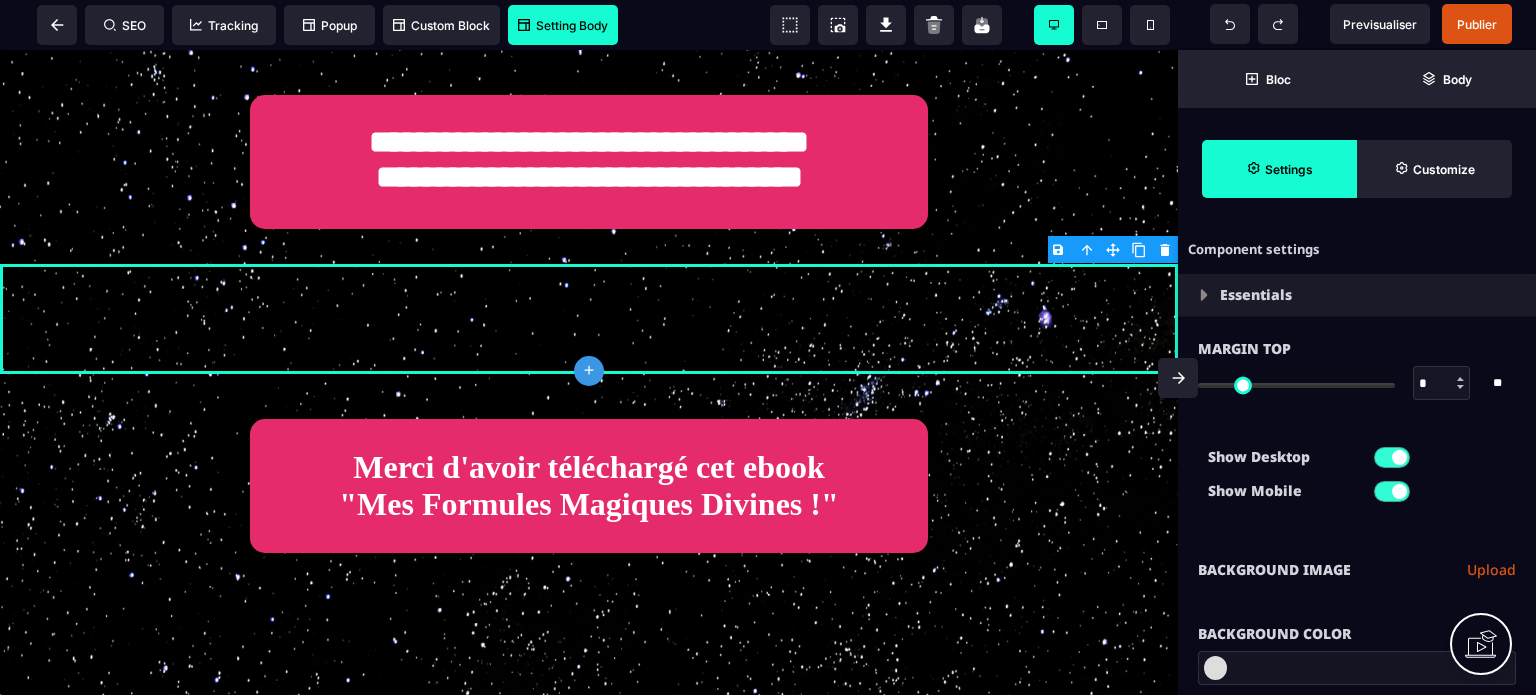 click at bounding box center [1215, 668] 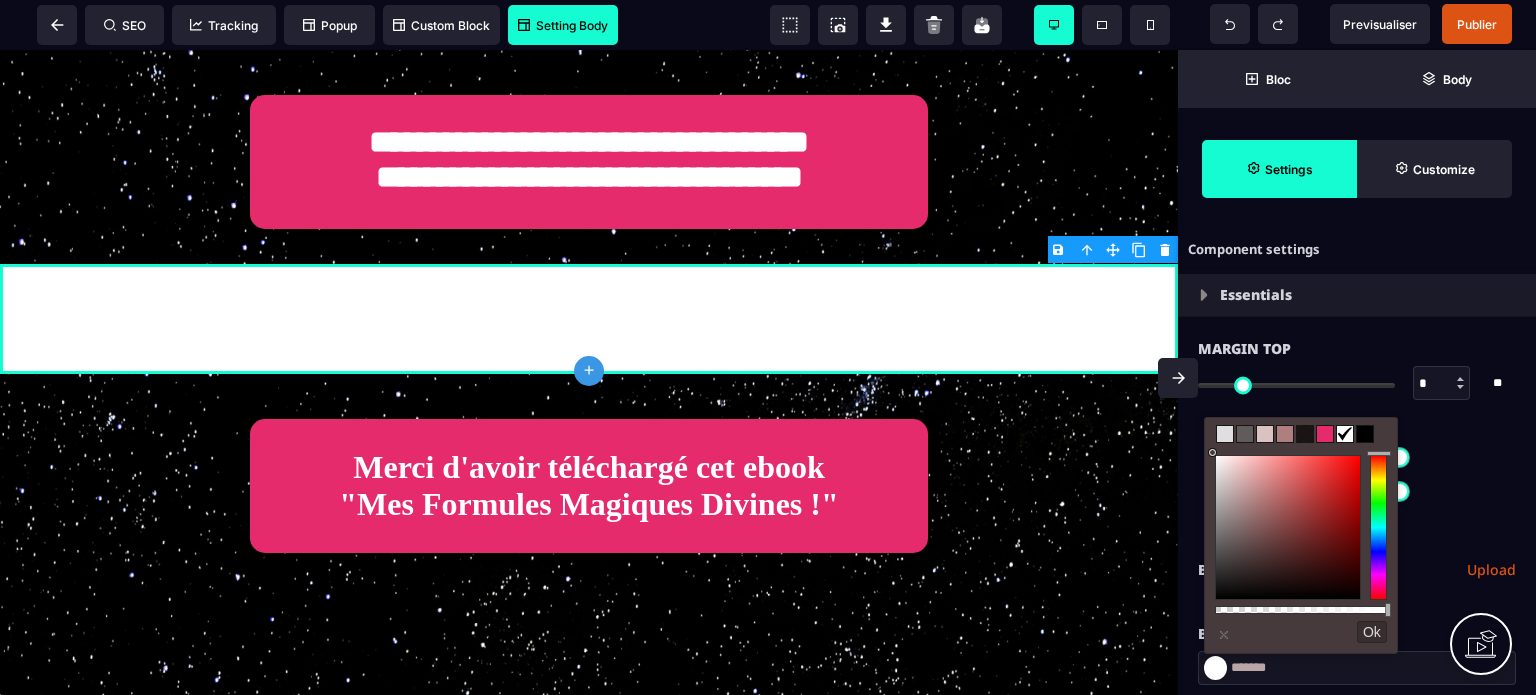 drag, startPoint x: 1224, startPoint y: 544, endPoint x: 1205, endPoint y: 447, distance: 98.84331 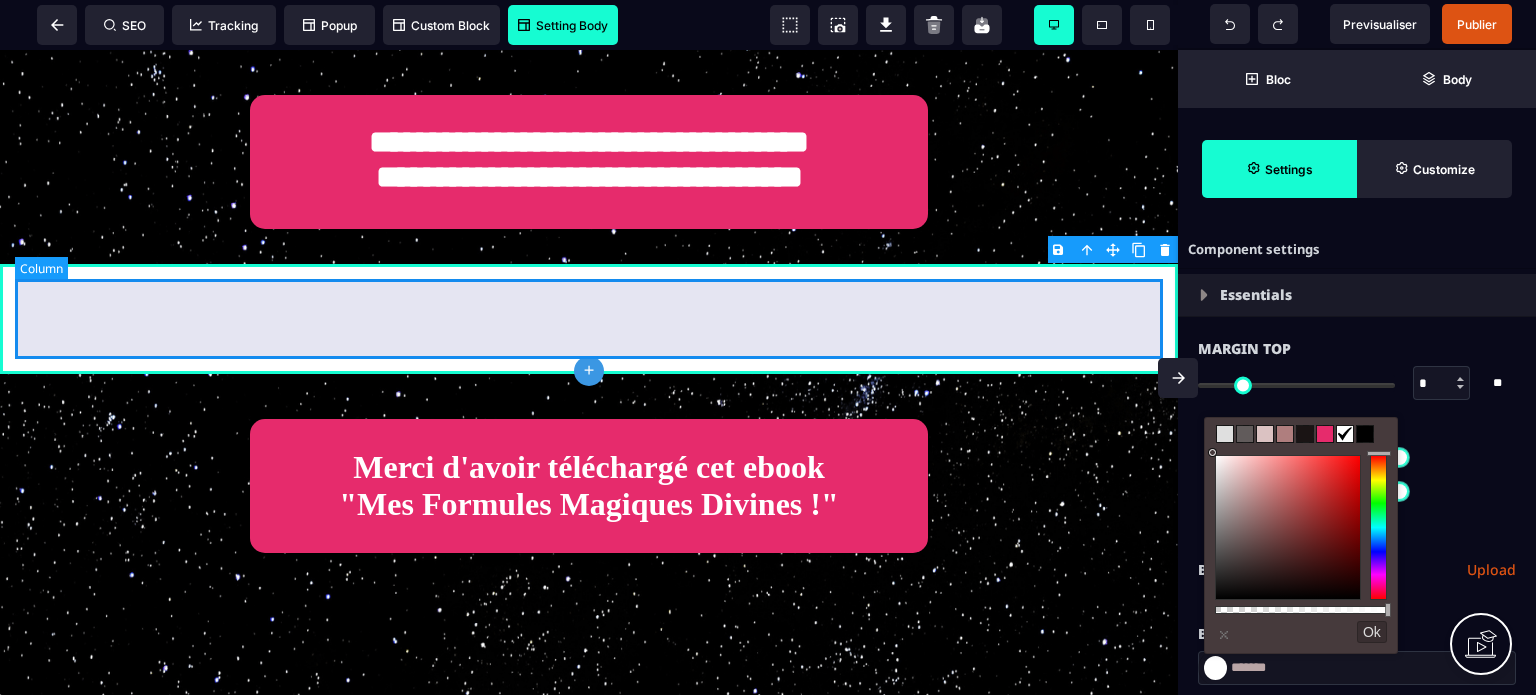 click at bounding box center [589, 319] 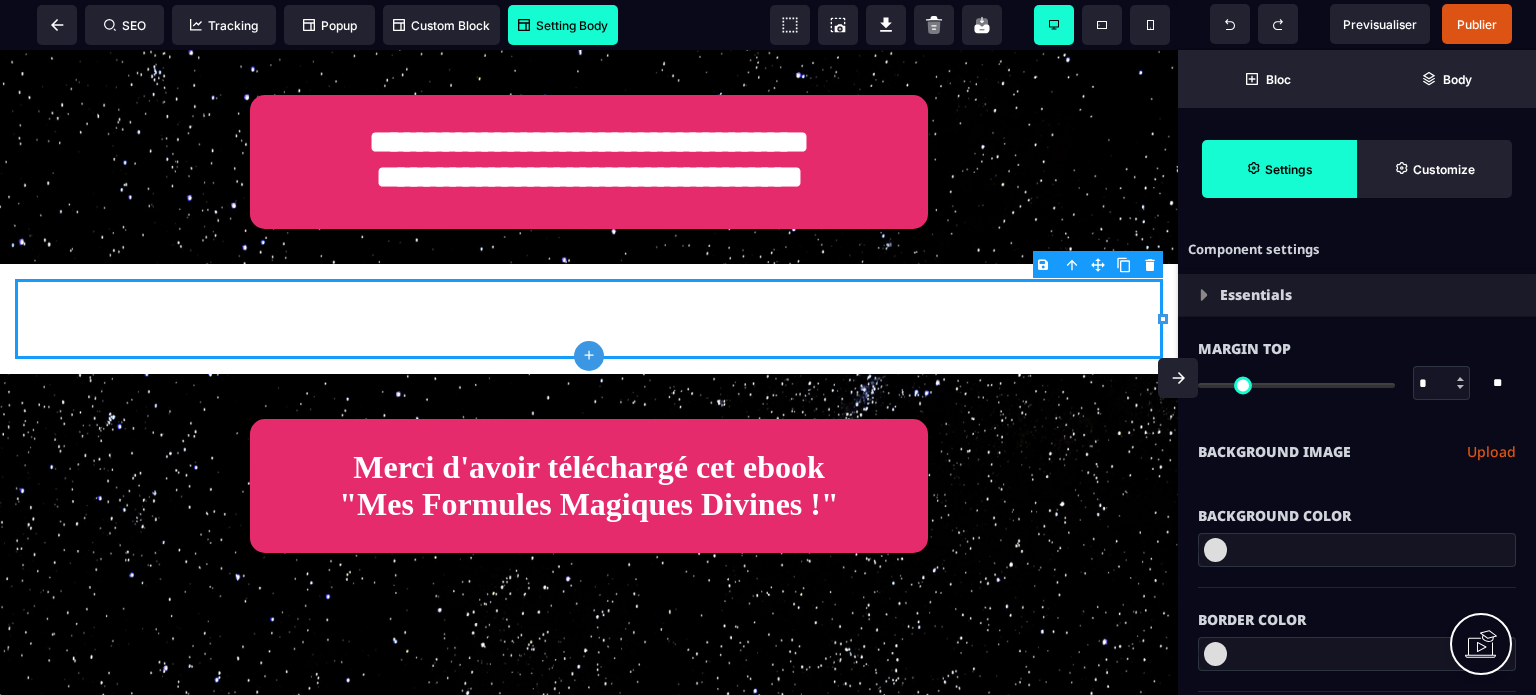 click on "Background Color" at bounding box center [1357, 506] 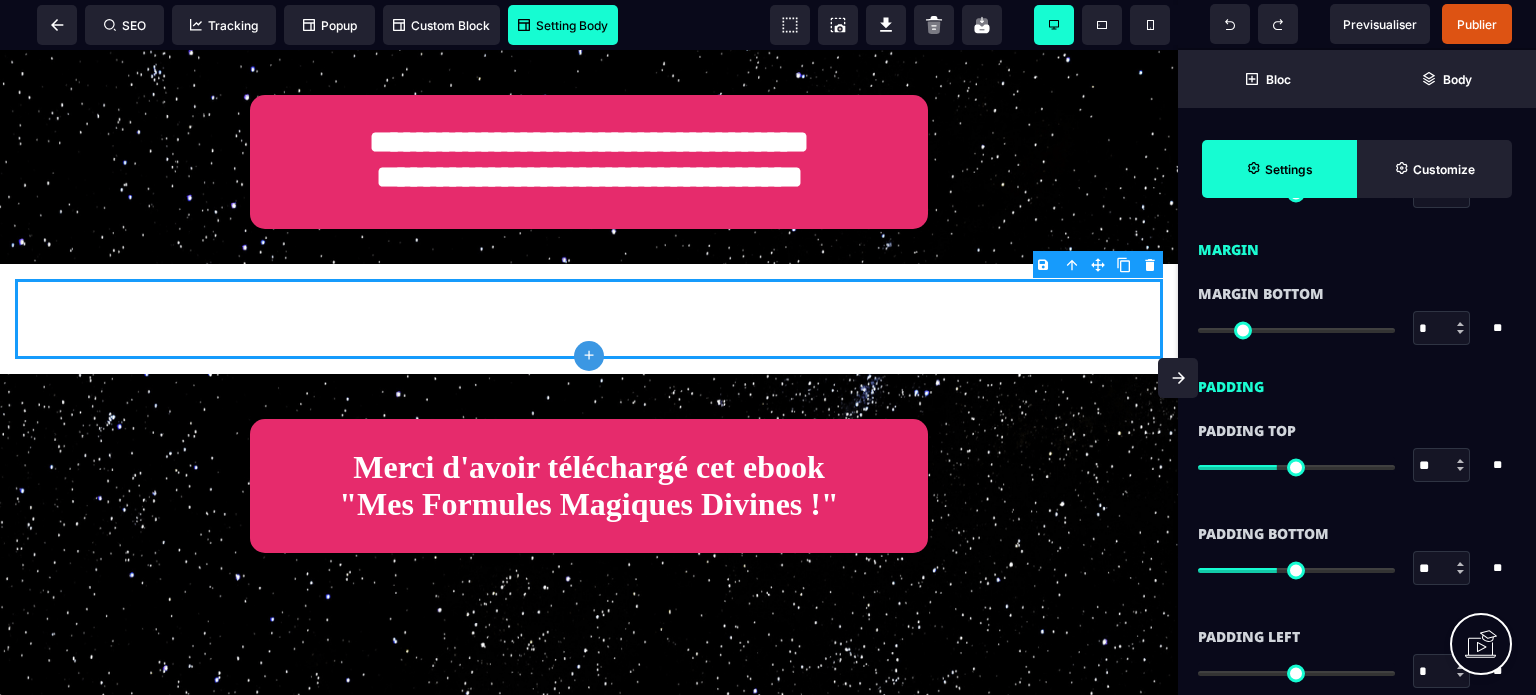 scroll, scrollTop: 1600, scrollLeft: 0, axis: vertical 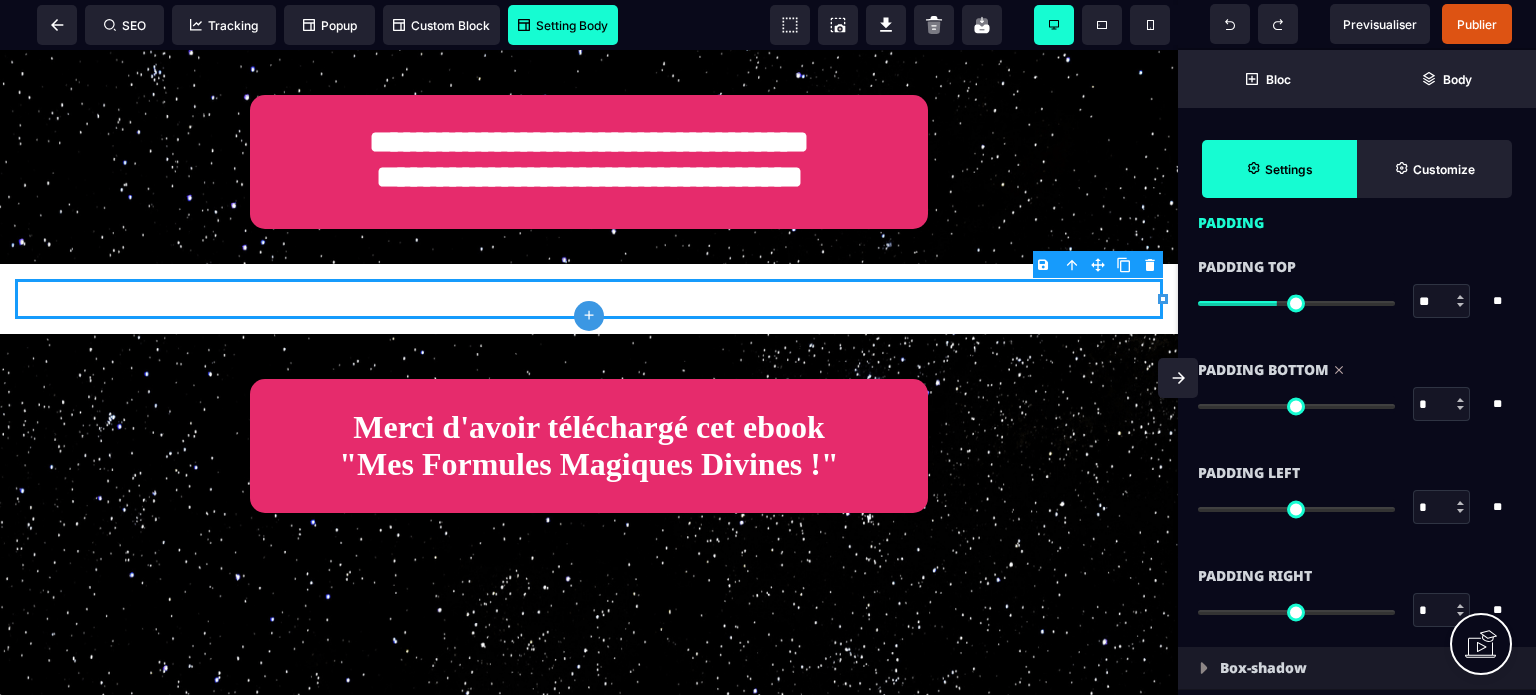 drag, startPoint x: 1282, startPoint y: 403, endPoint x: 1200, endPoint y: 415, distance: 82.8734 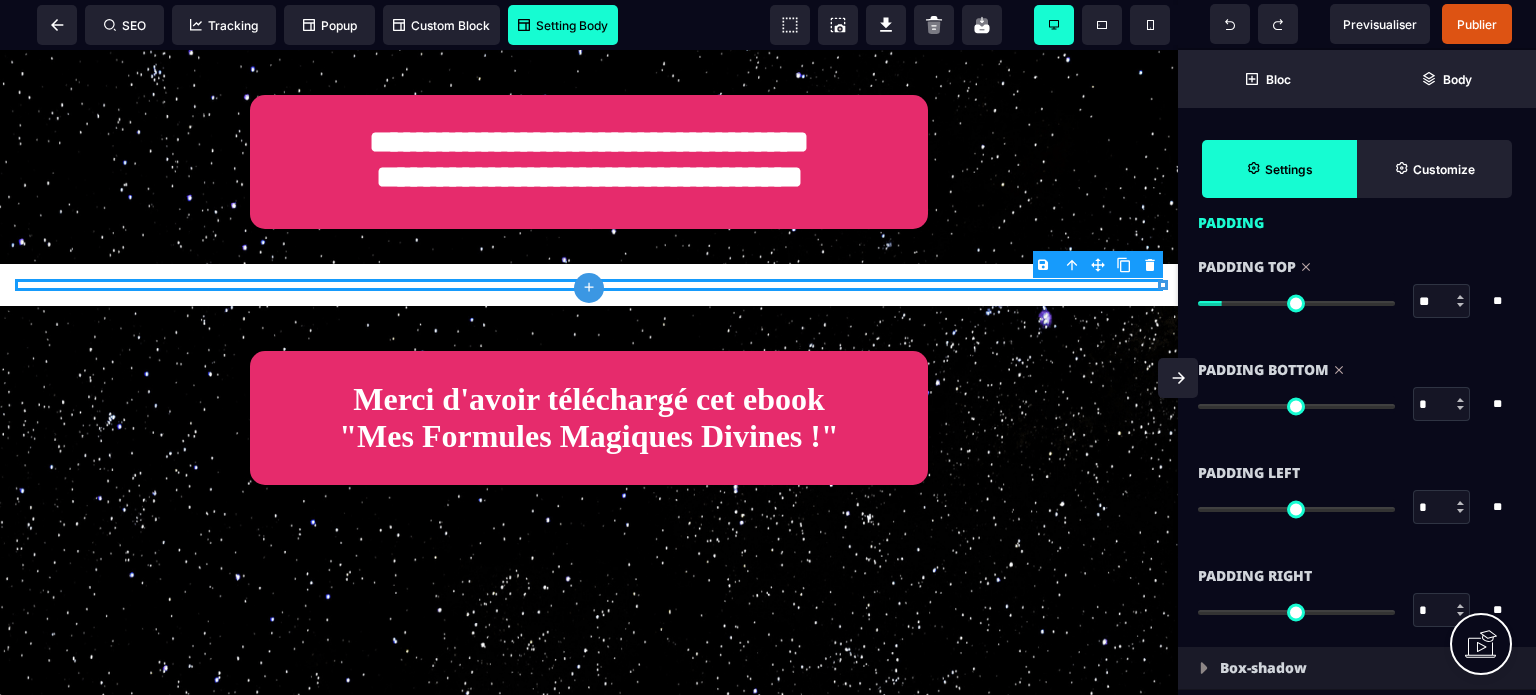 drag, startPoint x: 1276, startPoint y: 302, endPoint x: 1228, endPoint y: 307, distance: 48.259712 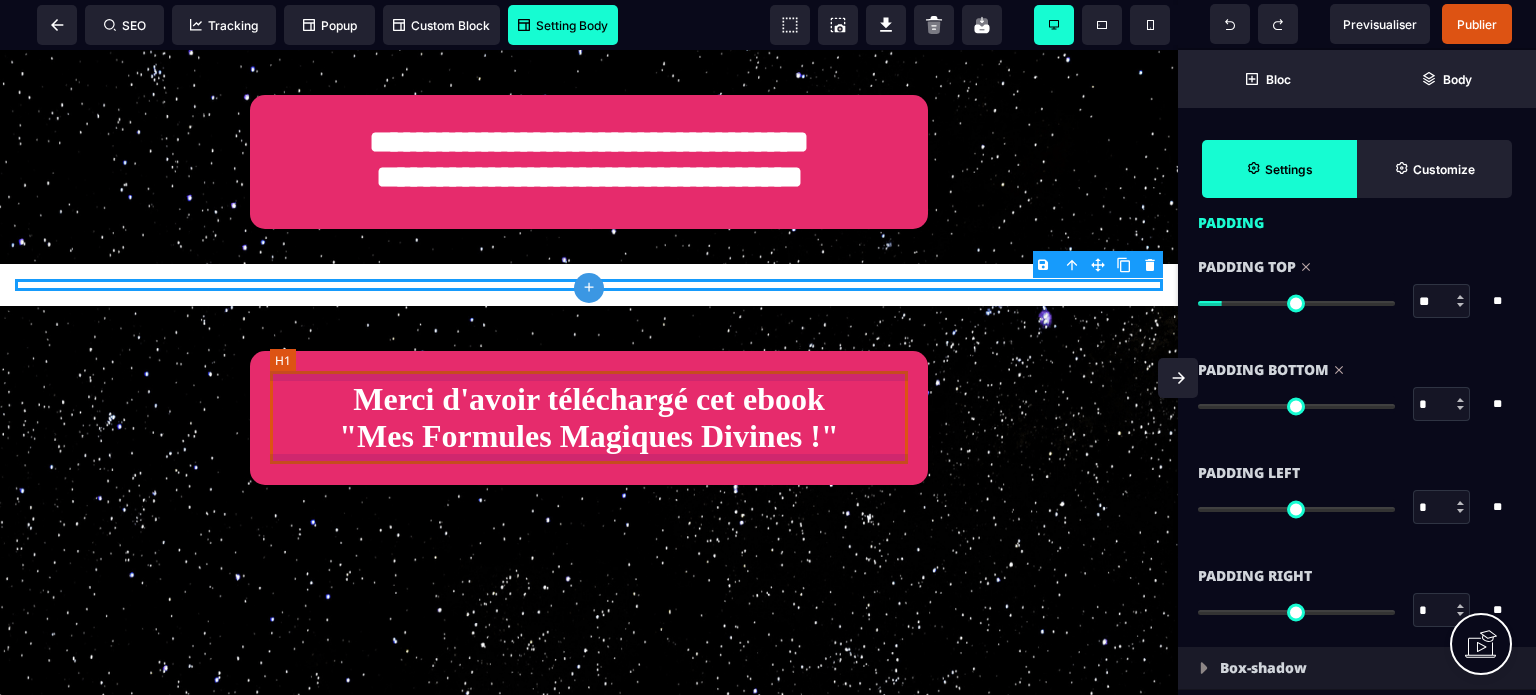 click on "Merci d'avoir téléchargé cet ebook "Mes Formules Magiques Divines !"" at bounding box center (589, 418) 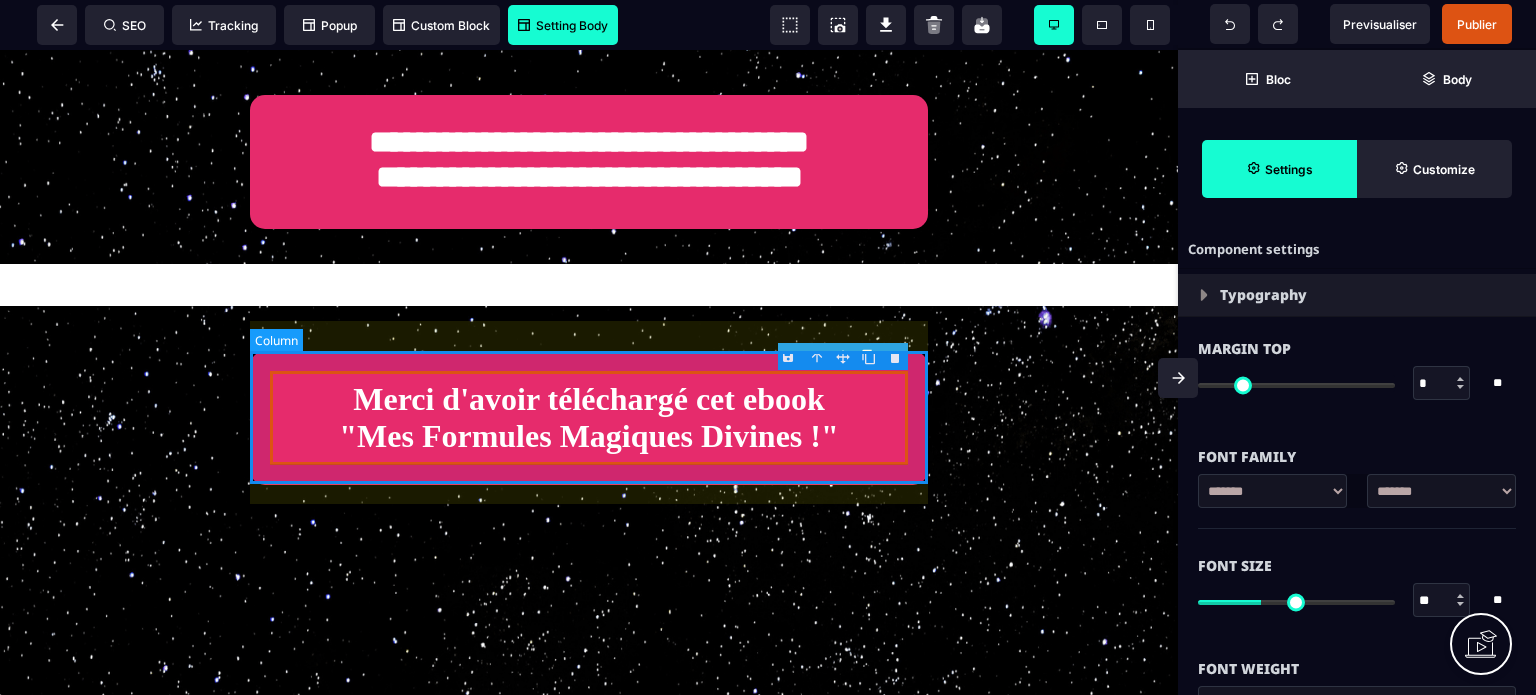 click on "Merci d'avoir téléchargé cet ebook "Mes Formules Magiques Divines !"" at bounding box center (589, 418) 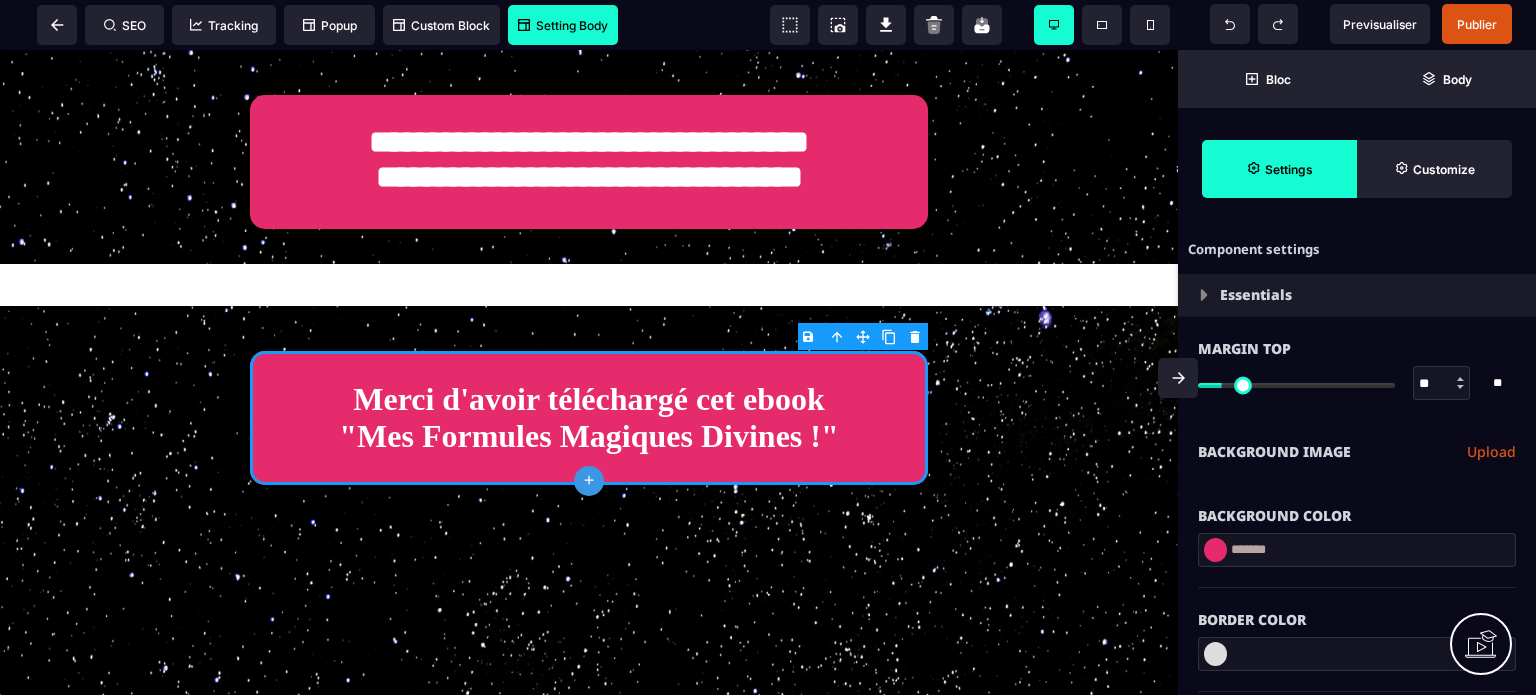 click on "*******" at bounding box center (1357, 550) 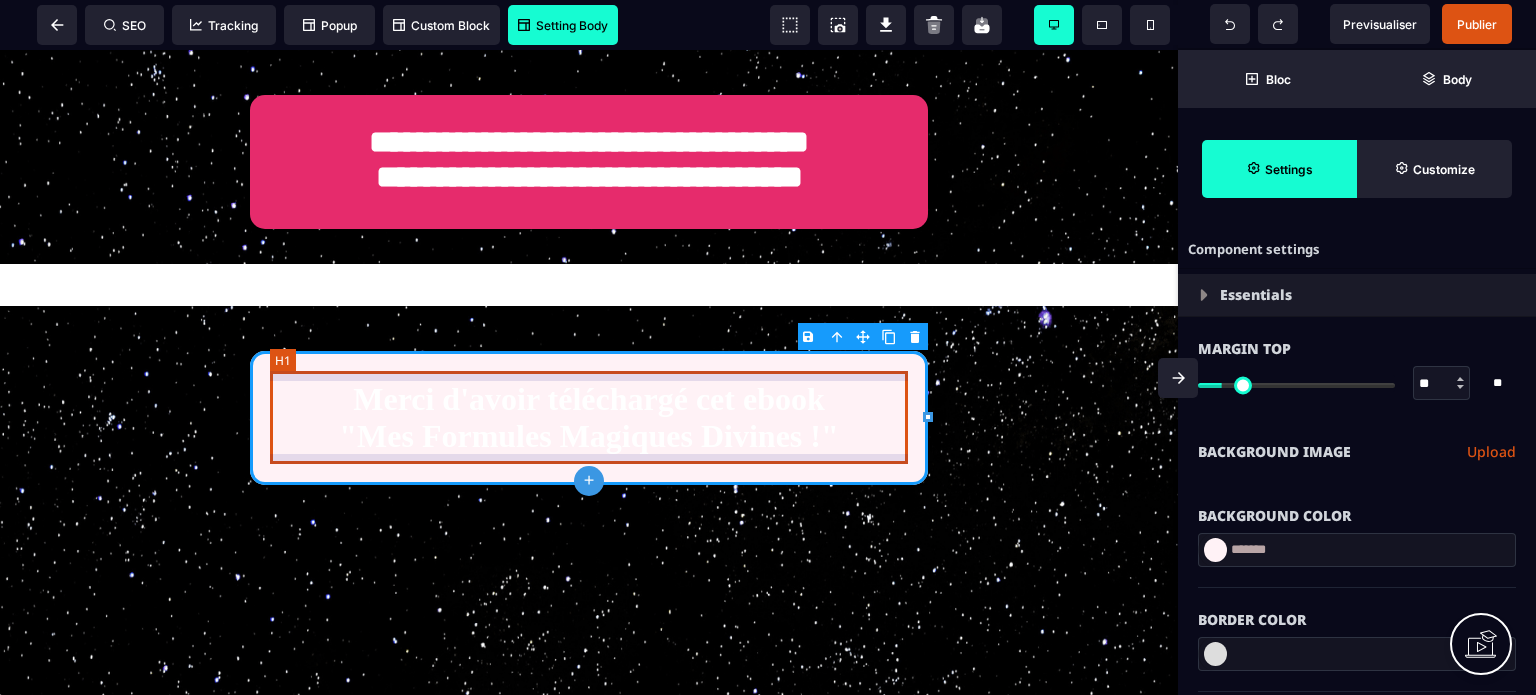 click on "Merci d'avoir téléchargé cet ebook "Mes Formules Magiques Divines !"" at bounding box center [589, 418] 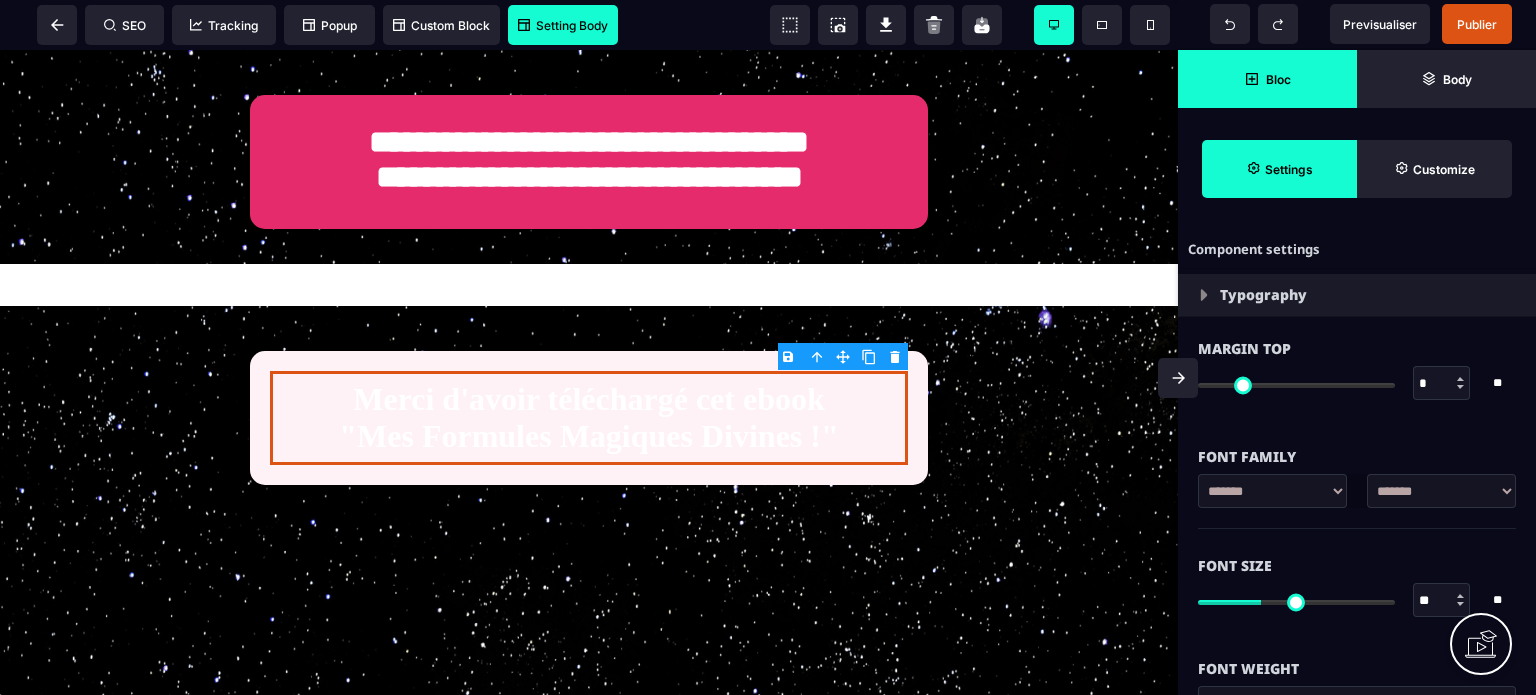 click on "Bloc" at bounding box center (1267, 79) 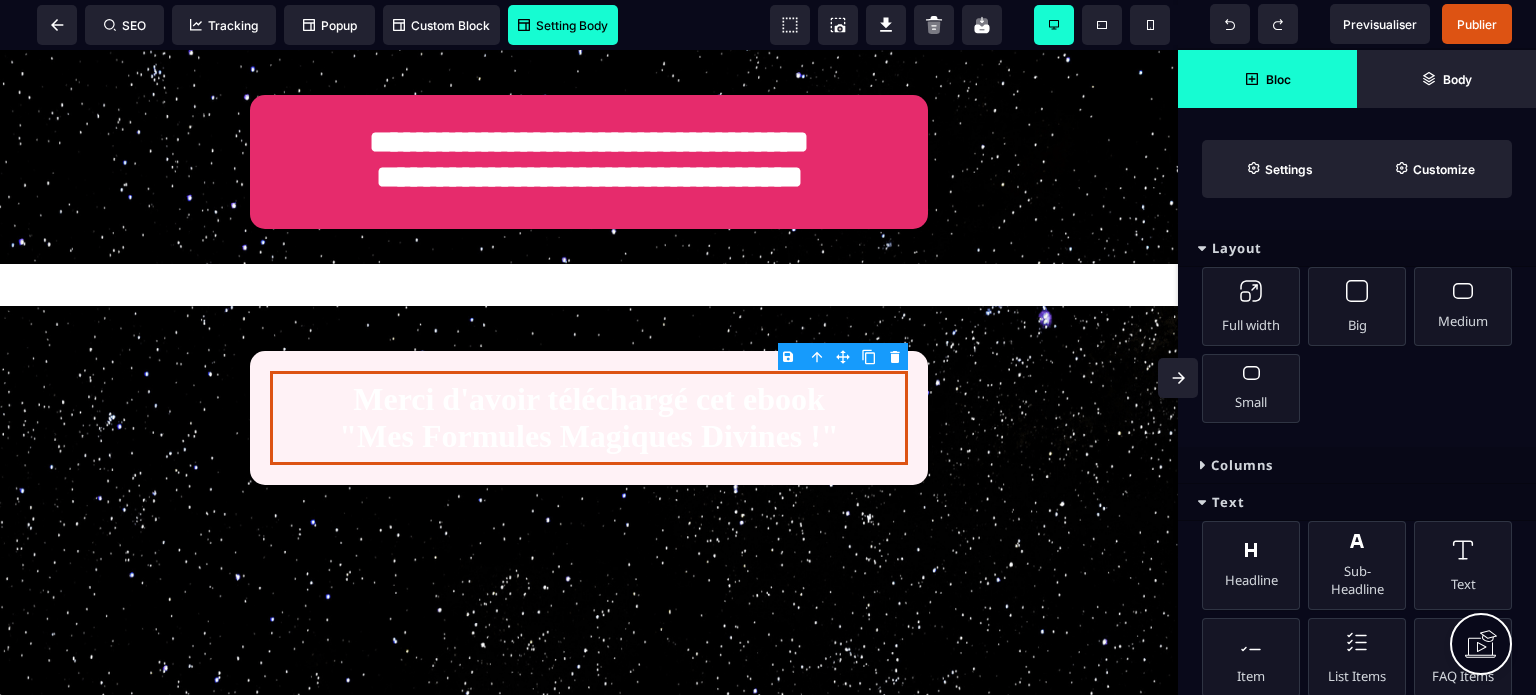 click on "Columns" at bounding box center [1357, 465] 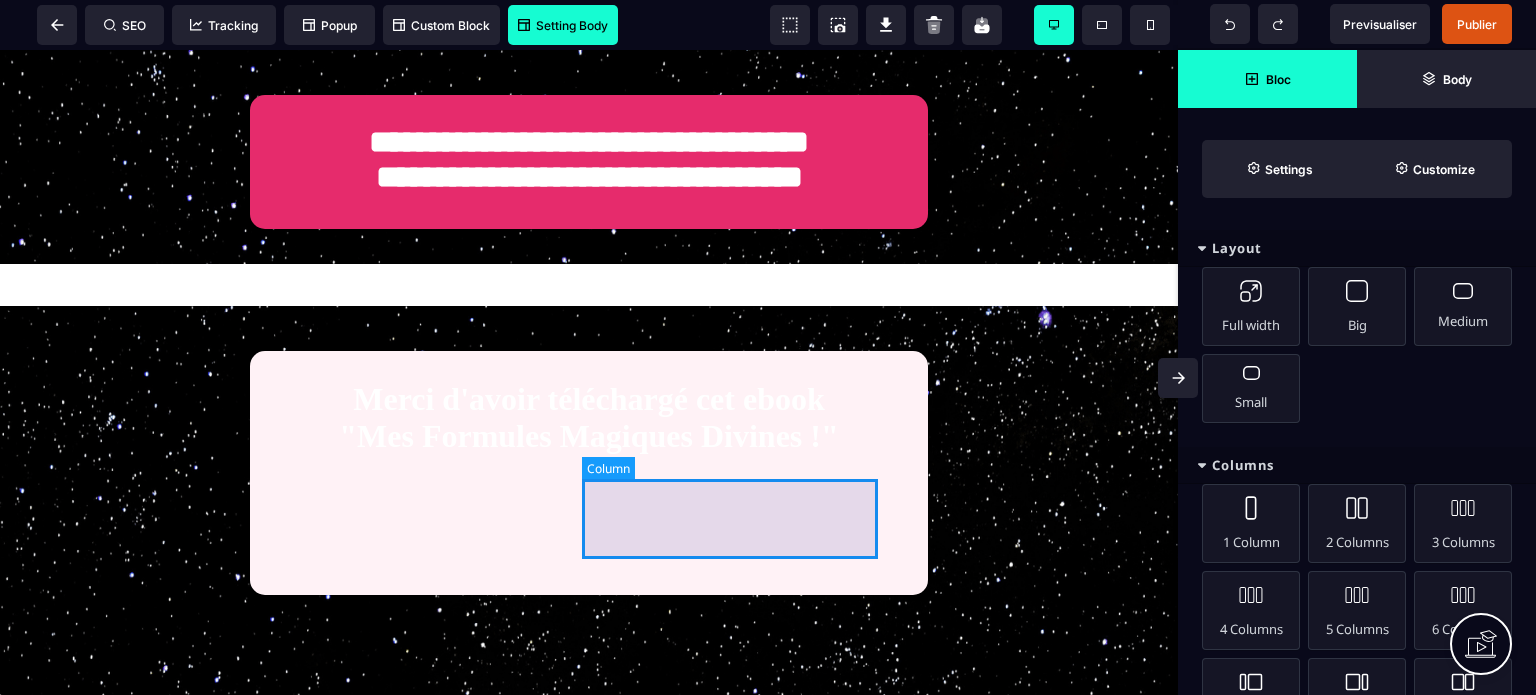 click at bounding box center [741, 520] 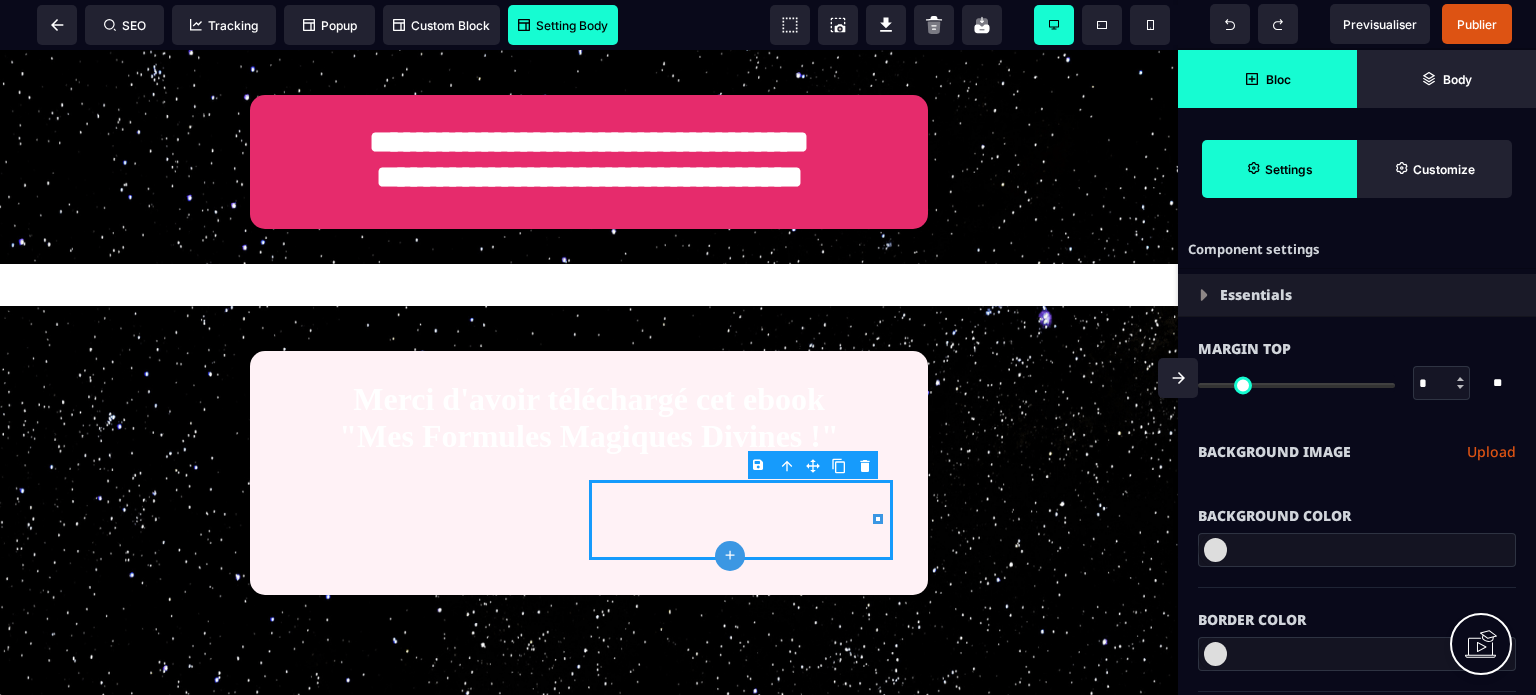 click on "Bloc" at bounding box center [1267, 79] 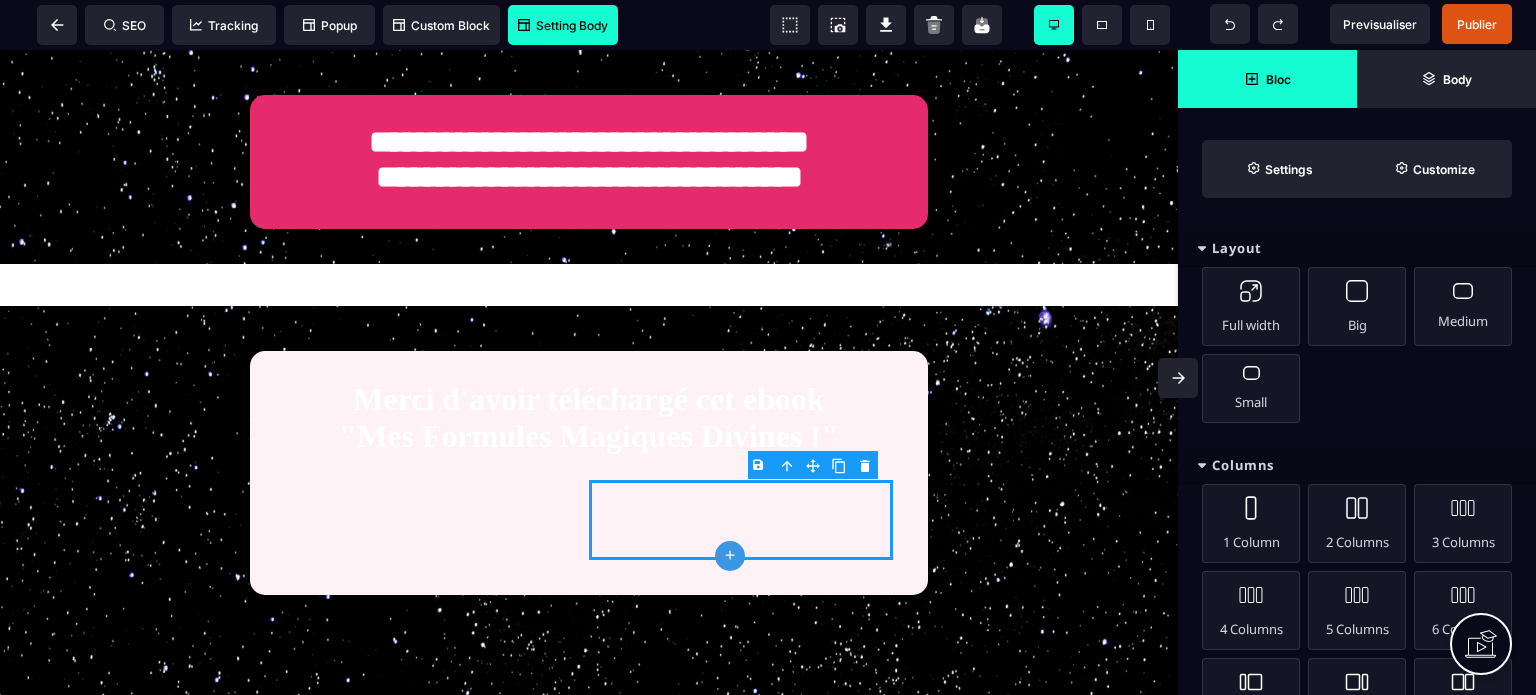 click on "Columns" at bounding box center (1357, 465) 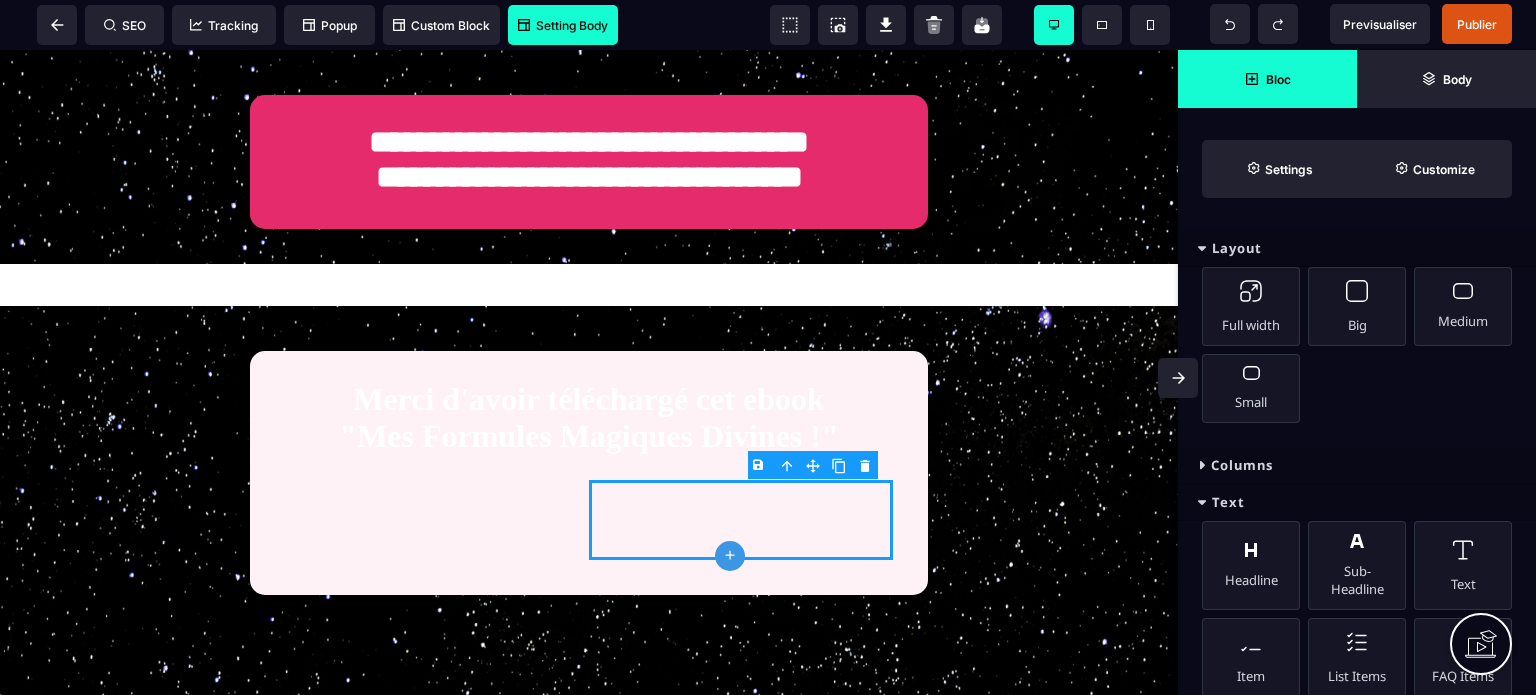 click on "Text" at bounding box center (1357, 502) 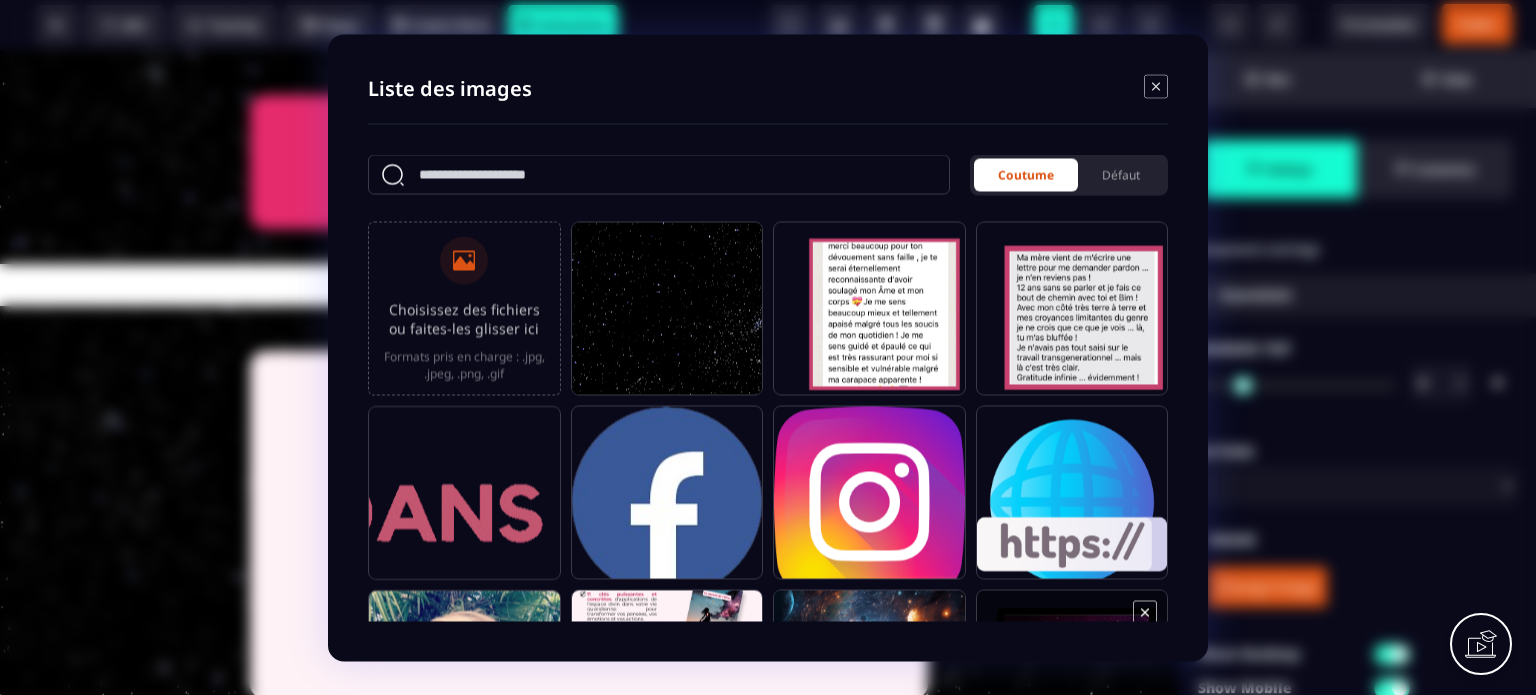 click at bounding box center (1072, 685) 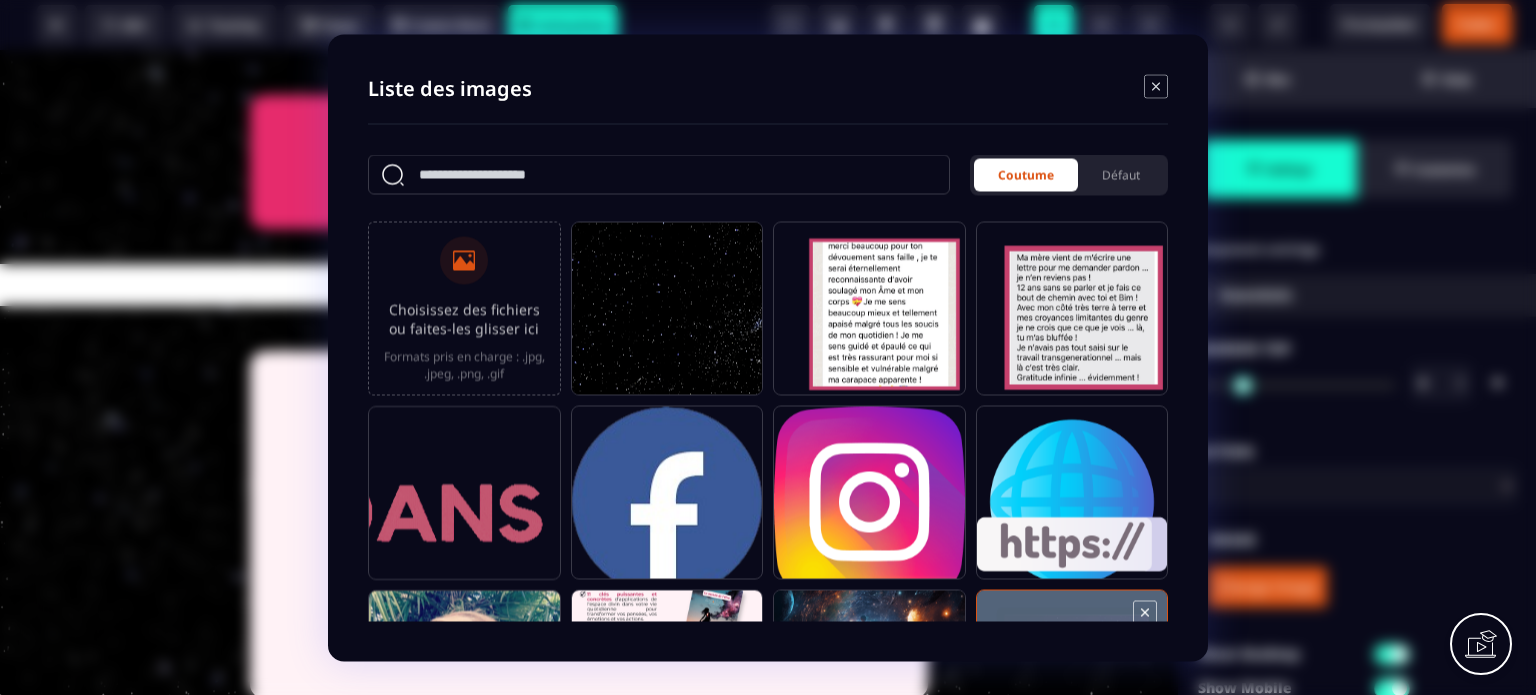 click at bounding box center (1072, 685) 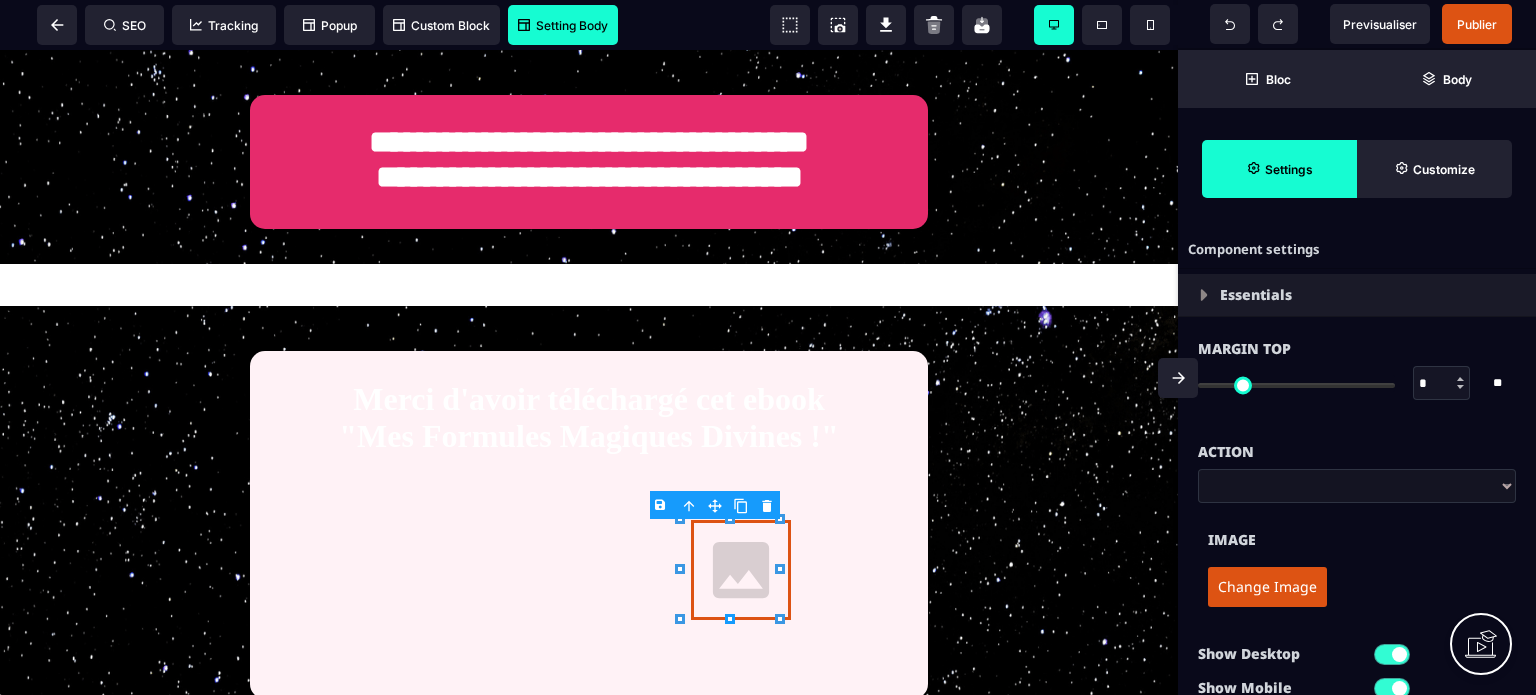 click on "Change Image" at bounding box center [1267, 587] 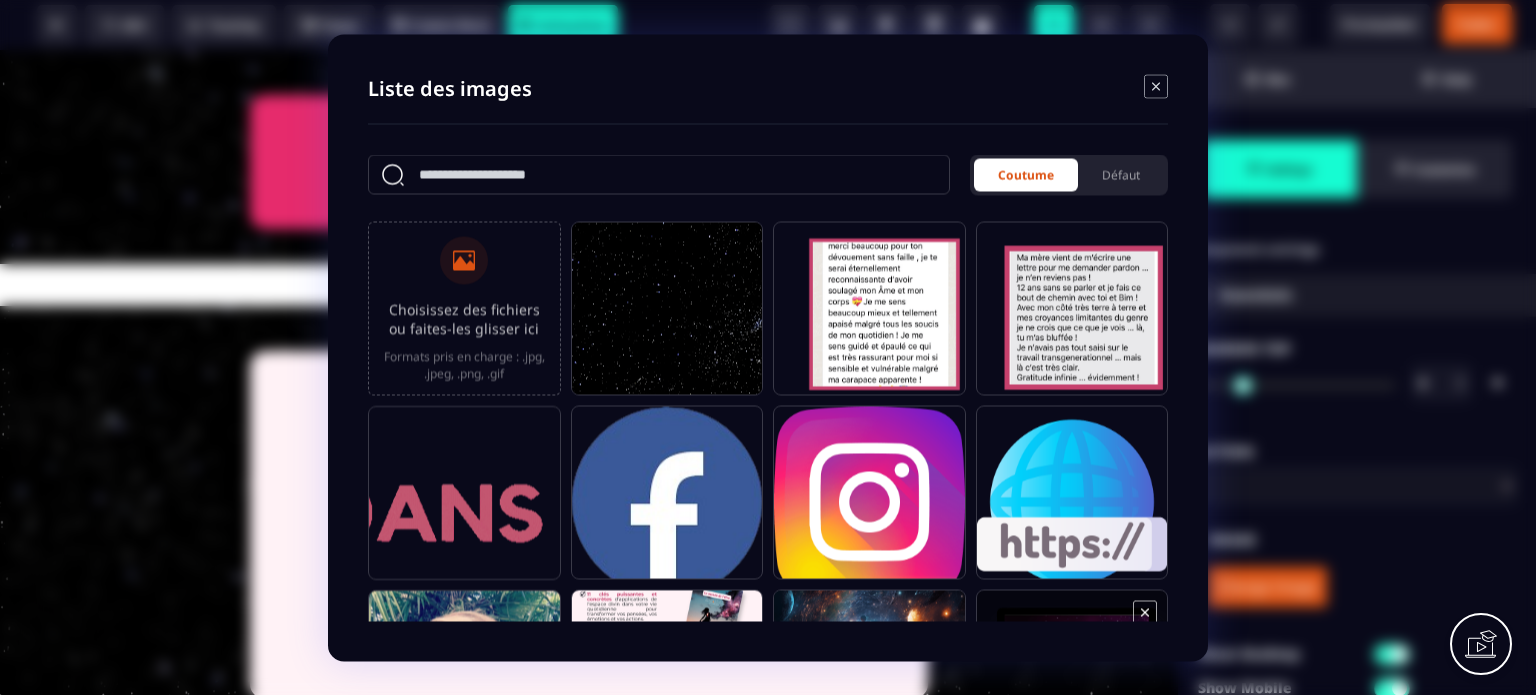 click at bounding box center [1072, 685] 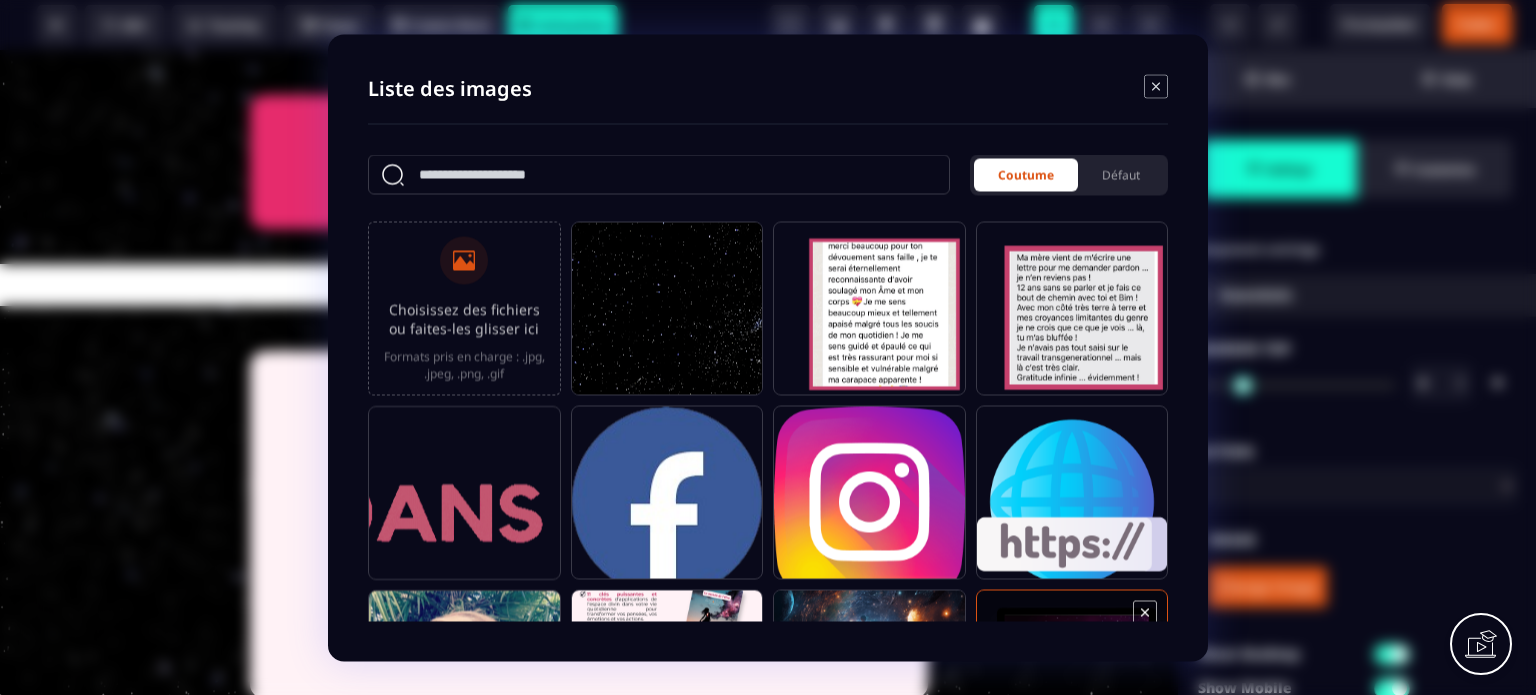 click at bounding box center [1072, 685] 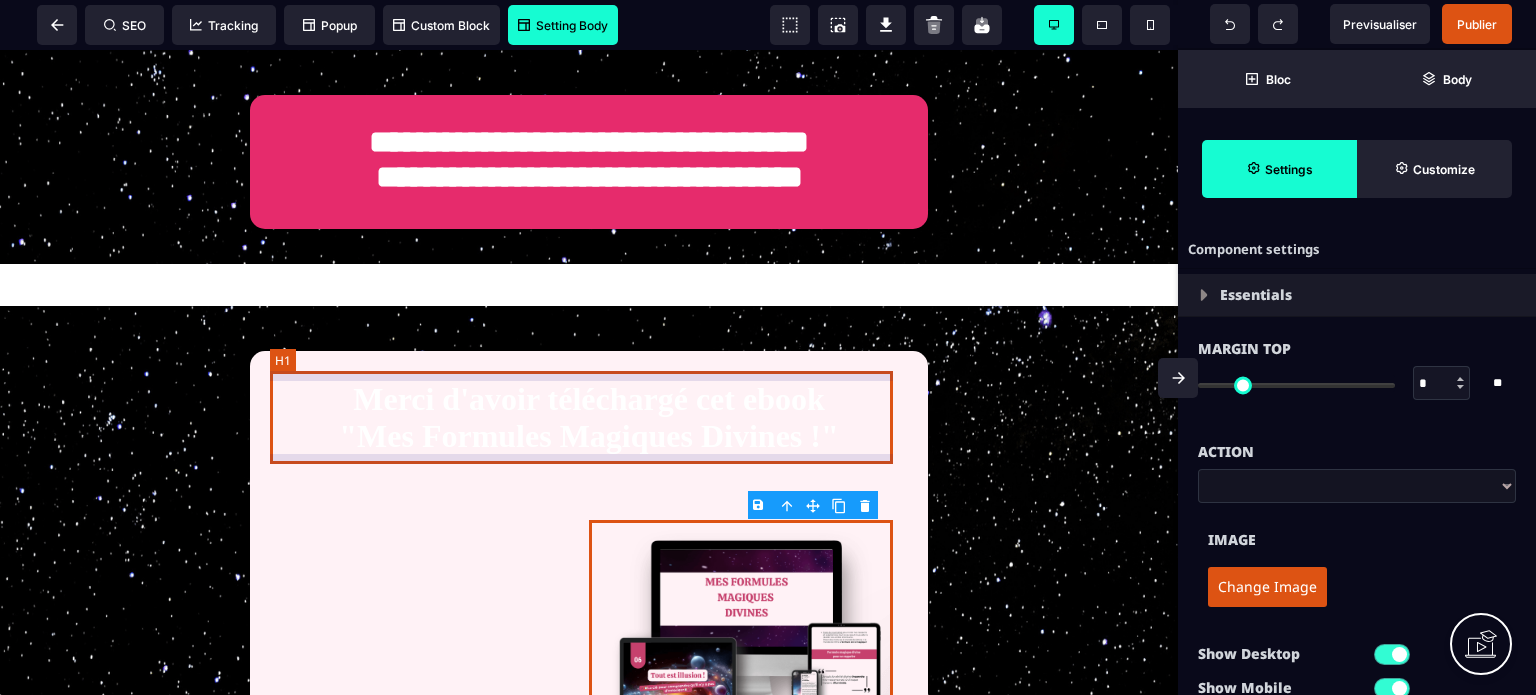 click on "Merci d'avoir téléchargé cet ebook "Mes Formules Magiques Divines !"" at bounding box center (589, 418) 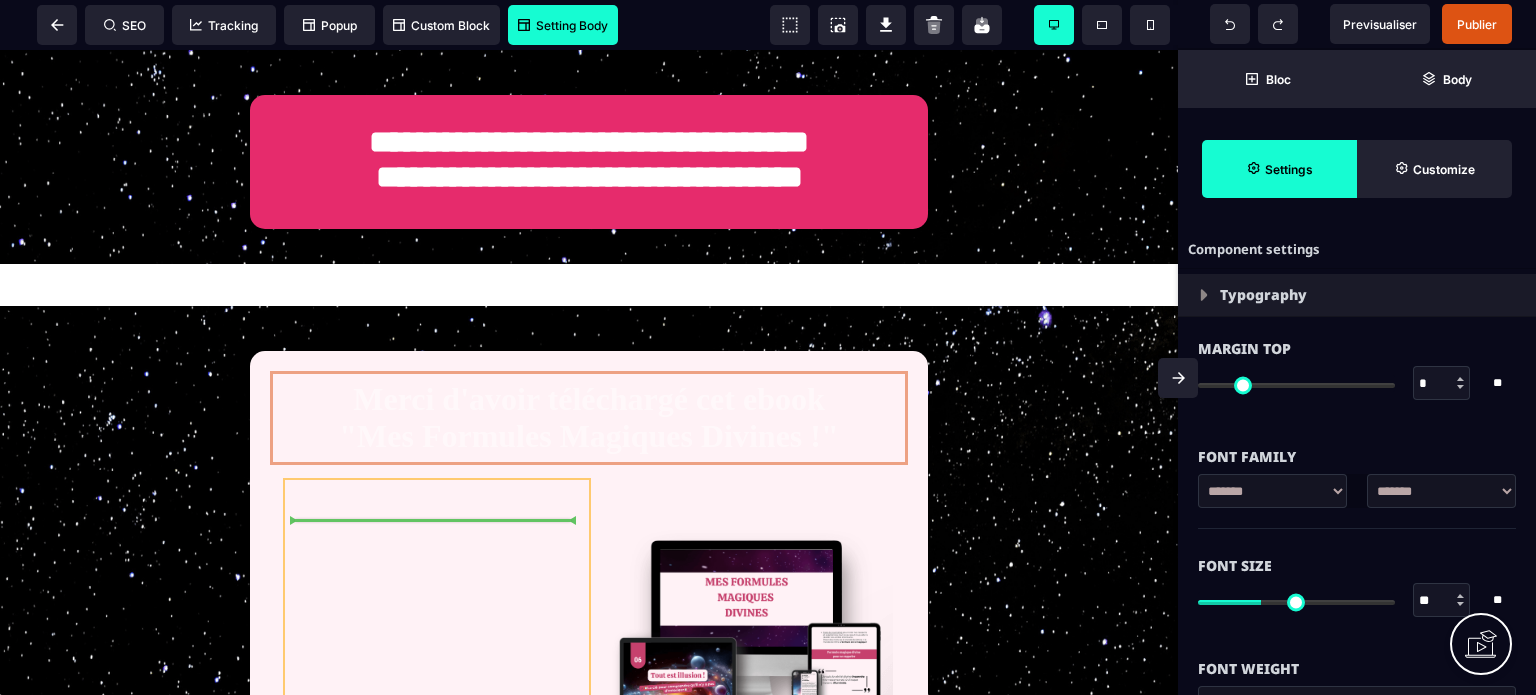 drag, startPoint x: 829, startPoint y: 404, endPoint x: 421, endPoint y: 559, distance: 436.45047 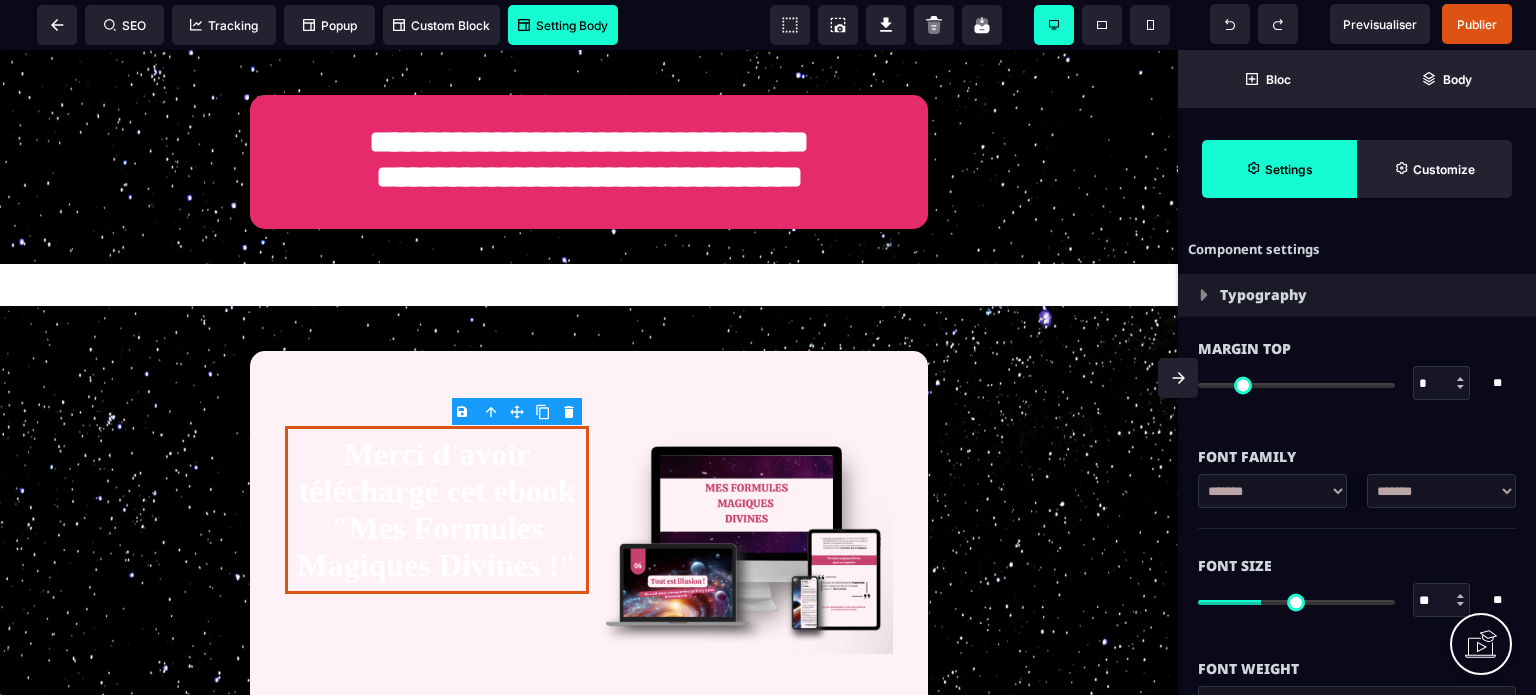 click on "Font Size
**
*
**
All" at bounding box center [1357, 585] 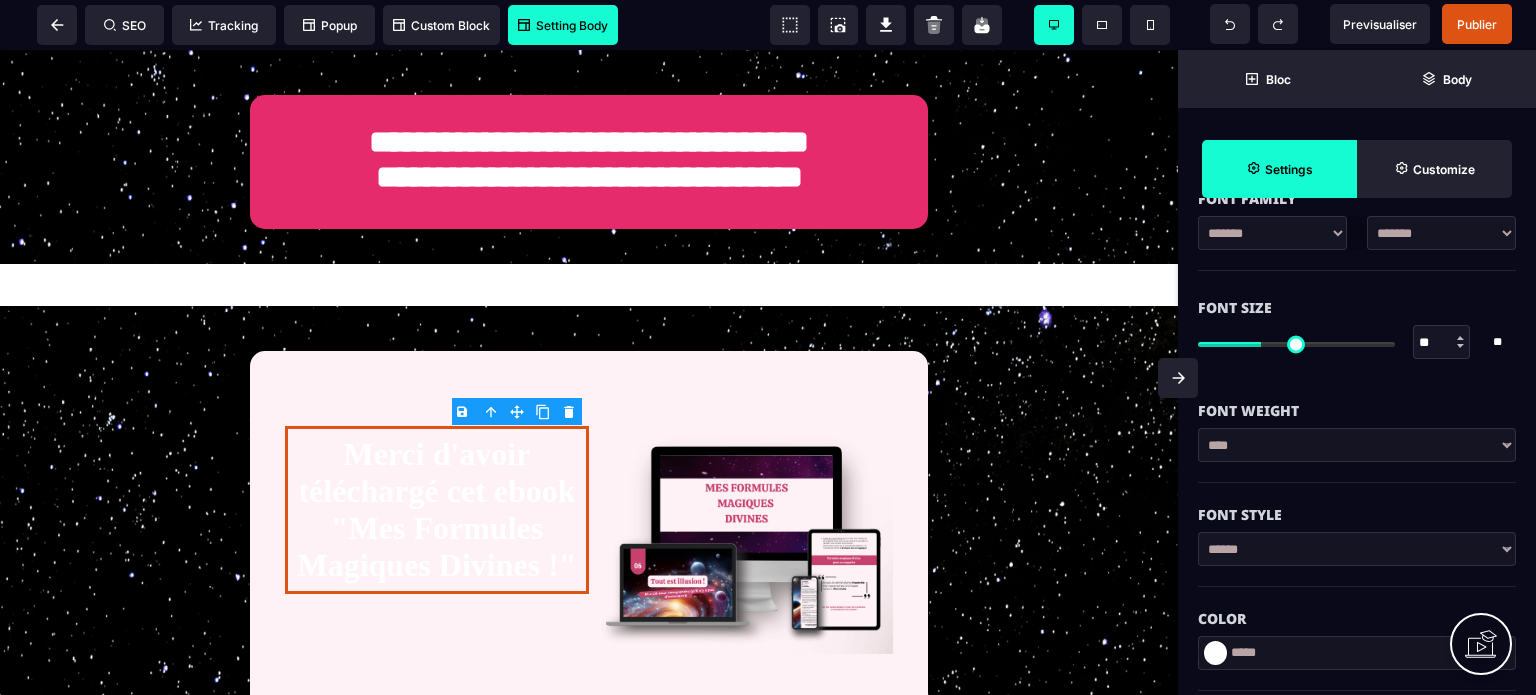 scroll, scrollTop: 480, scrollLeft: 0, axis: vertical 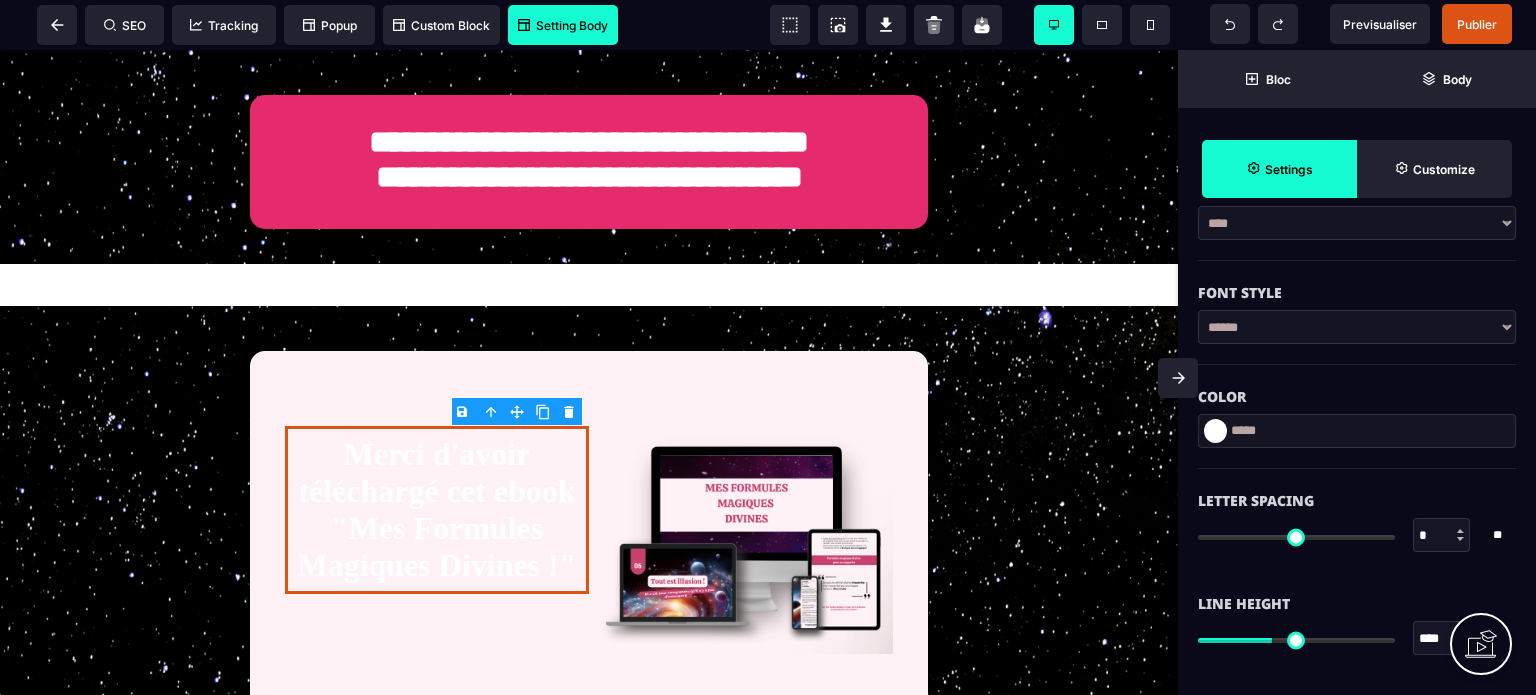 click at bounding box center (1215, 431) 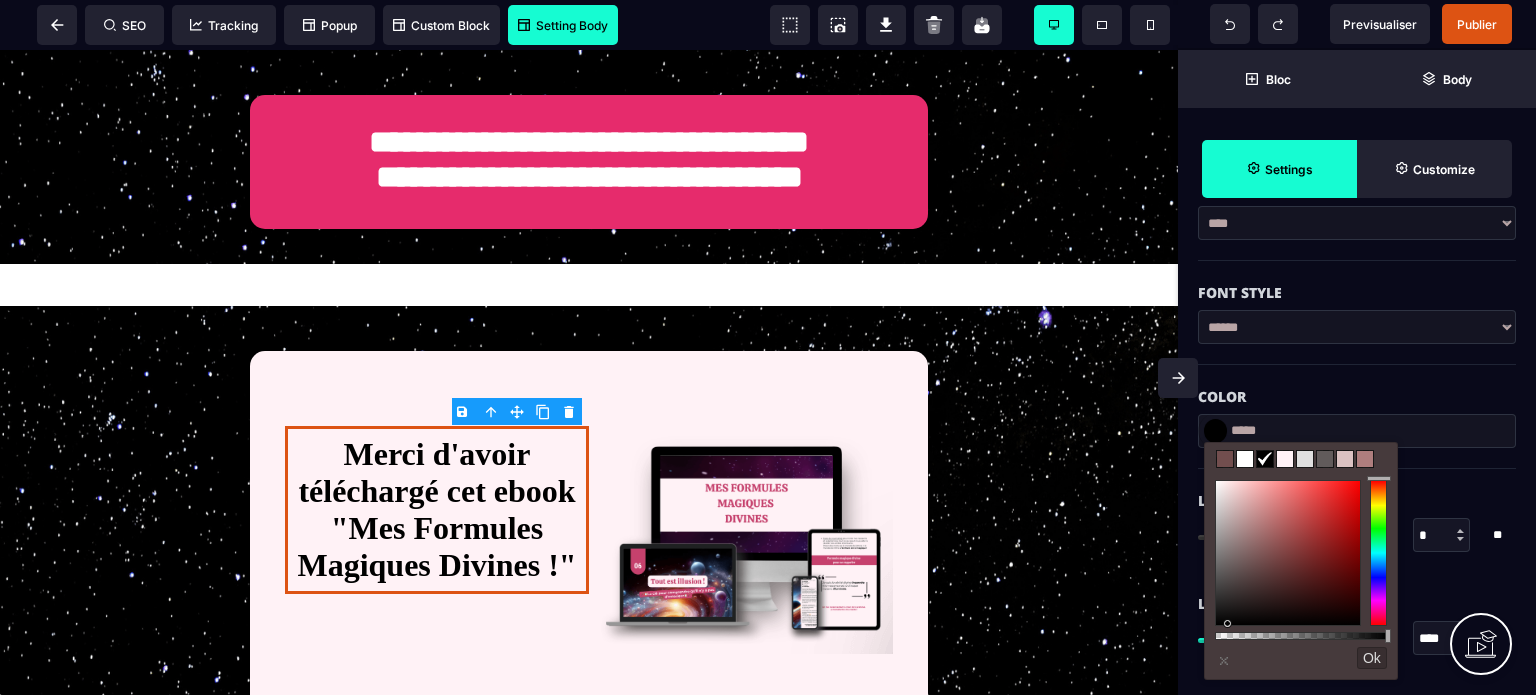 drag, startPoint x: 1261, startPoint y: 560, endPoint x: 1225, endPoint y: 690, distance: 134.89255 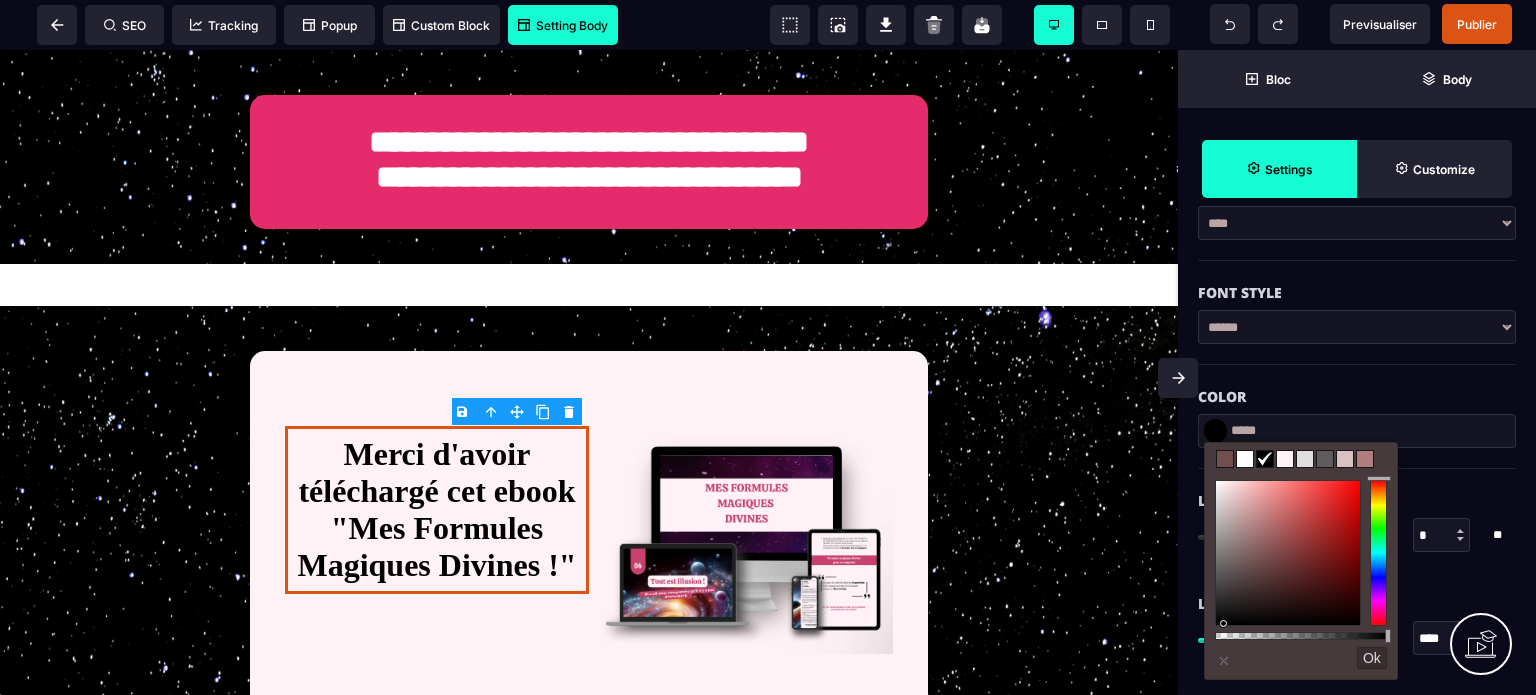 click on "Font Style" at bounding box center [1357, 283] 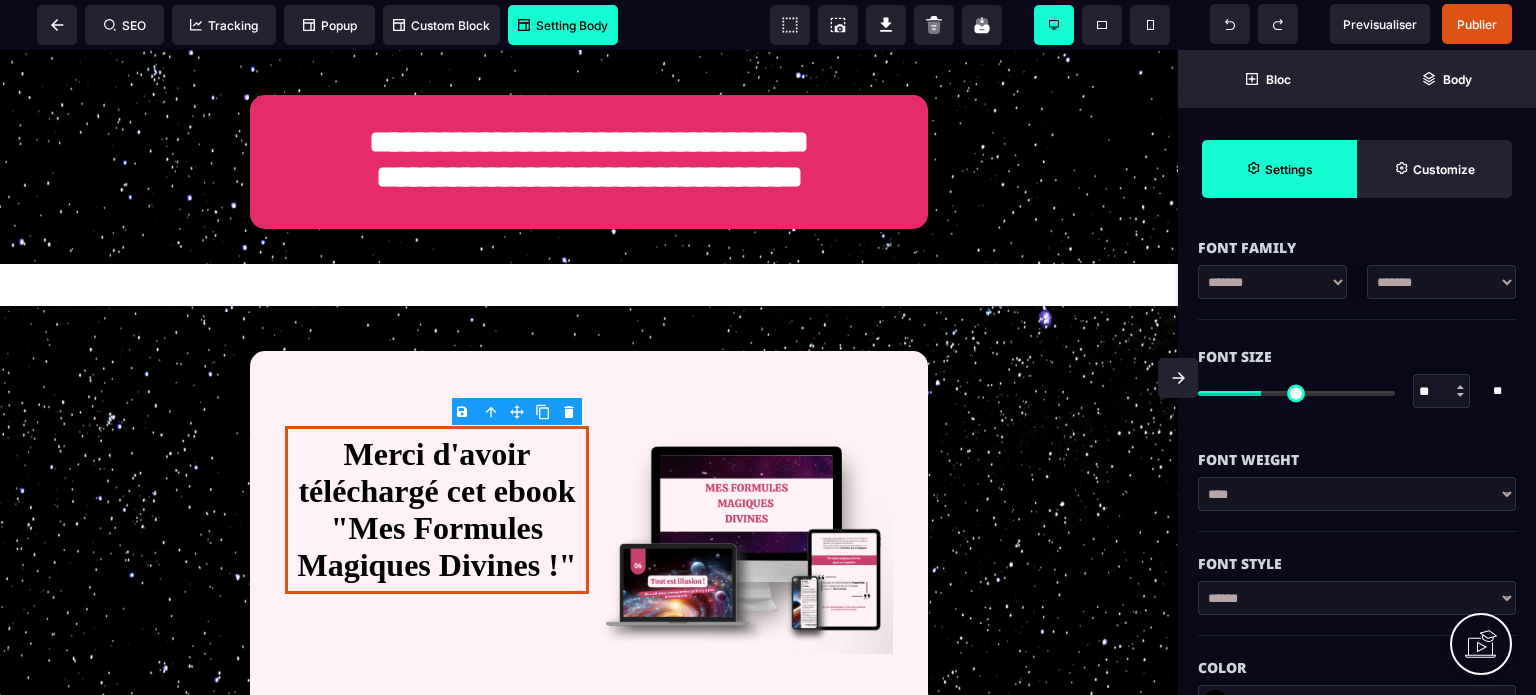 scroll, scrollTop: 160, scrollLeft: 0, axis: vertical 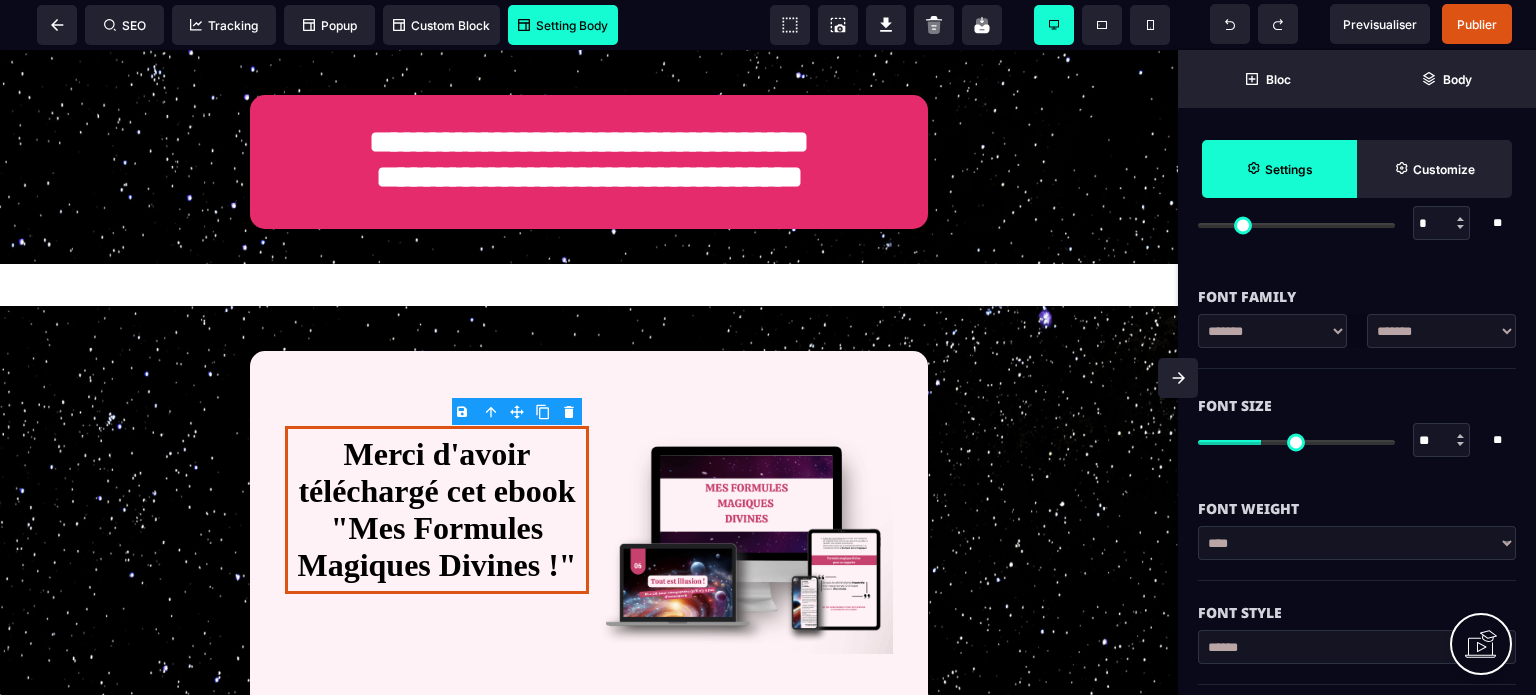click on "**********" at bounding box center [1441, 331] 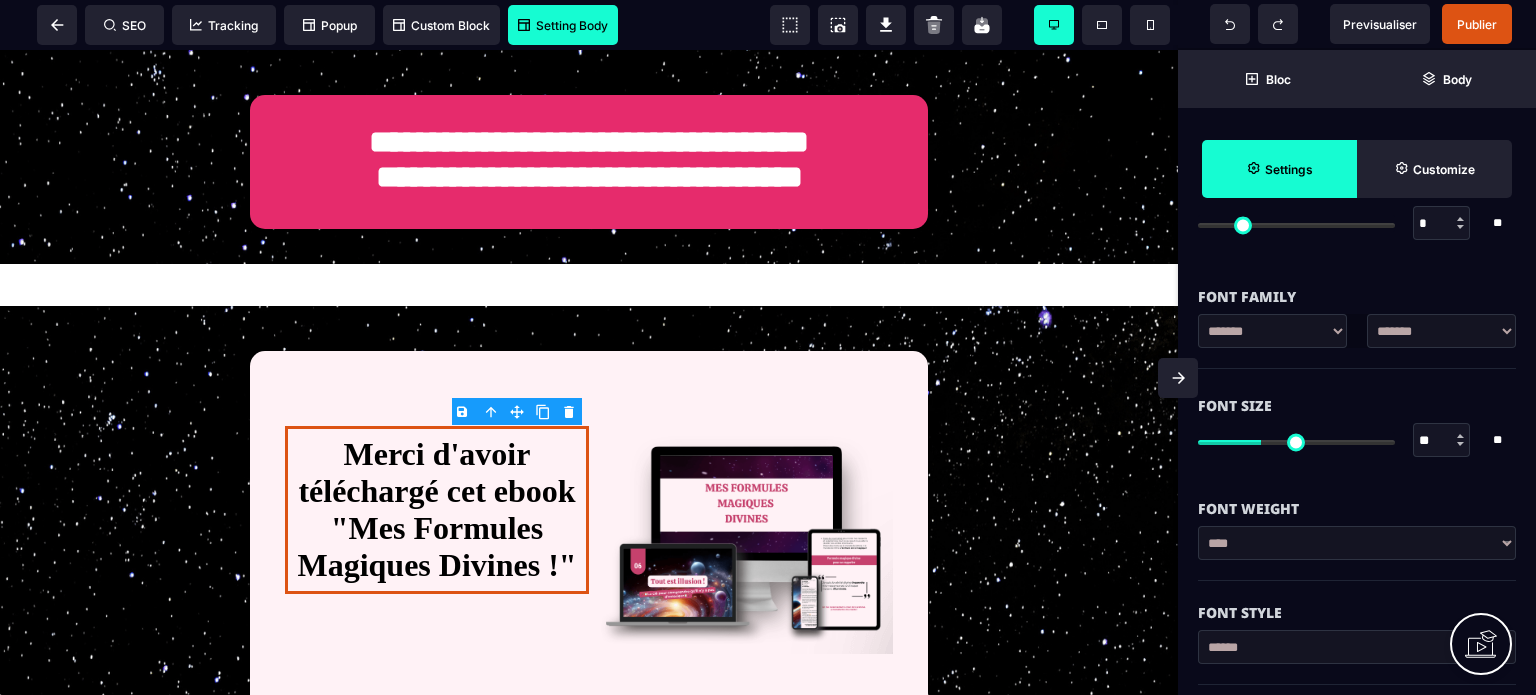 click on "**********" at bounding box center (1272, 331) 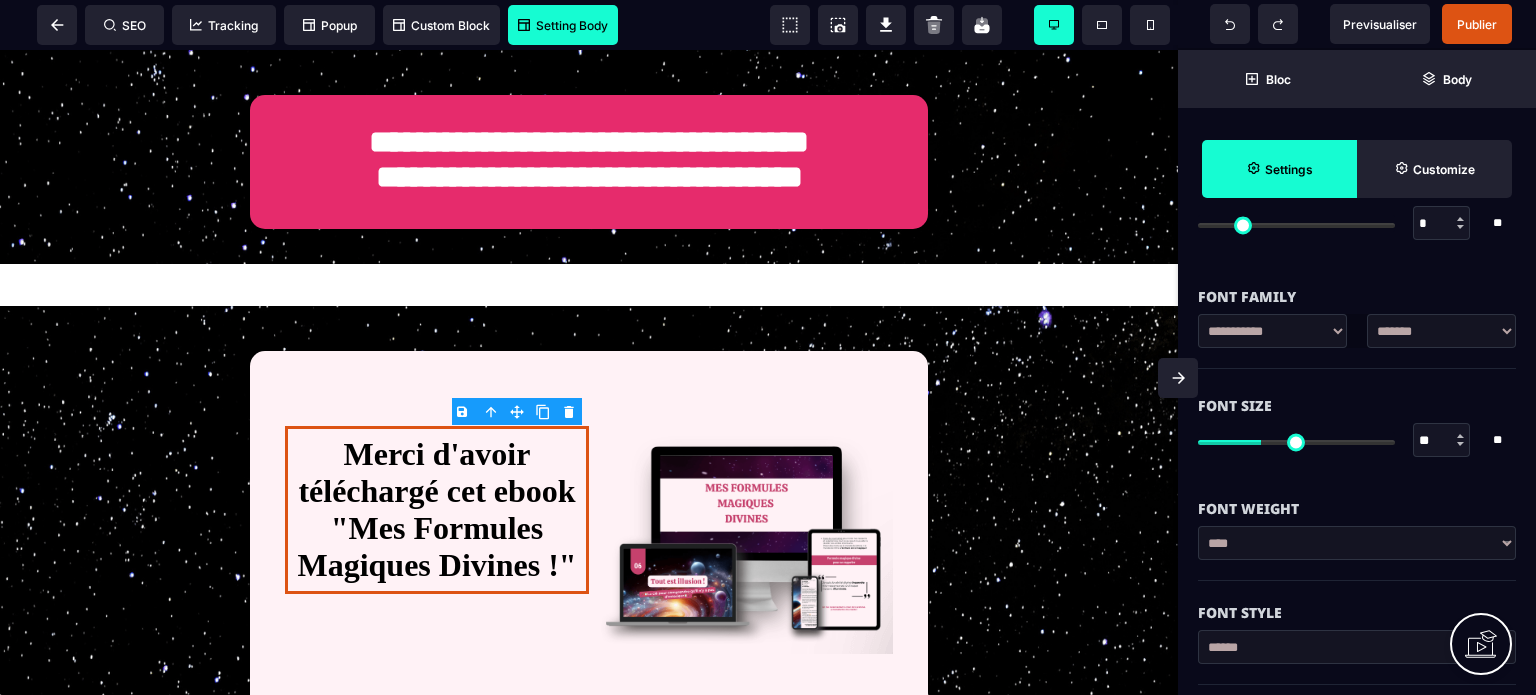 click on "**********" at bounding box center (1272, 331) 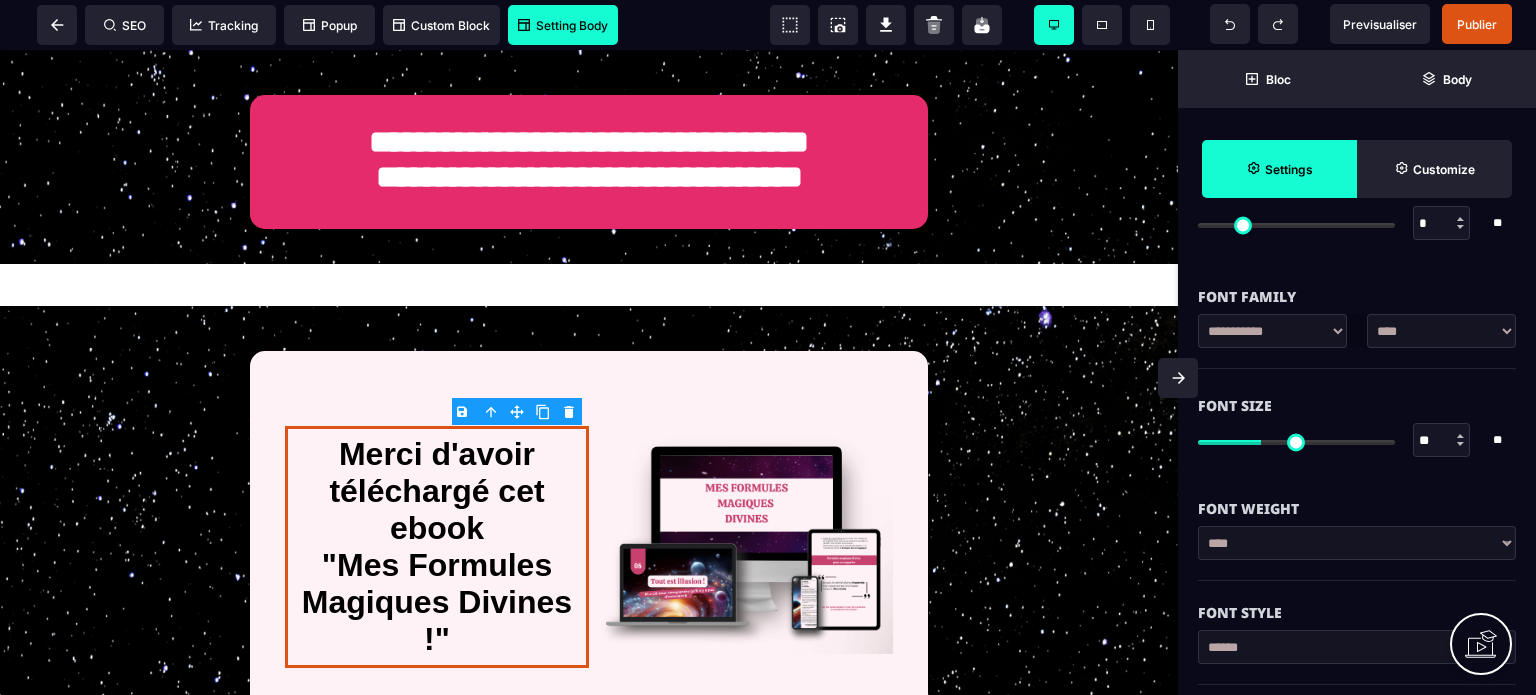 click on "**********" at bounding box center (1441, 331) 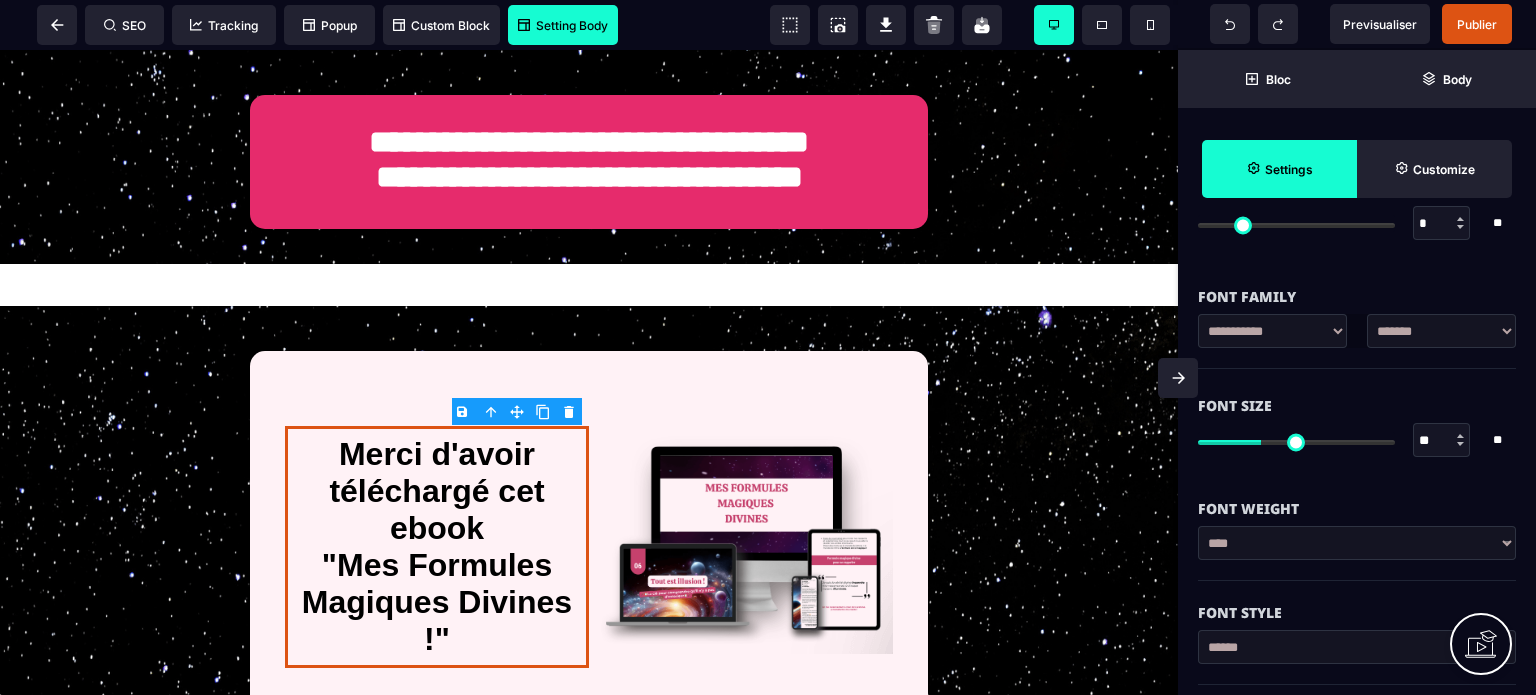 click on "**********" at bounding box center (1441, 331) 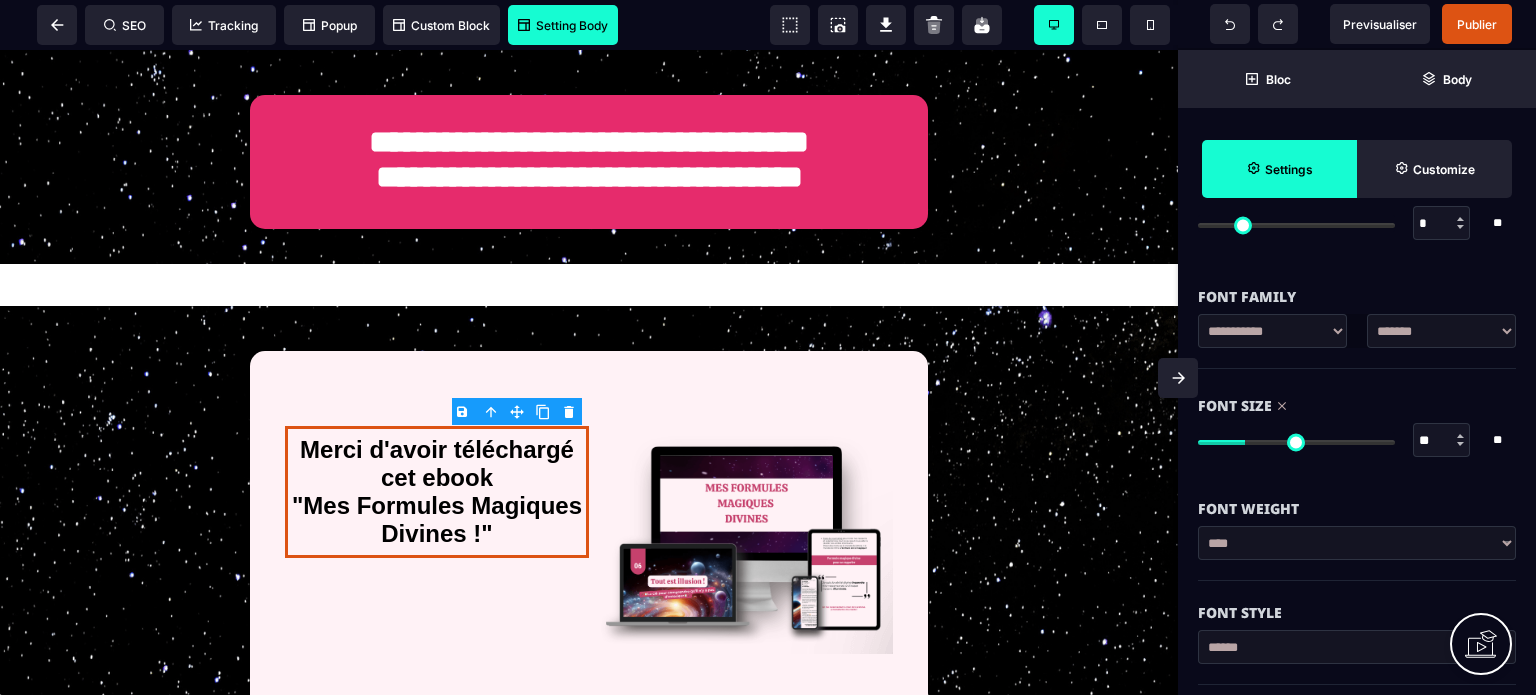 drag, startPoint x: 1262, startPoint y: 445, endPoint x: 1249, endPoint y: 447, distance: 13.152946 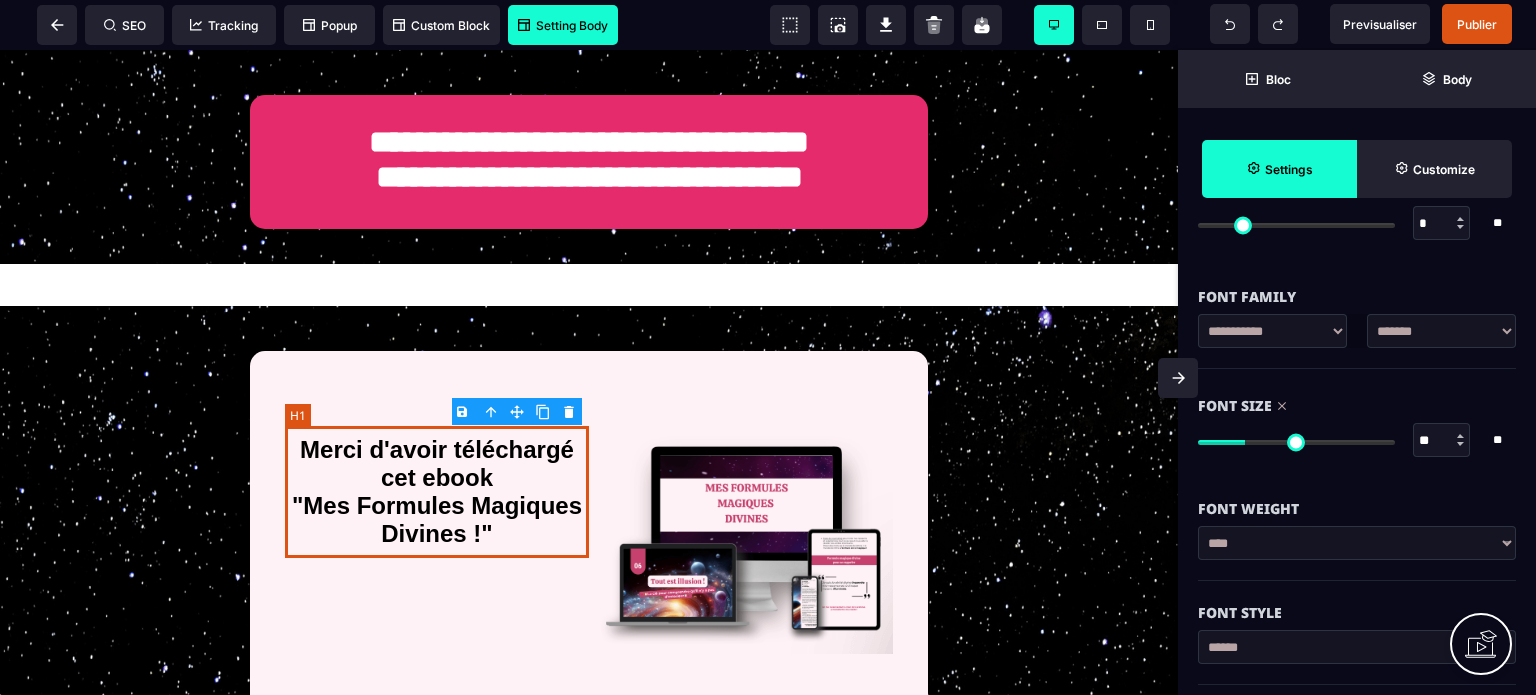 click on "Merci d'avoir téléchargé cet ebook "Mes Formules Magiques Divines !"" at bounding box center [437, 492] 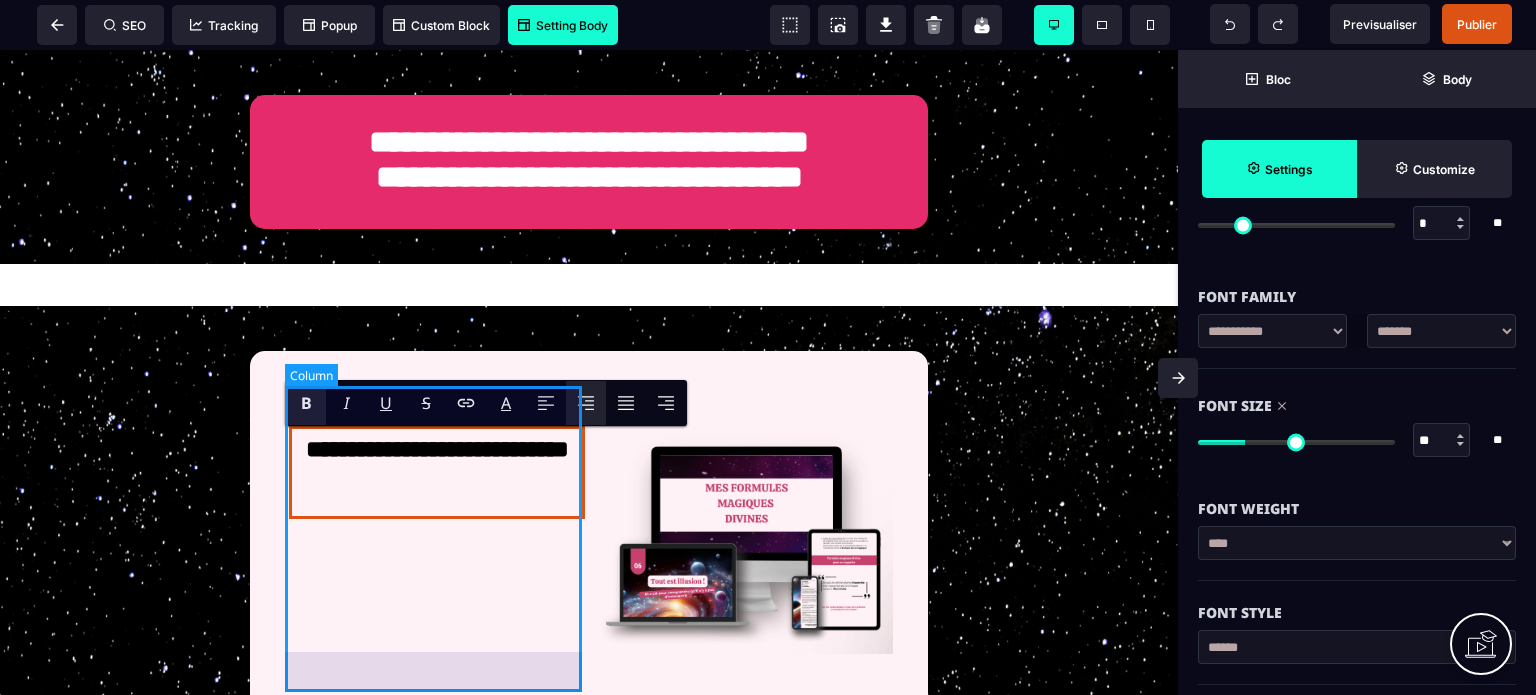 click on "**********" at bounding box center (437, 542) 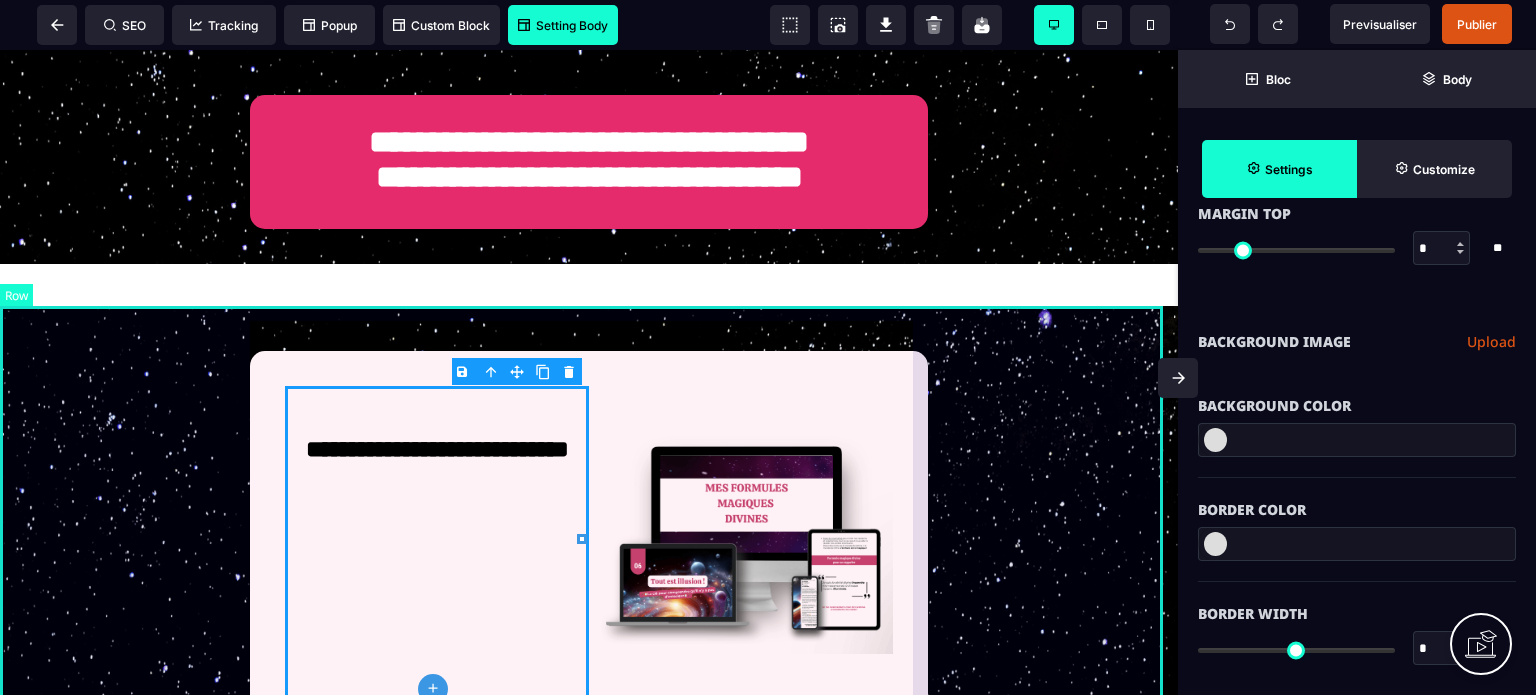 scroll, scrollTop: 0, scrollLeft: 0, axis: both 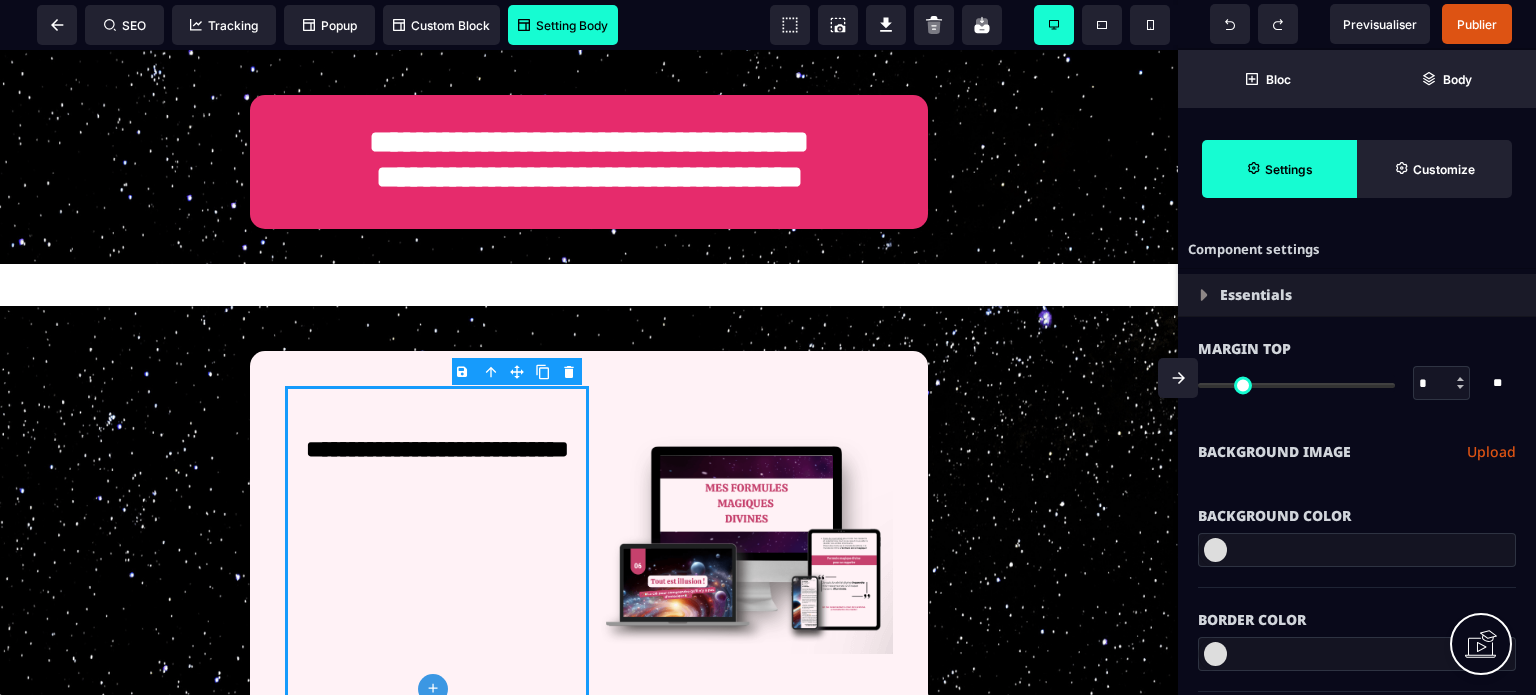 click on "Border Color" at bounding box center (1357, 620) 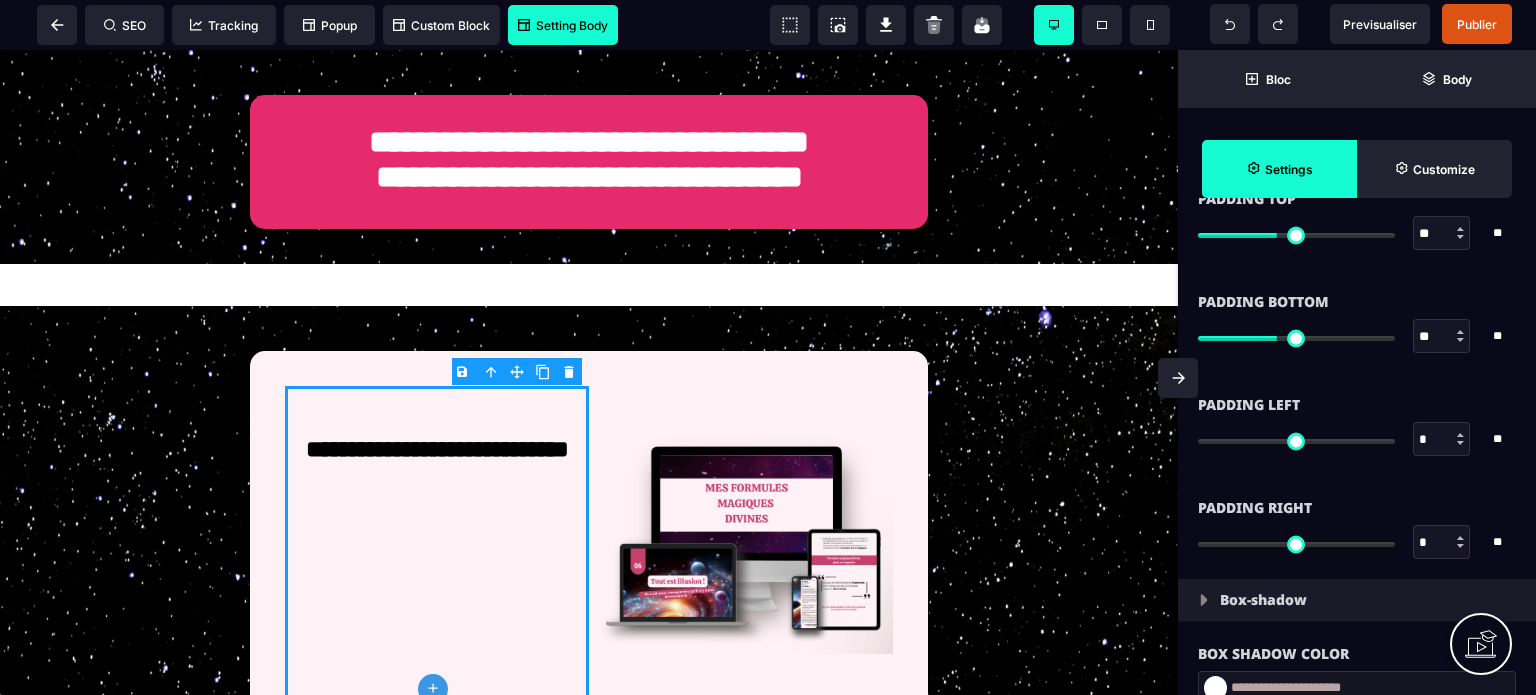 scroll, scrollTop: 1680, scrollLeft: 0, axis: vertical 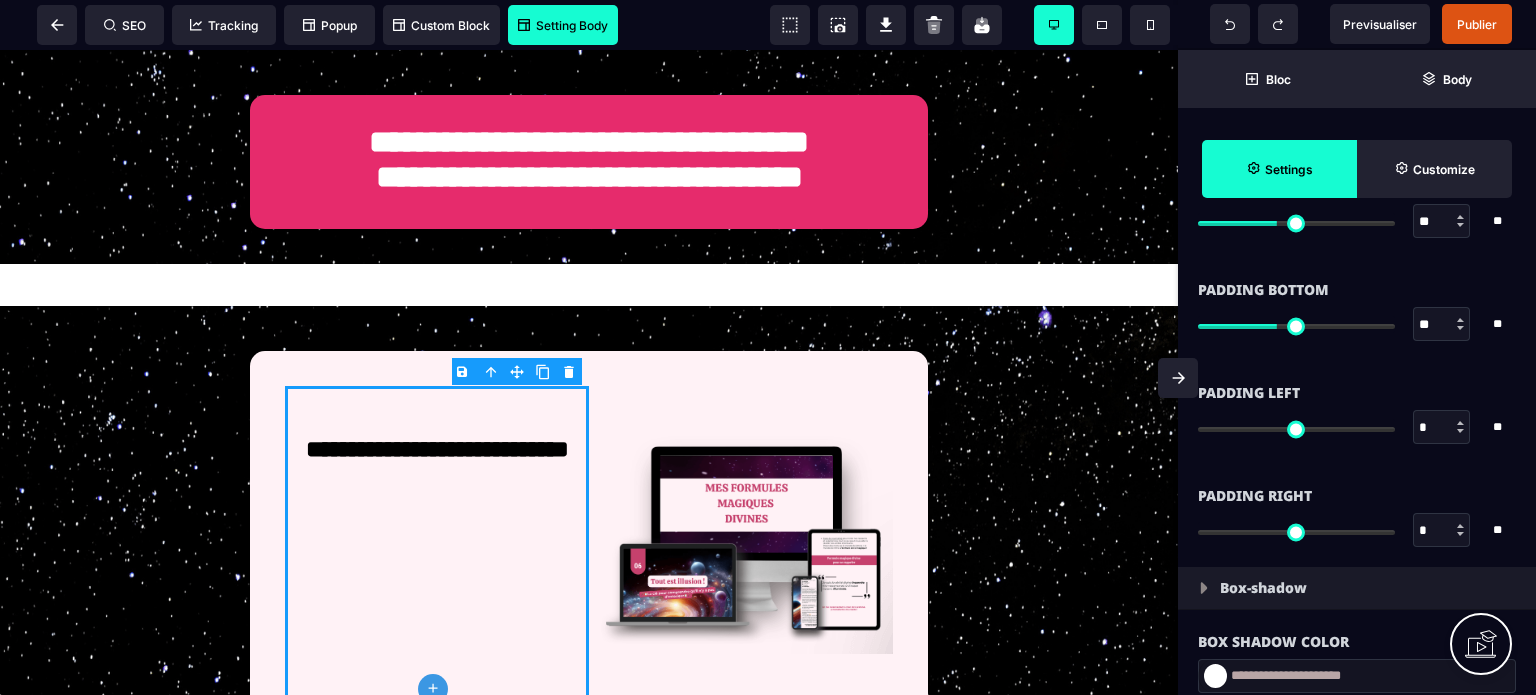 drag, startPoint x: 1425, startPoint y: 321, endPoint x: 1400, endPoint y: 331, distance: 26.925823 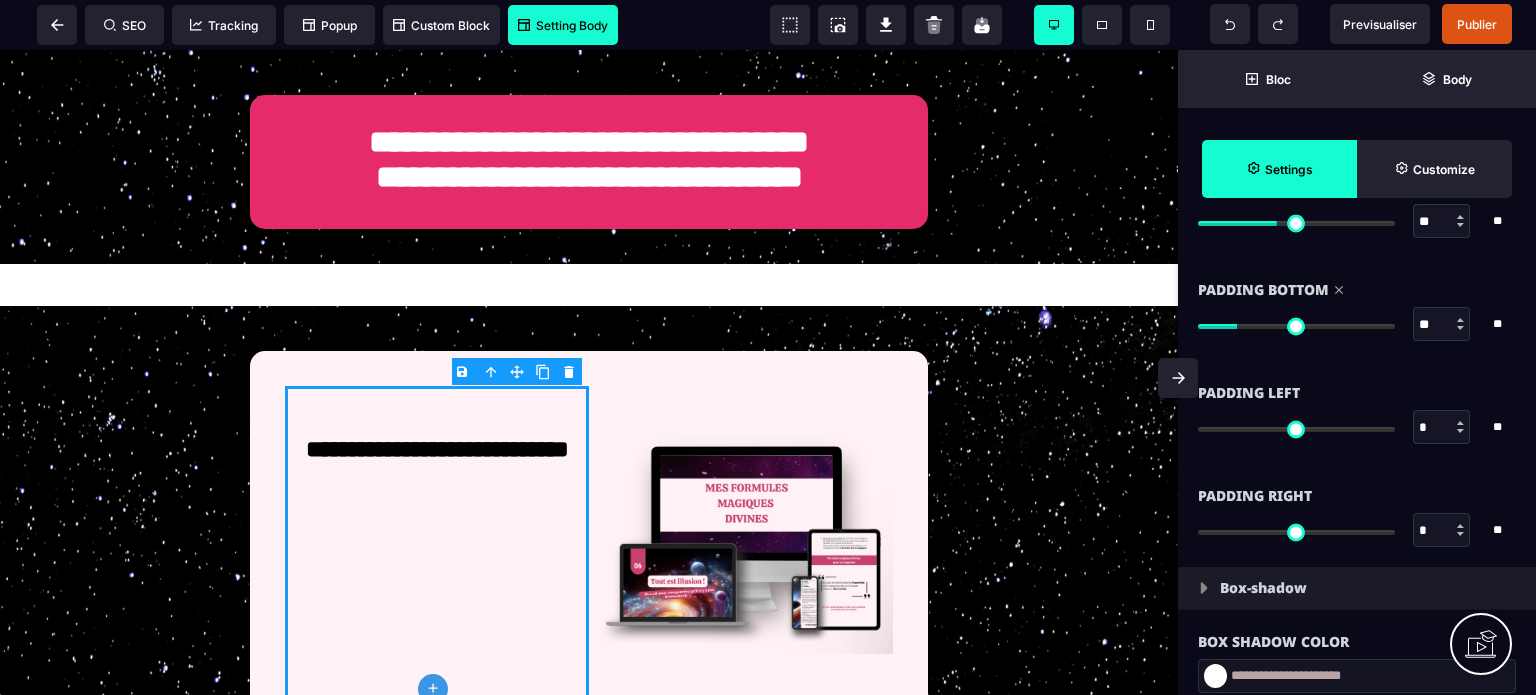 drag, startPoint x: 1426, startPoint y: 227, endPoint x: 1394, endPoint y: 235, distance: 32.984844 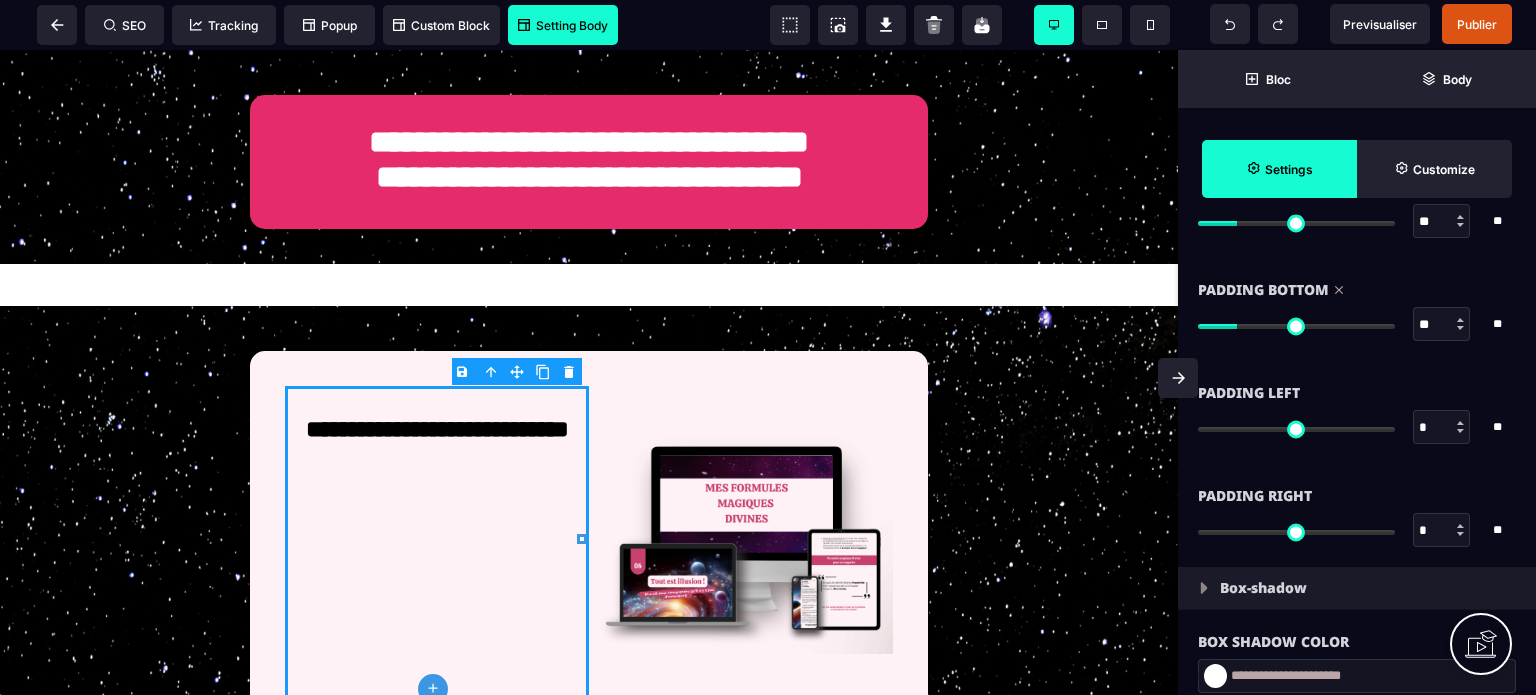 click at bounding box center [1178, 378] 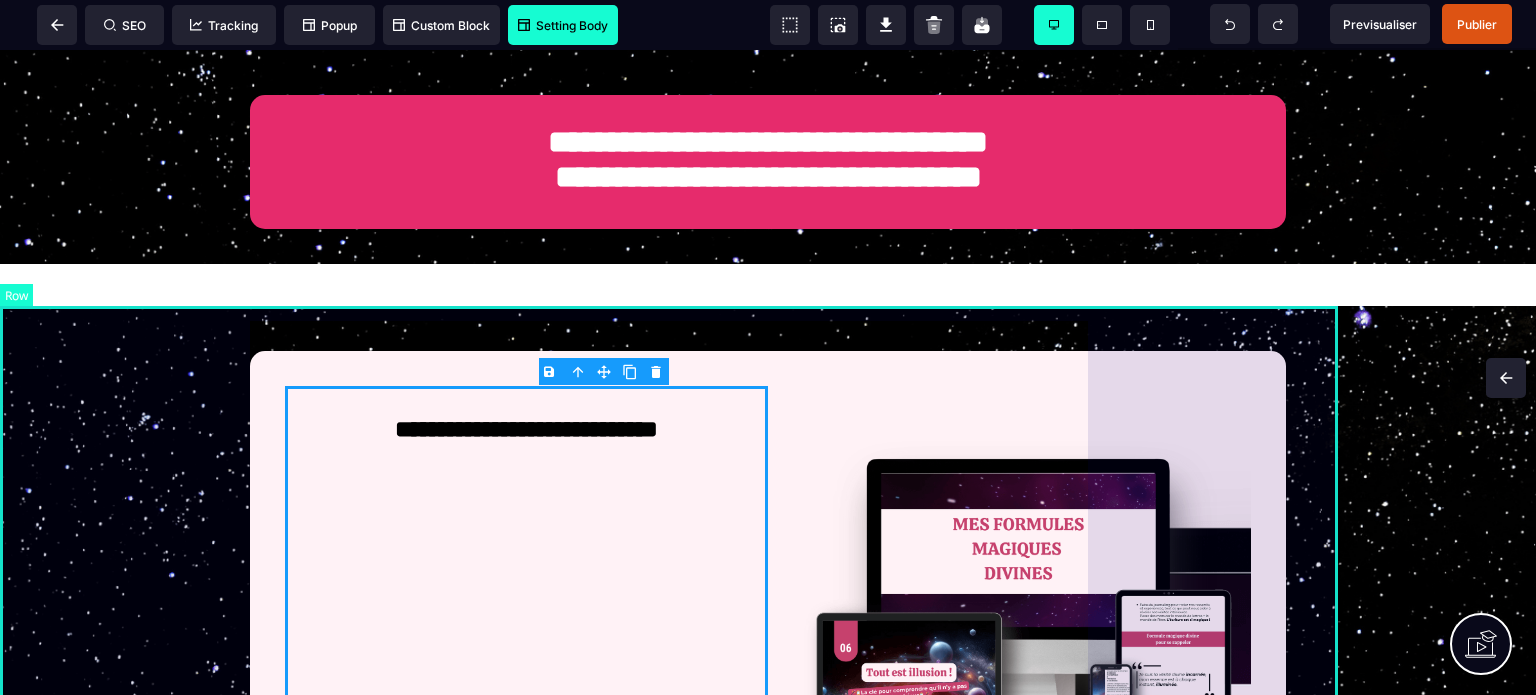 scroll, scrollTop: 0, scrollLeft: 0, axis: both 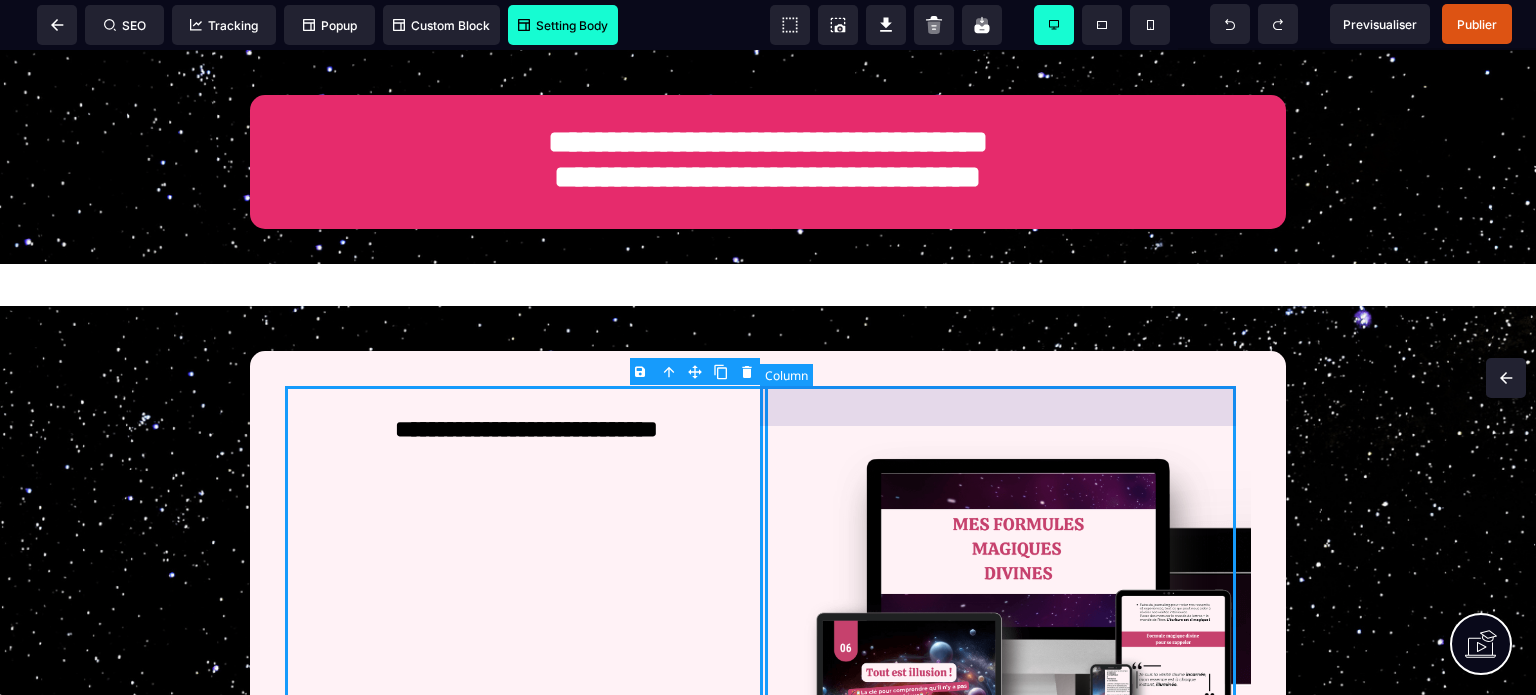 click at bounding box center (1009, 609) 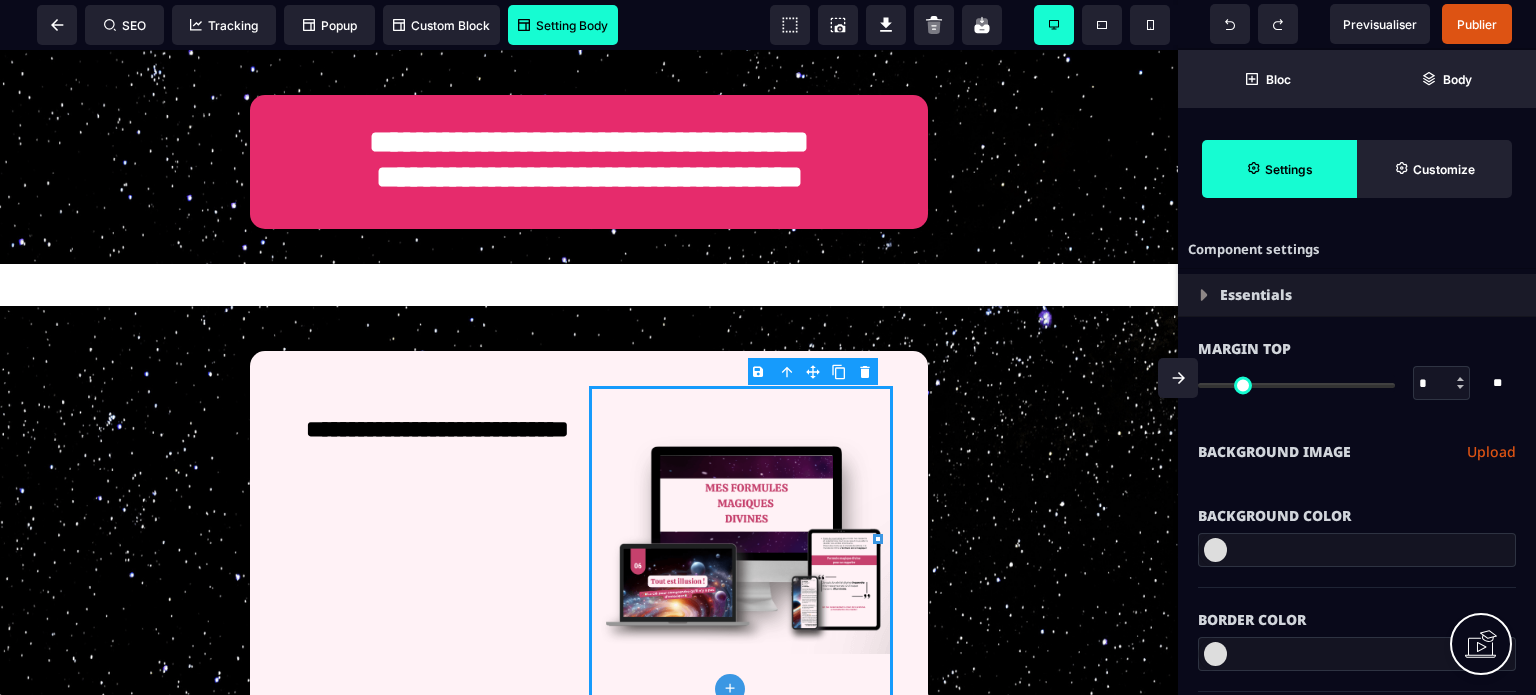 click on "Background Image" at bounding box center (1274, 452) 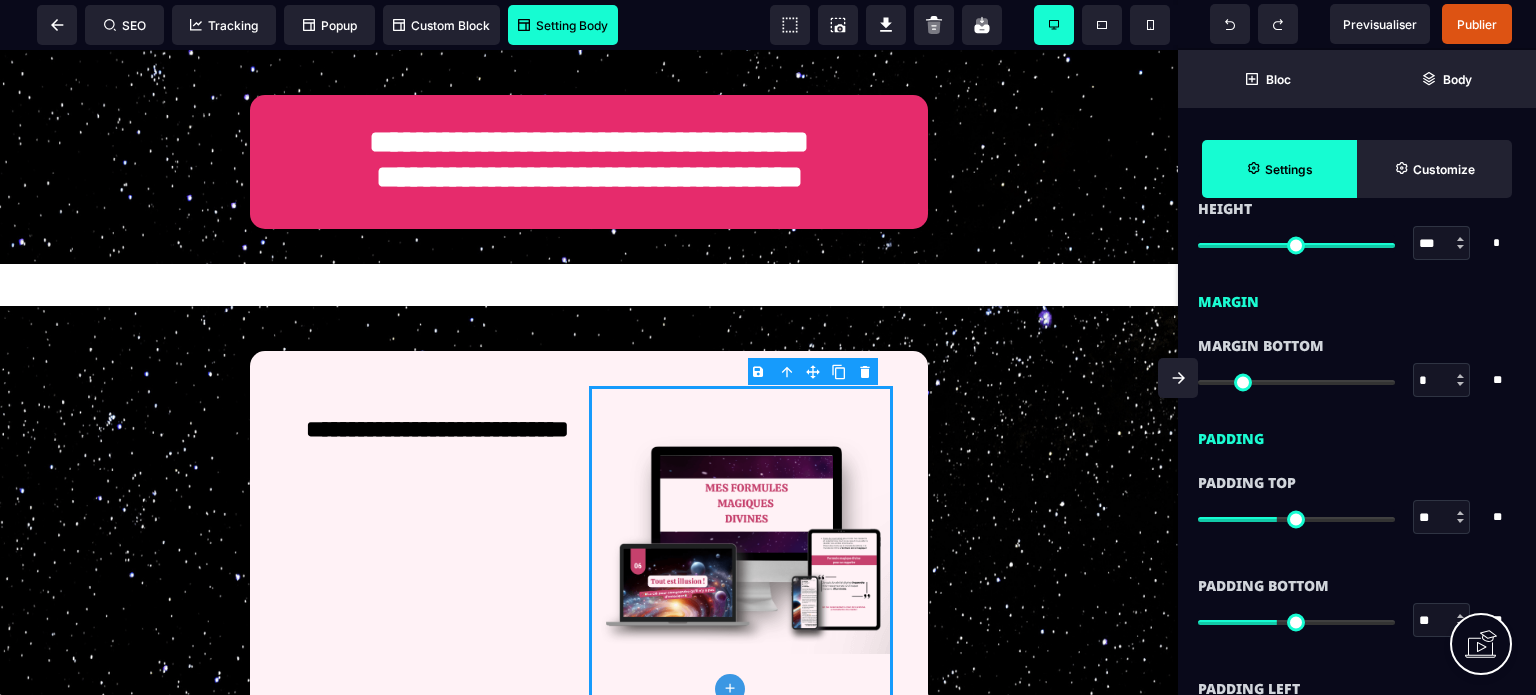 scroll, scrollTop: 1480, scrollLeft: 0, axis: vertical 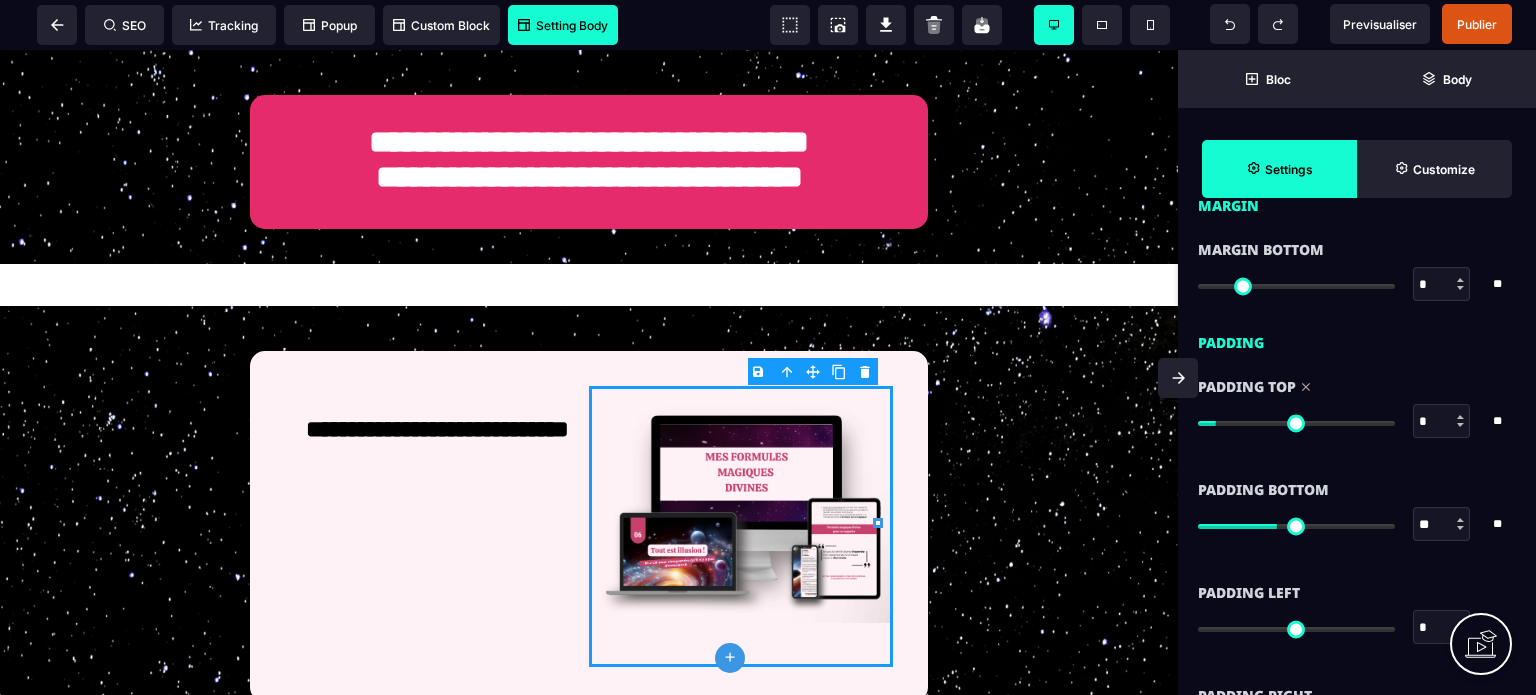 drag, startPoint x: 1273, startPoint y: 421, endPoint x: 1223, endPoint y: 424, distance: 50.08992 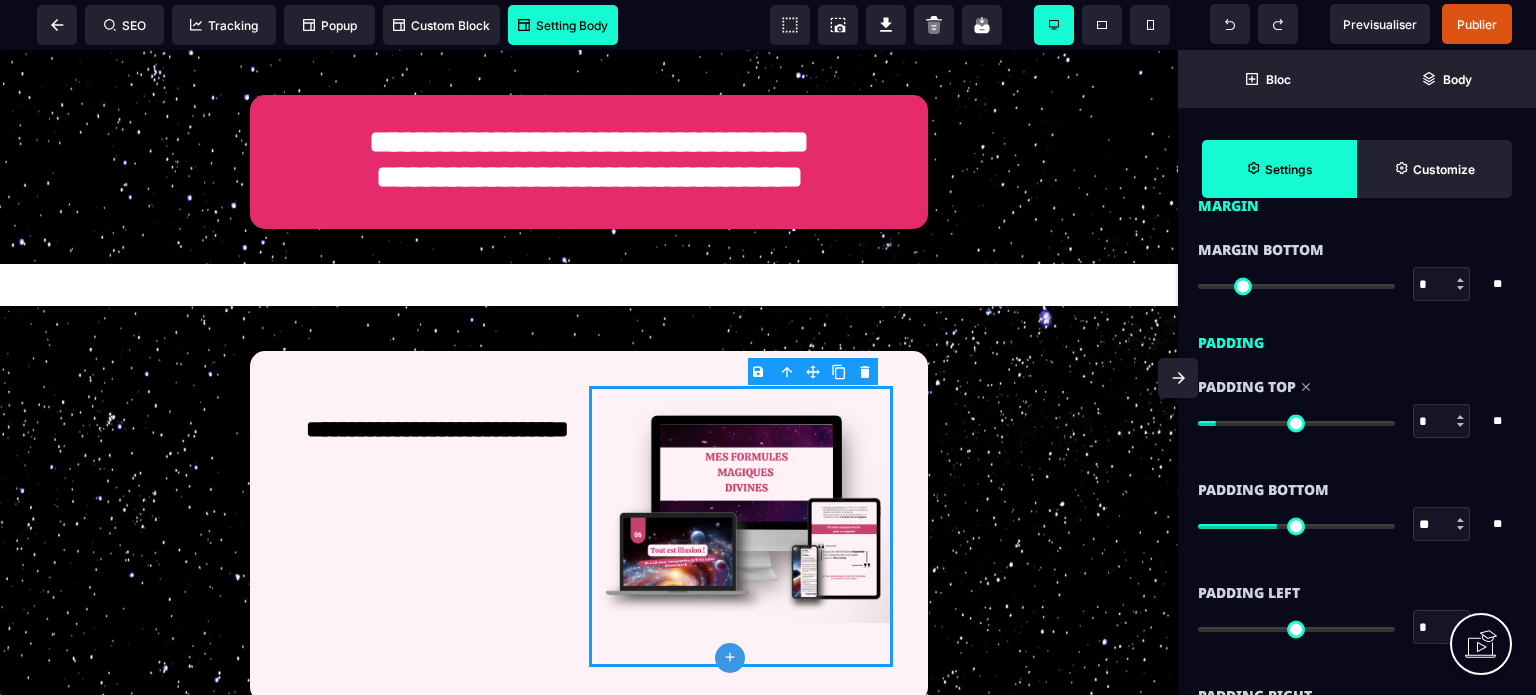drag, startPoint x: 1442, startPoint y: 423, endPoint x: 1373, endPoint y: 425, distance: 69.02898 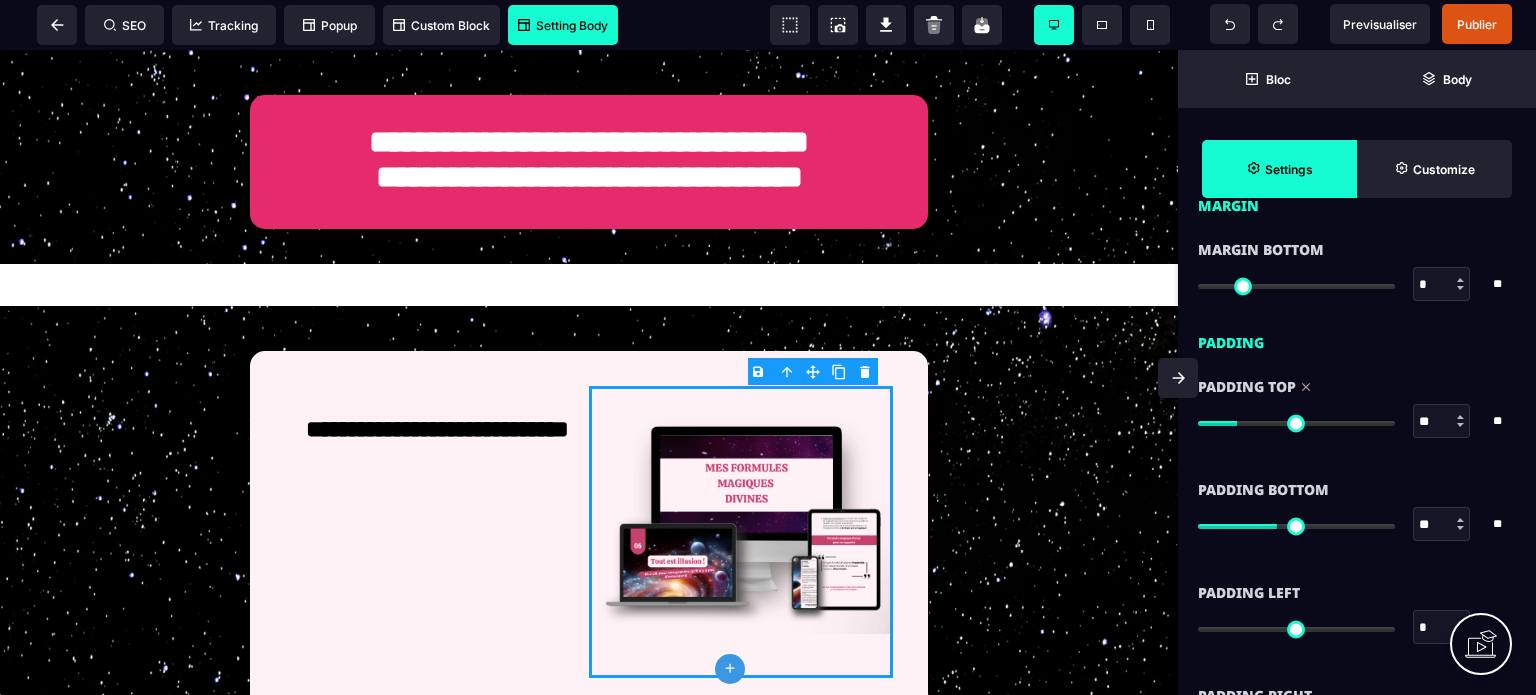 drag, startPoint x: 1432, startPoint y: 525, endPoint x: 1368, endPoint y: 526, distance: 64.00781 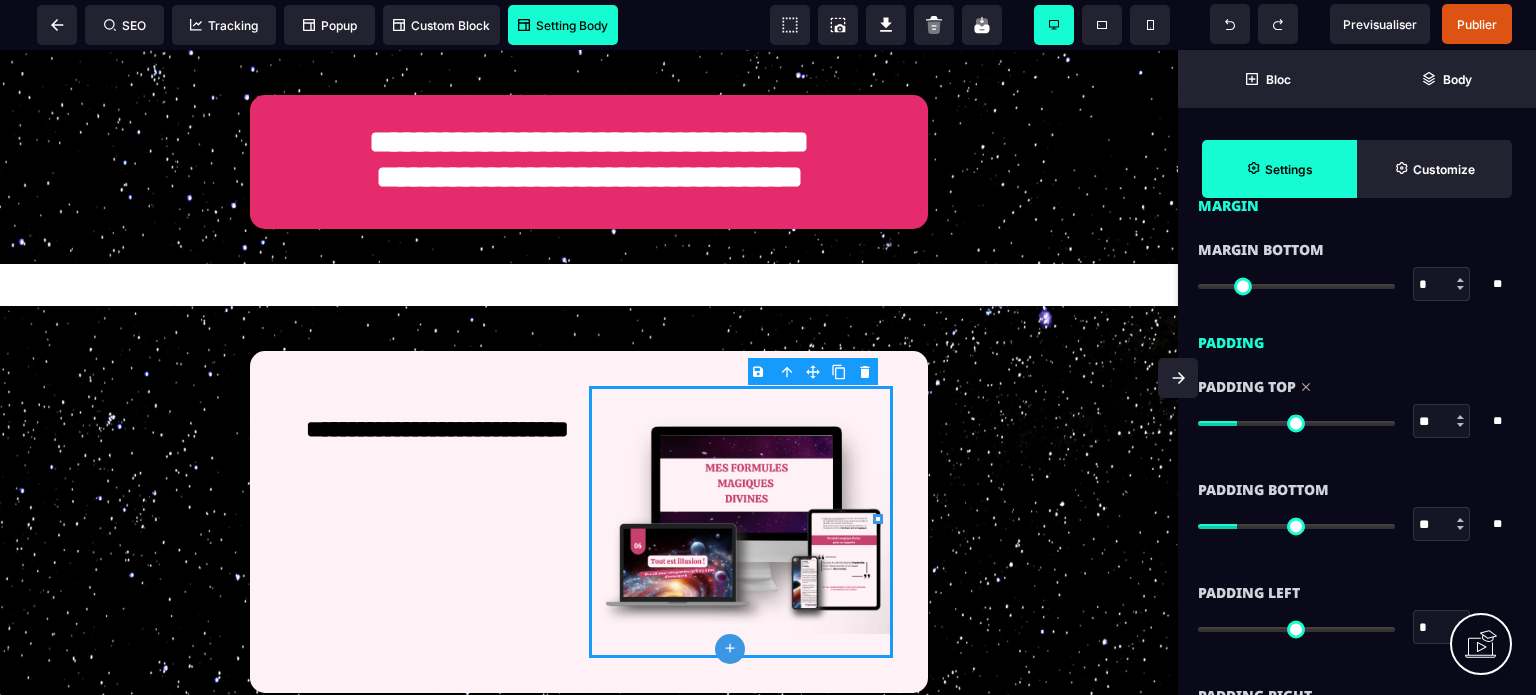 click 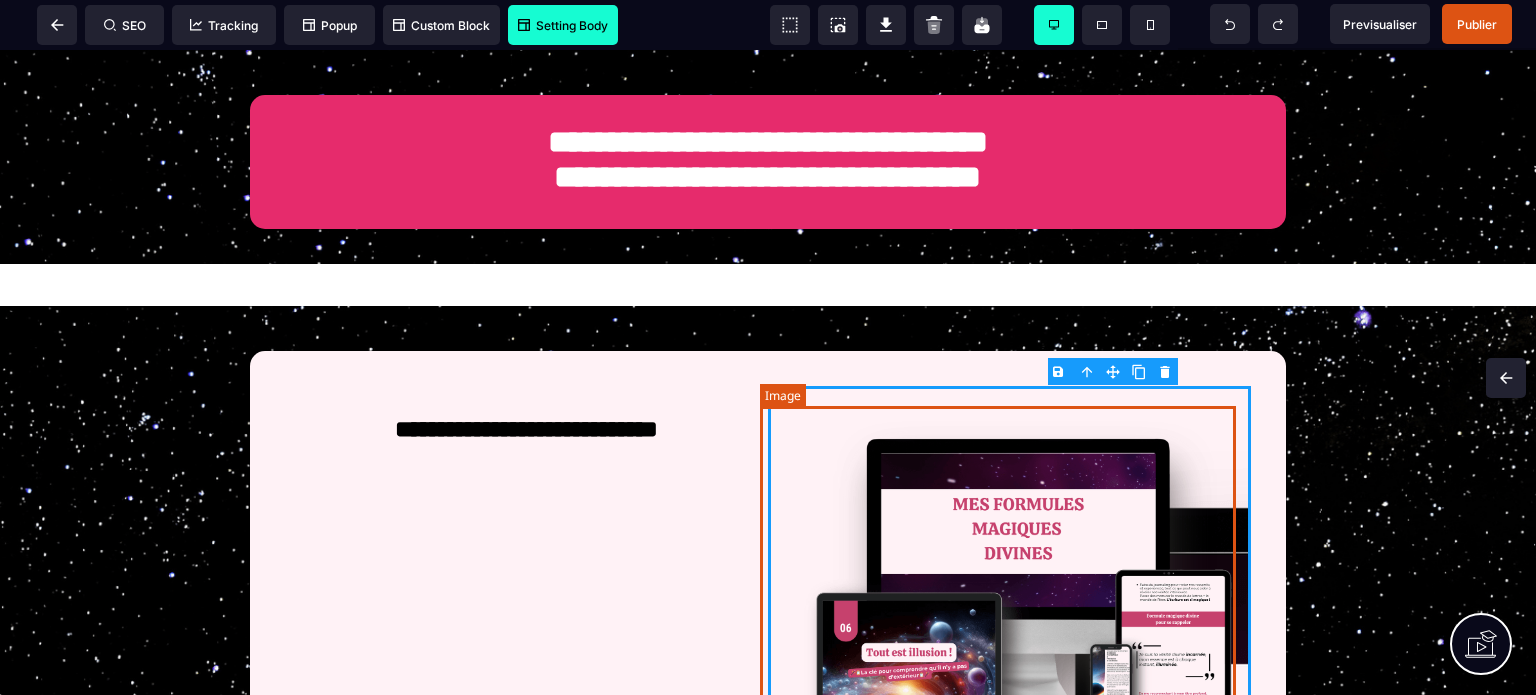 click at bounding box center [1009, 587] 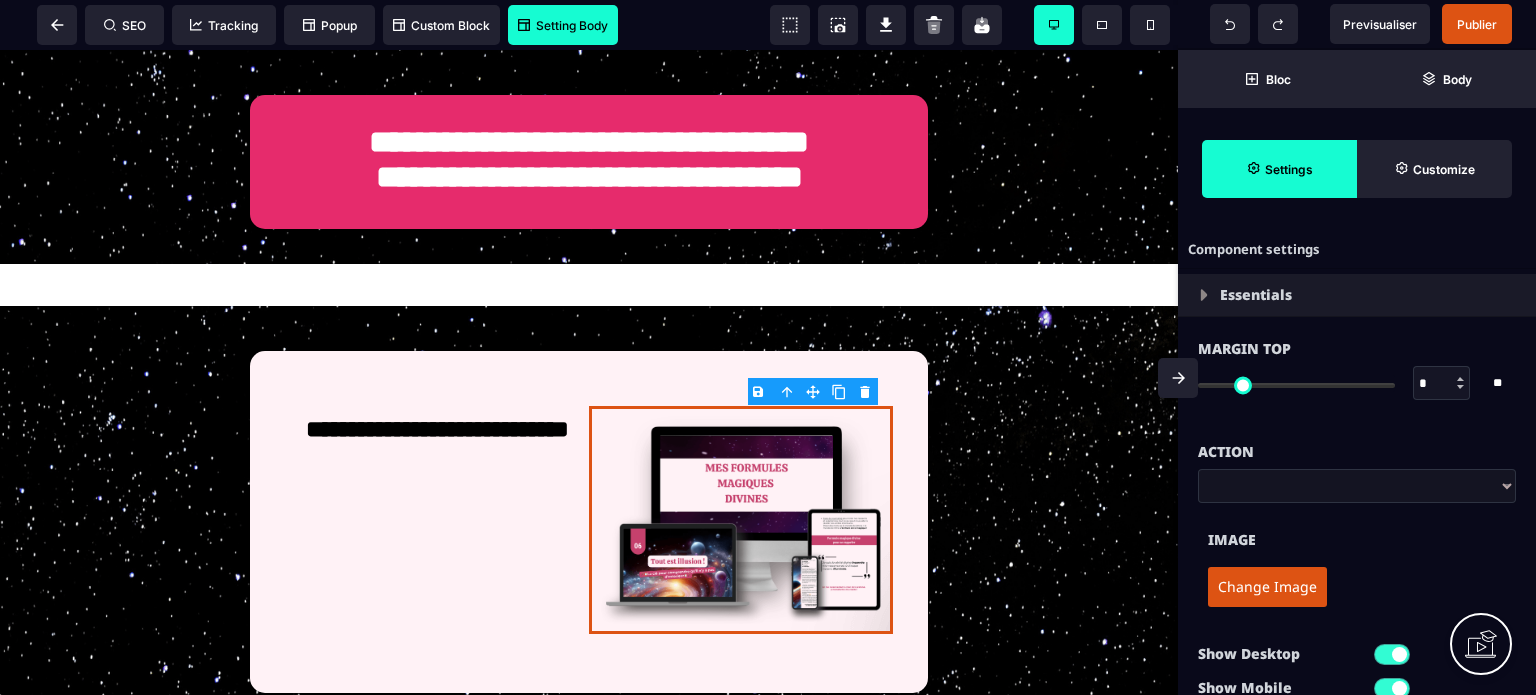 click on "Change Image" at bounding box center (1267, 587) 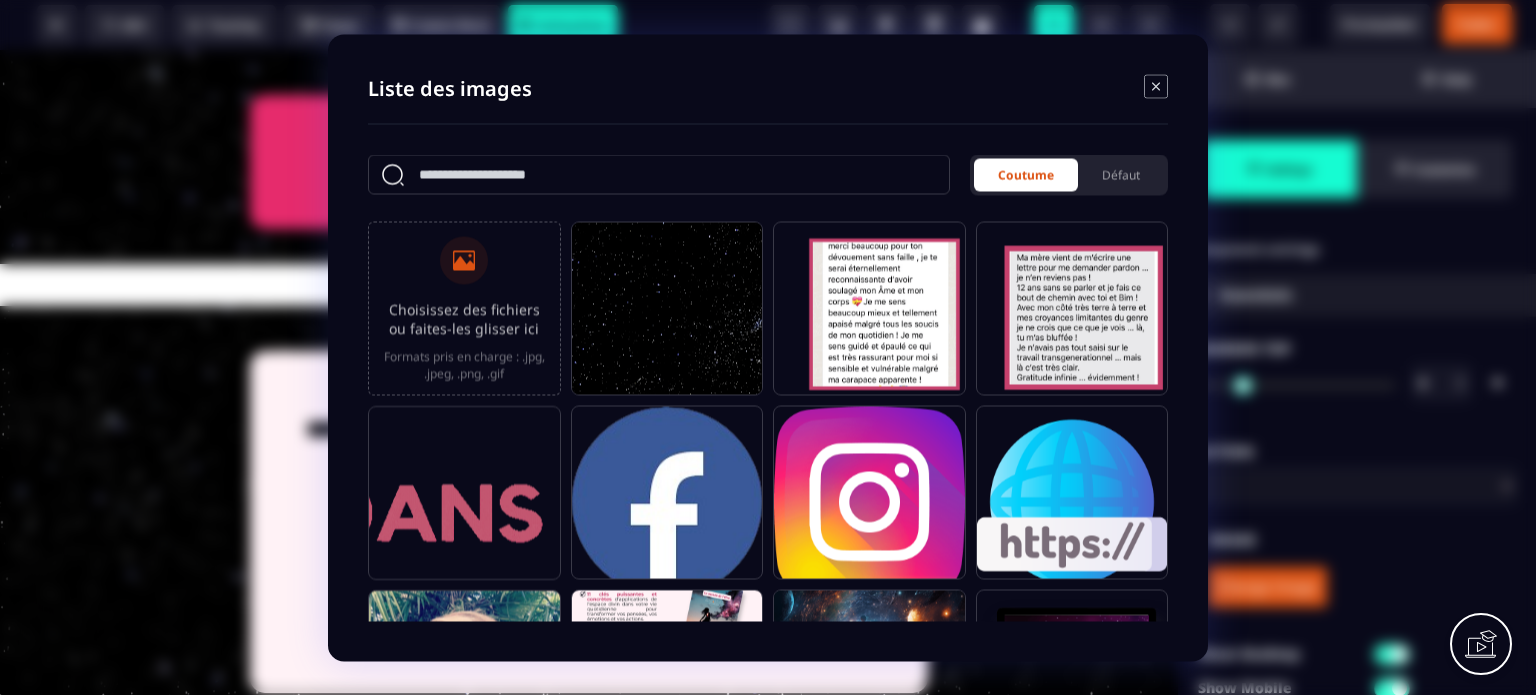 click on "Choisissez des fichiers ou faites-les glisser ici Formats pris en charge : .jpg, .jpeg, .png, .gif" at bounding box center [464, 308] 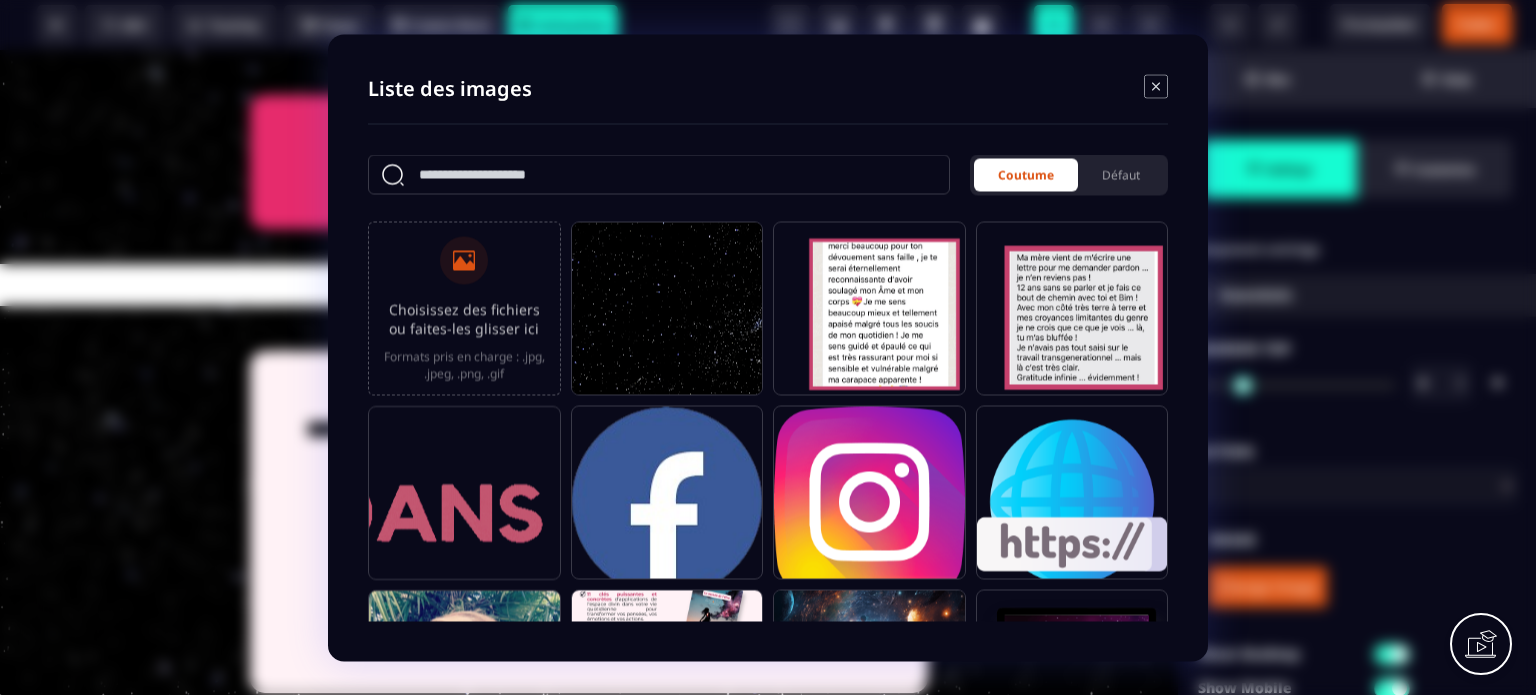 click on "Choisissez des fichiers ou faites-les glisser ici Formats pris en charge : .jpg, .jpeg, .png, .gif" at bounding box center (0, 0) 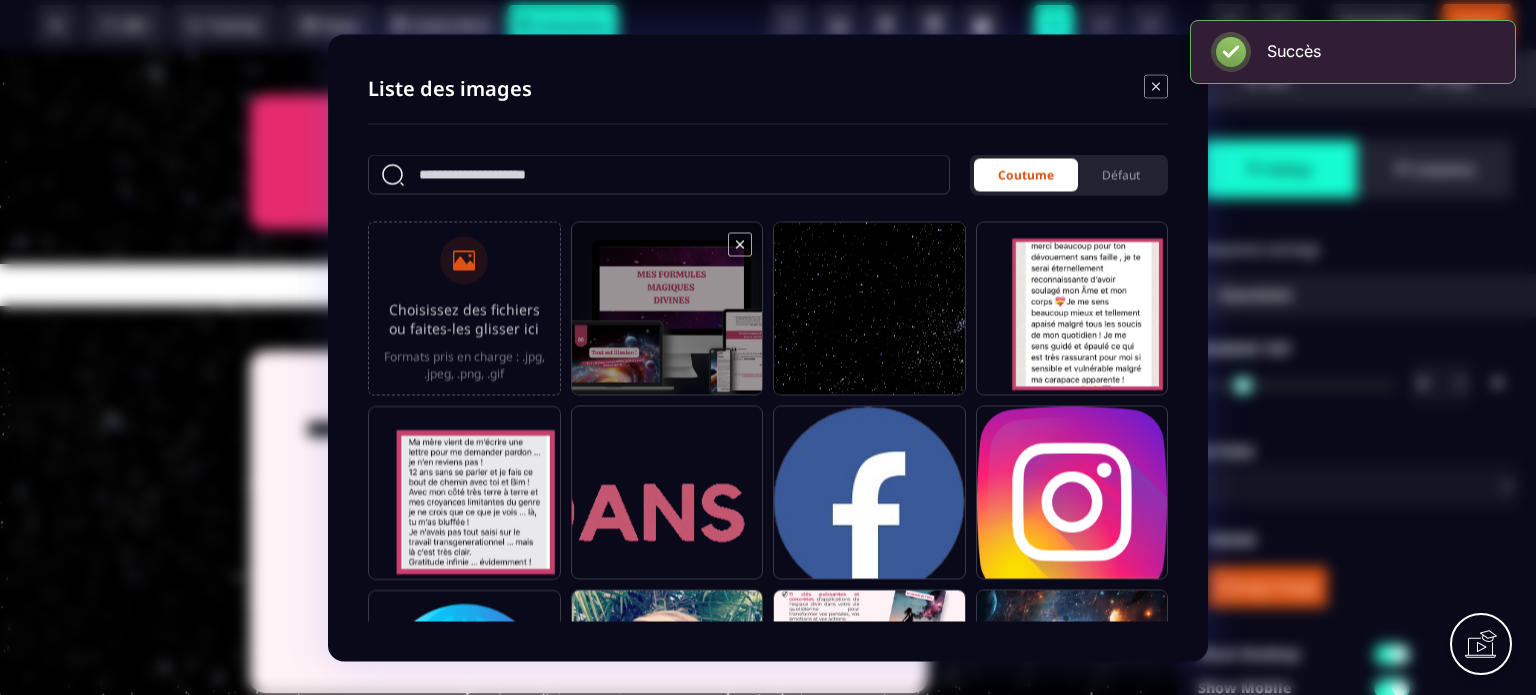 click at bounding box center [667, 317] 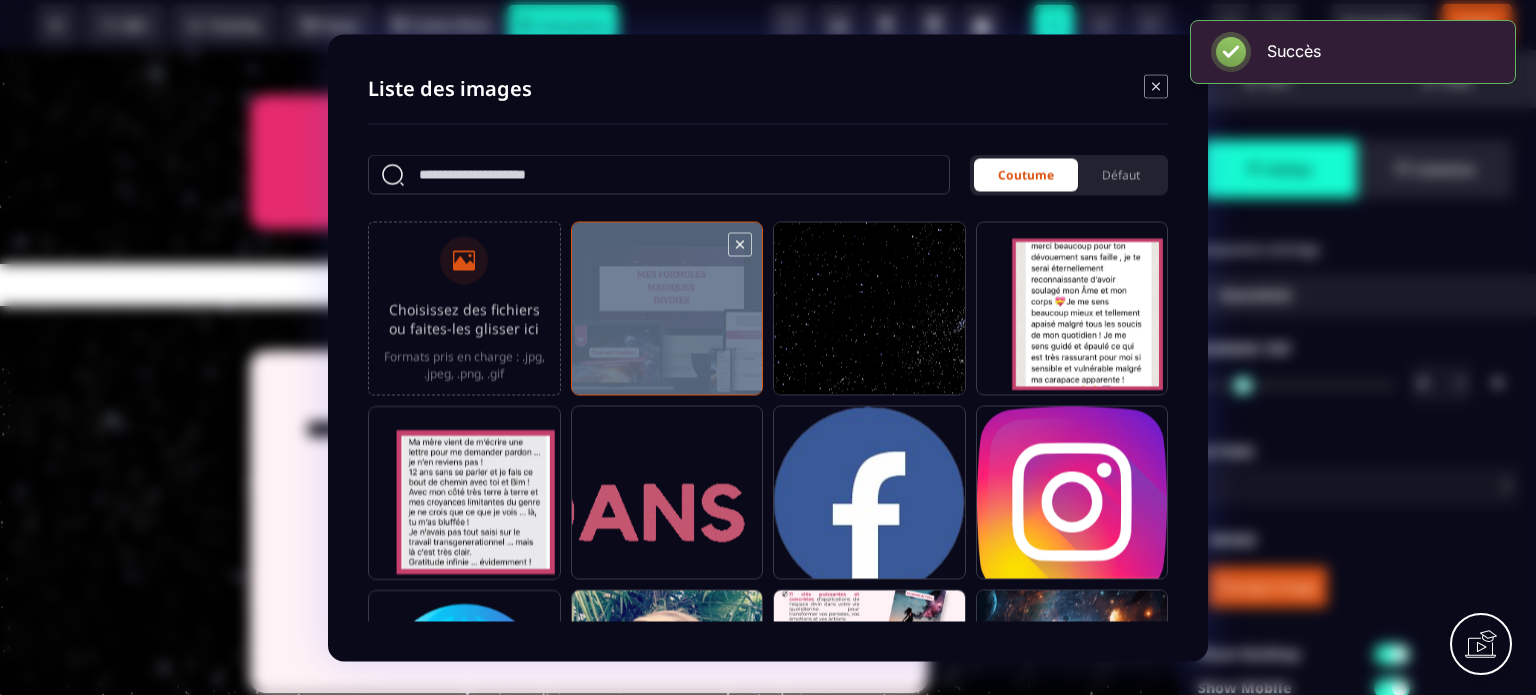 click at bounding box center (667, 317) 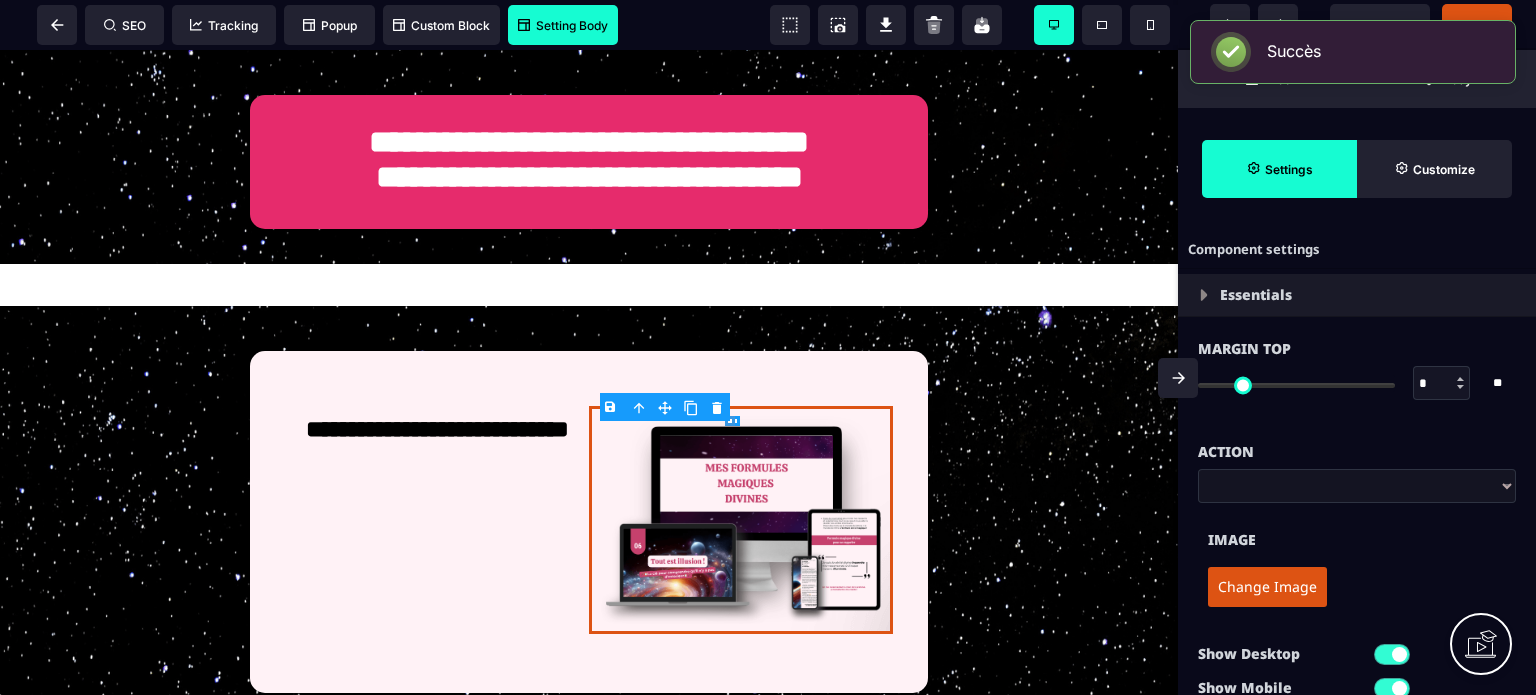 click 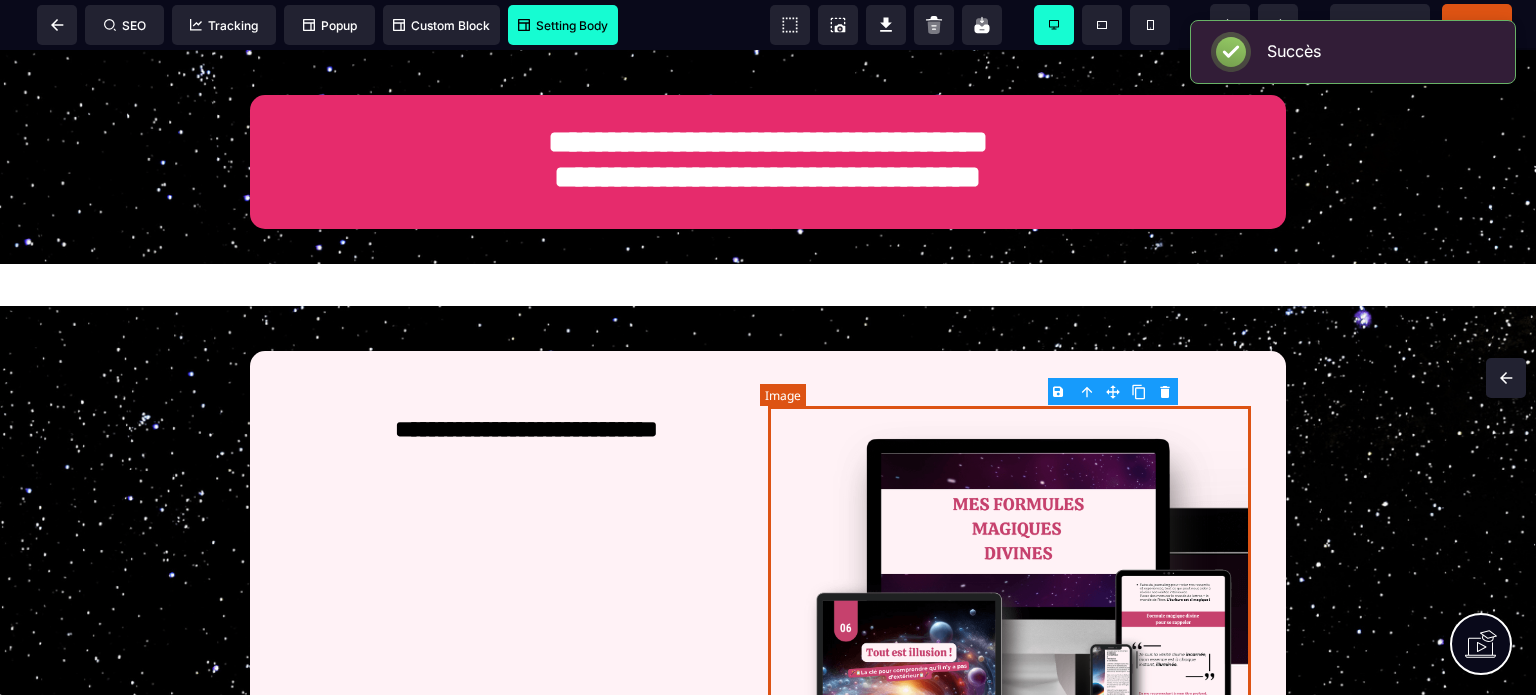 click at bounding box center (1009, 587) 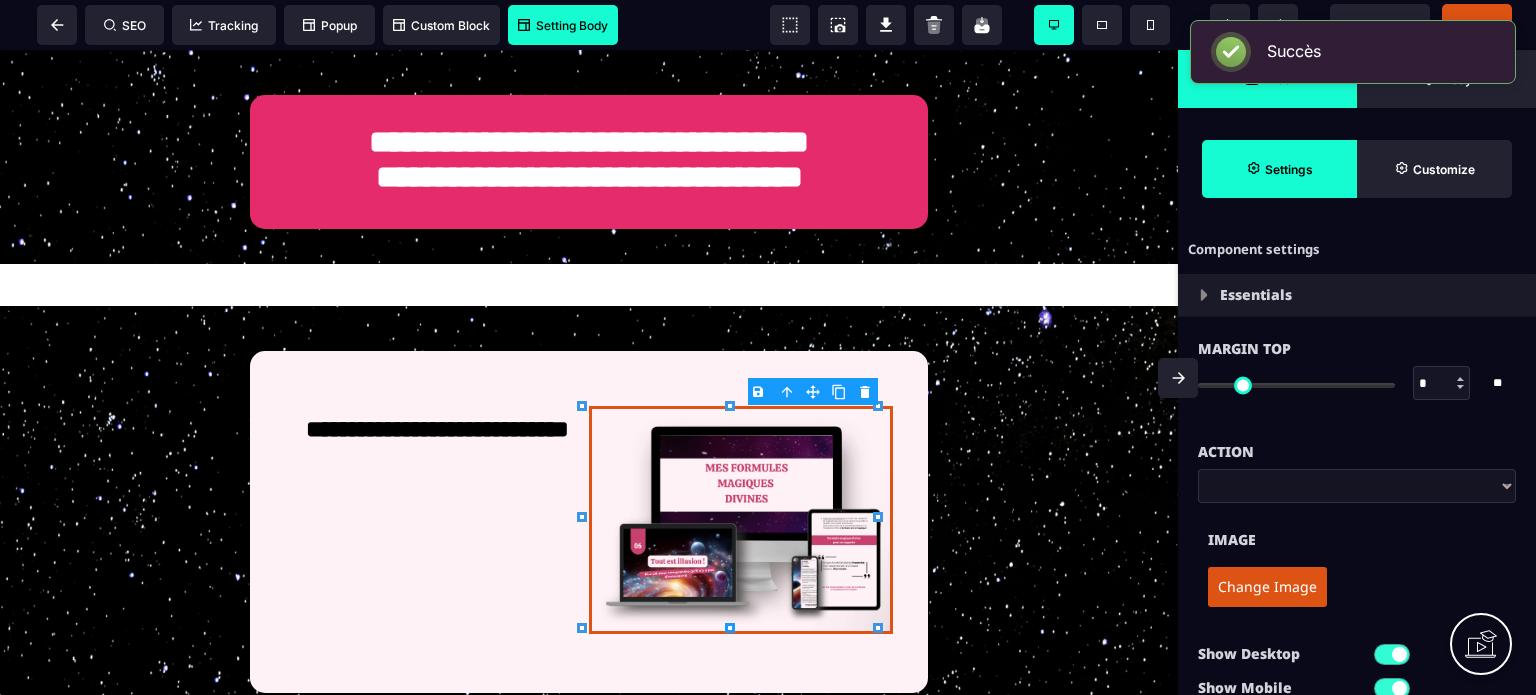 click on "Bloc" at bounding box center [1267, 79] 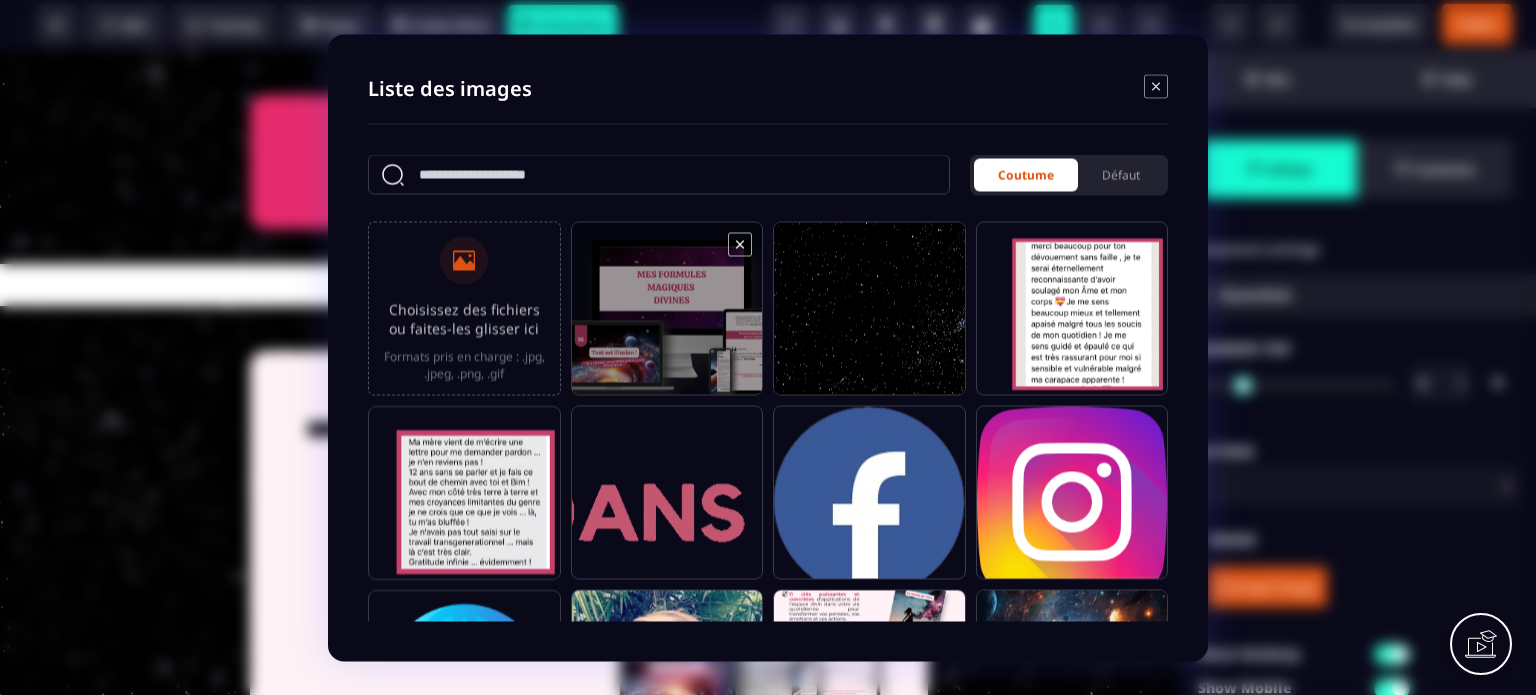 click at bounding box center [667, 317] 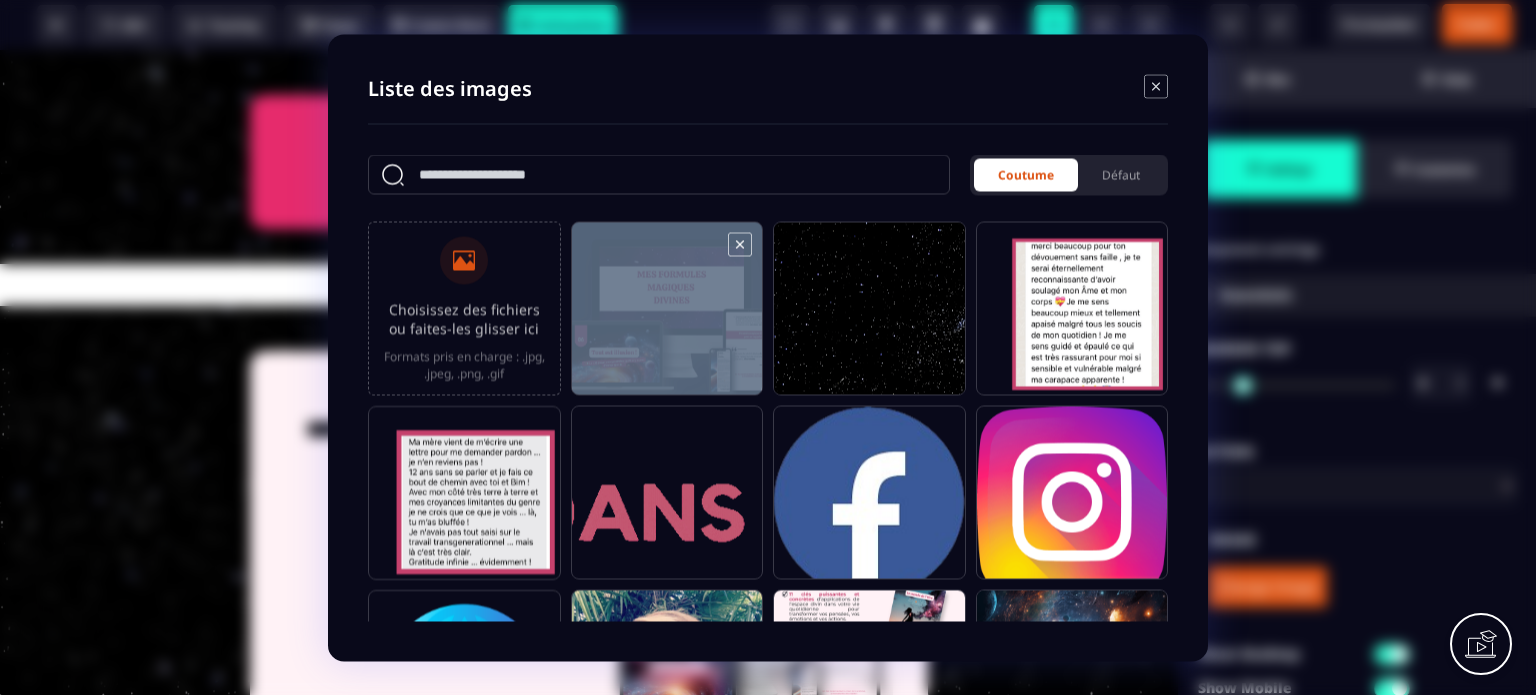 click at bounding box center [667, 317] 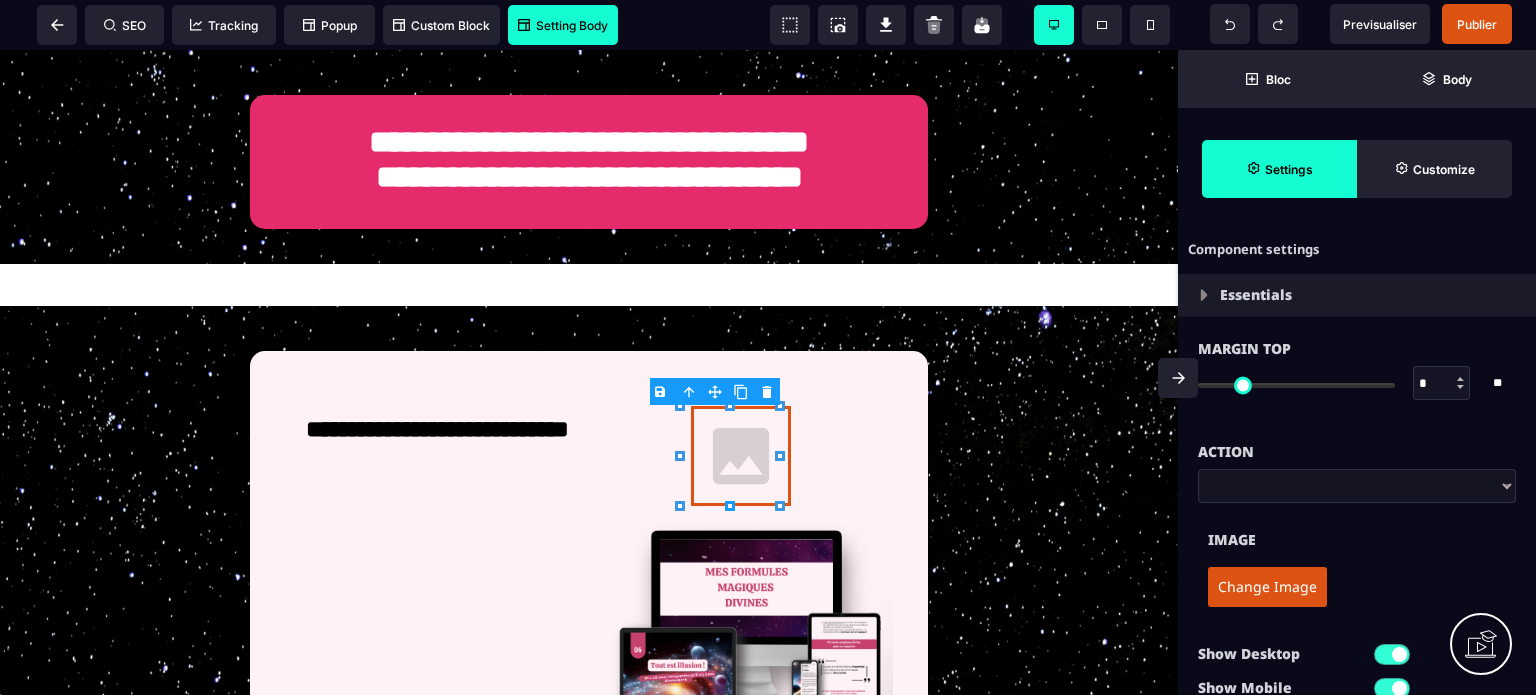 click on "Change Image" at bounding box center [1267, 587] 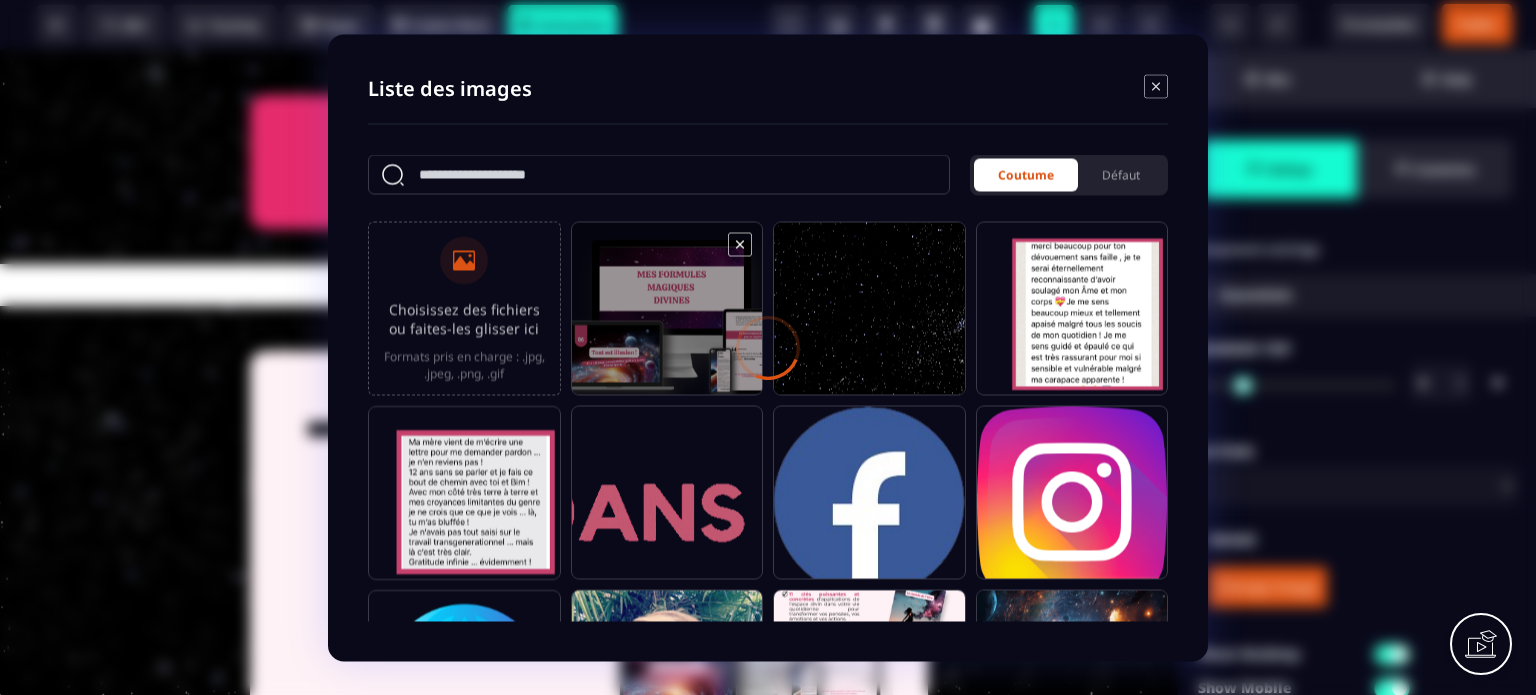 click at bounding box center [667, 317] 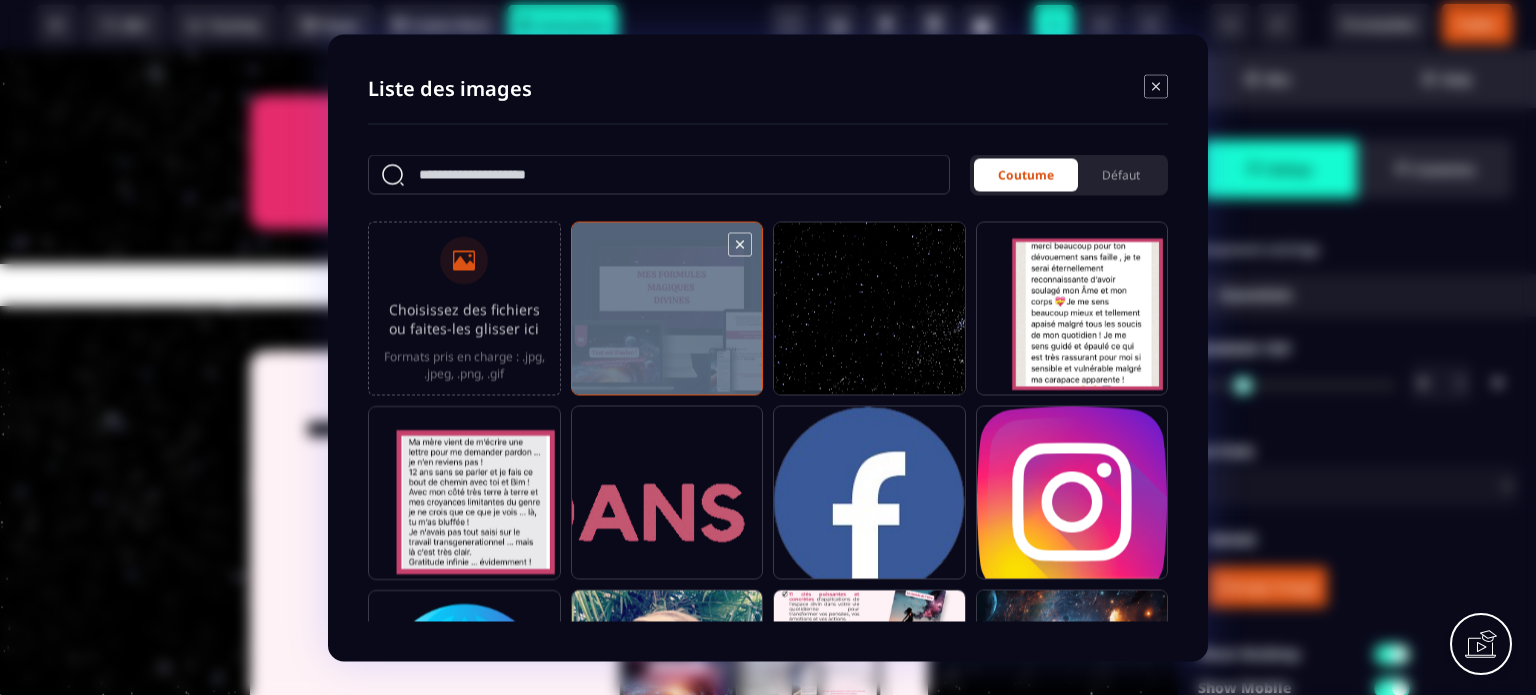 click at bounding box center [667, 317] 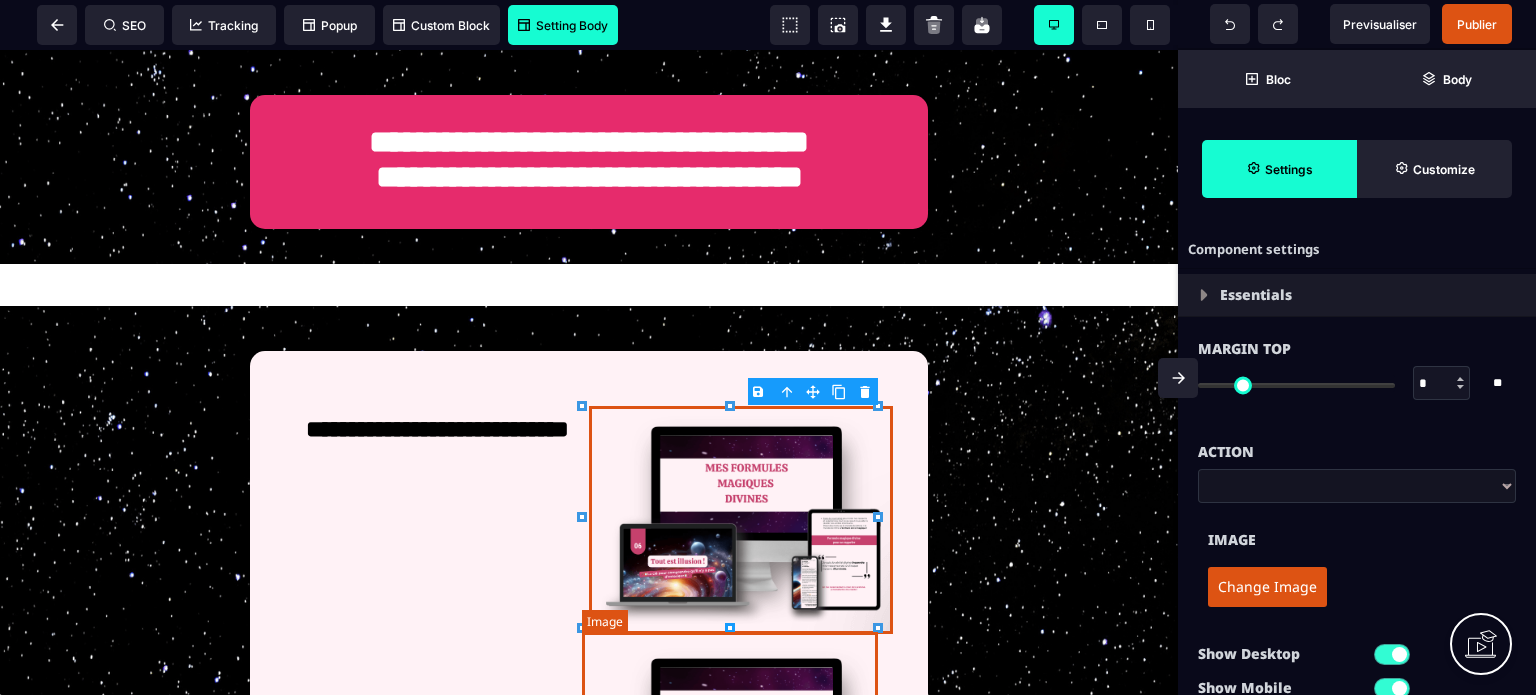 click at bounding box center (741, 752) 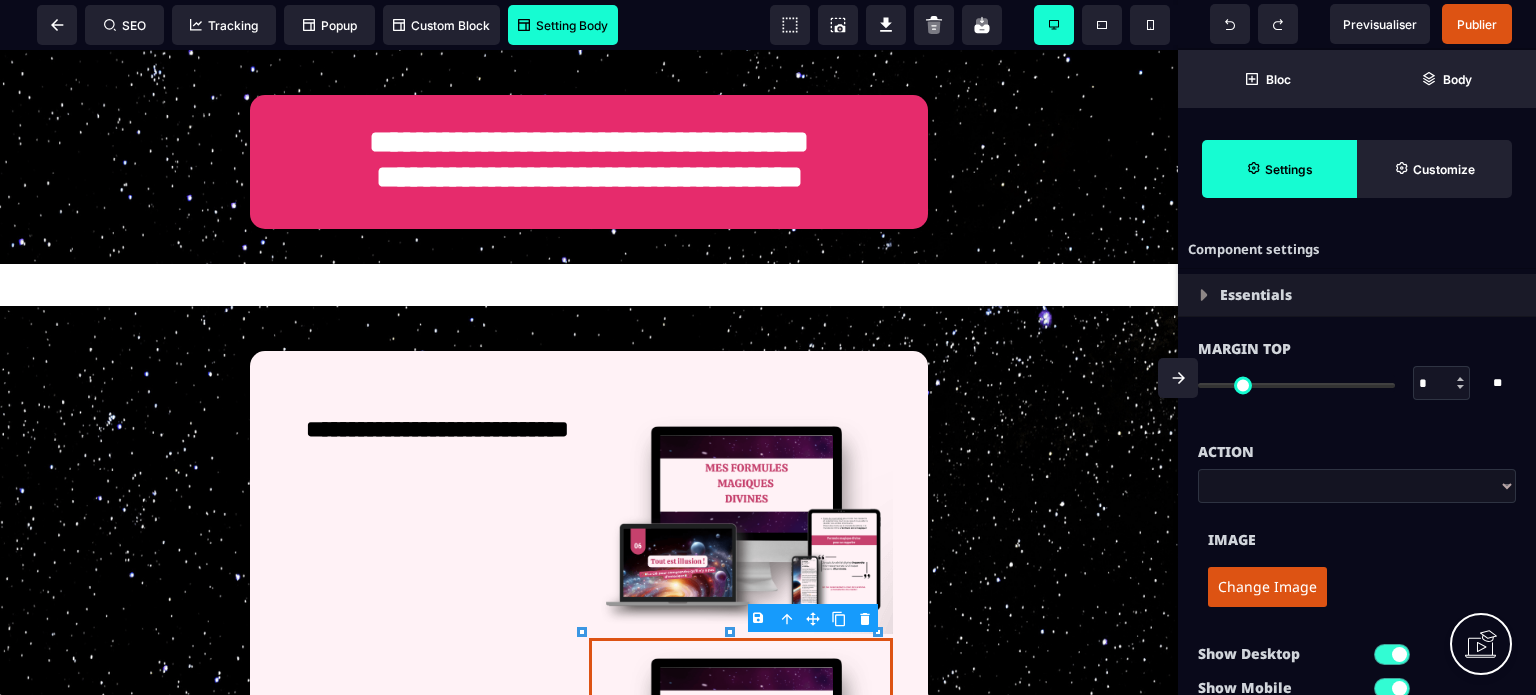 click on "B I U S
A *******
Image
SEO
Tracking
Popup" at bounding box center (768, 347) 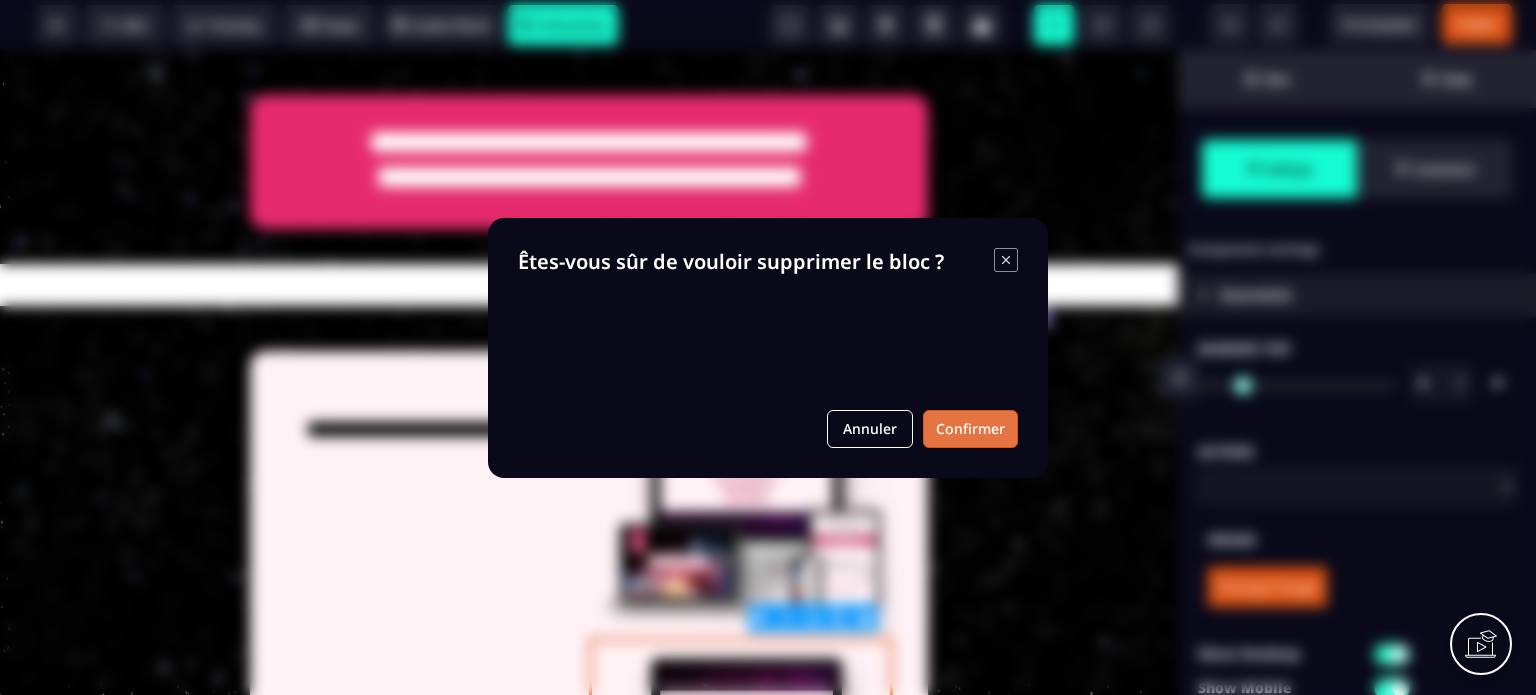 click on "Confirmer" at bounding box center (970, 429) 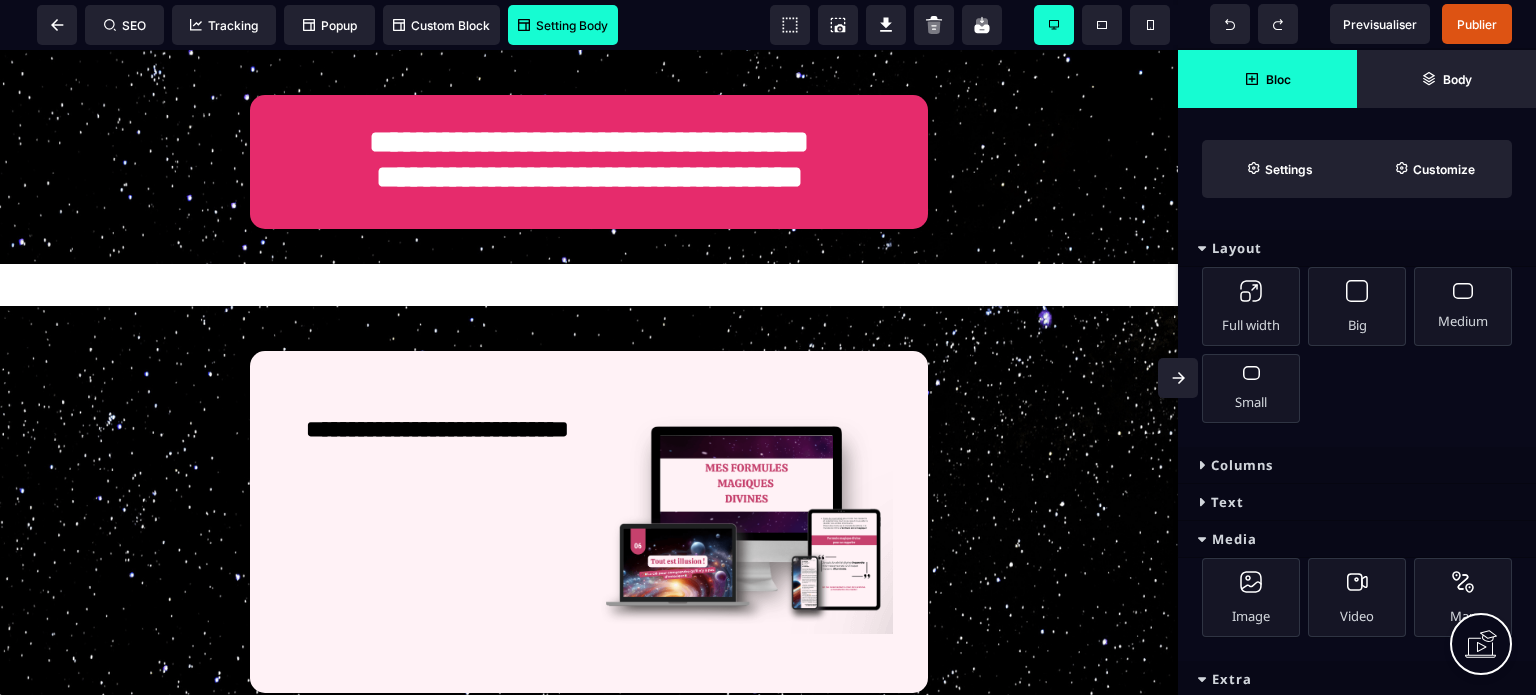 click on "Layout" at bounding box center [1357, 248] 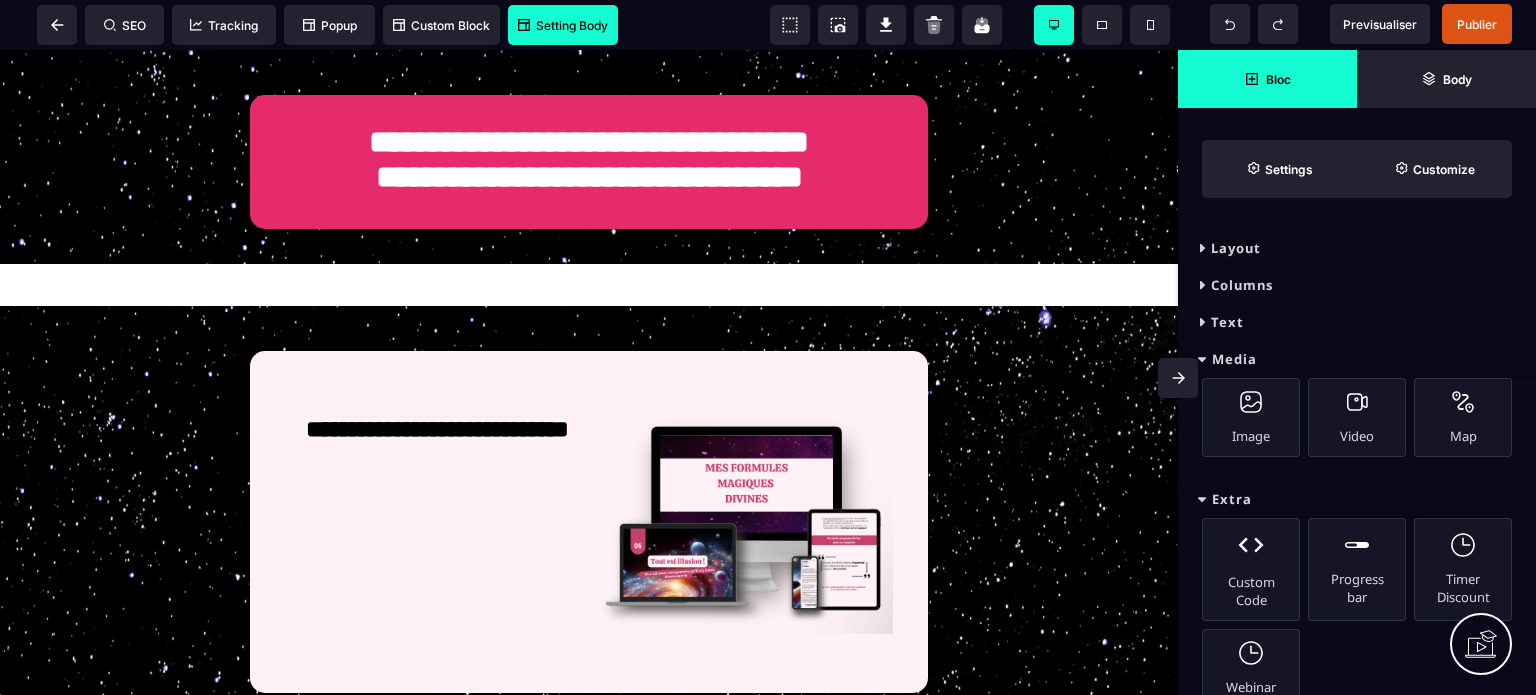 click on "Text" at bounding box center (1357, 322) 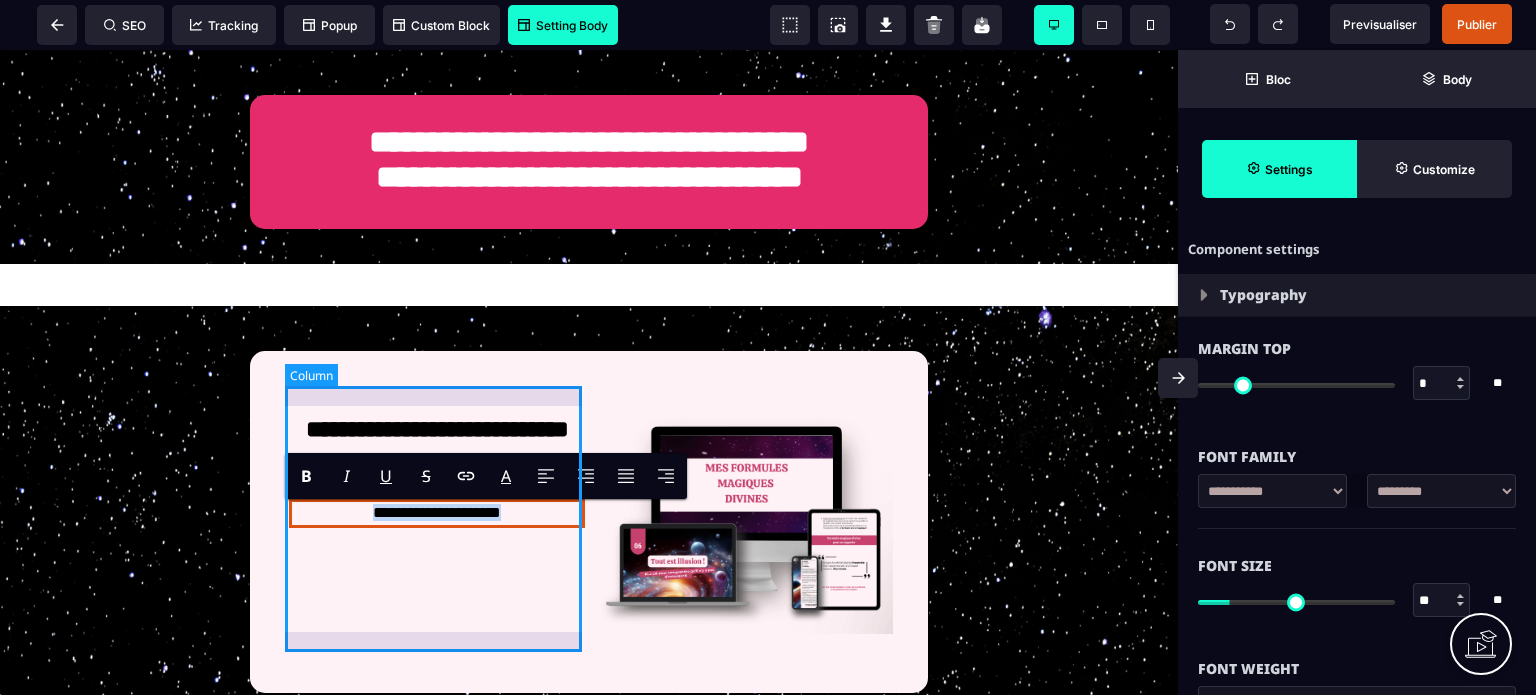 paste 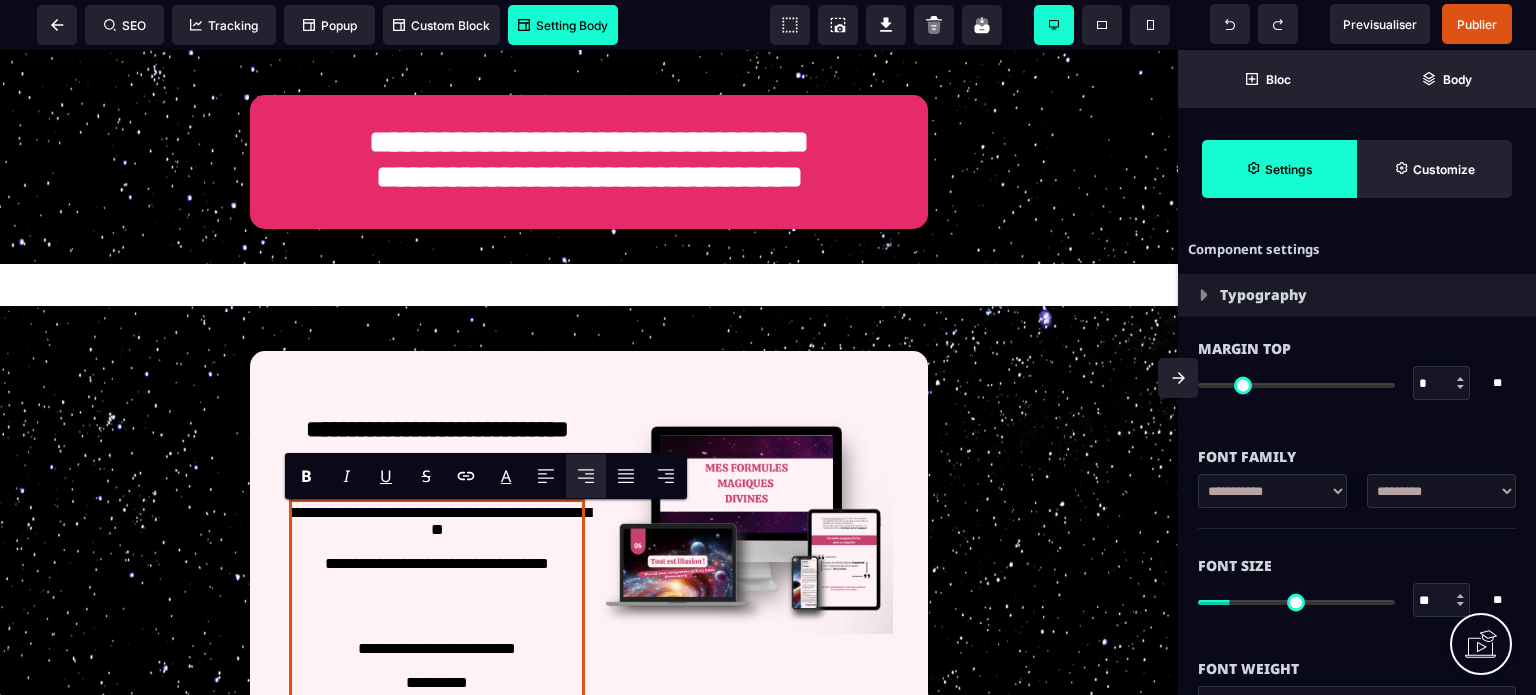 click on "**********" at bounding box center [1441, 491] 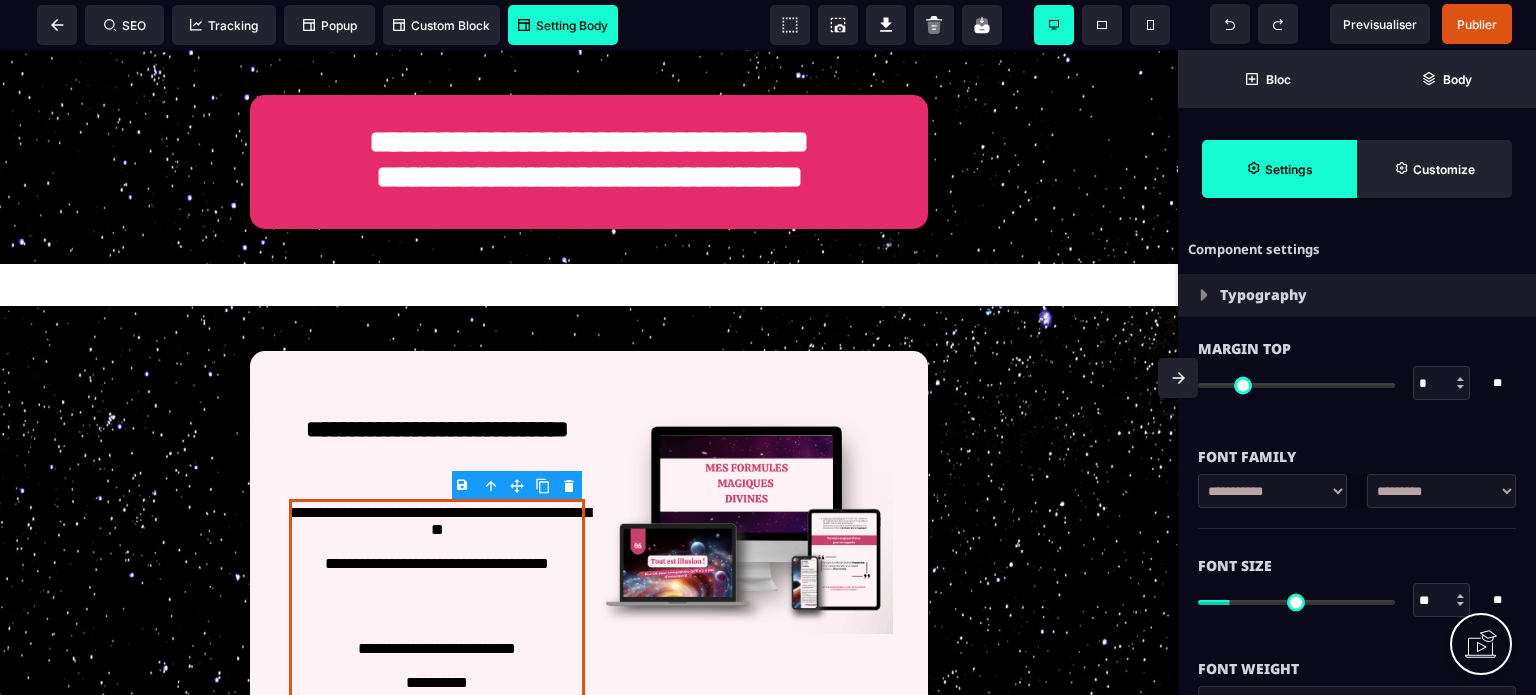 click on "**********" at bounding box center (1441, 491) 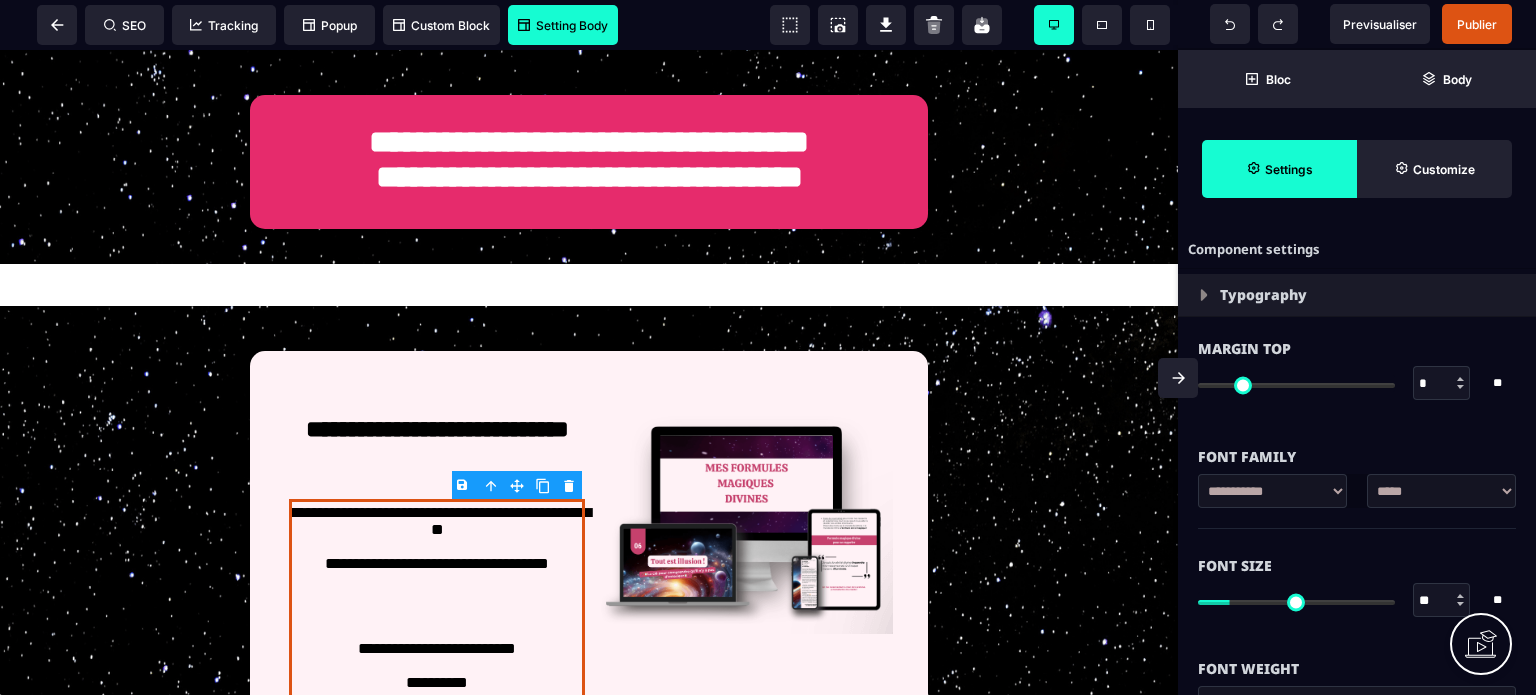 click on "**********" at bounding box center (1441, 491) 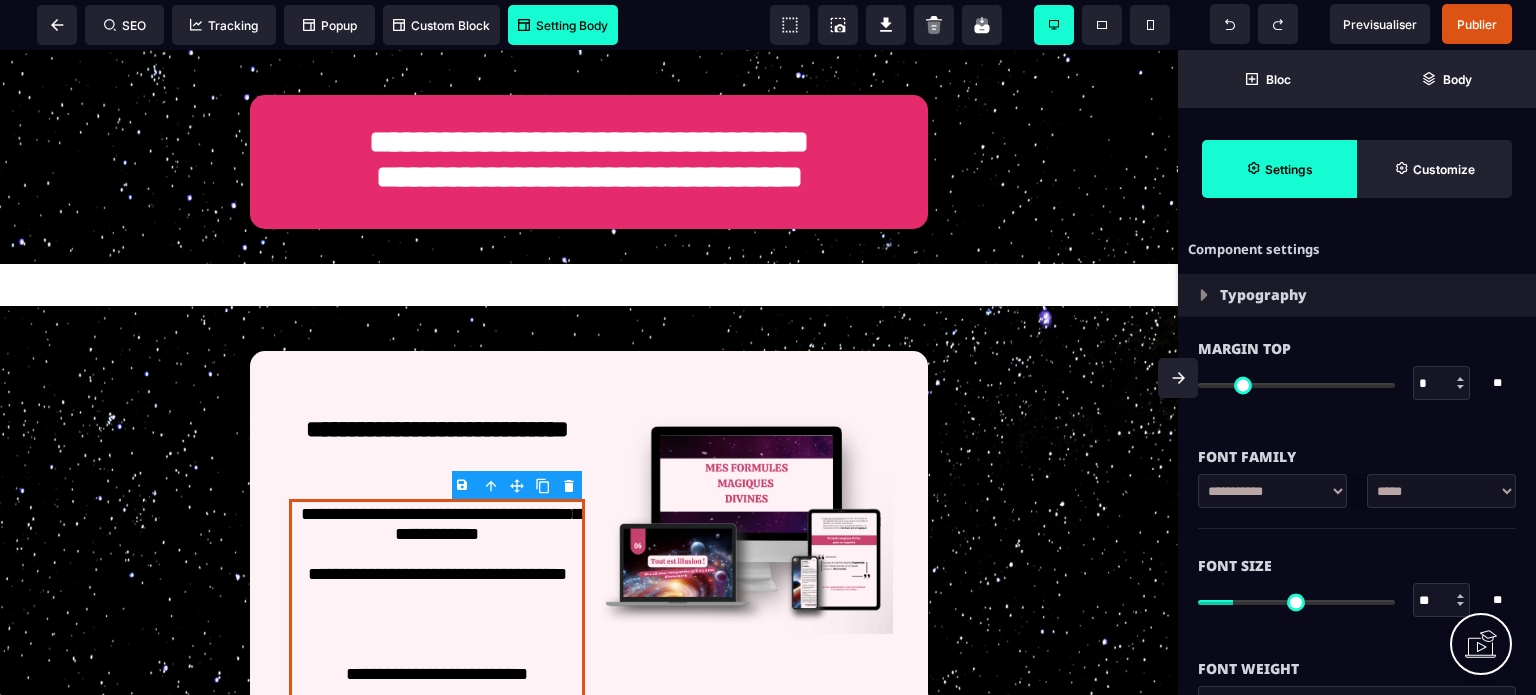 click on "Font Size
**
*
**
All" at bounding box center (1357, 585) 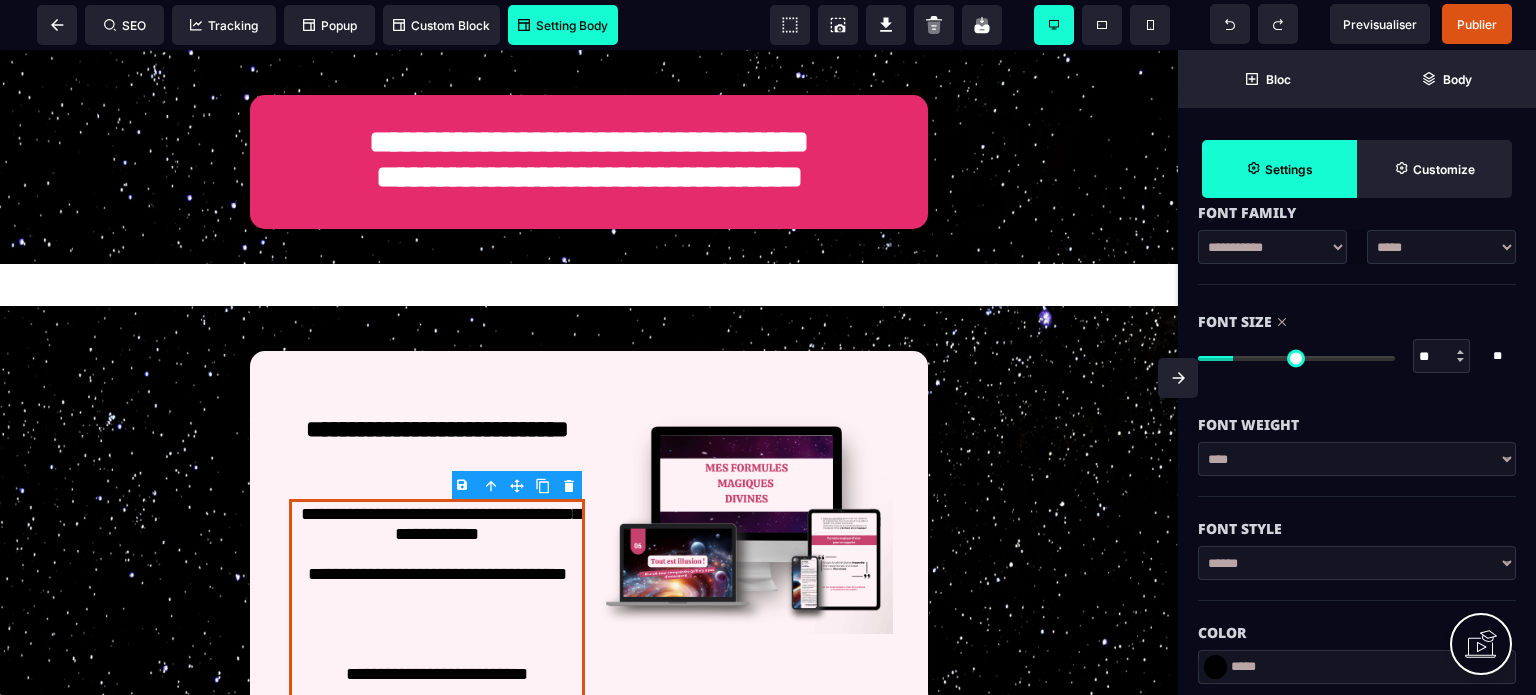 scroll, scrollTop: 200, scrollLeft: 0, axis: vertical 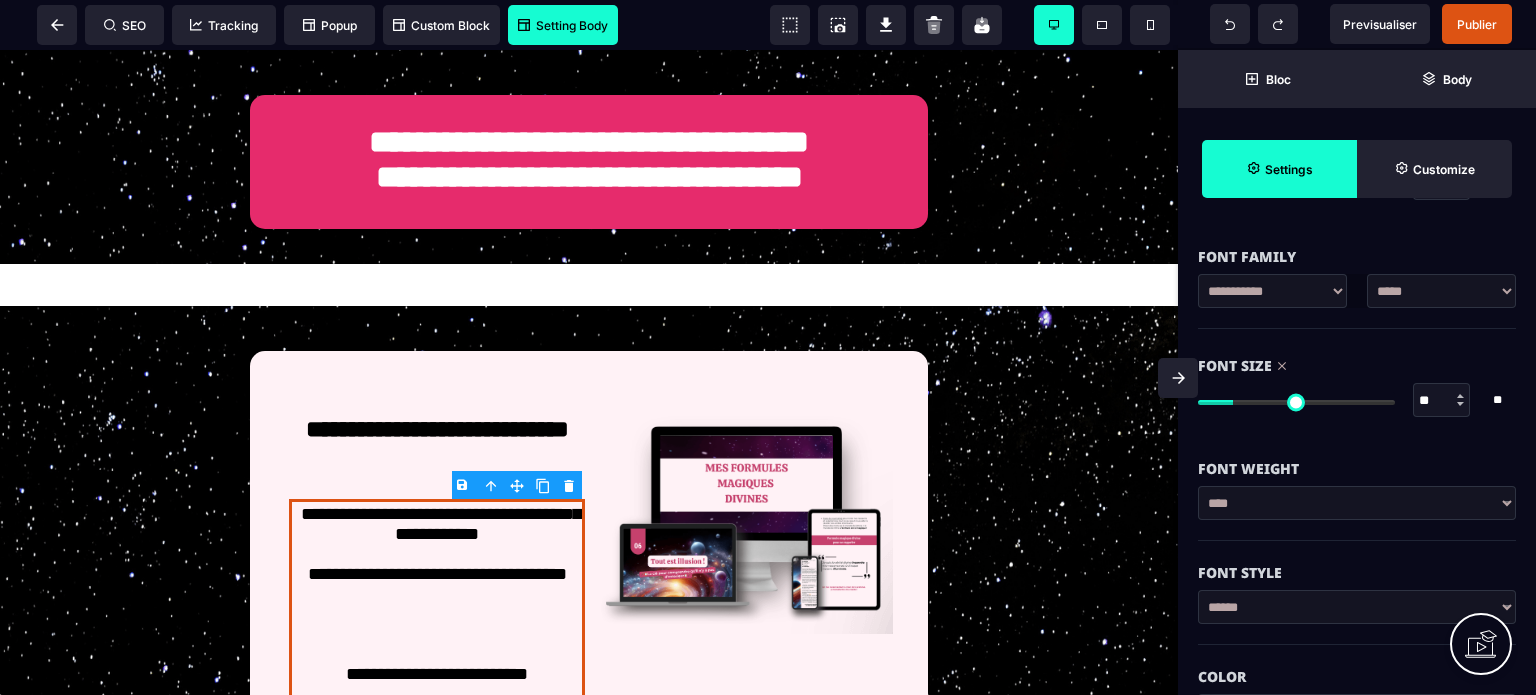 drag, startPoint x: 1449, startPoint y: 387, endPoint x: 1385, endPoint y: 414, distance: 69.46222 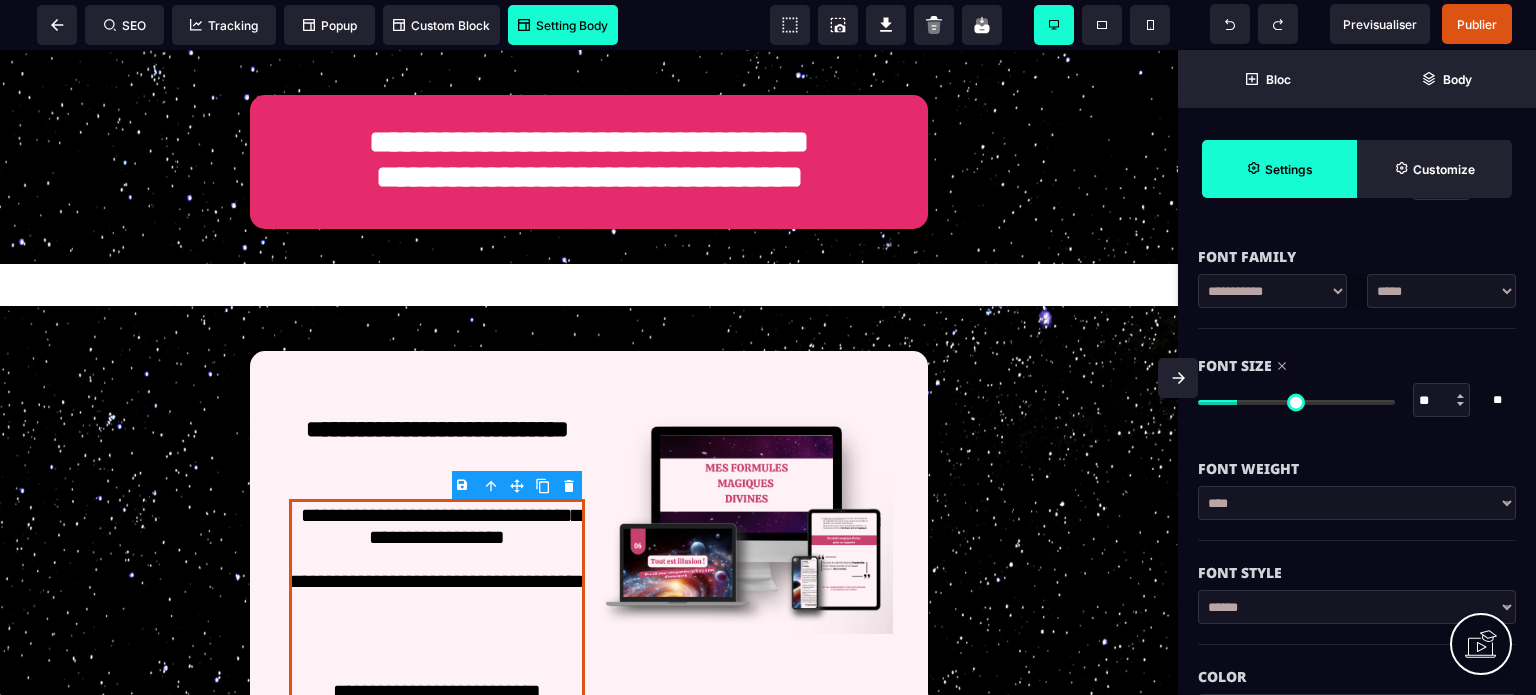 click on "Font Style" at bounding box center (1357, 573) 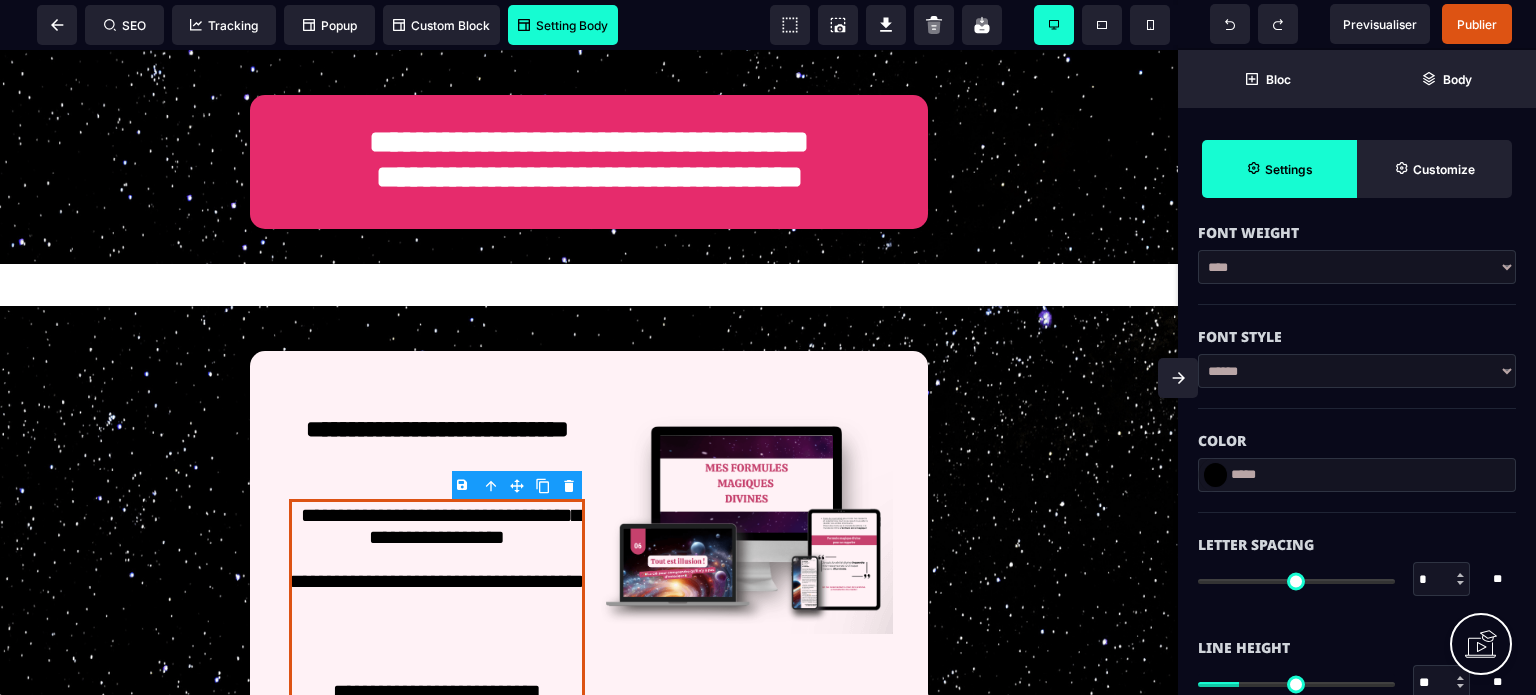 scroll, scrollTop: 560, scrollLeft: 0, axis: vertical 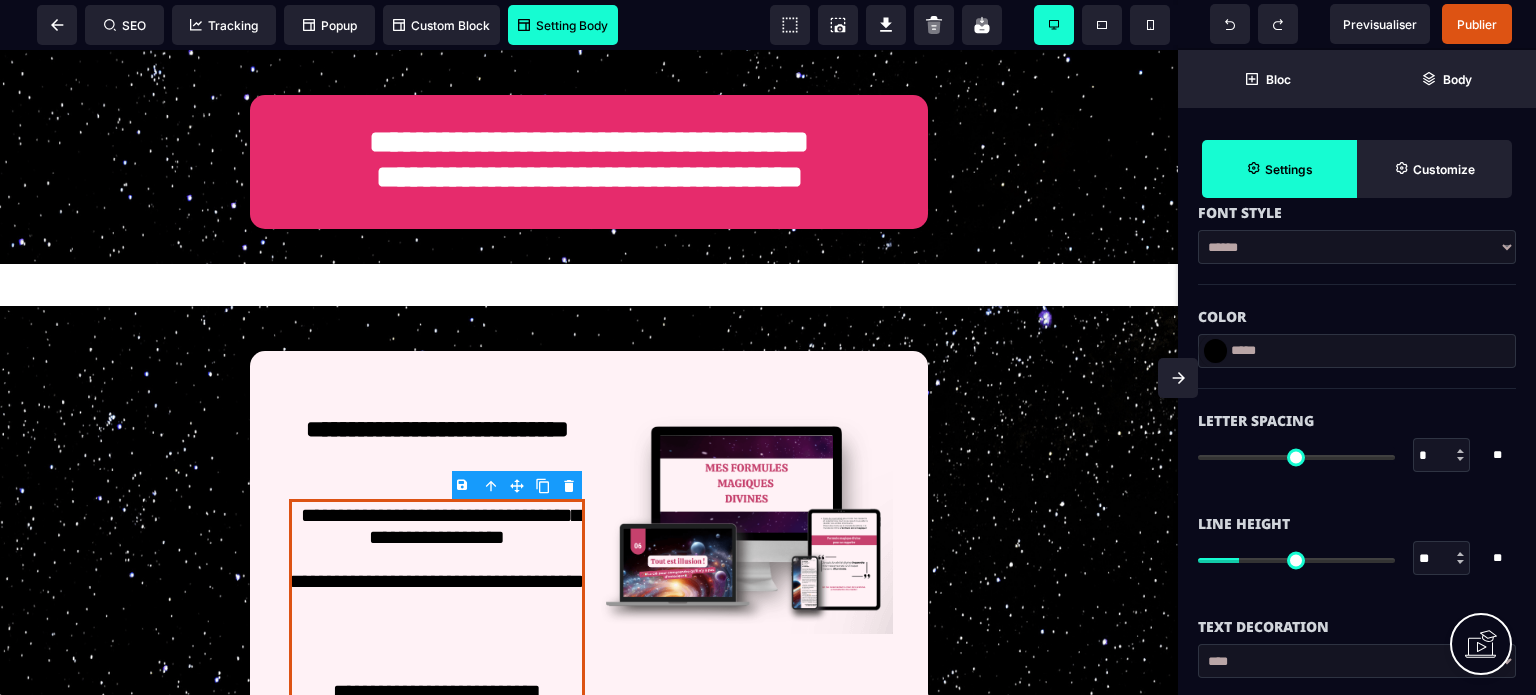 drag, startPoint x: 1443, startPoint y: 547, endPoint x: 1368, endPoint y: 550, distance: 75.059975 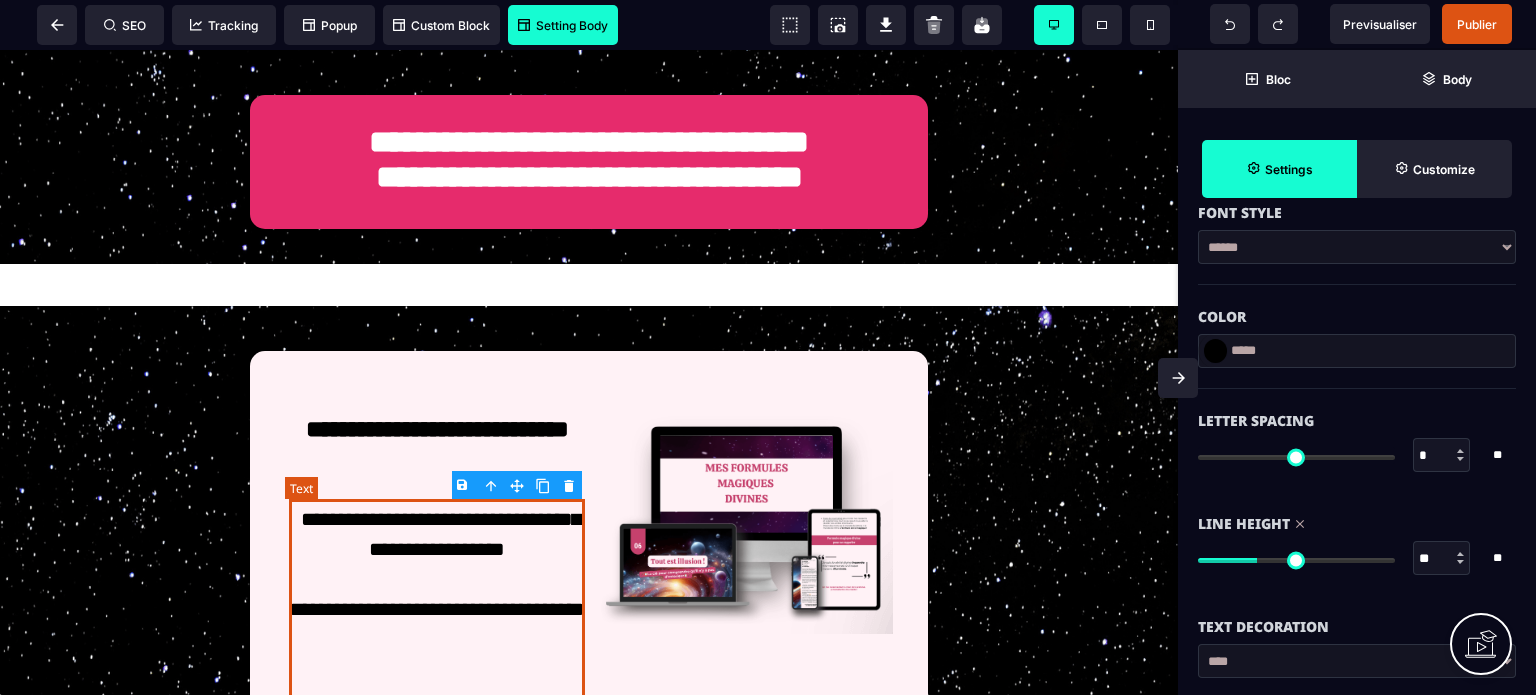 click on "**********" at bounding box center (437, 714) 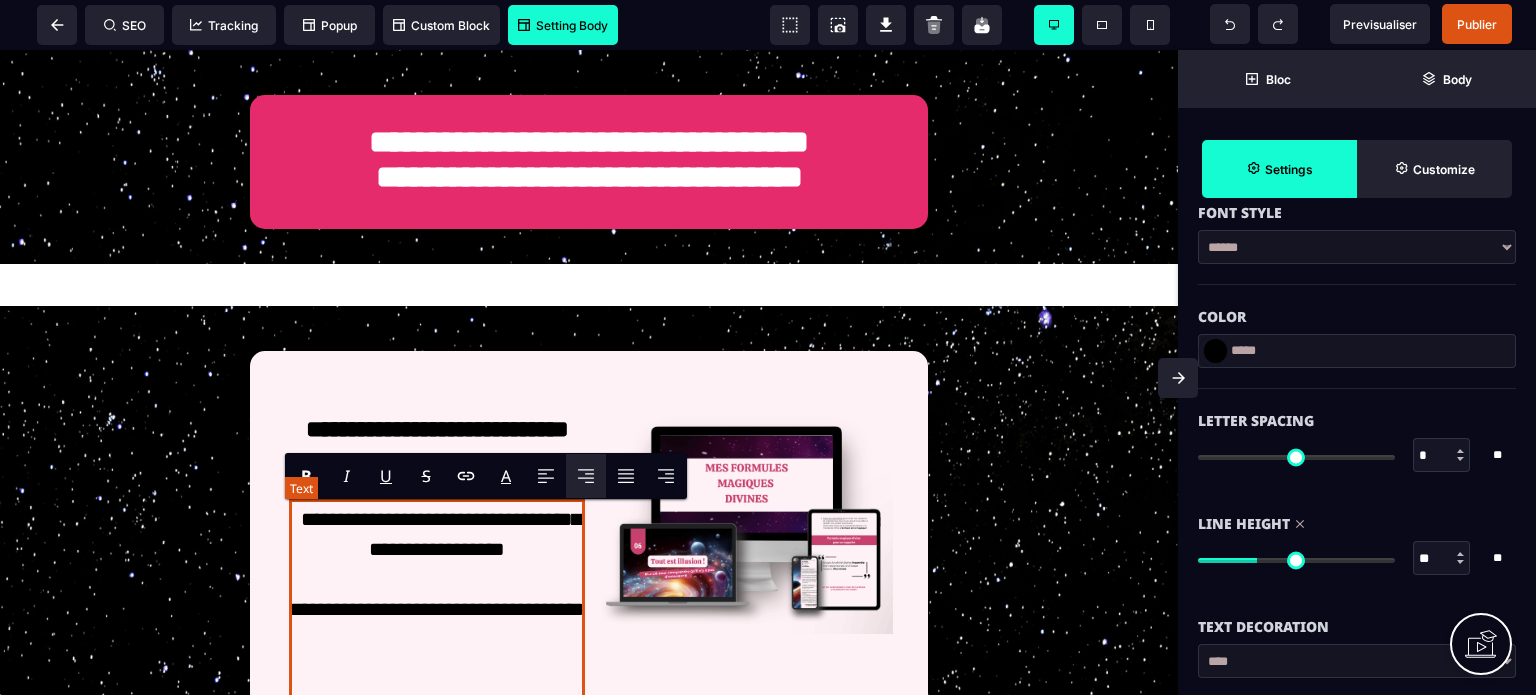 click on "**********" at bounding box center (437, 714) 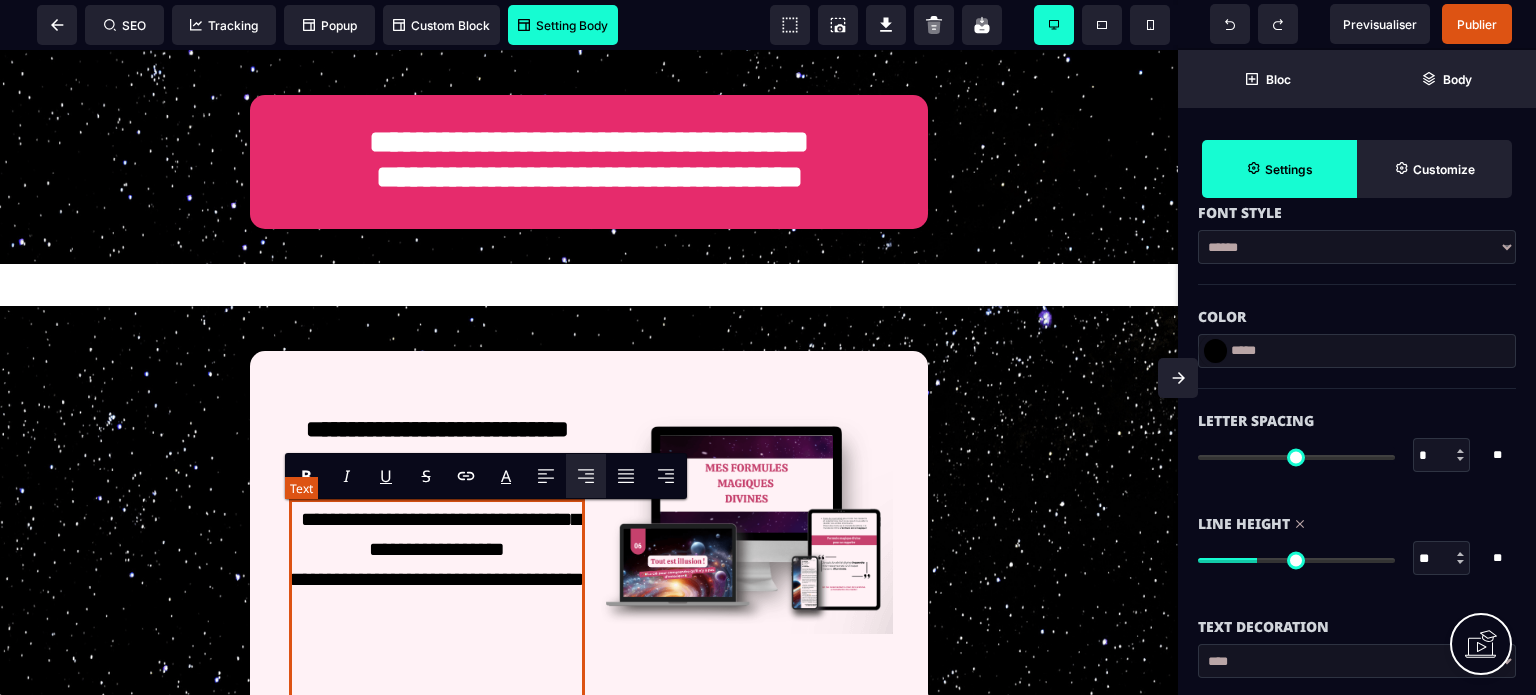 click on "**********" at bounding box center (437, 699) 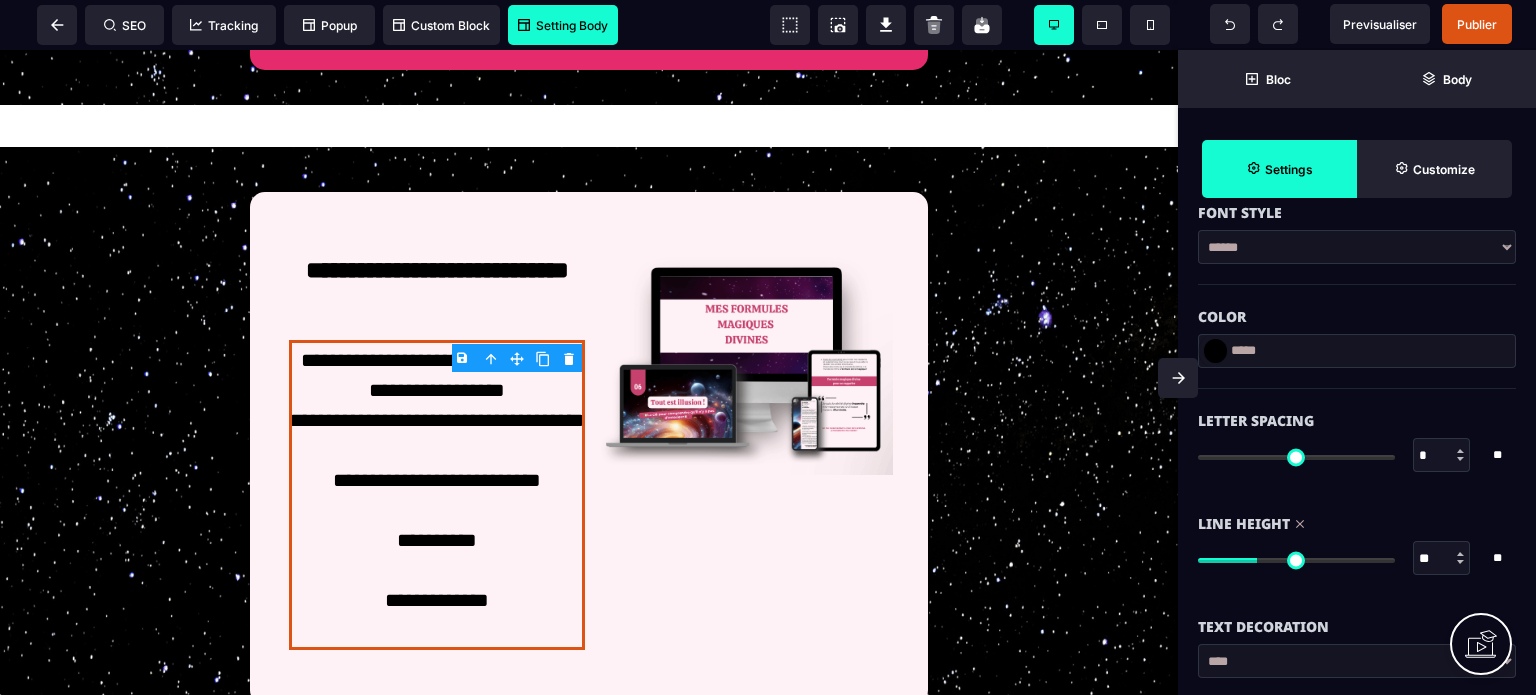 scroll, scrollTop: 160, scrollLeft: 0, axis: vertical 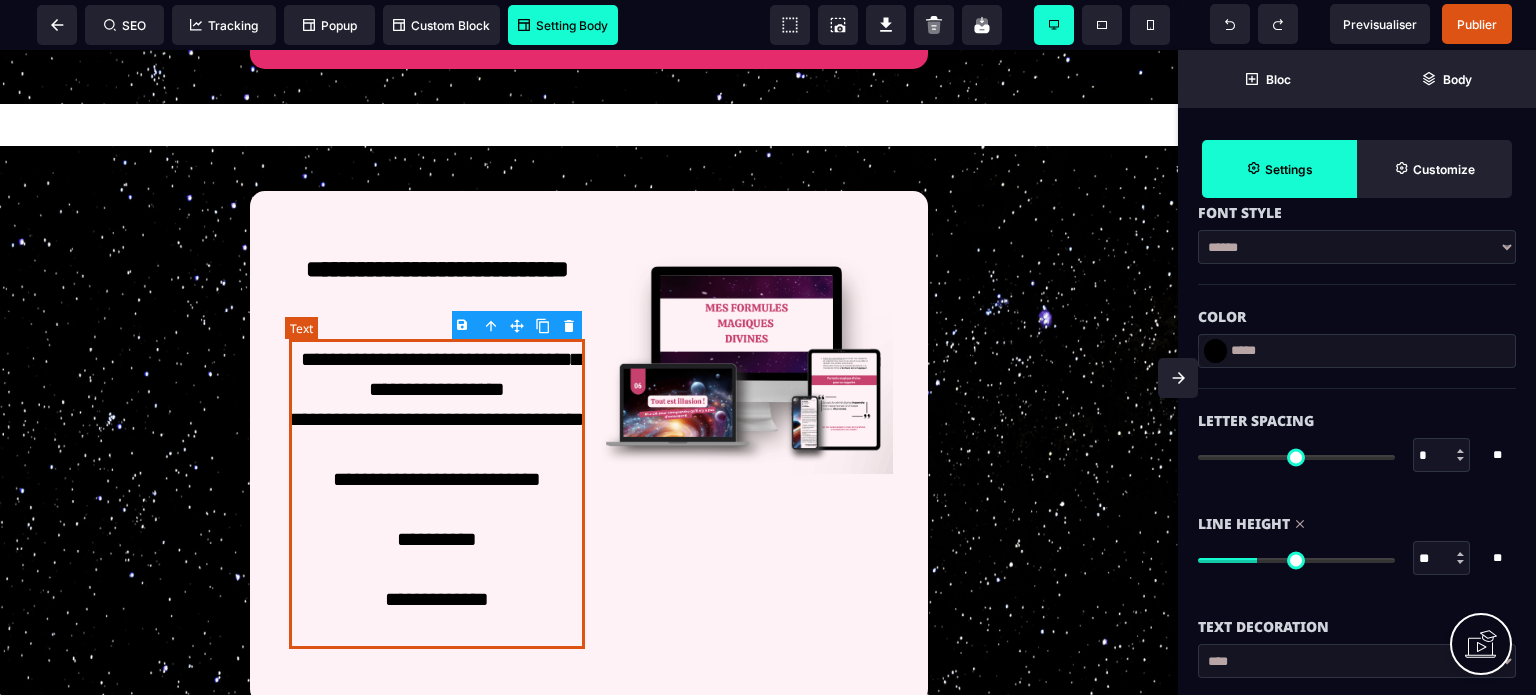 click on "**********" at bounding box center (437, 494) 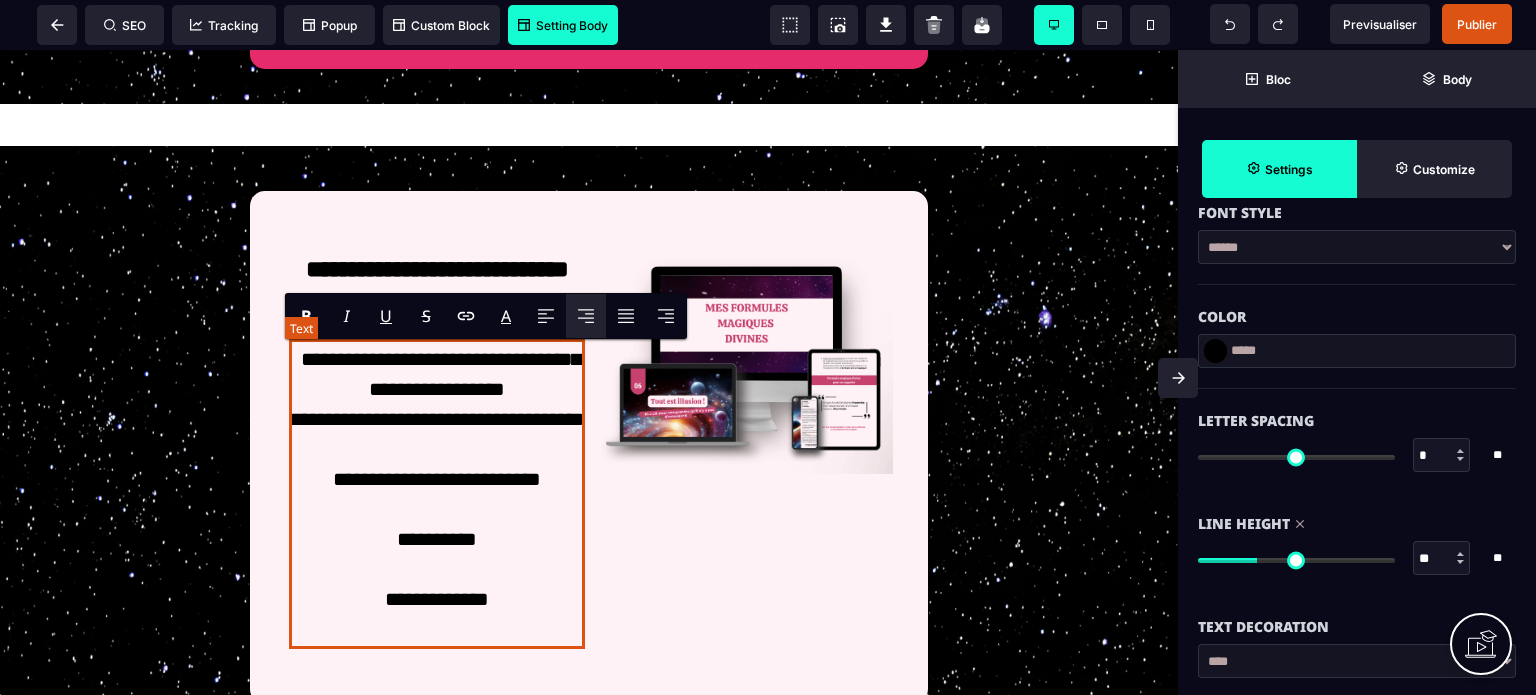click on "**********" at bounding box center (437, 494) 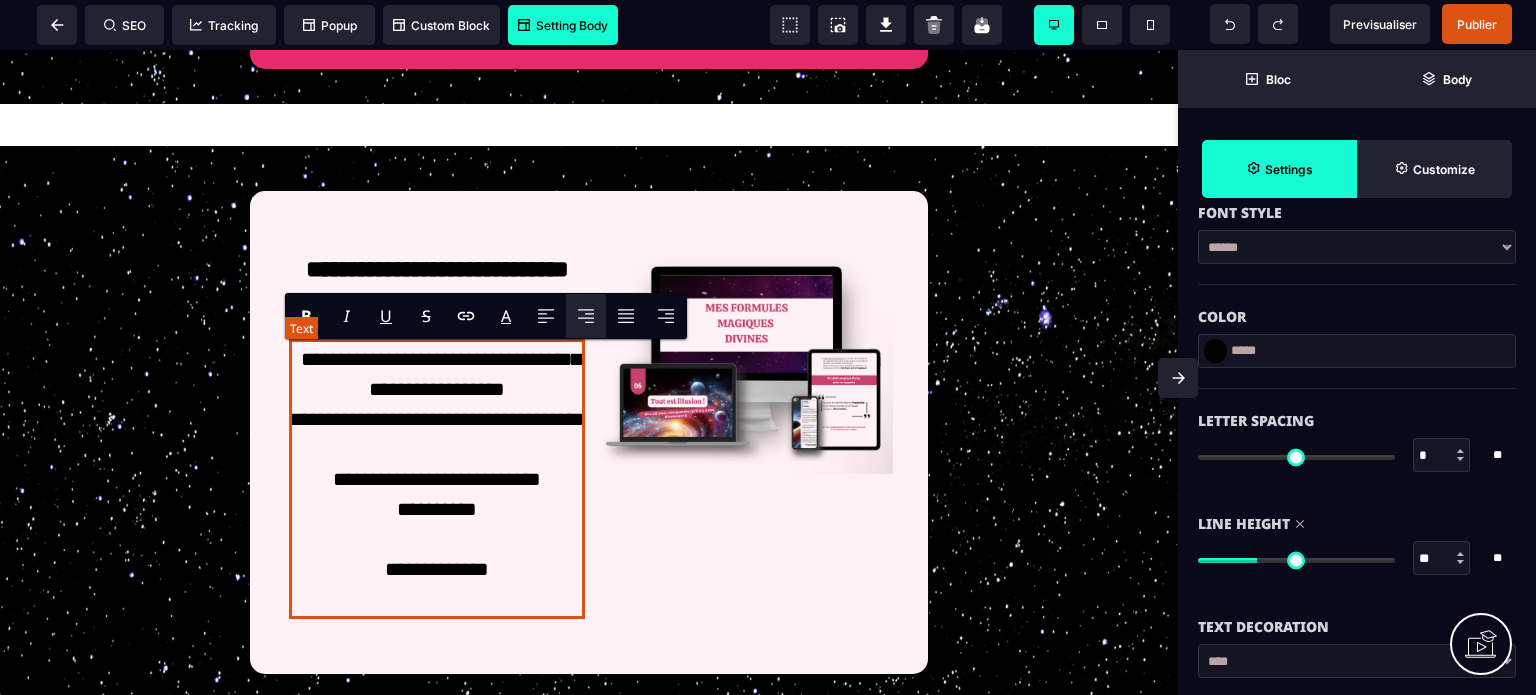 click on "**********" at bounding box center (437, 479) 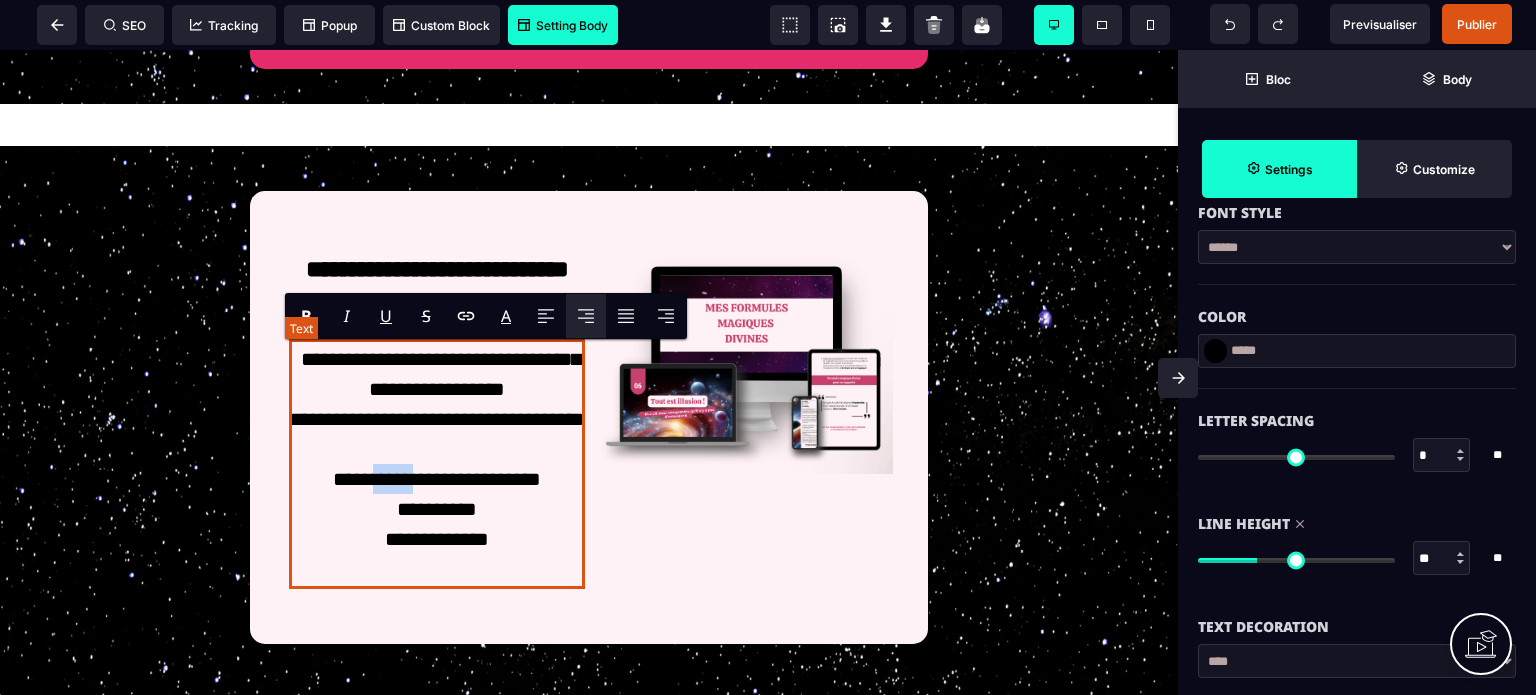 drag, startPoint x: 405, startPoint y: 509, endPoint x: 346, endPoint y: 511, distance: 59.03389 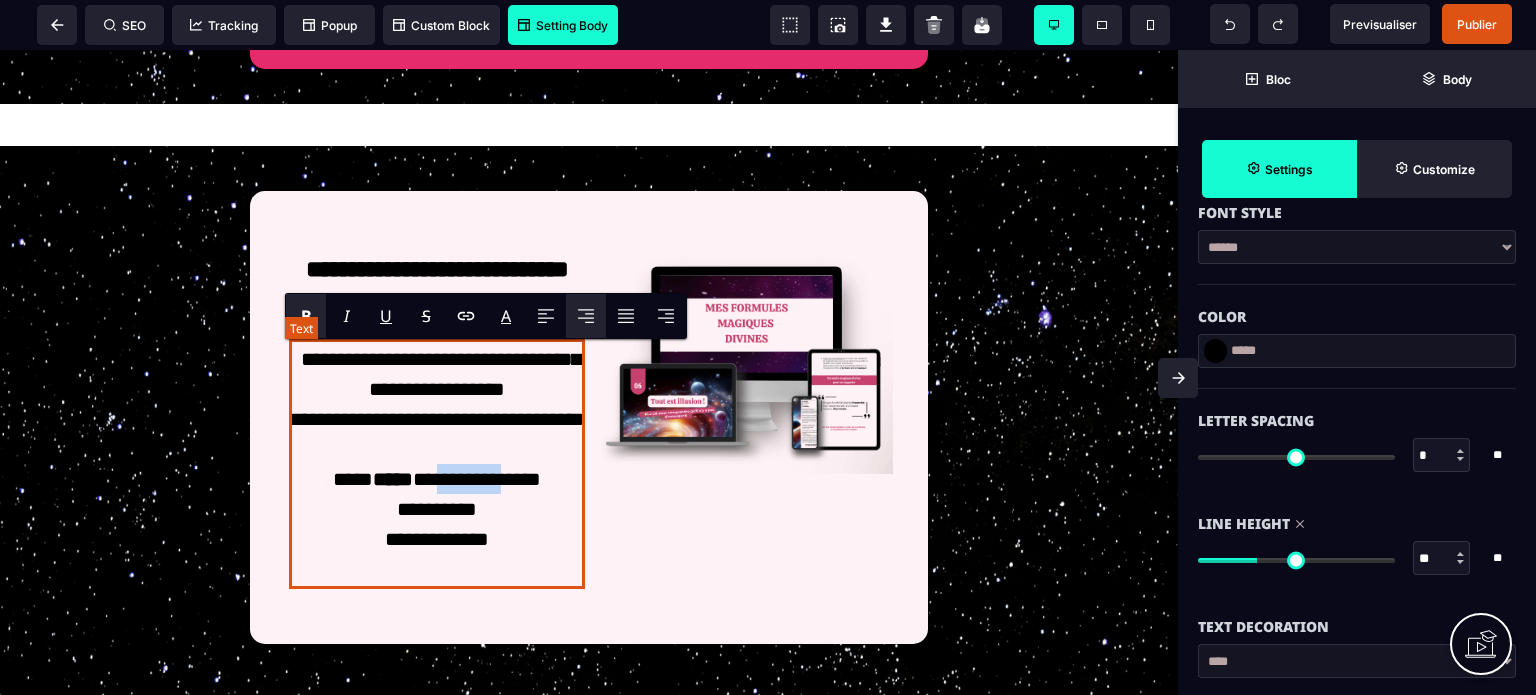 drag, startPoint x: 508, startPoint y: 514, endPoint x: 432, endPoint y: 512, distance: 76.02631 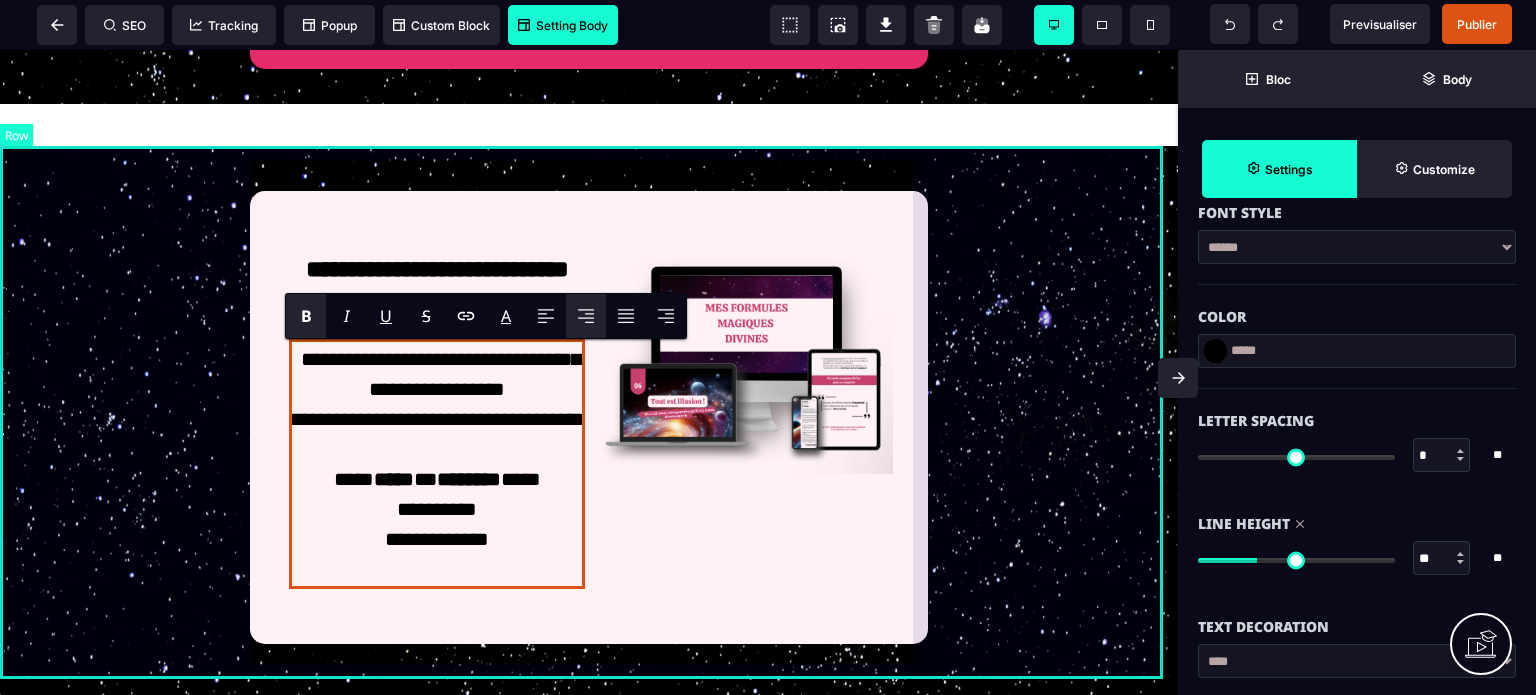 click on "**********" at bounding box center [589, 413] 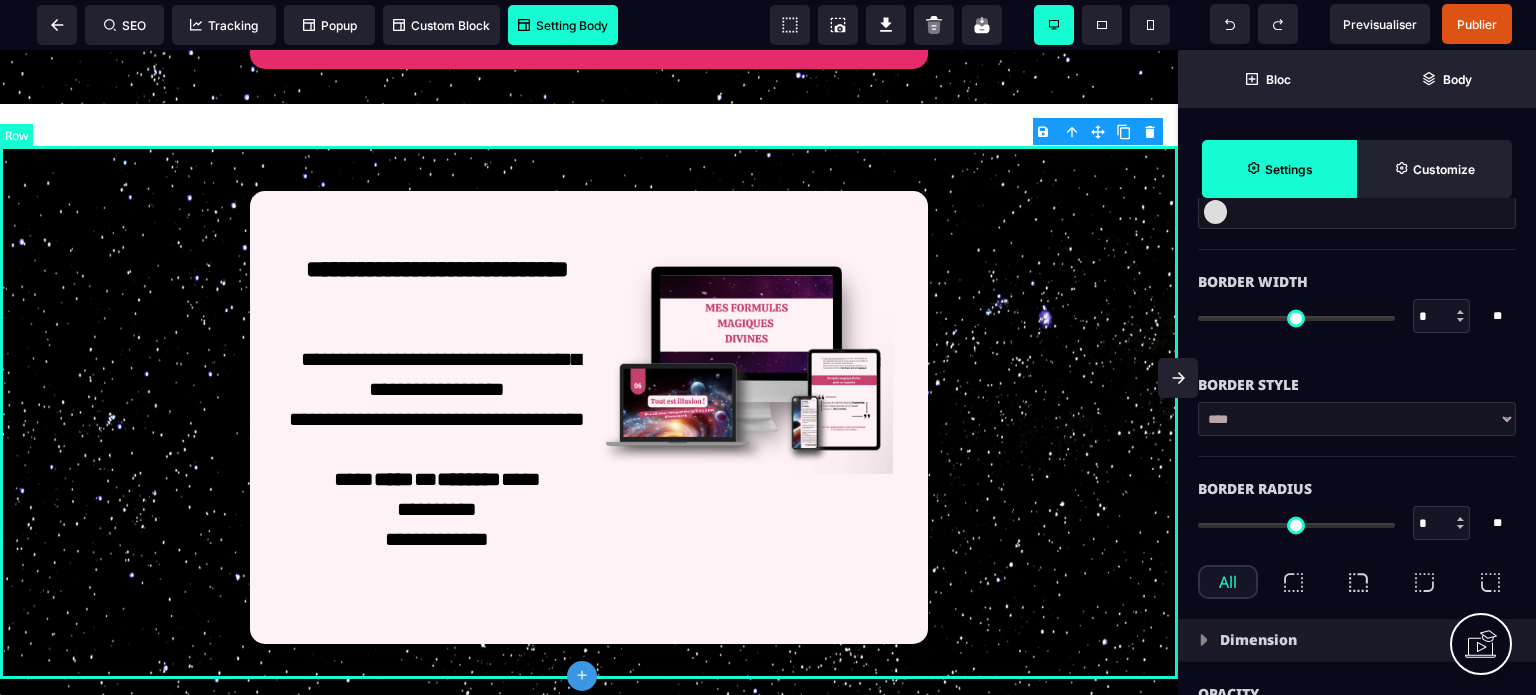 scroll, scrollTop: 0, scrollLeft: 0, axis: both 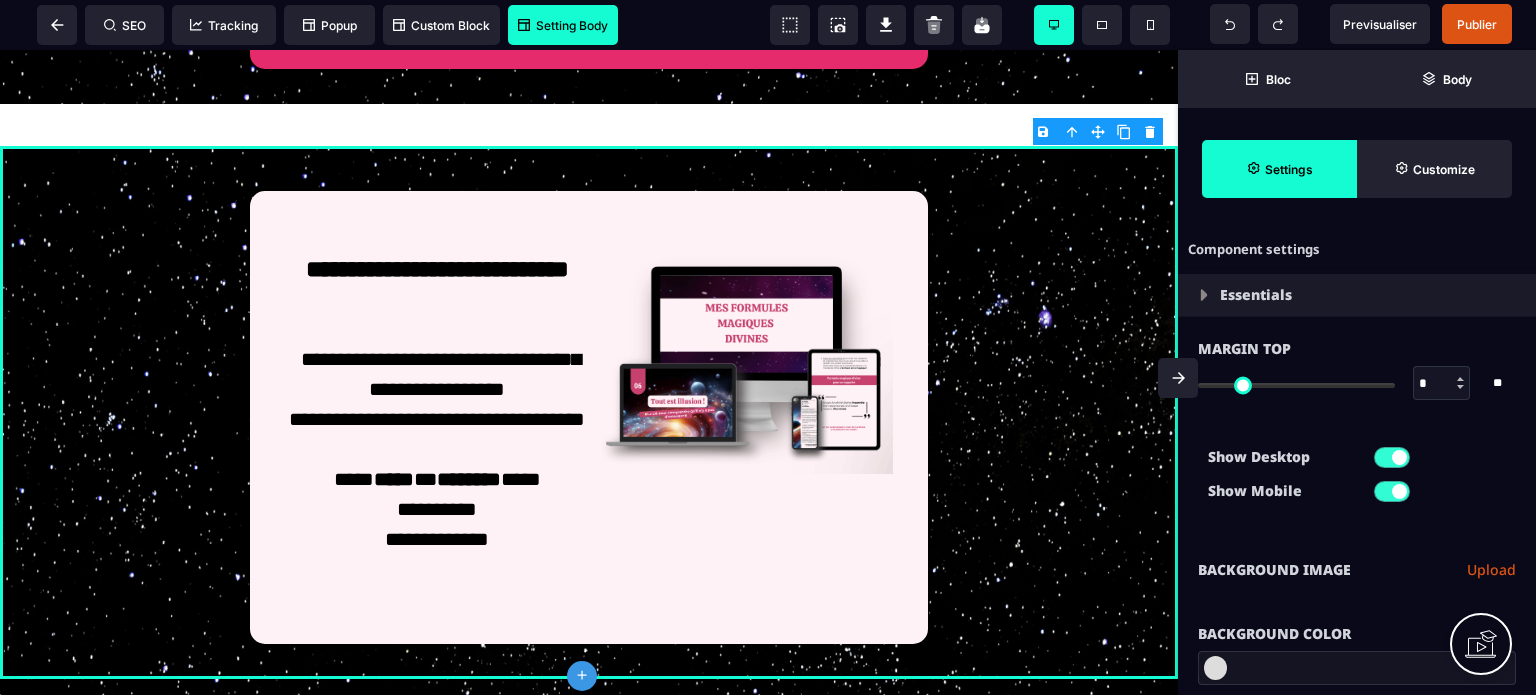 click at bounding box center [1178, 378] 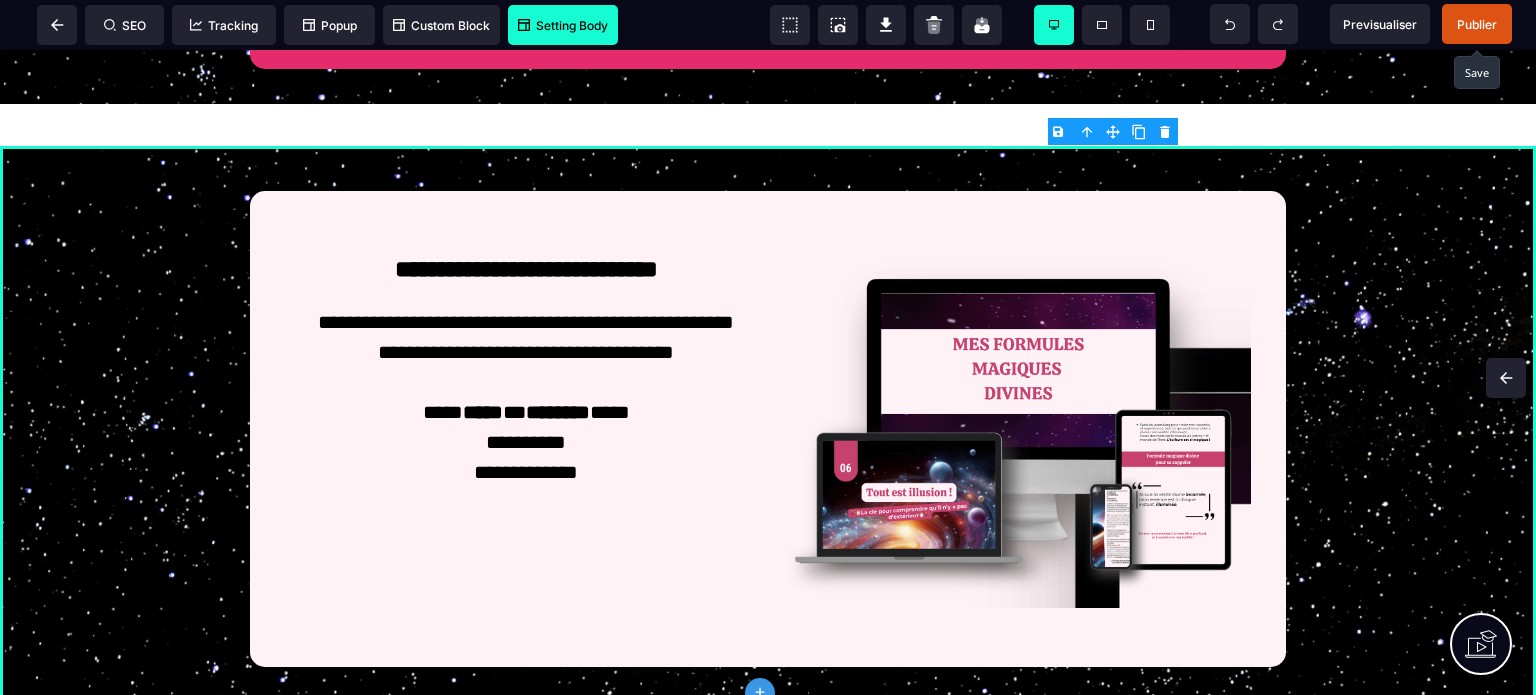 click on "Publier" at bounding box center (1477, 24) 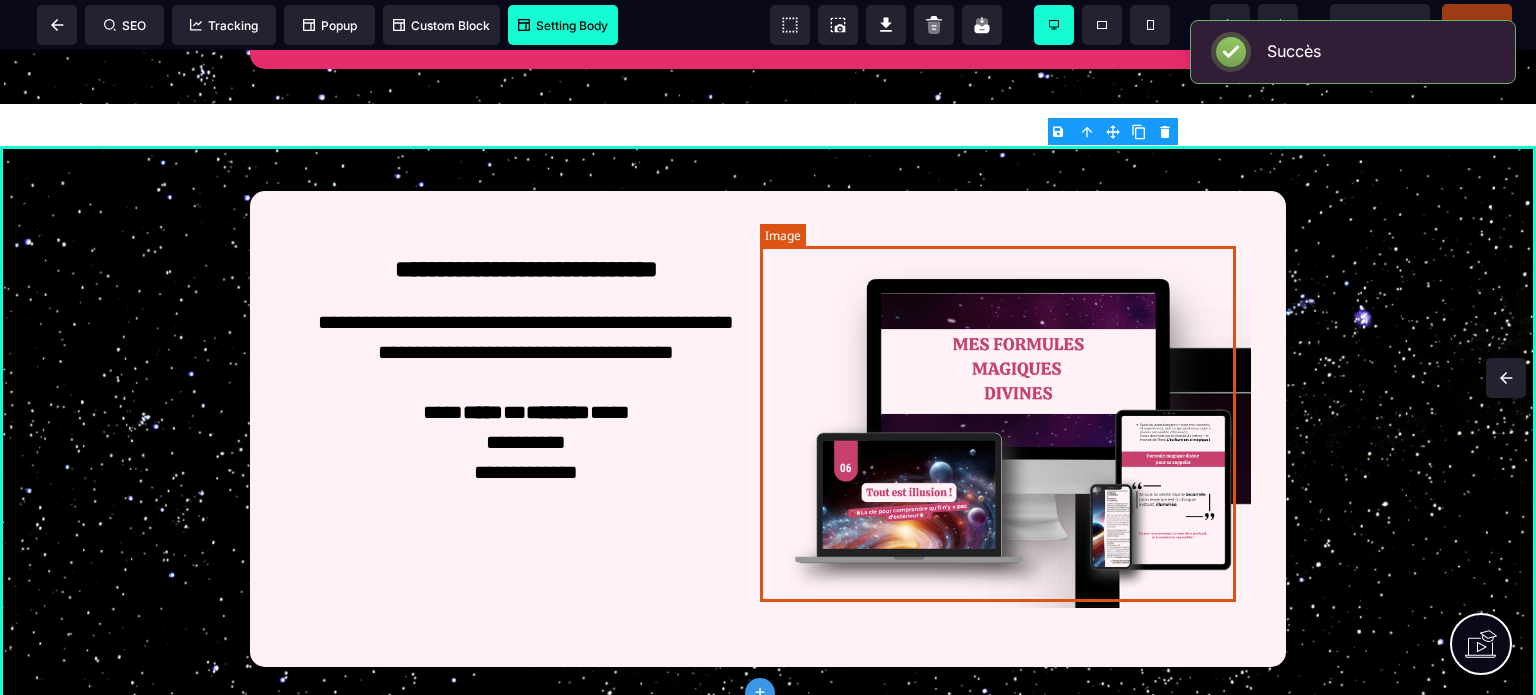click at bounding box center (1009, 427) 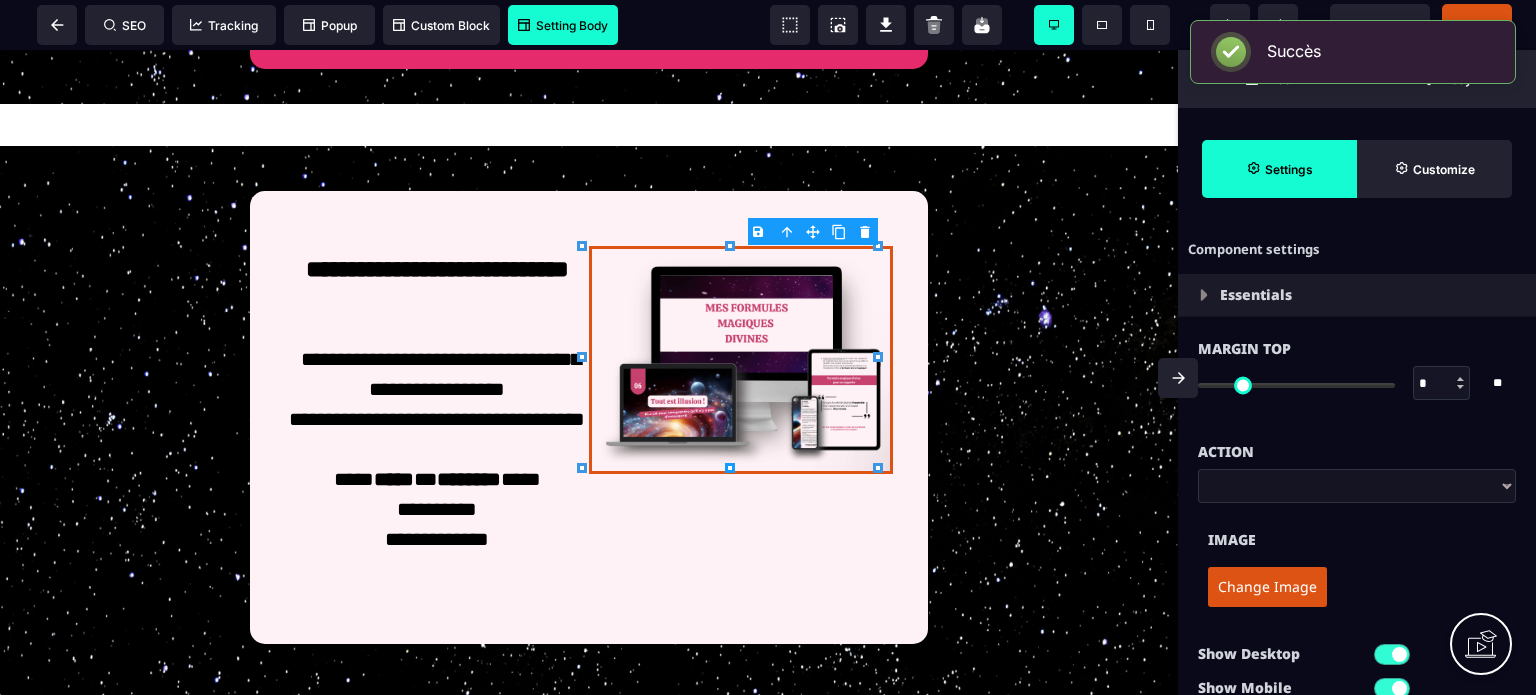 click on "Change Image" at bounding box center (1357, 587) 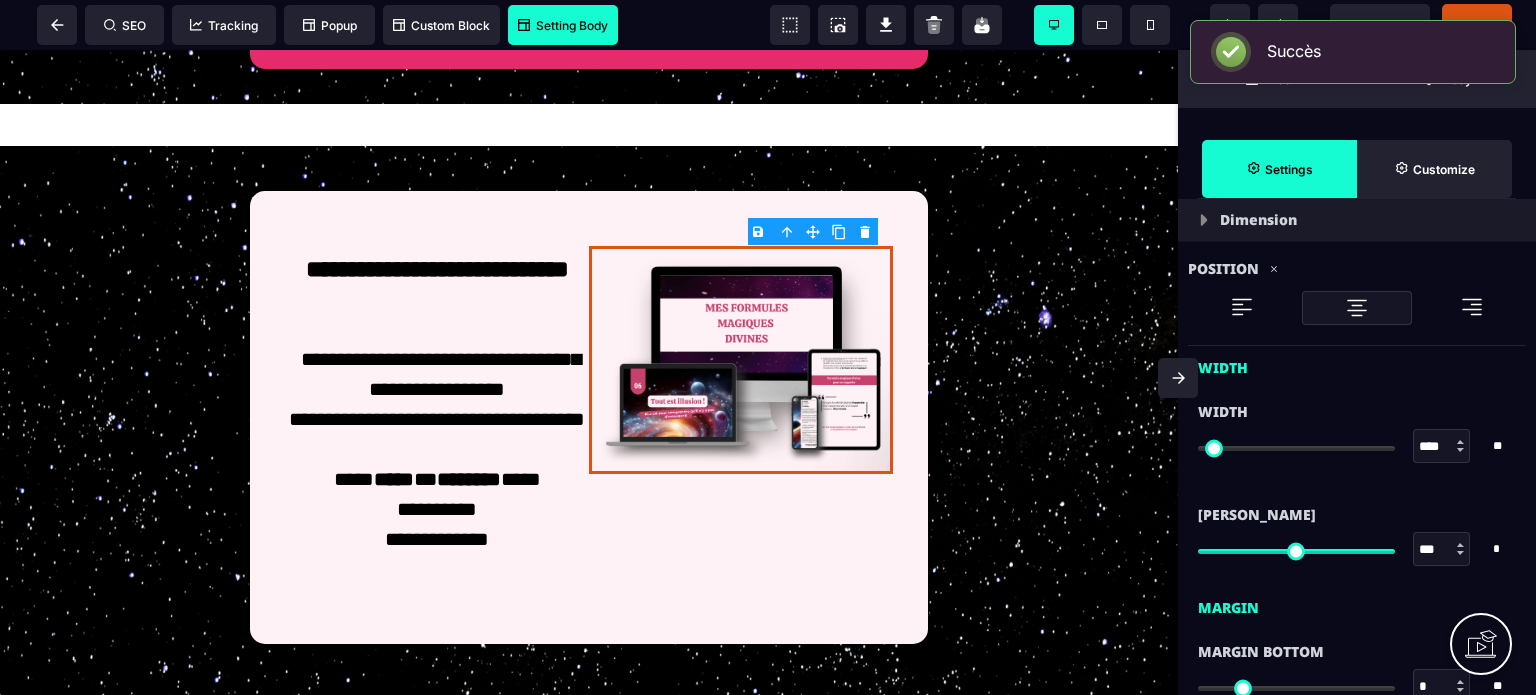 scroll, scrollTop: 640, scrollLeft: 0, axis: vertical 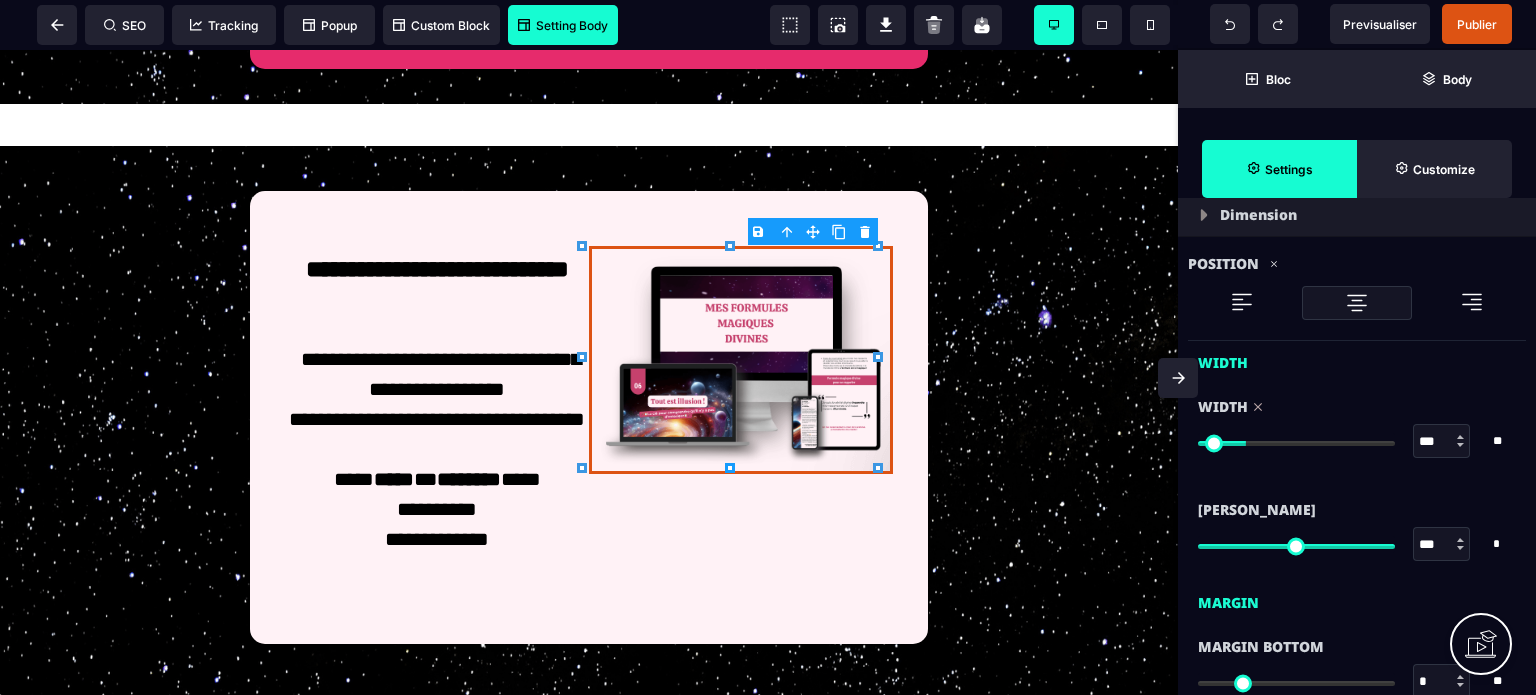 drag, startPoint x: 1206, startPoint y: 437, endPoint x: 1250, endPoint y: 444, distance: 44.553337 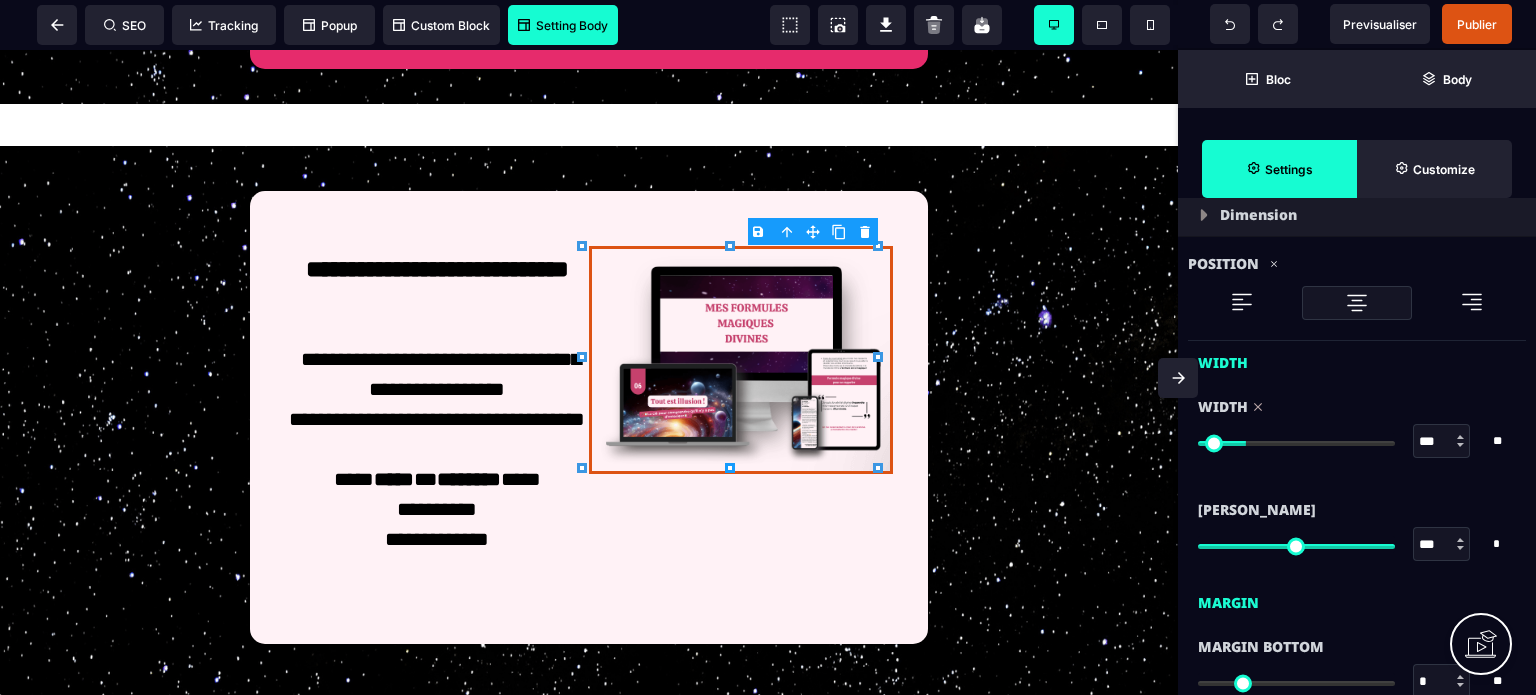 click at bounding box center [1296, 443] 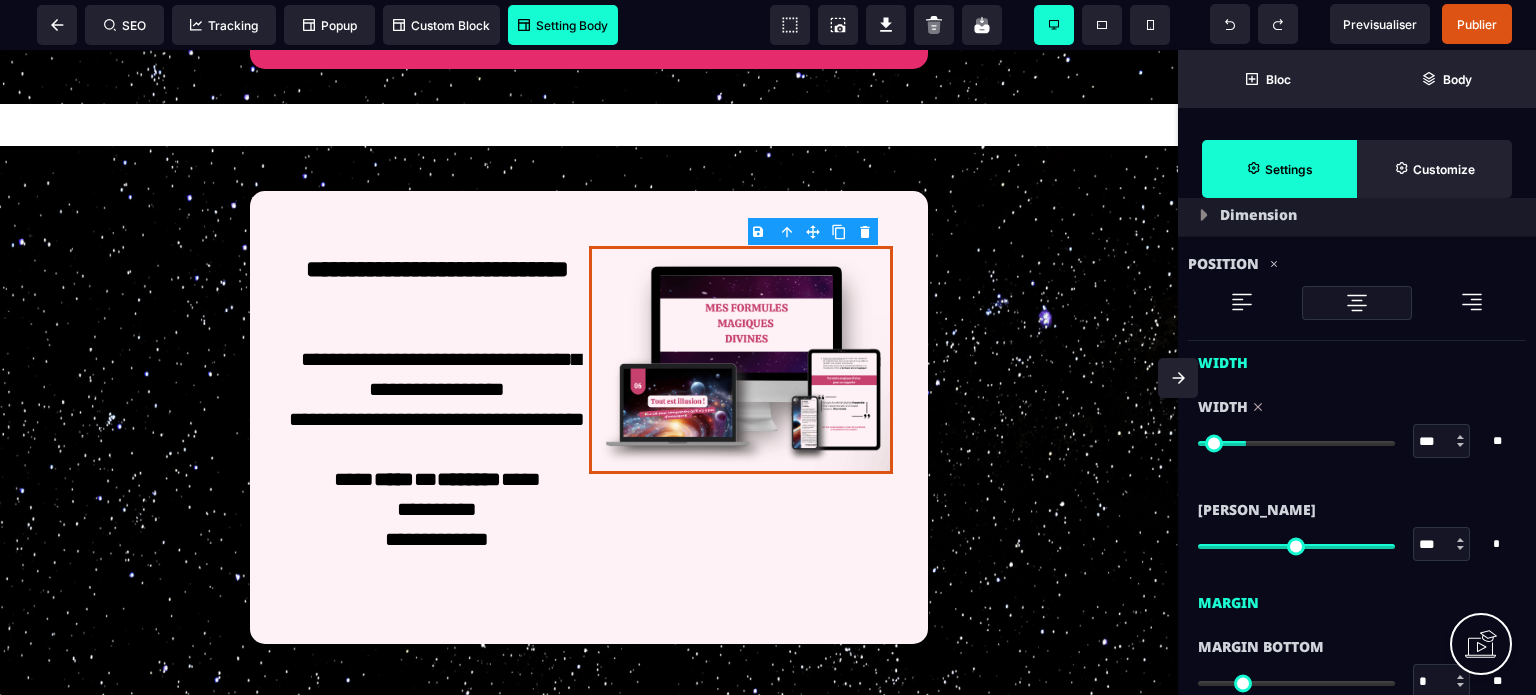 click at bounding box center (1178, 378) 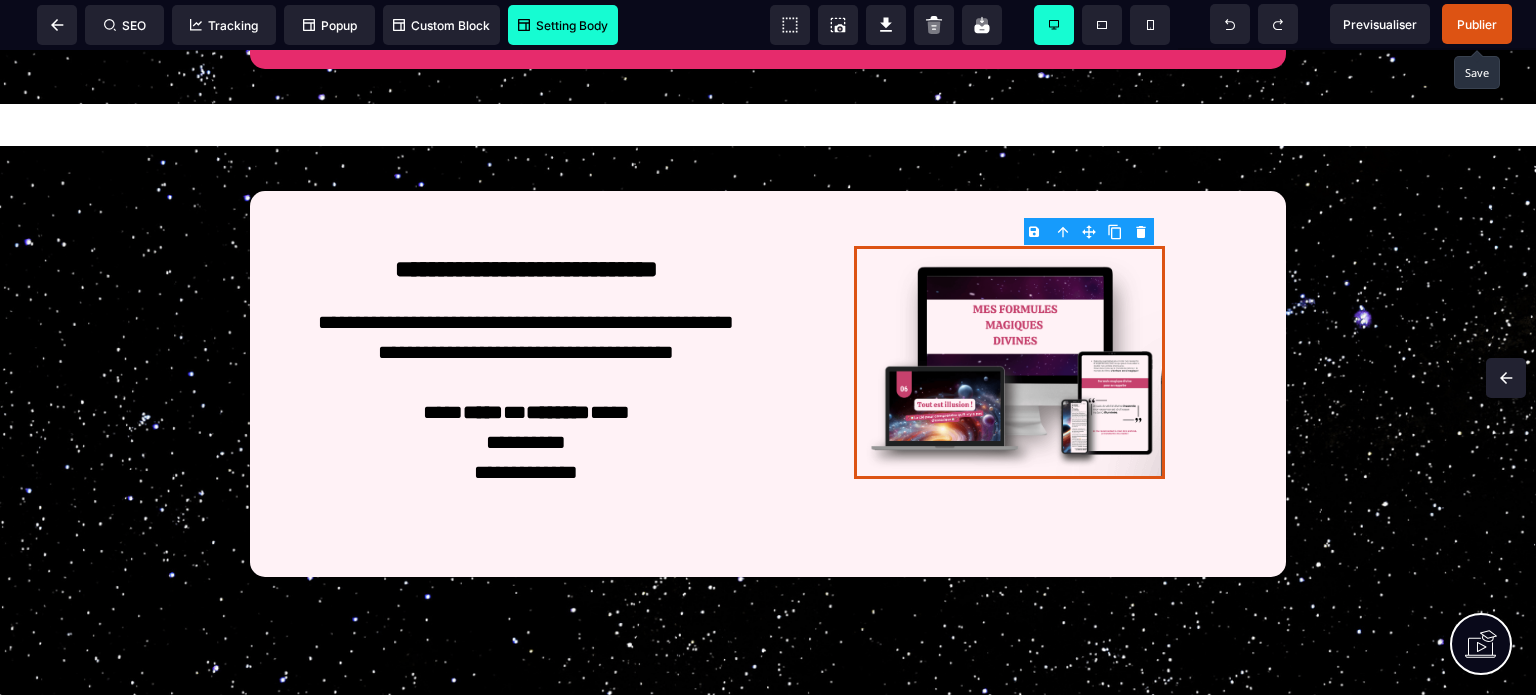 click on "Publier" at bounding box center [1477, 24] 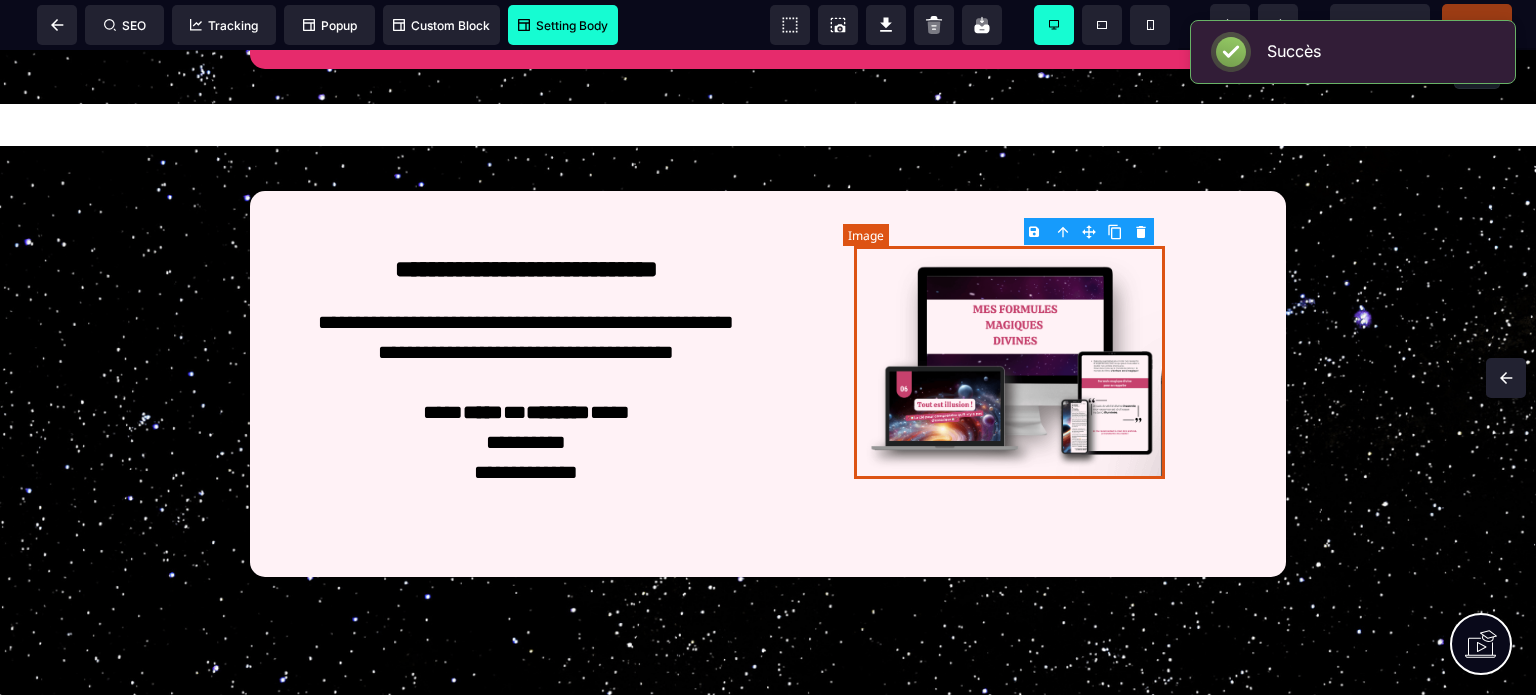 click at bounding box center (1009, 362) 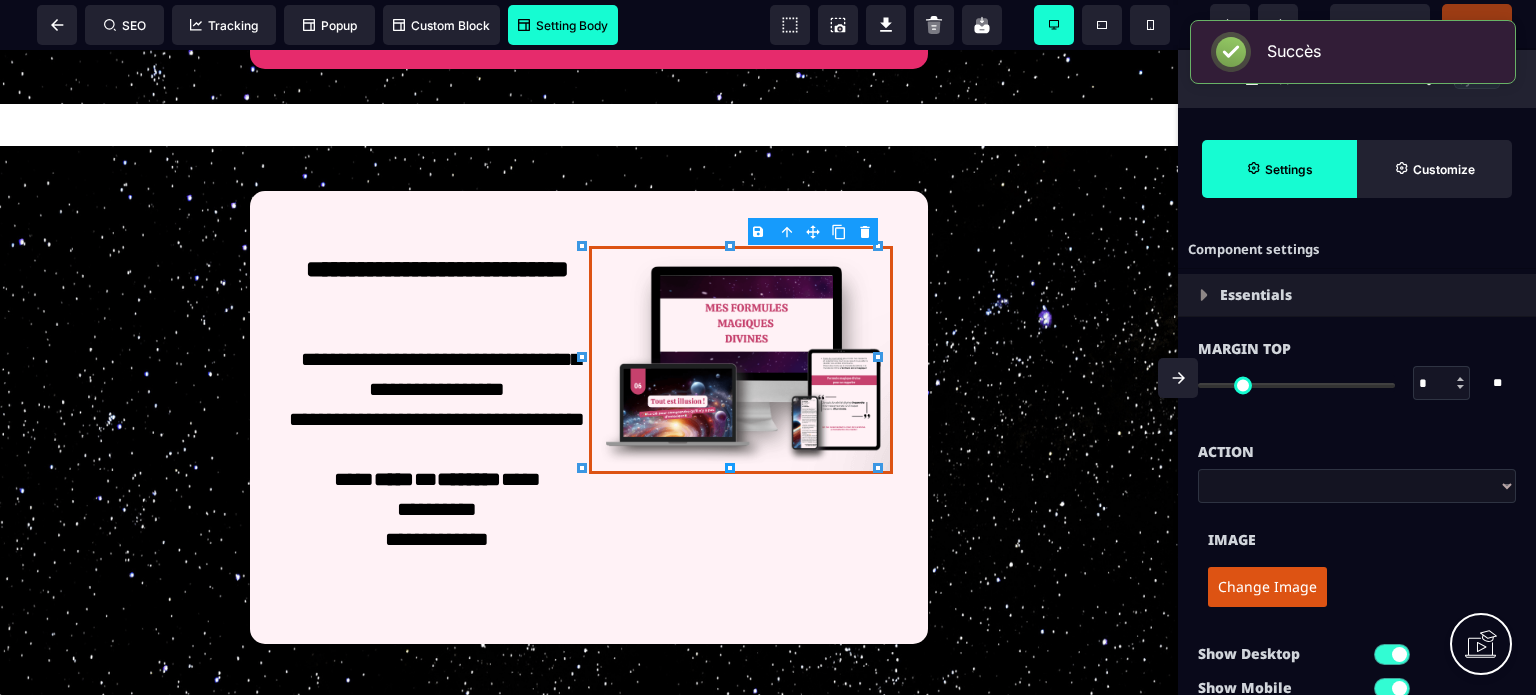 click on "Change Image" at bounding box center (1357, 587) 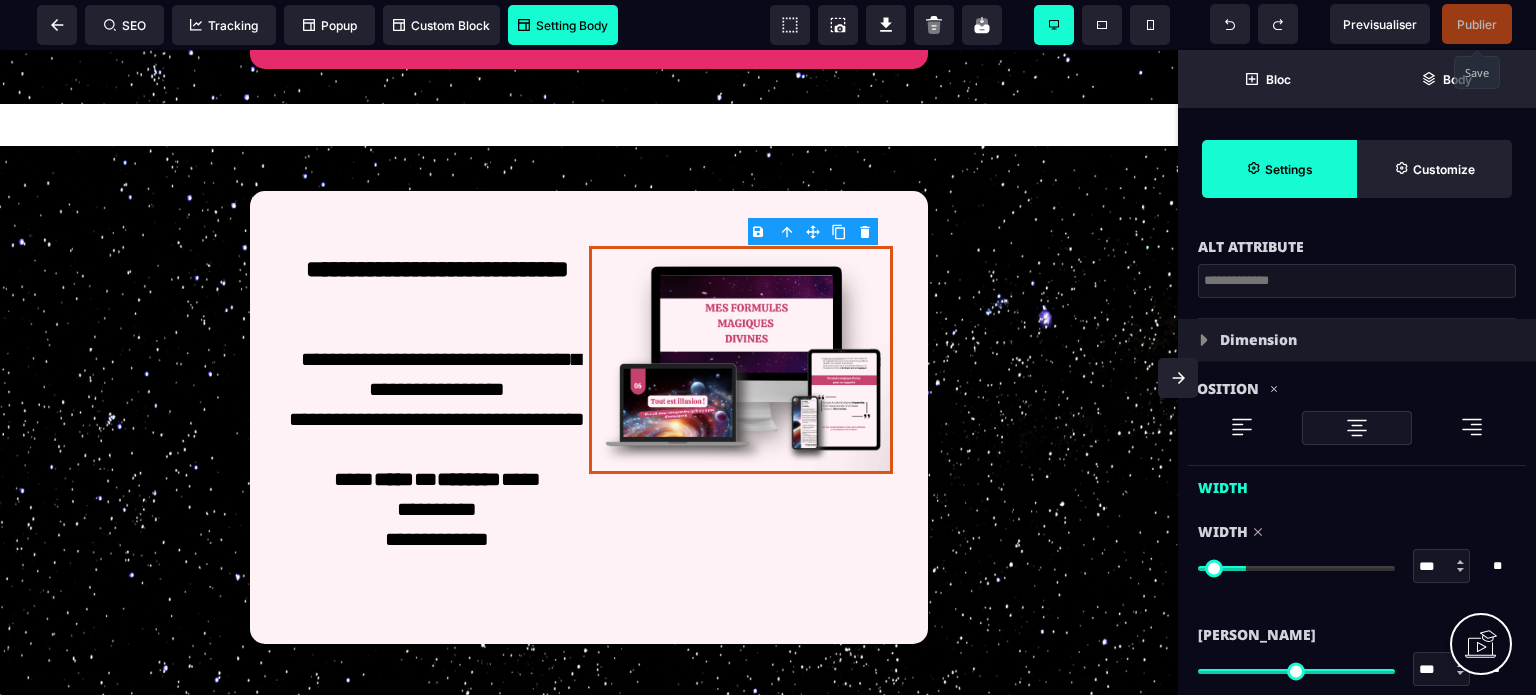 scroll, scrollTop: 520, scrollLeft: 0, axis: vertical 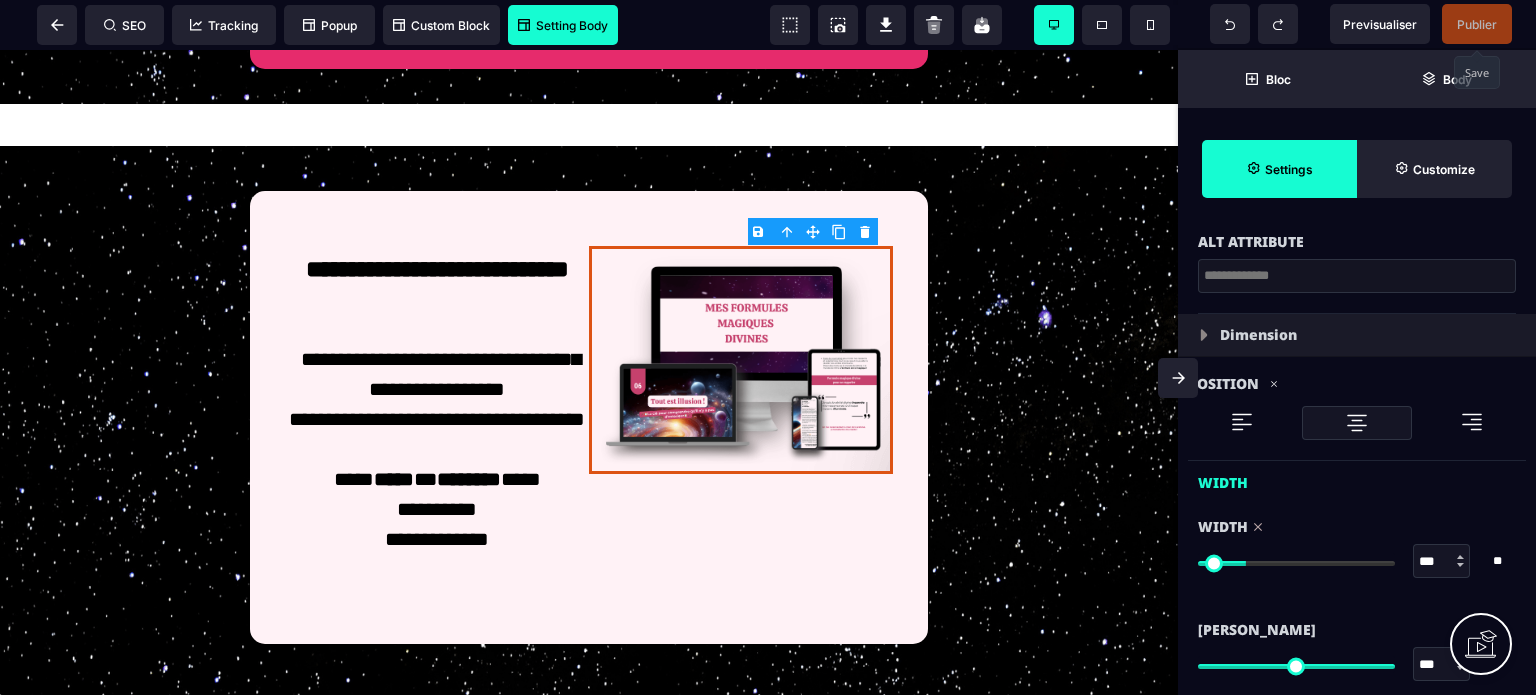 drag, startPoint x: 1424, startPoint y: 557, endPoint x: 1446, endPoint y: 559, distance: 22.090721 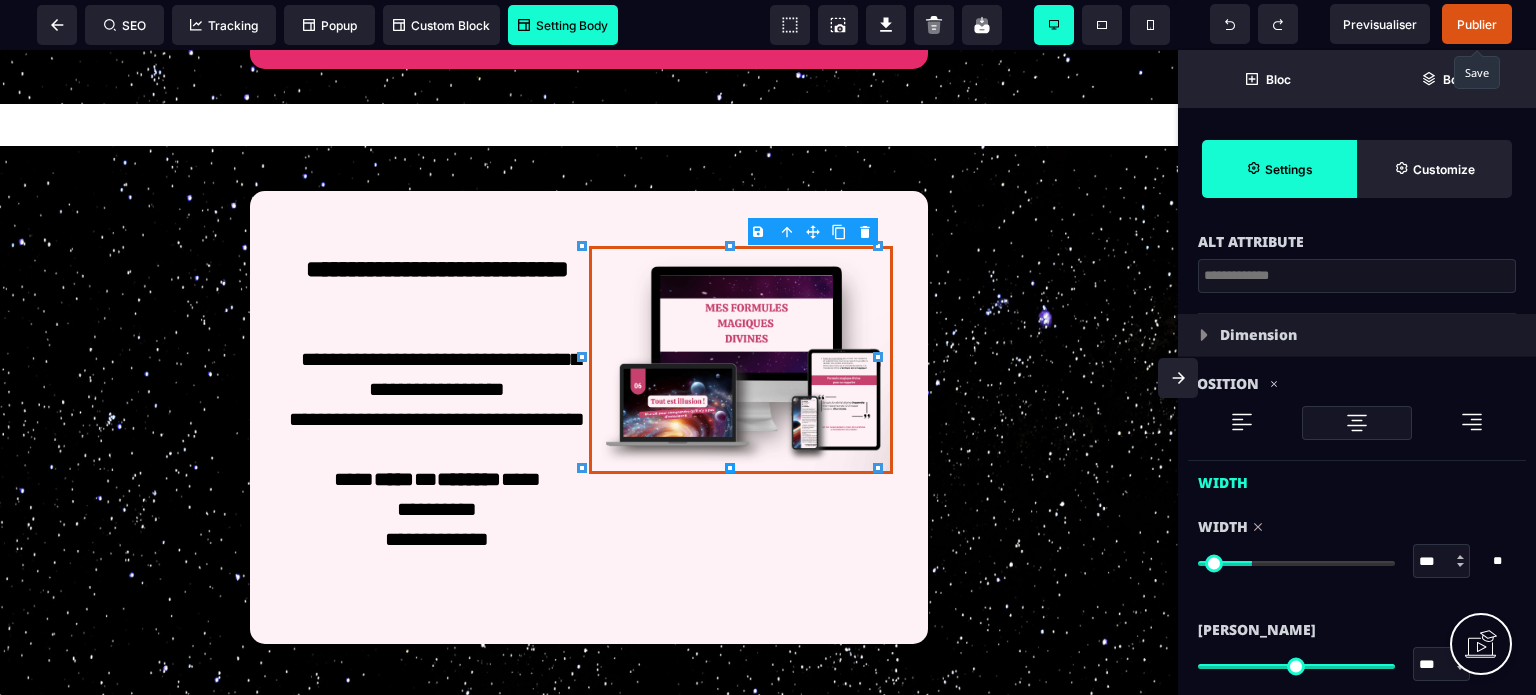 click at bounding box center (1178, 378) 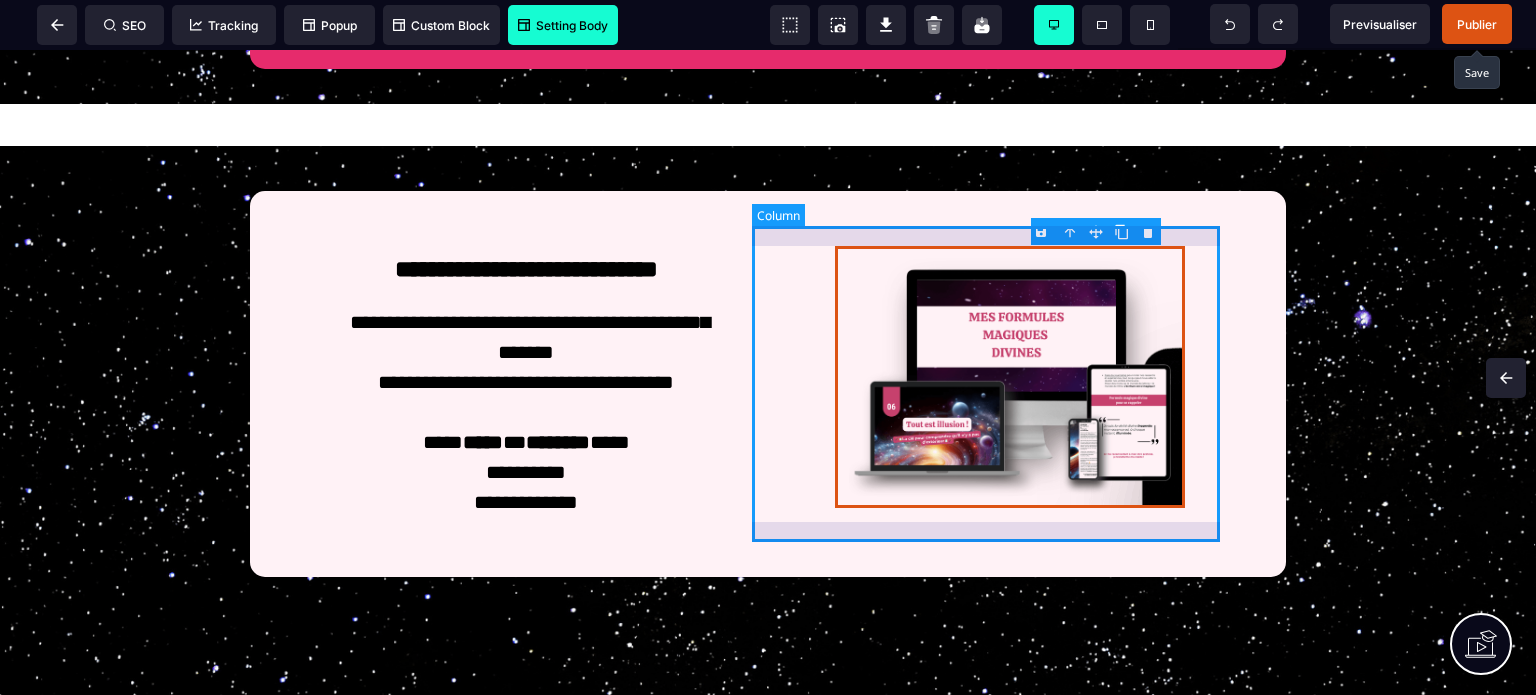 scroll, scrollTop: 0, scrollLeft: 0, axis: both 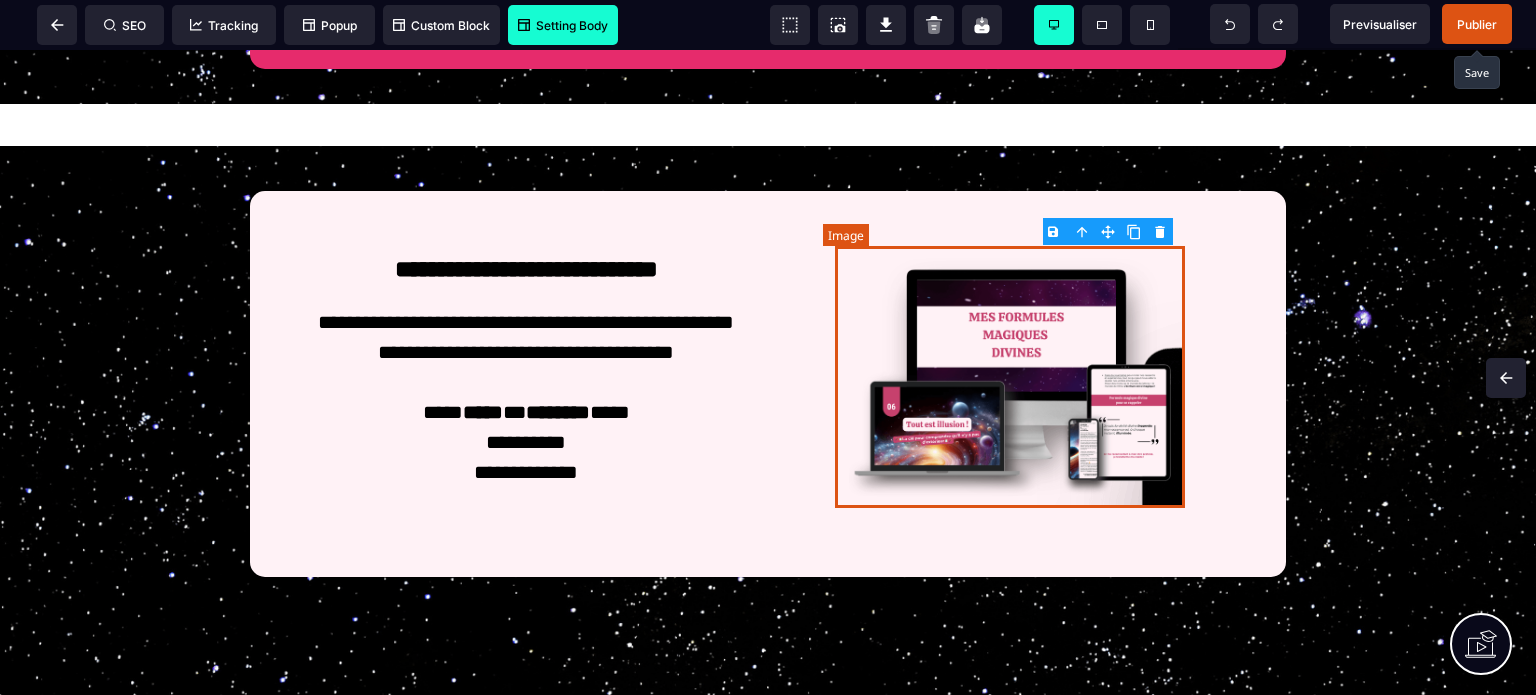 click at bounding box center (1010, 377) 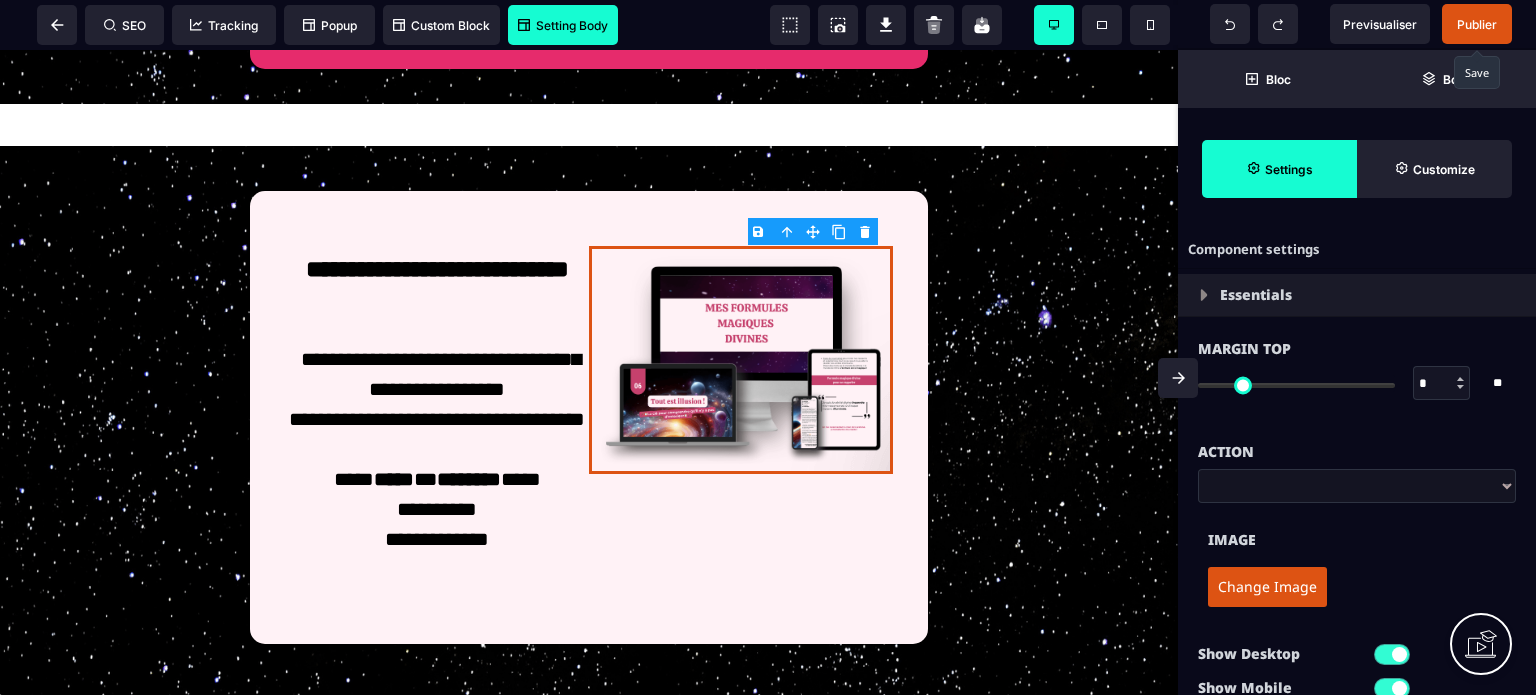 click on "Image
Change Image" at bounding box center (1357, 562) 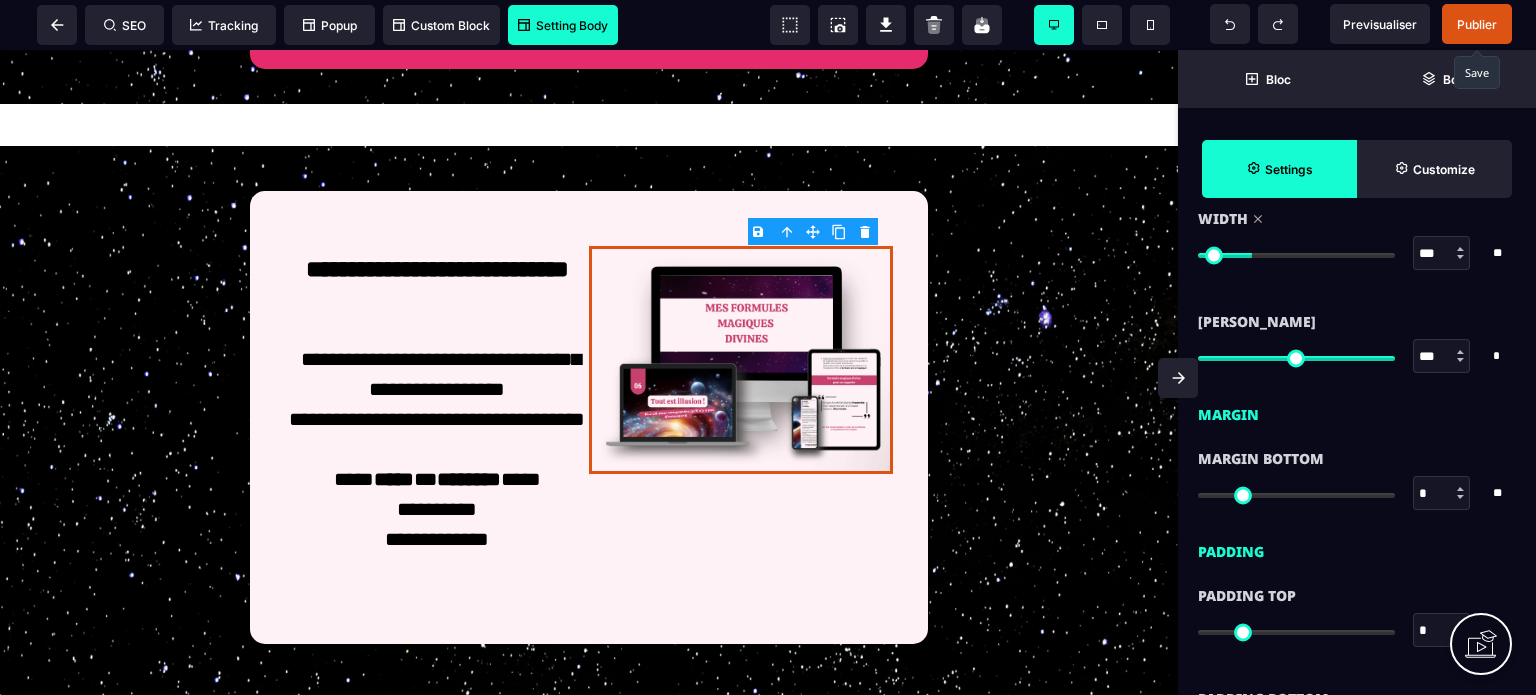 scroll, scrollTop: 840, scrollLeft: 0, axis: vertical 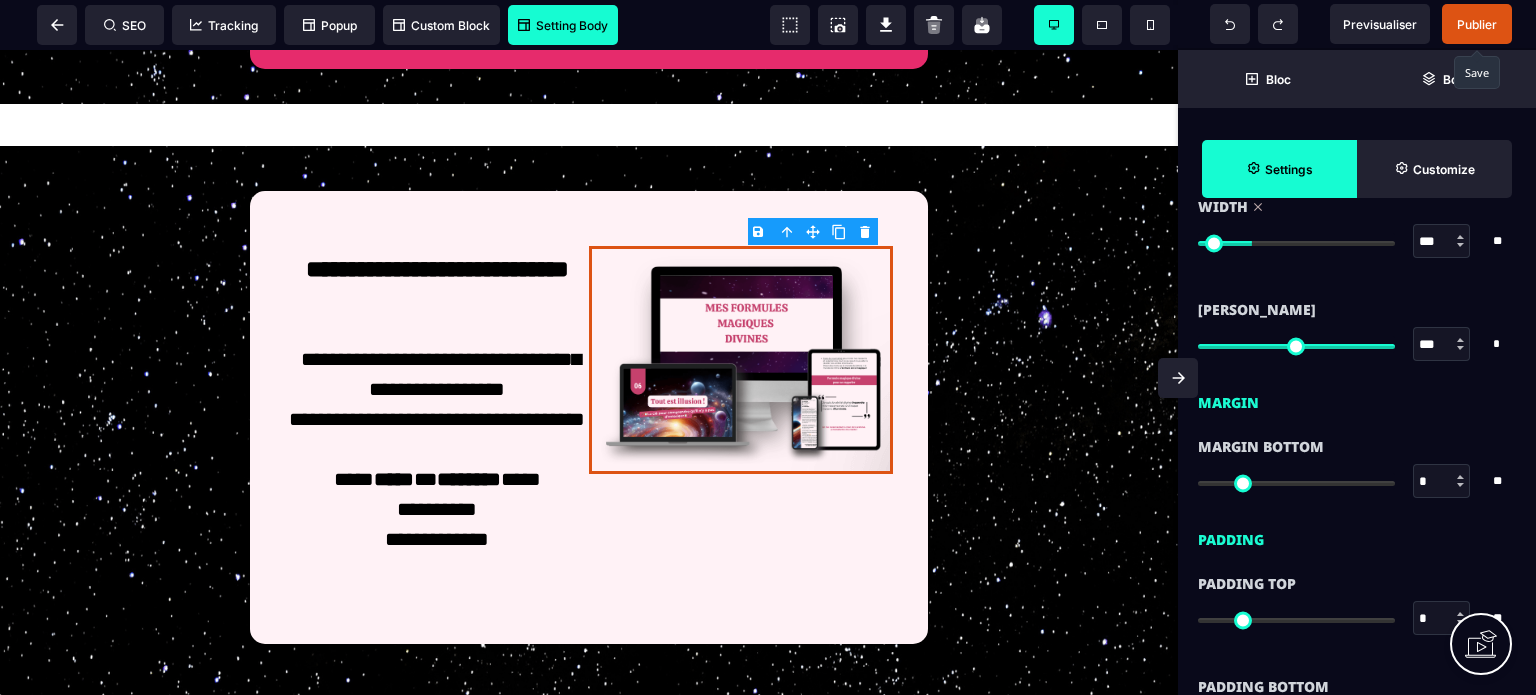 click on "***" at bounding box center [1442, 242] 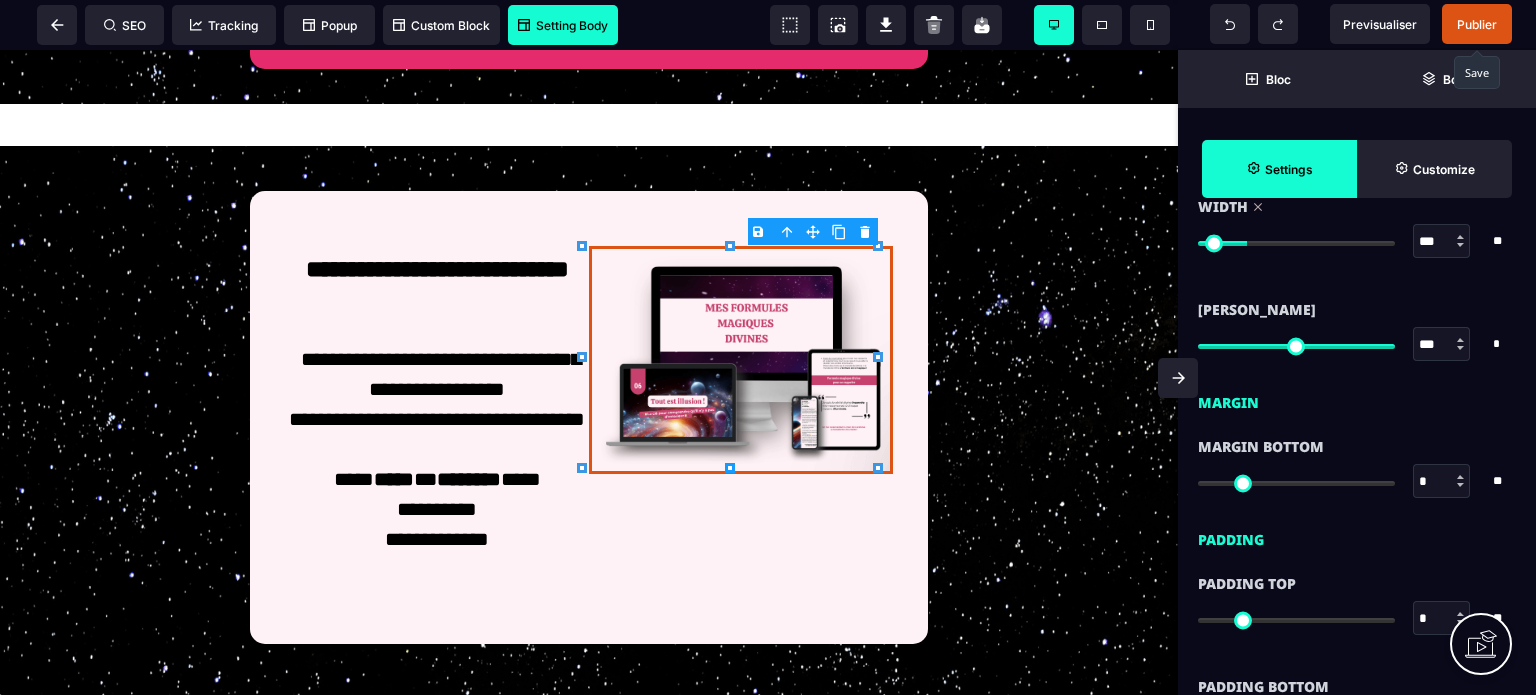 click at bounding box center [1178, 378] 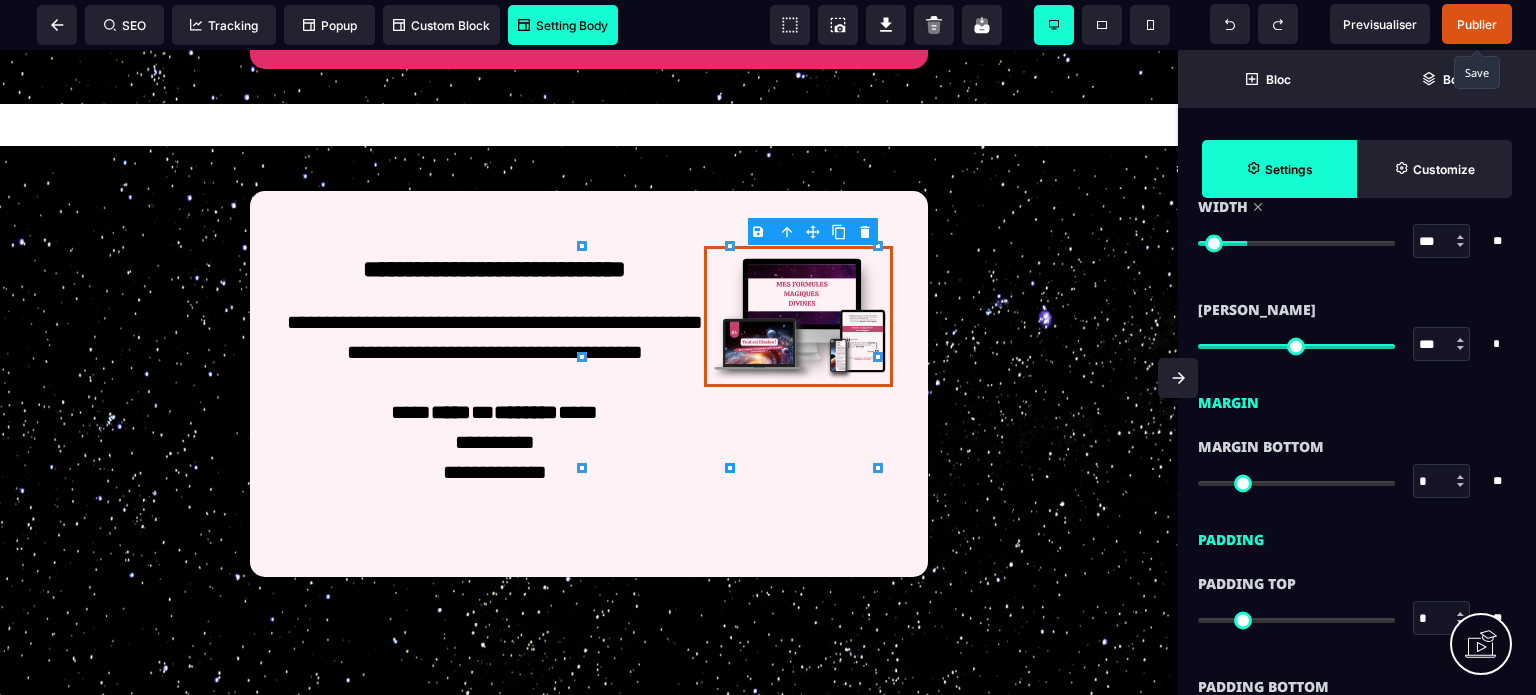 scroll, scrollTop: 0, scrollLeft: 0, axis: both 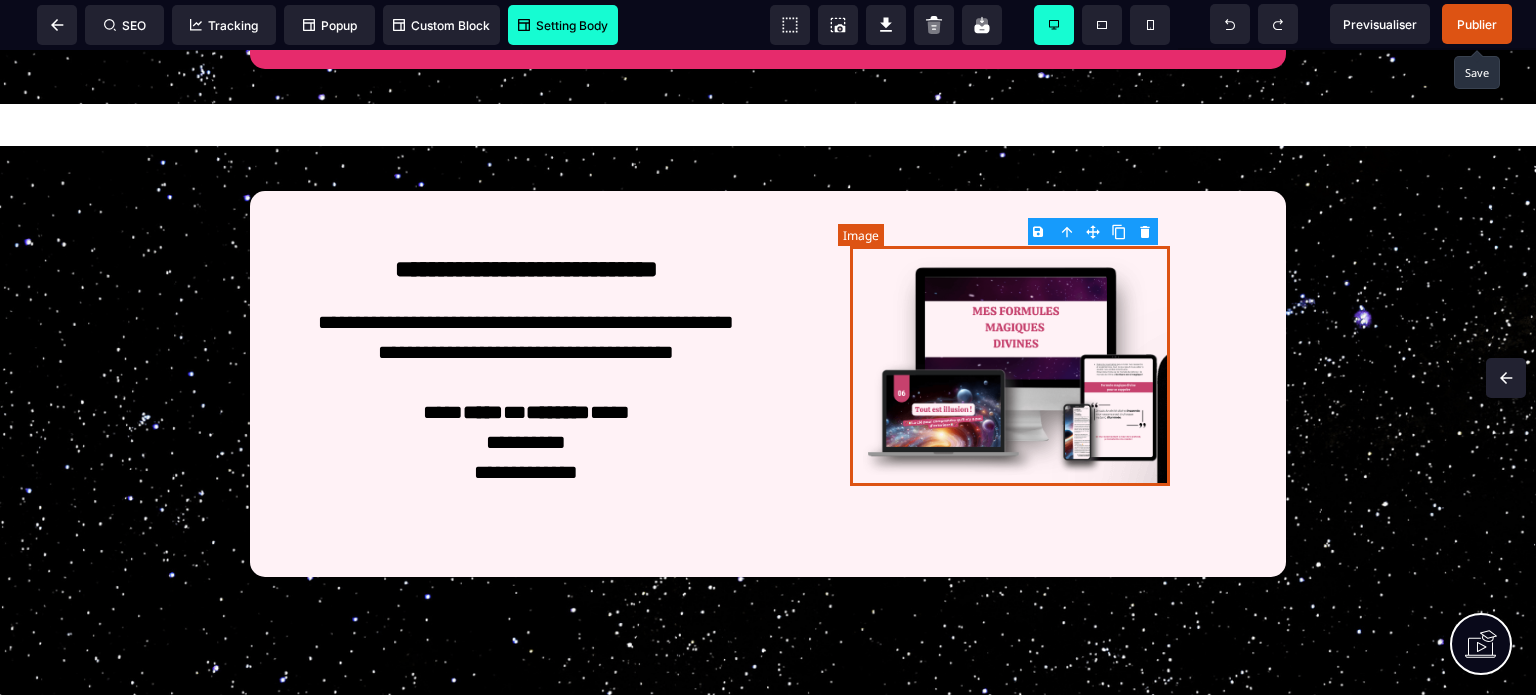 click at bounding box center [1010, 366] 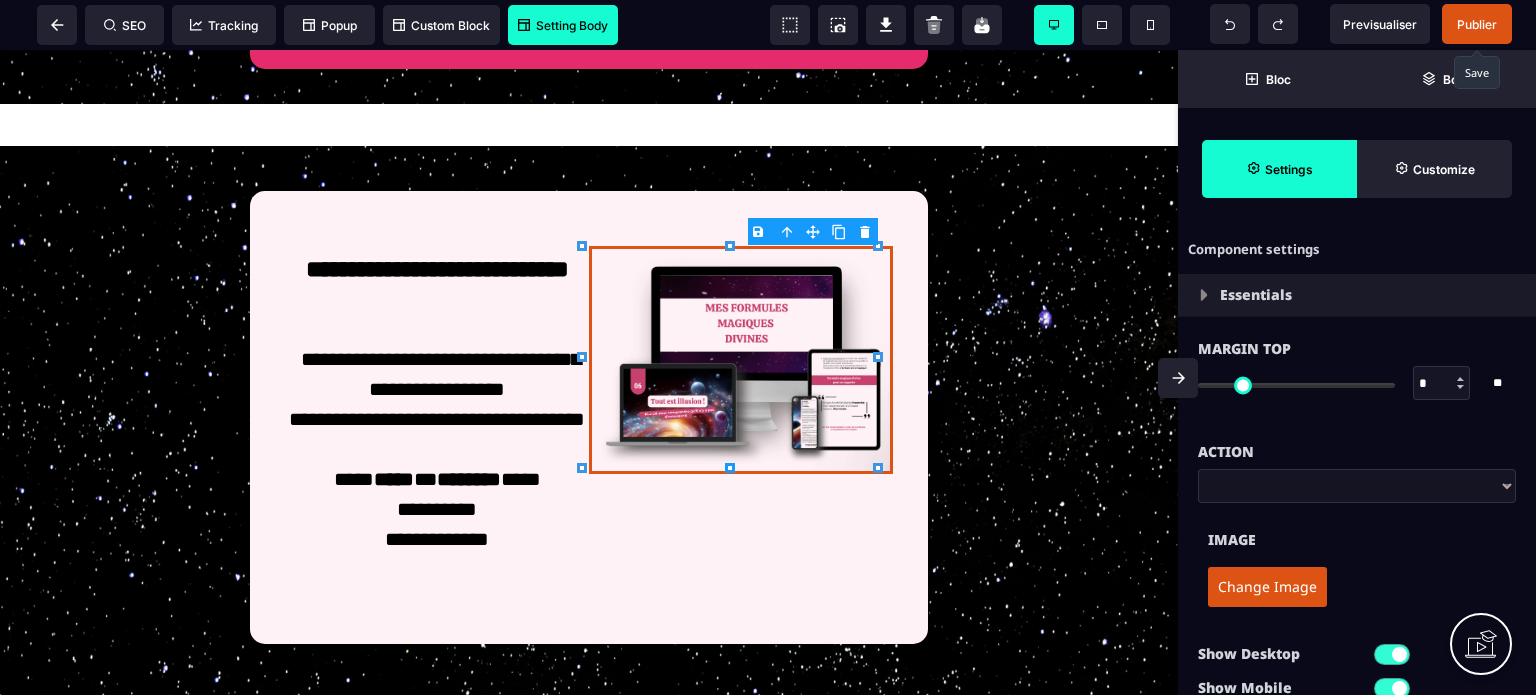 click on "Action" at bounding box center (1357, 452) 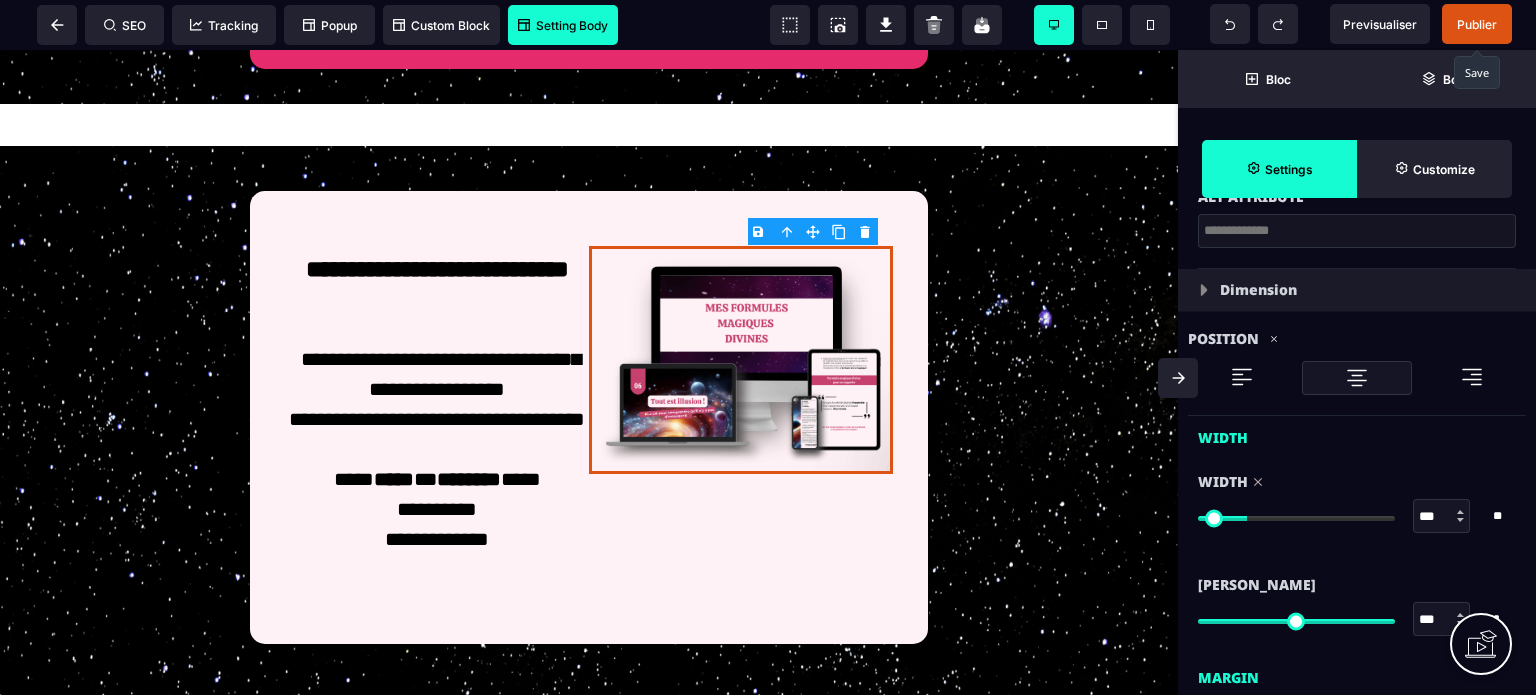 scroll, scrollTop: 760, scrollLeft: 0, axis: vertical 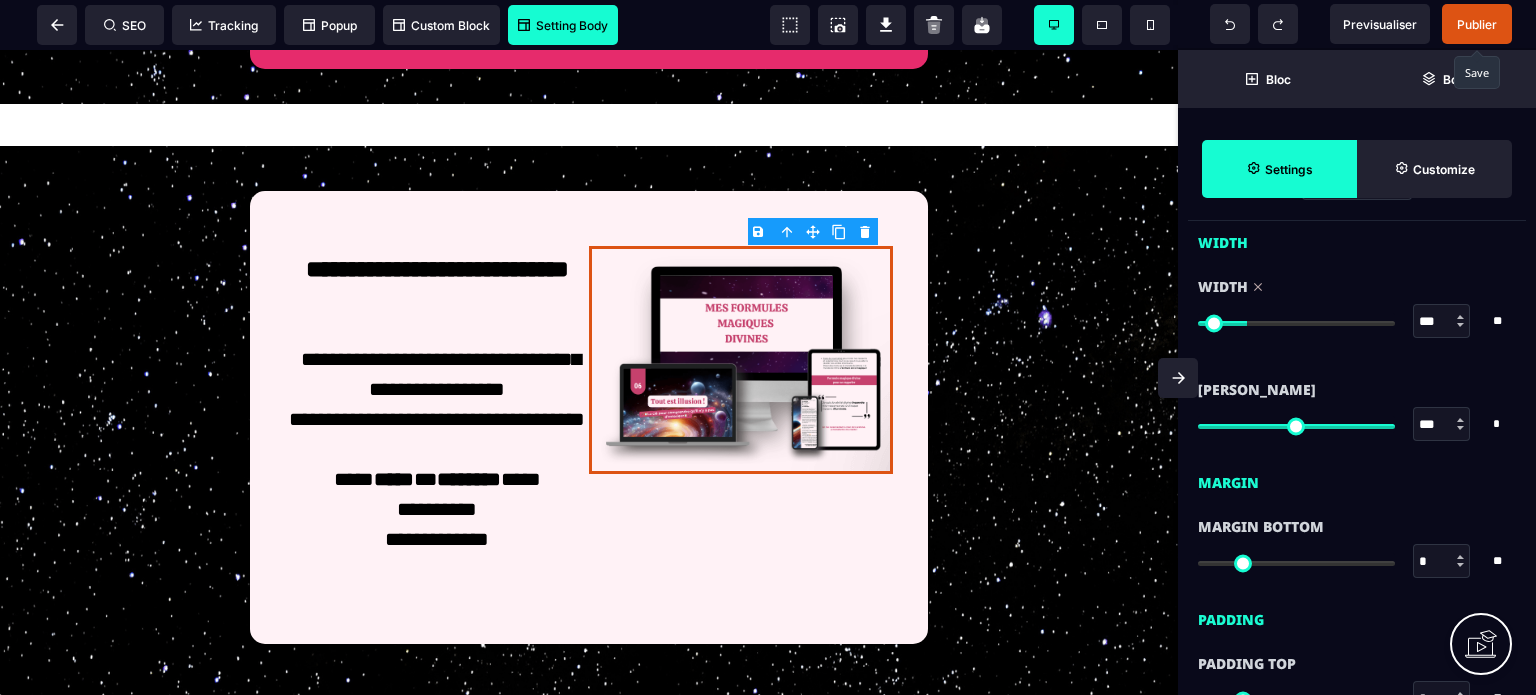 drag, startPoint x: 1421, startPoint y: 319, endPoint x: 1442, endPoint y: 319, distance: 21 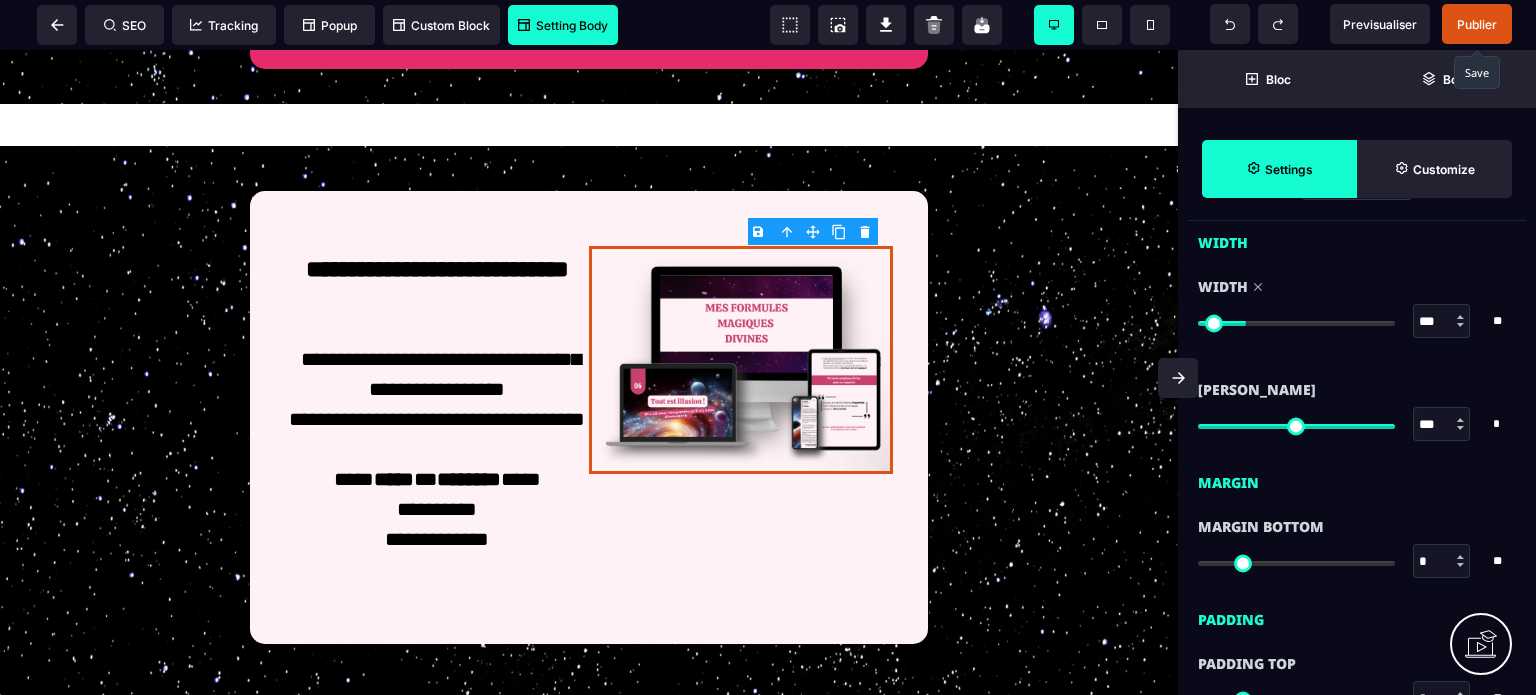 click at bounding box center [1178, 378] 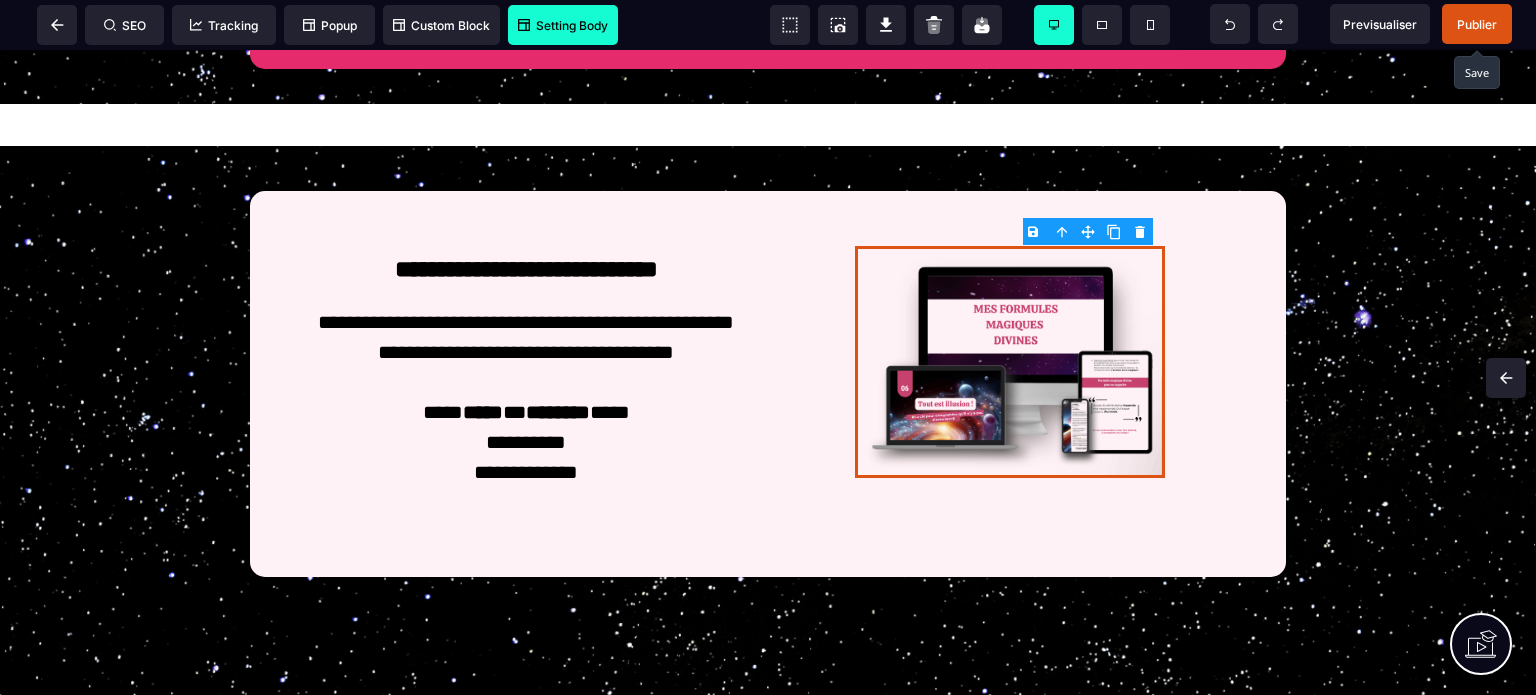 click on "Publier" at bounding box center (1477, 24) 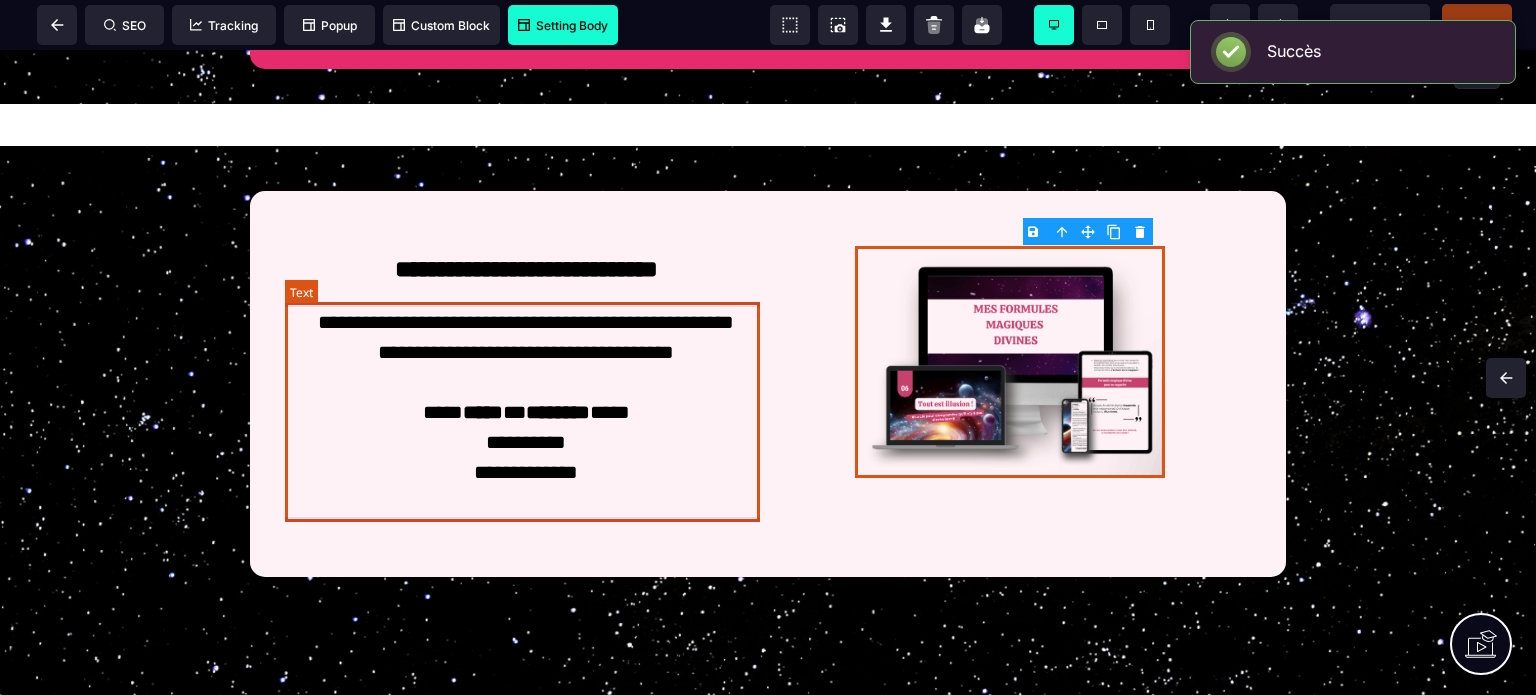 click on "**********" at bounding box center [526, 412] 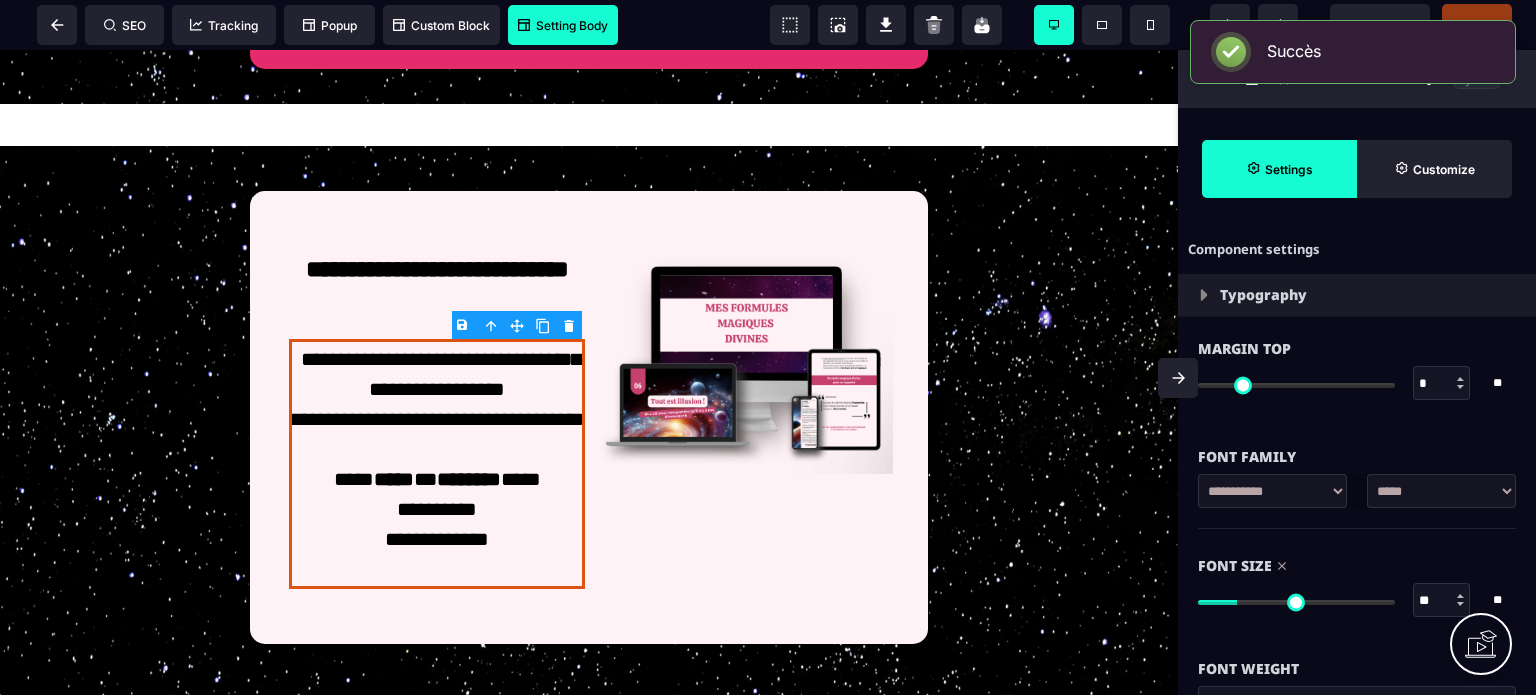 click on "*" at bounding box center [1442, 384] 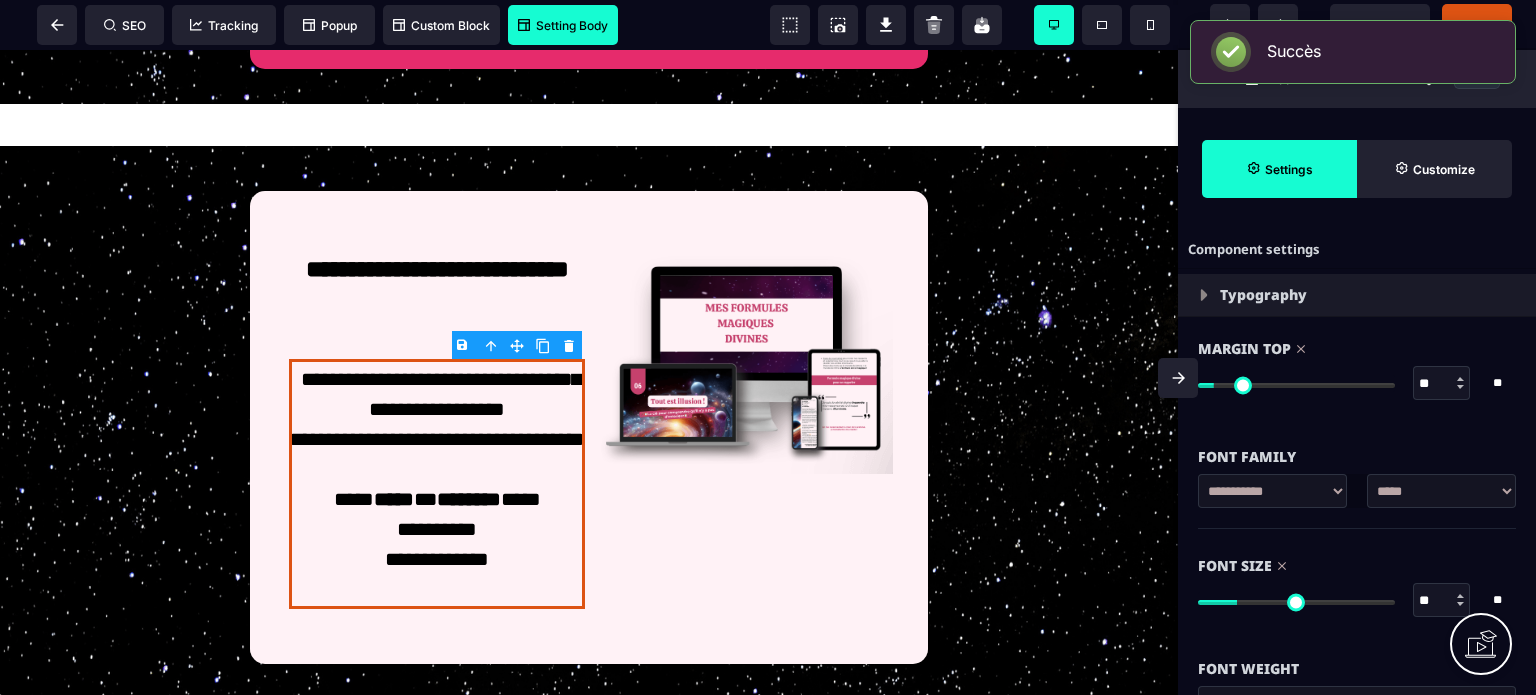 click at bounding box center (1178, 378) 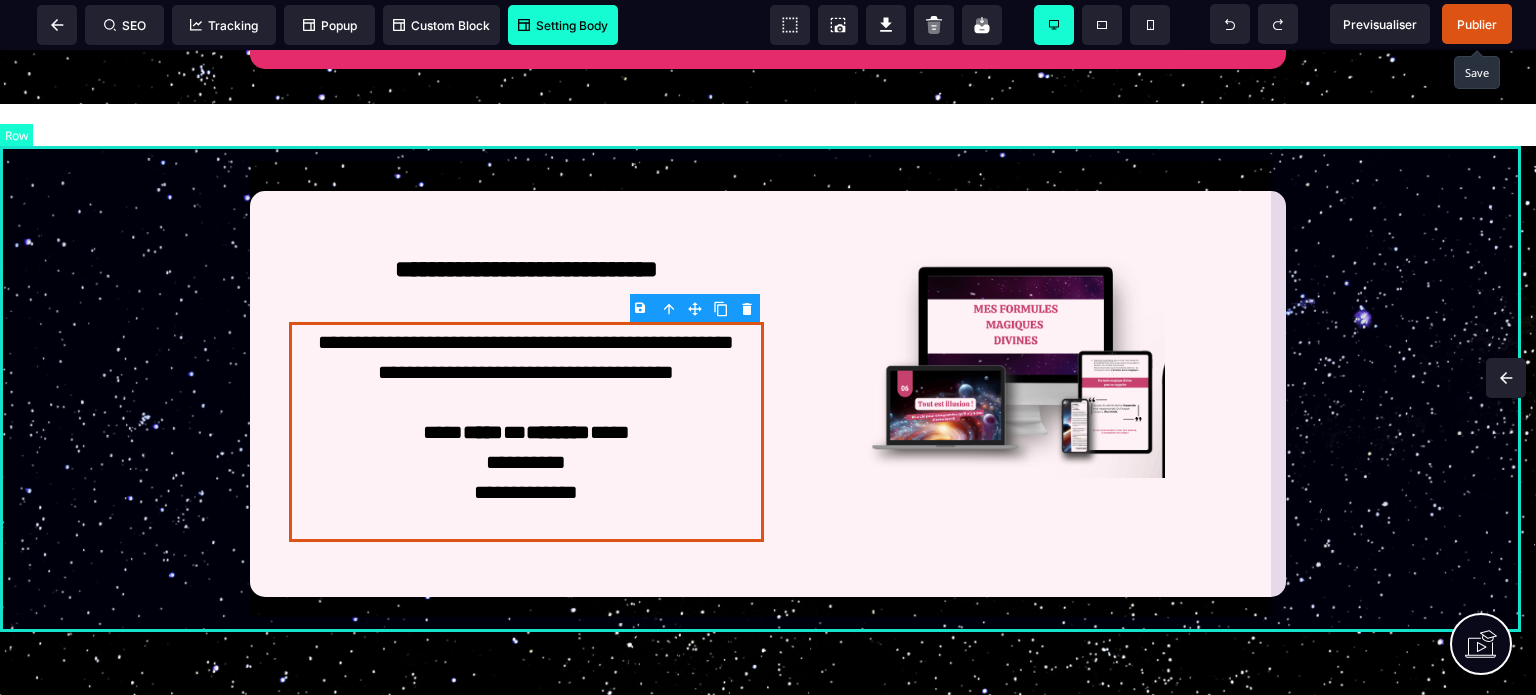 click on "**********" at bounding box center [768, 389] 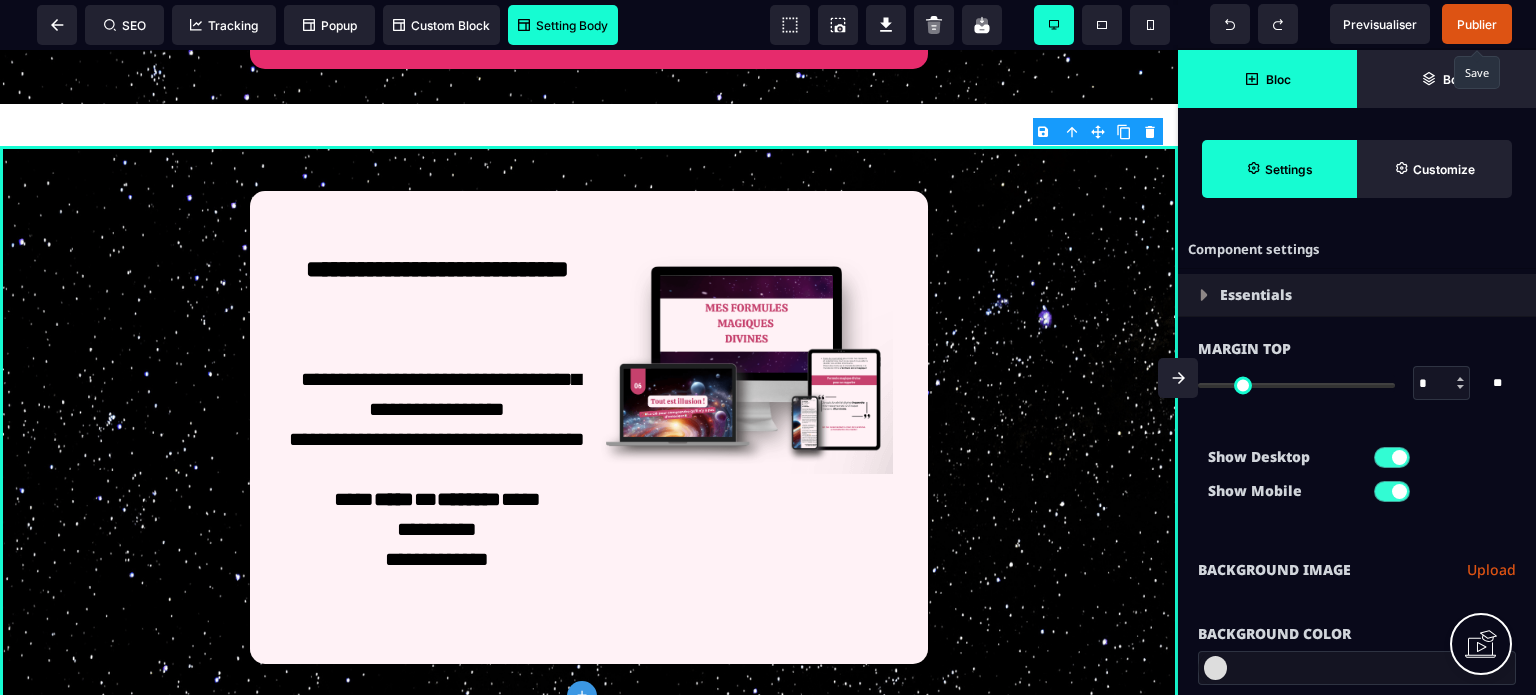 click on "Bloc" at bounding box center [1267, 79] 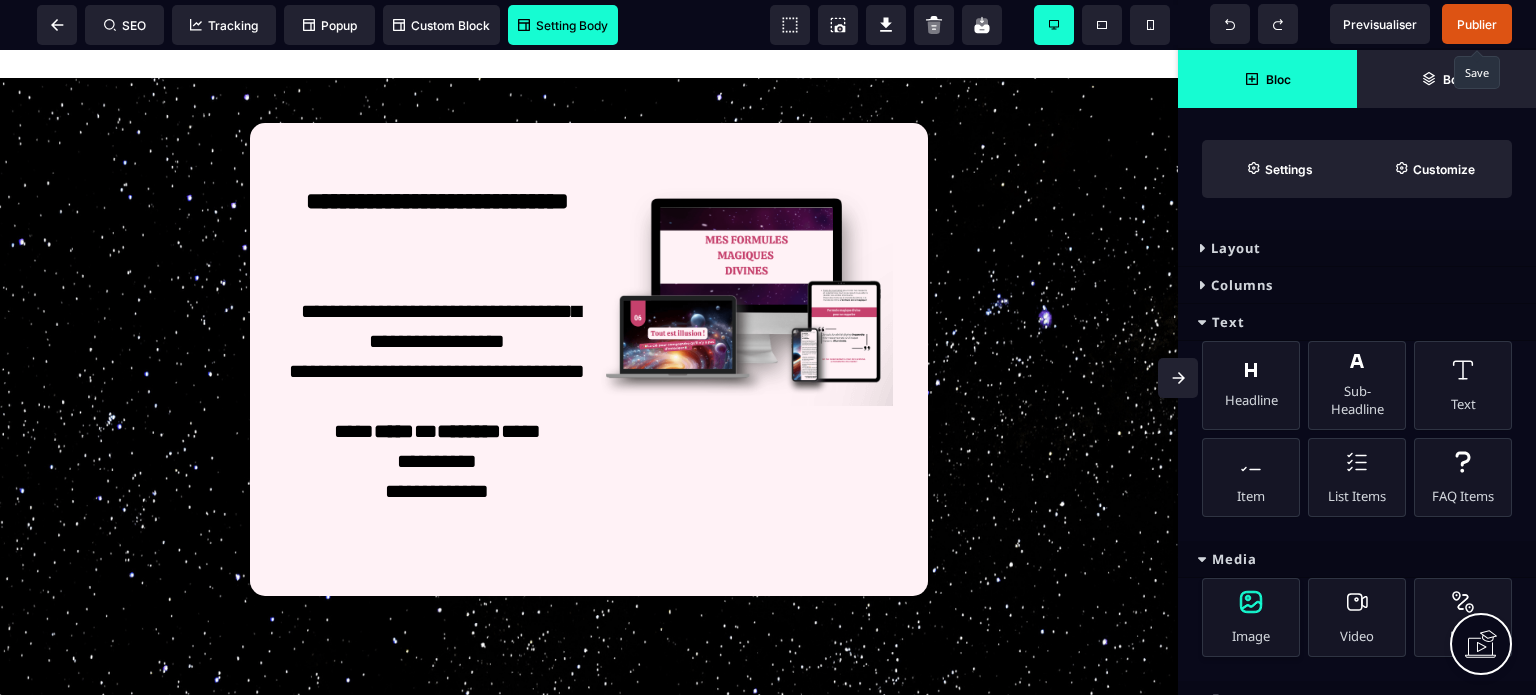 scroll, scrollTop: 253, scrollLeft: 0, axis: vertical 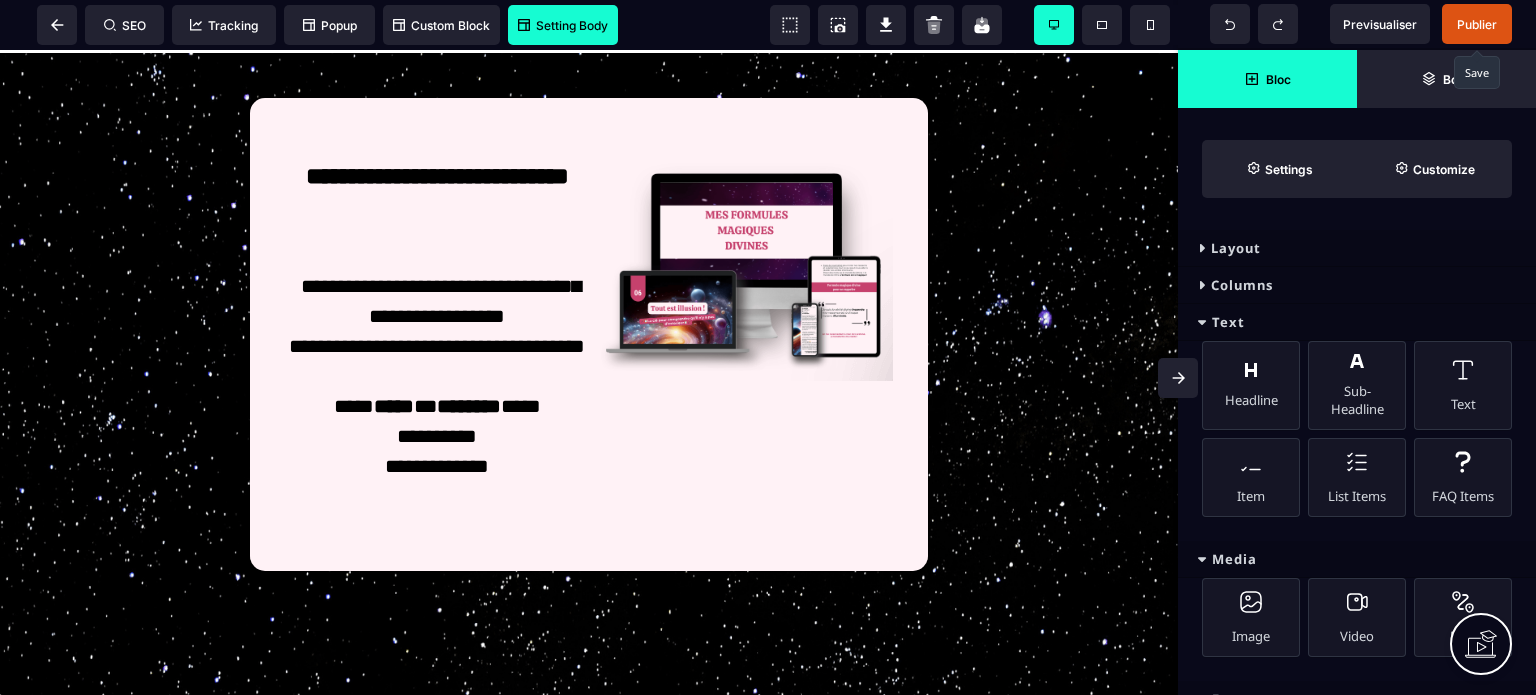 click on "Layout" at bounding box center (1357, 248) 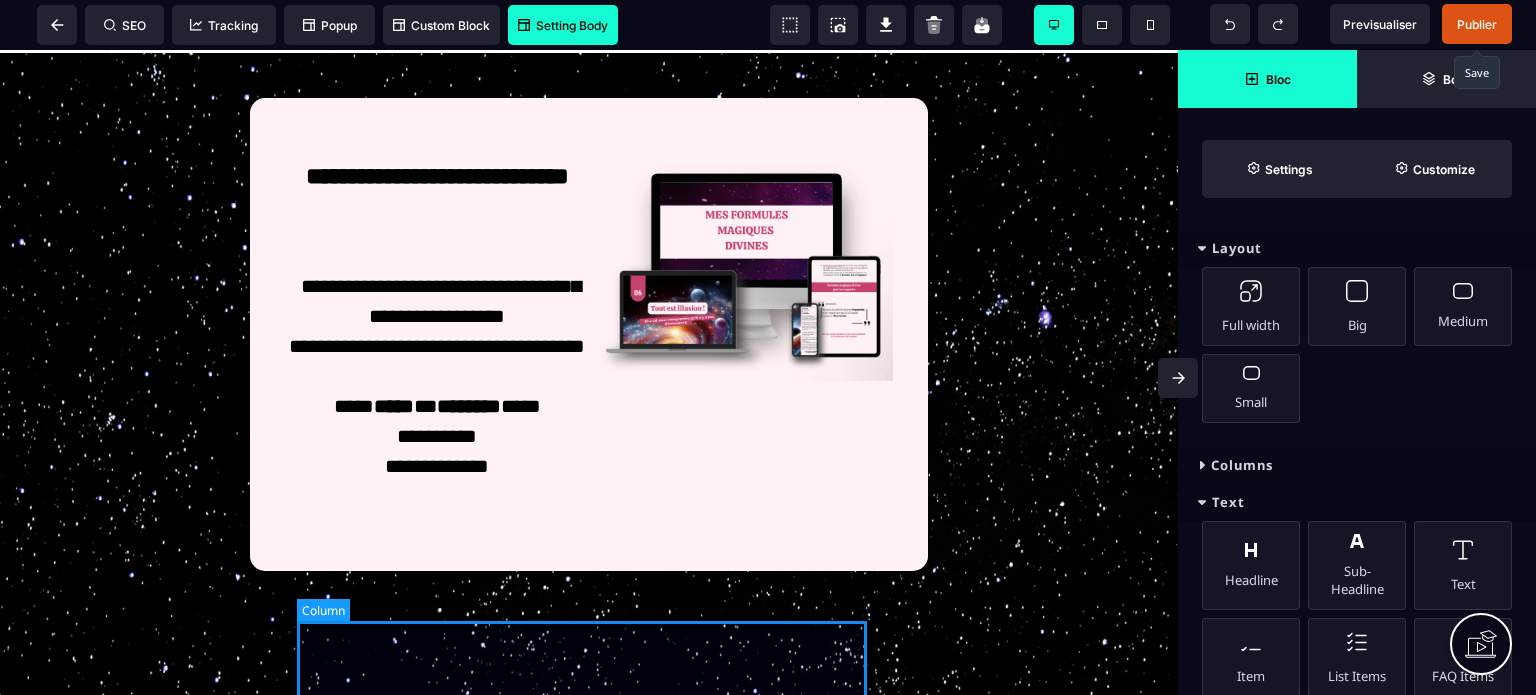 click at bounding box center [589, 661] 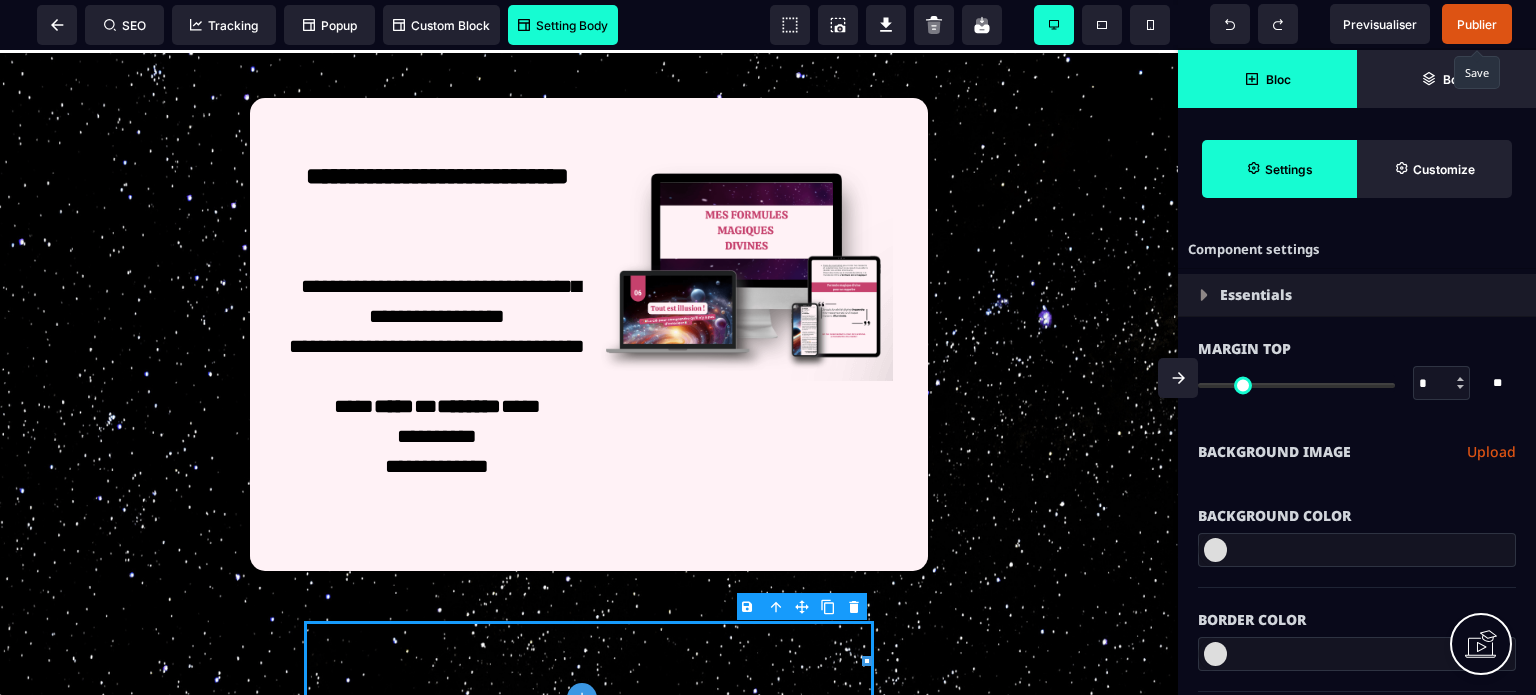 click on "Bloc" at bounding box center [1278, 79] 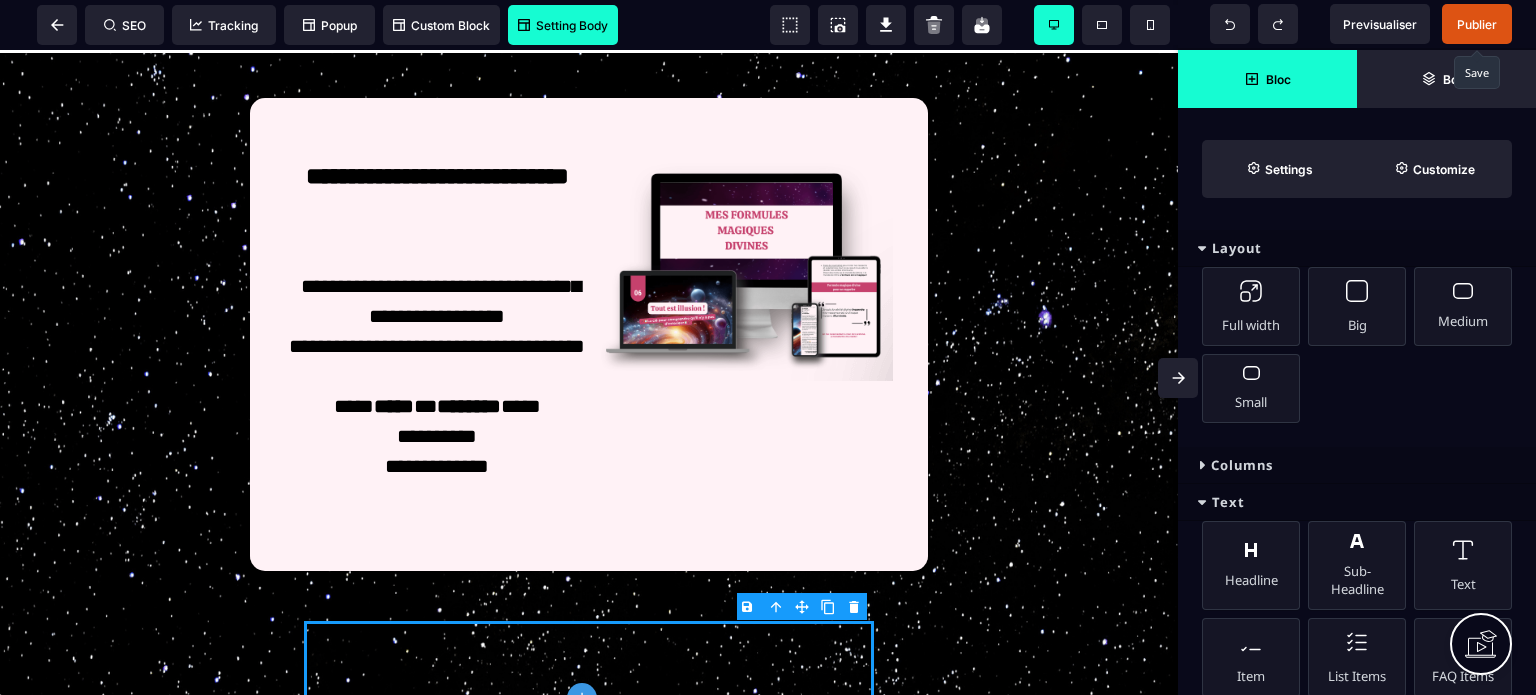 click on "Text" at bounding box center [1357, 502] 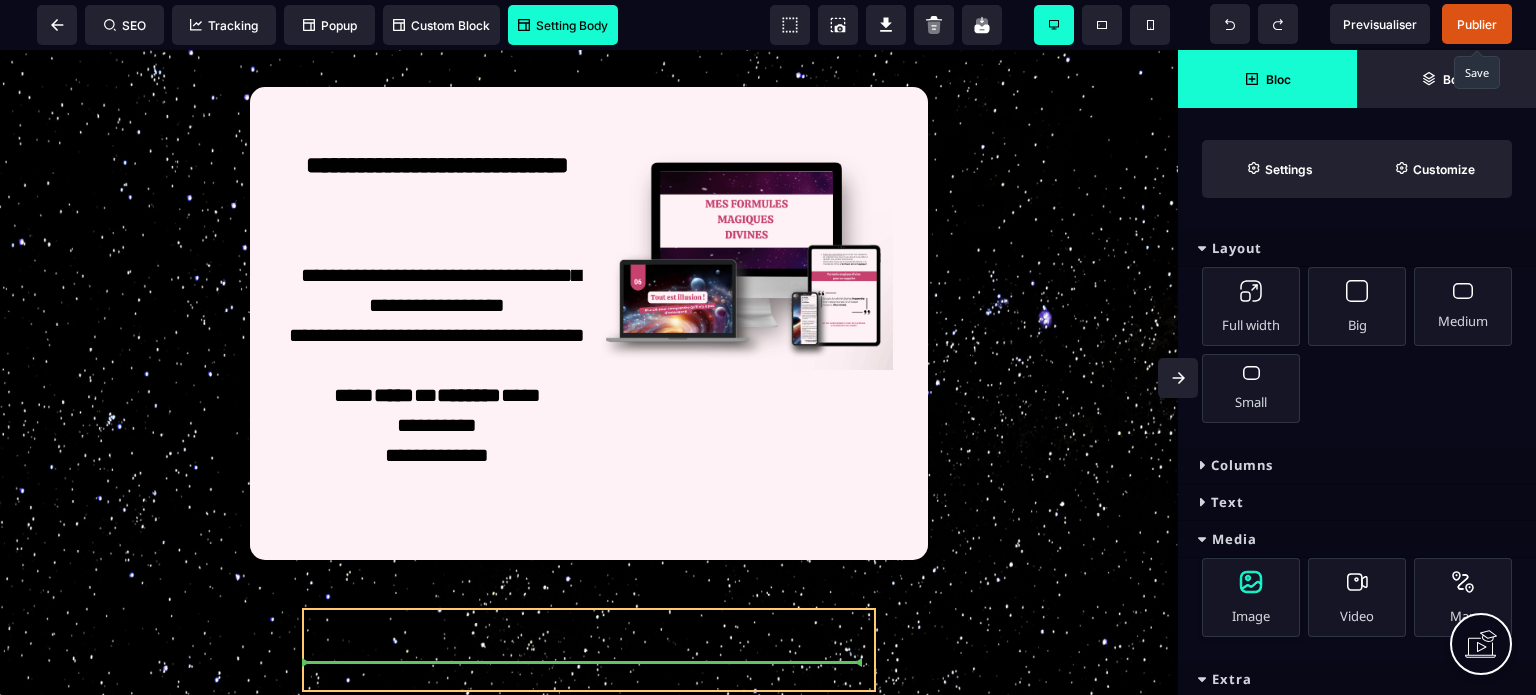 scroll, scrollTop: 267, scrollLeft: 0, axis: vertical 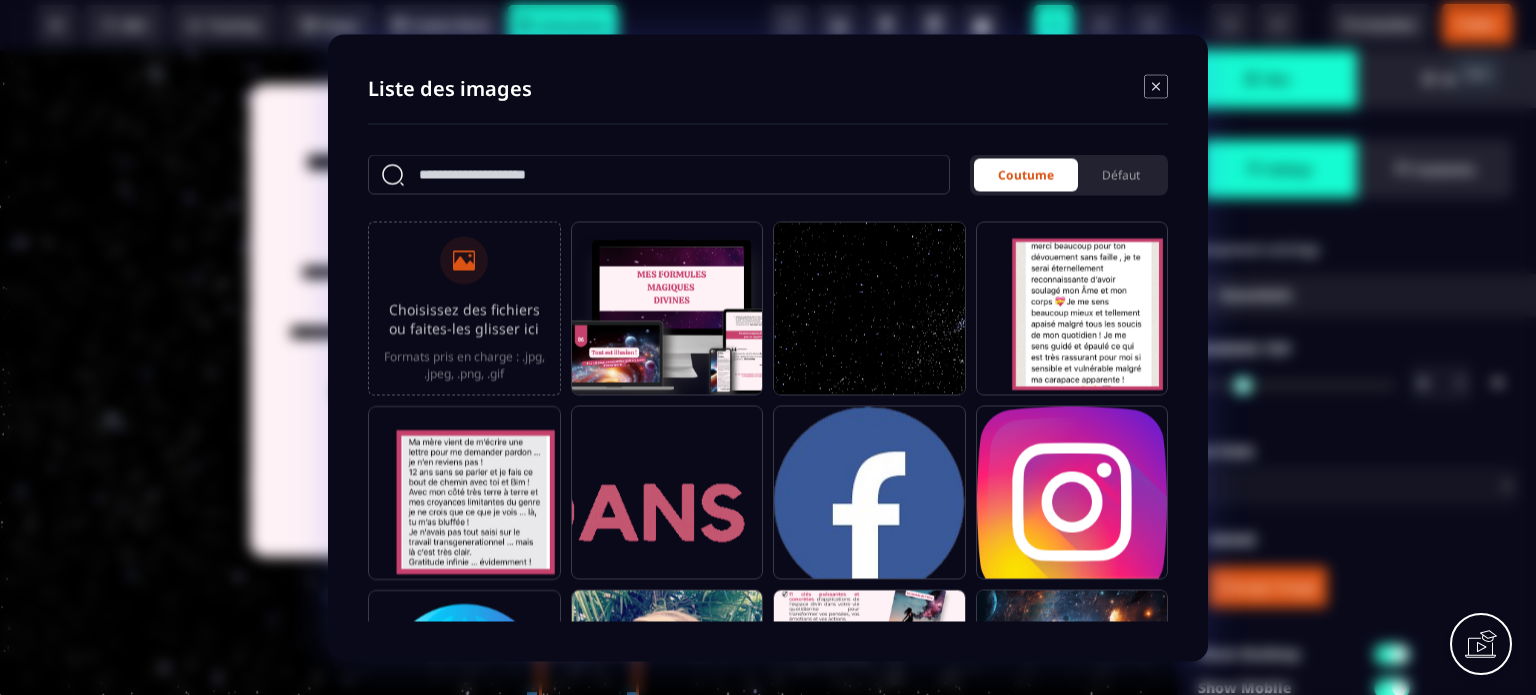click on "Formats pris en charge : .jpg, .jpeg, .png, .gif" at bounding box center (464, 364) 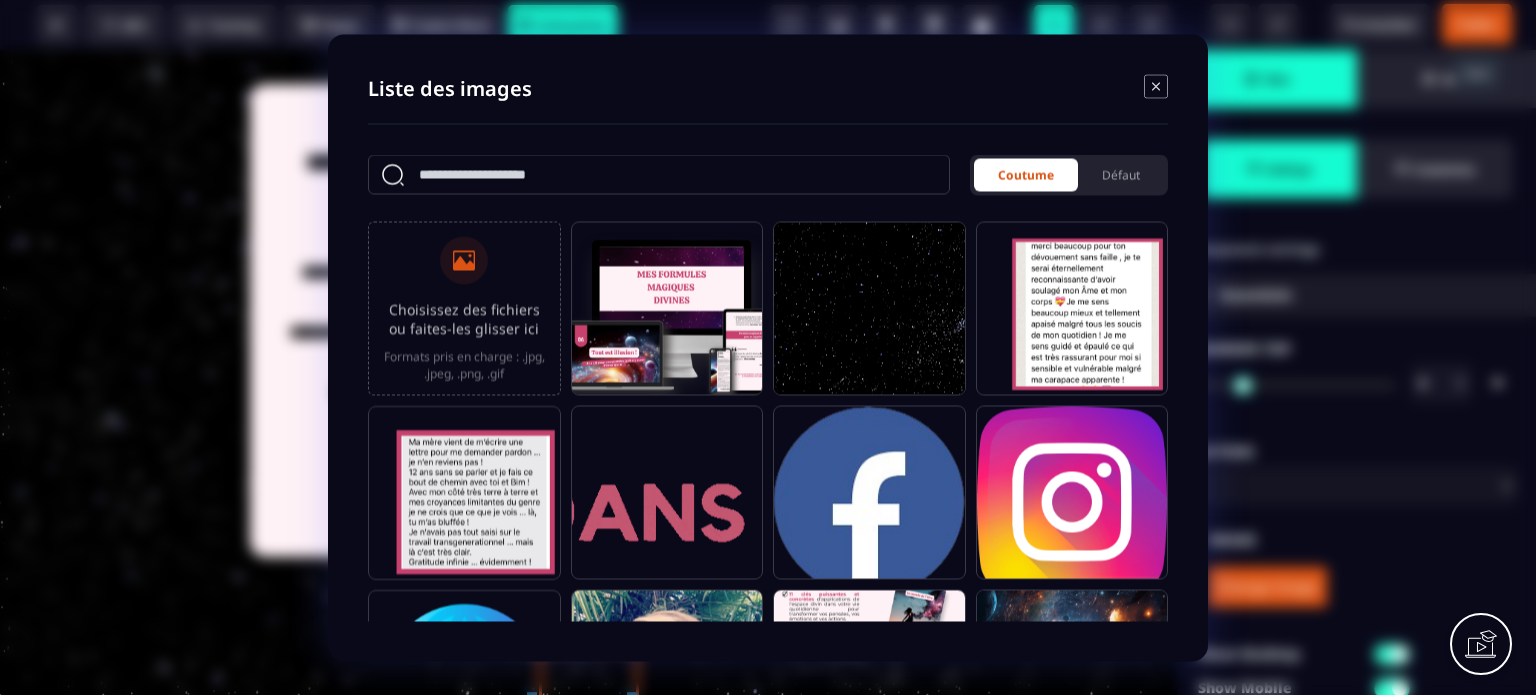 click on "Choisissez des fichiers ou faites-les glisser ici Formats pris en charge : .jpg, .jpeg, .png, .gif" at bounding box center (0, 0) 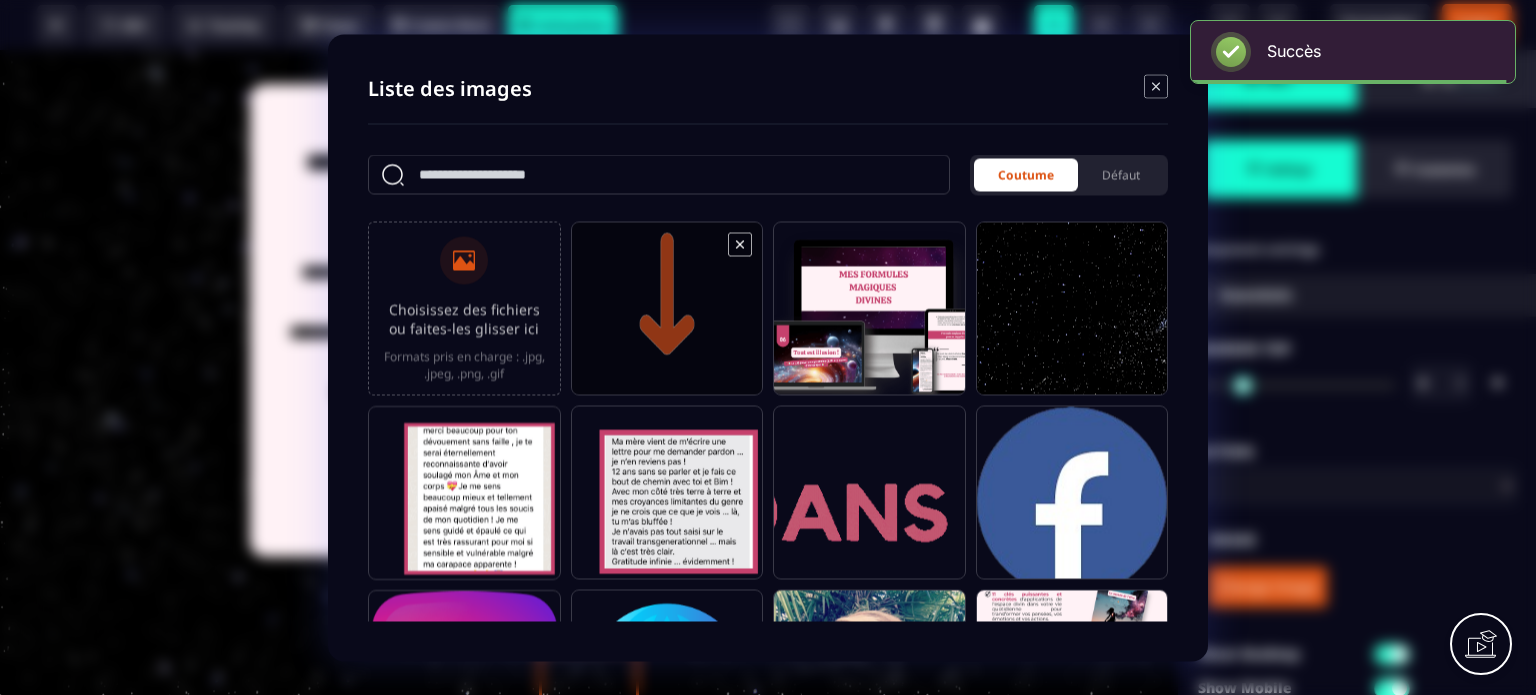 click at bounding box center [667, 317] 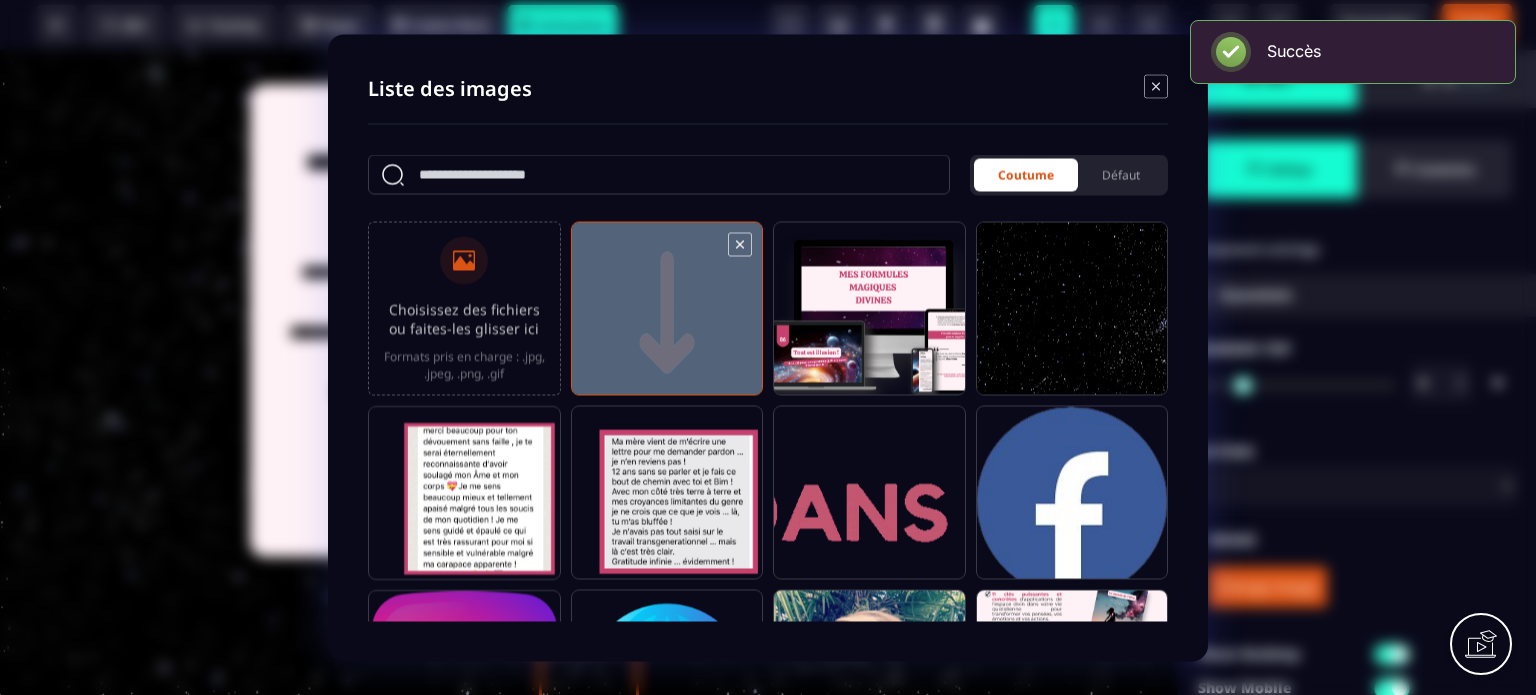 click at bounding box center [667, 317] 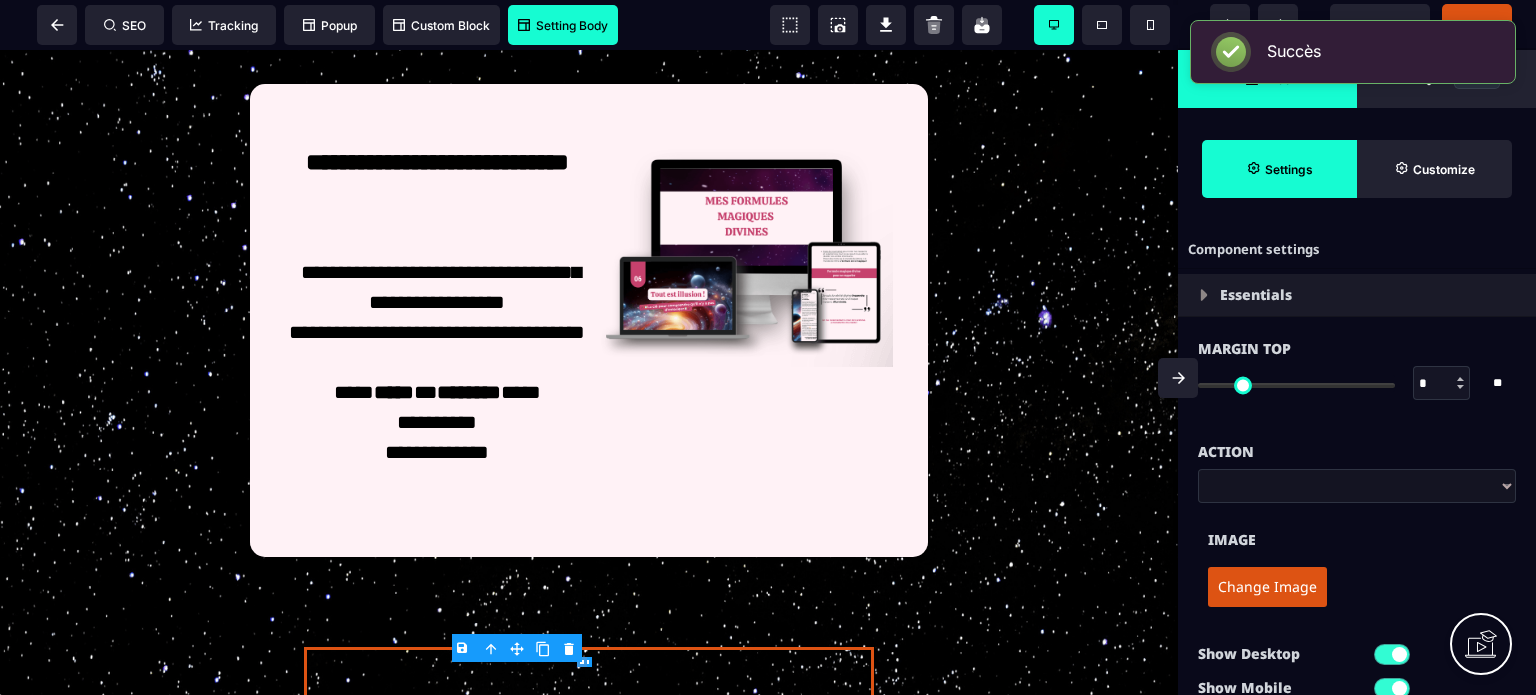 click on "Change Image" at bounding box center [1267, 587] 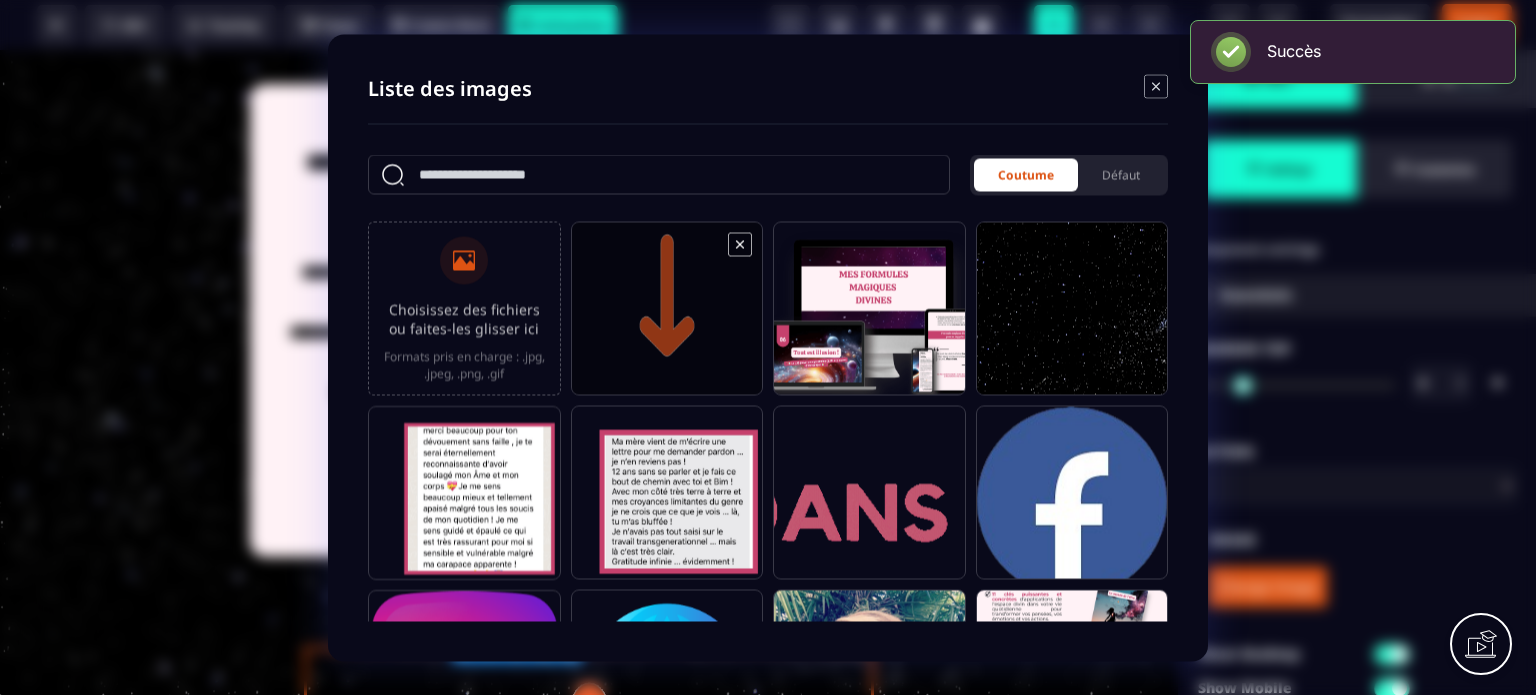 click at bounding box center [667, 317] 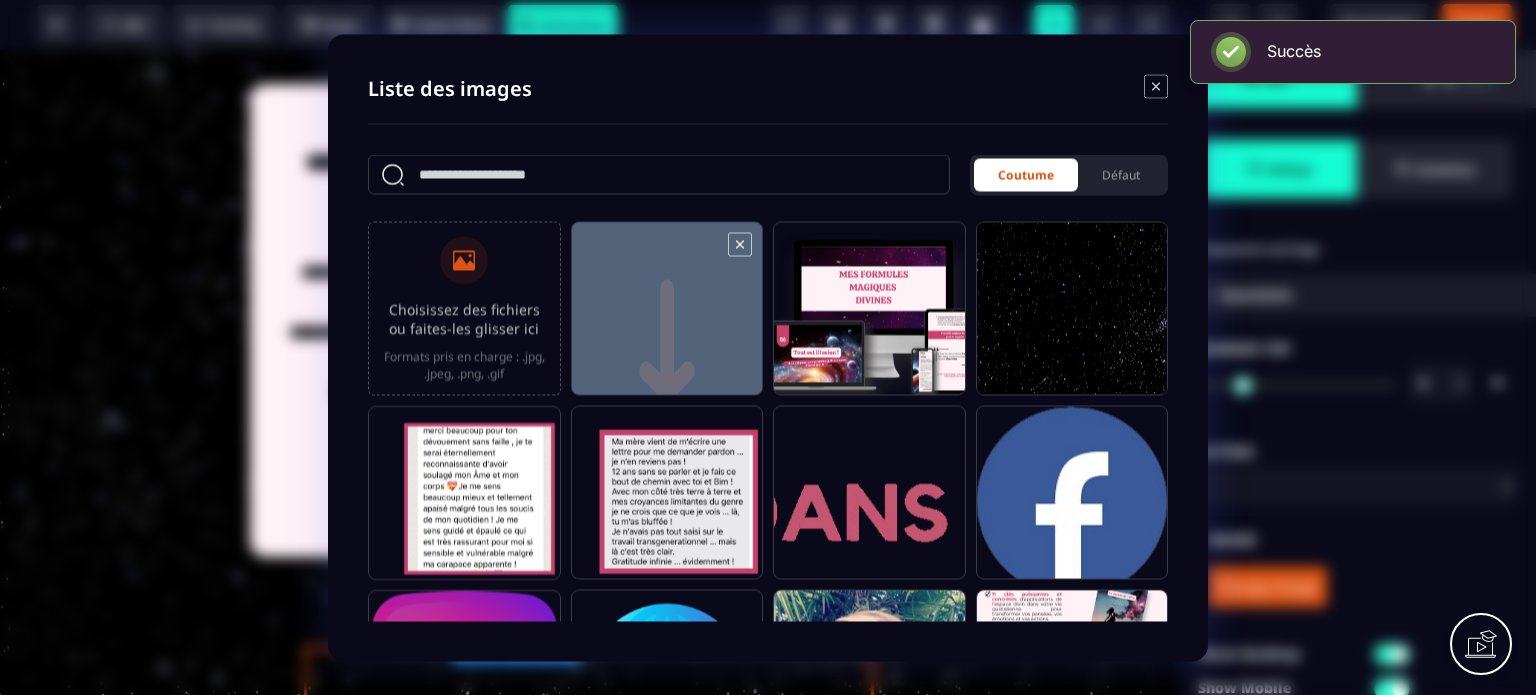 click at bounding box center (667, 317) 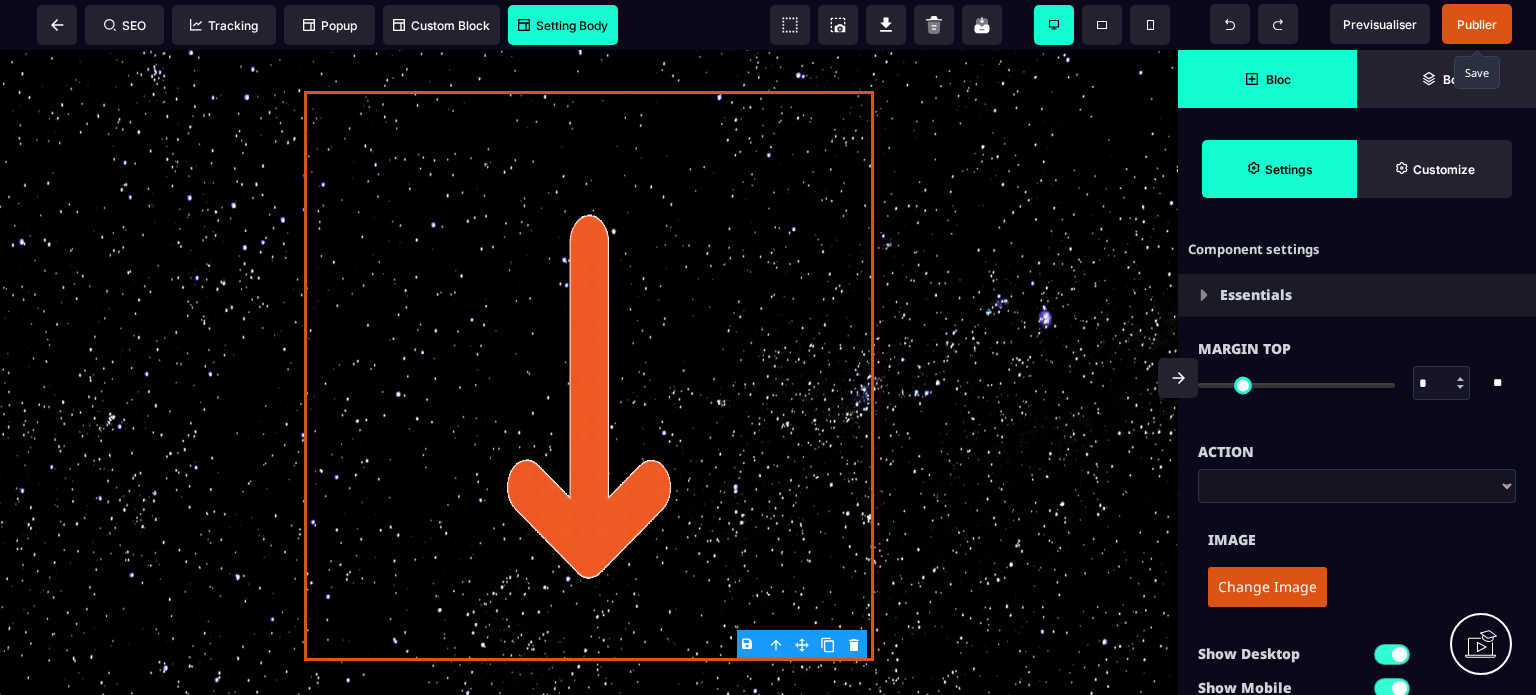scroll, scrollTop: 813, scrollLeft: 0, axis: vertical 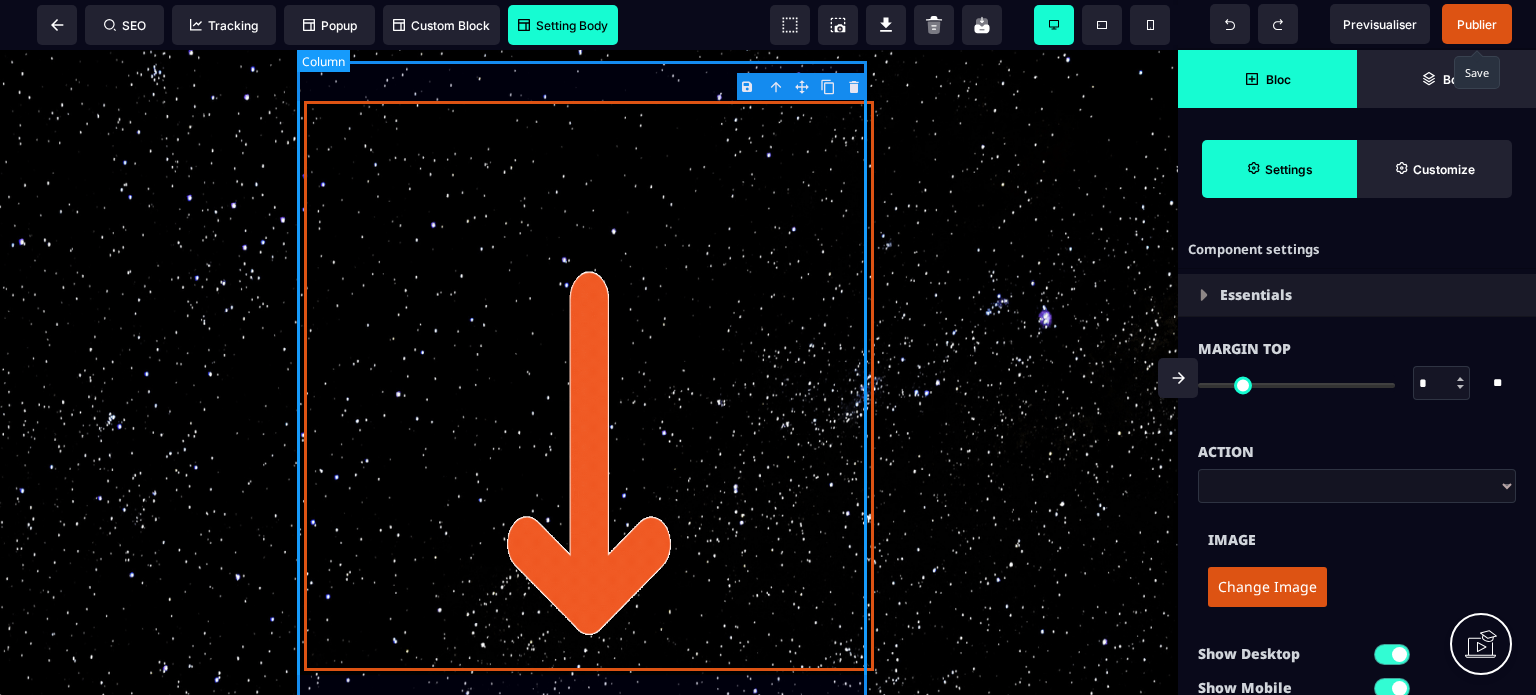click at bounding box center [589, 388] 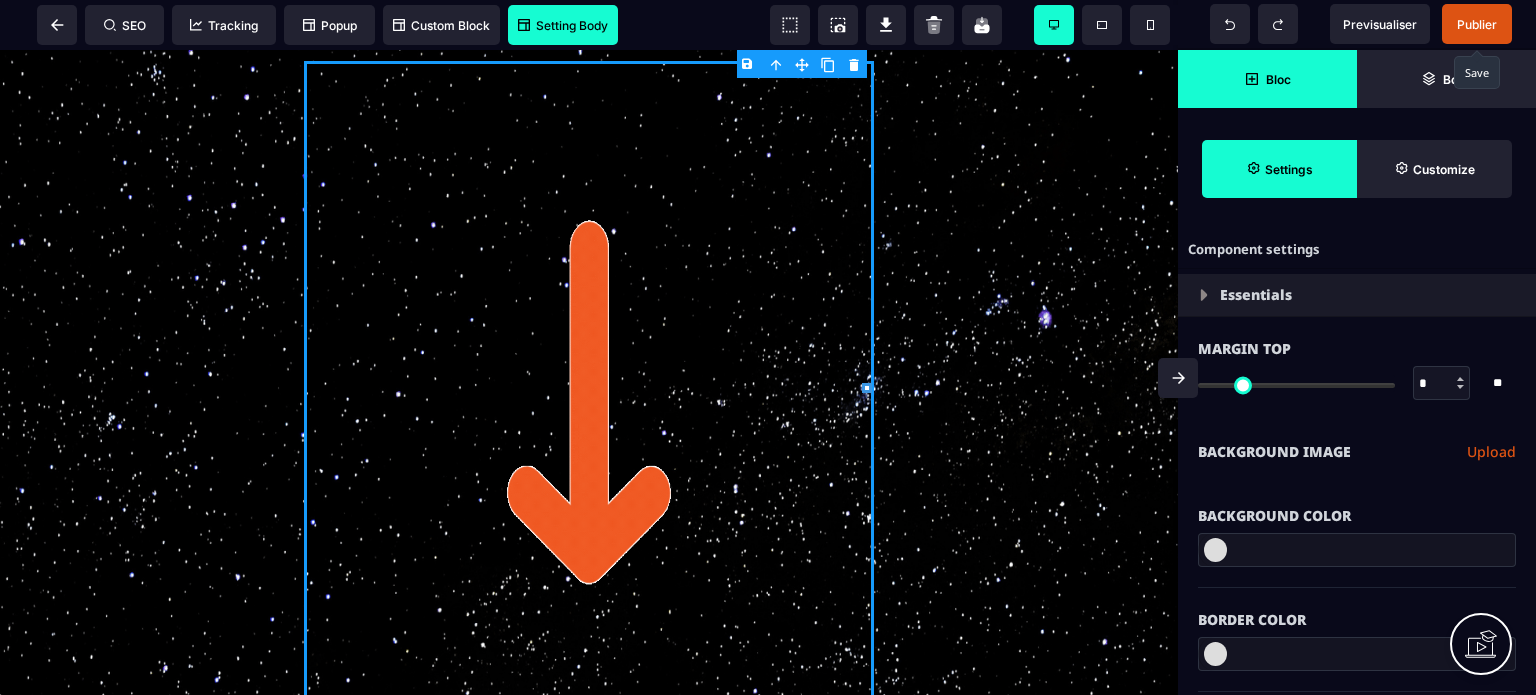 click on "Background Color" at bounding box center [1357, 506] 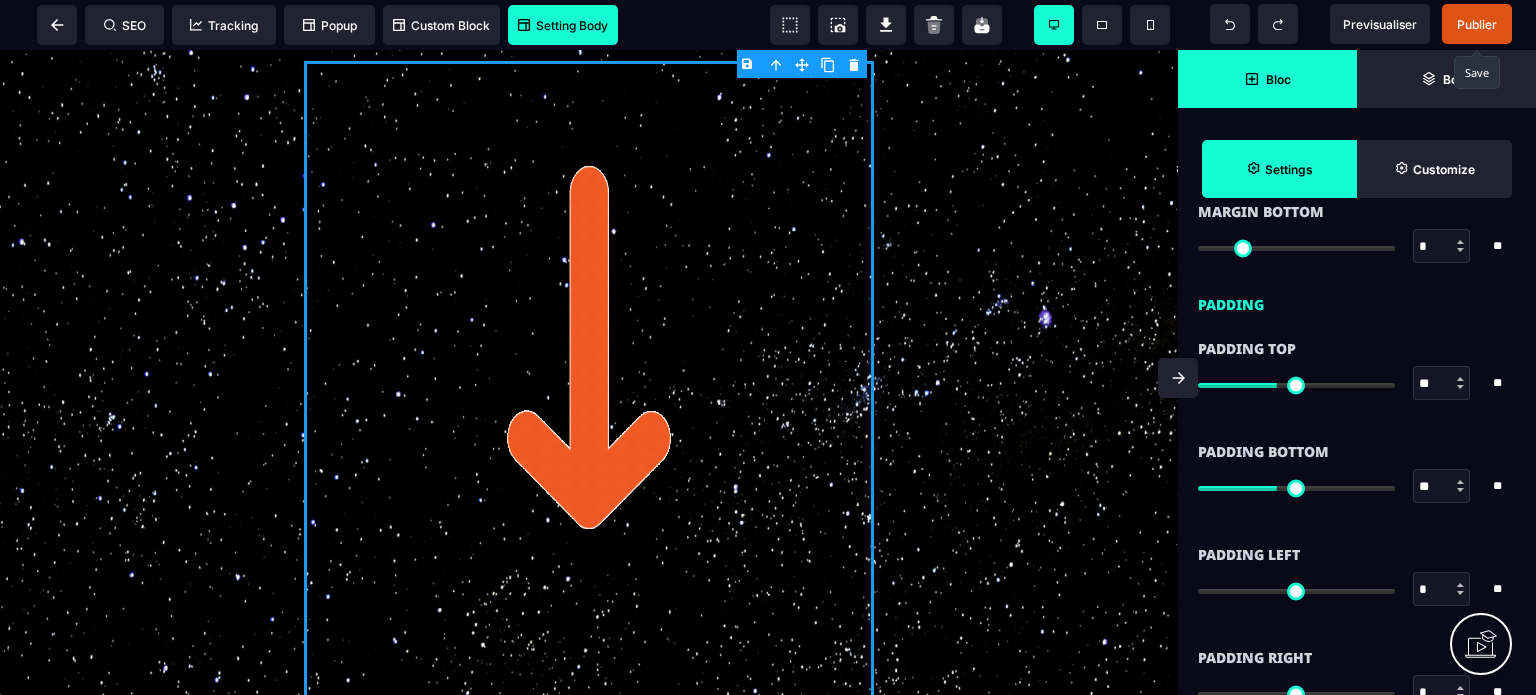 scroll, scrollTop: 1520, scrollLeft: 0, axis: vertical 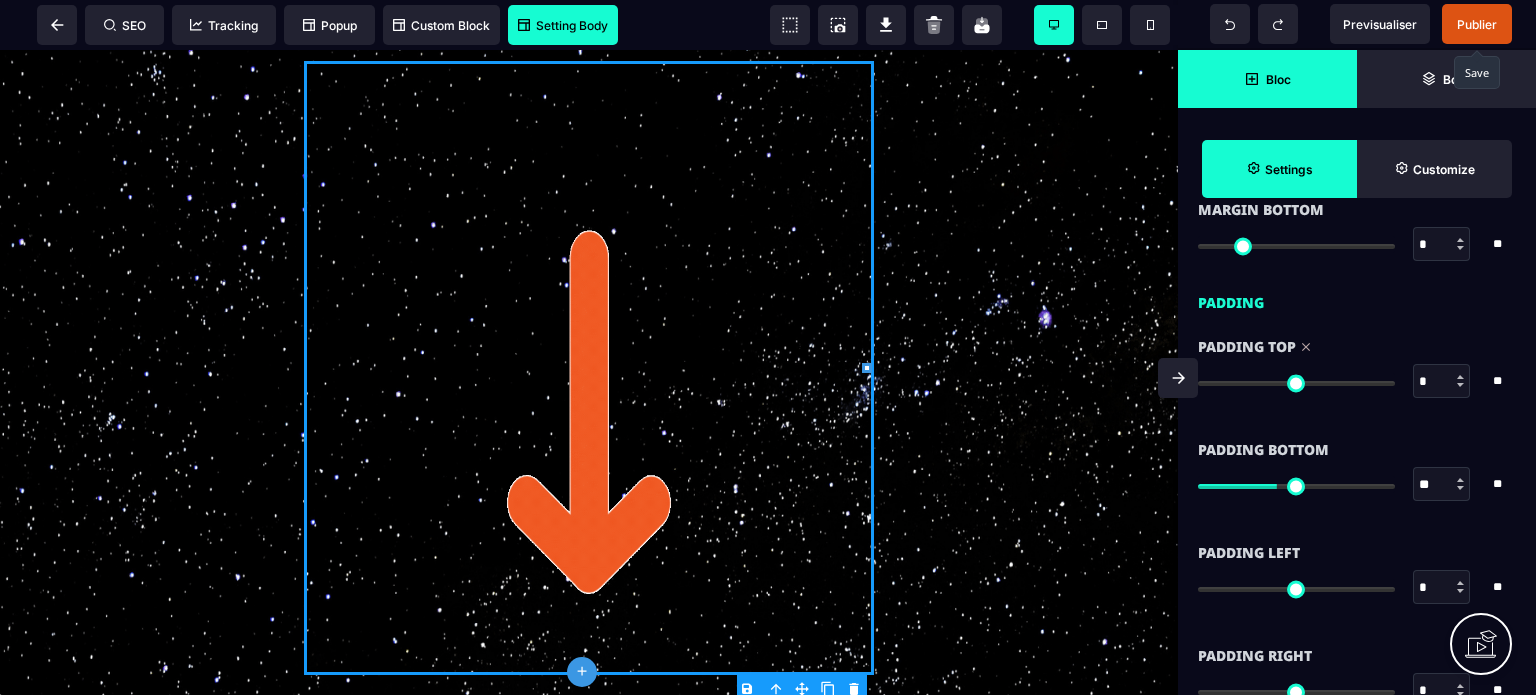 drag, startPoint x: 1273, startPoint y: 382, endPoint x: 1146, endPoint y: 393, distance: 127.47549 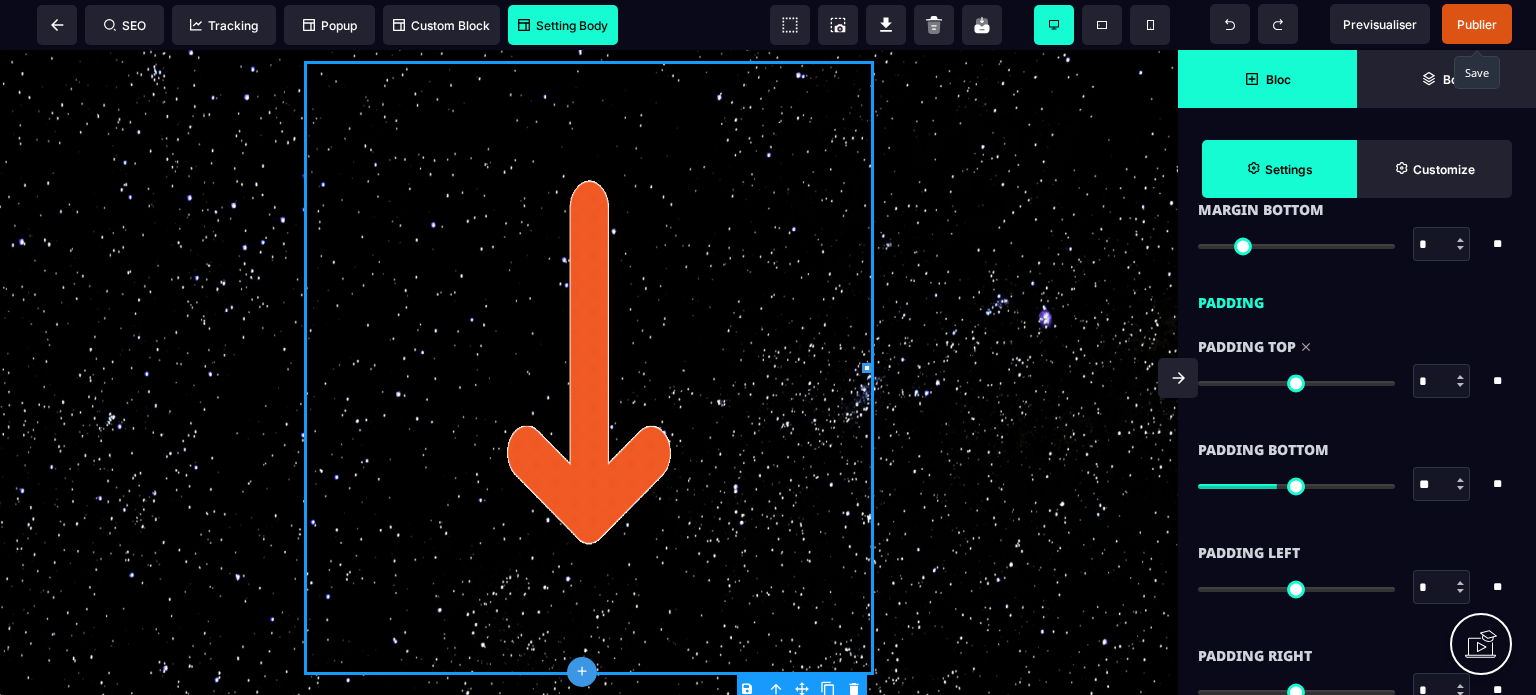 click at bounding box center (1296, 383) 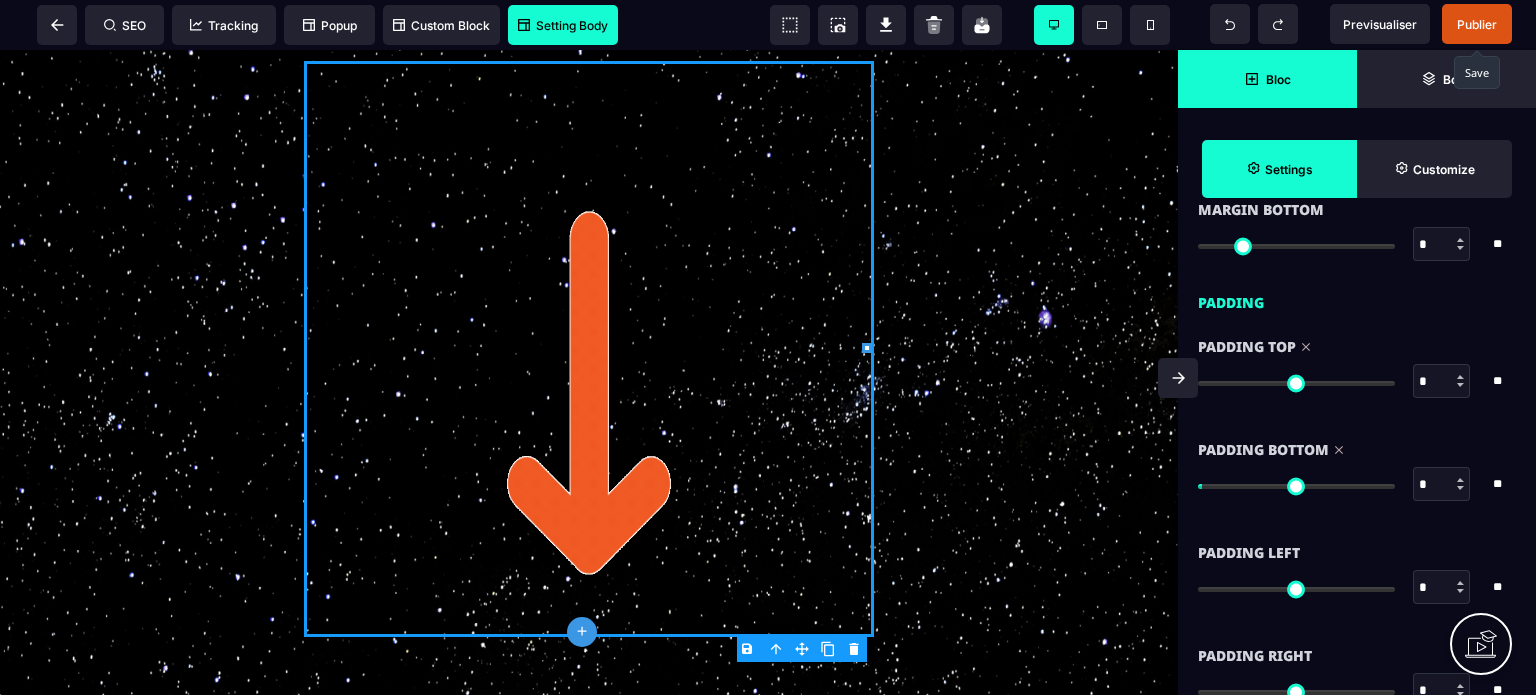 drag, startPoint x: 1280, startPoint y: 487, endPoint x: 899, endPoint y: 488, distance: 381.0013 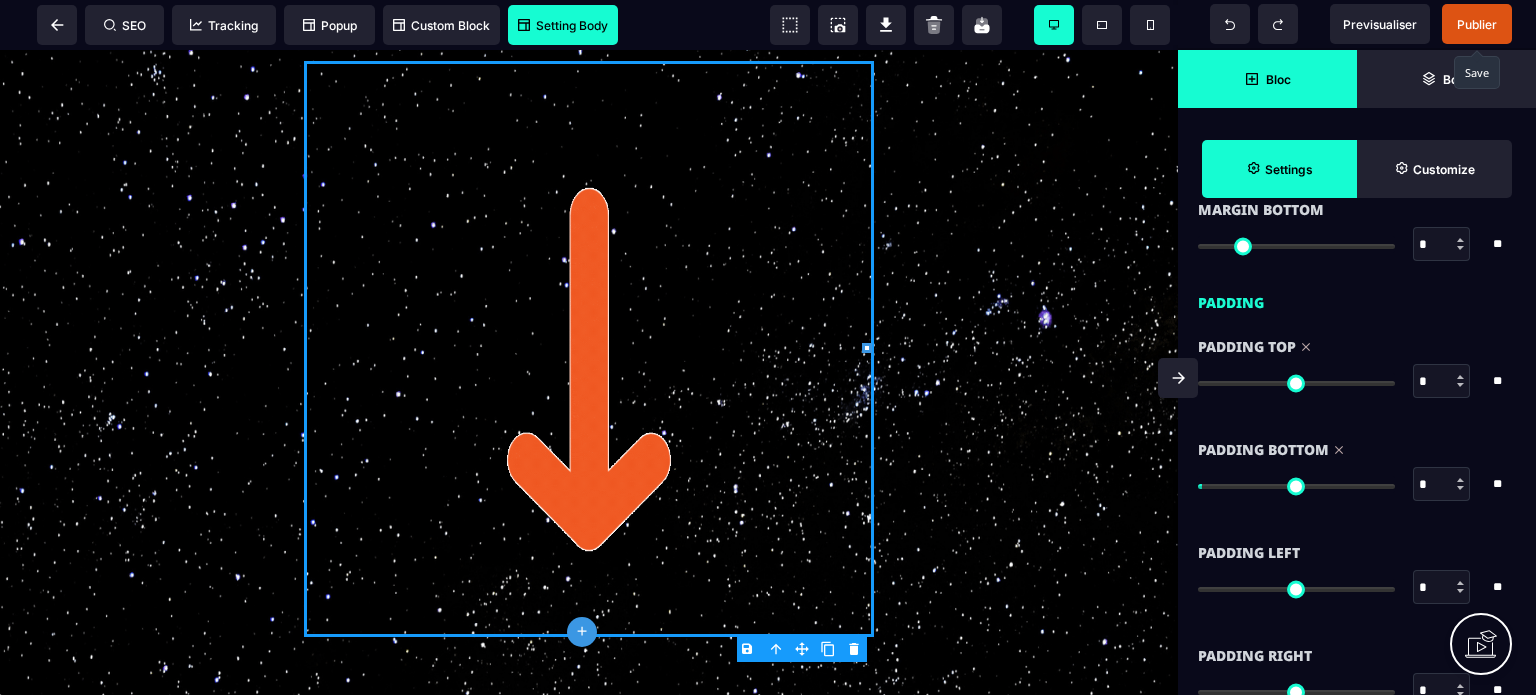 click at bounding box center [1296, 486] 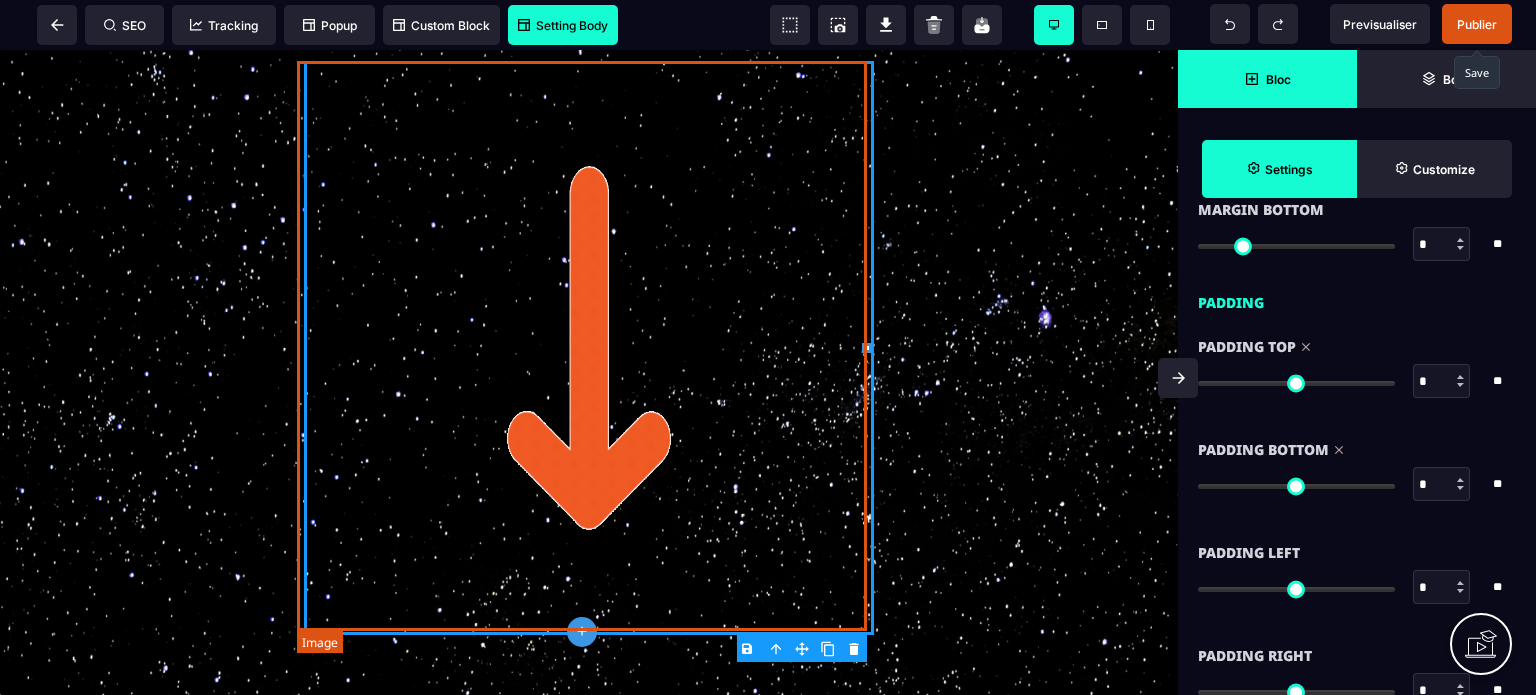 click at bounding box center [589, 346] 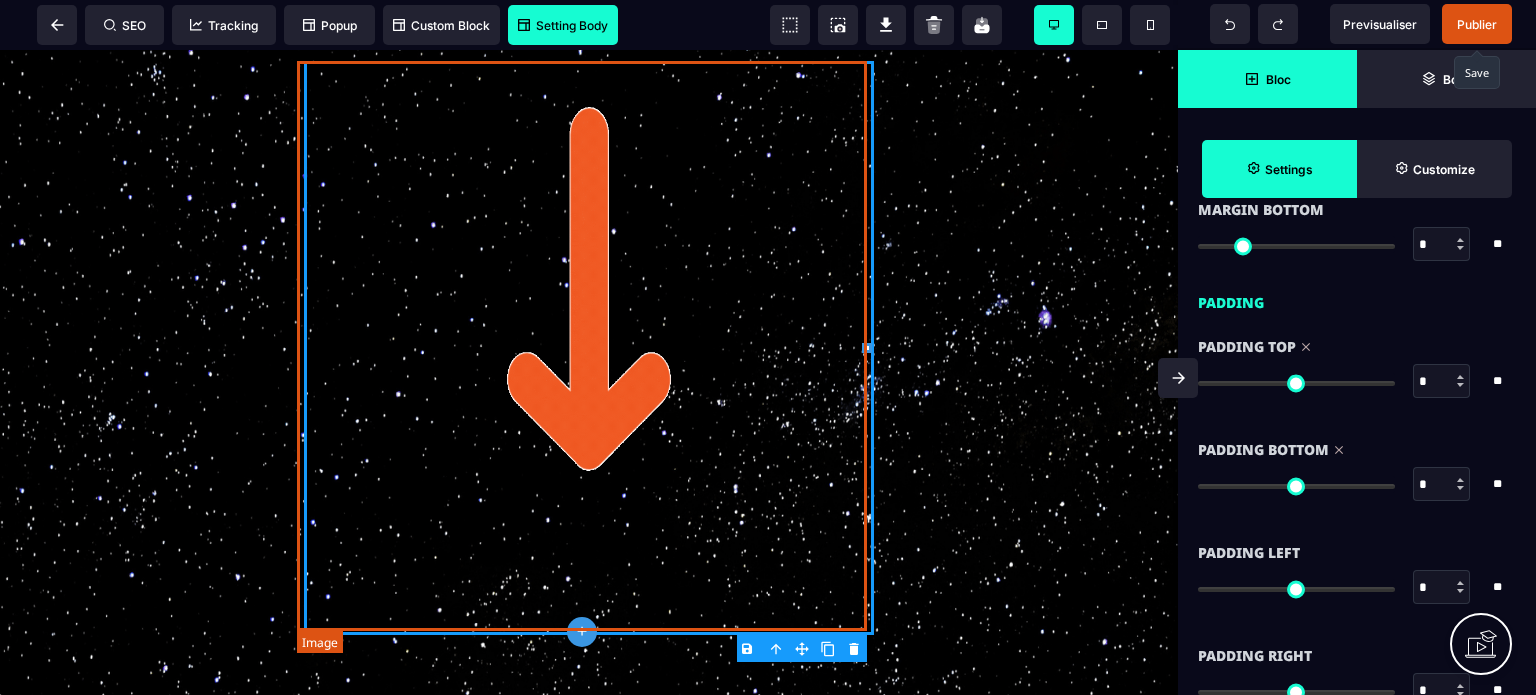 scroll, scrollTop: 0, scrollLeft: 0, axis: both 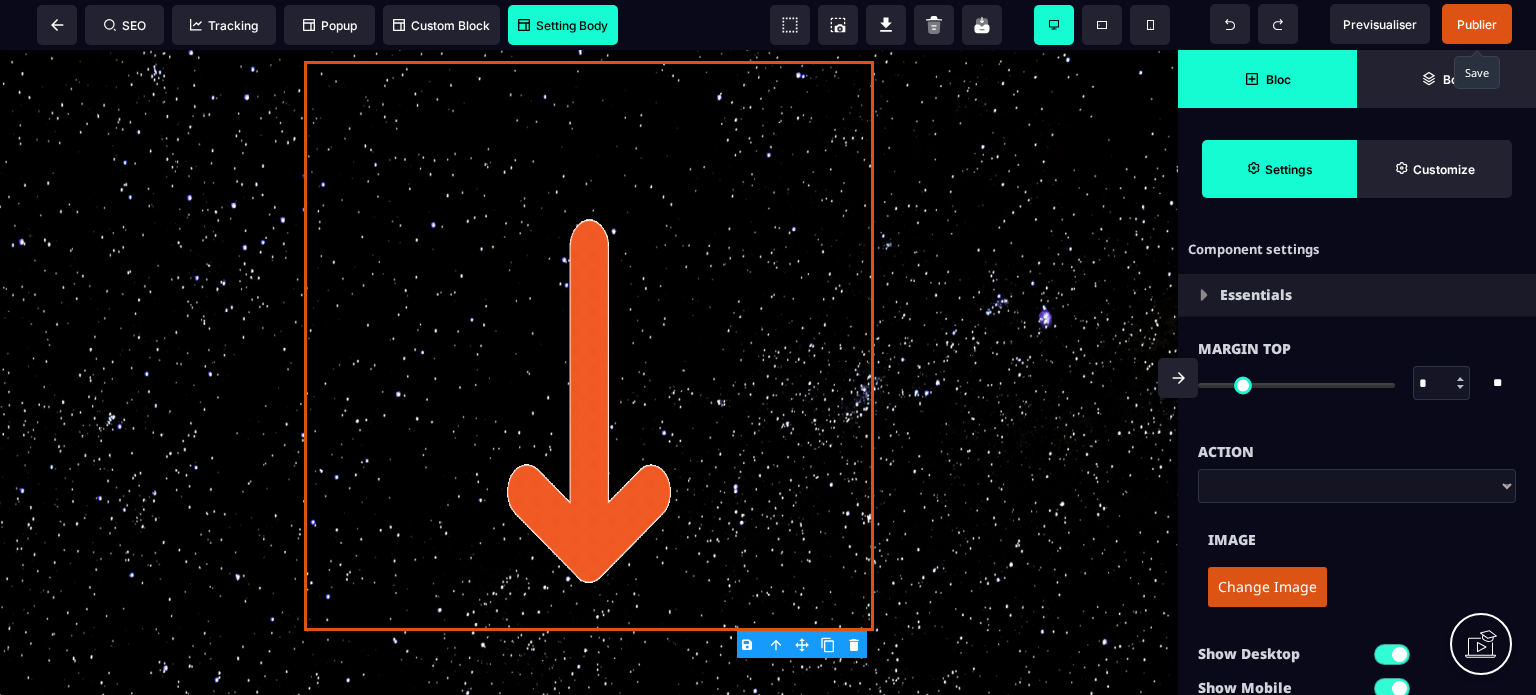 click on "Change Image" at bounding box center (1357, 587) 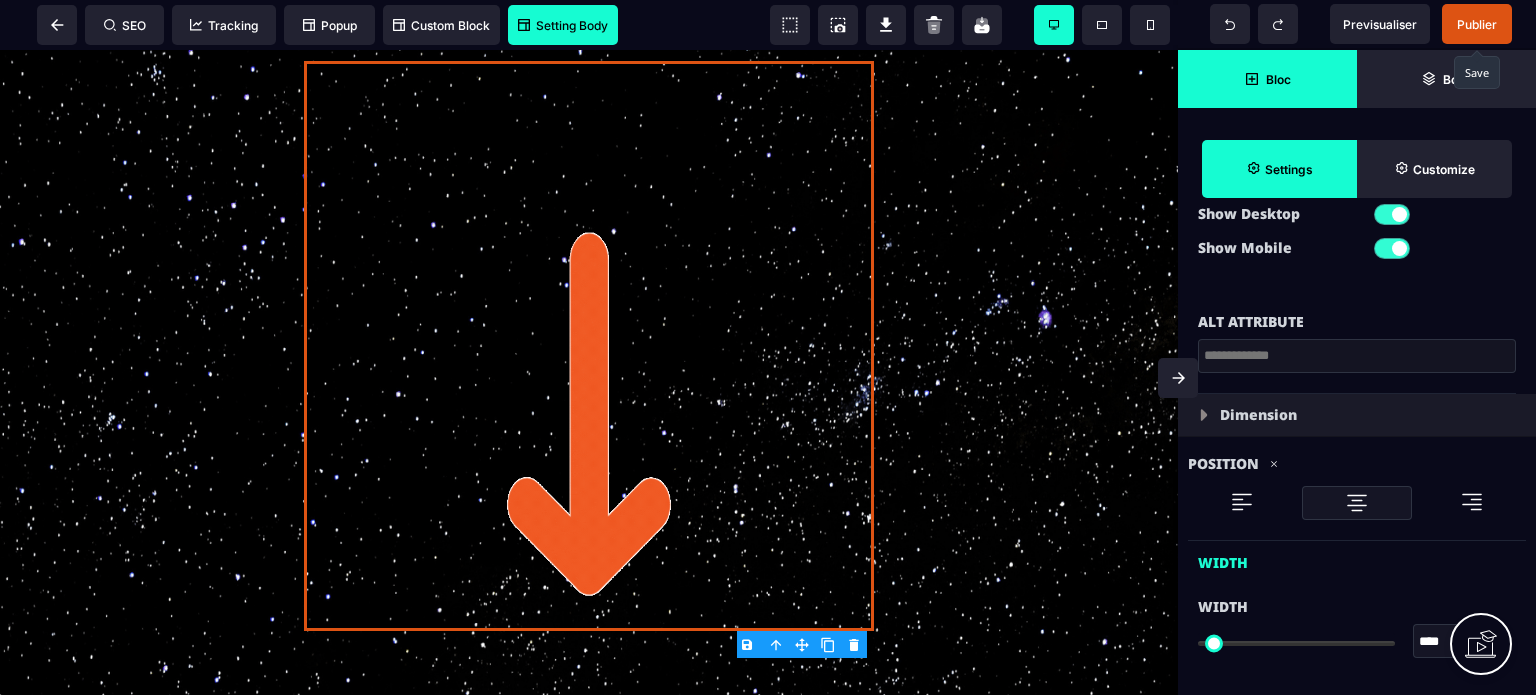 scroll, scrollTop: 480, scrollLeft: 0, axis: vertical 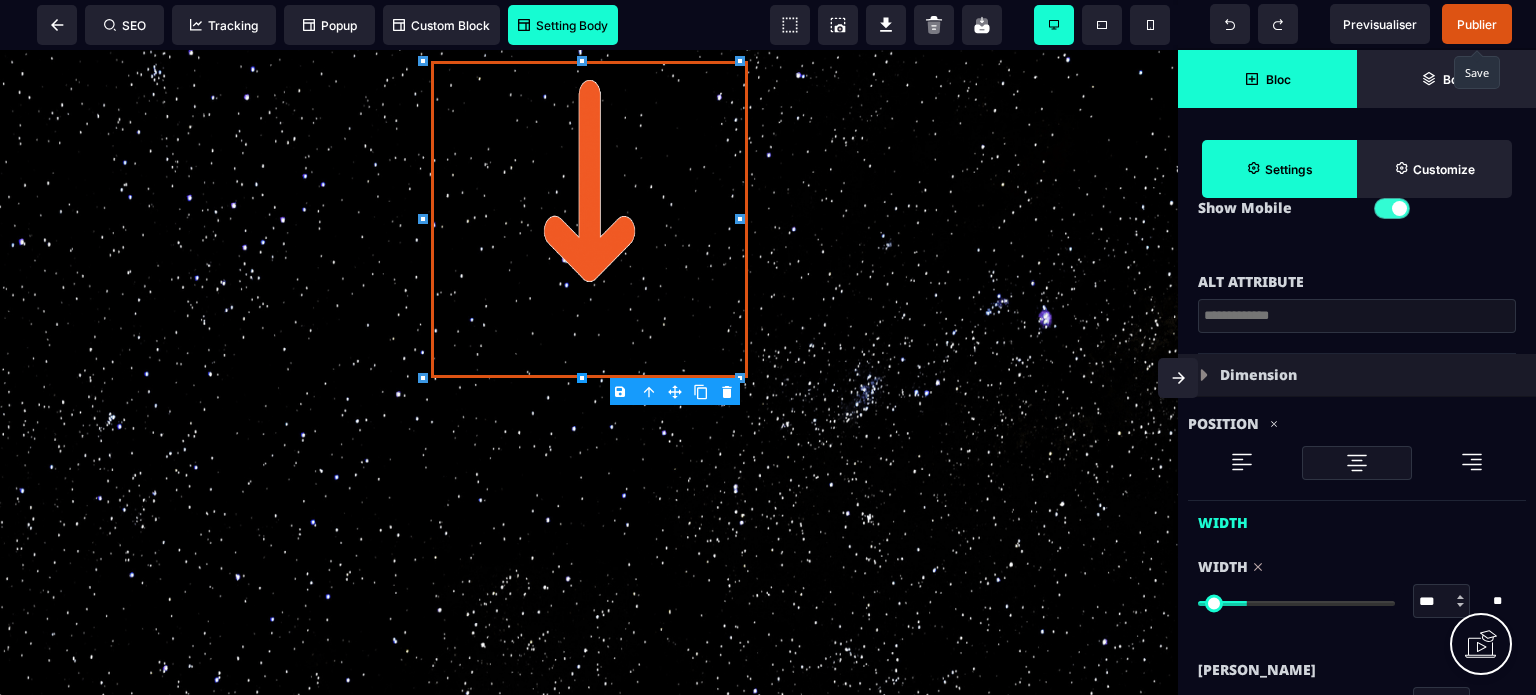 drag, startPoint x: 1204, startPoint y: 599, endPoint x: 1251, endPoint y: 608, distance: 47.853943 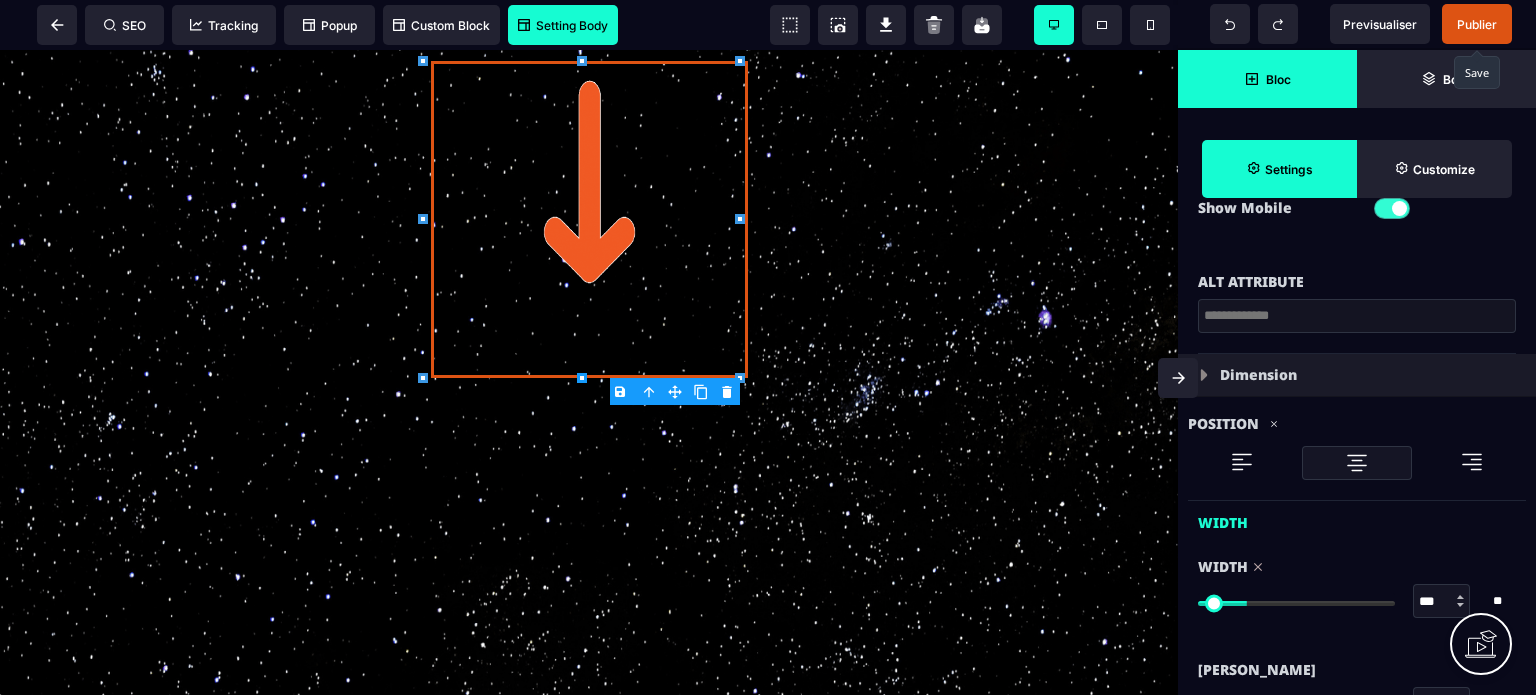click at bounding box center [1296, 603] 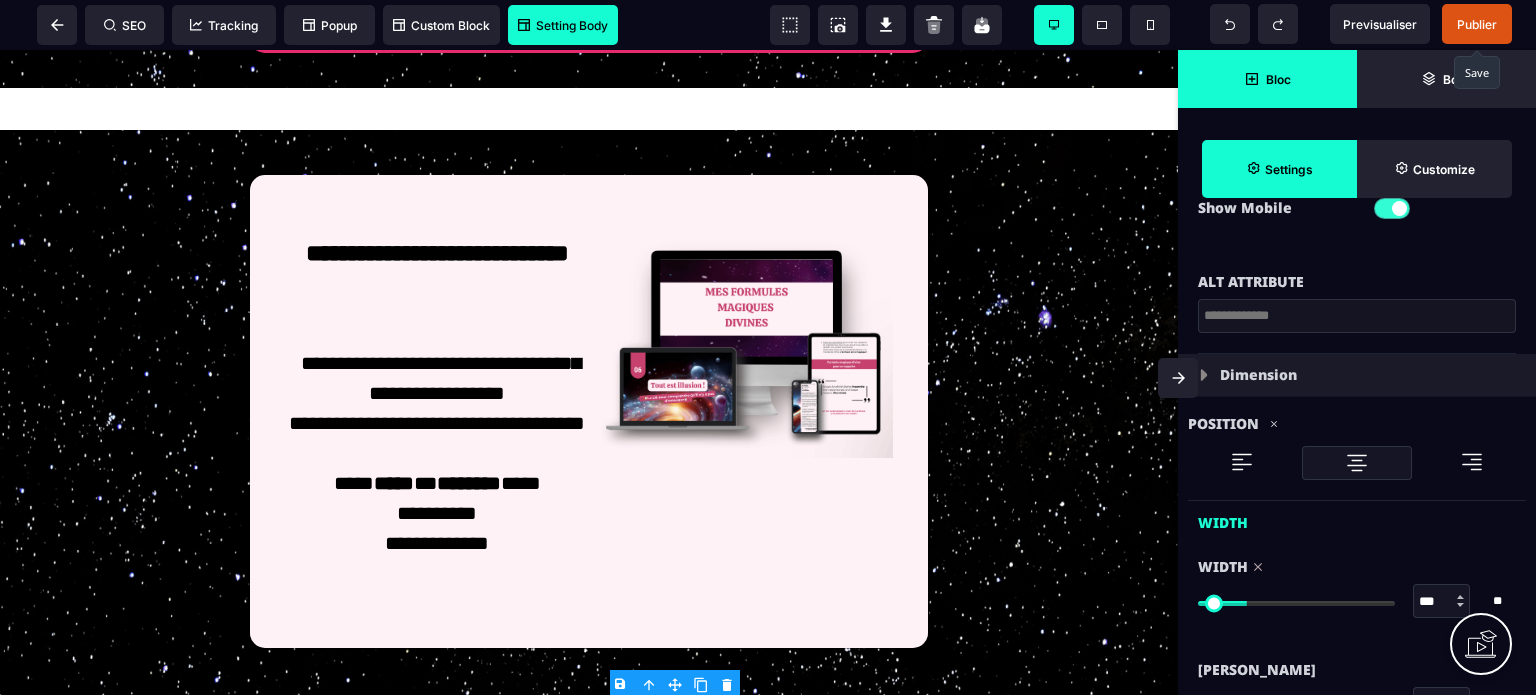 scroll, scrollTop: 0, scrollLeft: 0, axis: both 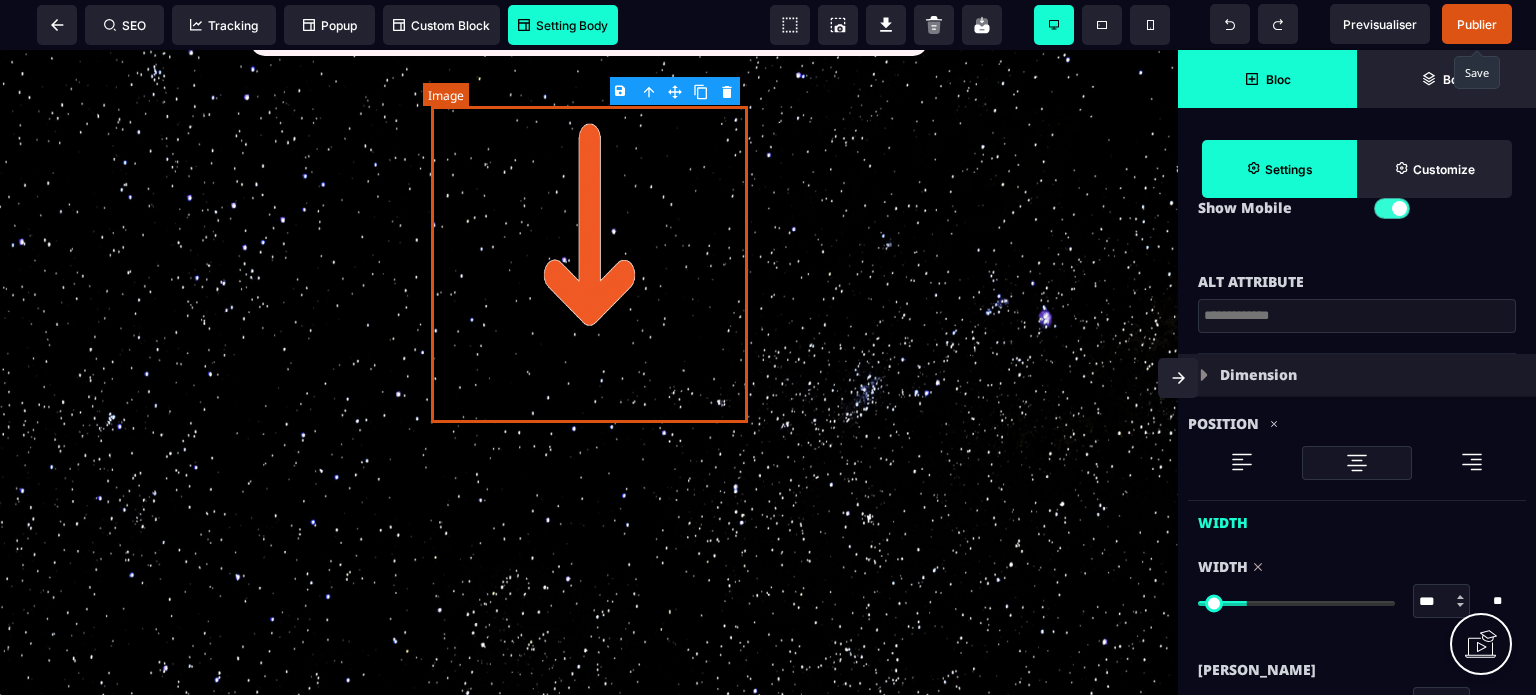 click at bounding box center [589, 264] 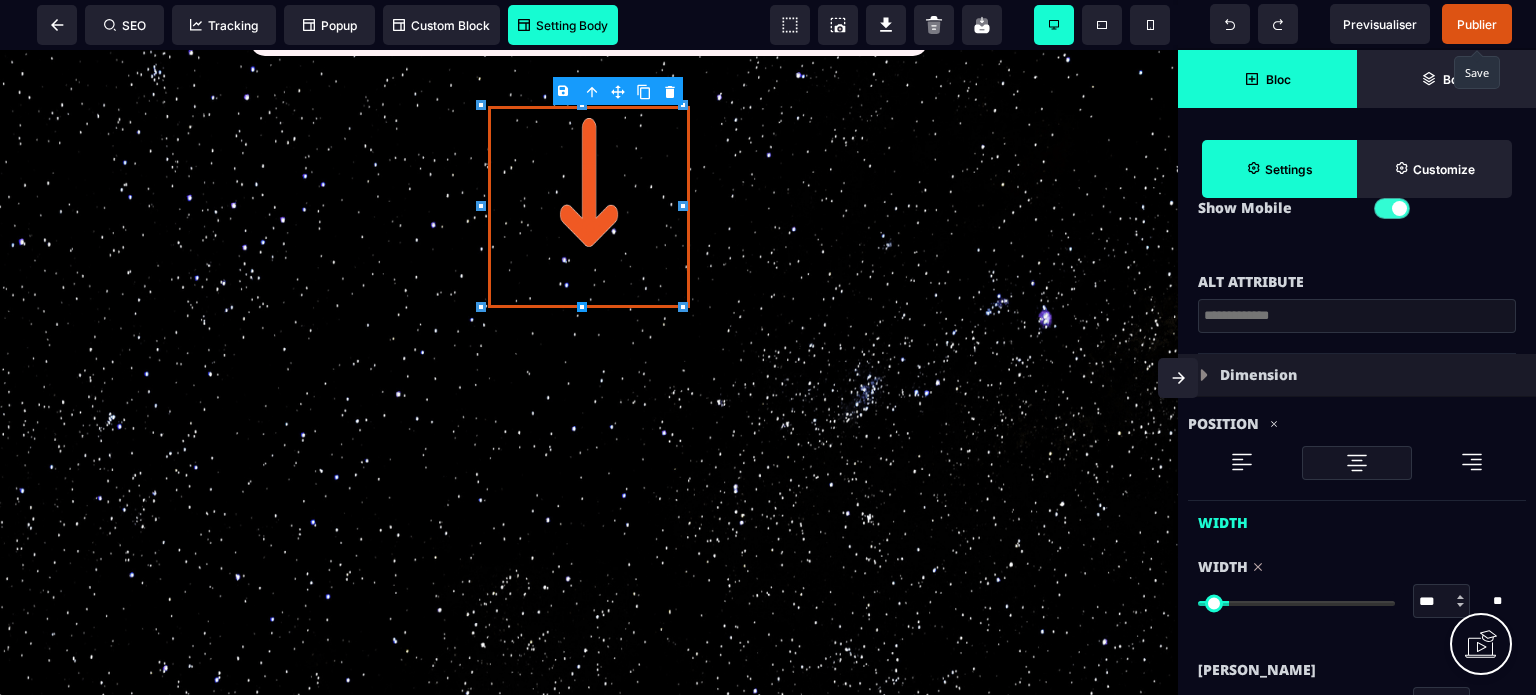 drag, startPoint x: 1252, startPoint y: 599, endPoint x: 1235, endPoint y: 603, distance: 17.464249 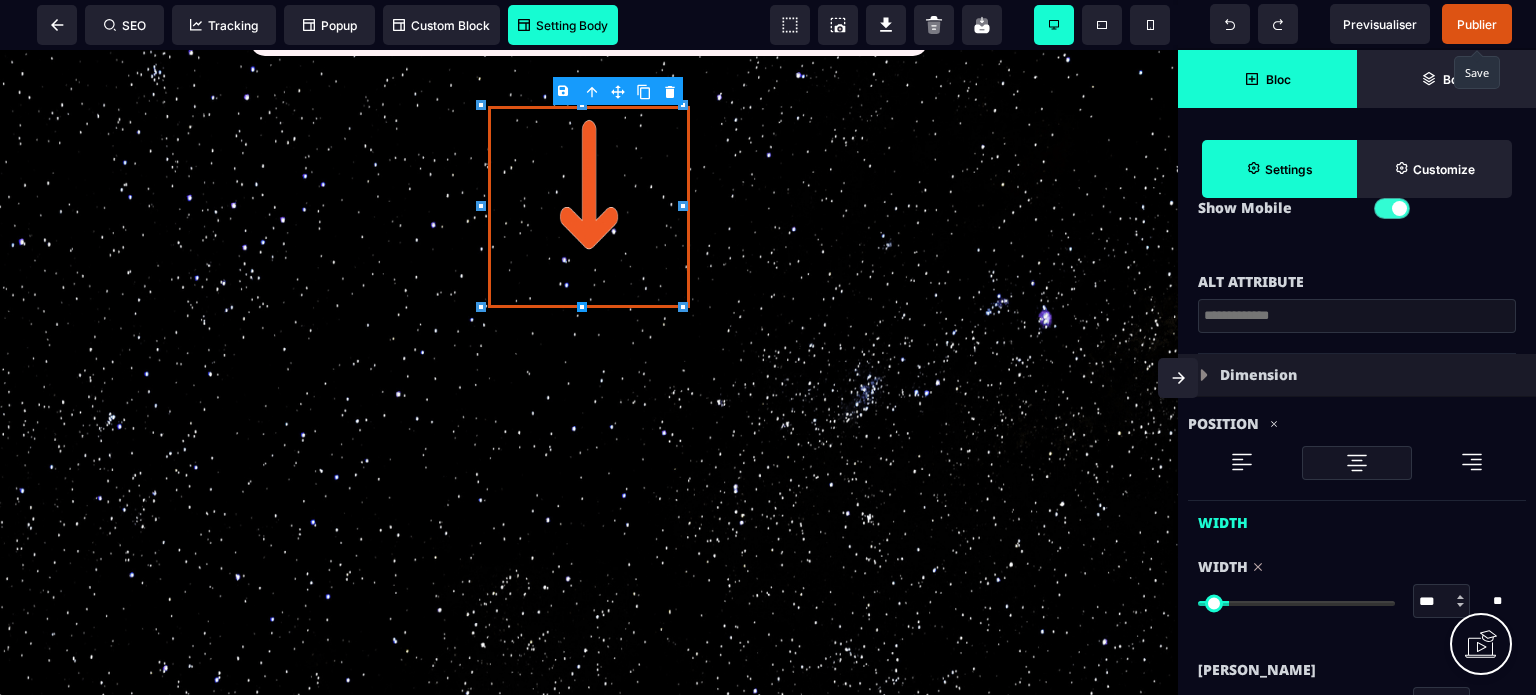 click at bounding box center (1296, 603) 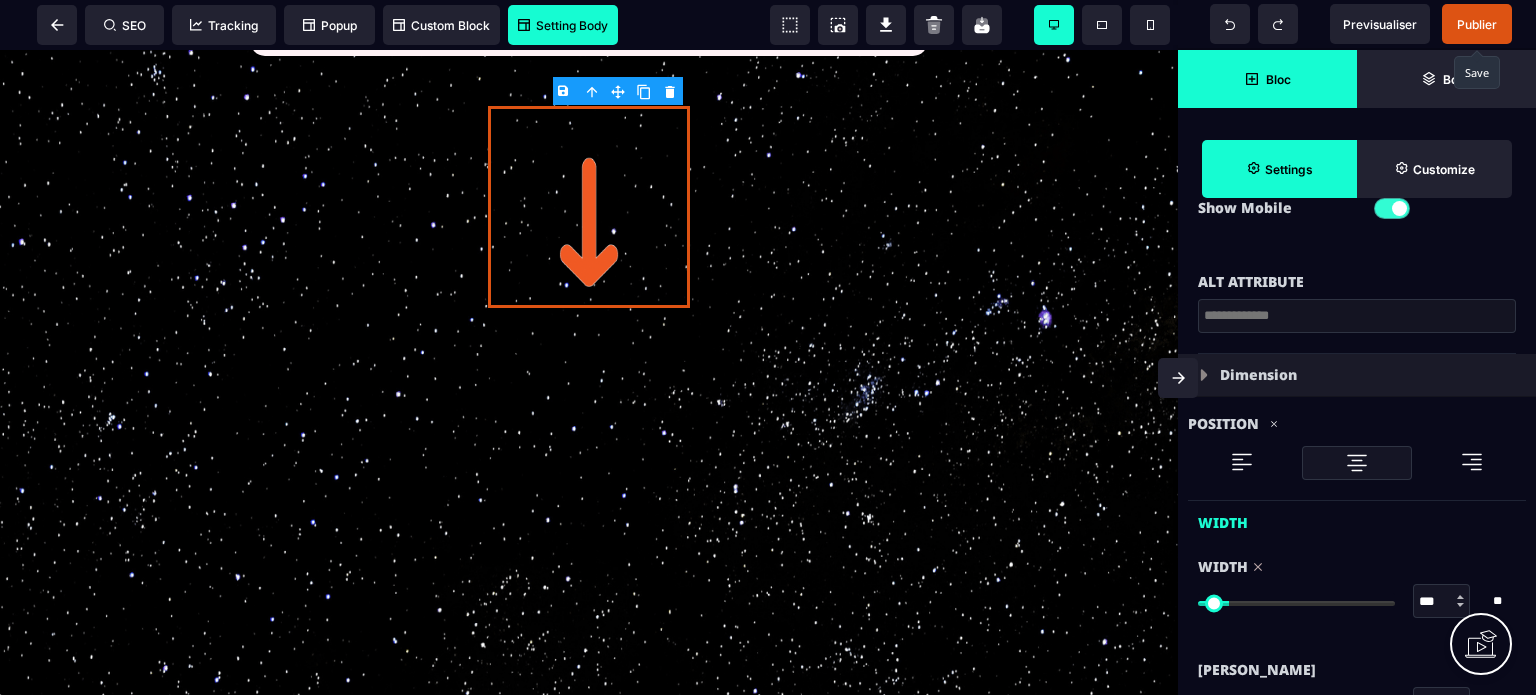 click on "**********" at bounding box center (589, 99) 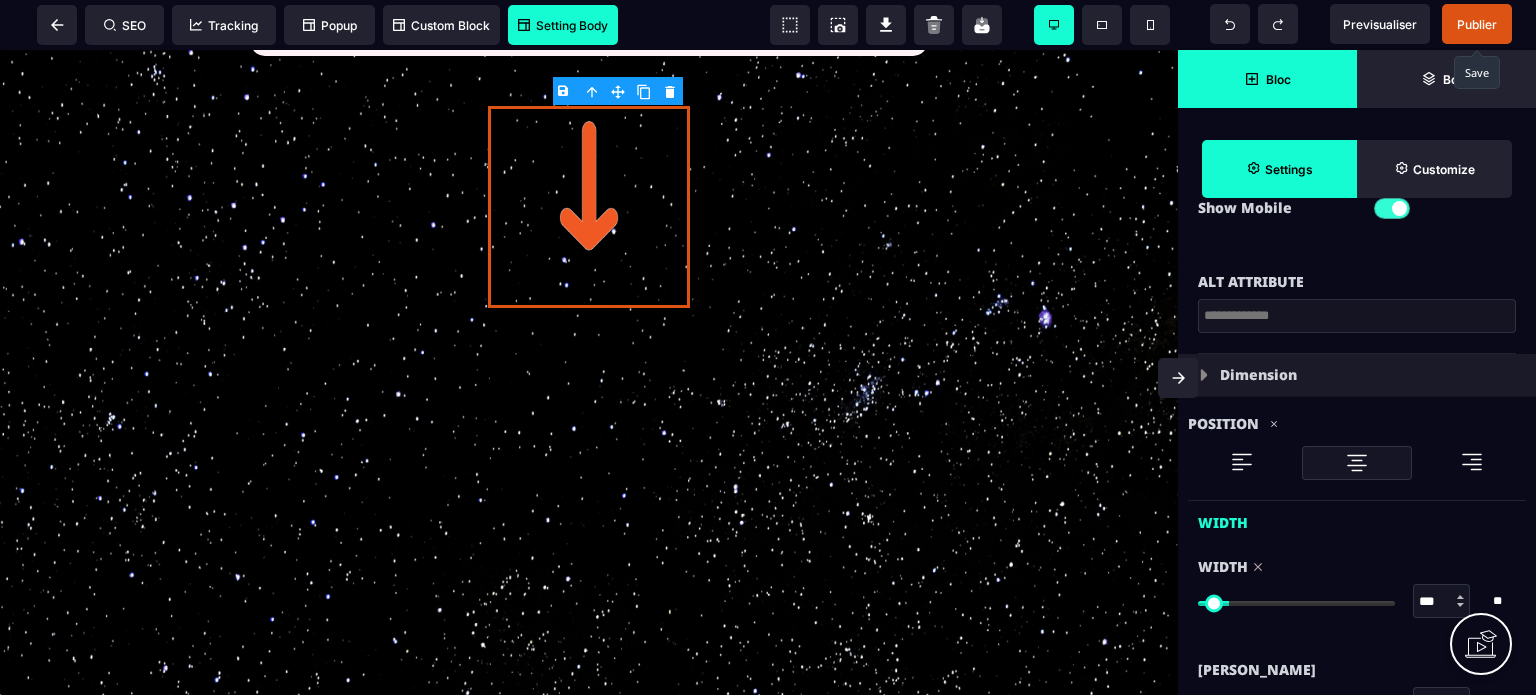 scroll, scrollTop: 764, scrollLeft: 0, axis: vertical 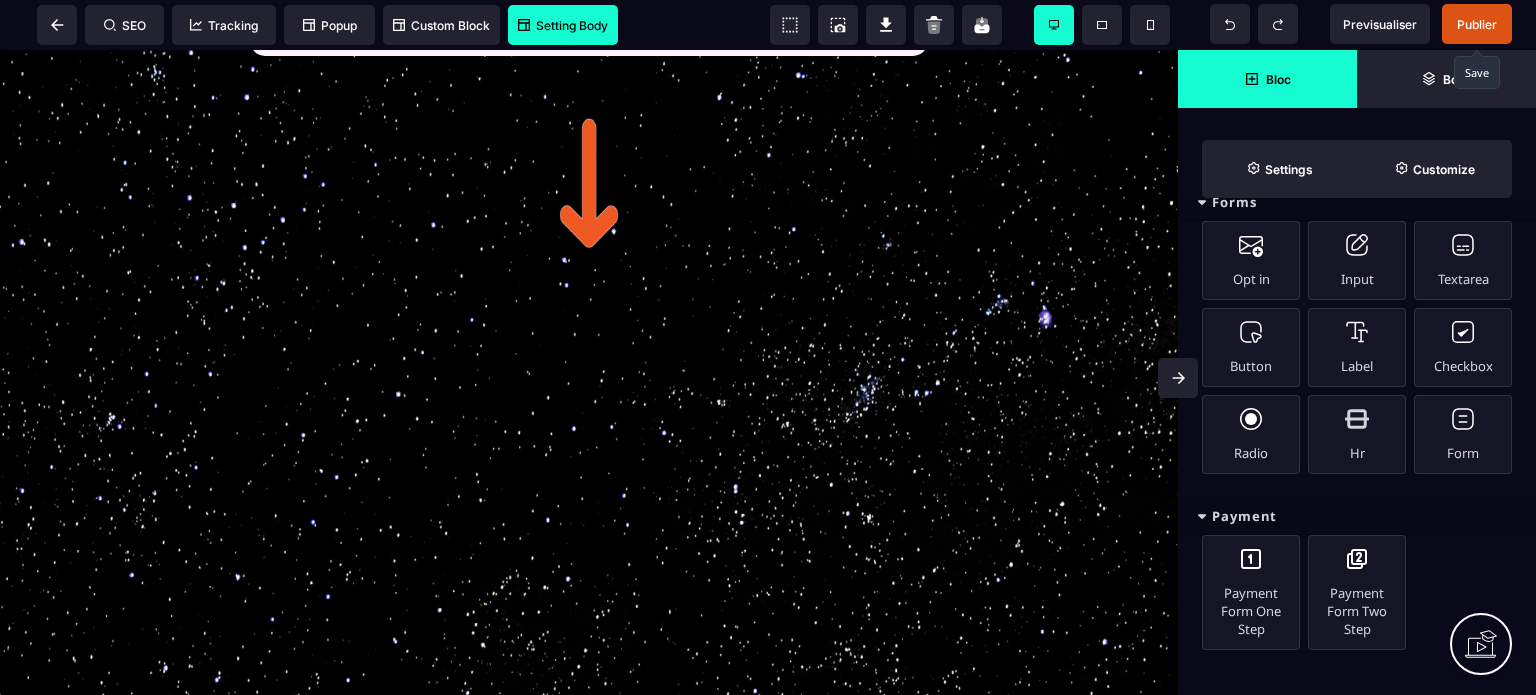 click on "Forms" at bounding box center (1357, 202) 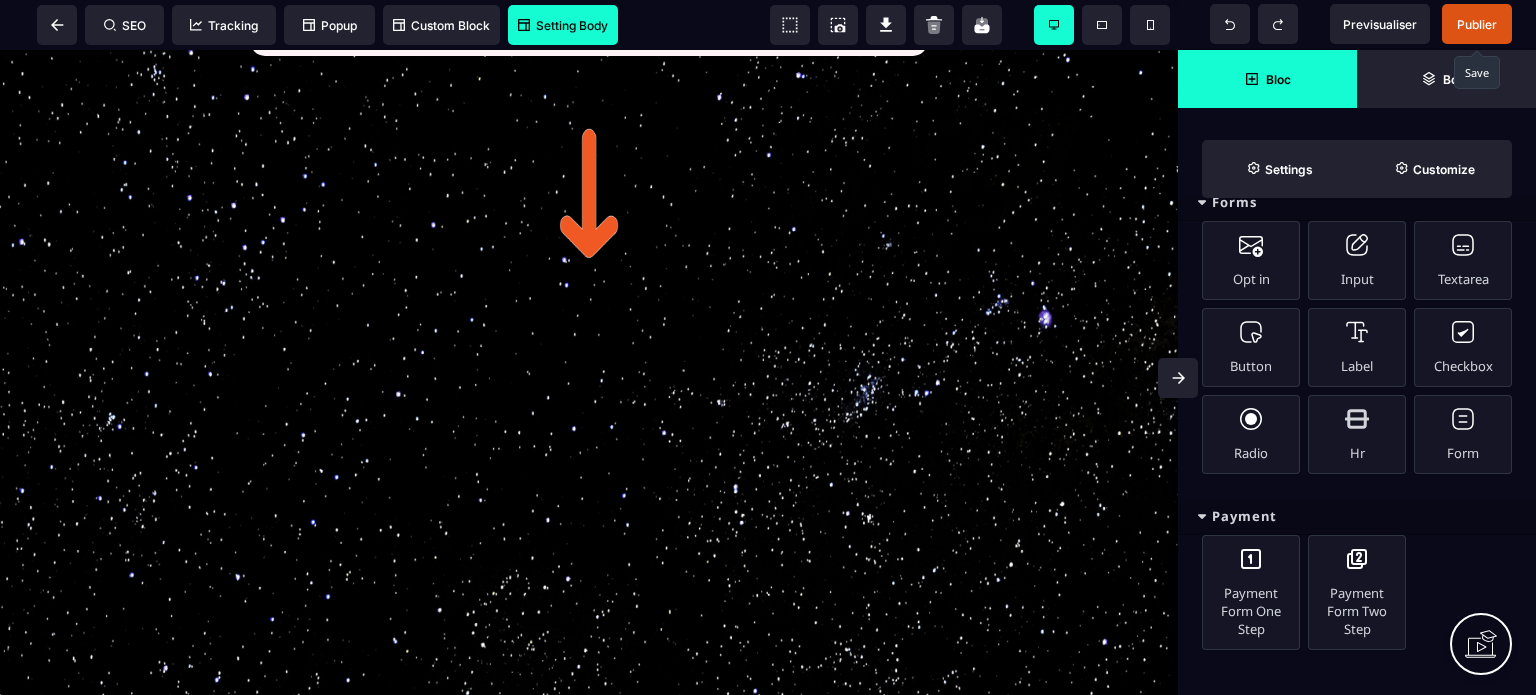 scroll, scrollTop: 487, scrollLeft: 0, axis: vertical 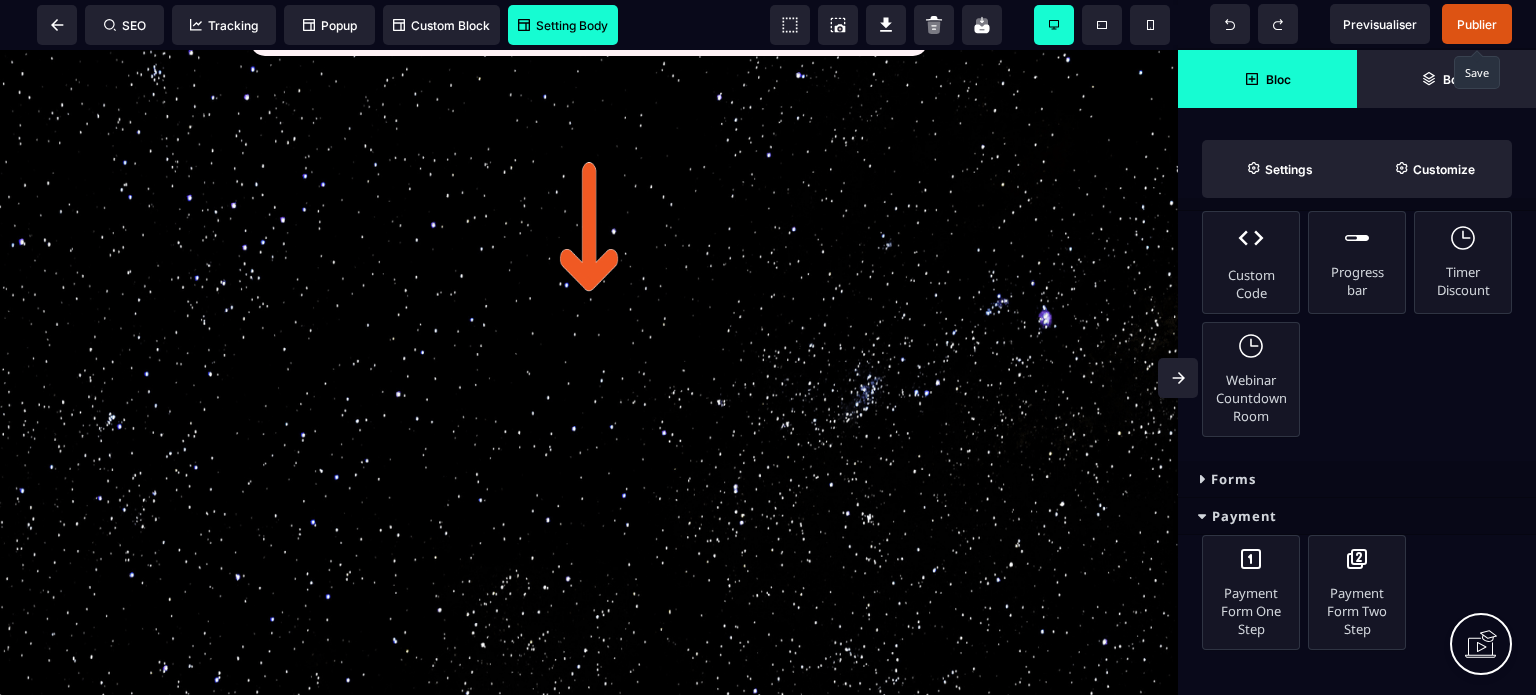click on "Payment" at bounding box center (1357, 516) 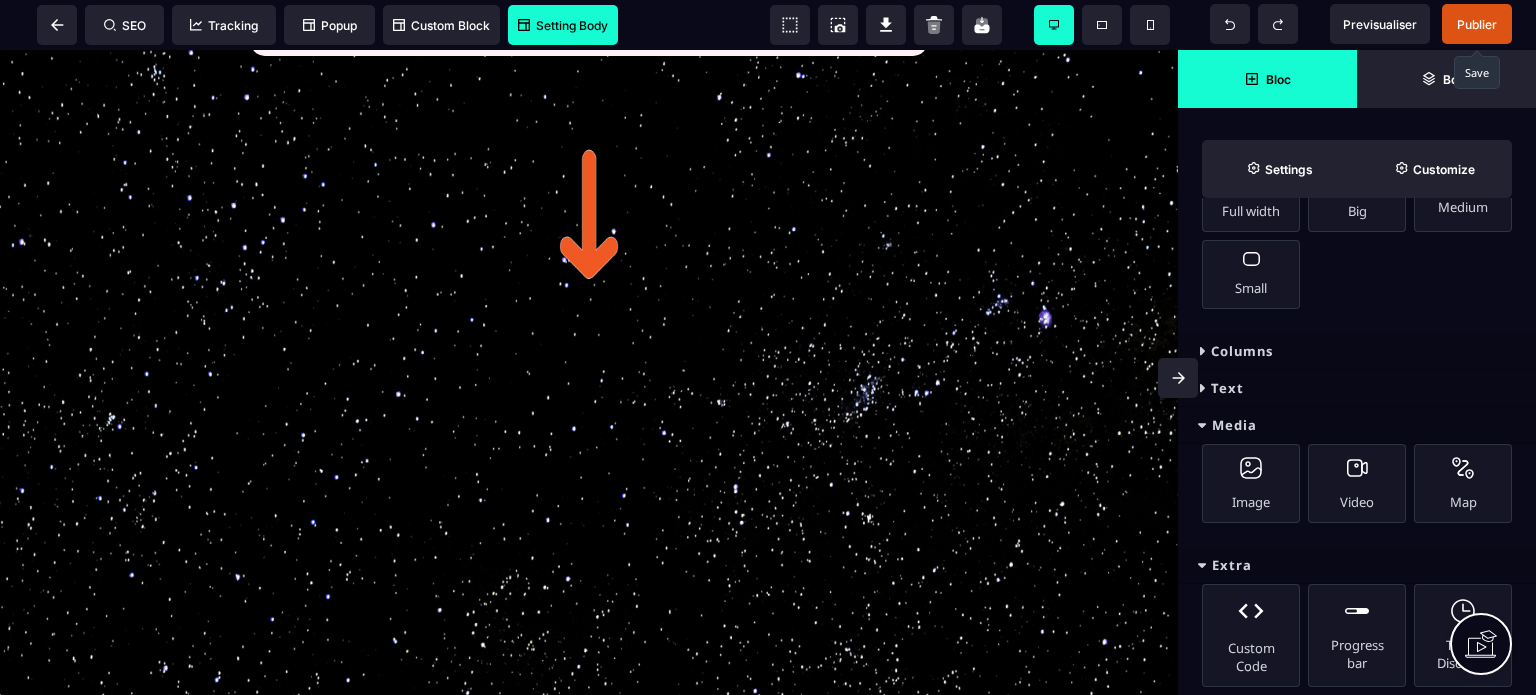 scroll, scrollTop: 0, scrollLeft: 0, axis: both 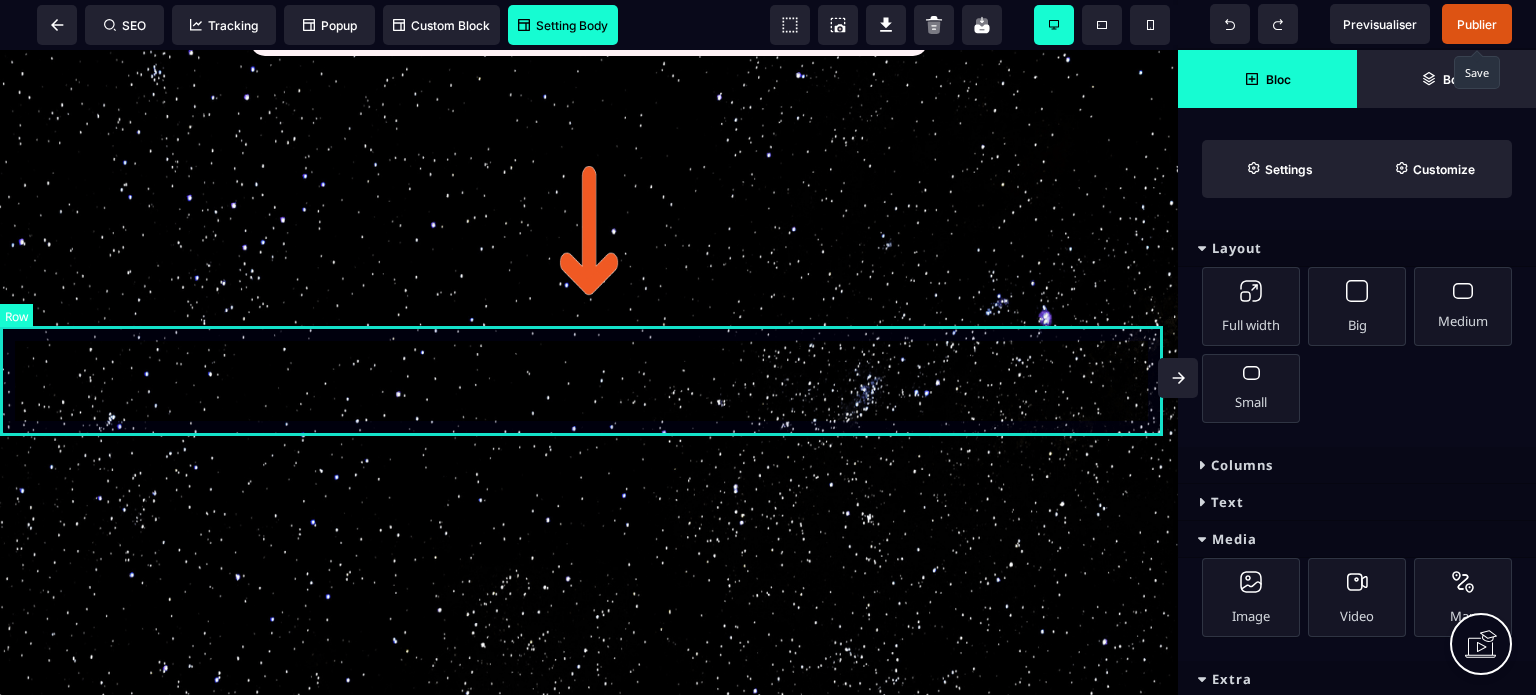 click at bounding box center (589, 382) 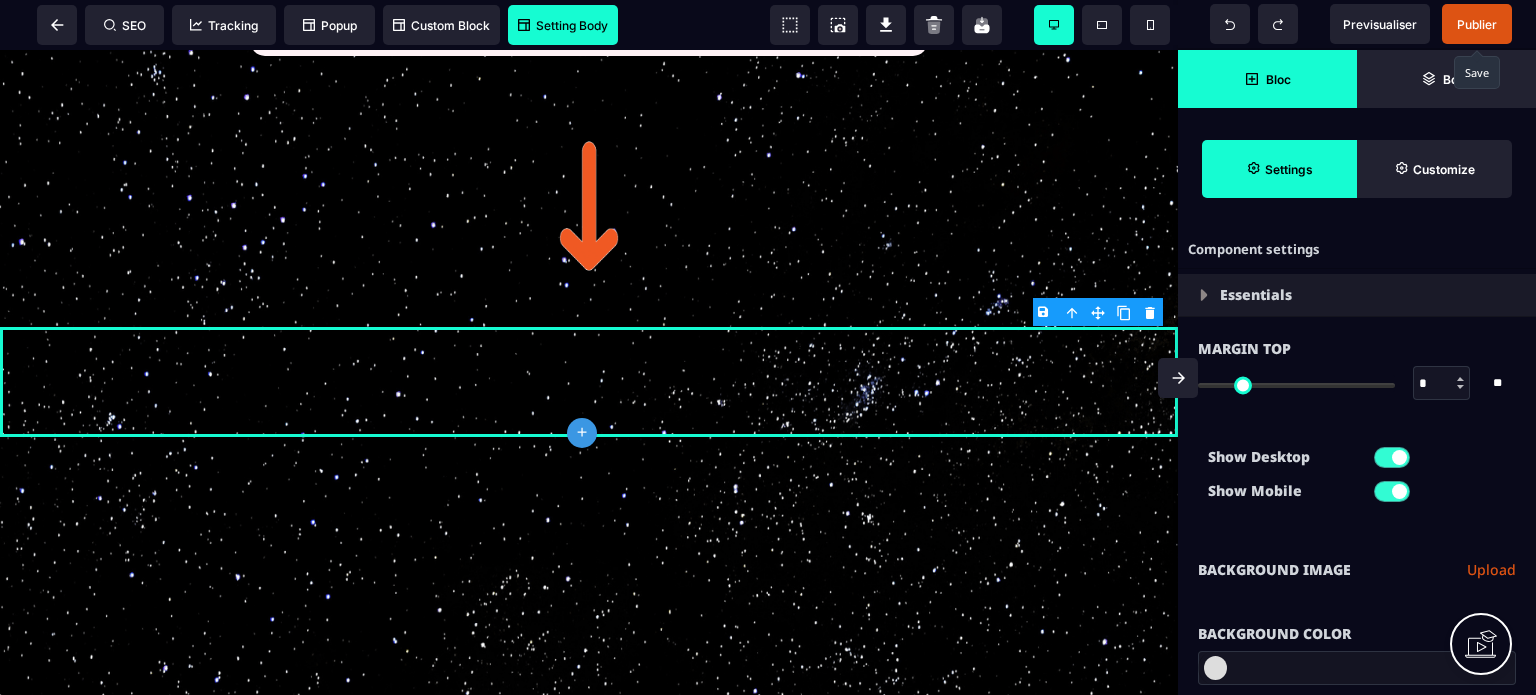 click at bounding box center (1357, 668) 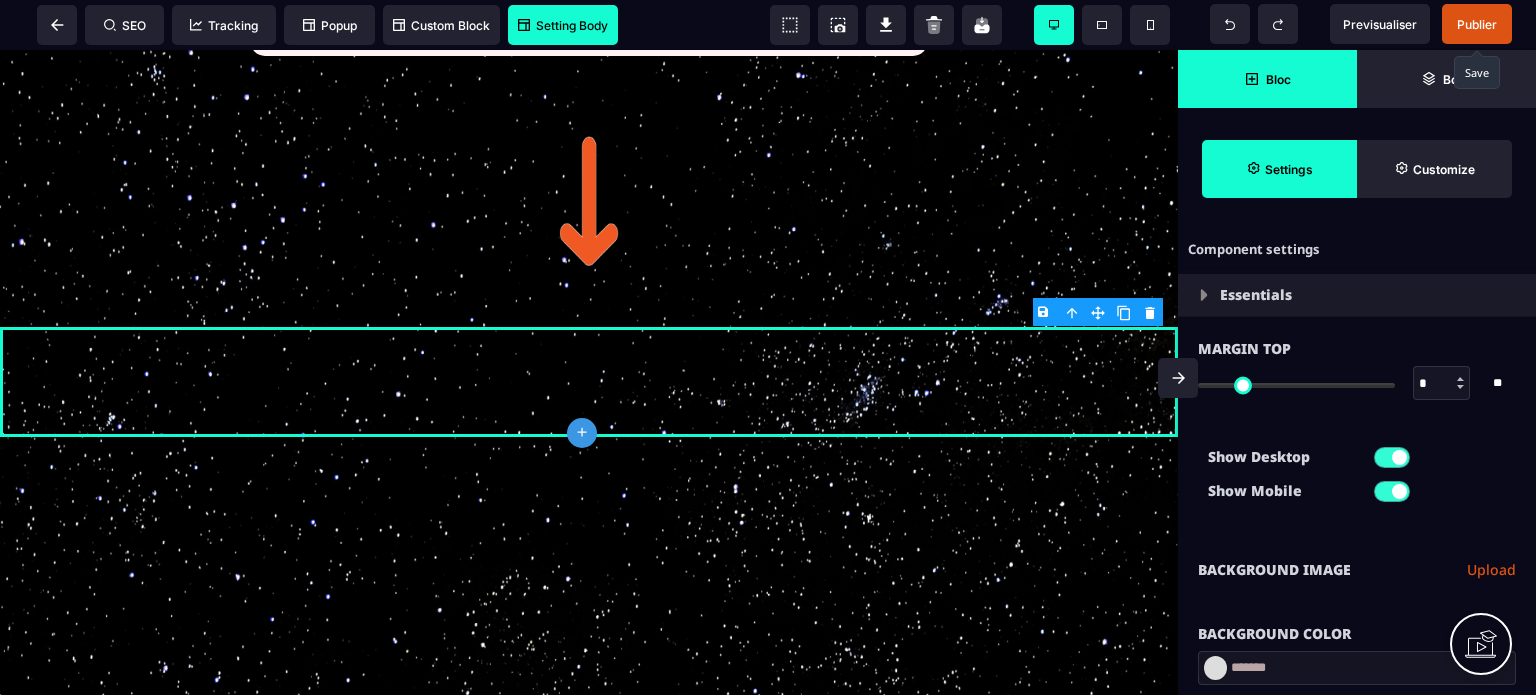 click on "Background Color" at bounding box center (1357, 624) 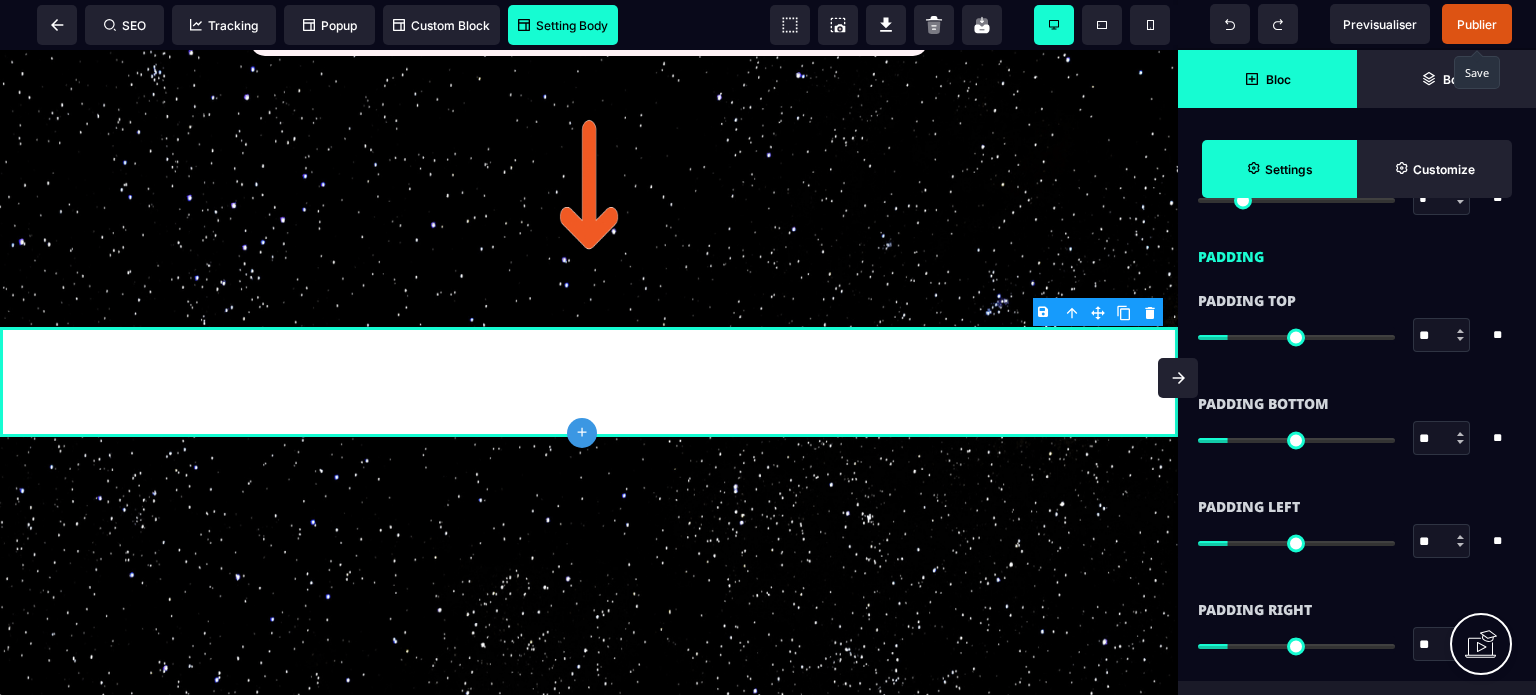 scroll, scrollTop: 1840, scrollLeft: 0, axis: vertical 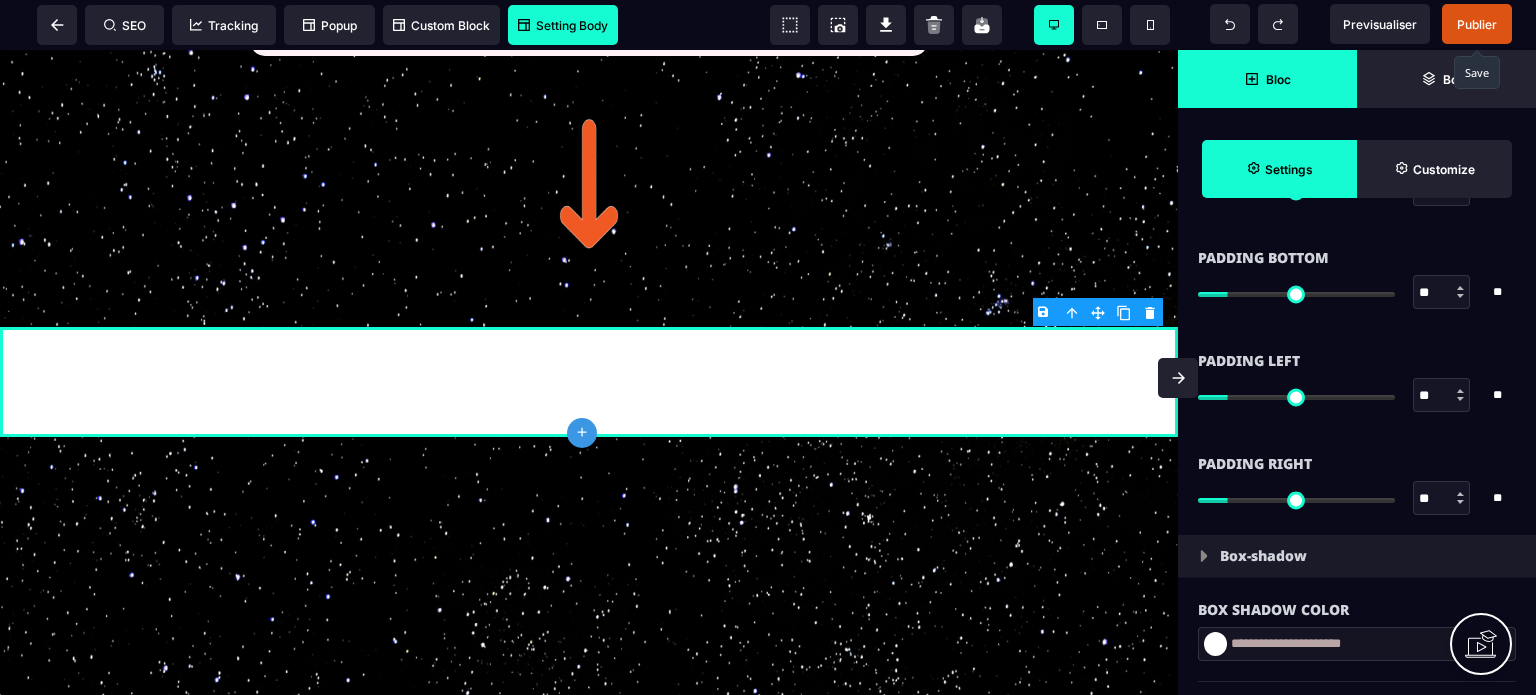 click on "Essentials
Margin Top
*
*
**
All
Show Desktop
Show Mobile" at bounding box center [1357, -124] 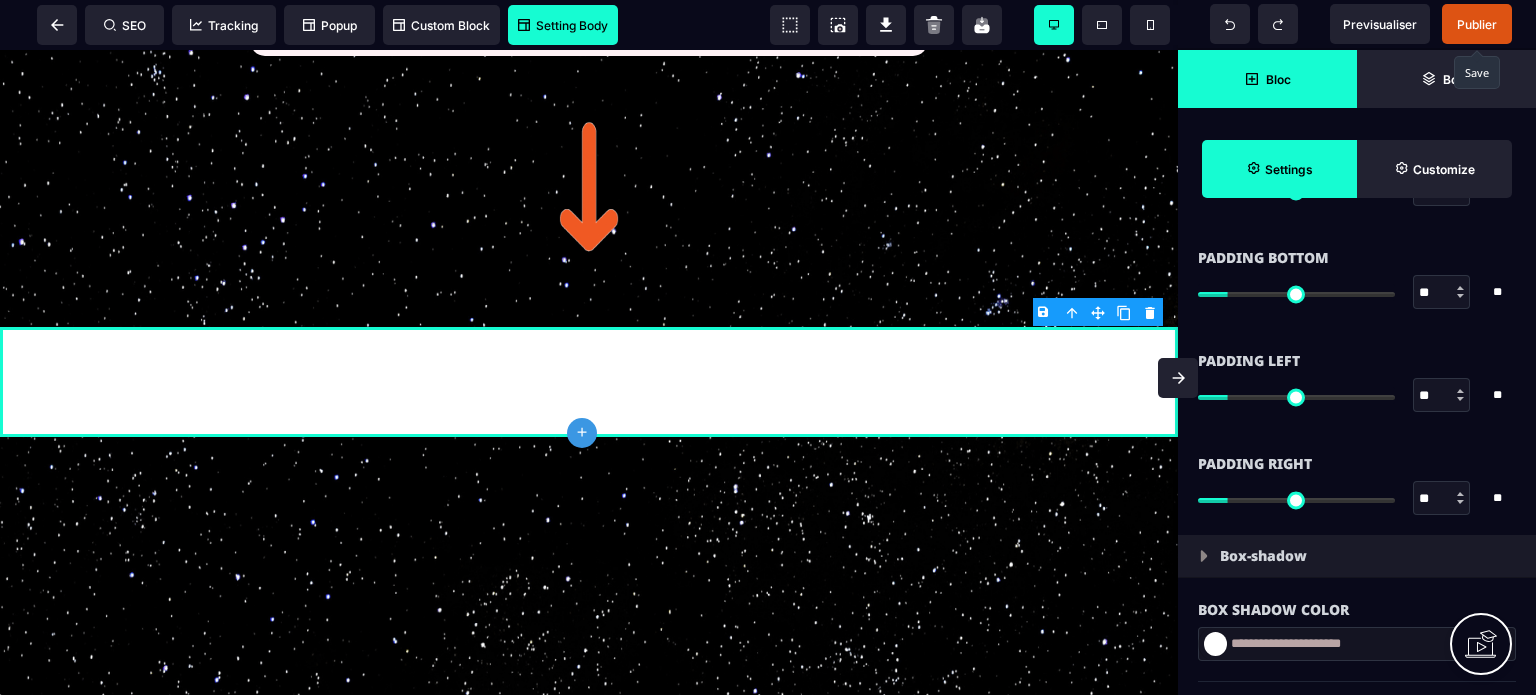 drag, startPoint x: 1446, startPoint y: 491, endPoint x: 1340, endPoint y: 520, distance: 109.89541 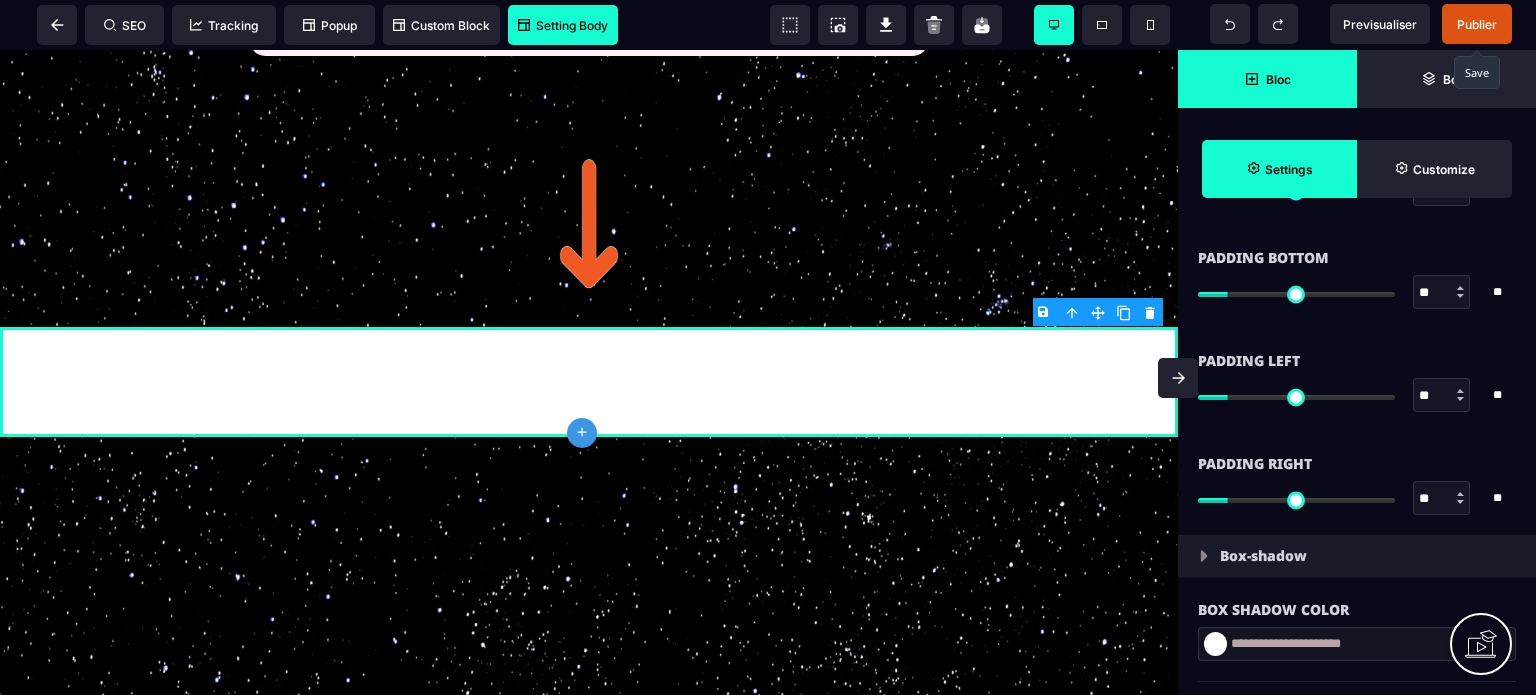 click on "Padding Right
**
*
**
All" at bounding box center (1357, 493) 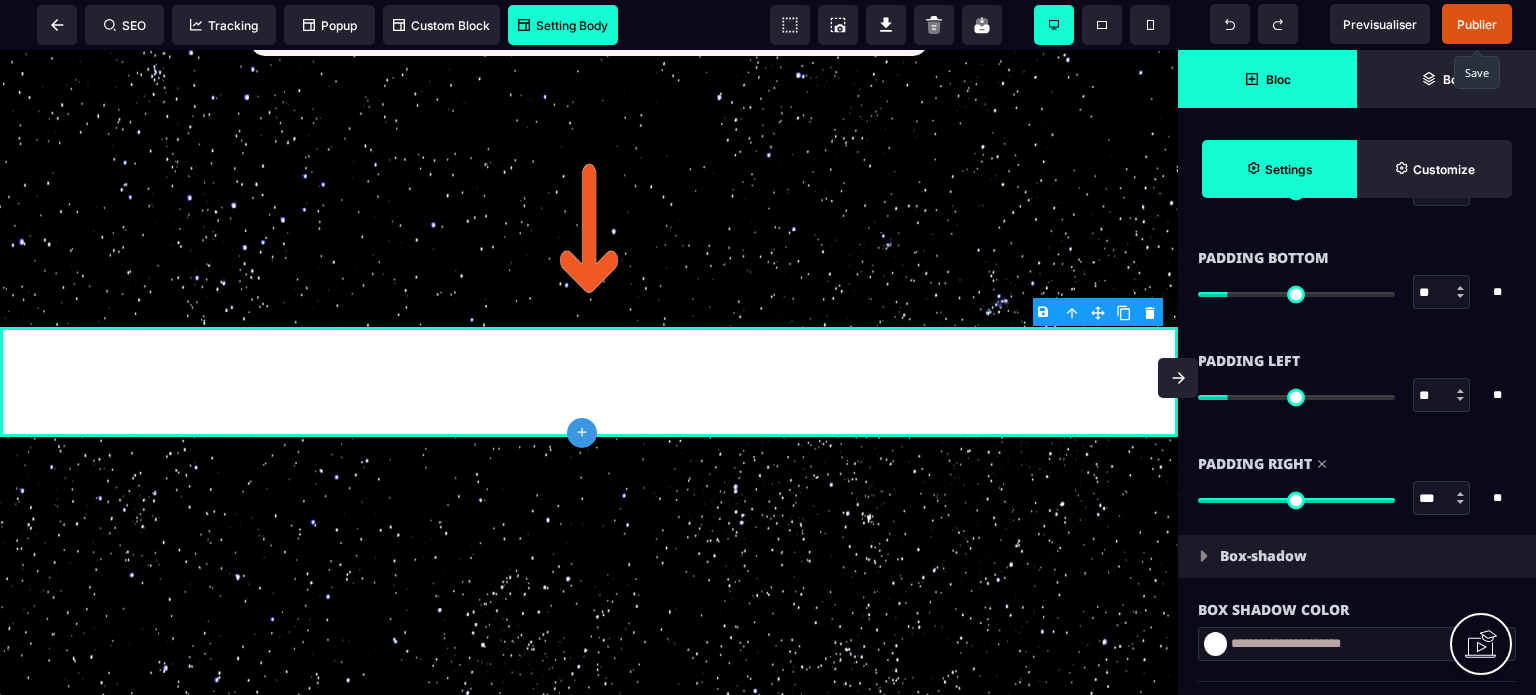 drag, startPoint x: 1449, startPoint y: 402, endPoint x: 1323, endPoint y: 408, distance: 126.14278 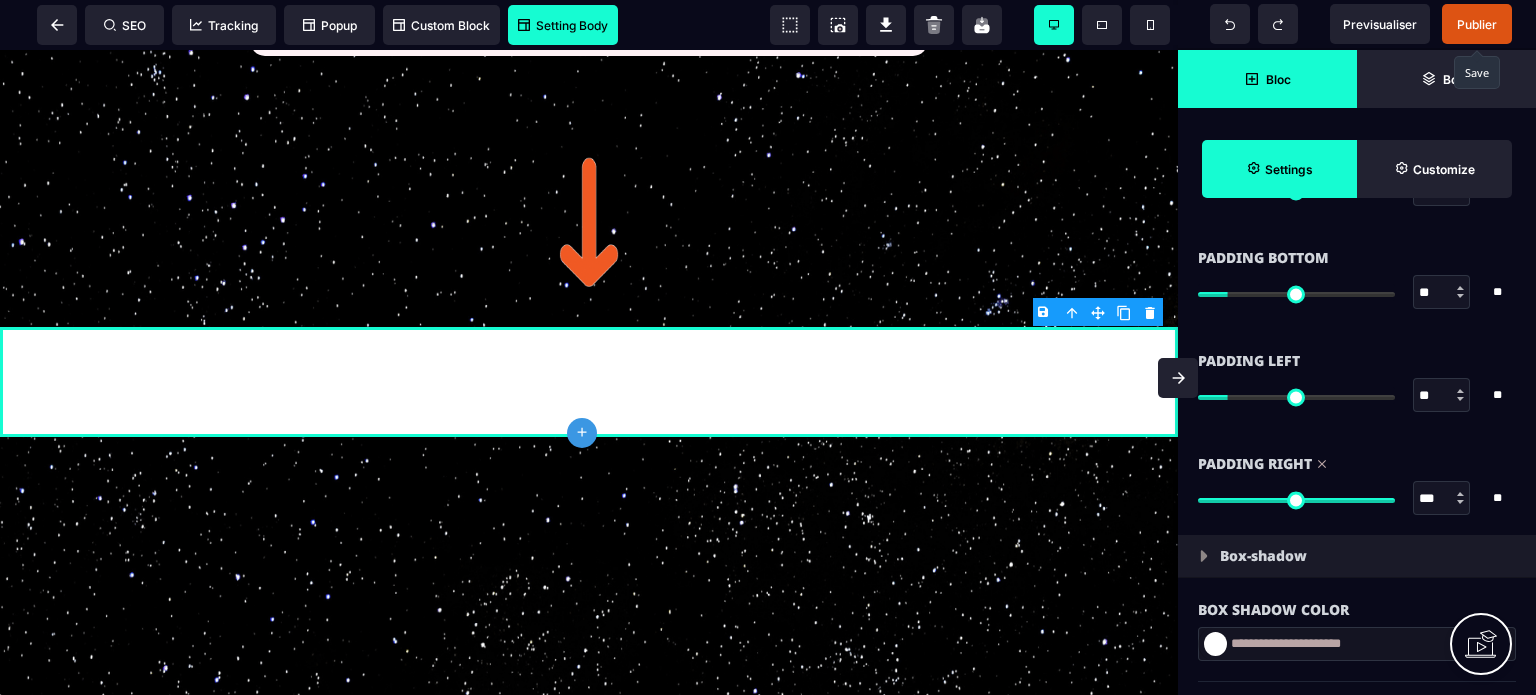 click on "**
*
**" at bounding box center (1357, 395) 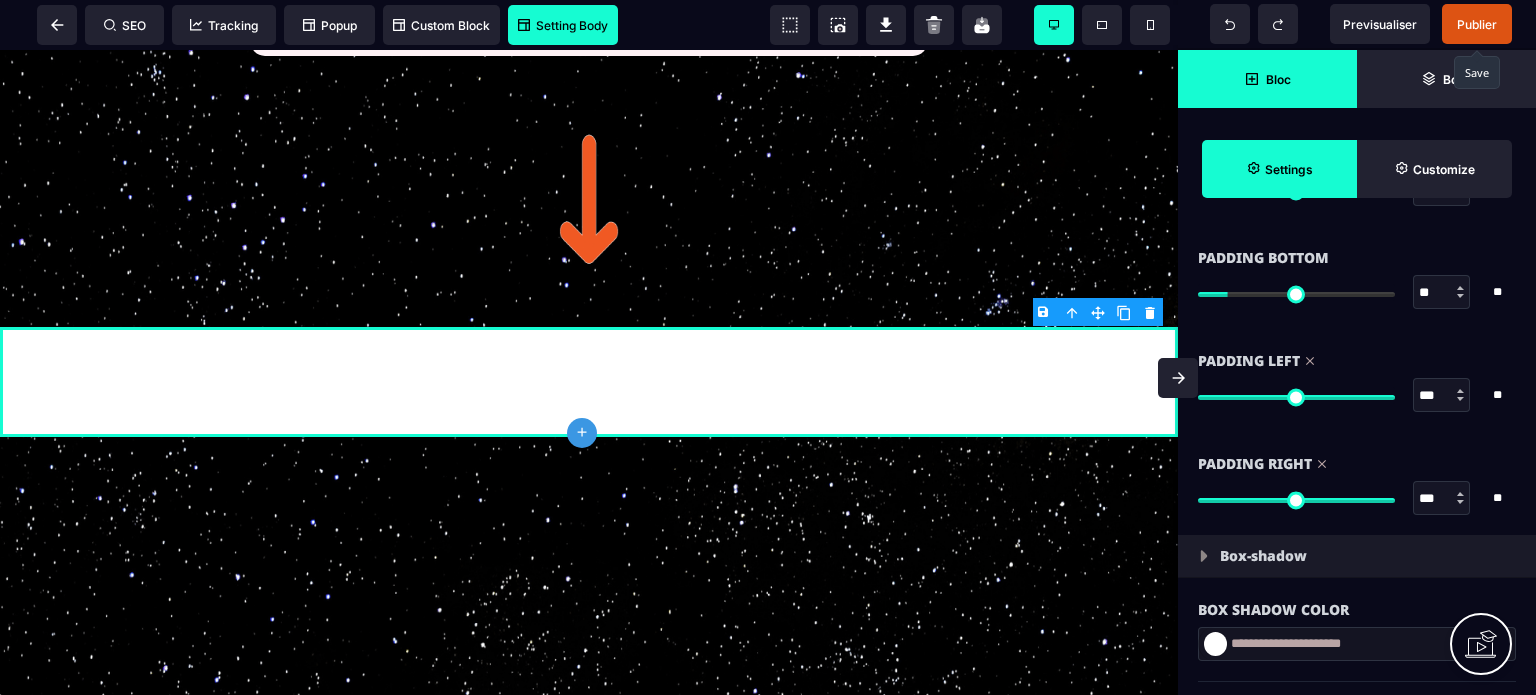 click on "Bloc" at bounding box center (1267, 79) 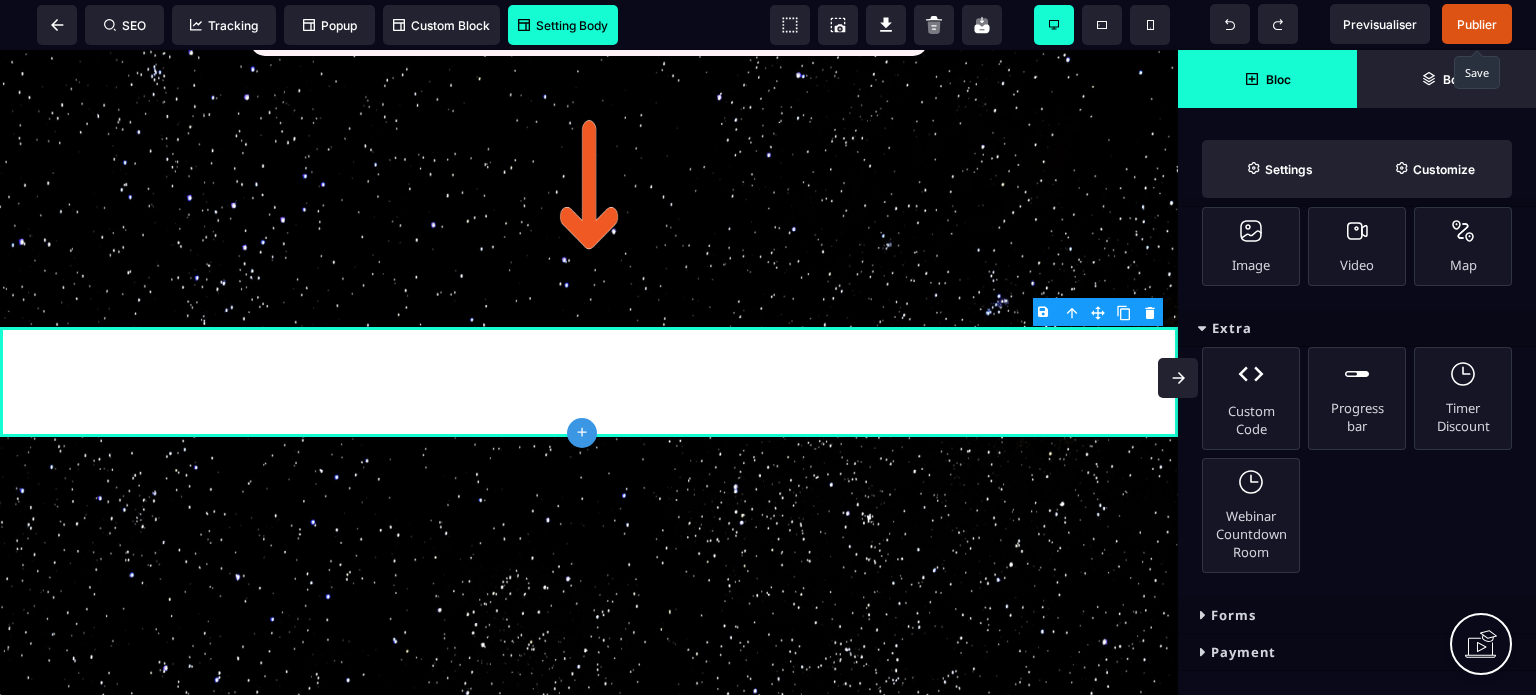 scroll, scrollTop: 348, scrollLeft: 0, axis: vertical 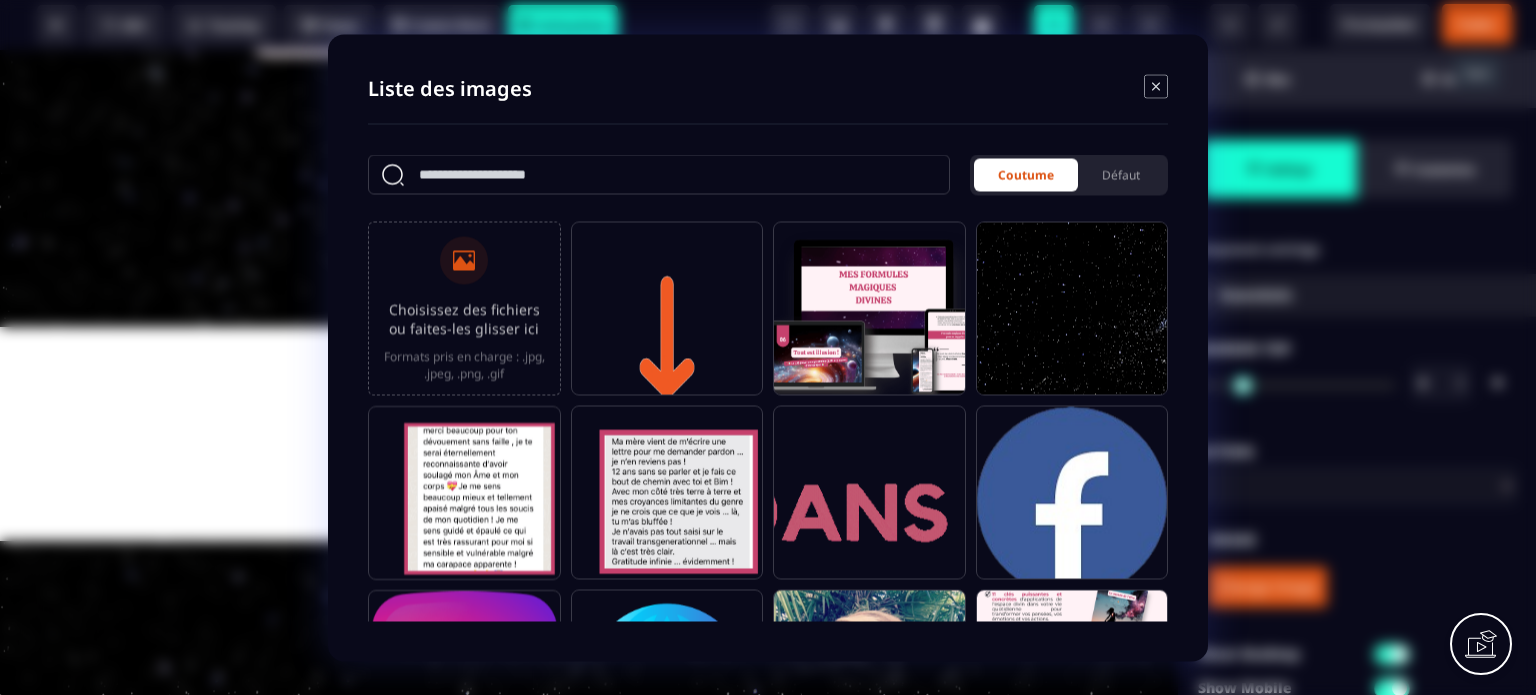 click on "Choisissez des fichiers ou faites-les glisser ici" at bounding box center [464, 318] 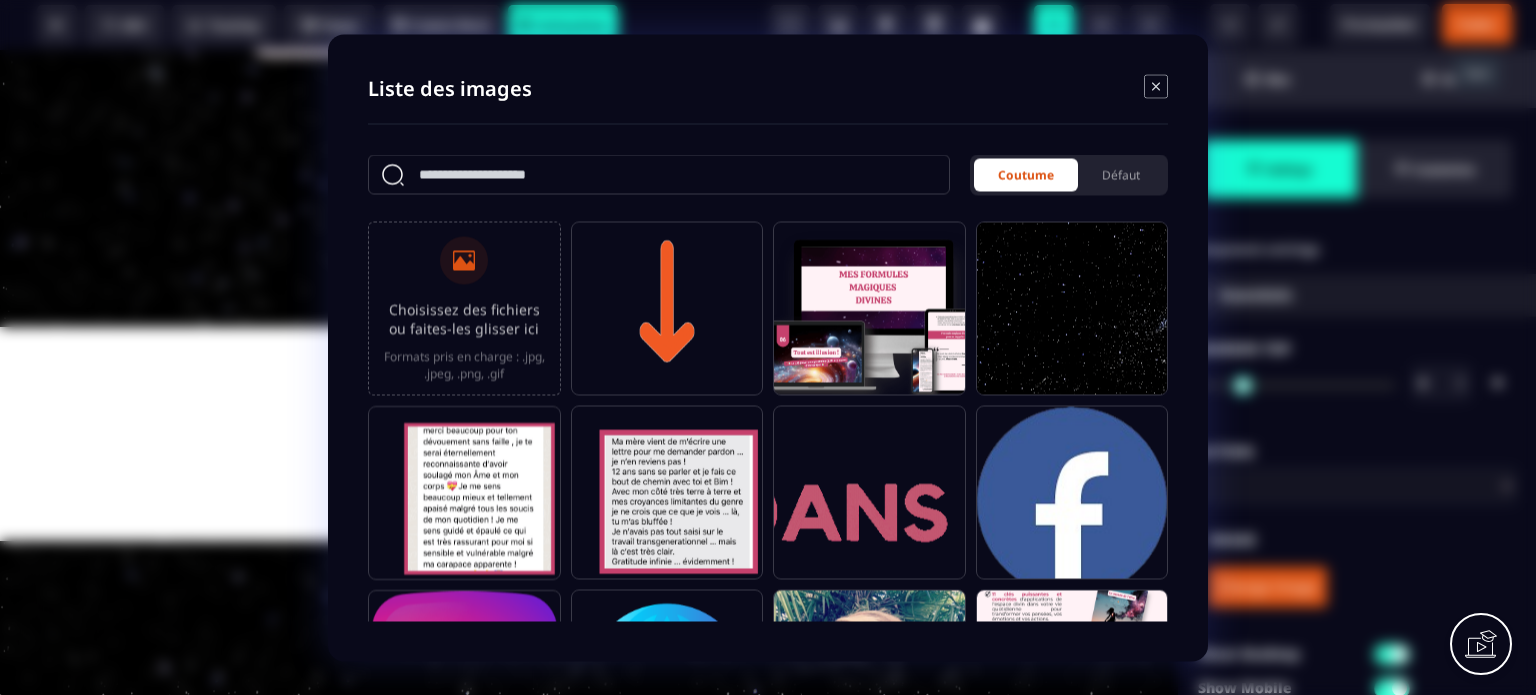 click on "Choisissez des fichiers ou faites-les glisser ici Formats pris en charge : .jpg, .jpeg, .png, .gif" at bounding box center (0, 0) 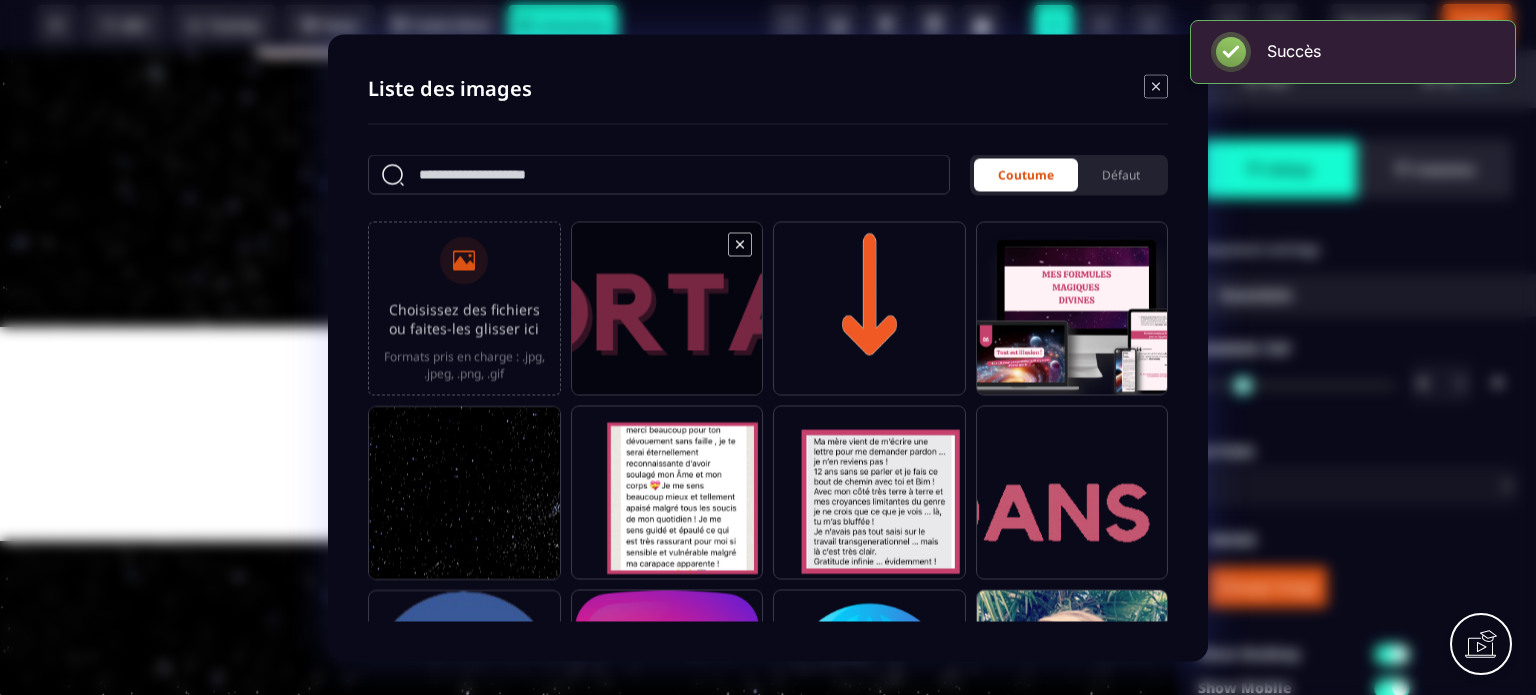 click at bounding box center (667, 317) 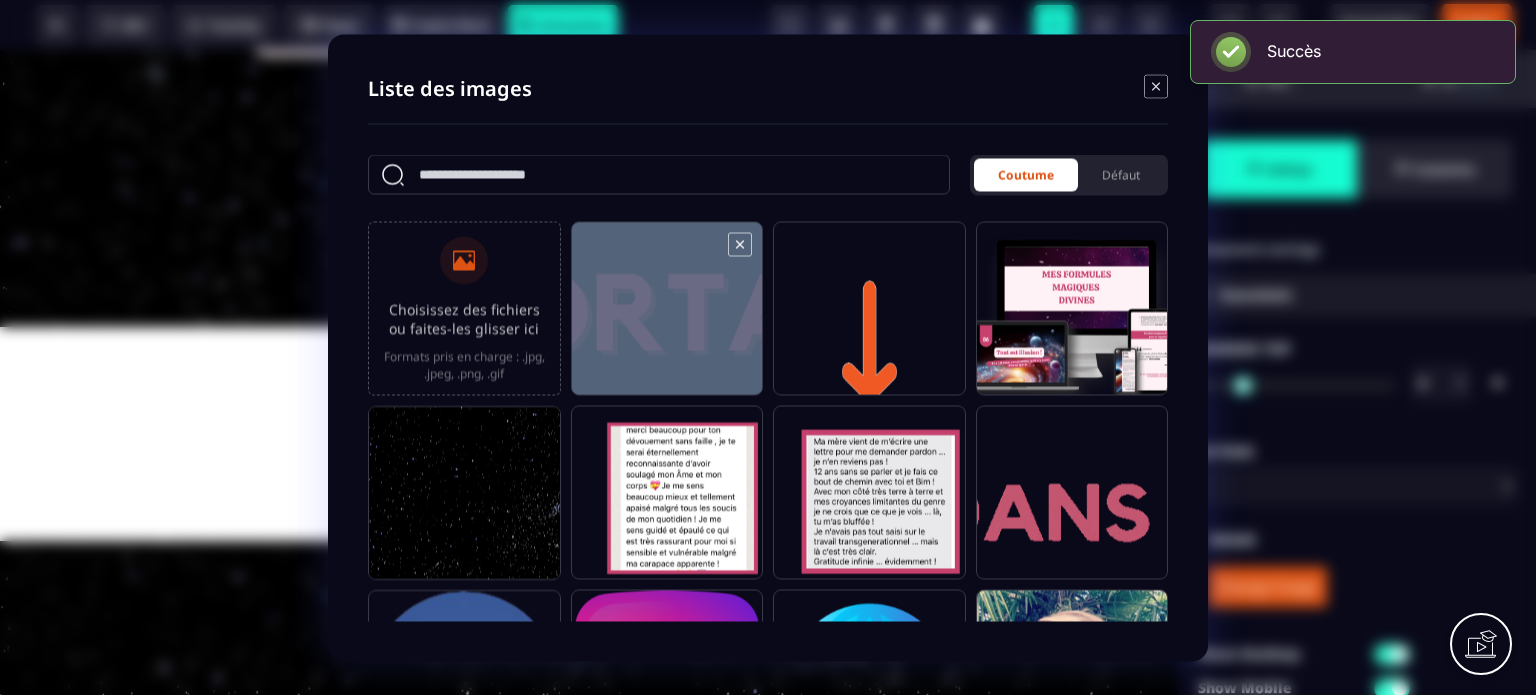 click at bounding box center [667, 317] 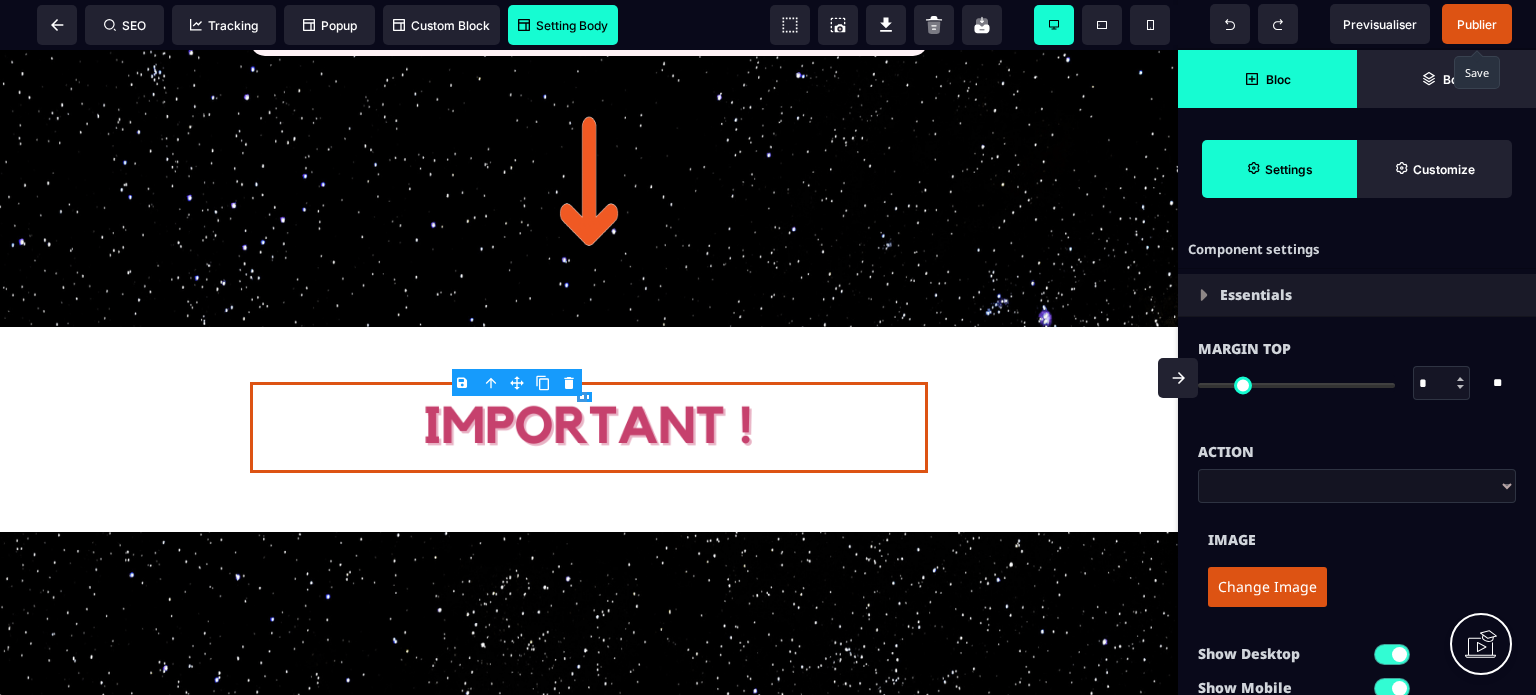 click on "Bloc" at bounding box center [1267, 79] 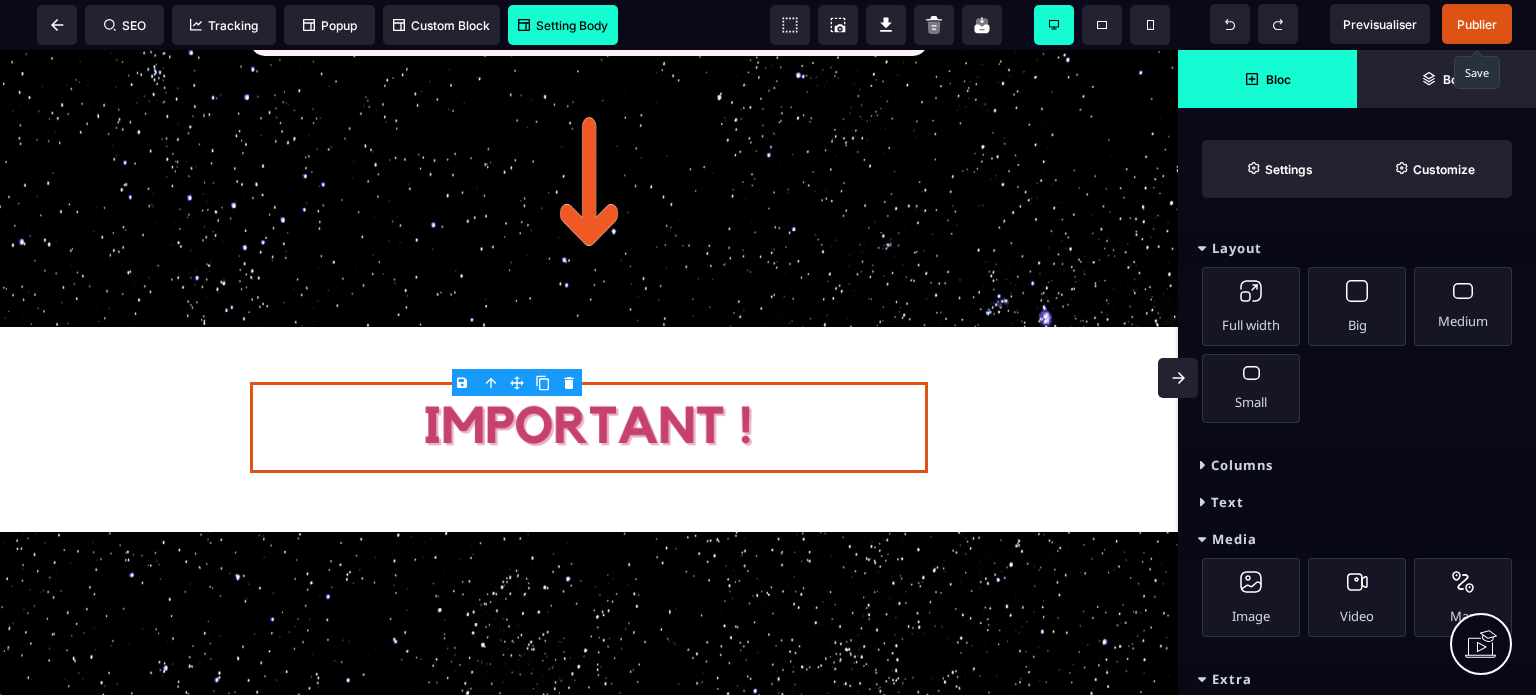 click on "Text" at bounding box center [1357, 502] 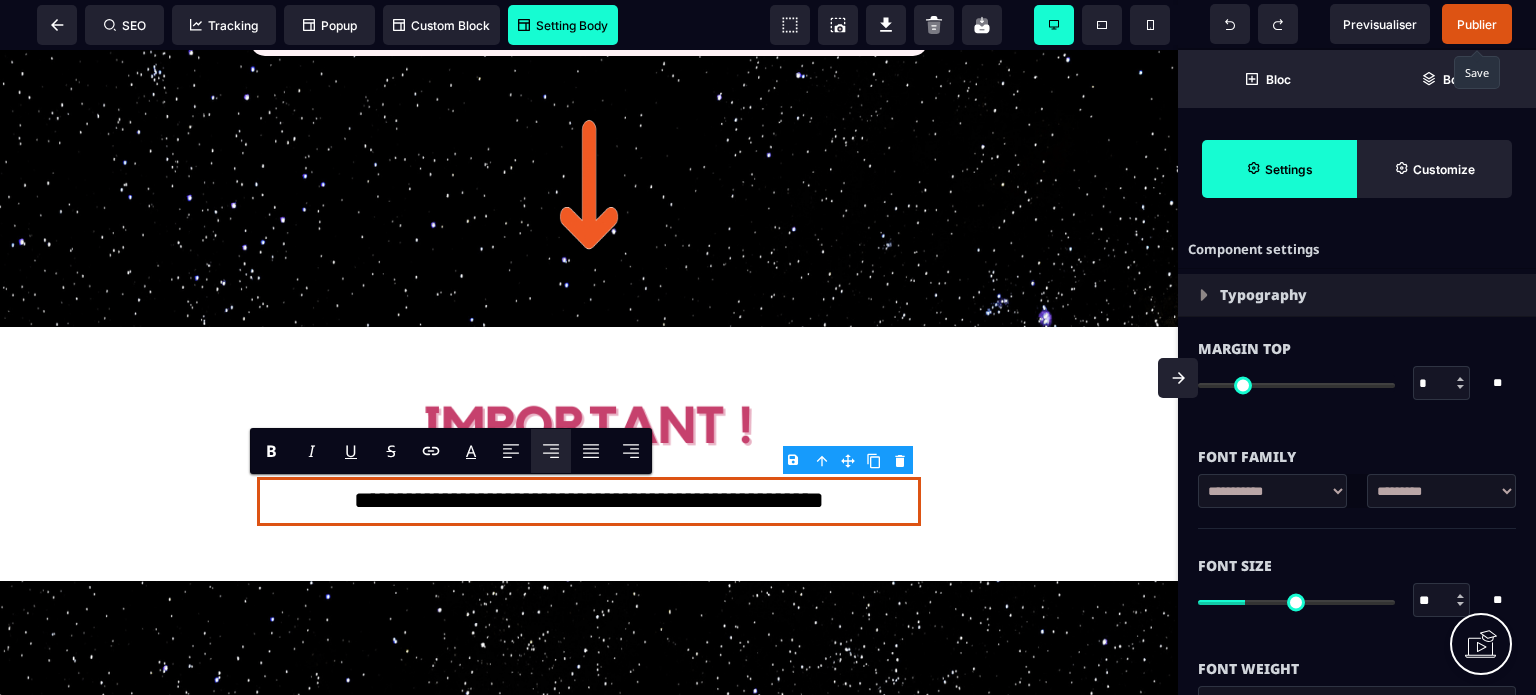 click on "**********" at bounding box center [1441, 491] 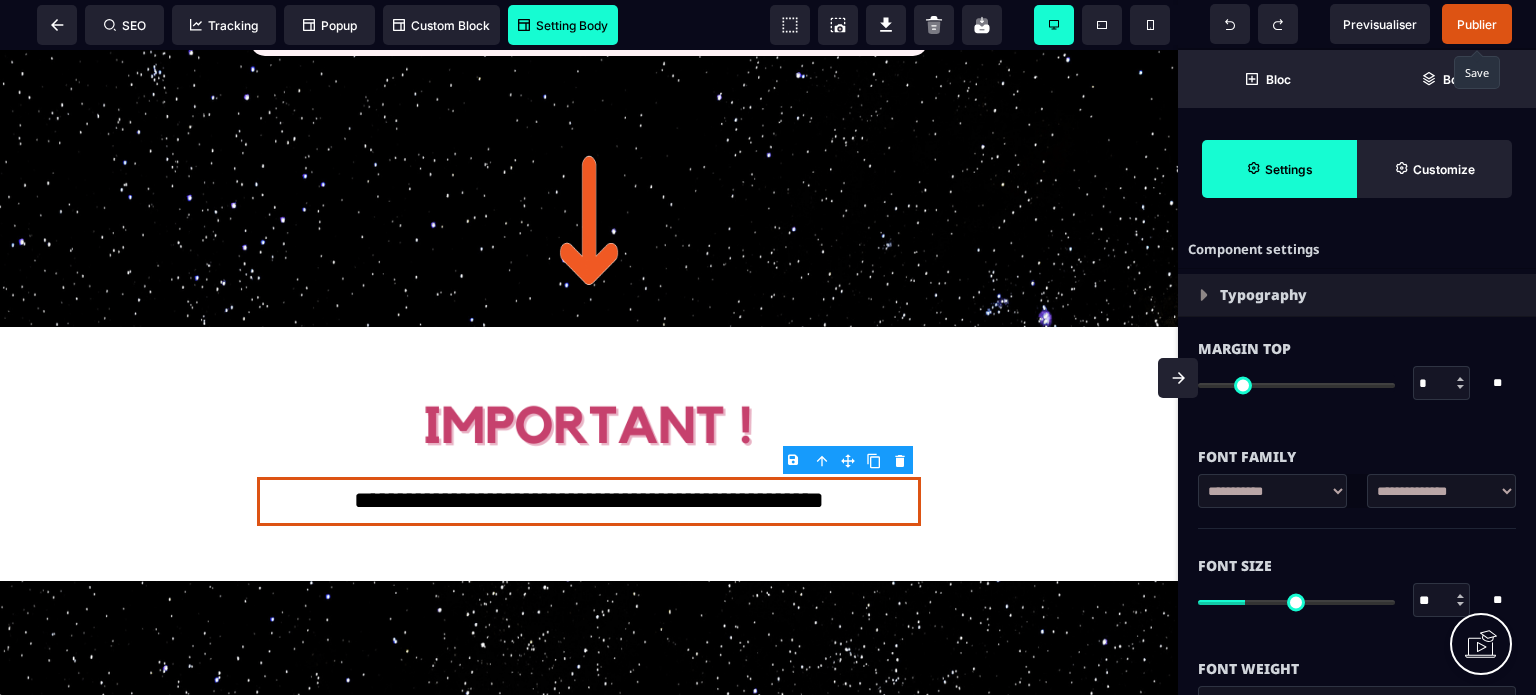 click on "**********" at bounding box center [1441, 491] 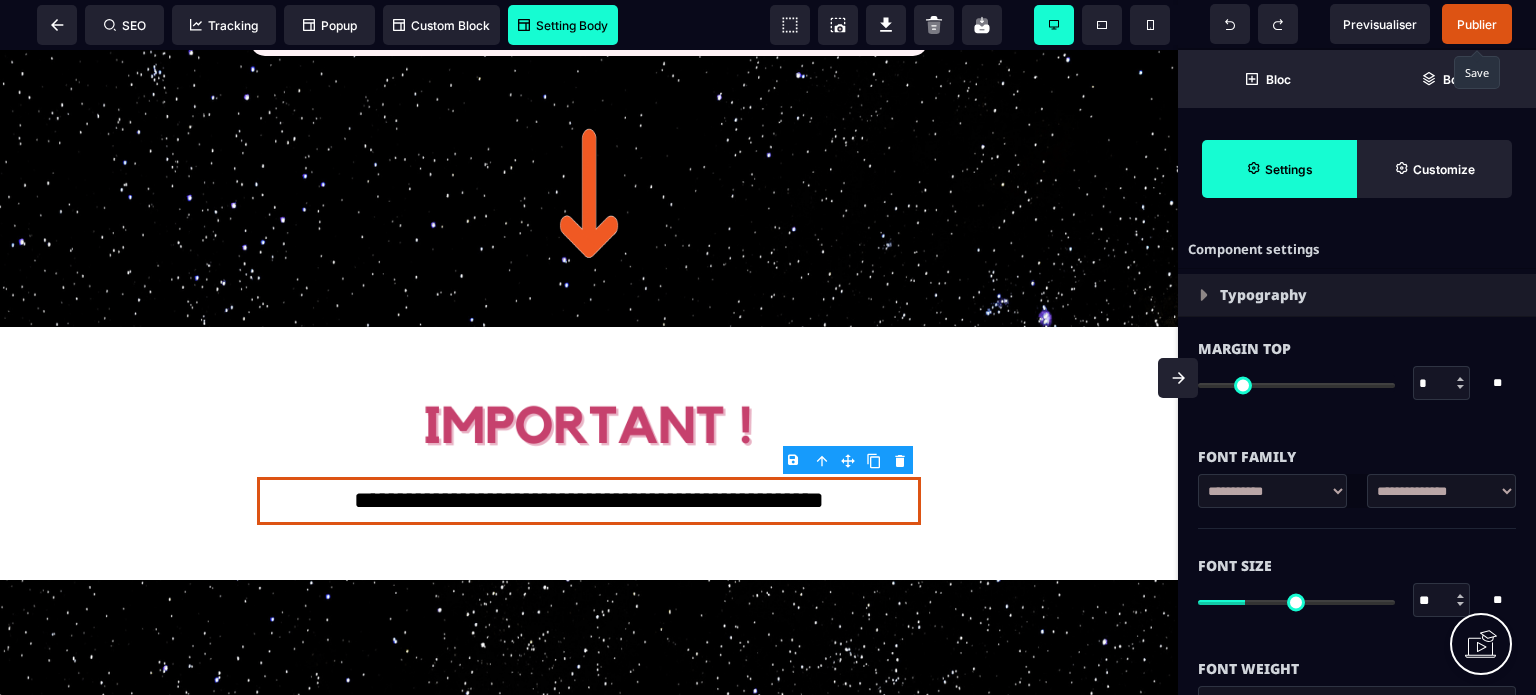 click on "**********" at bounding box center [1441, 491] 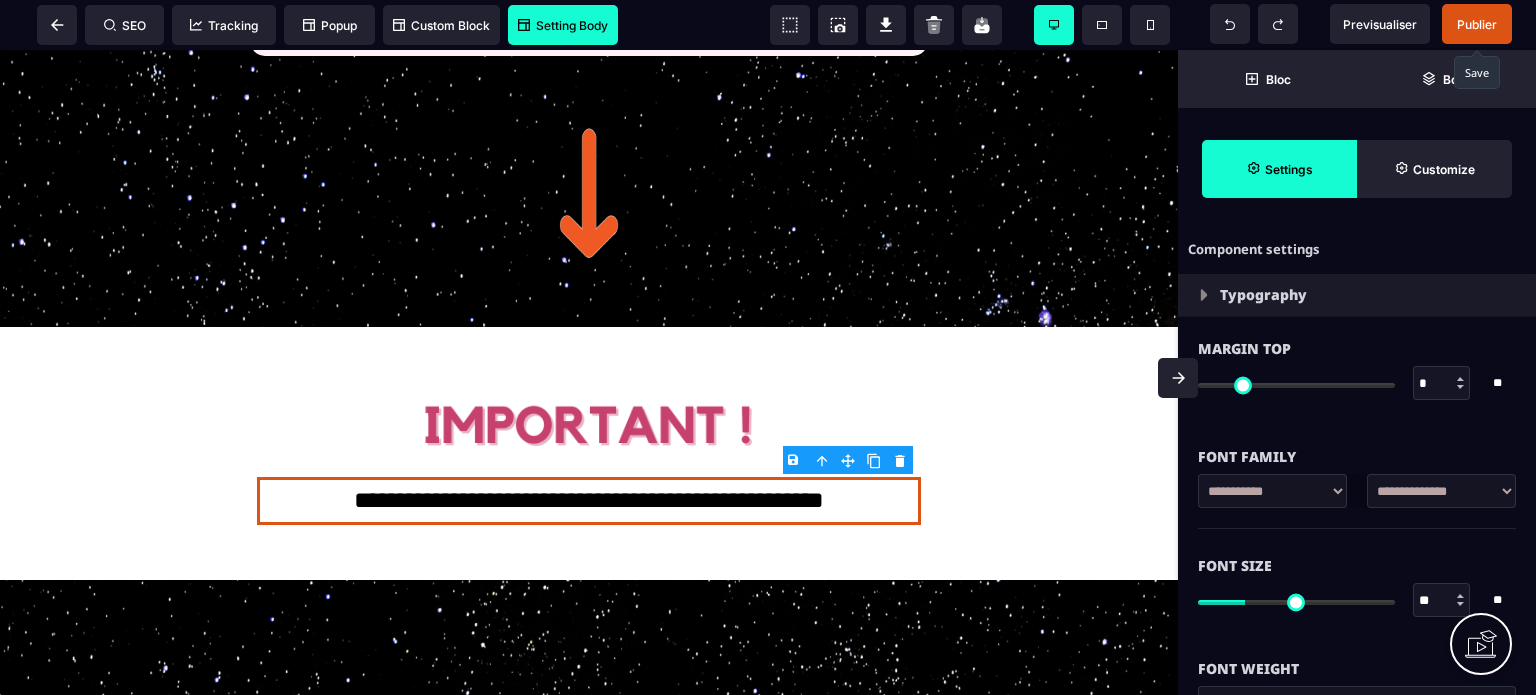 click on "**********" at bounding box center [1441, 491] 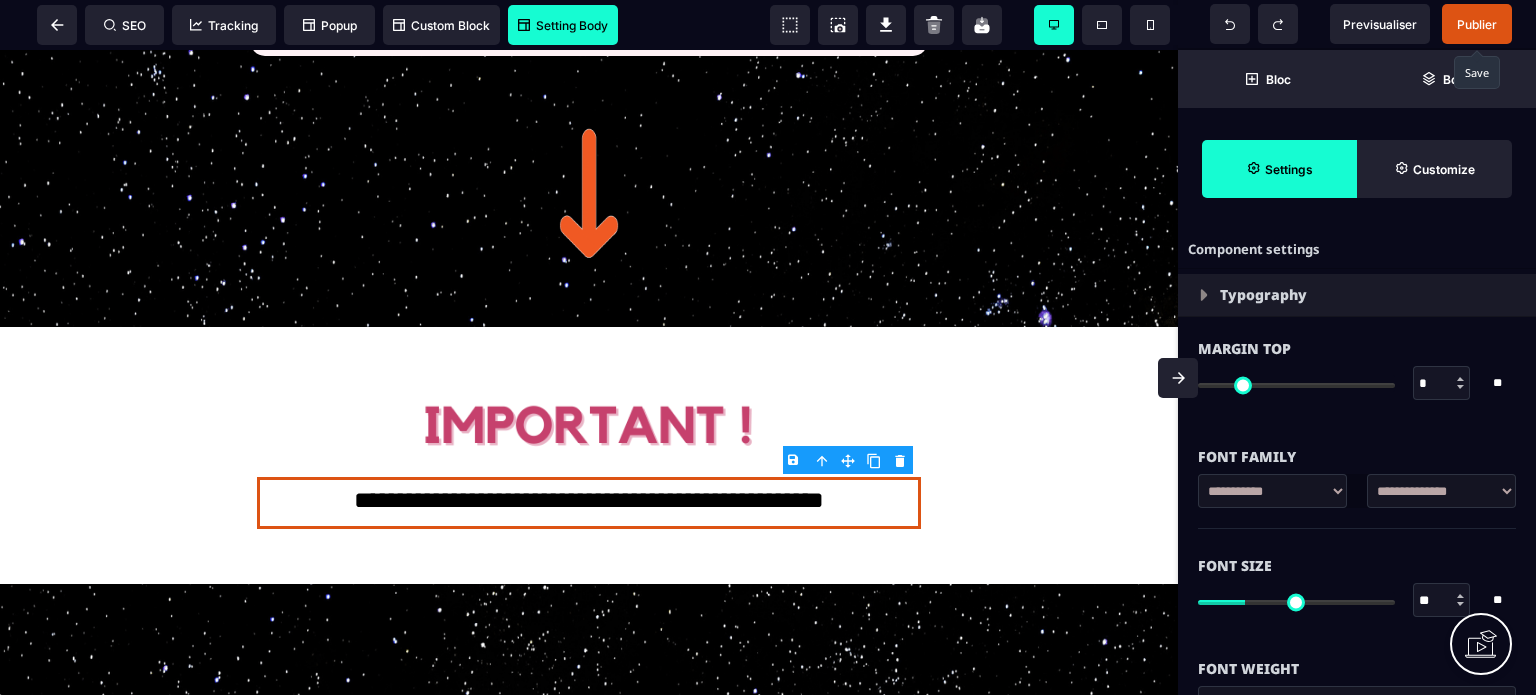 click on "**********" at bounding box center [1357, 501] 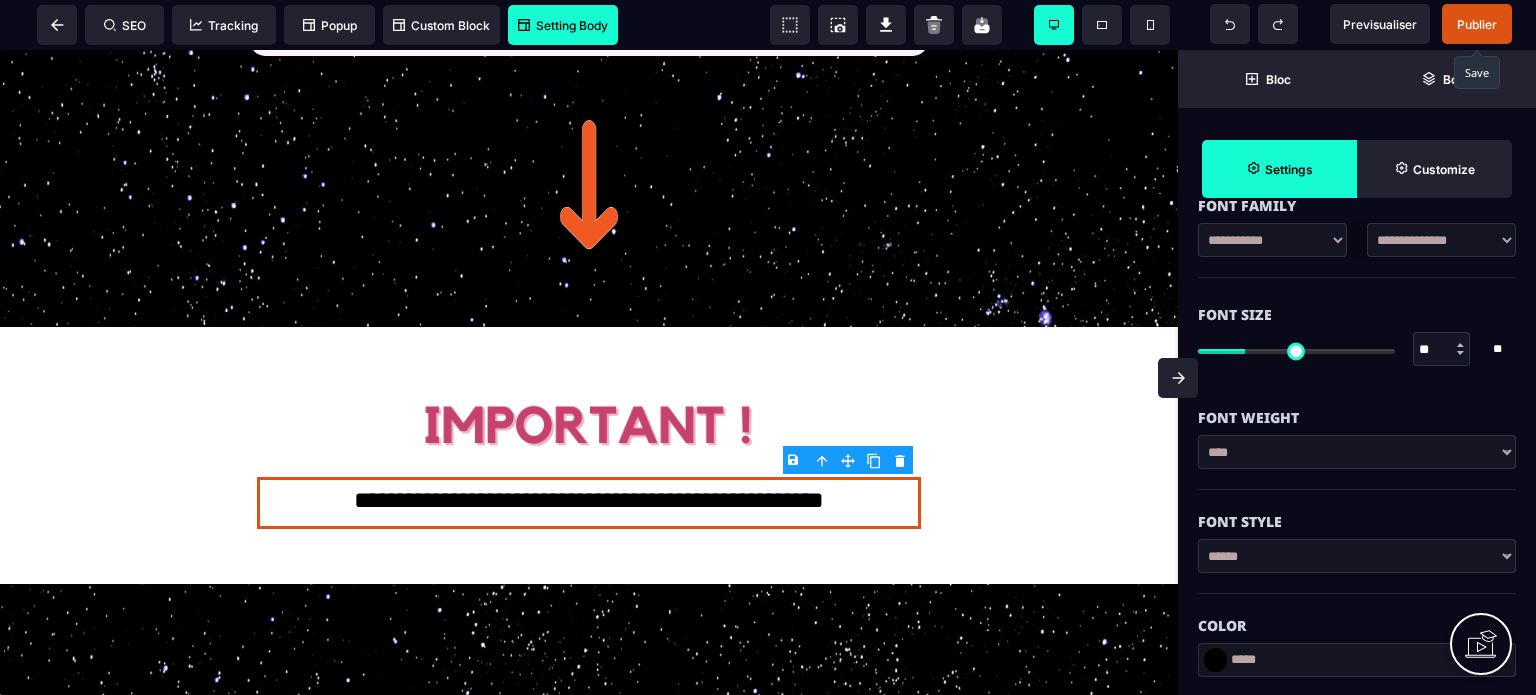 scroll, scrollTop: 280, scrollLeft: 0, axis: vertical 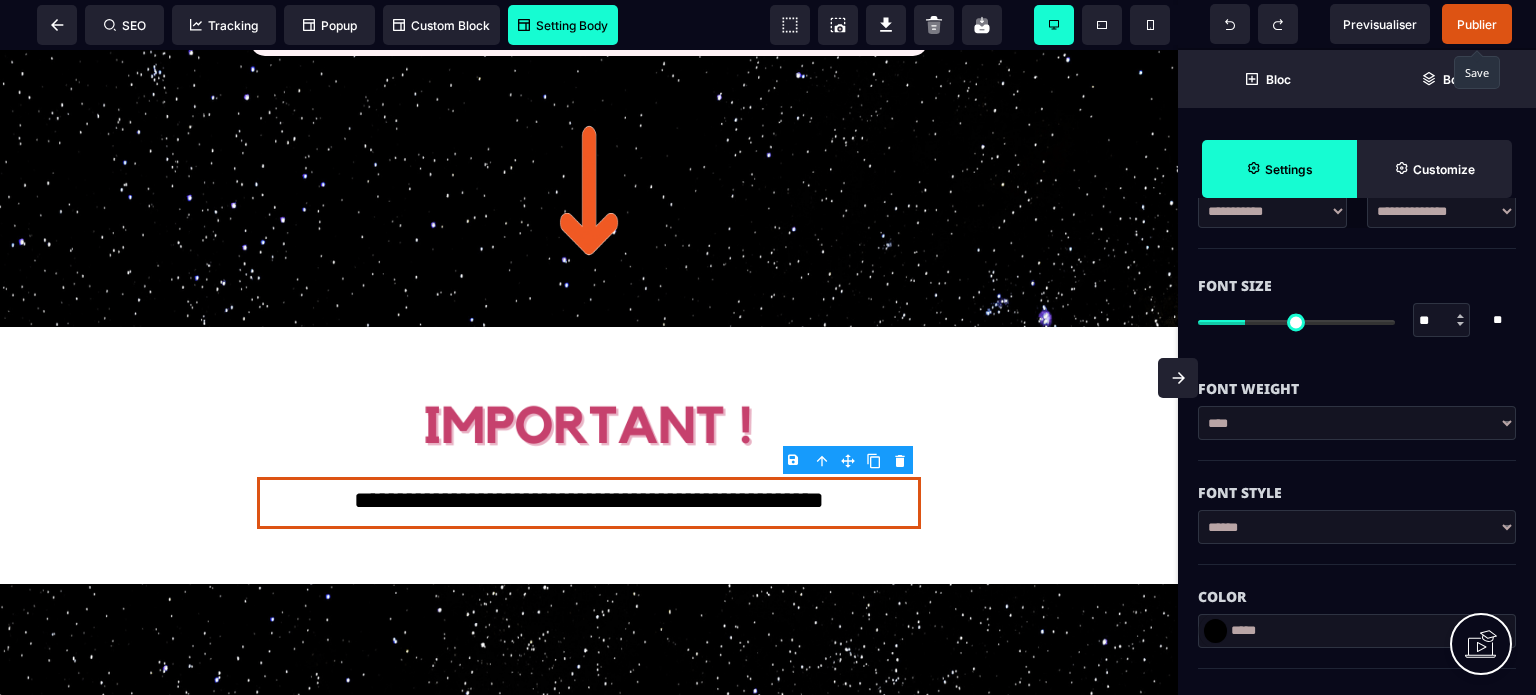 click on "**********" at bounding box center (1357, 423) 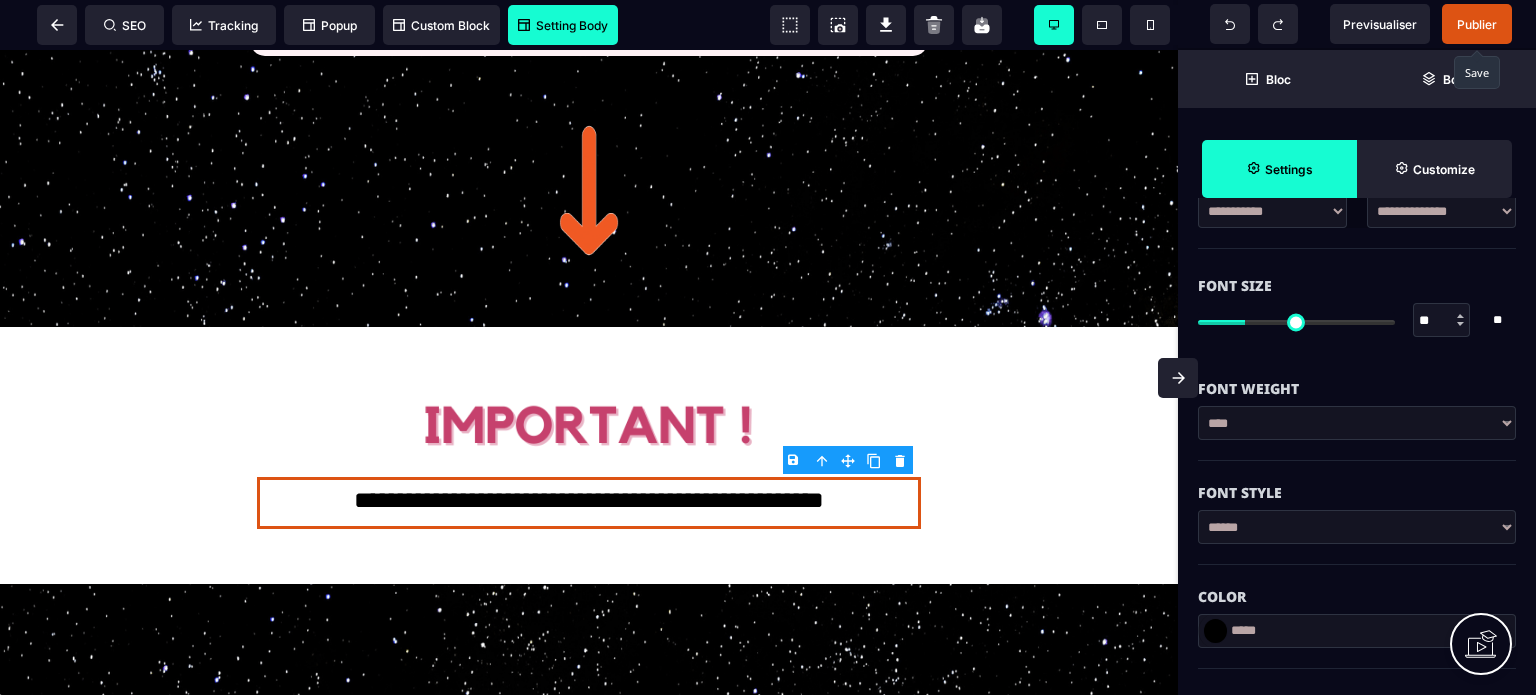 click on "**********" at bounding box center [1357, 423] 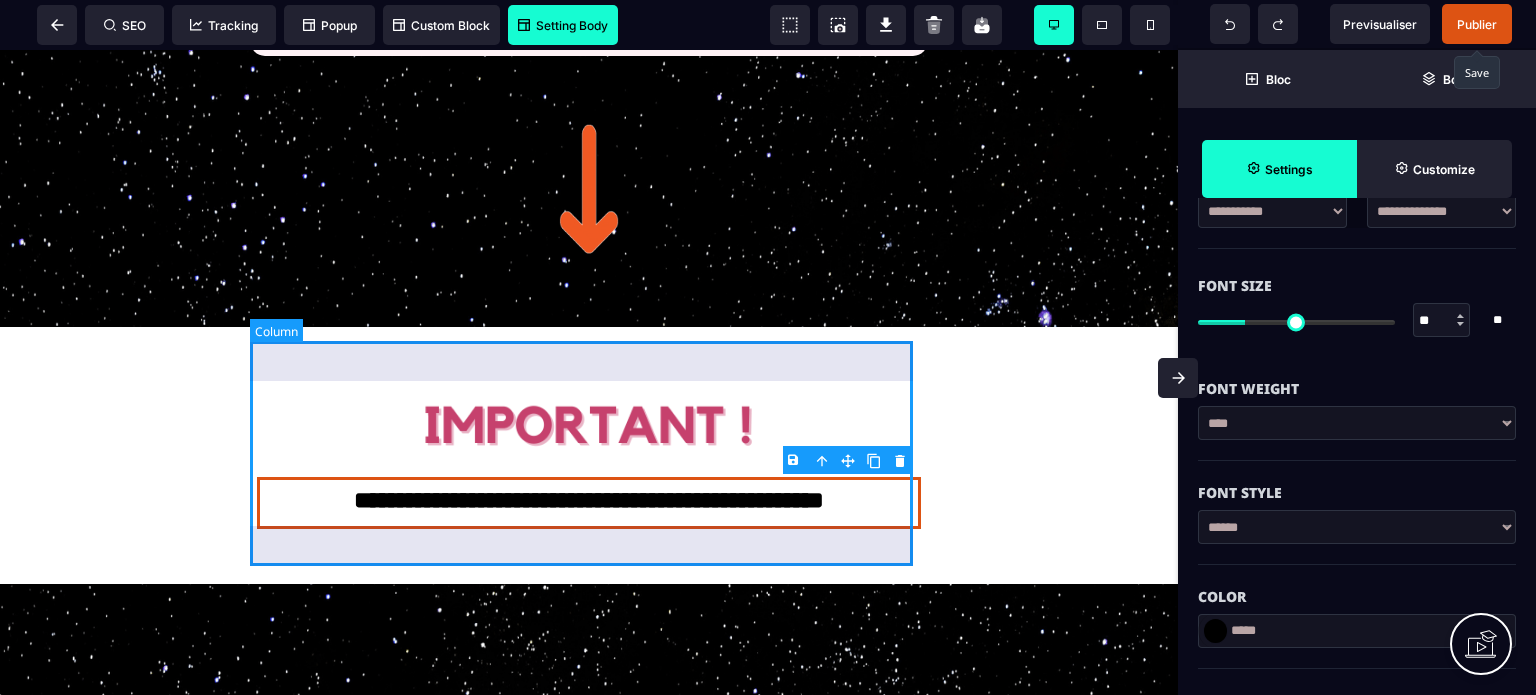 click on "**********" at bounding box center (589, 455) 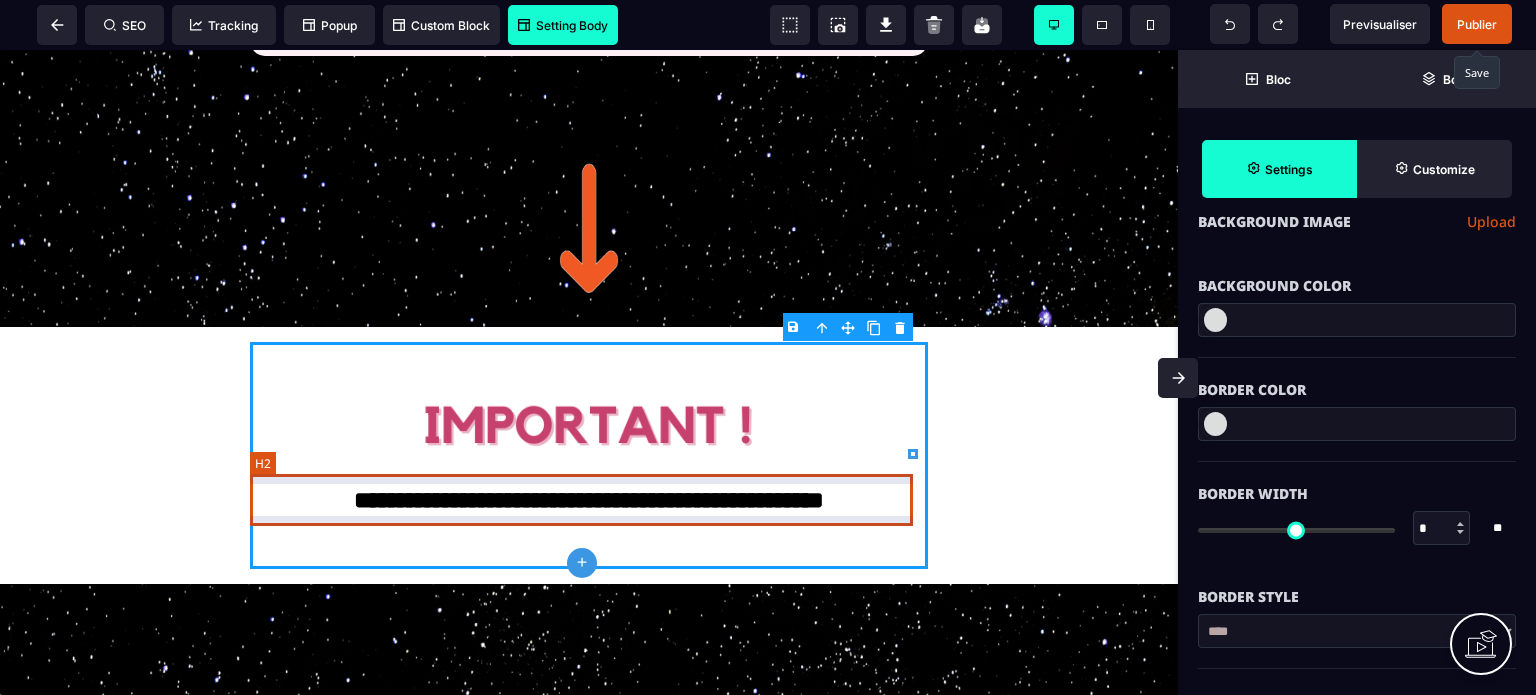 scroll, scrollTop: 0, scrollLeft: 0, axis: both 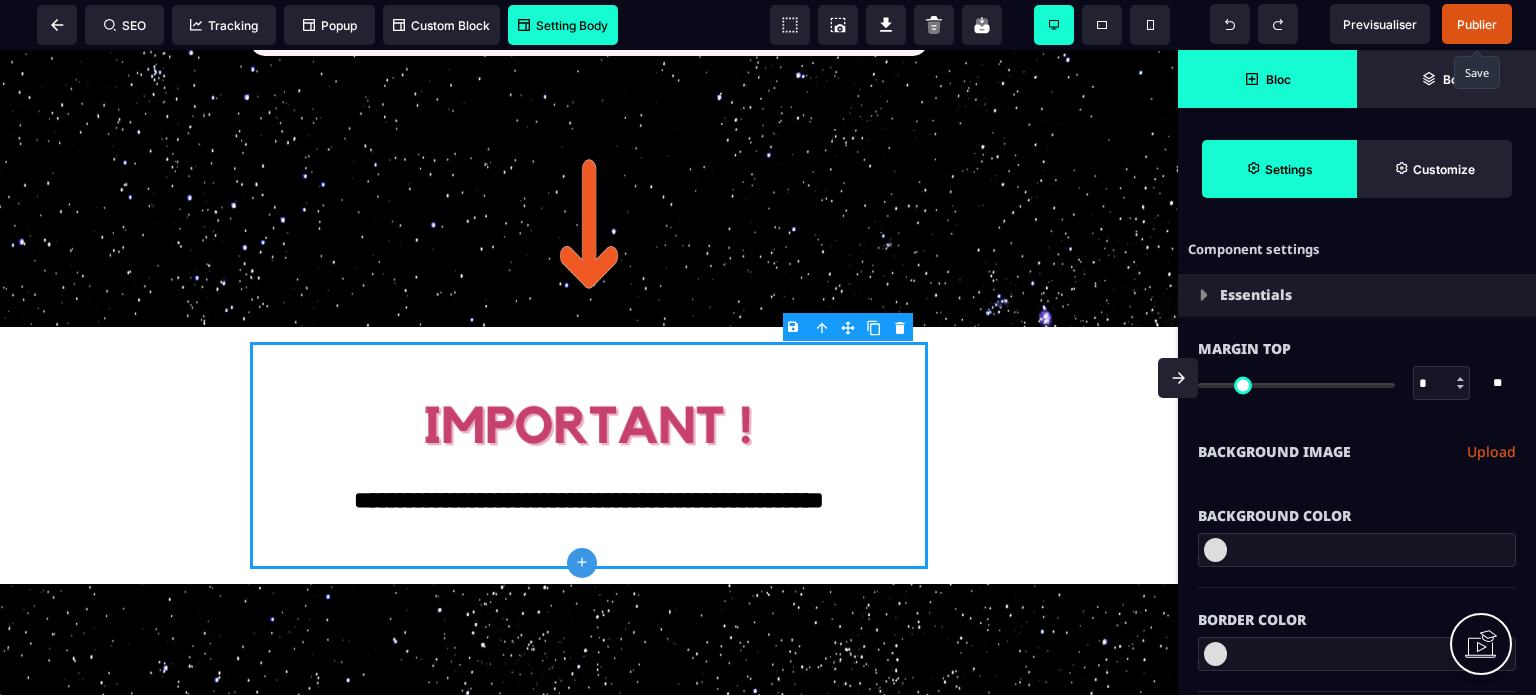 click on "Bloc" at bounding box center [1267, 79] 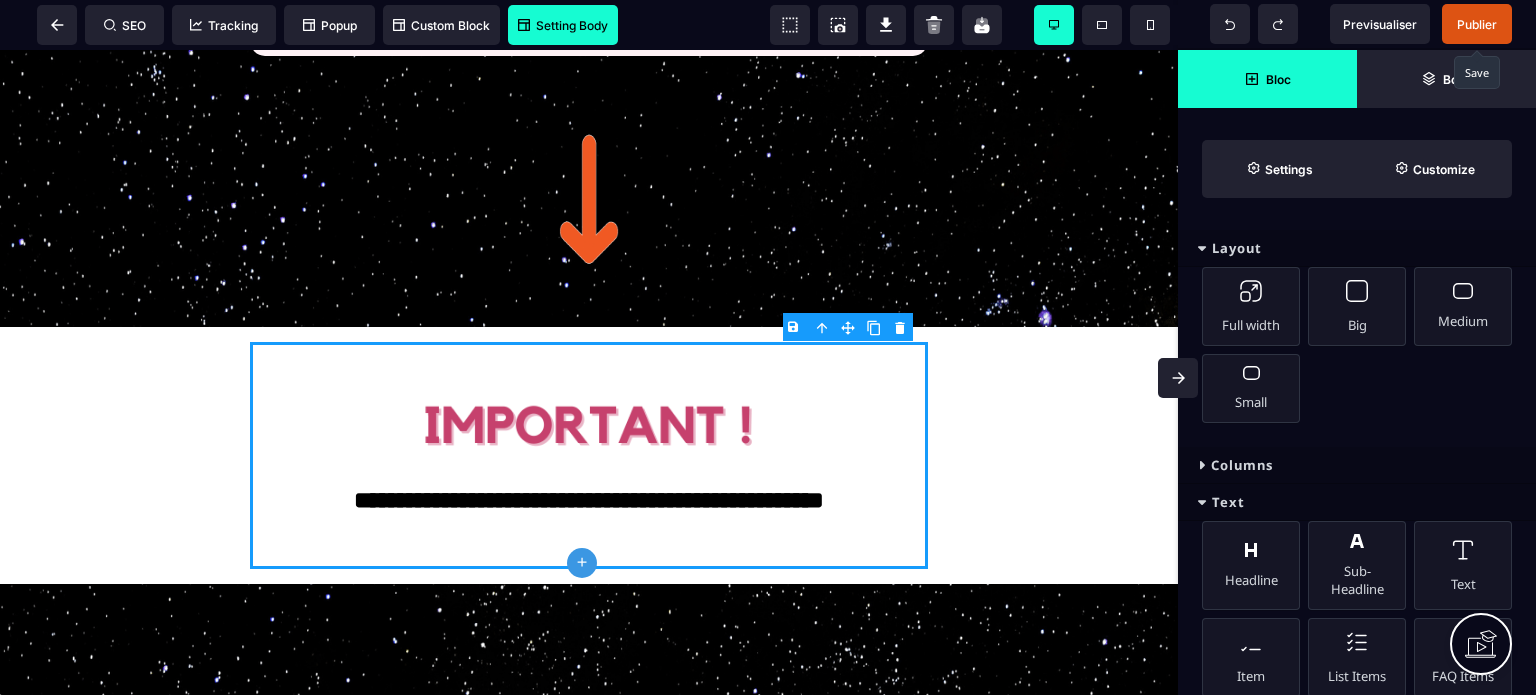 click on "Columns" at bounding box center [1357, 465] 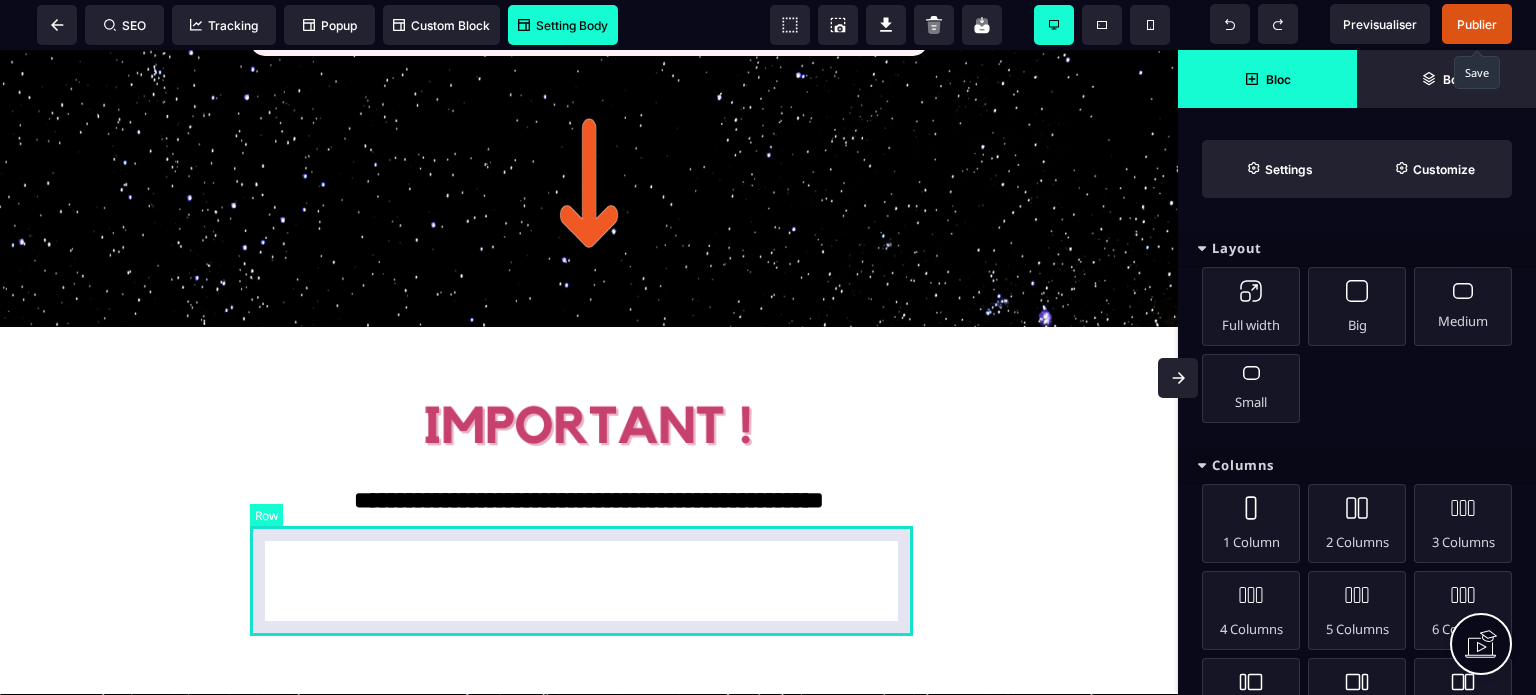 click at bounding box center (589, 584) 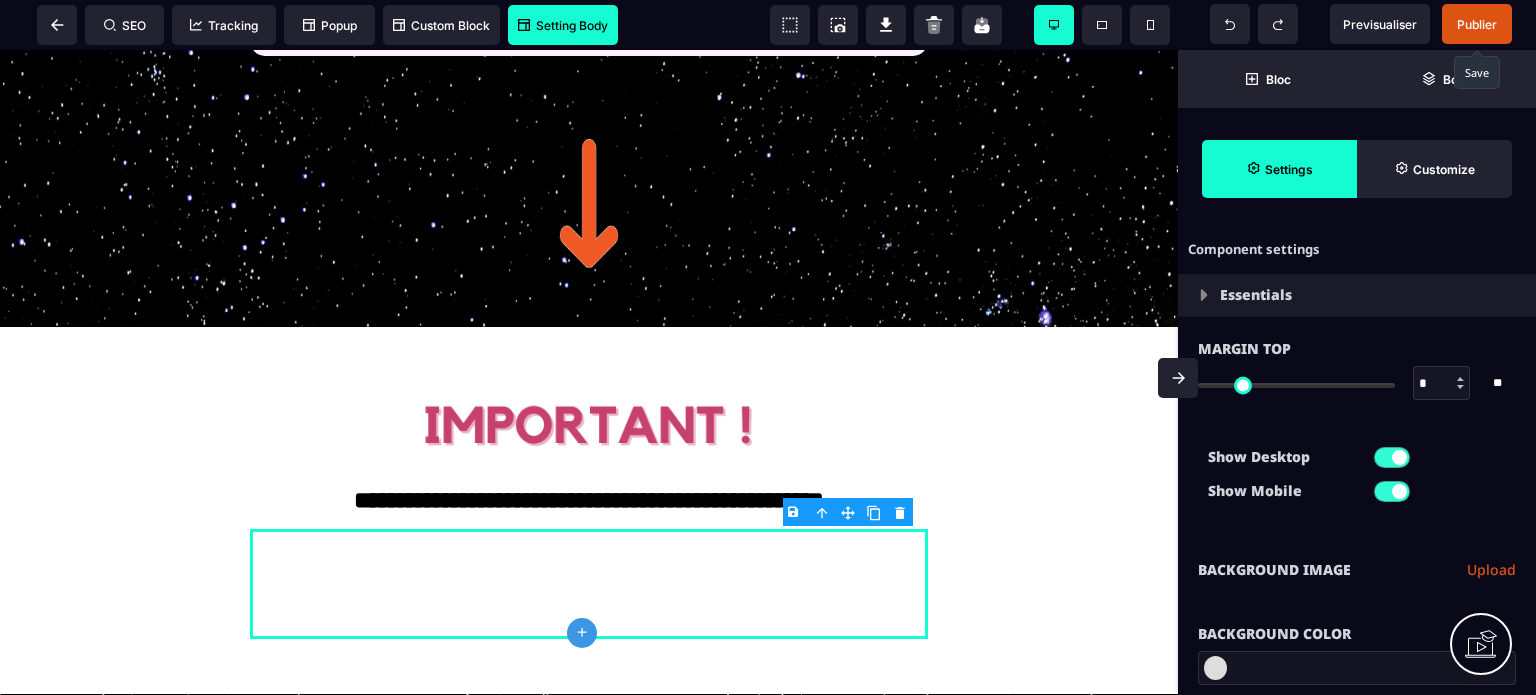 click on "*" at bounding box center (1442, 384) 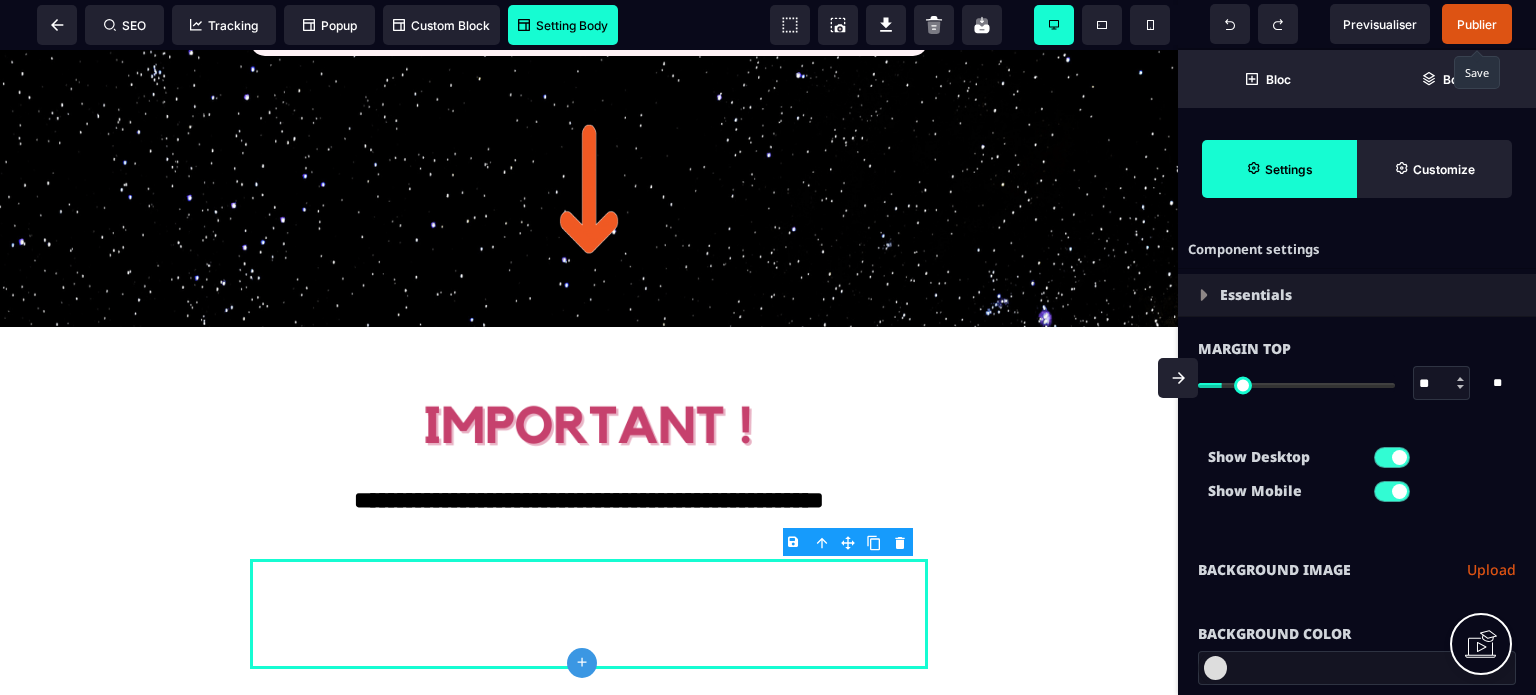 click on "**********" at bounding box center [1357, 570] 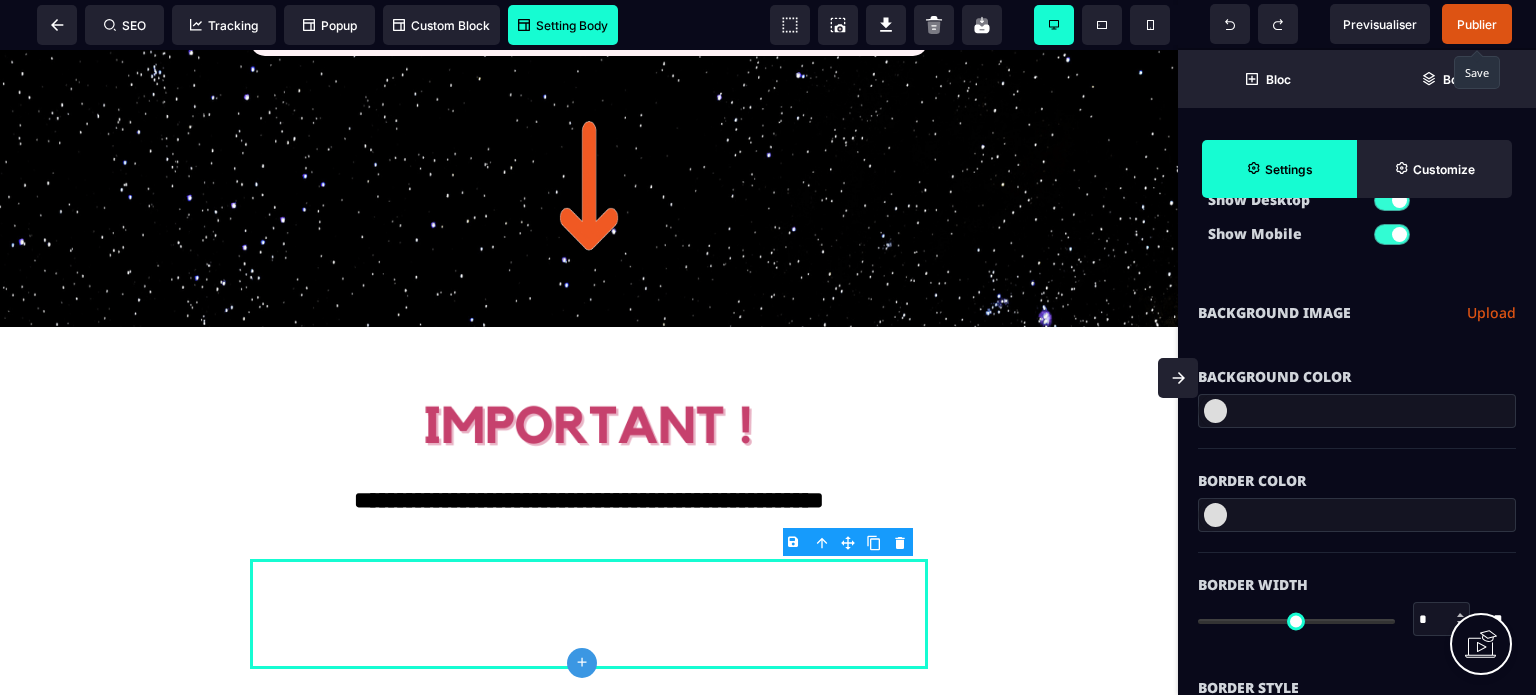 scroll, scrollTop: 320, scrollLeft: 0, axis: vertical 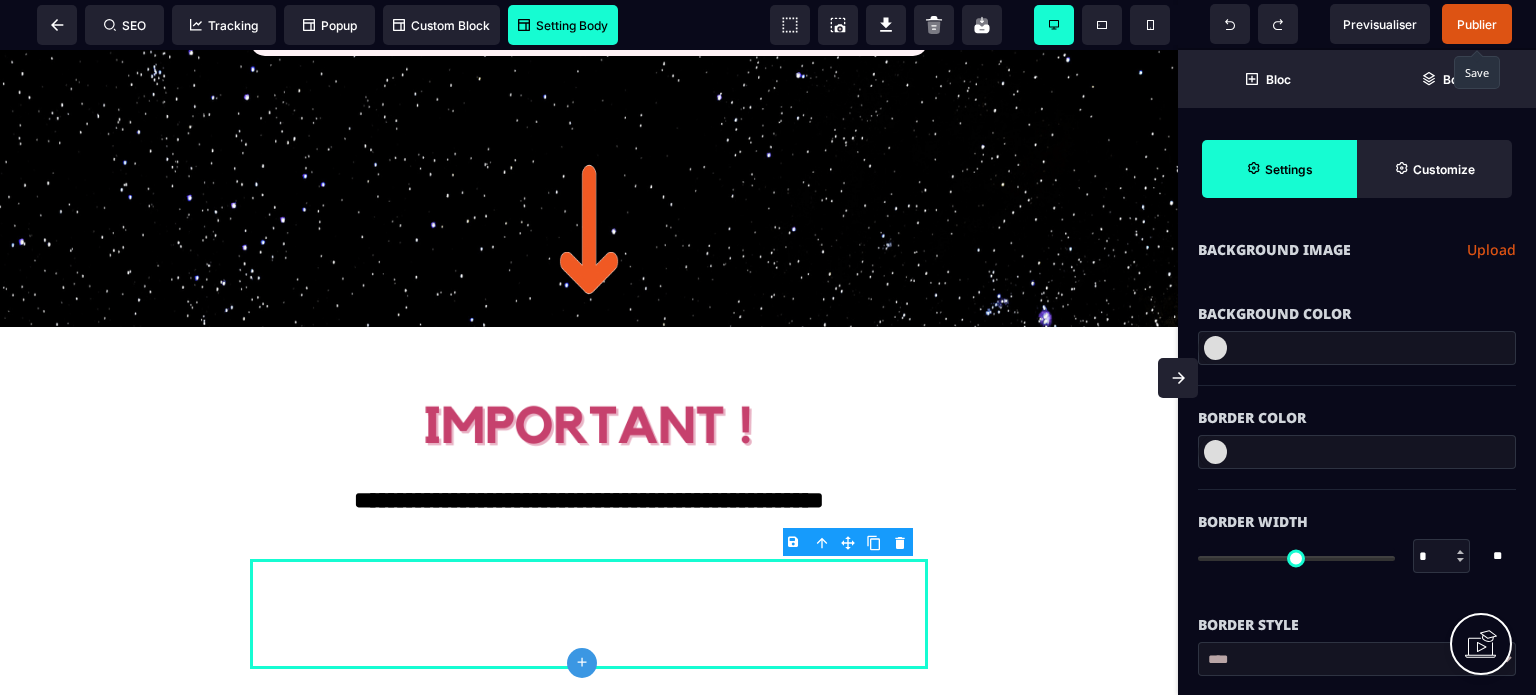 click at bounding box center [1357, 348] 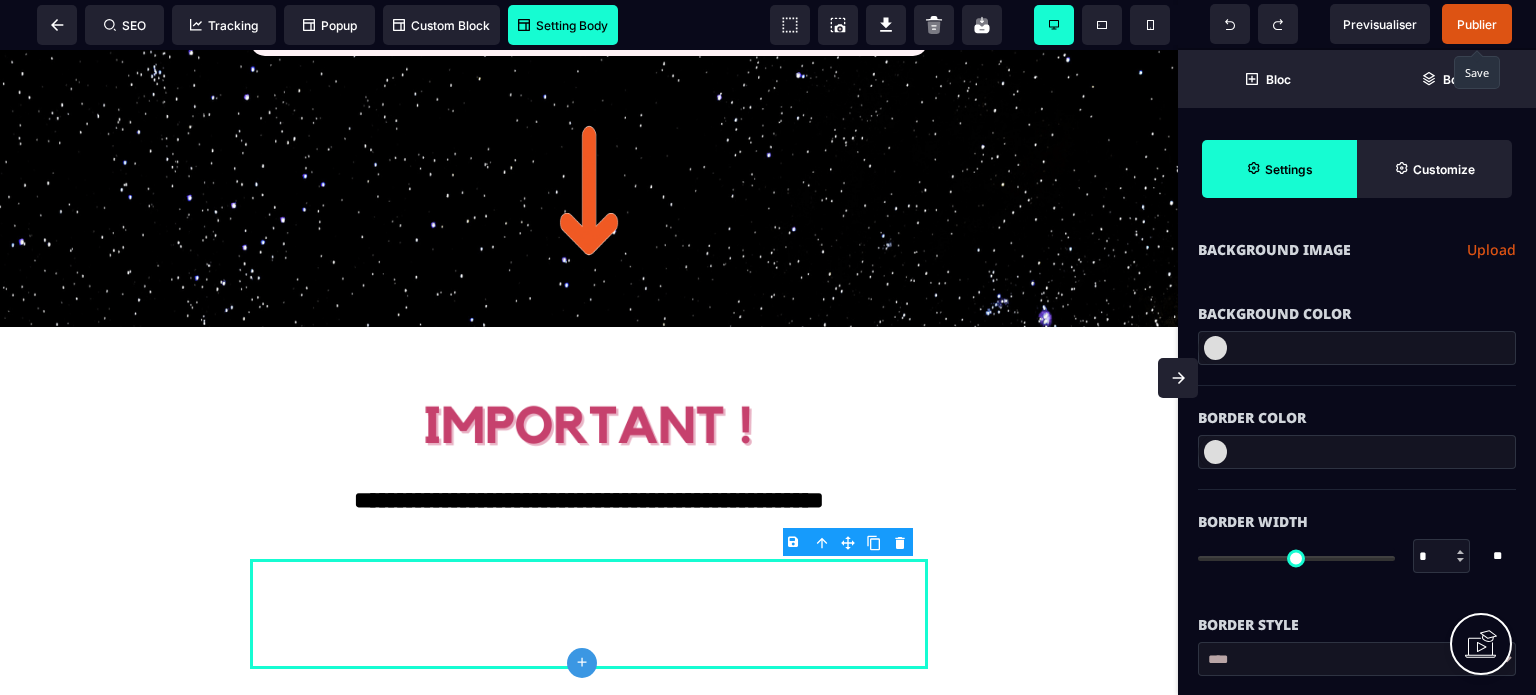 paste on "*******" 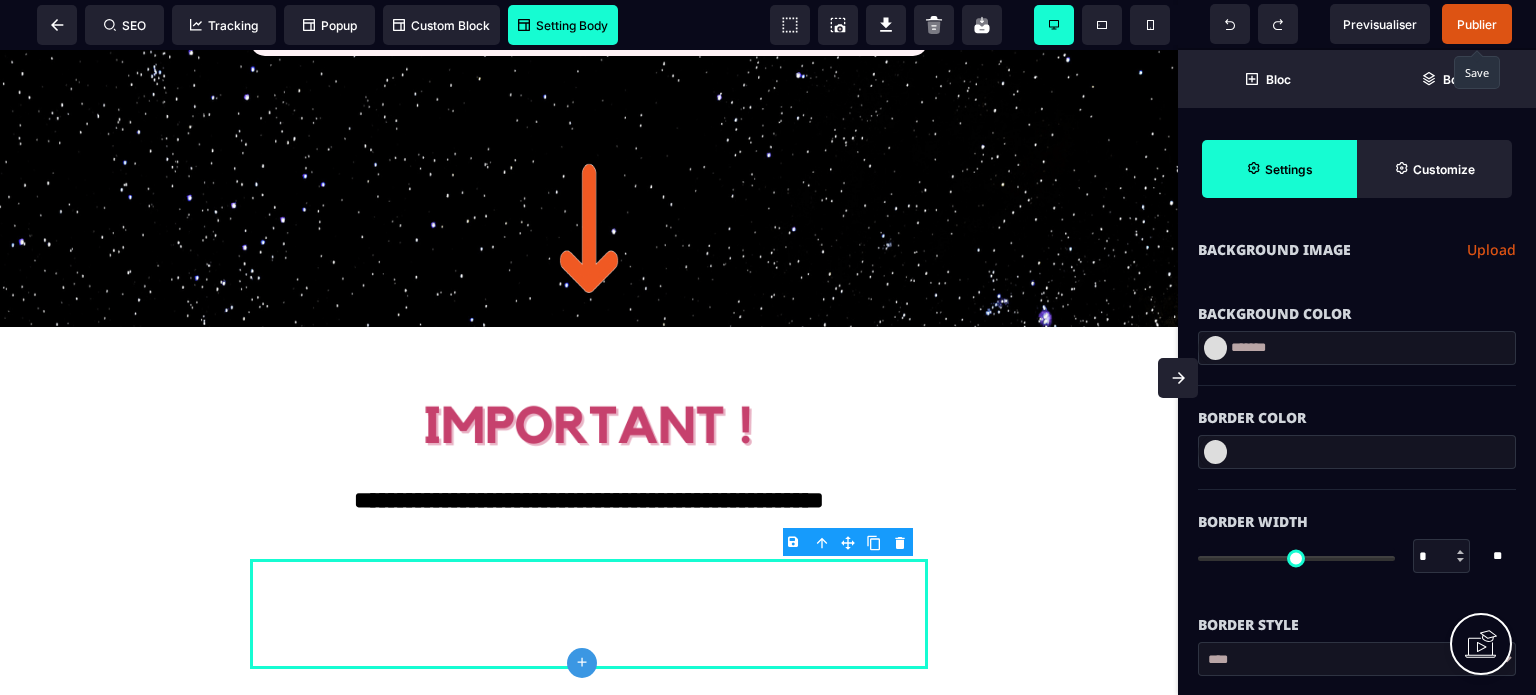 click on "Background Color" at bounding box center [1357, 304] 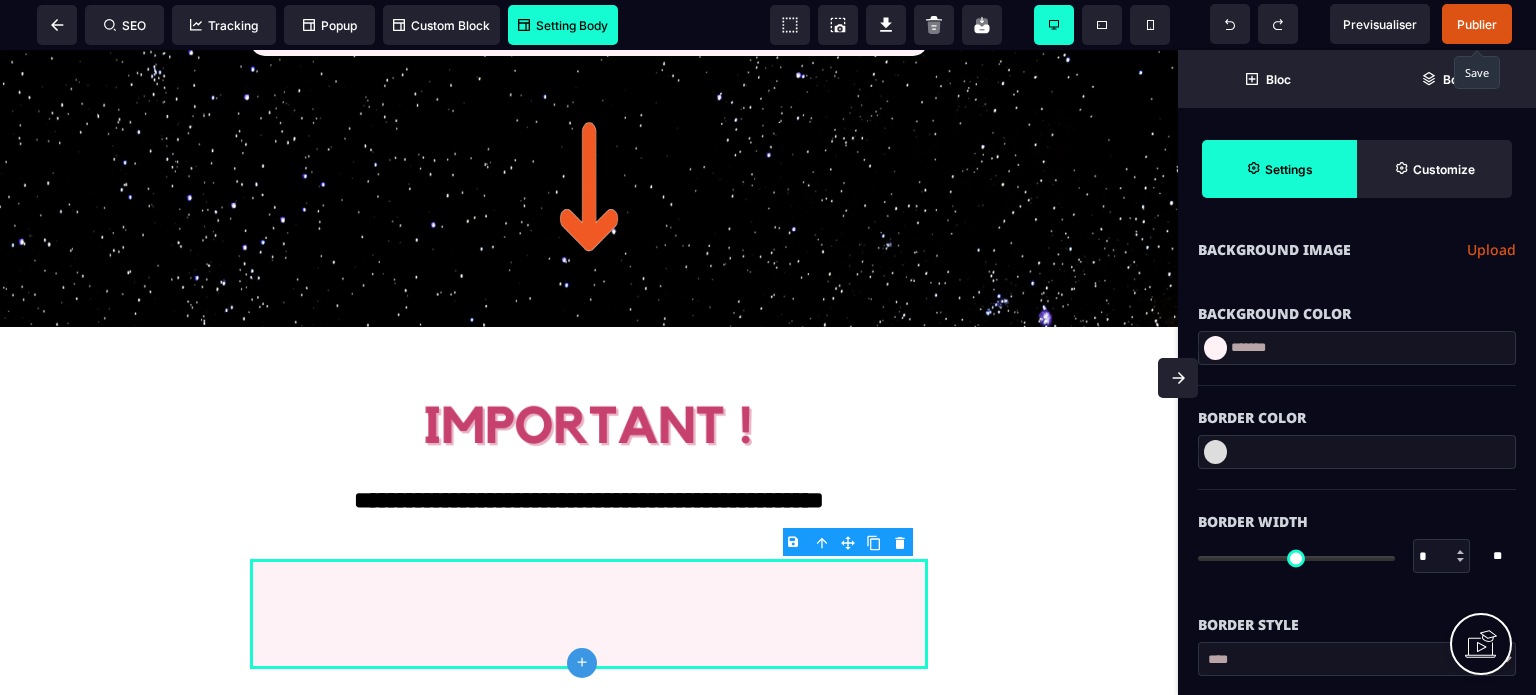 click on "Border Width
*
*
**
All" at bounding box center [1357, 541] 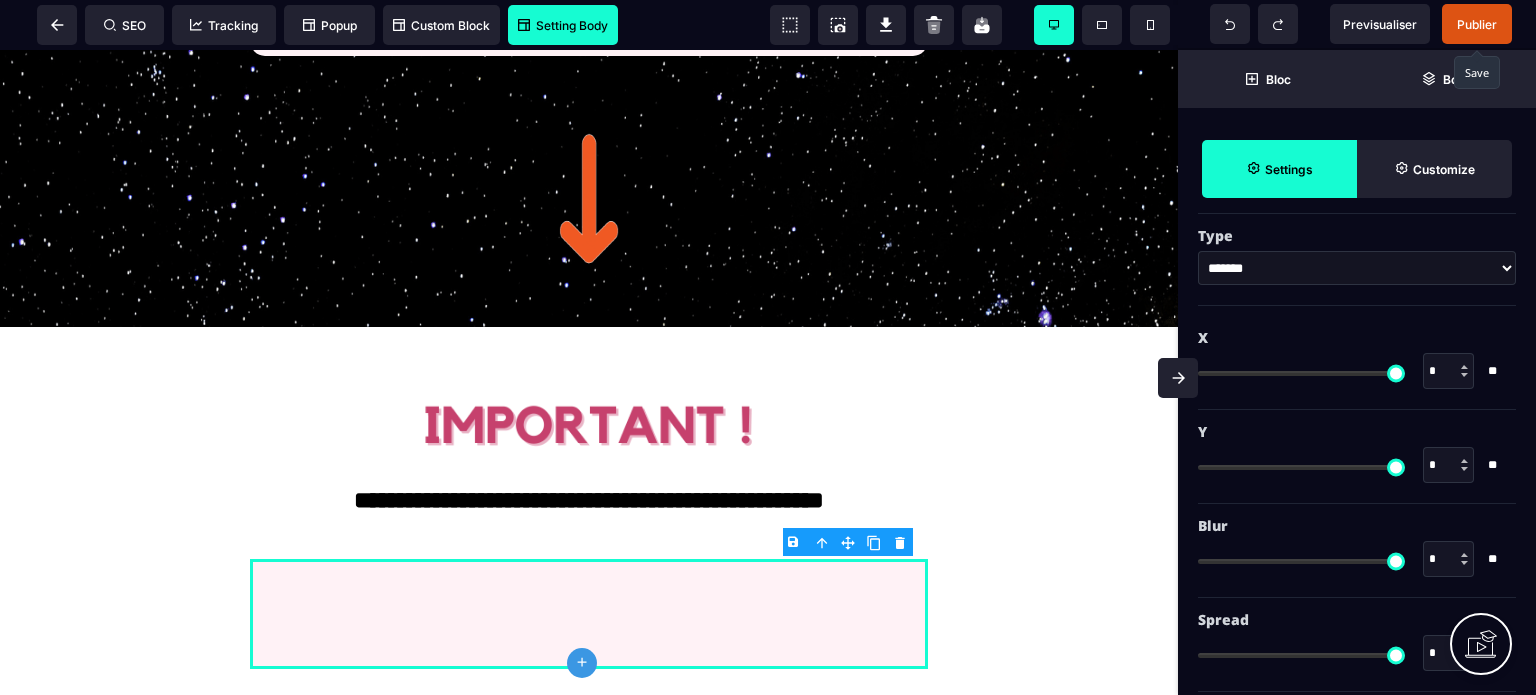 scroll, scrollTop: 2456, scrollLeft: 0, axis: vertical 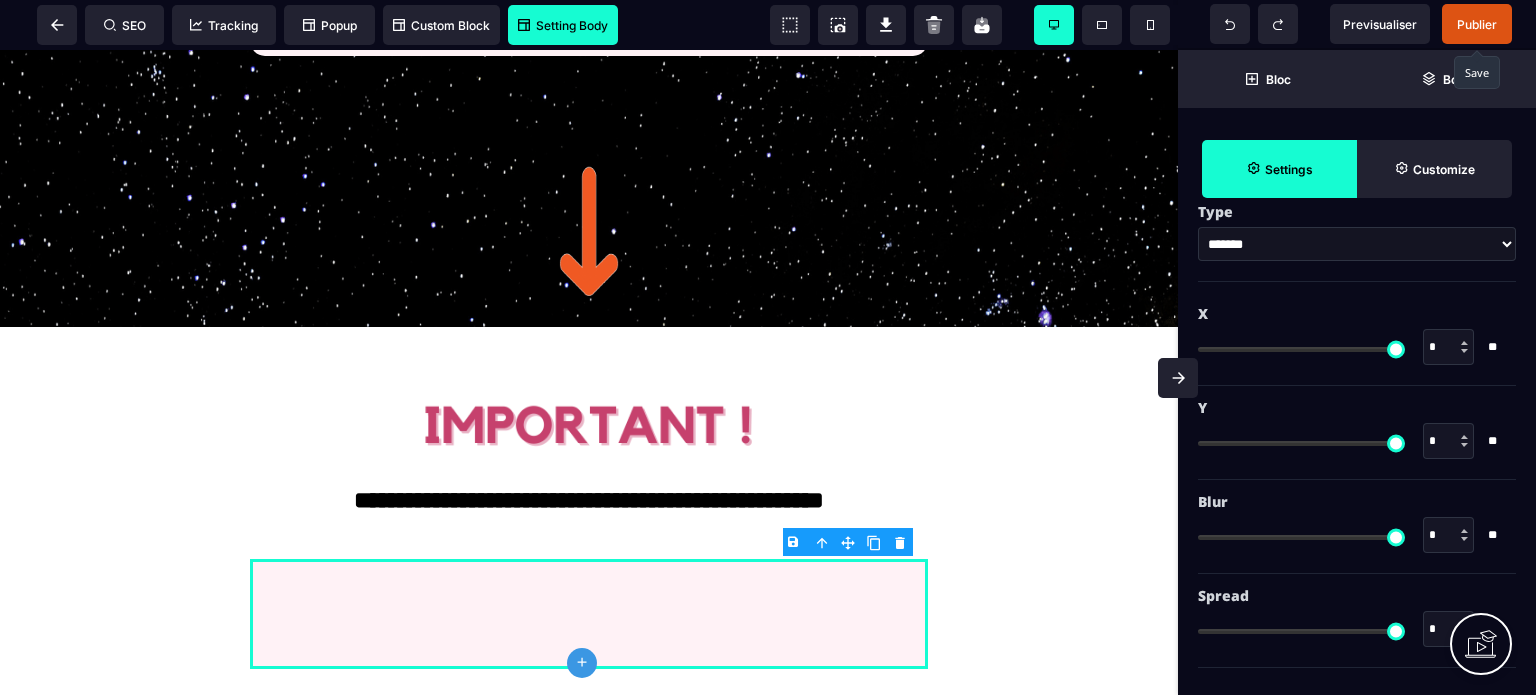 drag, startPoint x: 1437, startPoint y: 426, endPoint x: 1416, endPoint y: 431, distance: 21.587032 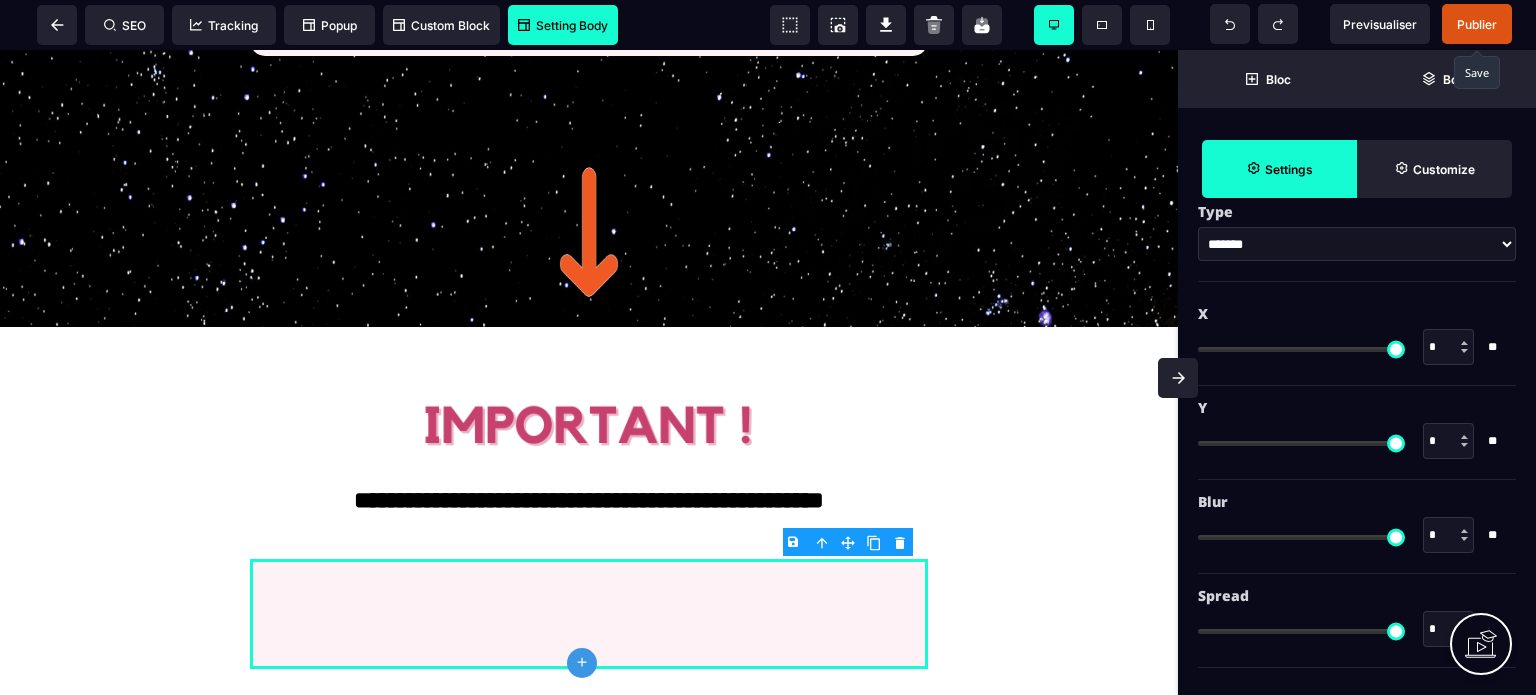 click on "*
*
**" at bounding box center [1357, 441] 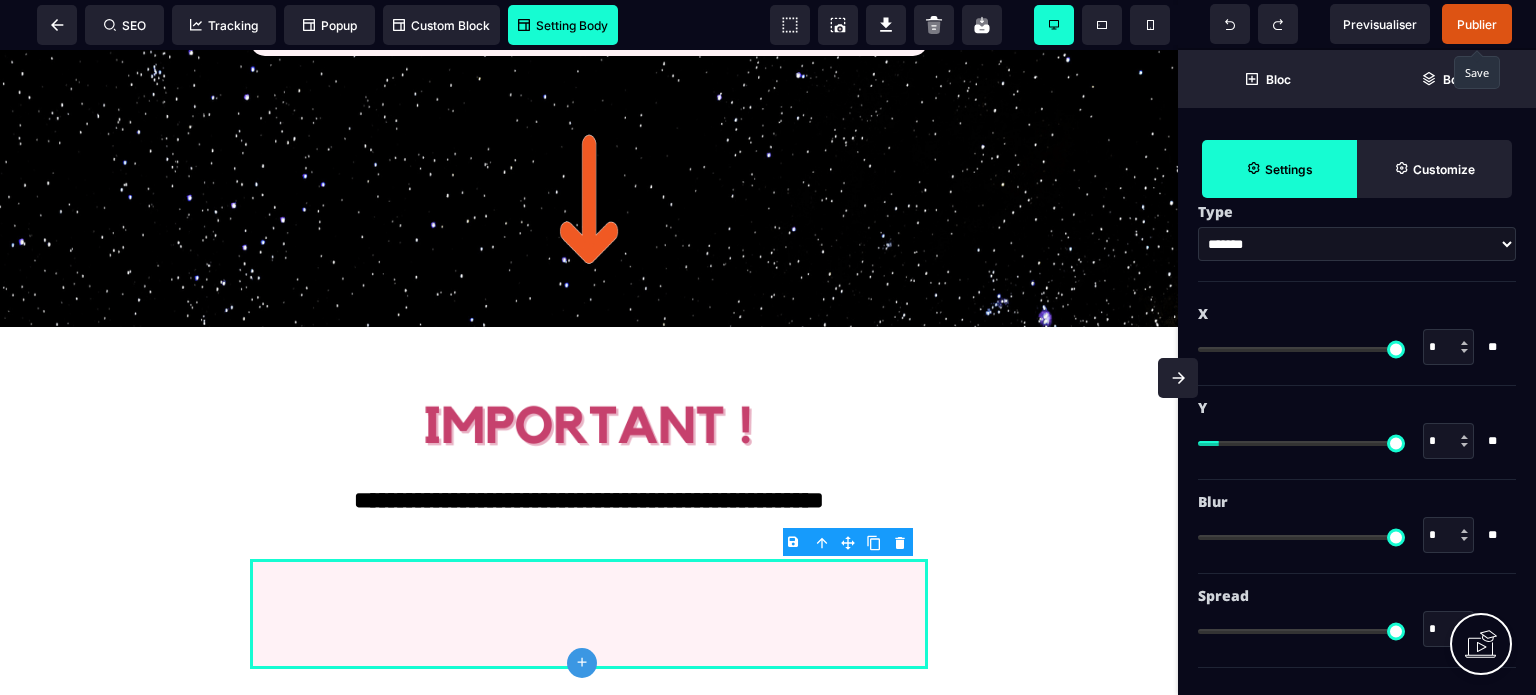 drag, startPoint x: 1452, startPoint y: 349, endPoint x: 1392, endPoint y: 351, distance: 60.033325 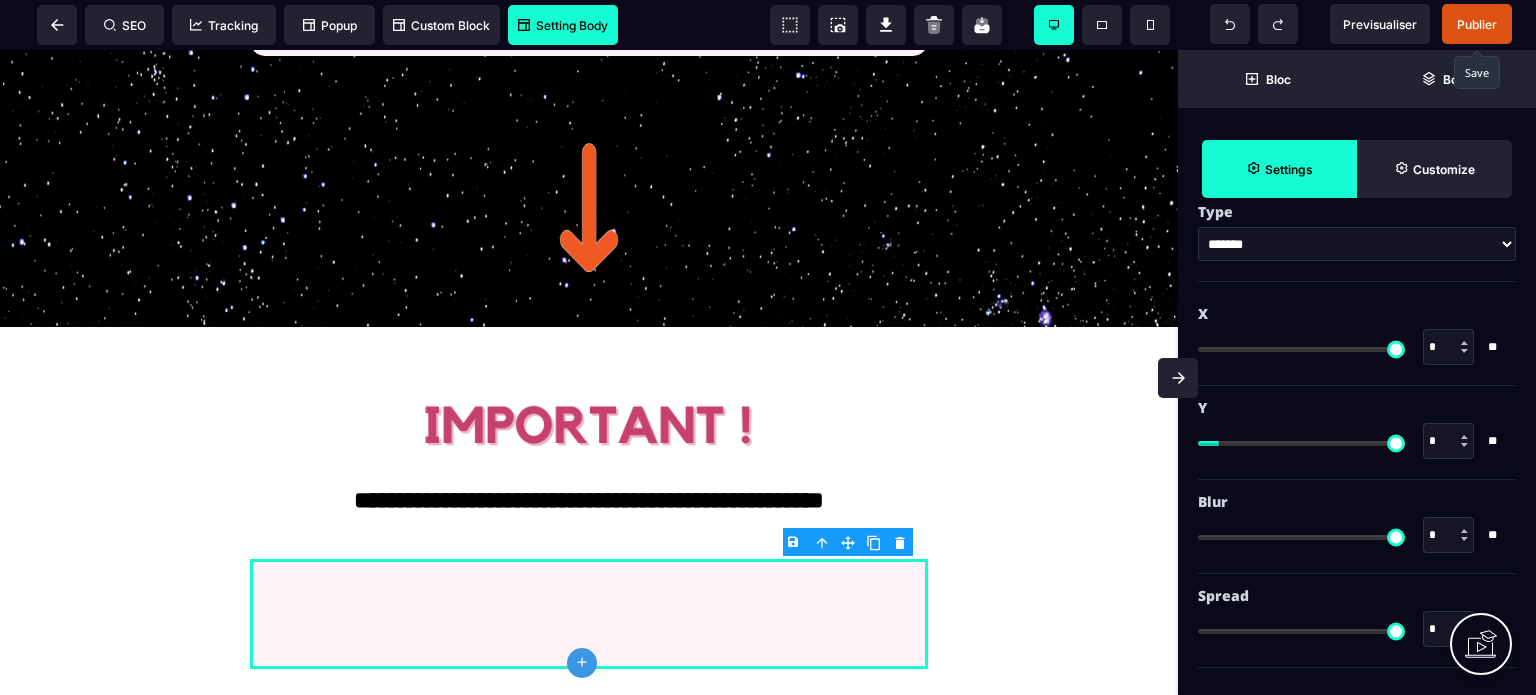 click on "*
*
**" at bounding box center [1357, 347] 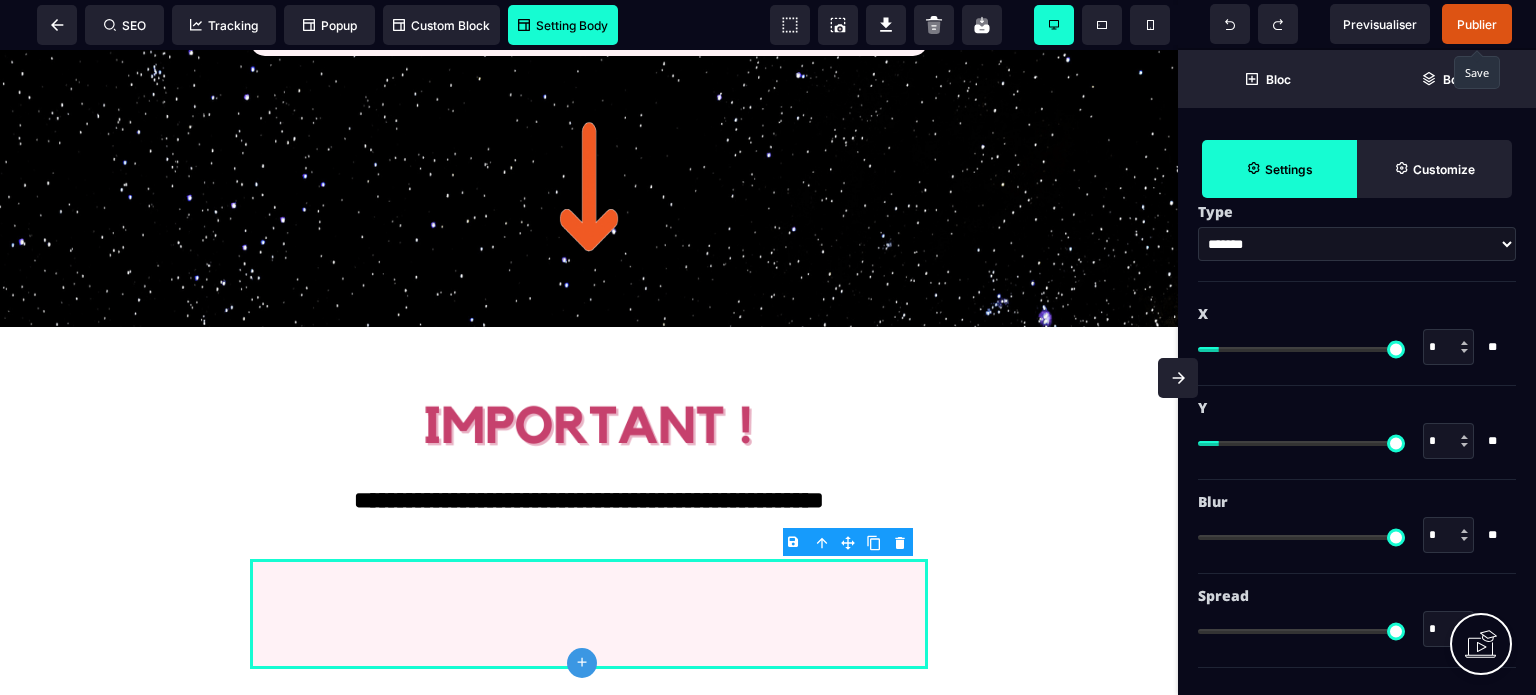 drag, startPoint x: 1432, startPoint y: 525, endPoint x: 1401, endPoint y: 532, distance: 31.780497 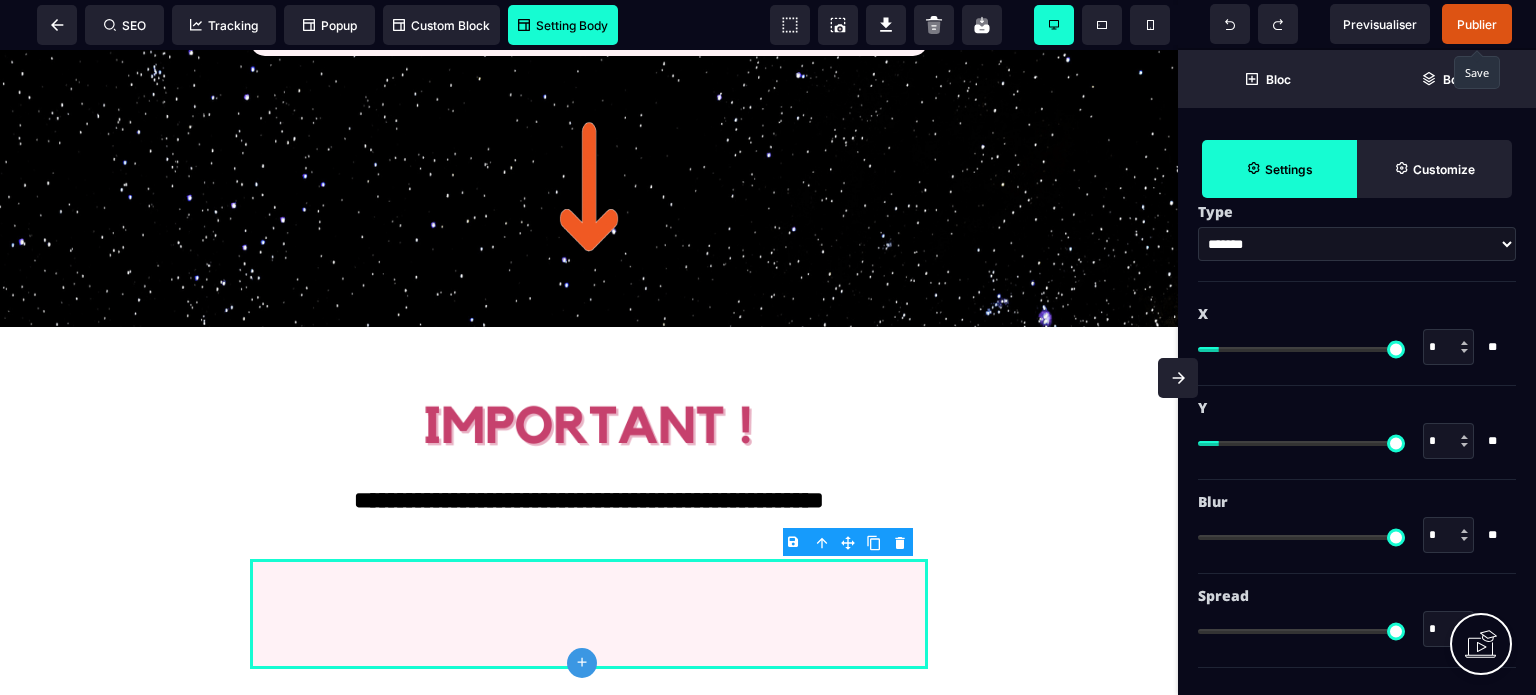 click on "*
*
**" at bounding box center [1357, 535] 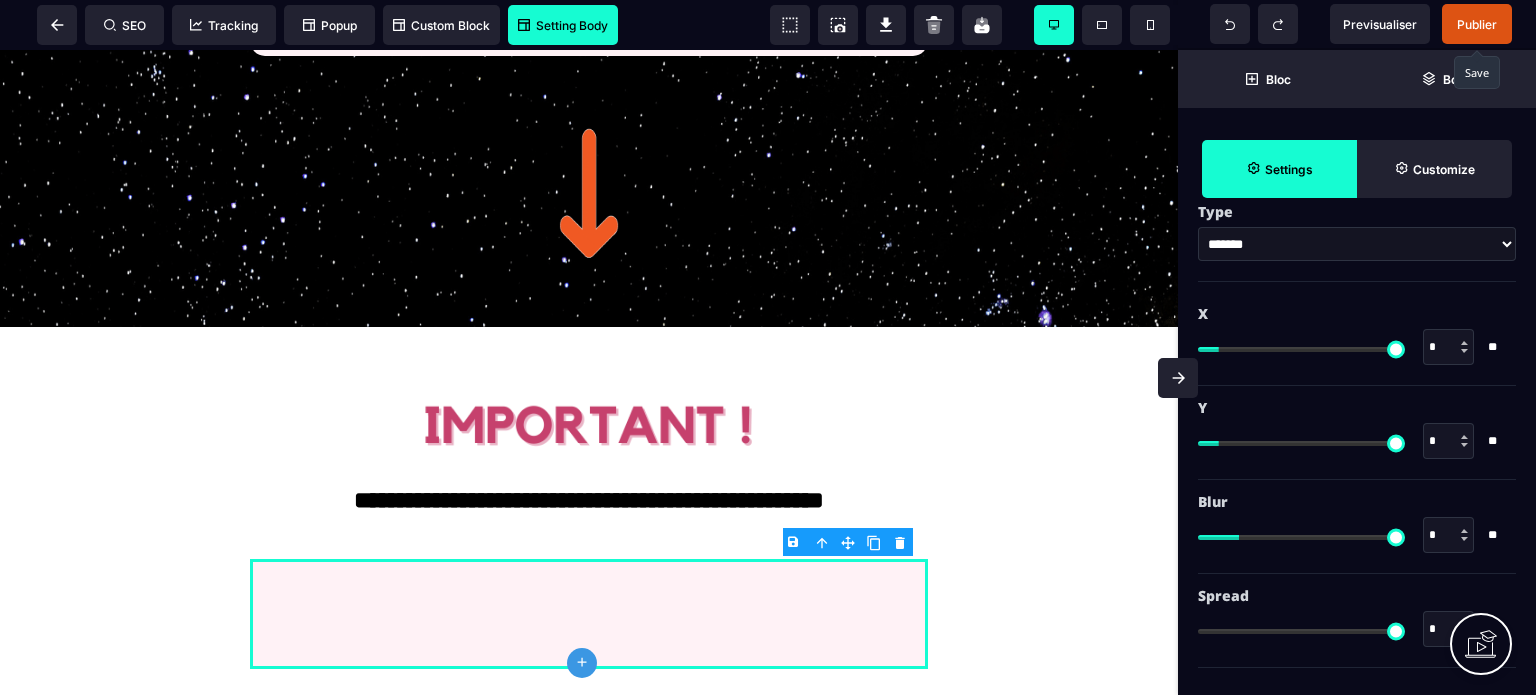 drag, startPoint x: 1436, startPoint y: 629, endPoint x: 1408, endPoint y: 631, distance: 28.071337 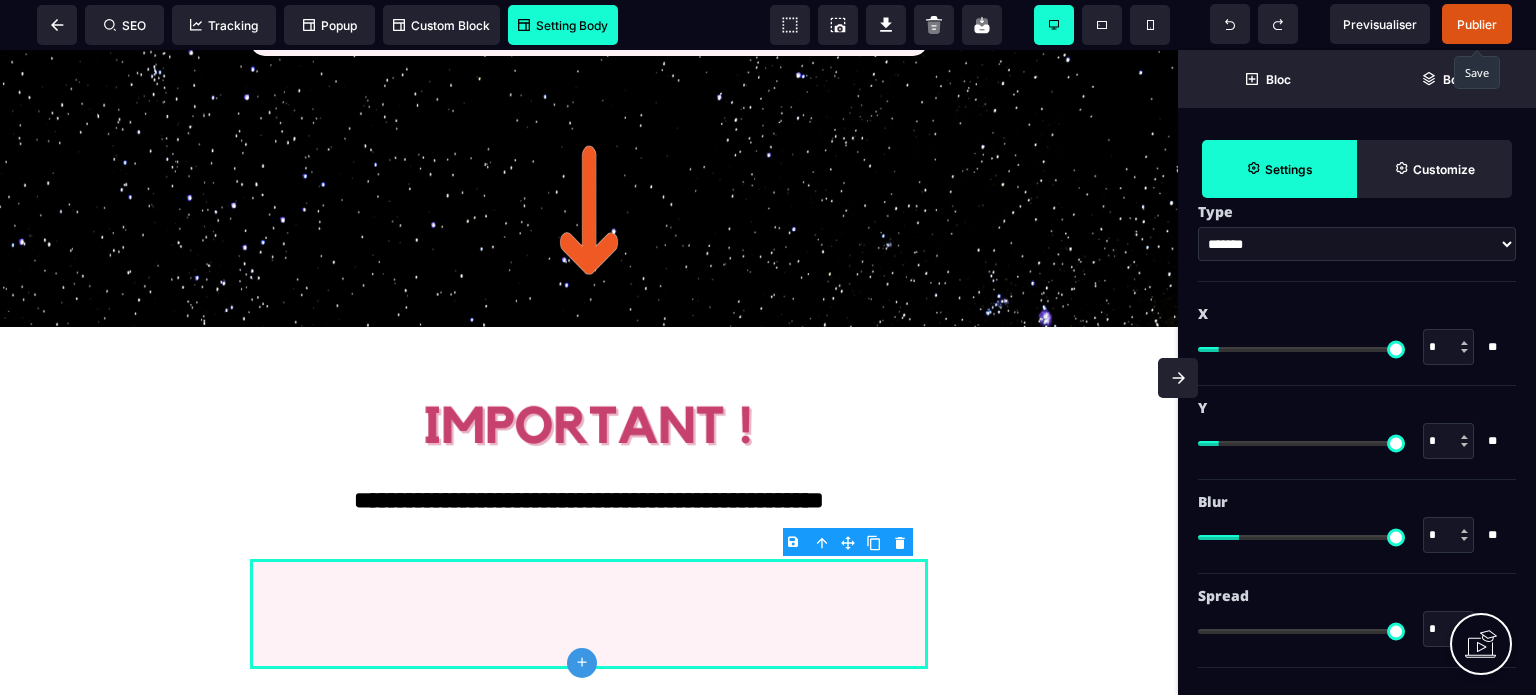 click on "*
*
**" at bounding box center [1357, 629] 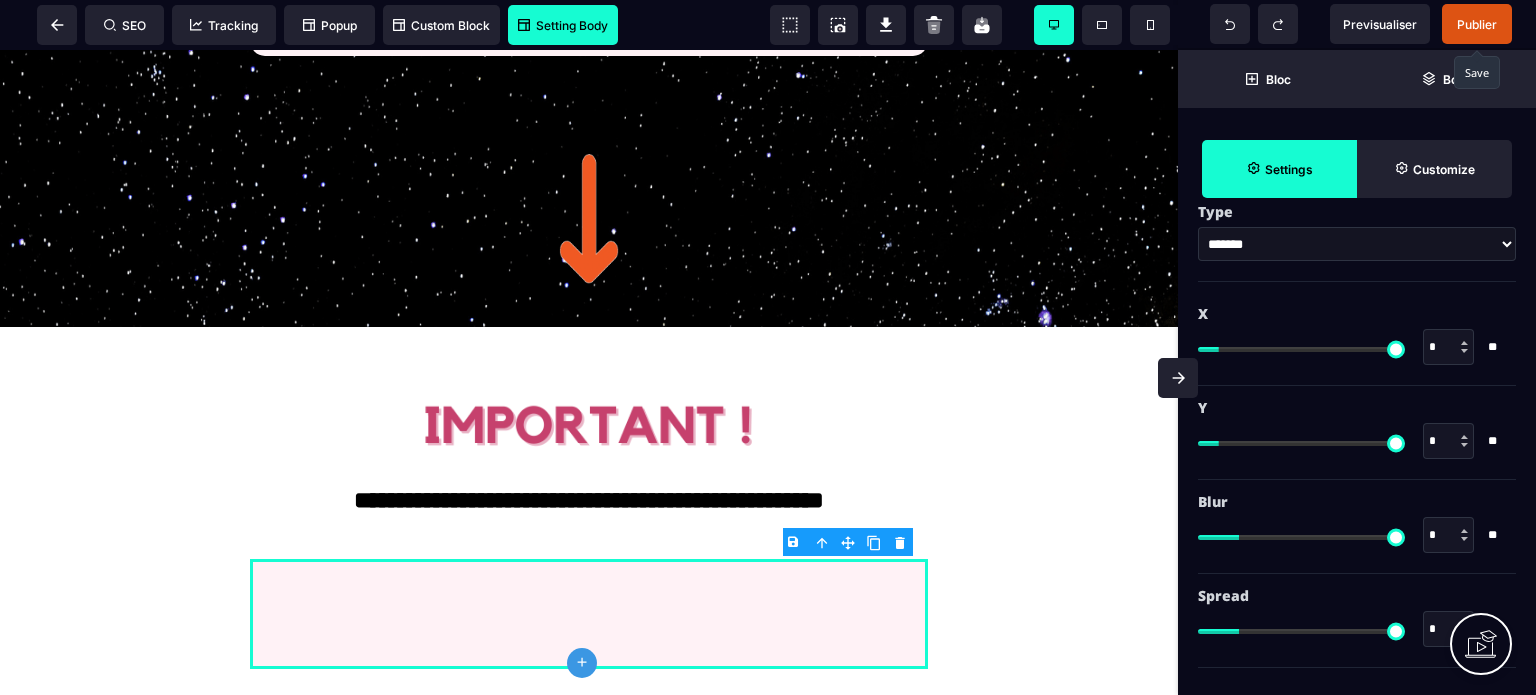 click on "X
*
*
**
* * ** * * *" at bounding box center (1357, 485) 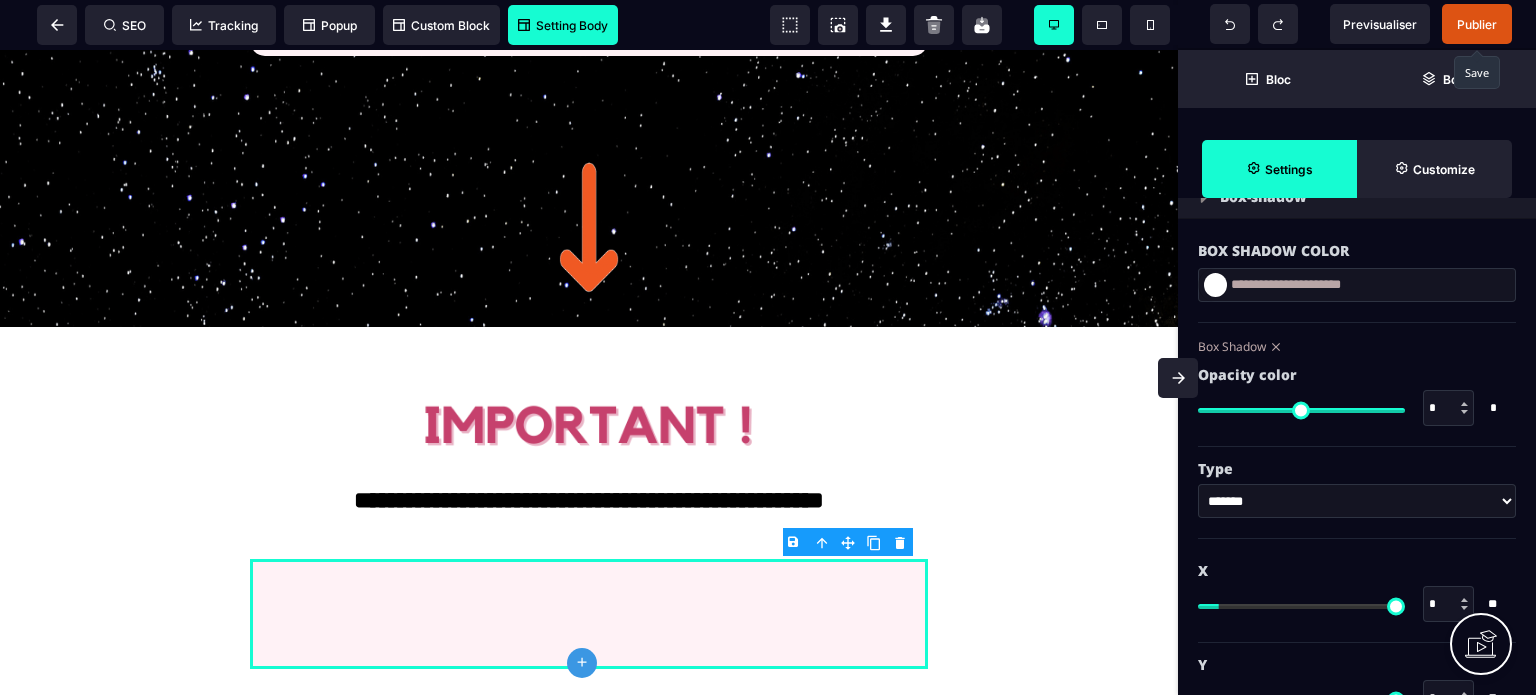scroll, scrollTop: 2136, scrollLeft: 0, axis: vertical 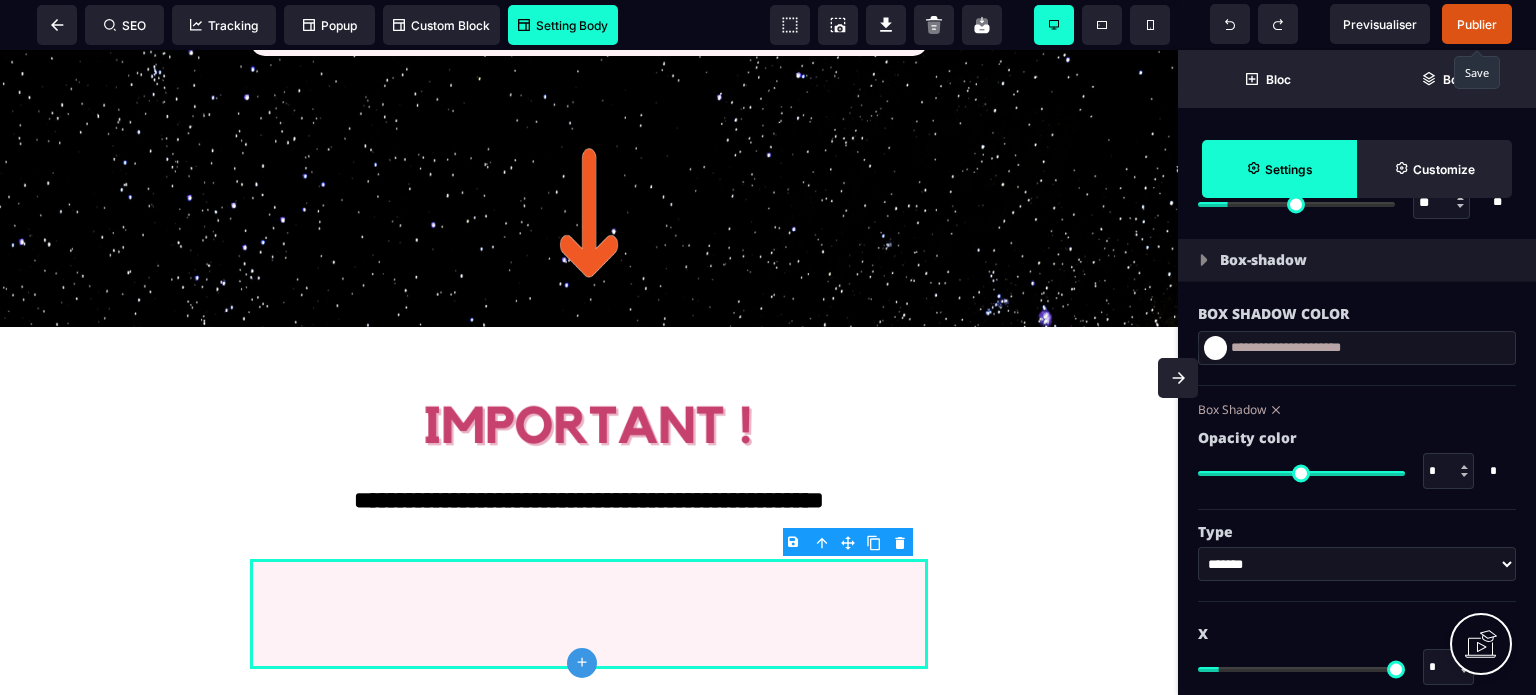 click at bounding box center (1215, 348) 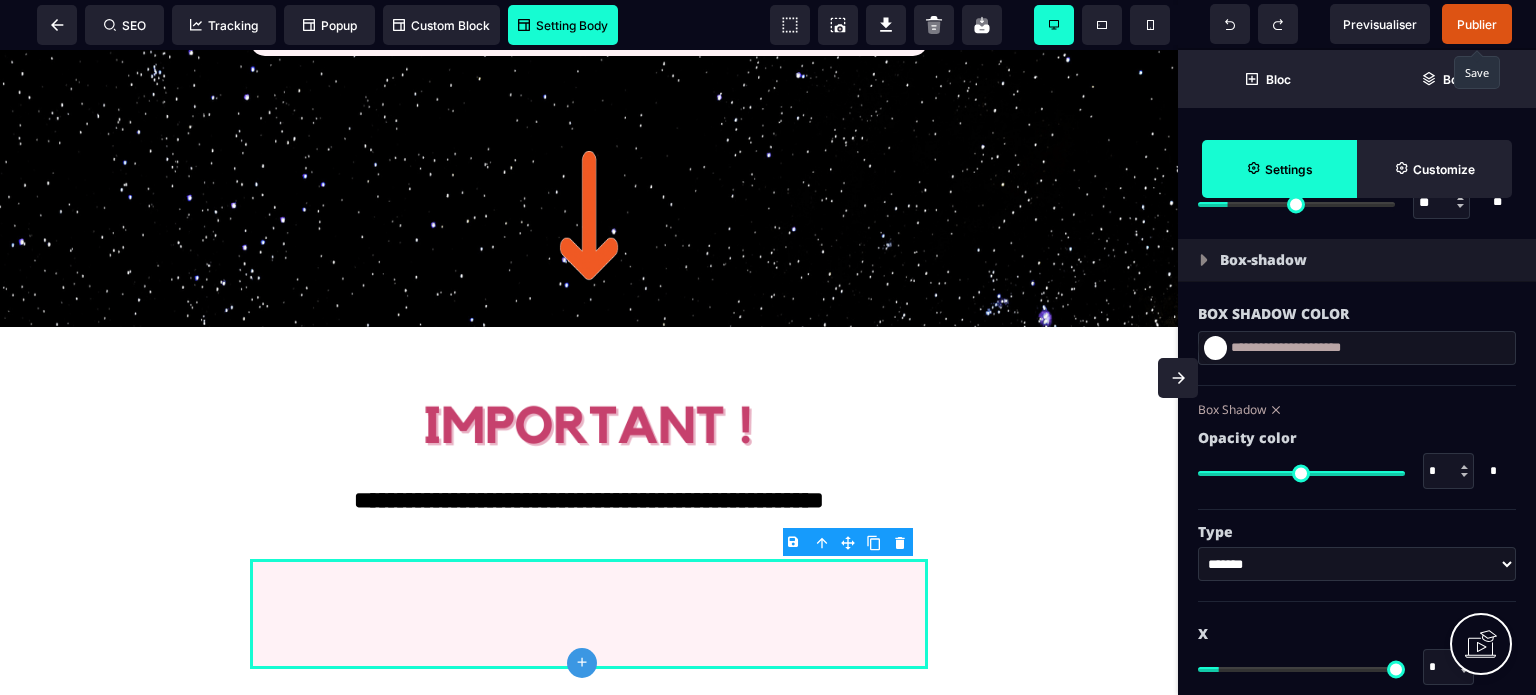 click at bounding box center [1215, 348] 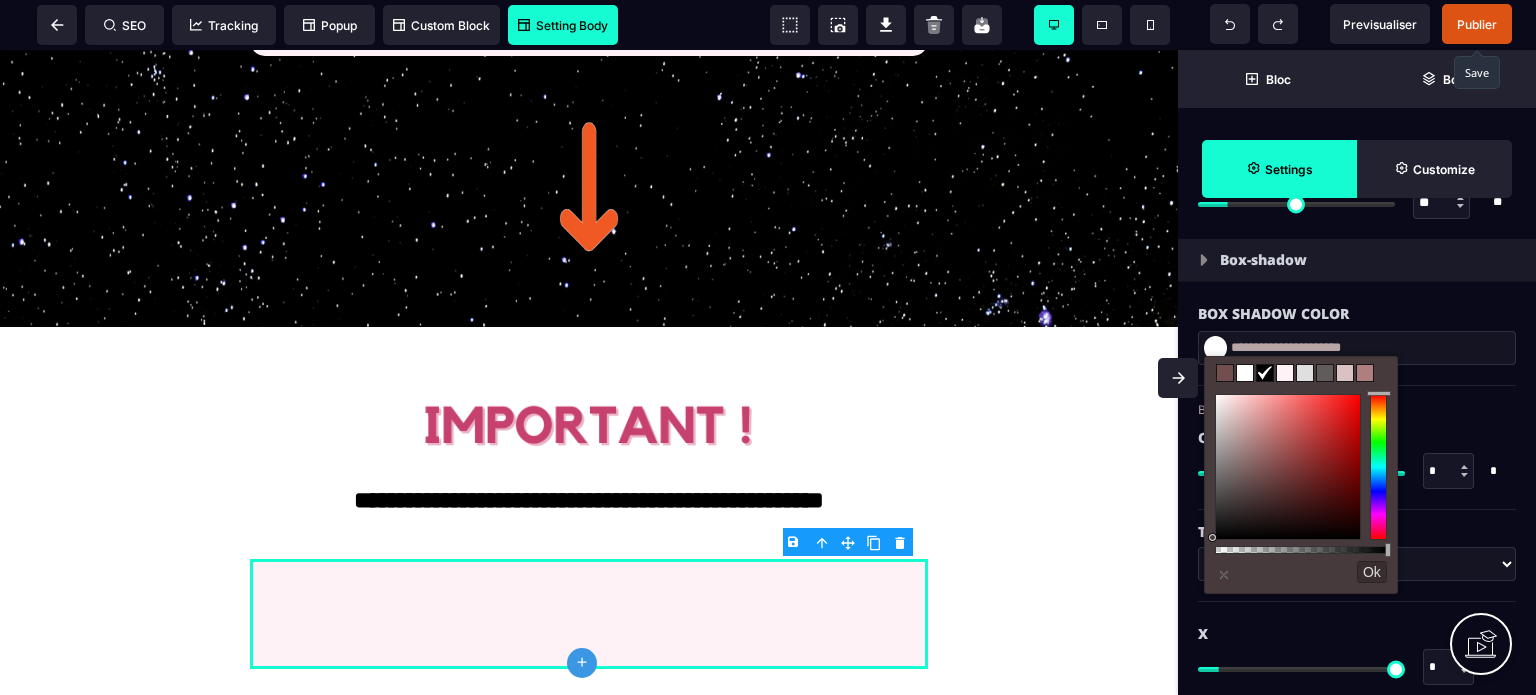 click at bounding box center (1325, 373) 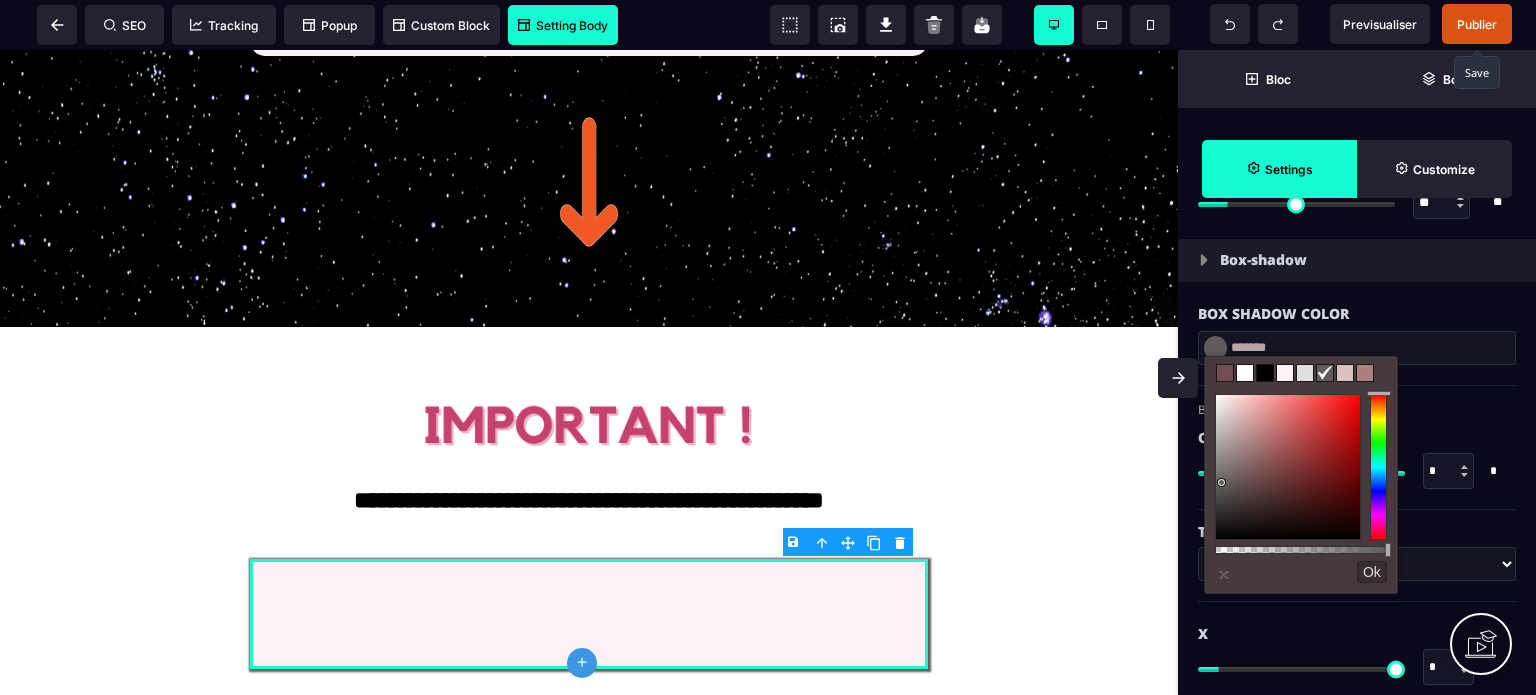 click on "Box Shadow" at bounding box center [1354, 409] 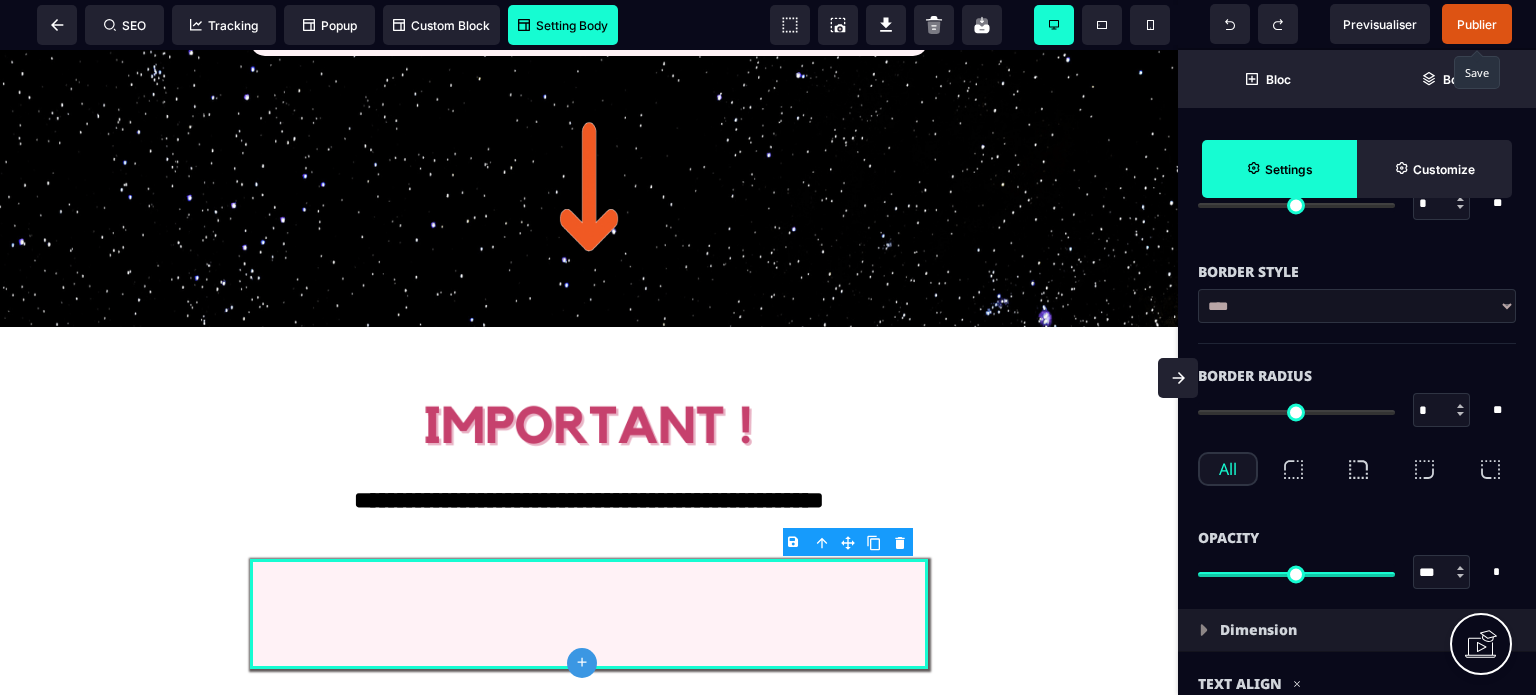 scroll, scrollTop: 656, scrollLeft: 0, axis: vertical 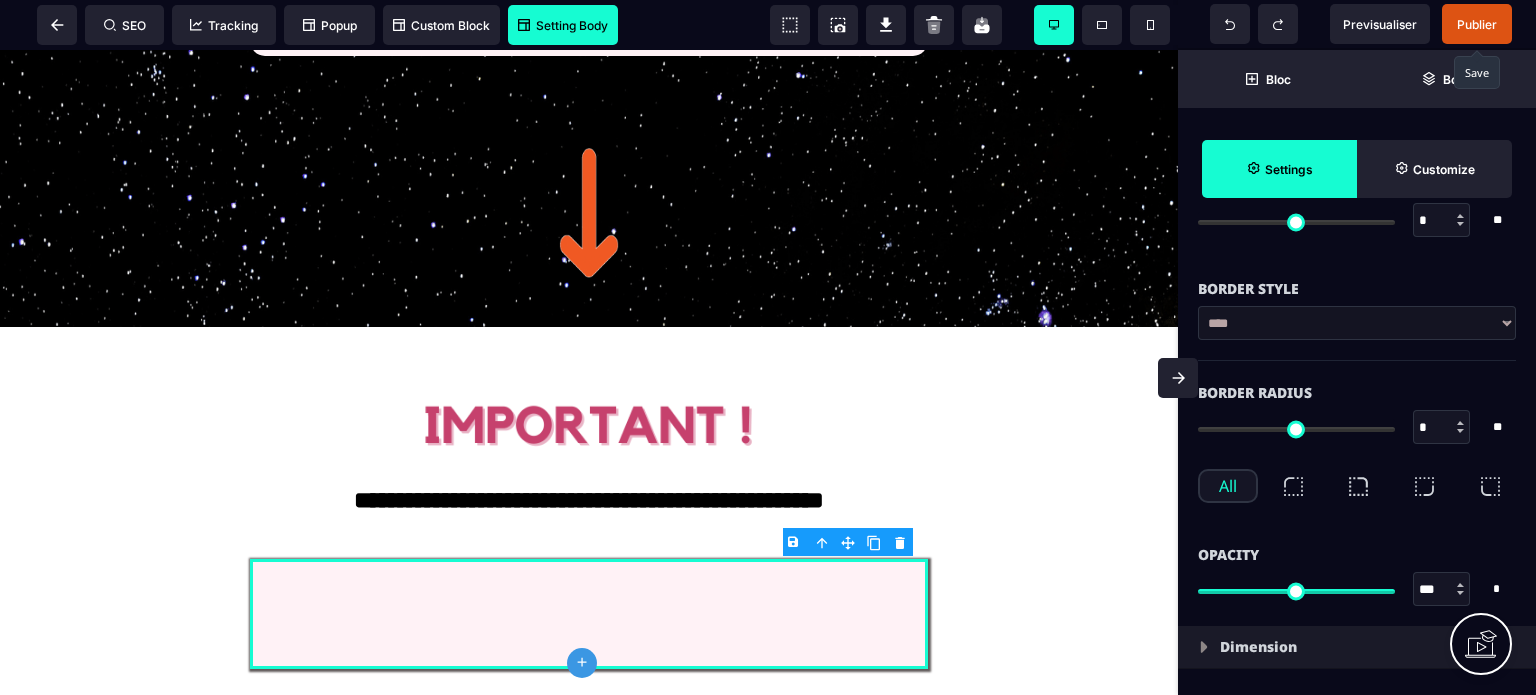 click on "*" at bounding box center (1442, 428) 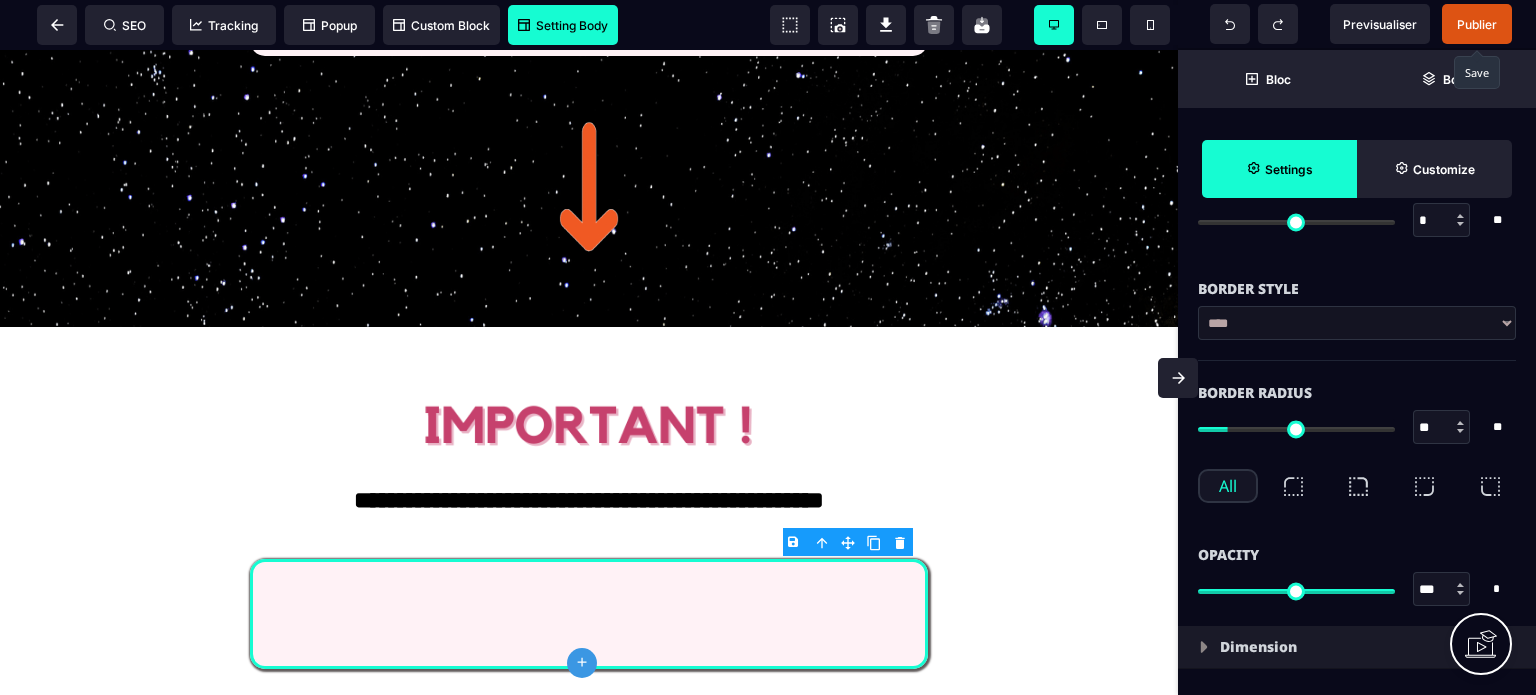 click on "Border Radius" at bounding box center (1357, 393) 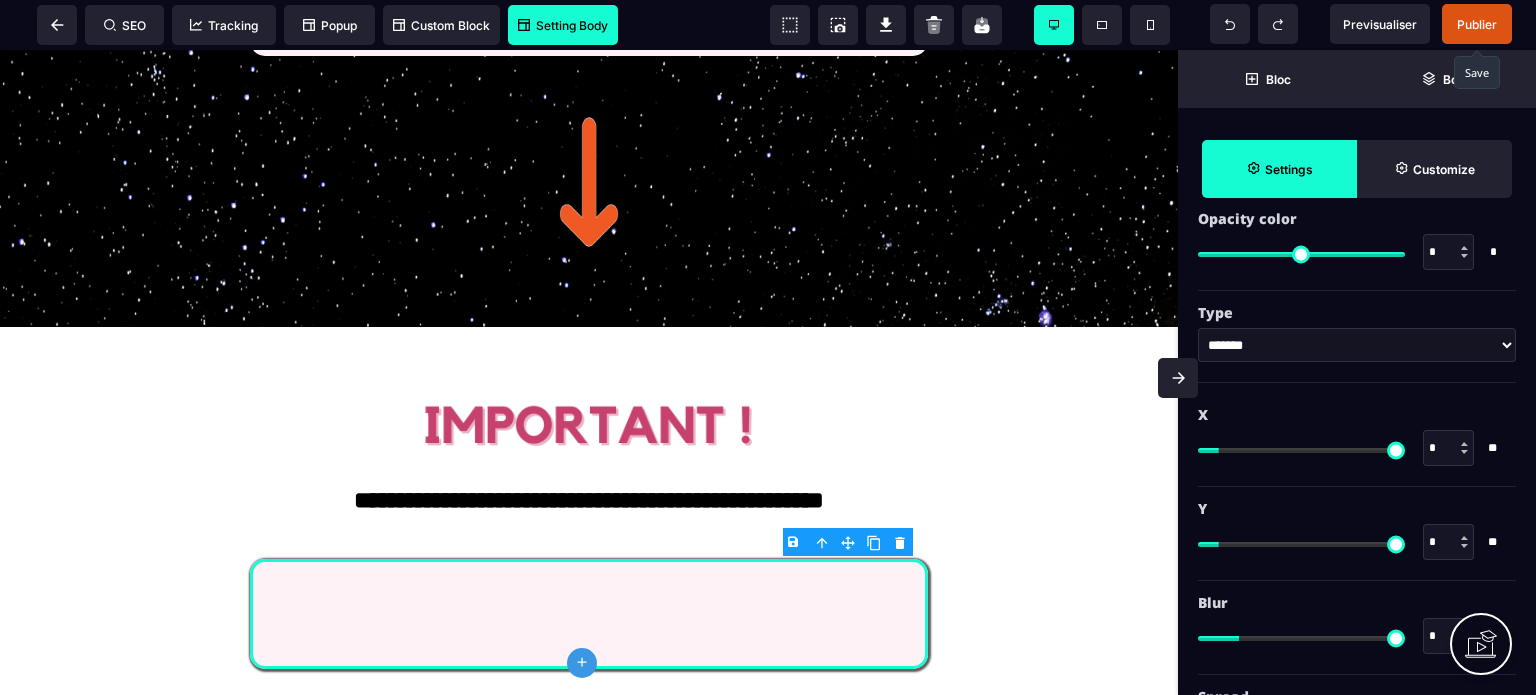 scroll, scrollTop: 2456, scrollLeft: 0, axis: vertical 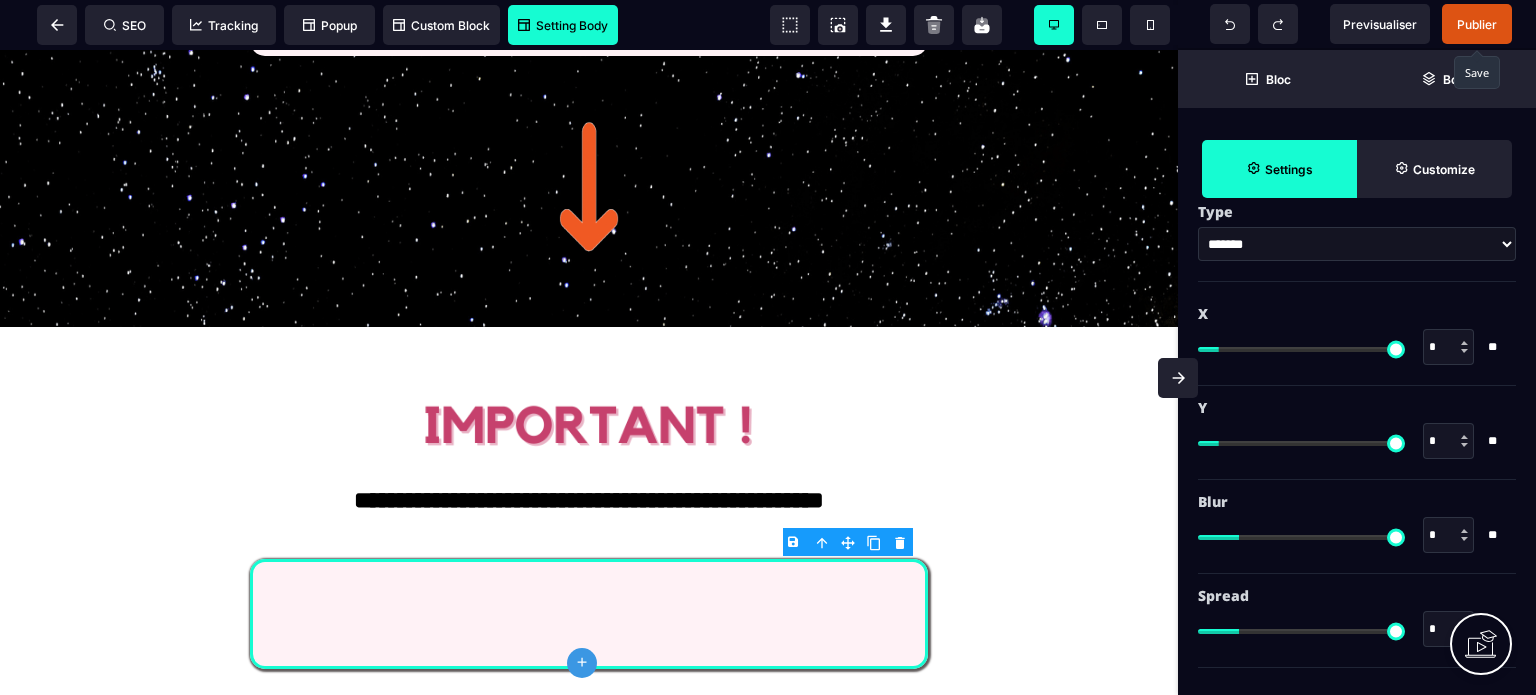 drag, startPoint x: 1435, startPoint y: 526, endPoint x: 1424, endPoint y: 532, distance: 12.529964 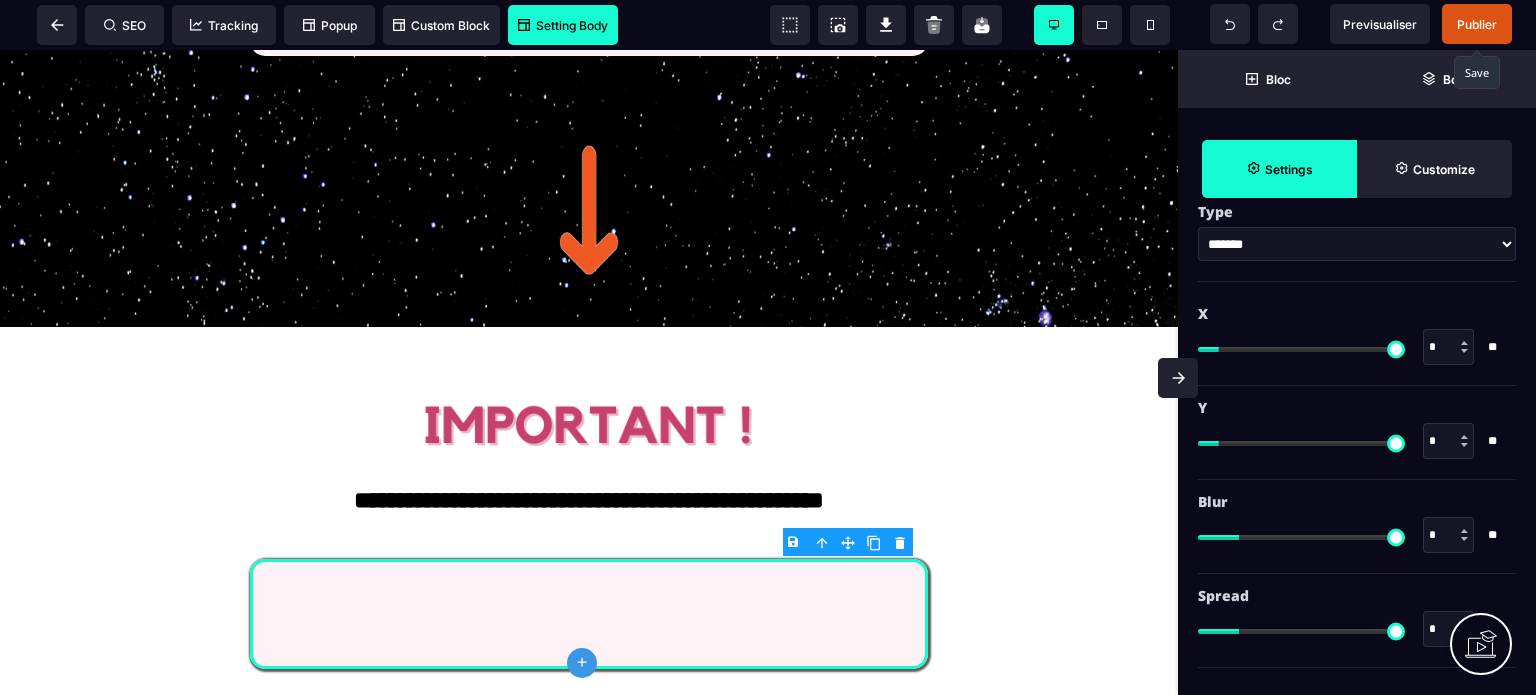 click on "*" at bounding box center [1448, 535] 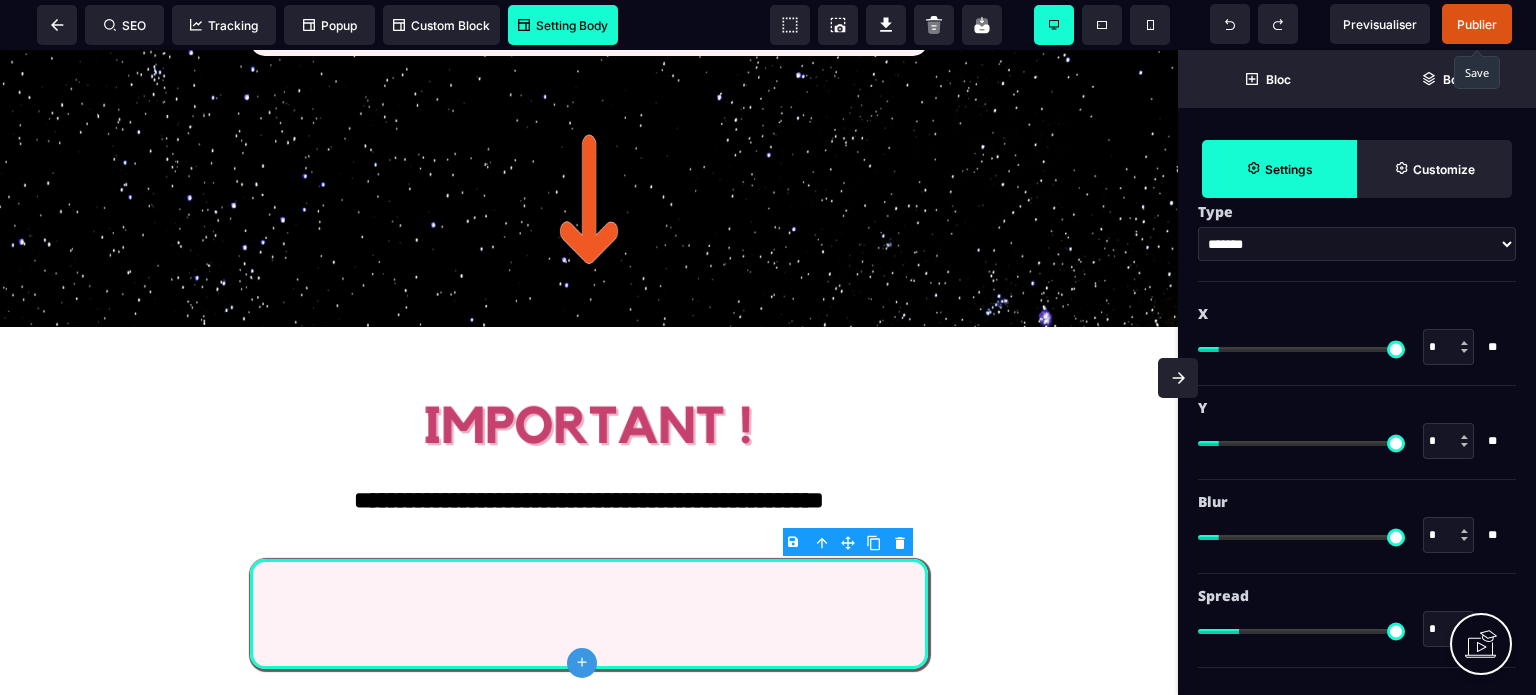click on "*" at bounding box center [1448, 629] 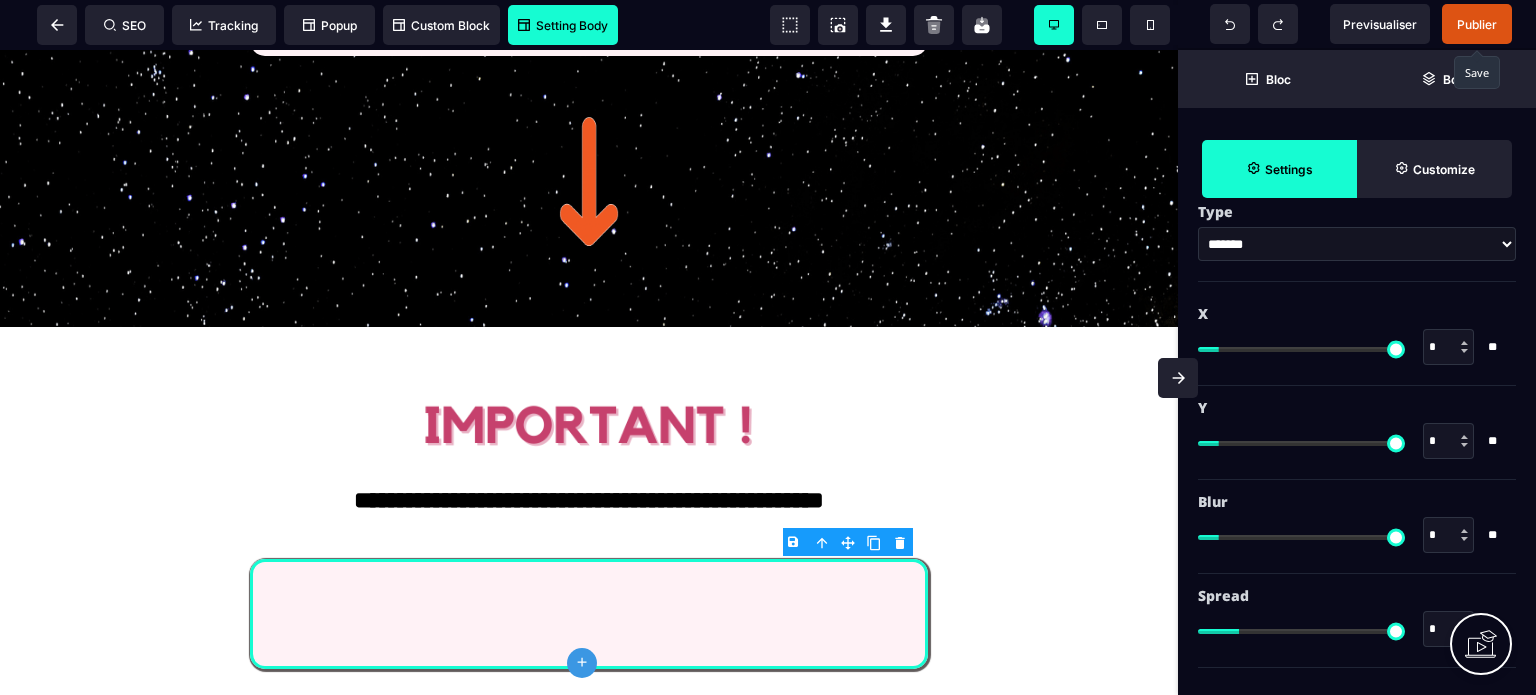 drag, startPoint x: 1435, startPoint y: 627, endPoint x: 1420, endPoint y: 636, distance: 17.492855 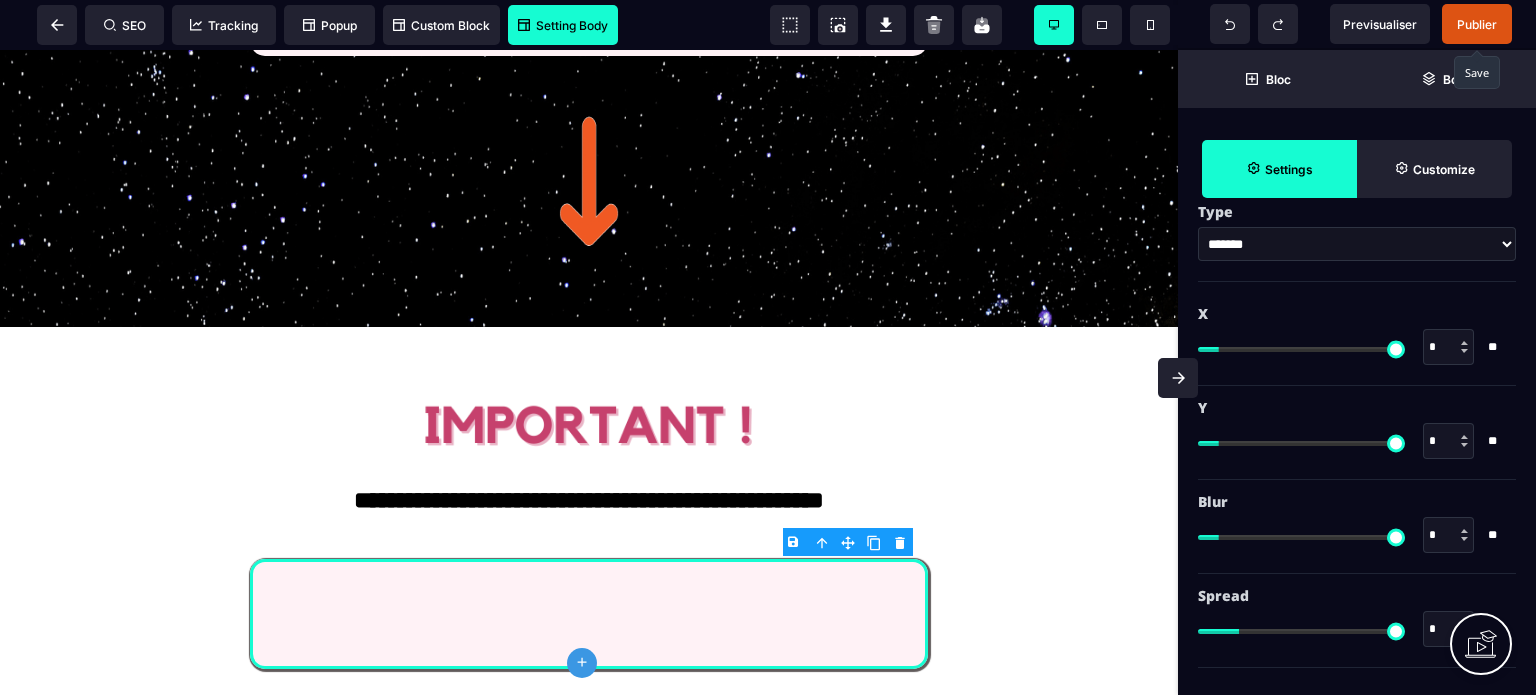 click on "*
*
**" at bounding box center [1357, 629] 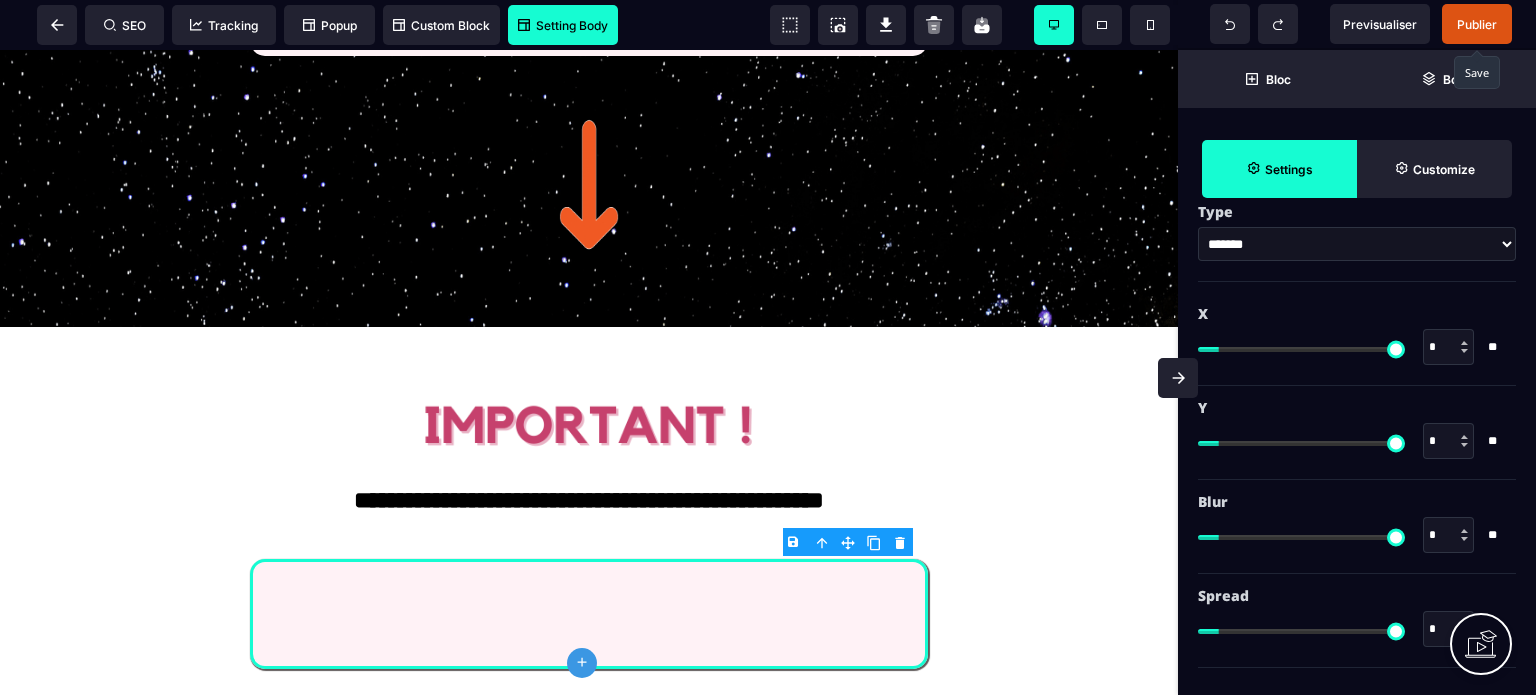 click on "Box Shadow
Opacity color
***
*
*
Type
******* * ******
* * ** * * *" at bounding box center (1357, 379) 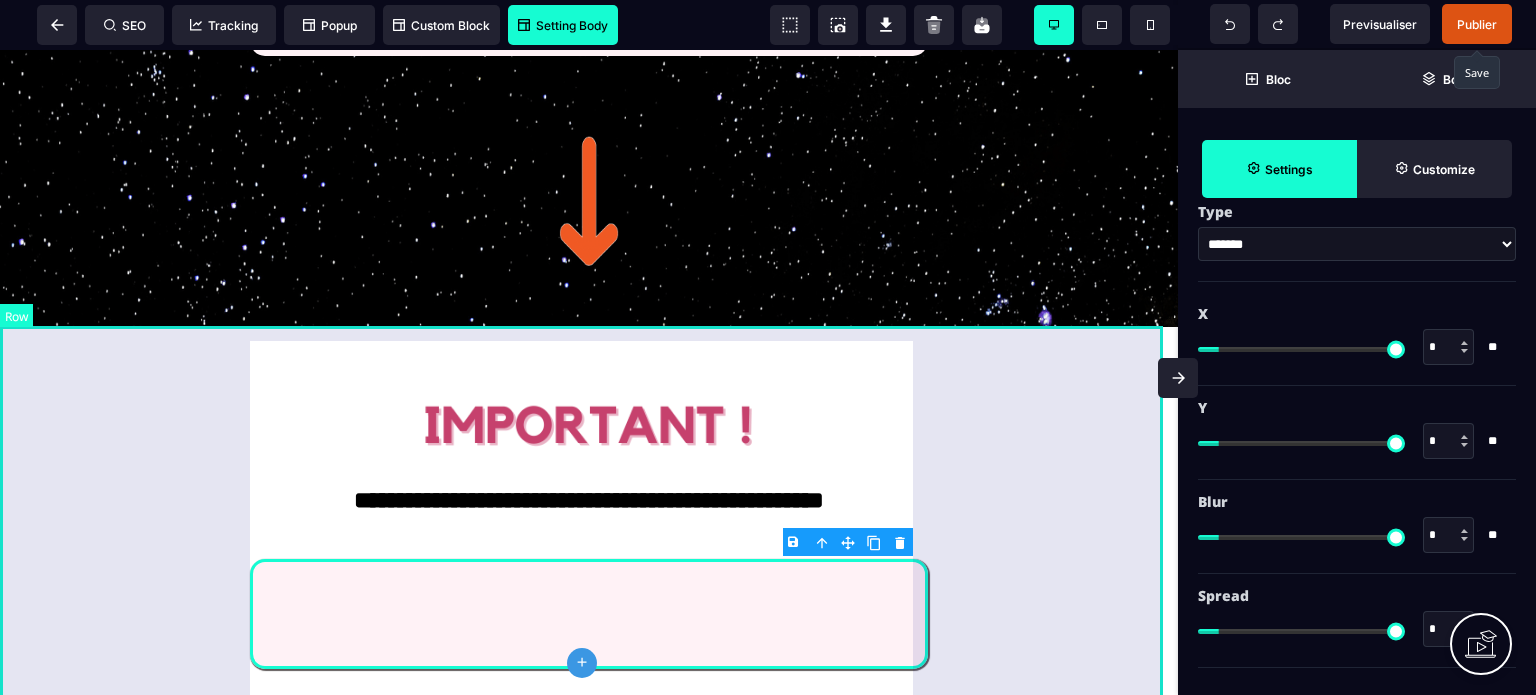 click on "**********" at bounding box center [589, 525] 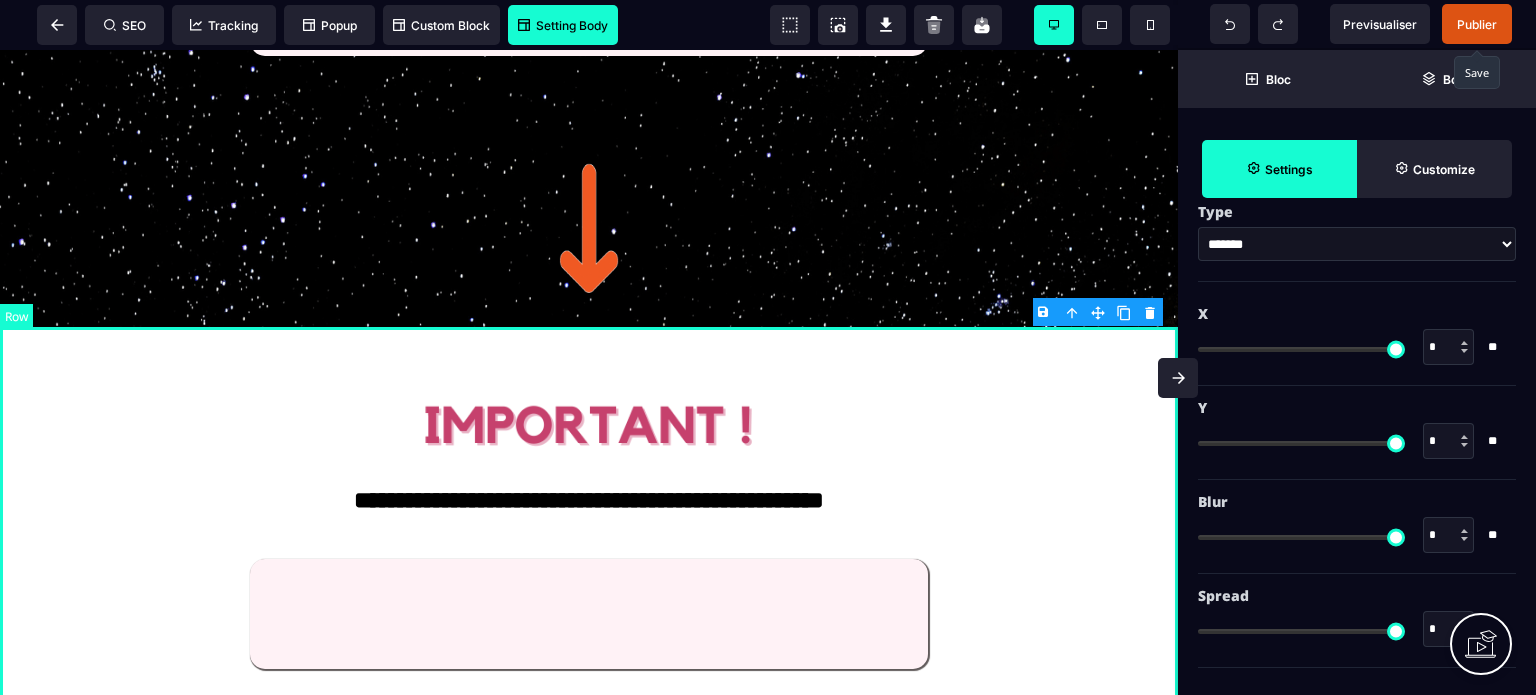 scroll, scrollTop: 0, scrollLeft: 0, axis: both 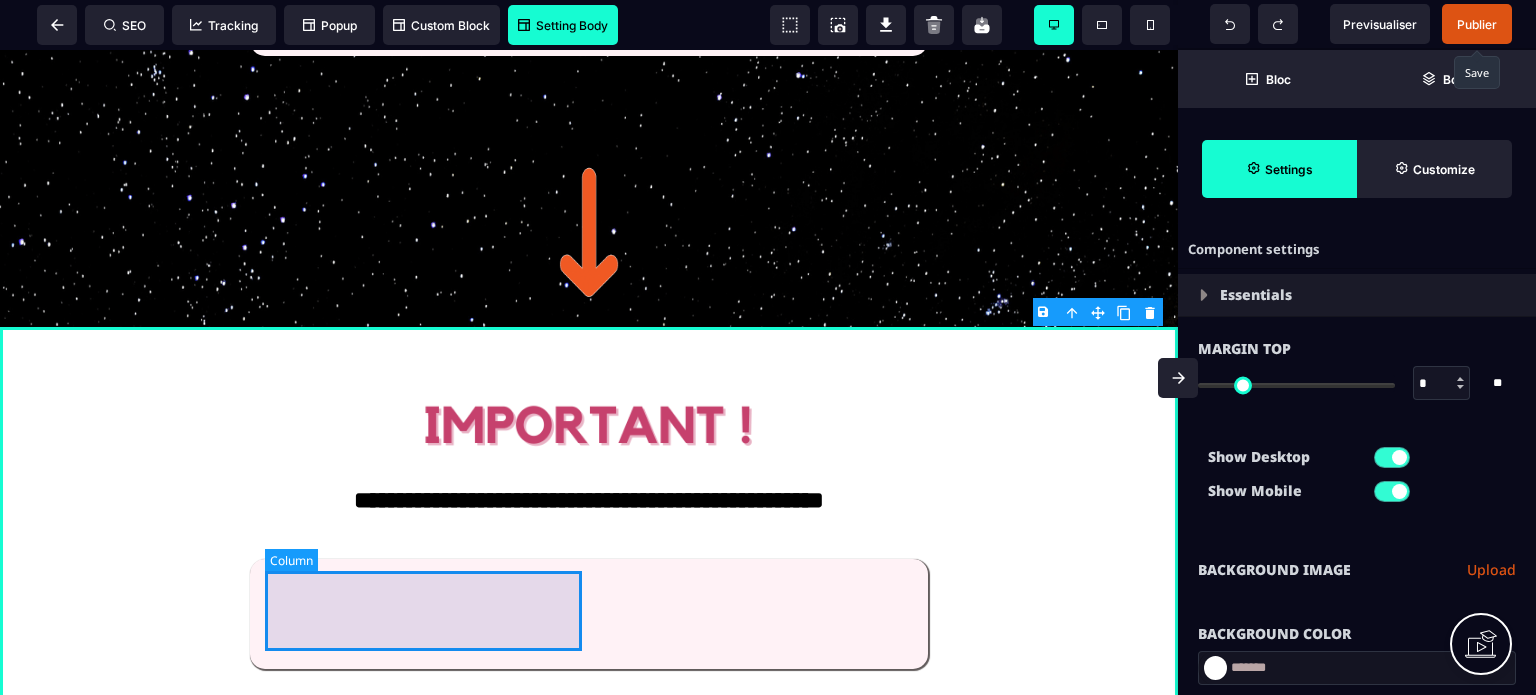 click at bounding box center [427, 614] 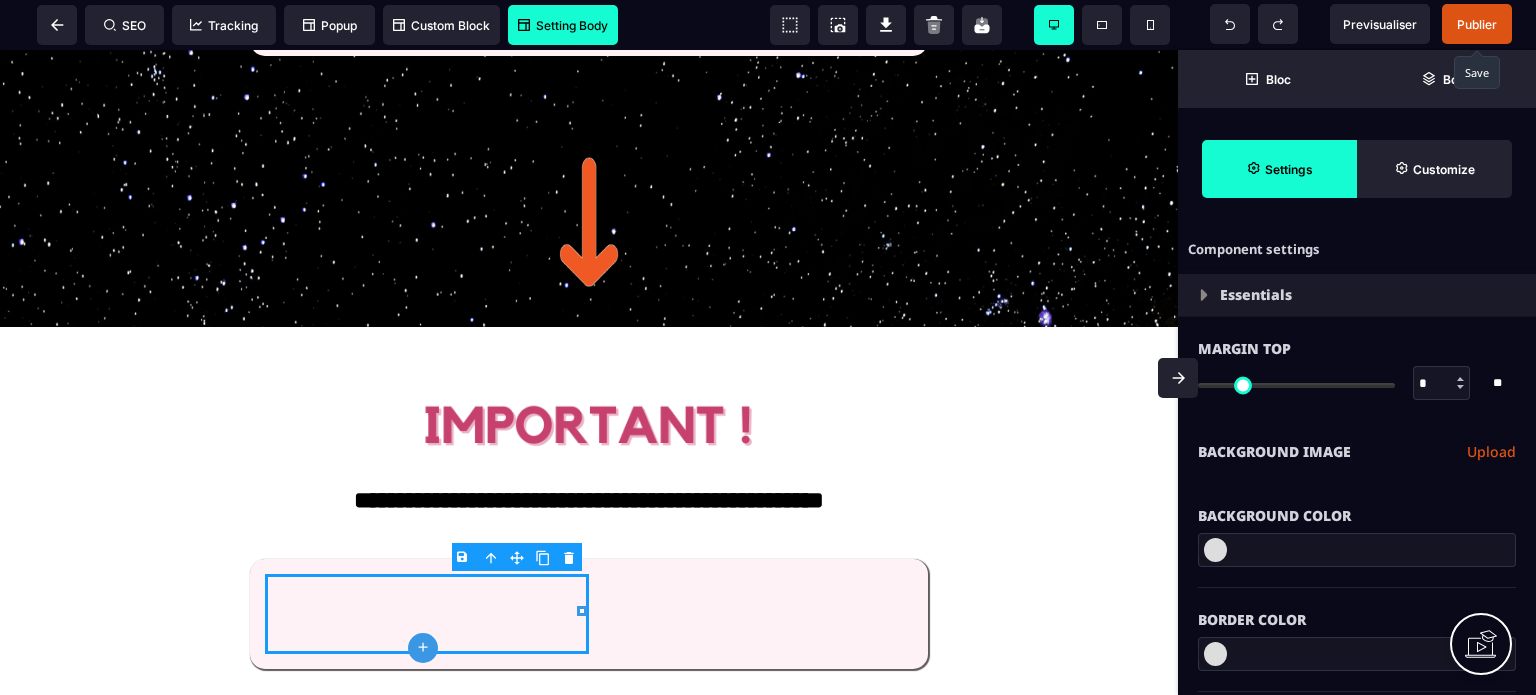 click on "Background Color" at bounding box center (1357, 516) 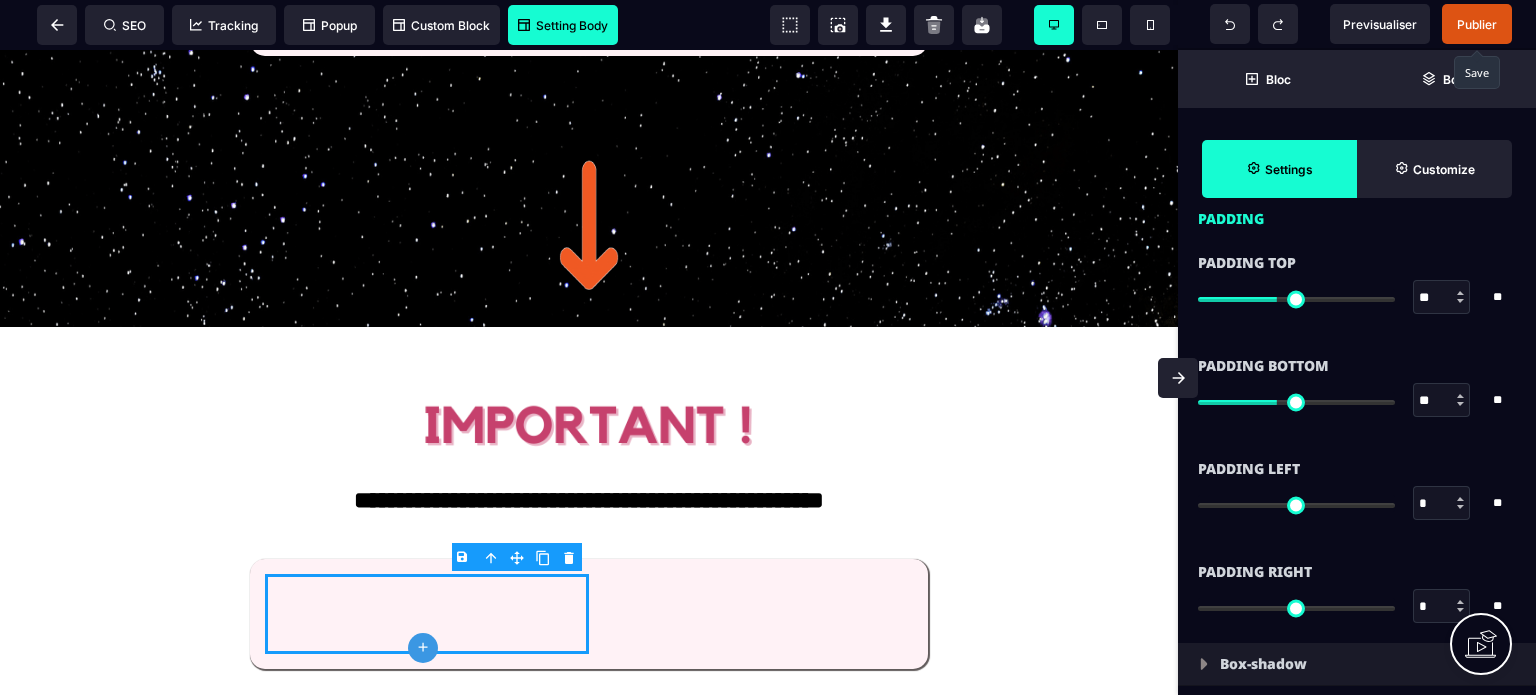 scroll, scrollTop: 1800, scrollLeft: 0, axis: vertical 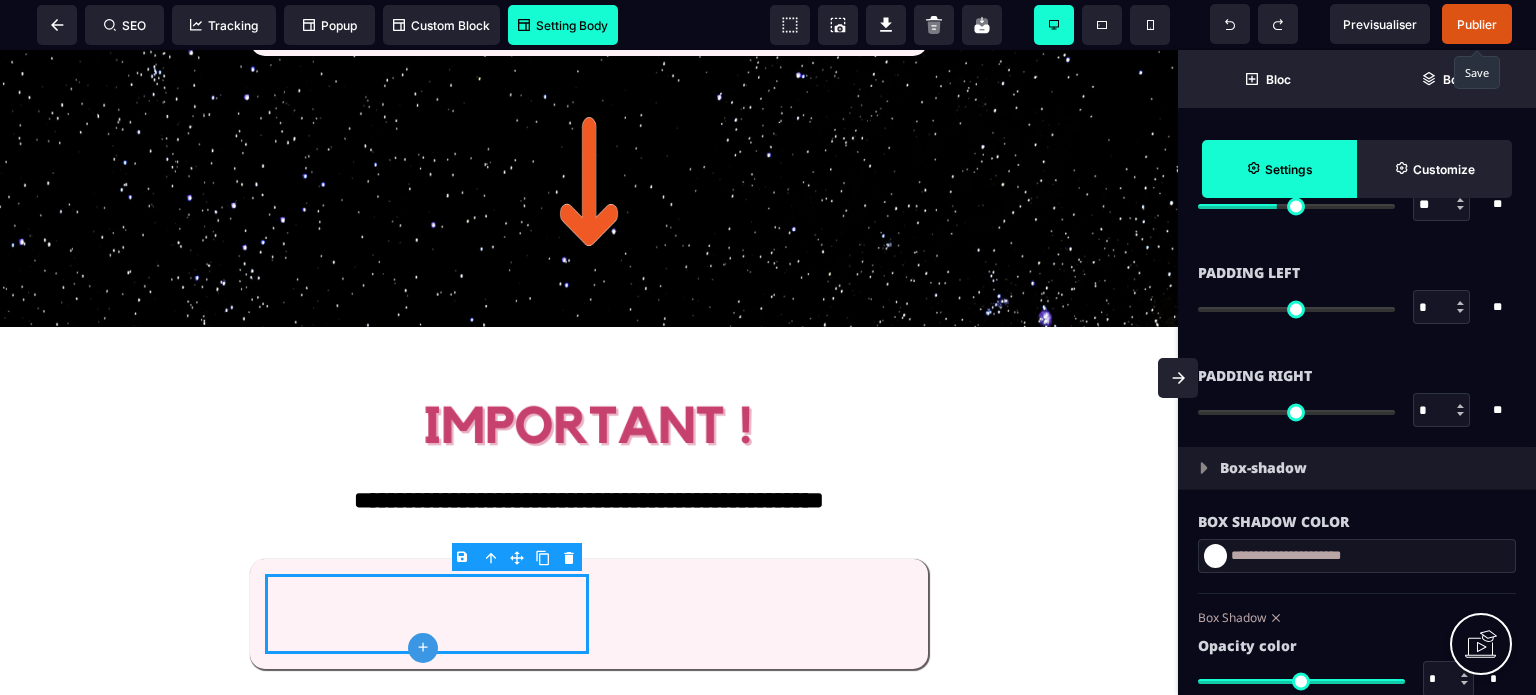 drag, startPoint x: 1430, startPoint y: 307, endPoint x: 1412, endPoint y: 315, distance: 19.697716 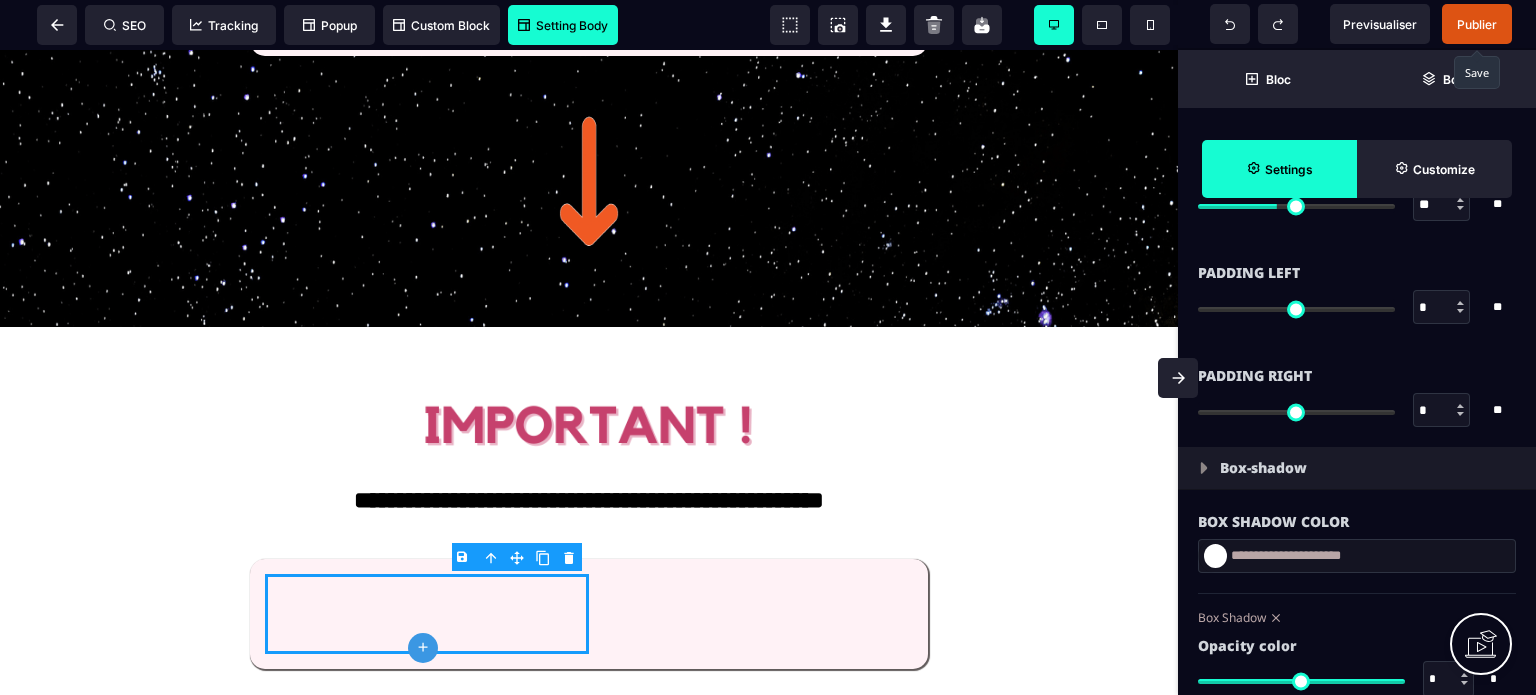click on "*" at bounding box center [1442, 307] 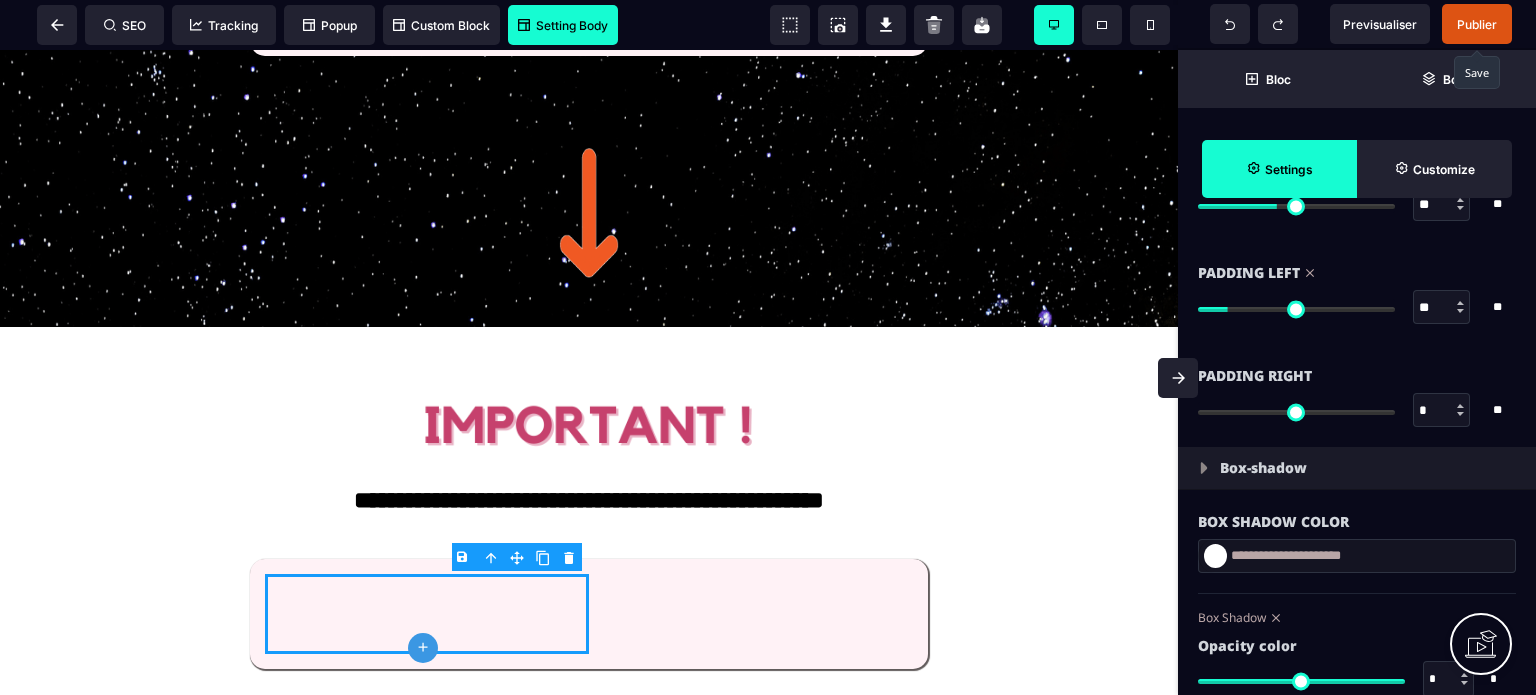 drag, startPoint x: 1424, startPoint y: 420, endPoint x: 1400, endPoint y: 420, distance: 24 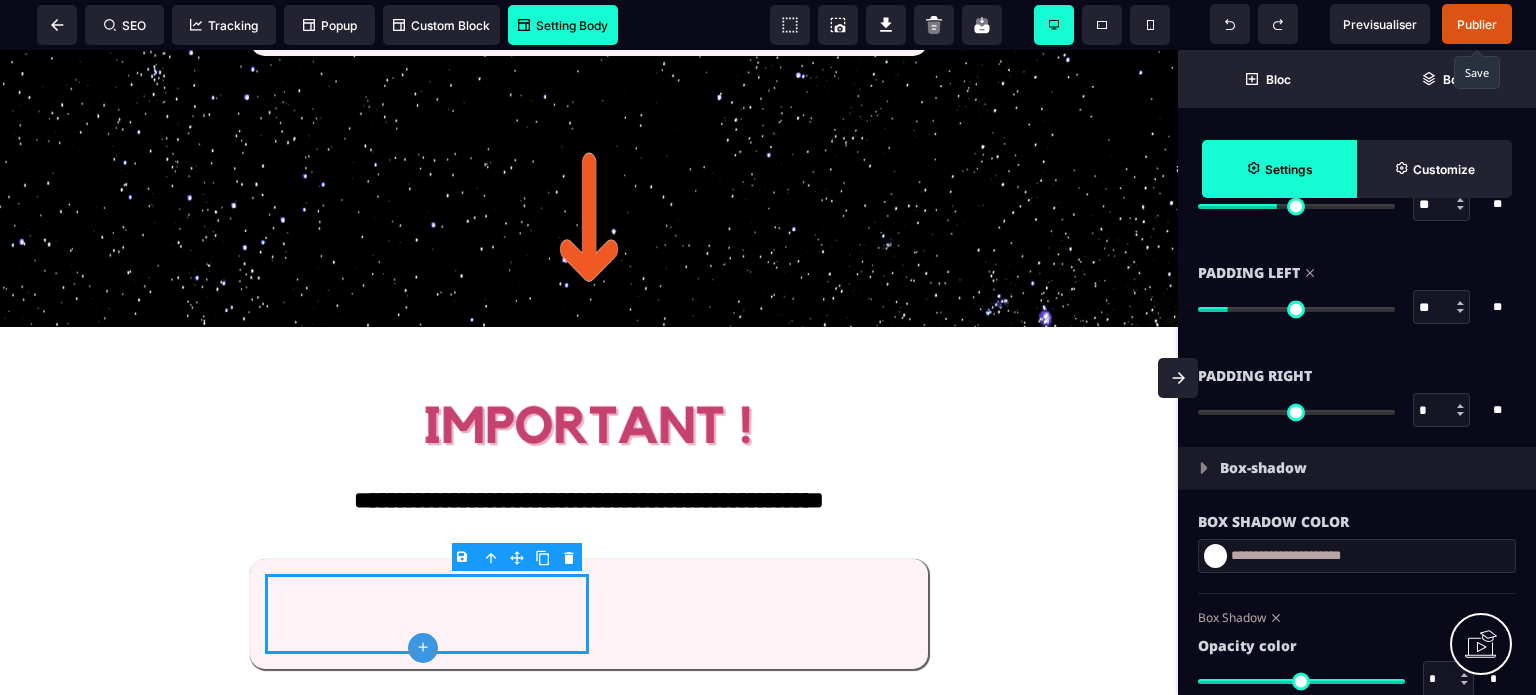 click on "*
*
**" at bounding box center [1357, 410] 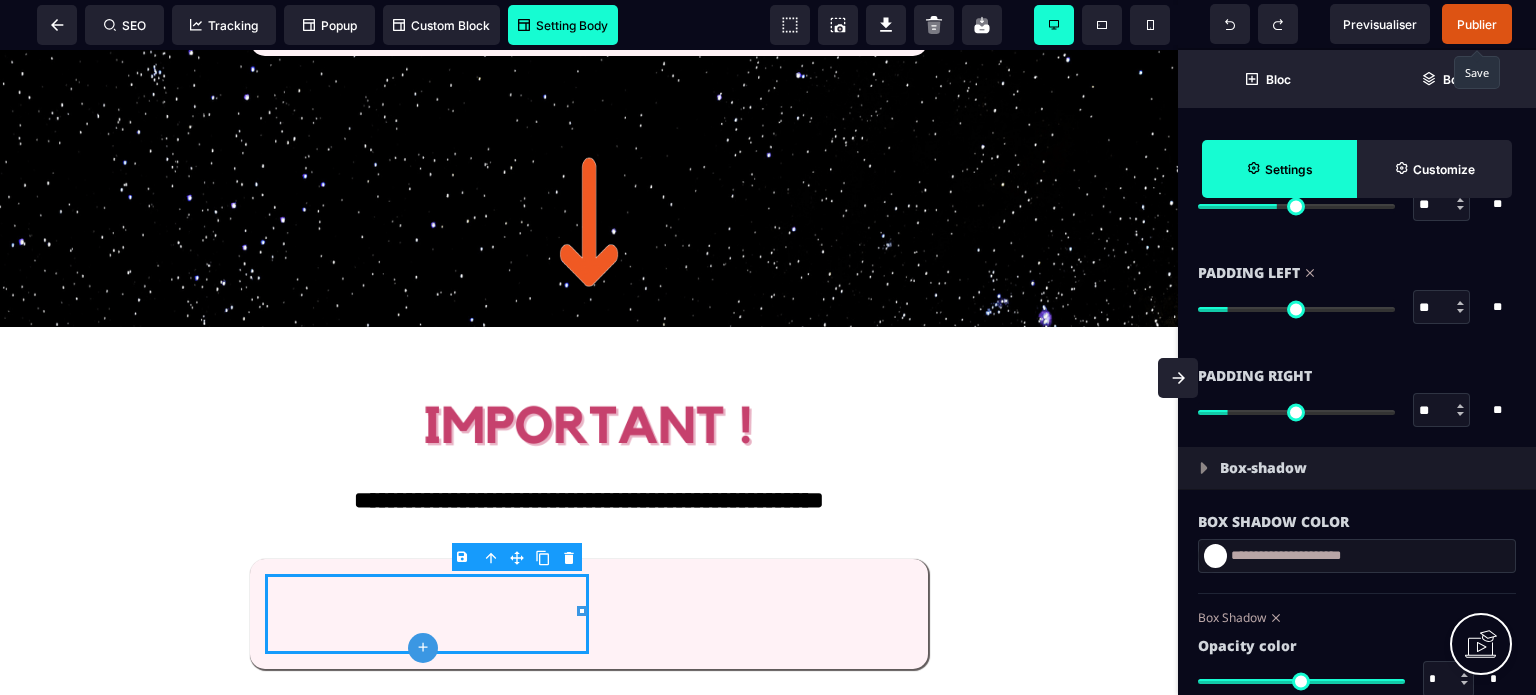 click on "Padding Left
**
*
**
All" at bounding box center [1357, 302] 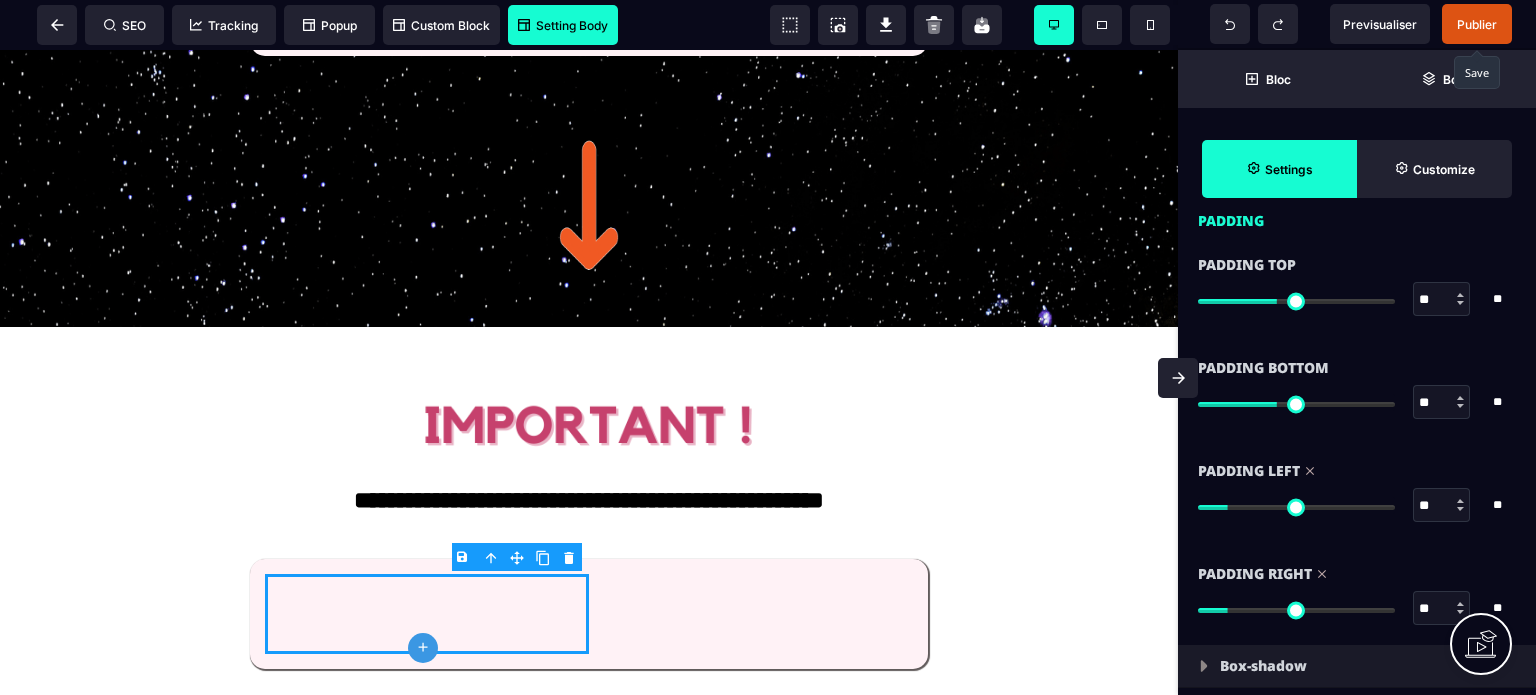 scroll, scrollTop: 1600, scrollLeft: 0, axis: vertical 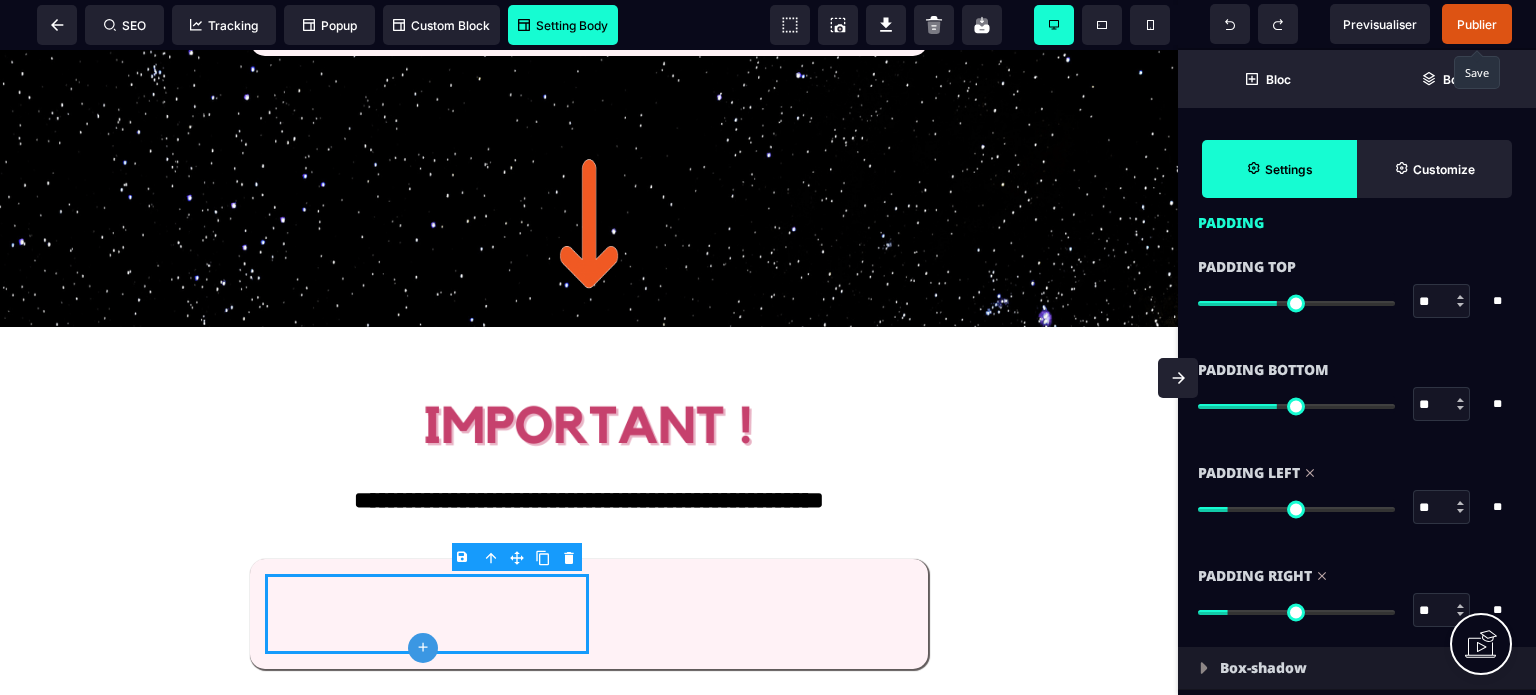 drag, startPoint x: 1441, startPoint y: 305, endPoint x: 1408, endPoint y: 308, distance: 33.13608 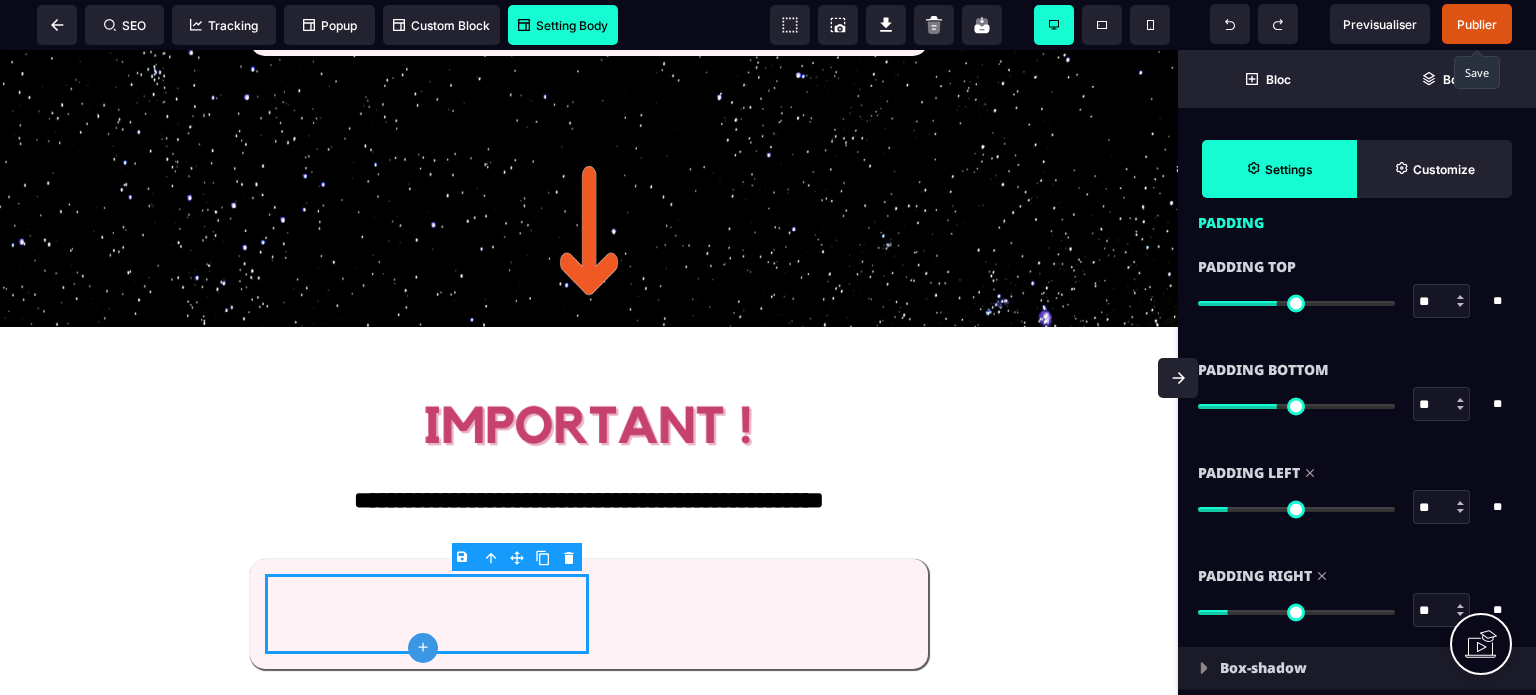 click on "**
*
**" at bounding box center [1357, 301] 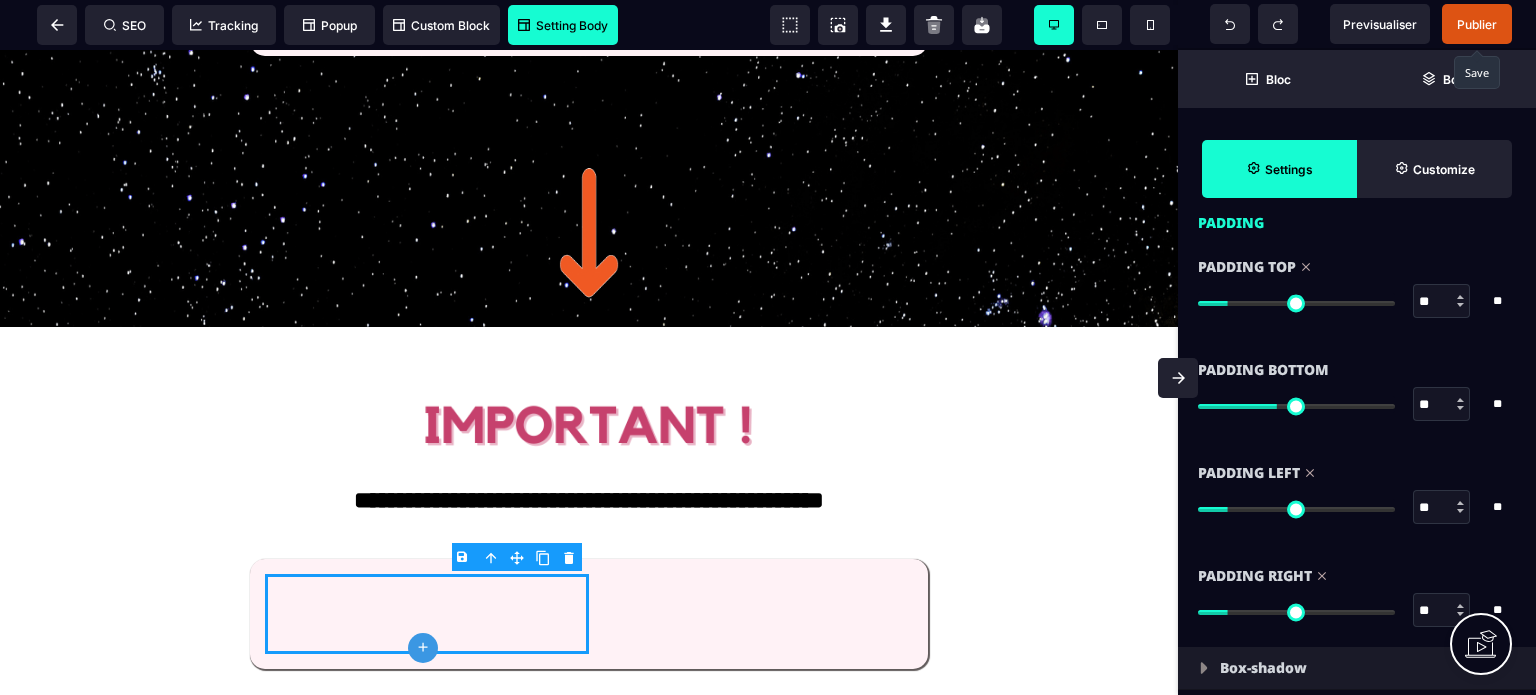 drag, startPoint x: 1437, startPoint y: 395, endPoint x: 1381, endPoint y: 421, distance: 61.741398 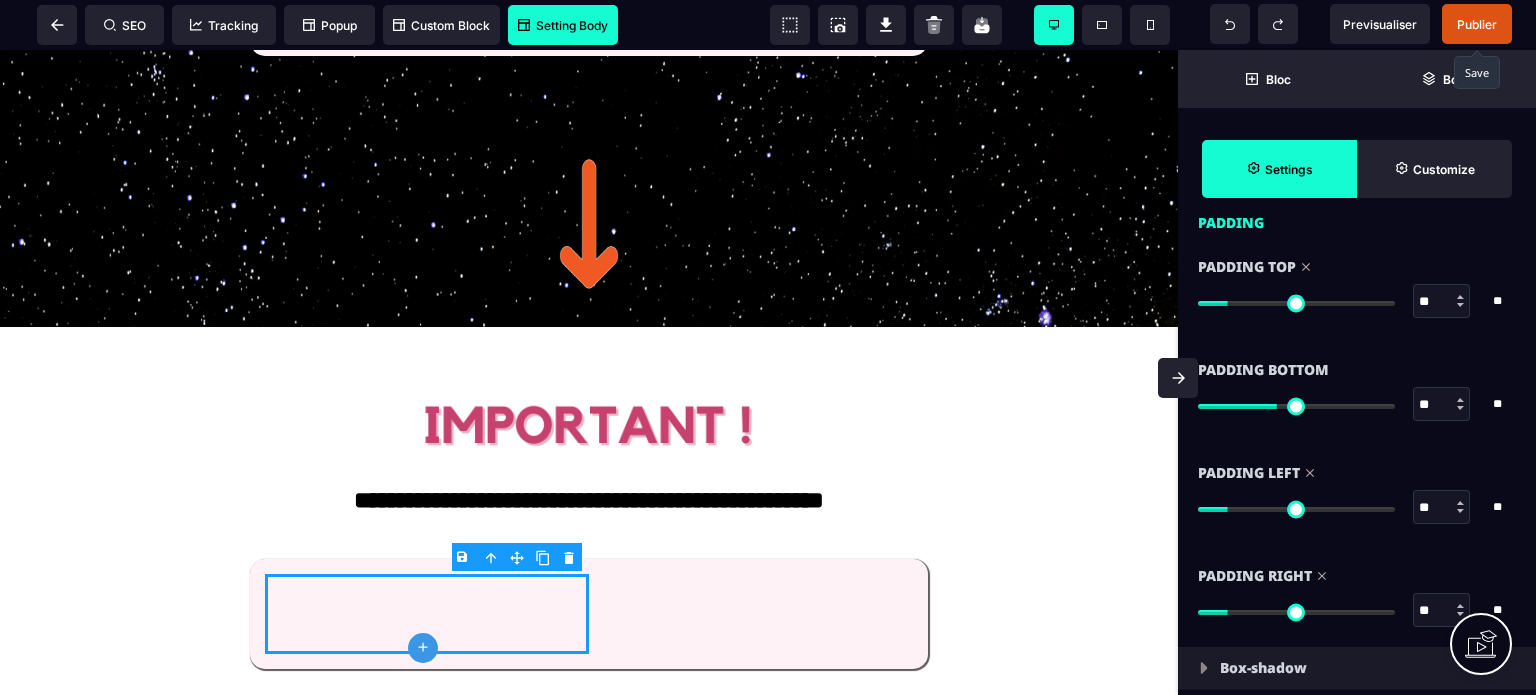 click on "Padding Bottom
**
*
**
All" at bounding box center (1357, 399) 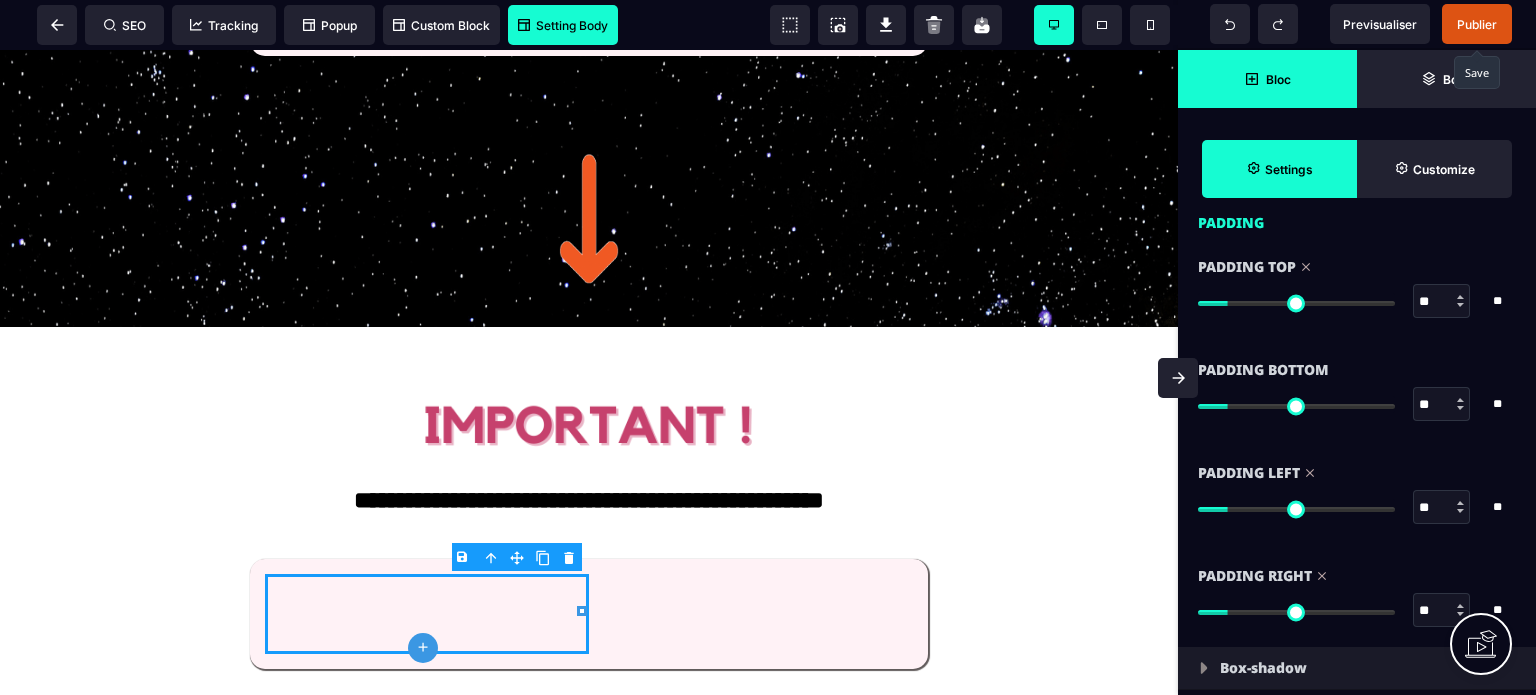 click on "Bloc" at bounding box center [1267, 79] 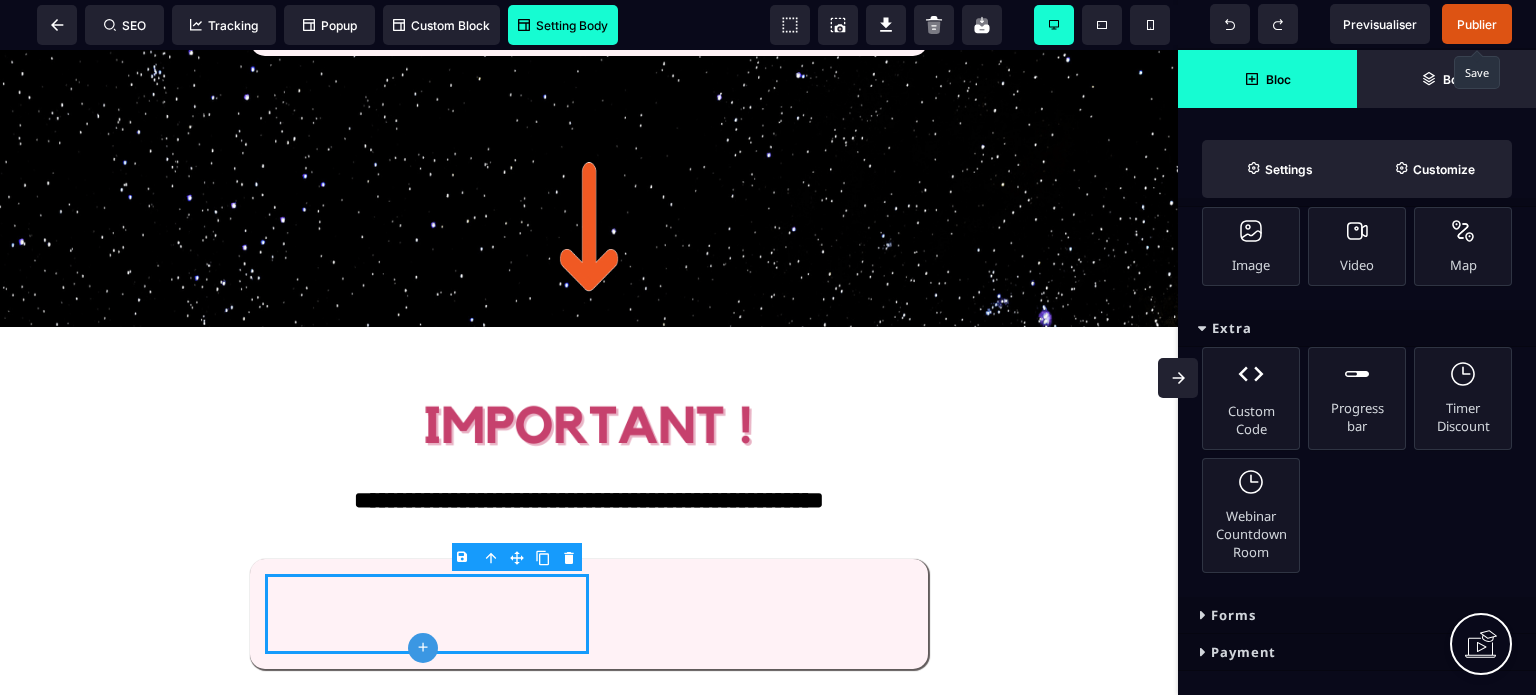scroll, scrollTop: 842, scrollLeft: 0, axis: vertical 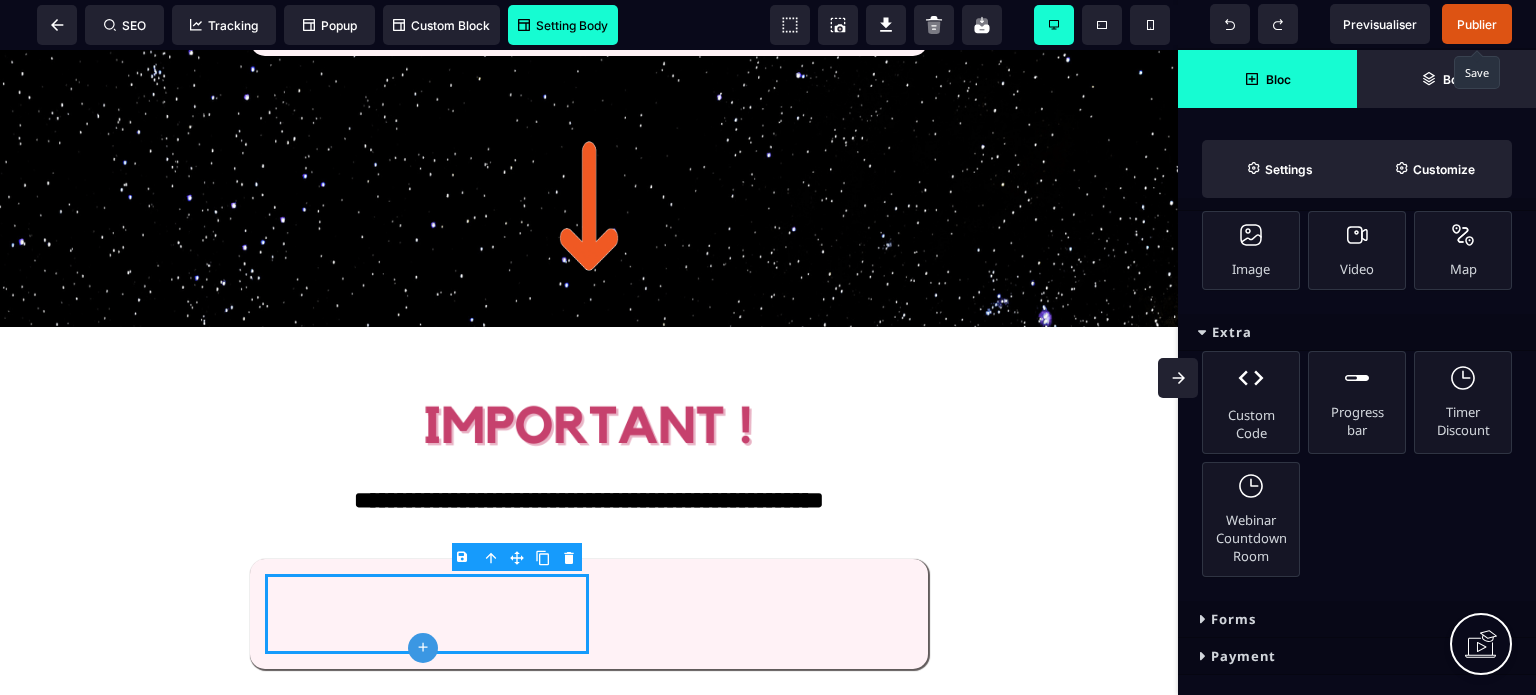 click on "Extra" at bounding box center (1357, 332) 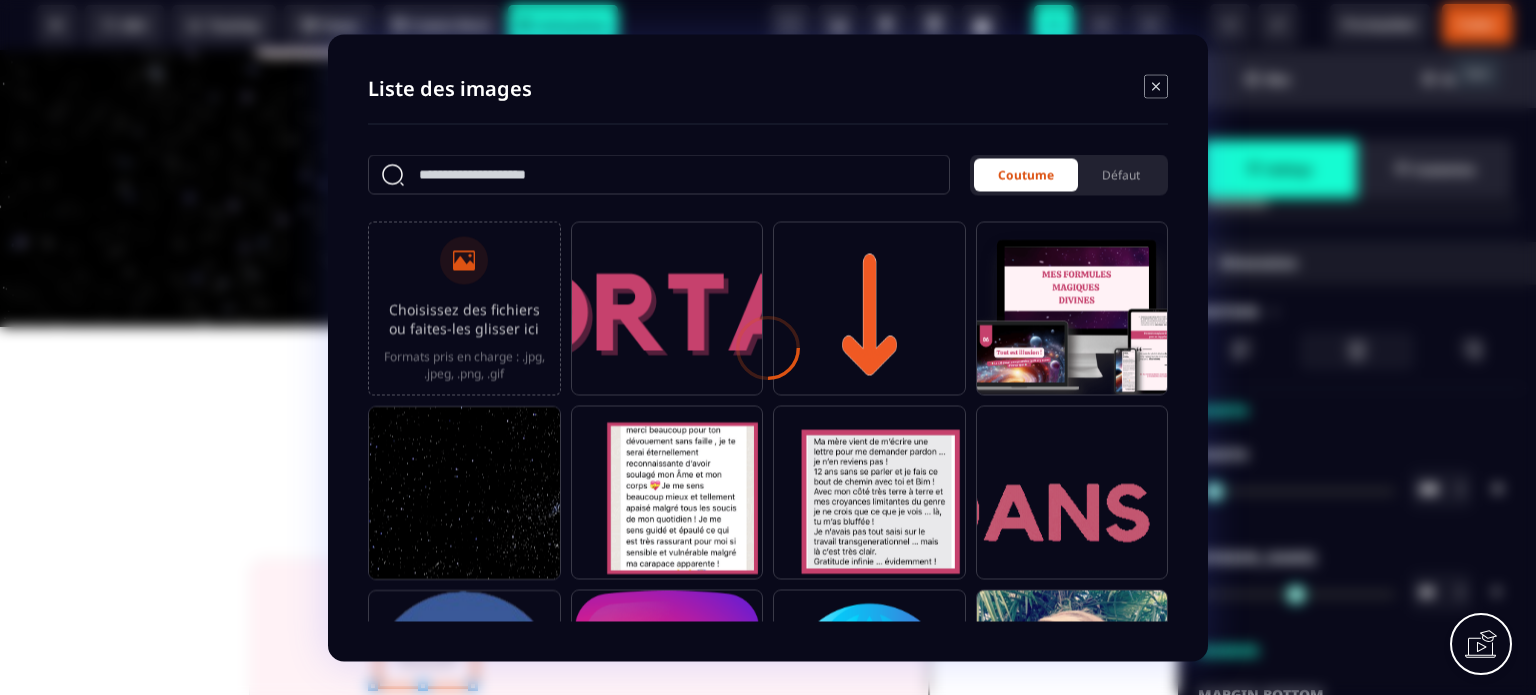 scroll, scrollTop: 0, scrollLeft: 0, axis: both 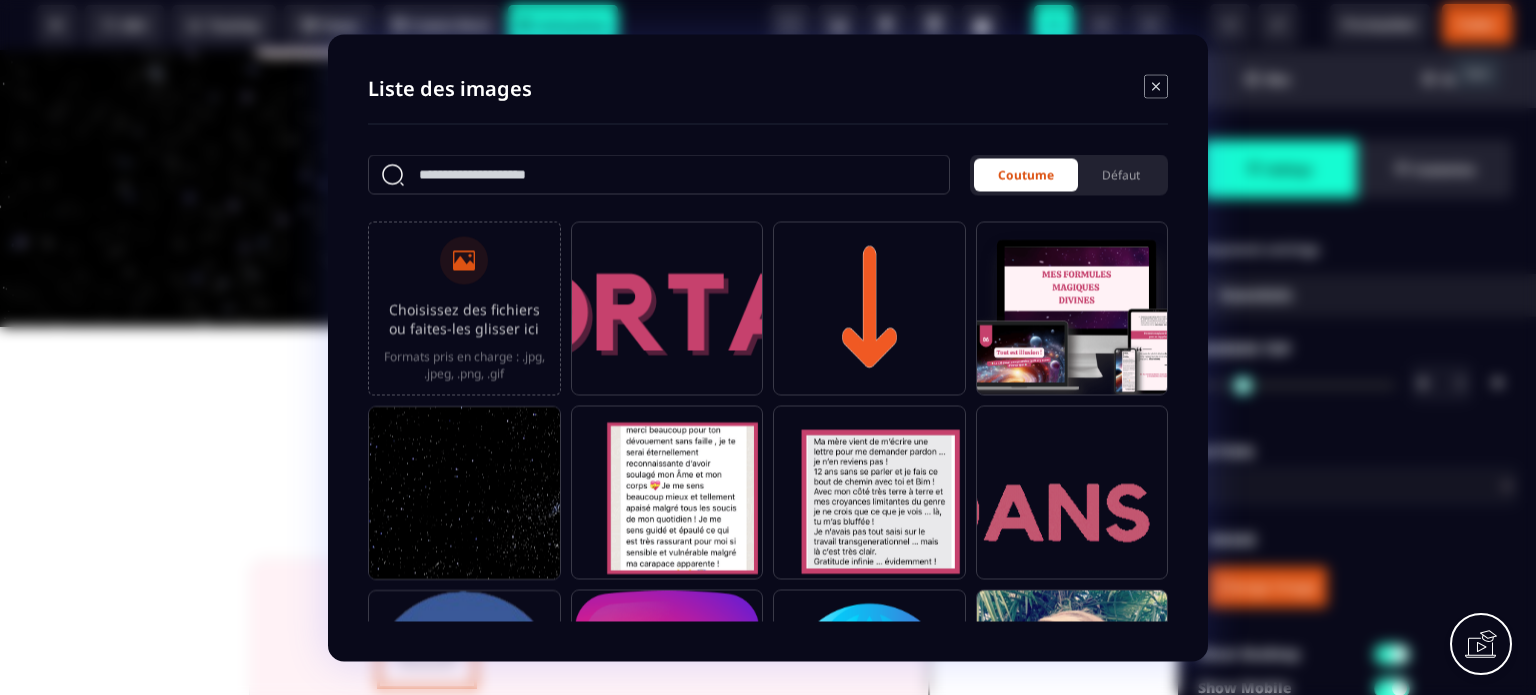 click on "Choisissez des fichiers ou faites-les glisser ici" at bounding box center [464, 318] 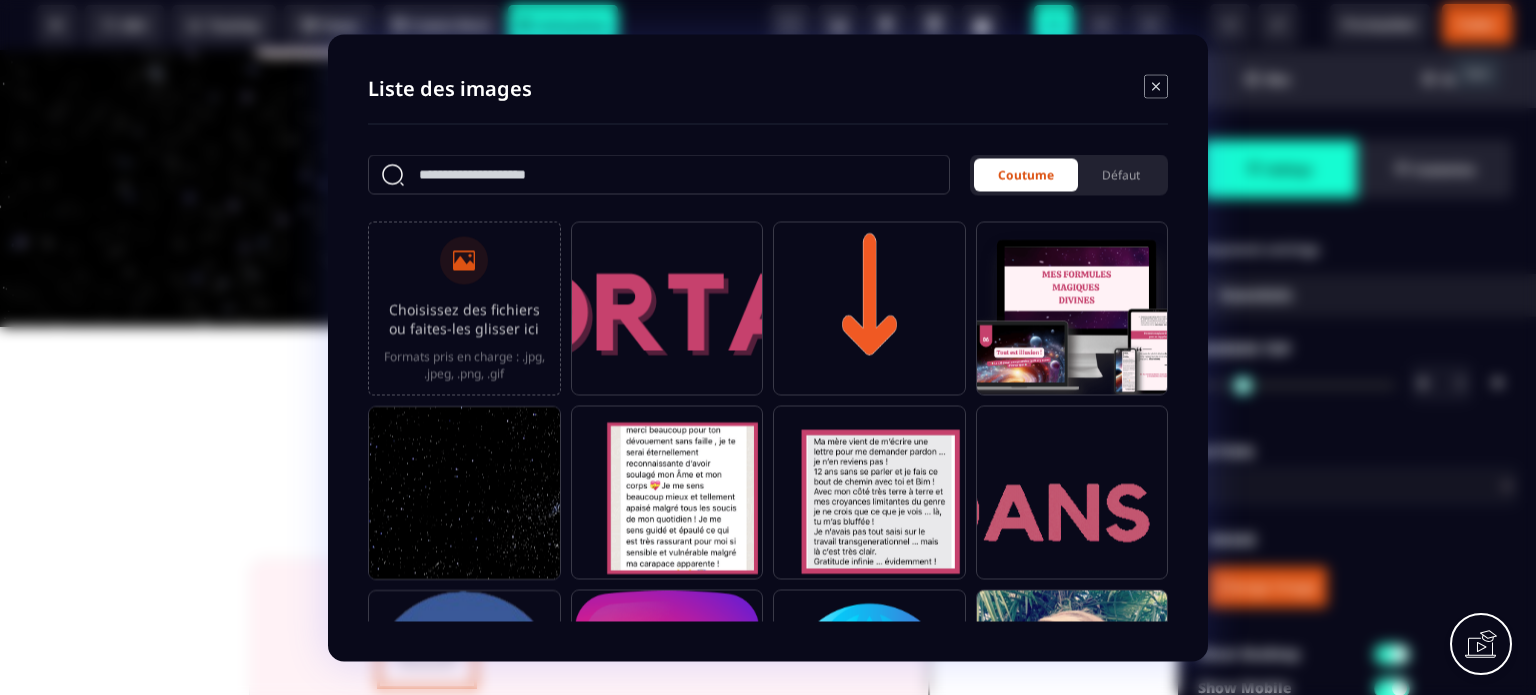 click on "Choisissez des fichiers ou faites-les glisser ici Formats pris en charge : .jpg, .jpeg, .png, .gif" at bounding box center (0, 0) 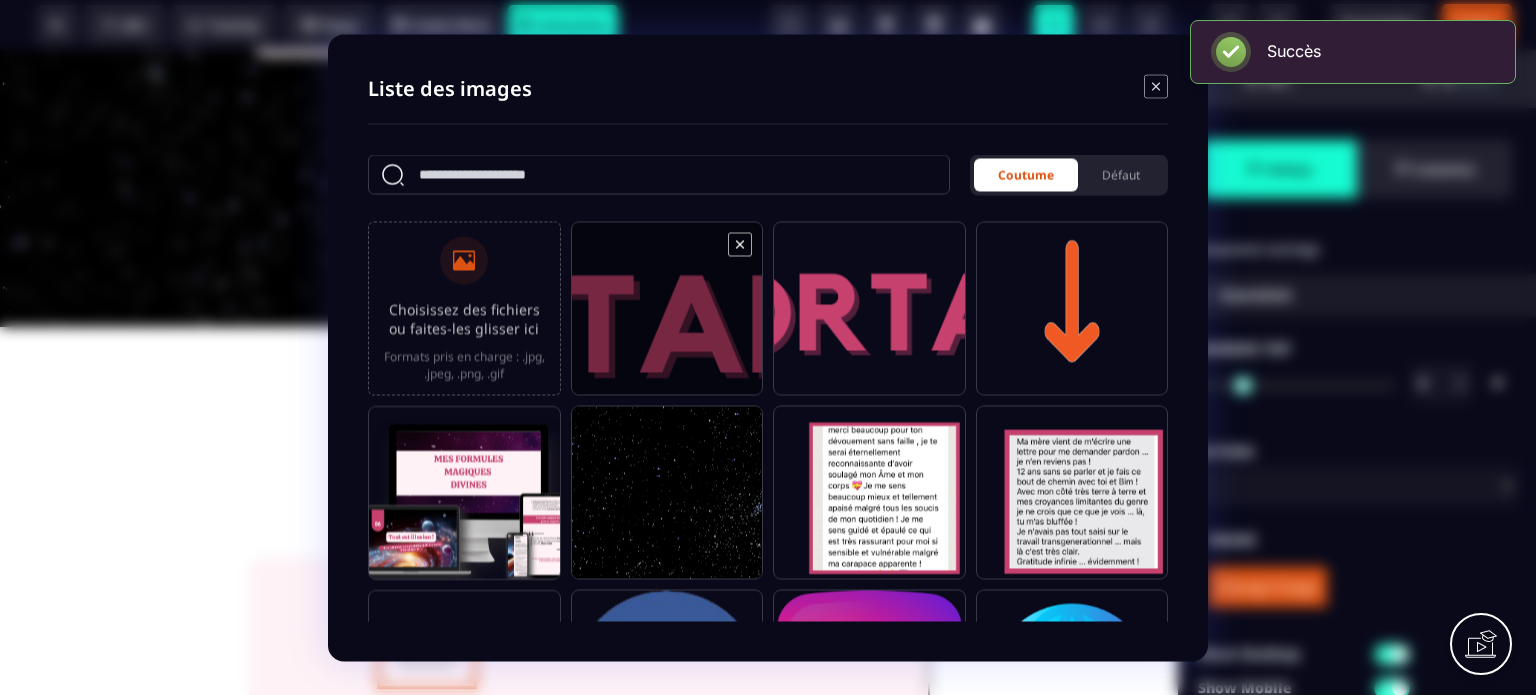 click at bounding box center (667, 317) 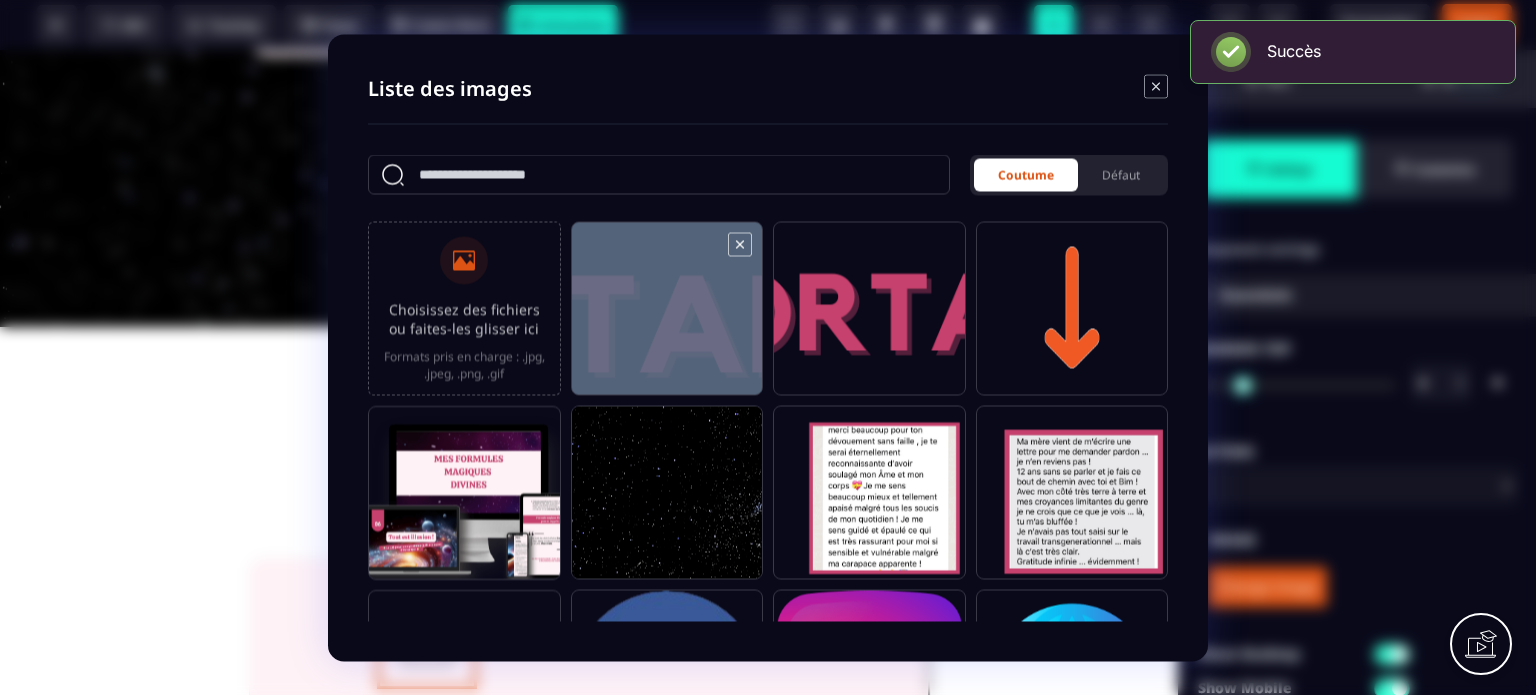 click at bounding box center [667, 317] 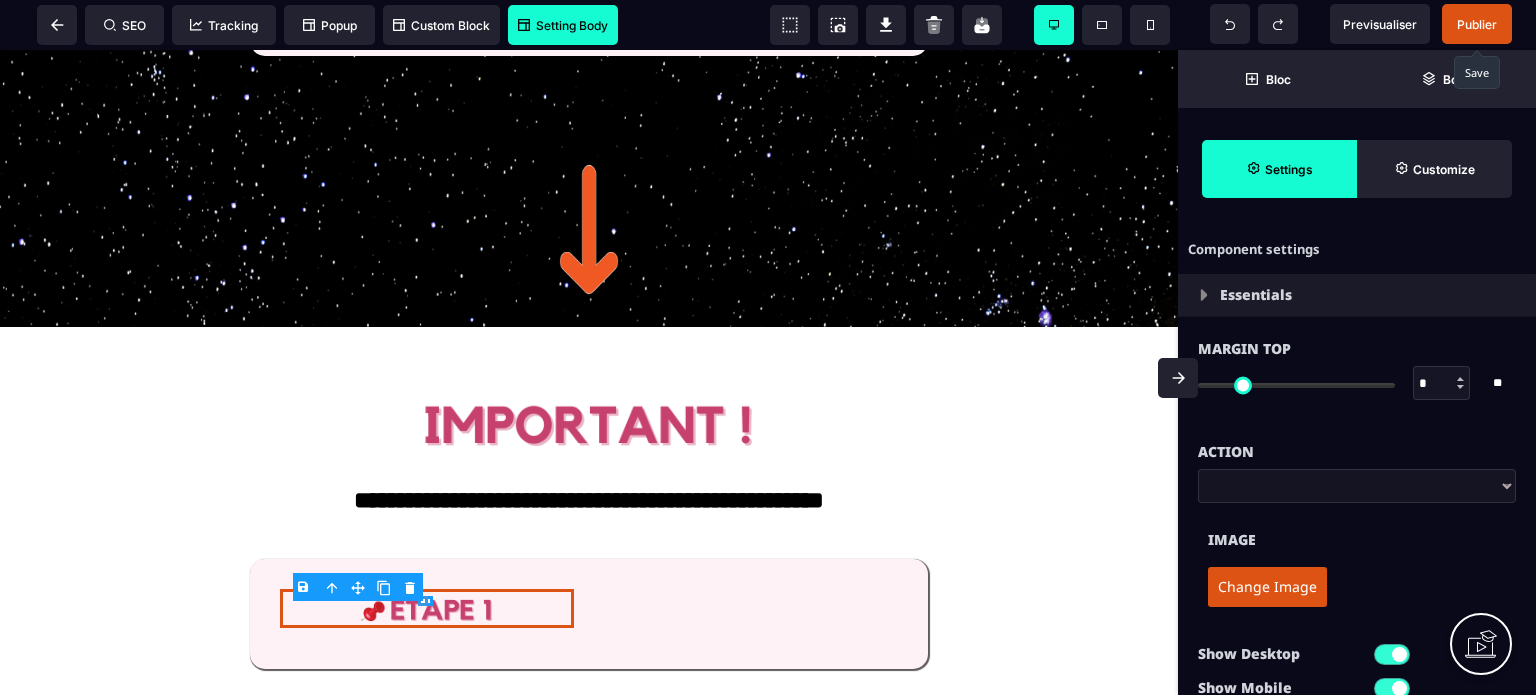 click on "Change Image" at bounding box center [1357, 587] 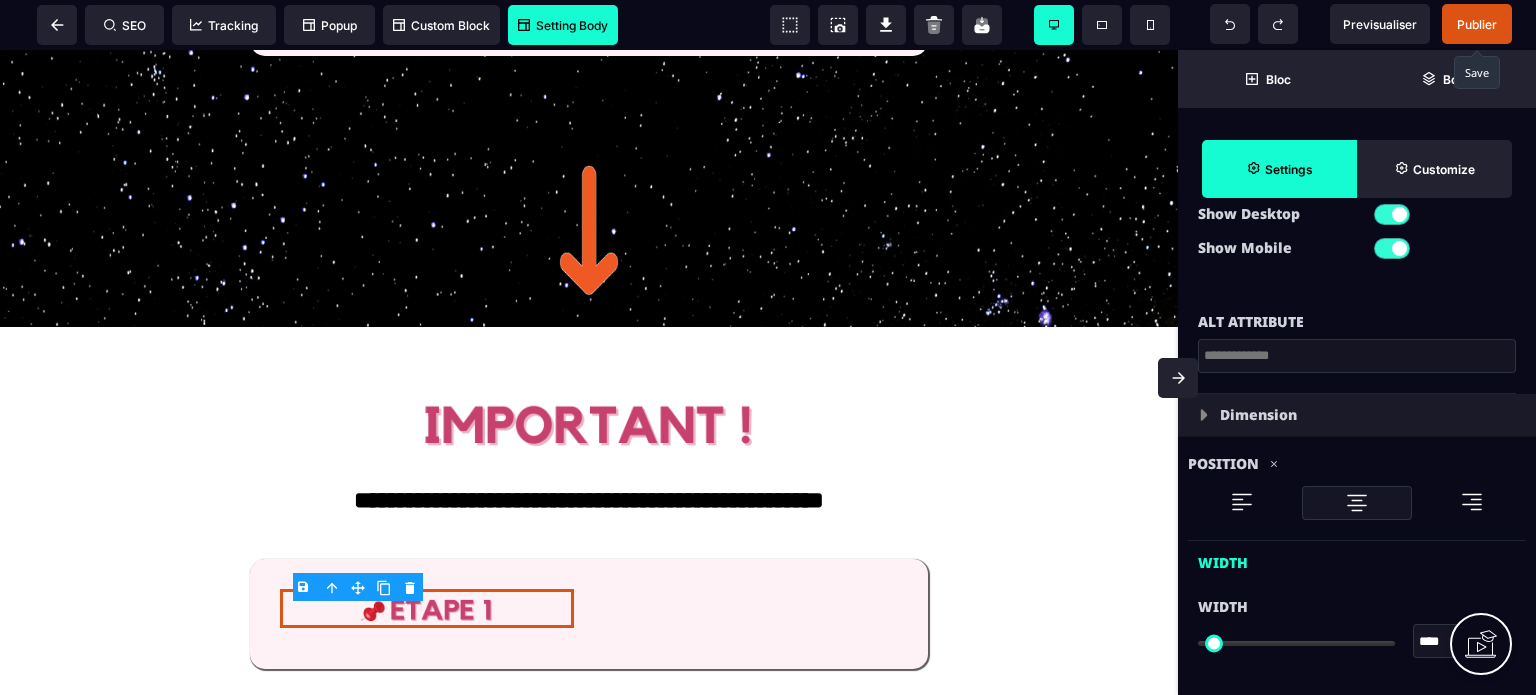 scroll, scrollTop: 520, scrollLeft: 0, axis: vertical 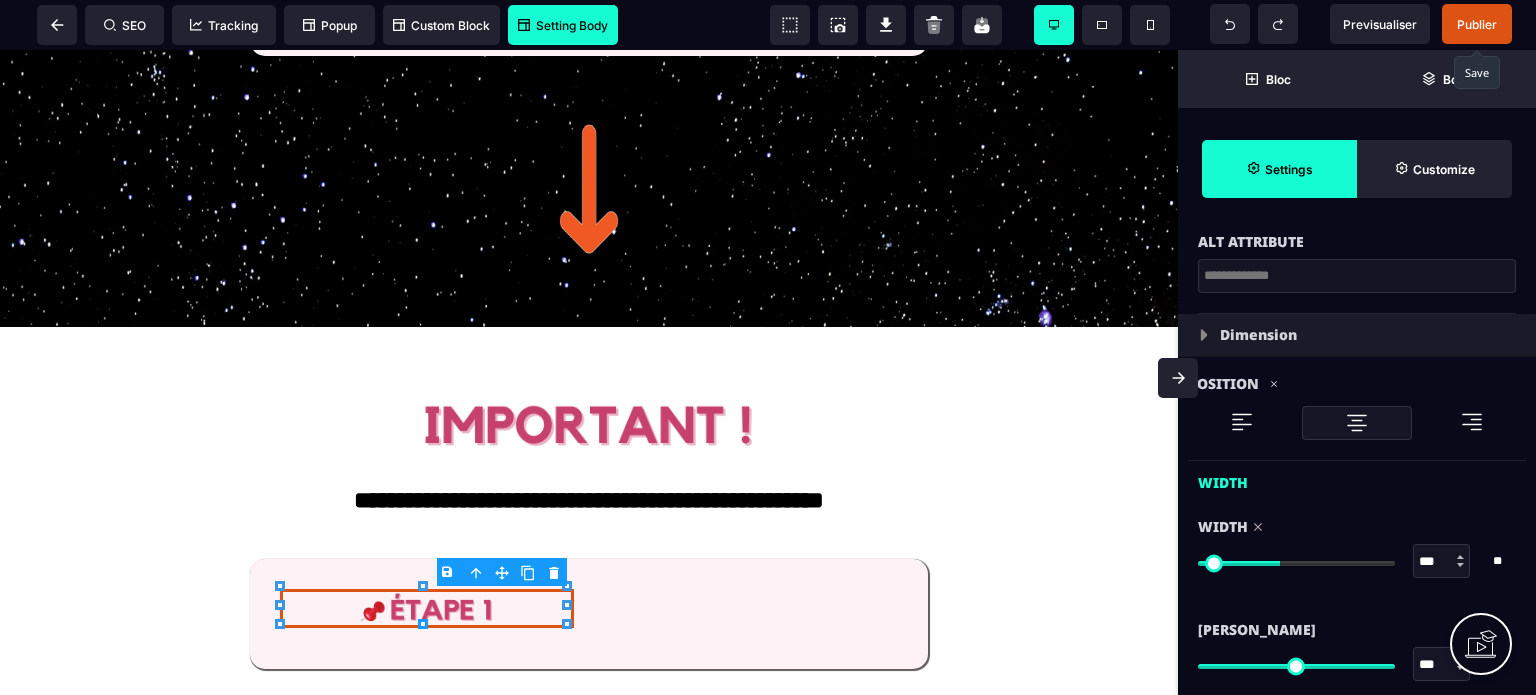 drag, startPoint x: 1205, startPoint y: 563, endPoint x: 1281, endPoint y: 578, distance: 77.46612 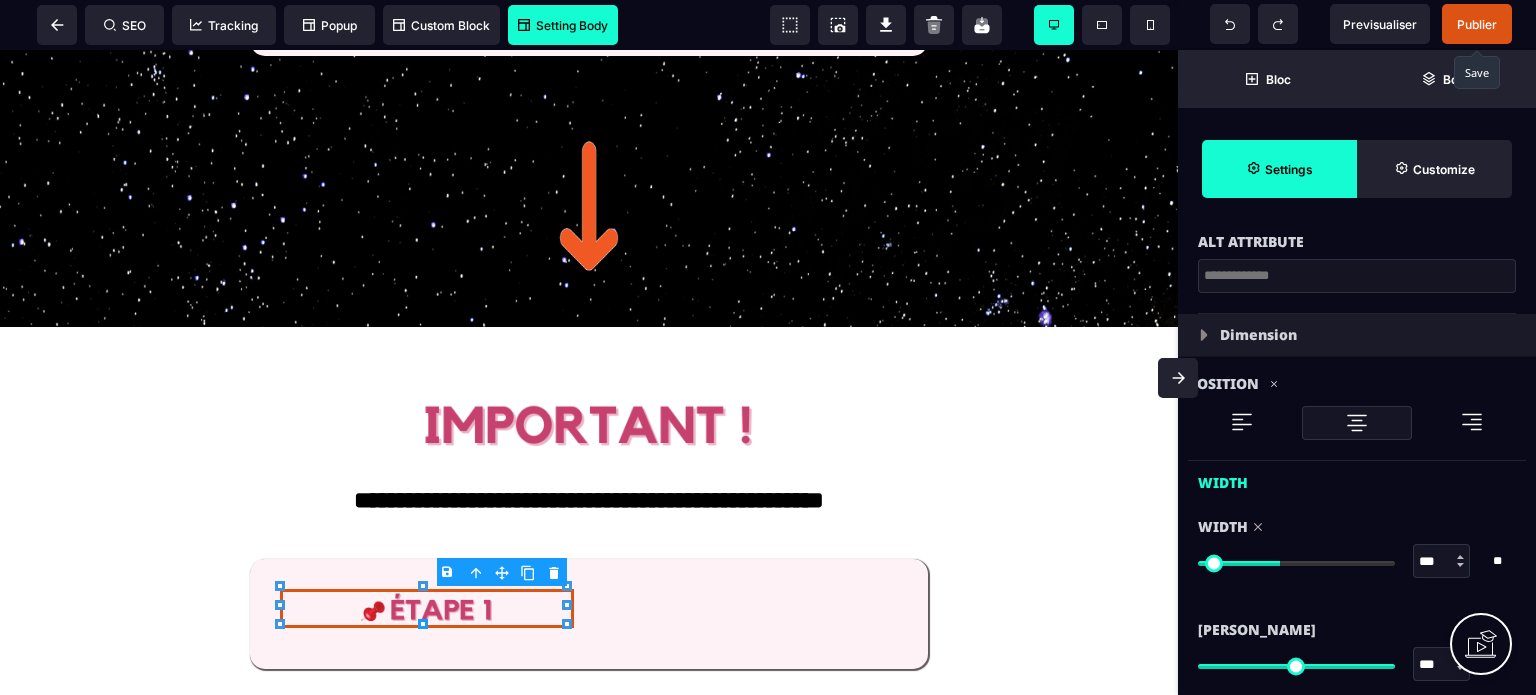 click at bounding box center (1296, 563) 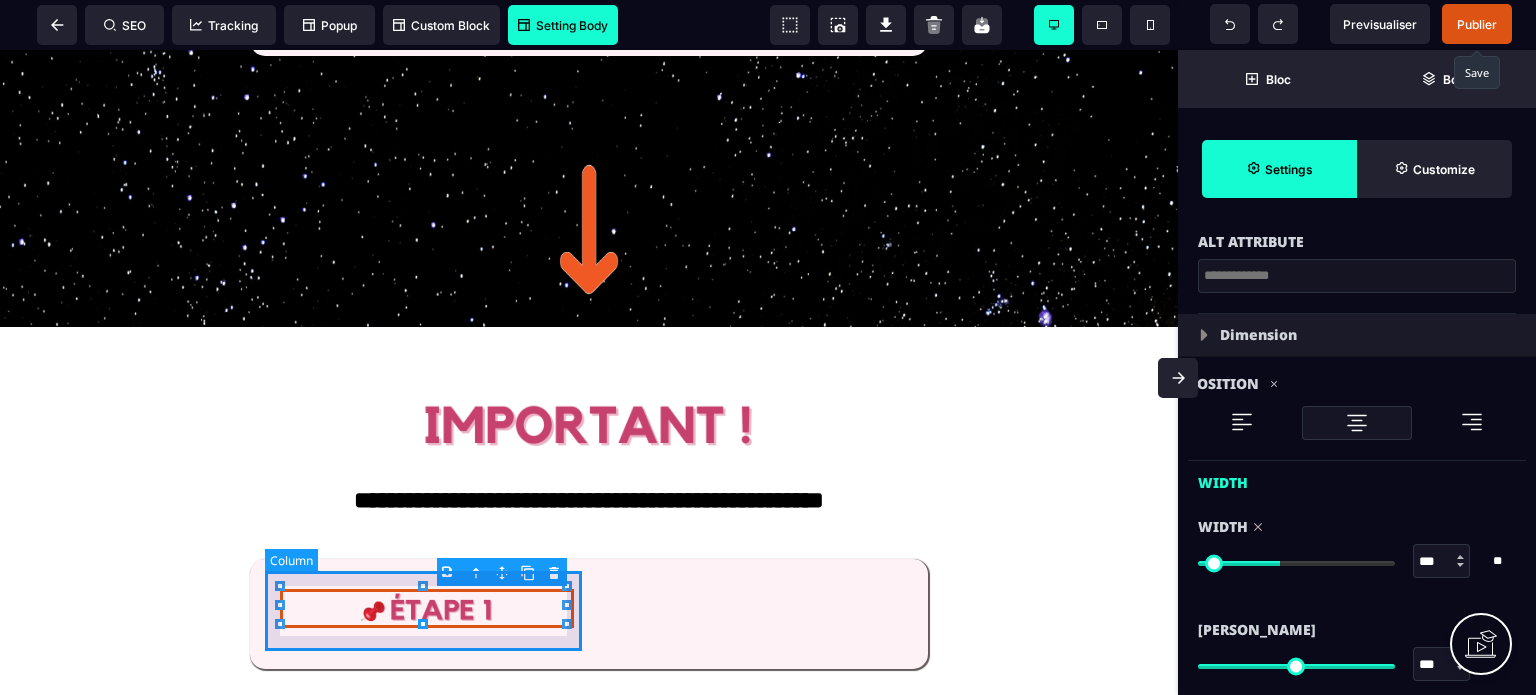 click at bounding box center [427, 614] 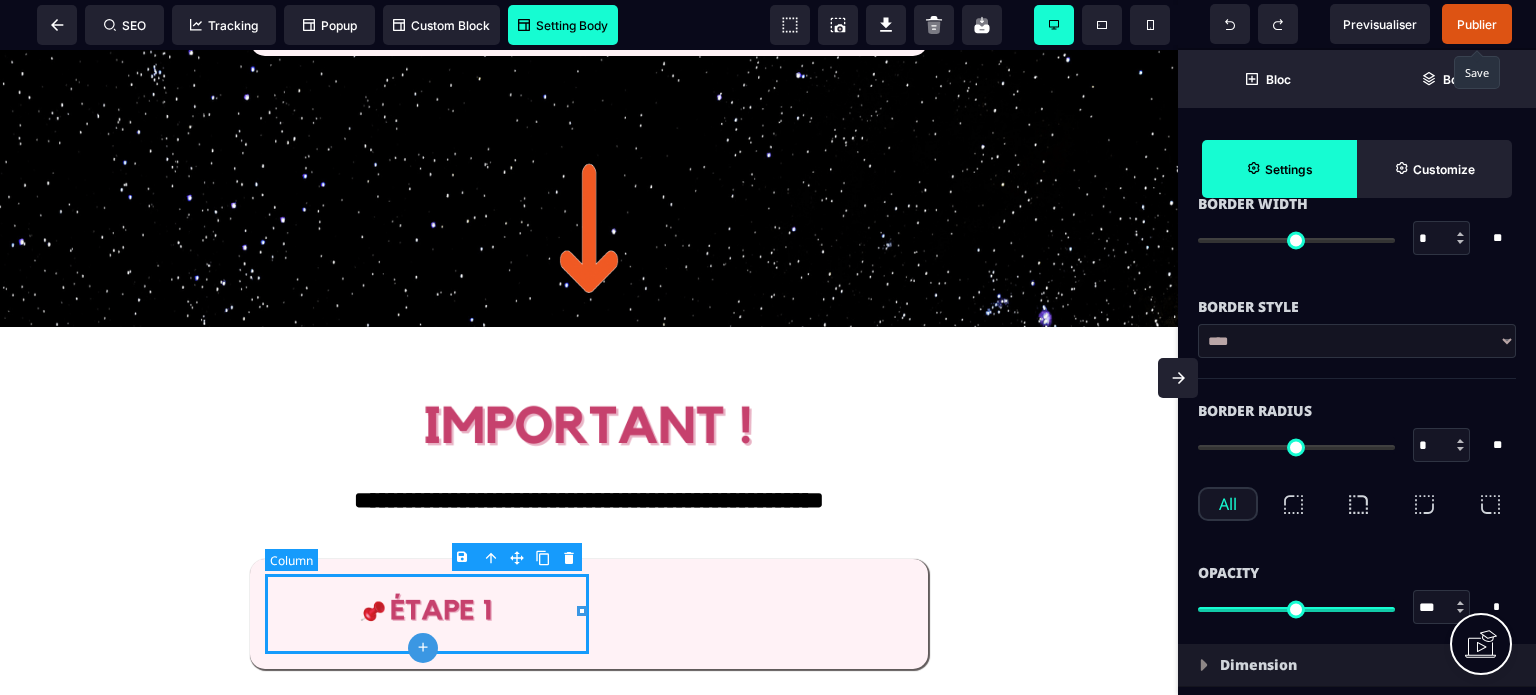 scroll, scrollTop: 0, scrollLeft: 0, axis: both 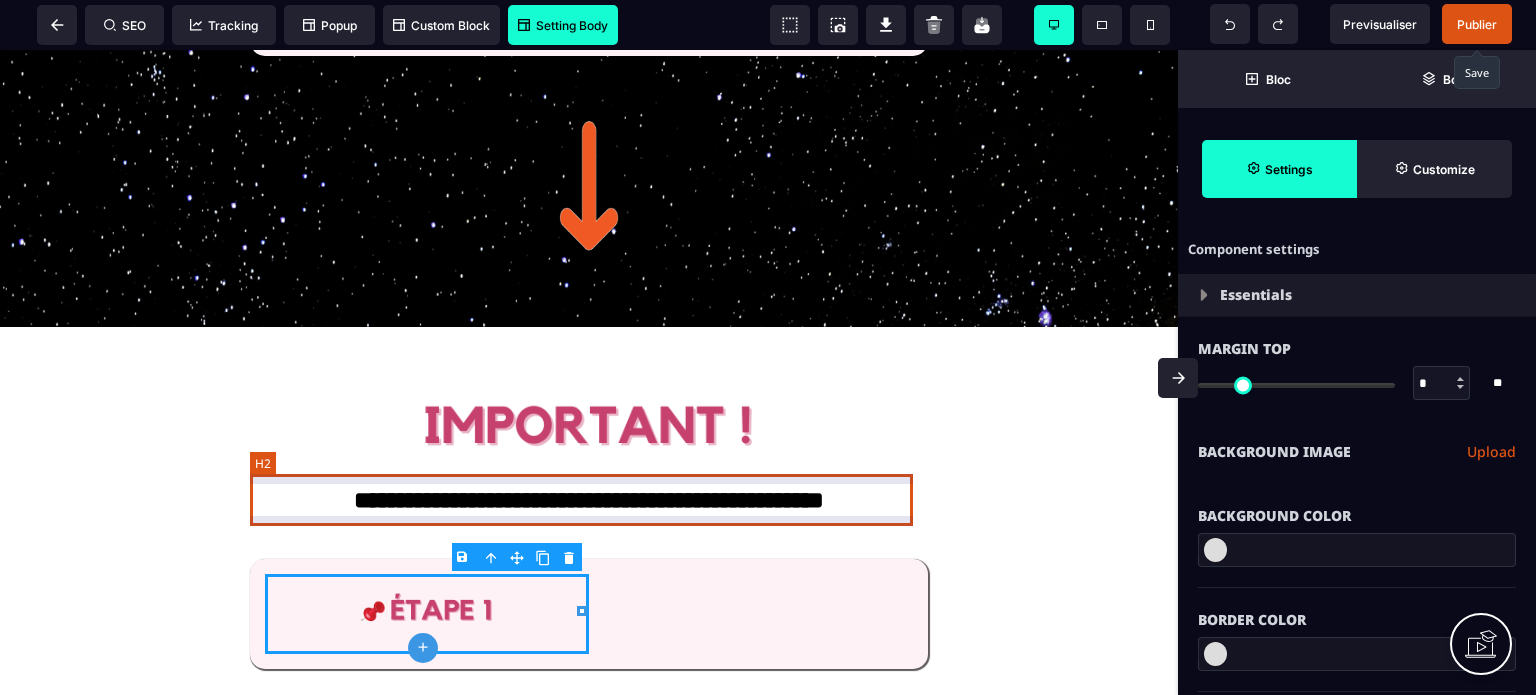 click on "**********" at bounding box center (588, 503) 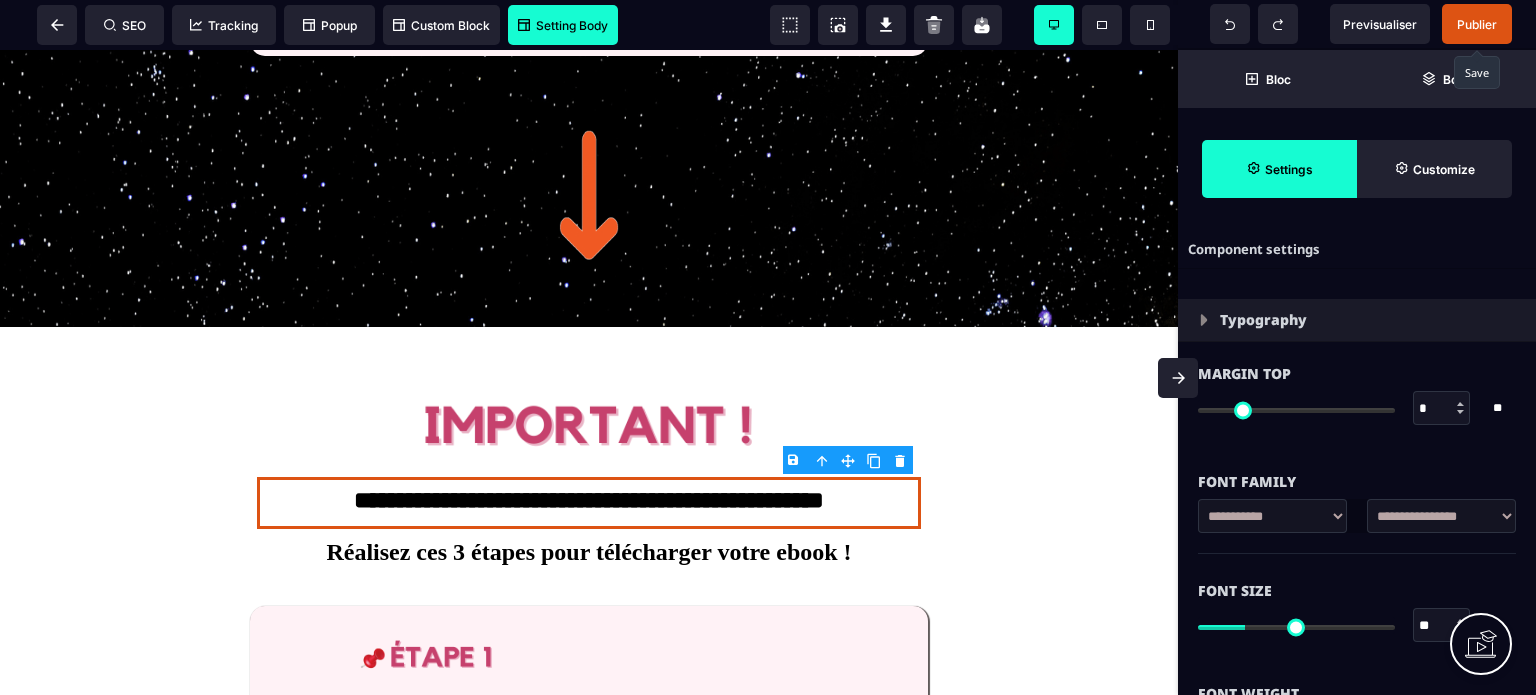 click 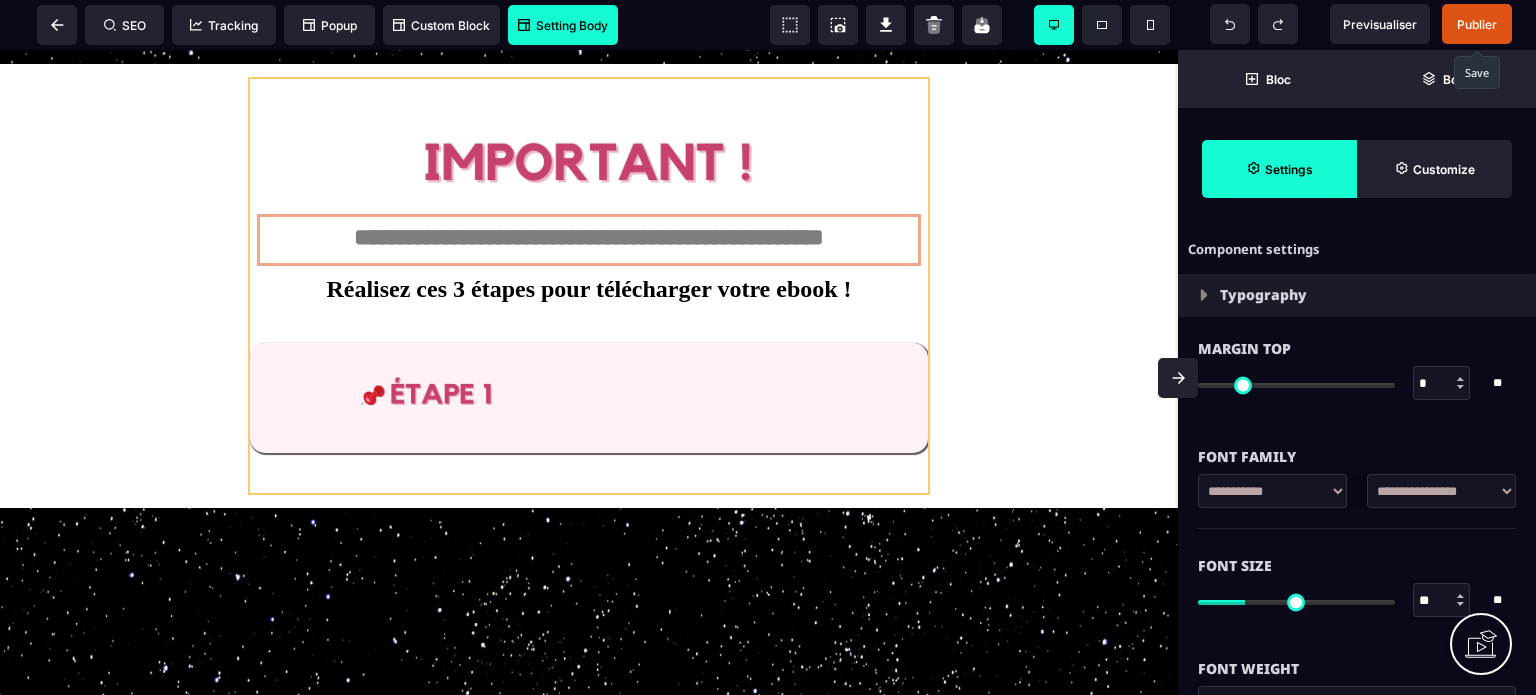 scroll, scrollTop: 1106, scrollLeft: 0, axis: vertical 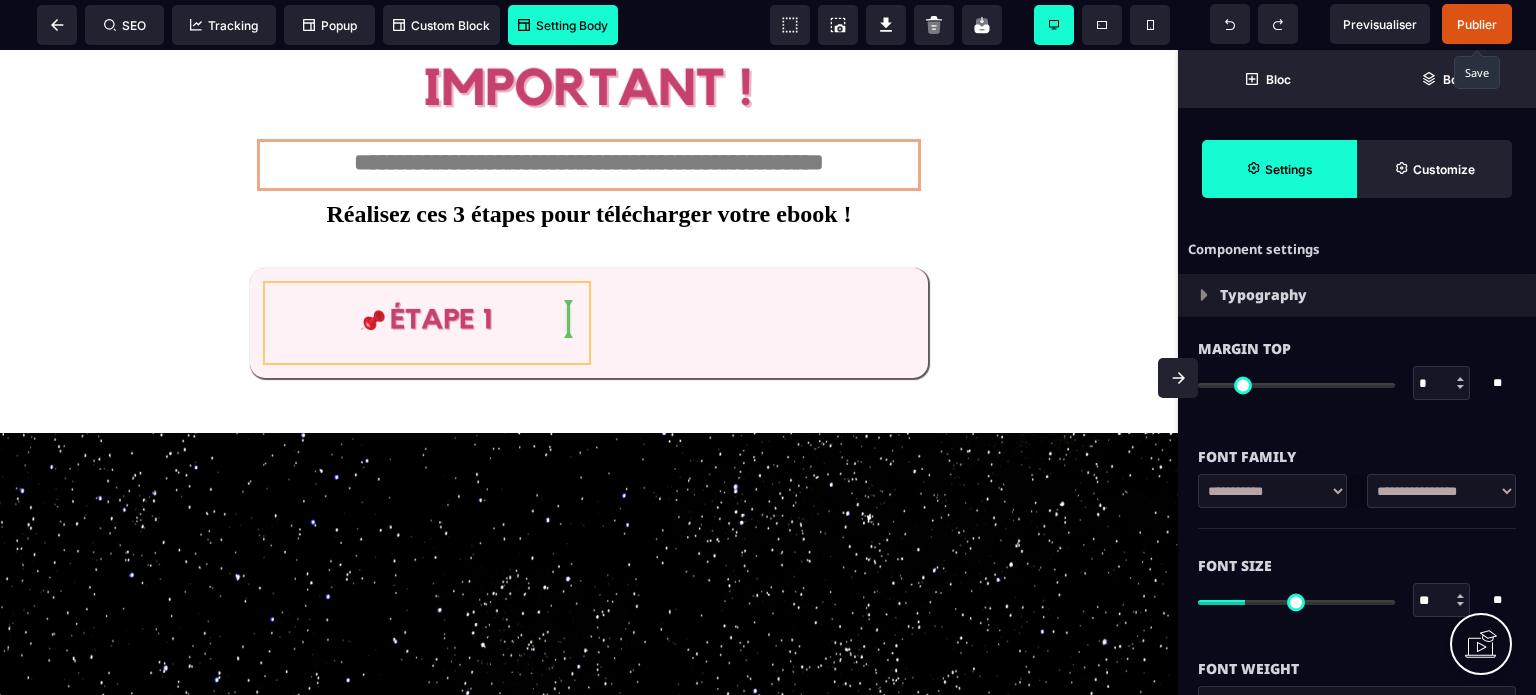 drag, startPoint x: 535, startPoint y: 645, endPoint x: 440, endPoint y: 331, distance: 328.0564 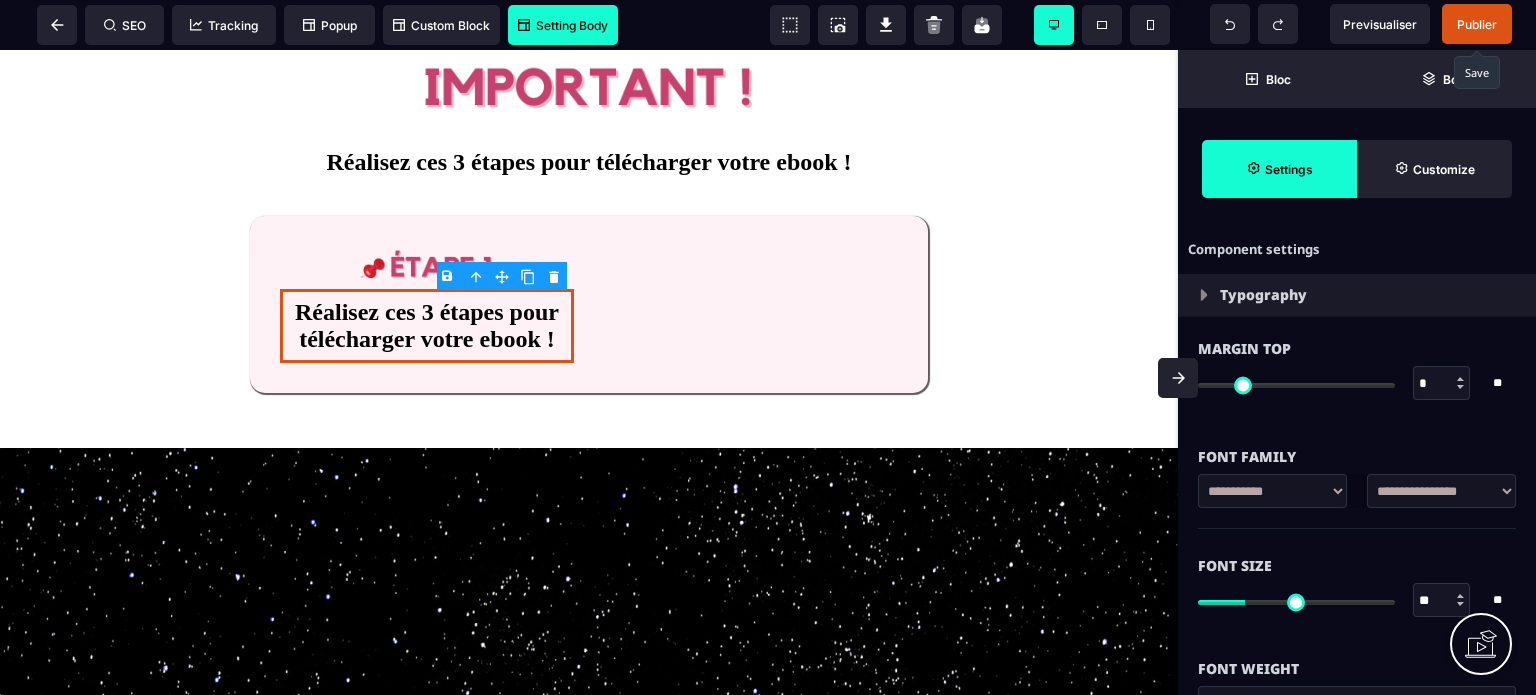click on "Réalisez ces 3 étapes pour télécharger votre ebook !" at bounding box center (427, 326) 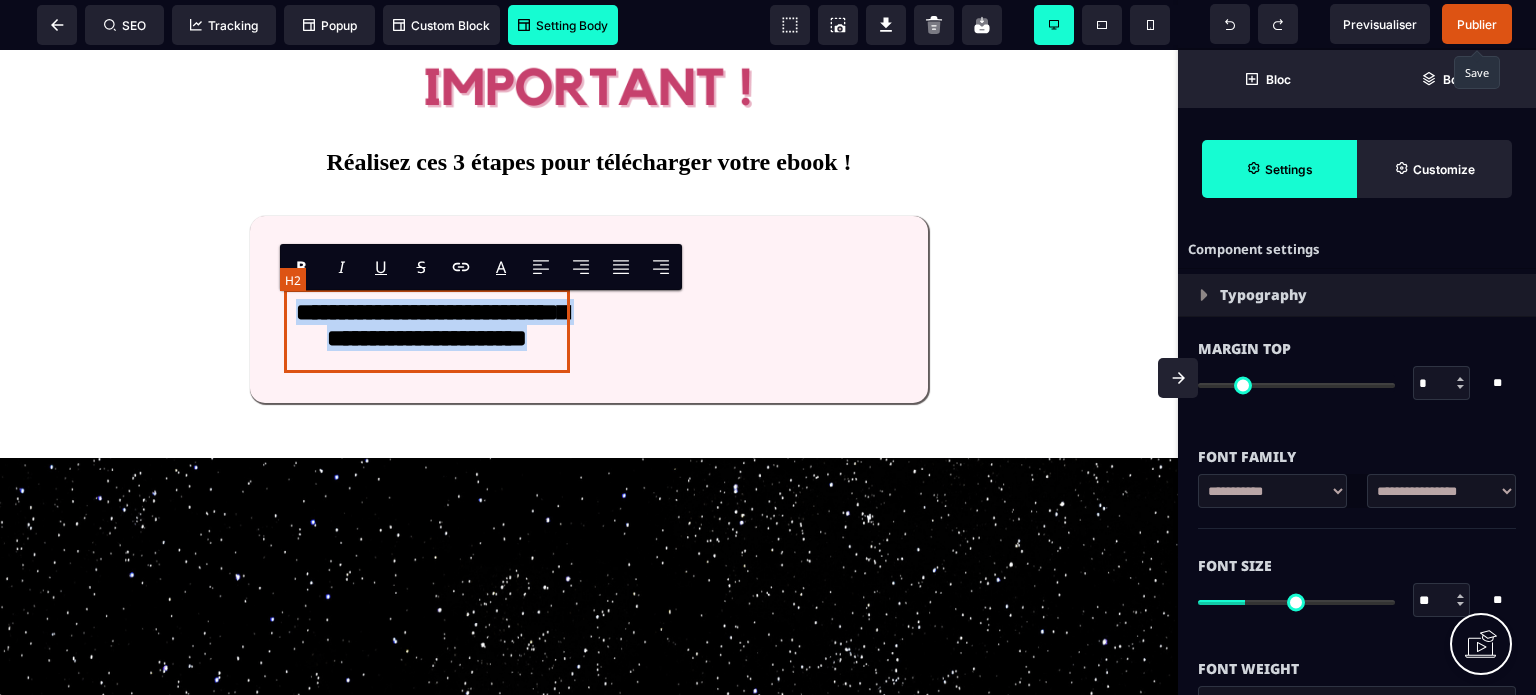 paste 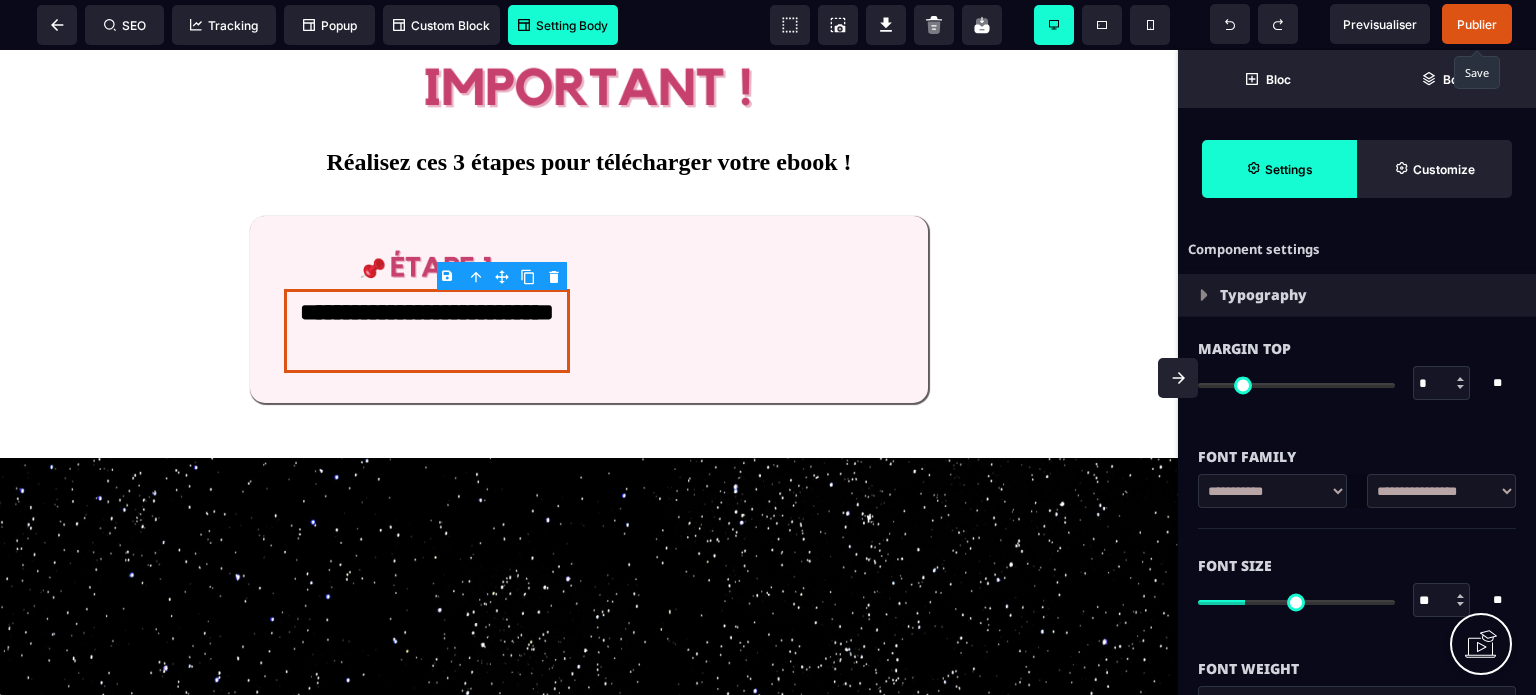 click on "**********" at bounding box center [1441, 491] 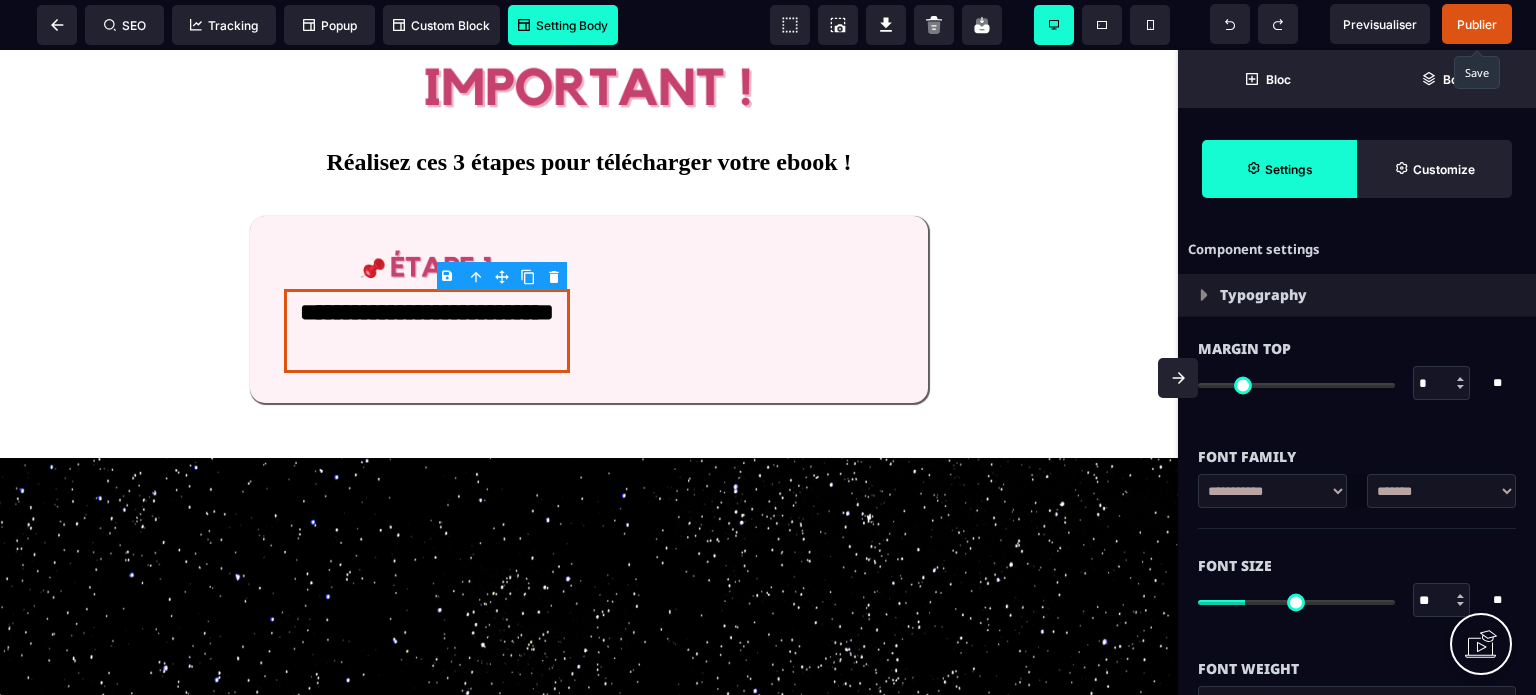 click on "**********" at bounding box center [1441, 491] 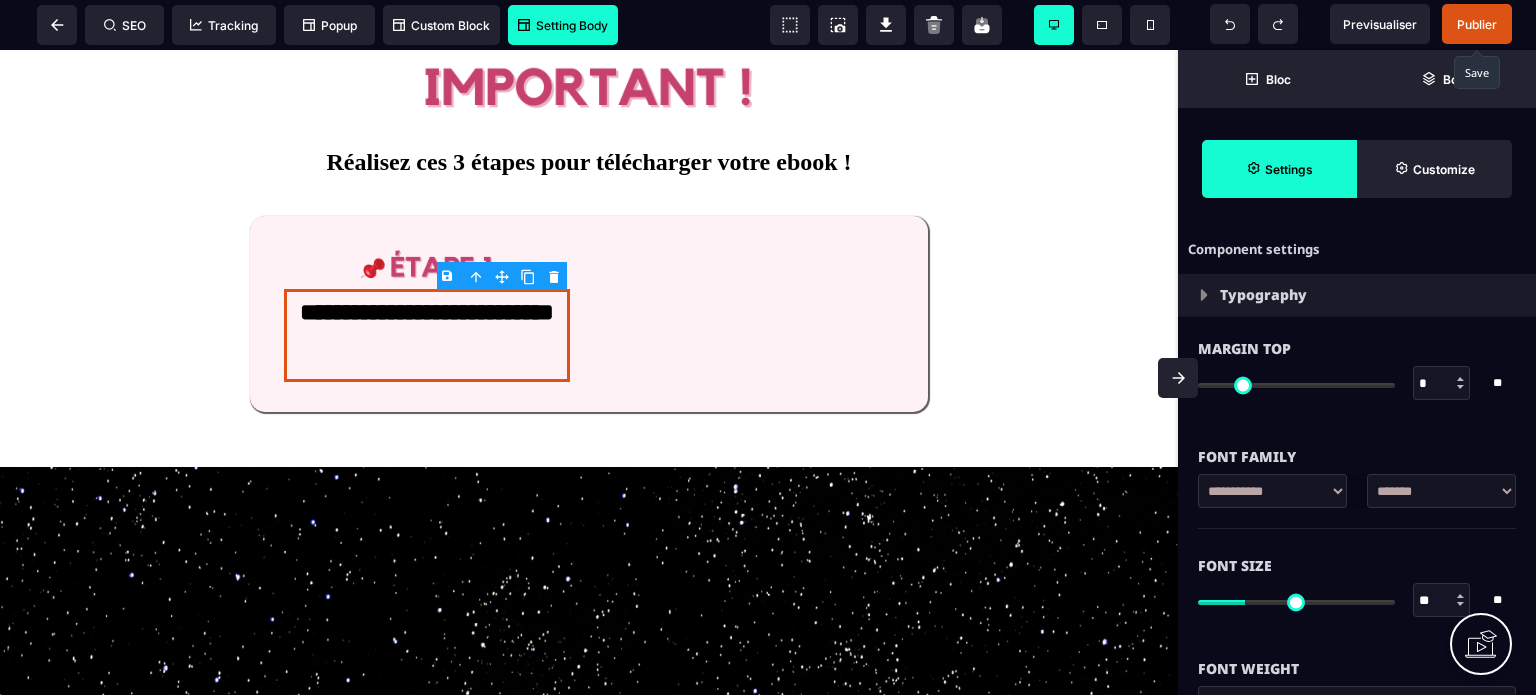click on "**" at bounding box center [1442, 601] 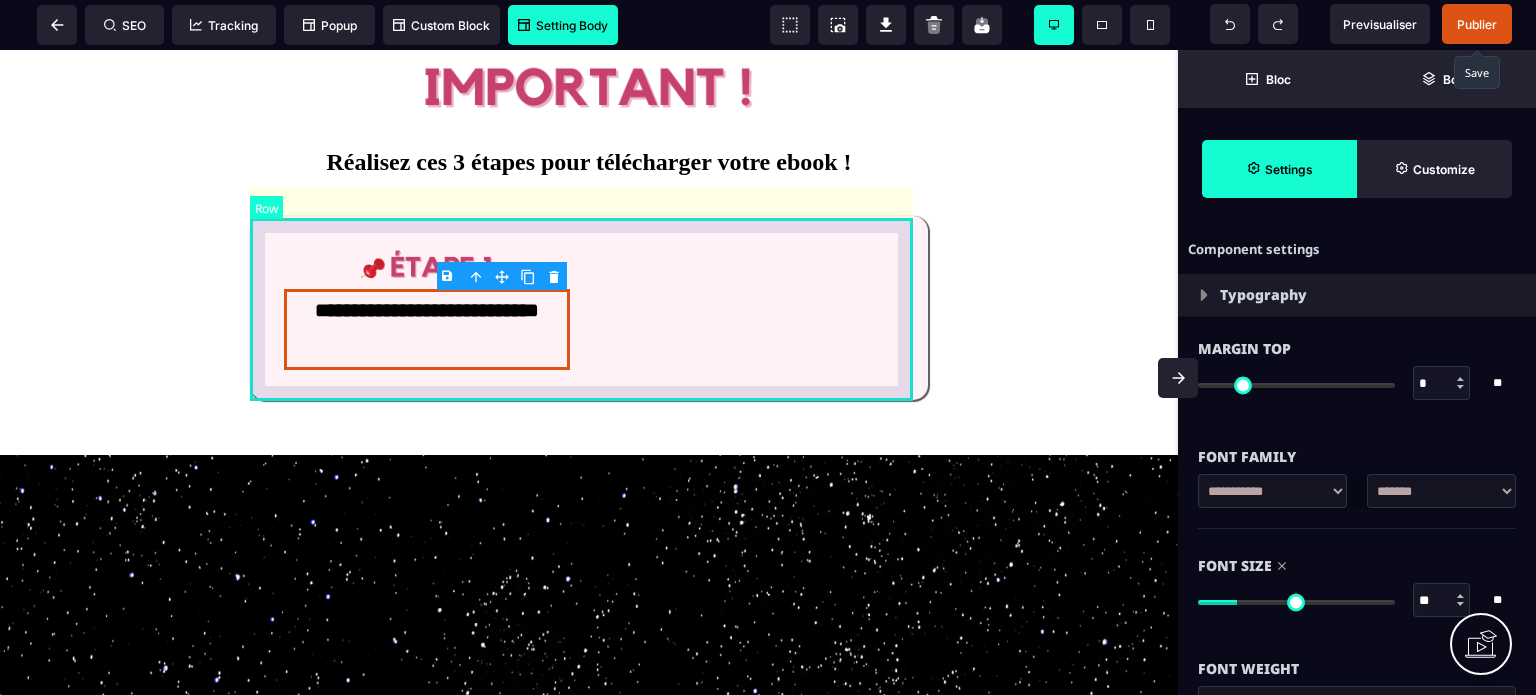 click on "**********" at bounding box center (589, 308) 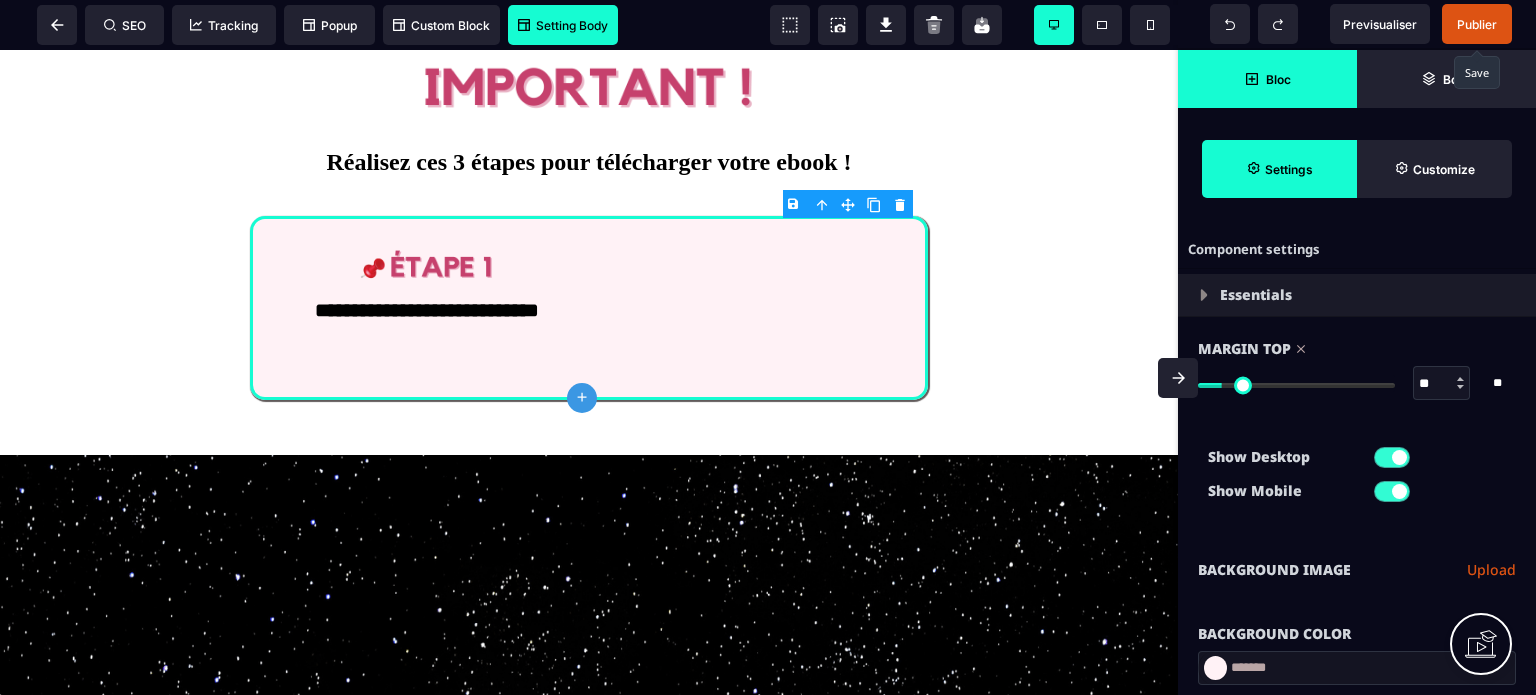 click 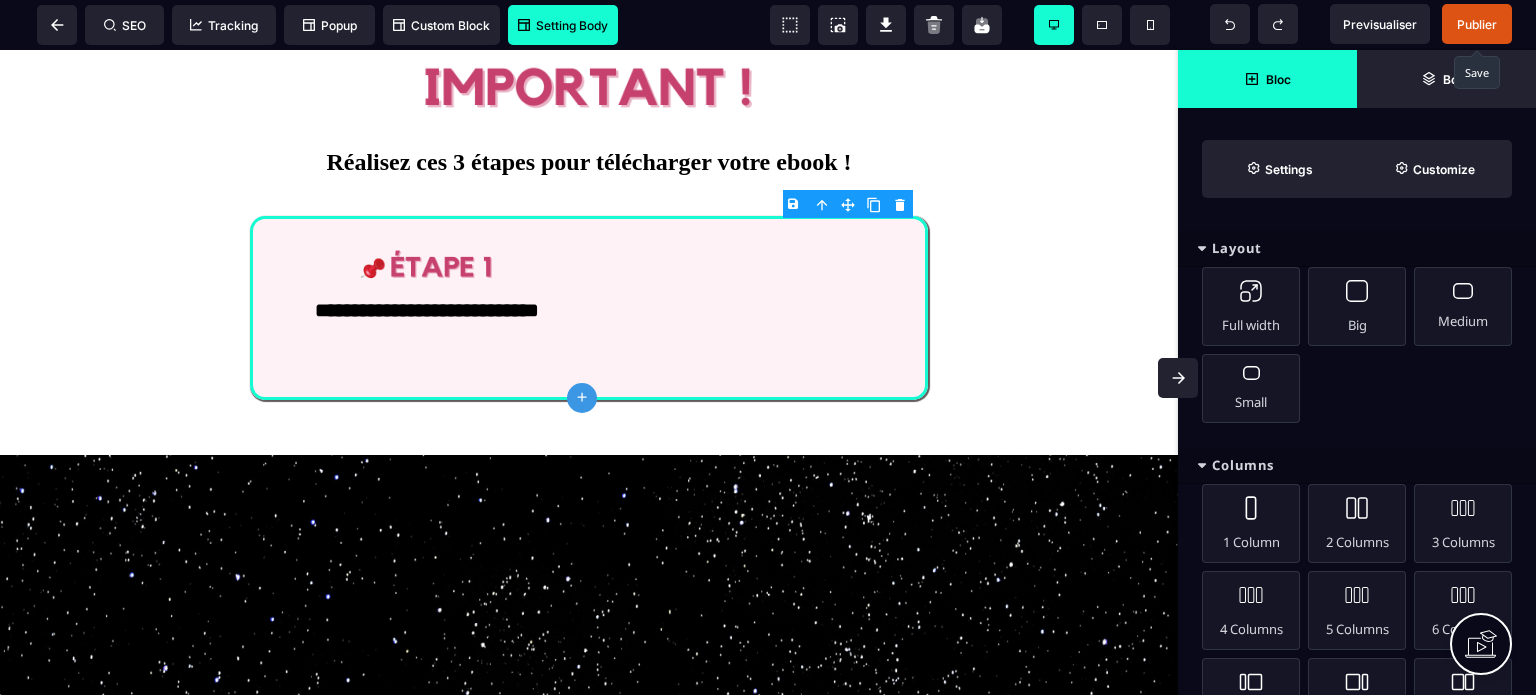 click on "Layout" at bounding box center [1357, 248] 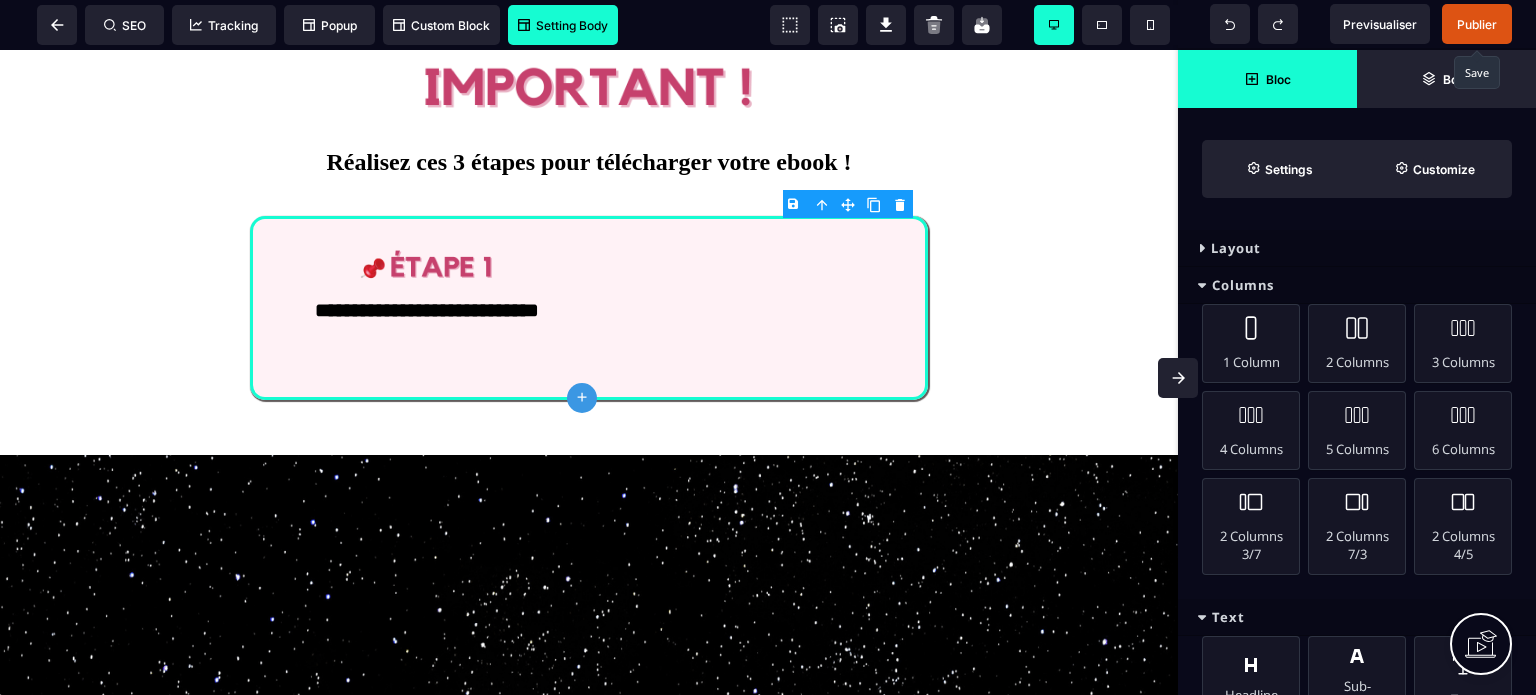 click on "Columns" at bounding box center (1357, 285) 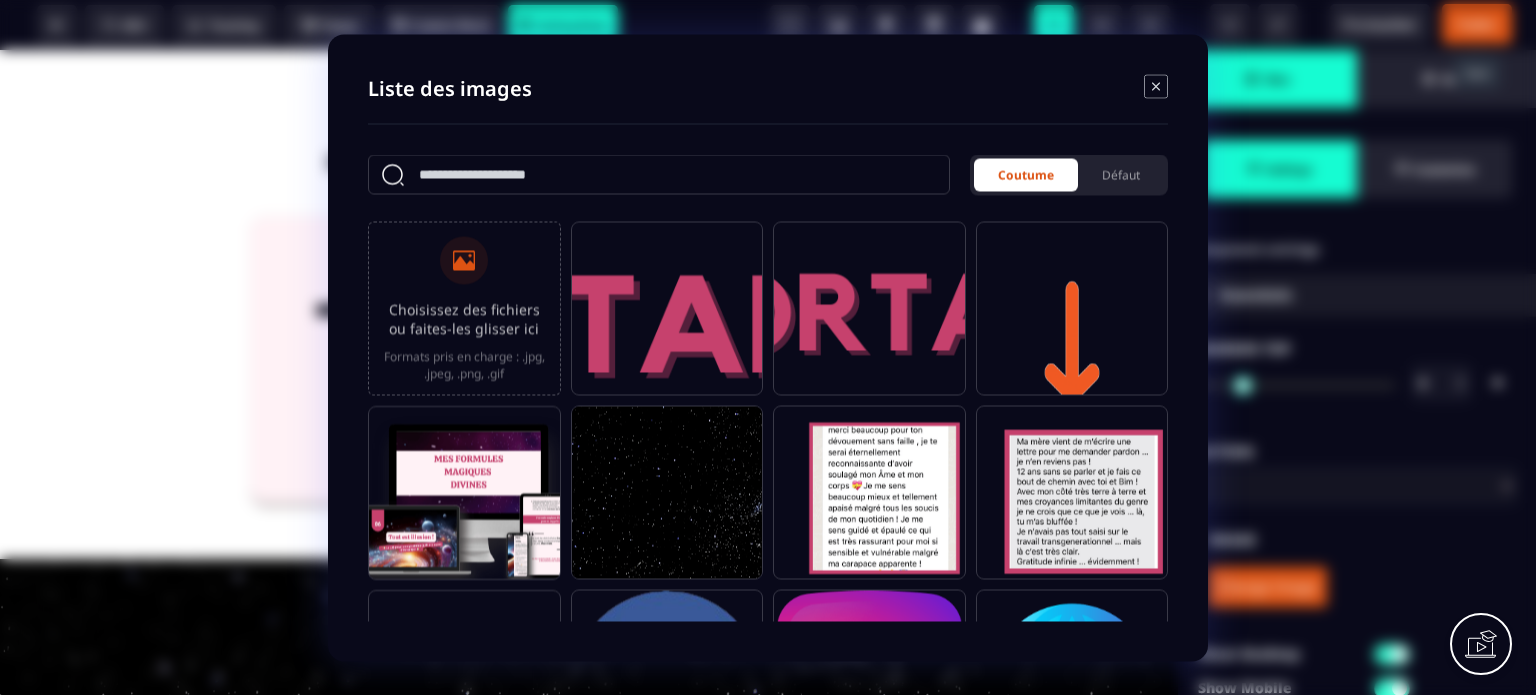 click on "Choisissez des fichiers ou faites-les glisser ici Formats pris en charge : .jpg, .jpeg, .png, .gif" at bounding box center [464, 308] 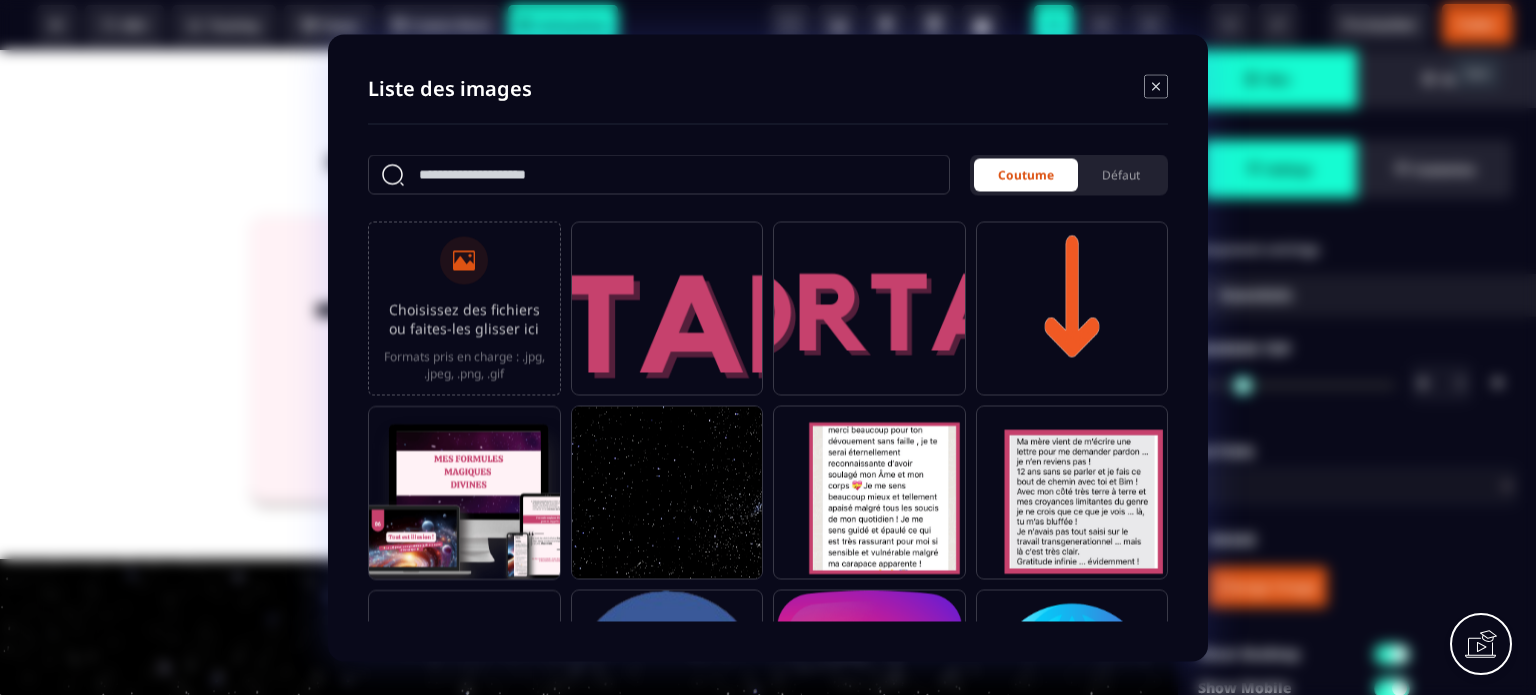 click on "Choisissez des fichiers ou faites-les glisser ici Formats pris en charge : .jpg, .jpeg, .png, .gif" at bounding box center [0, 0] 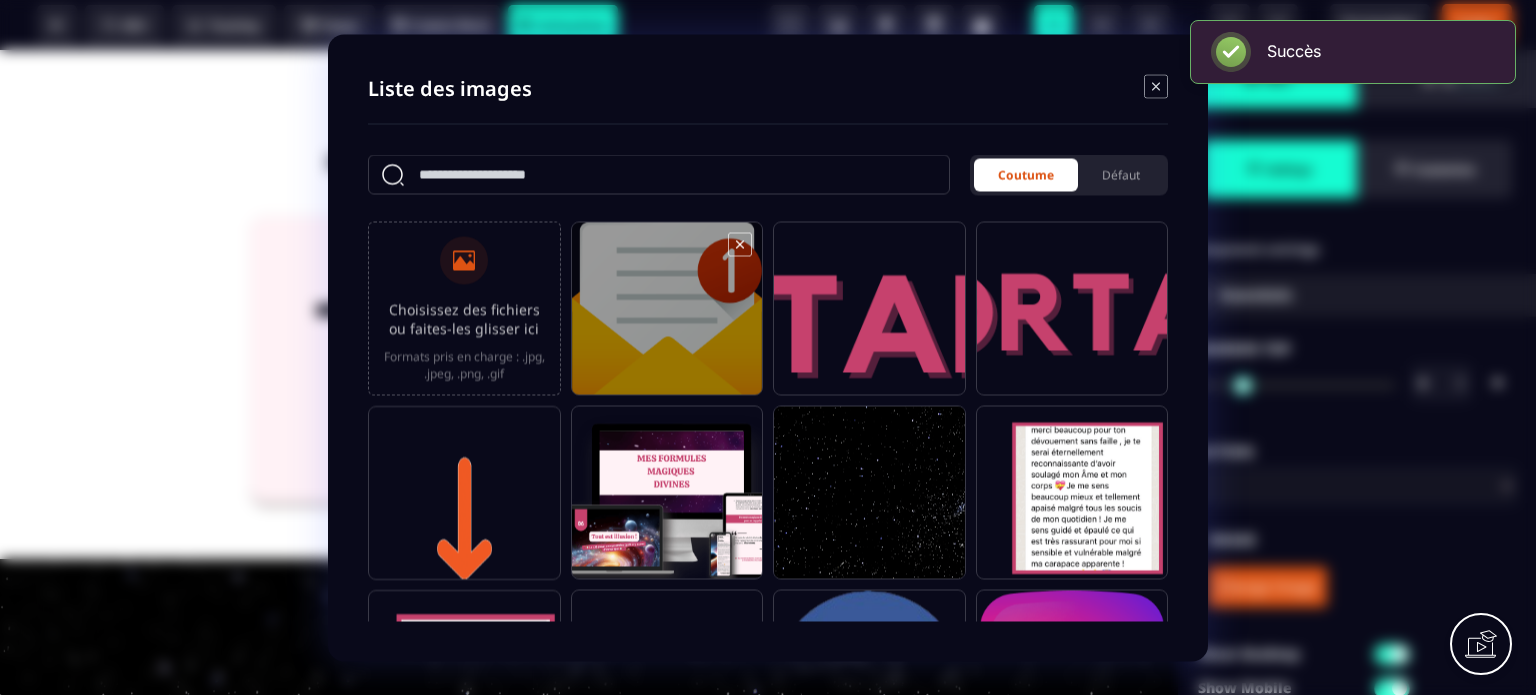 click at bounding box center (667, 317) 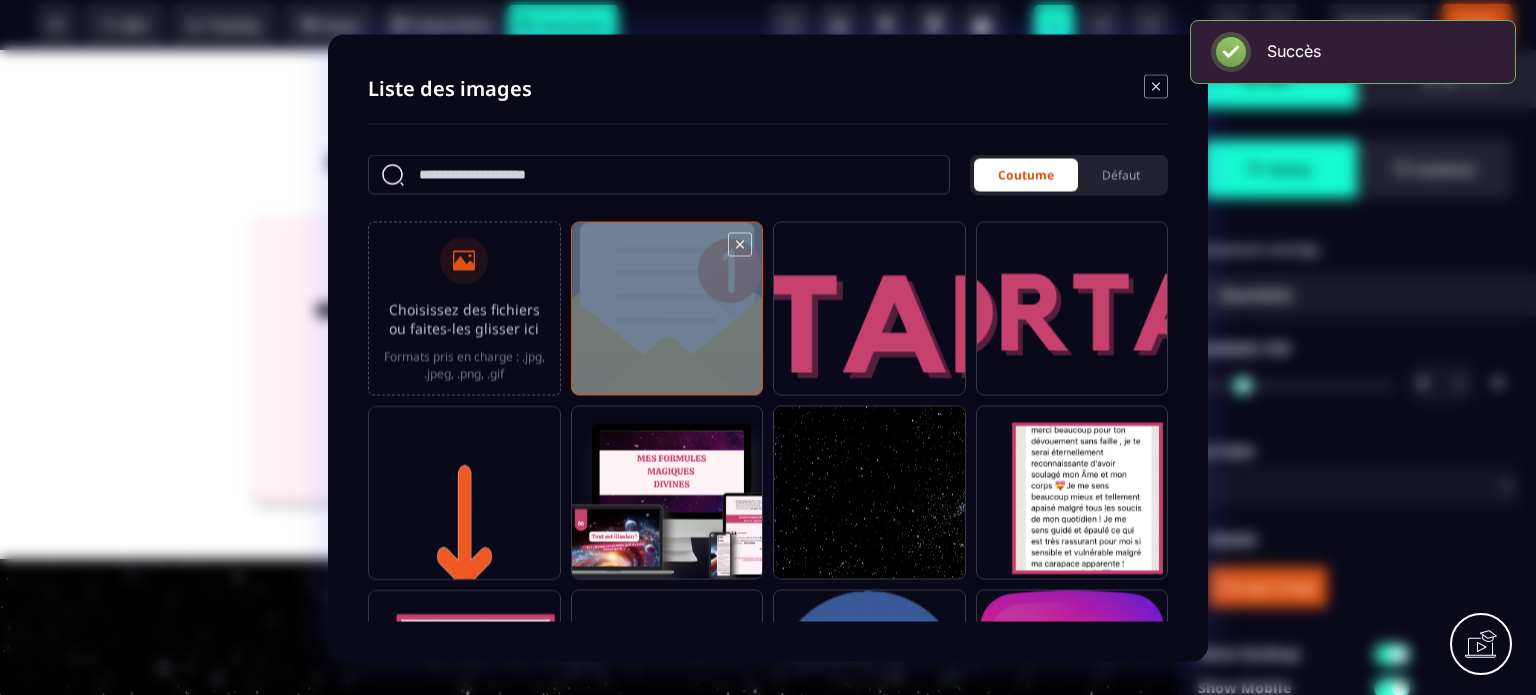 click at bounding box center [667, 317] 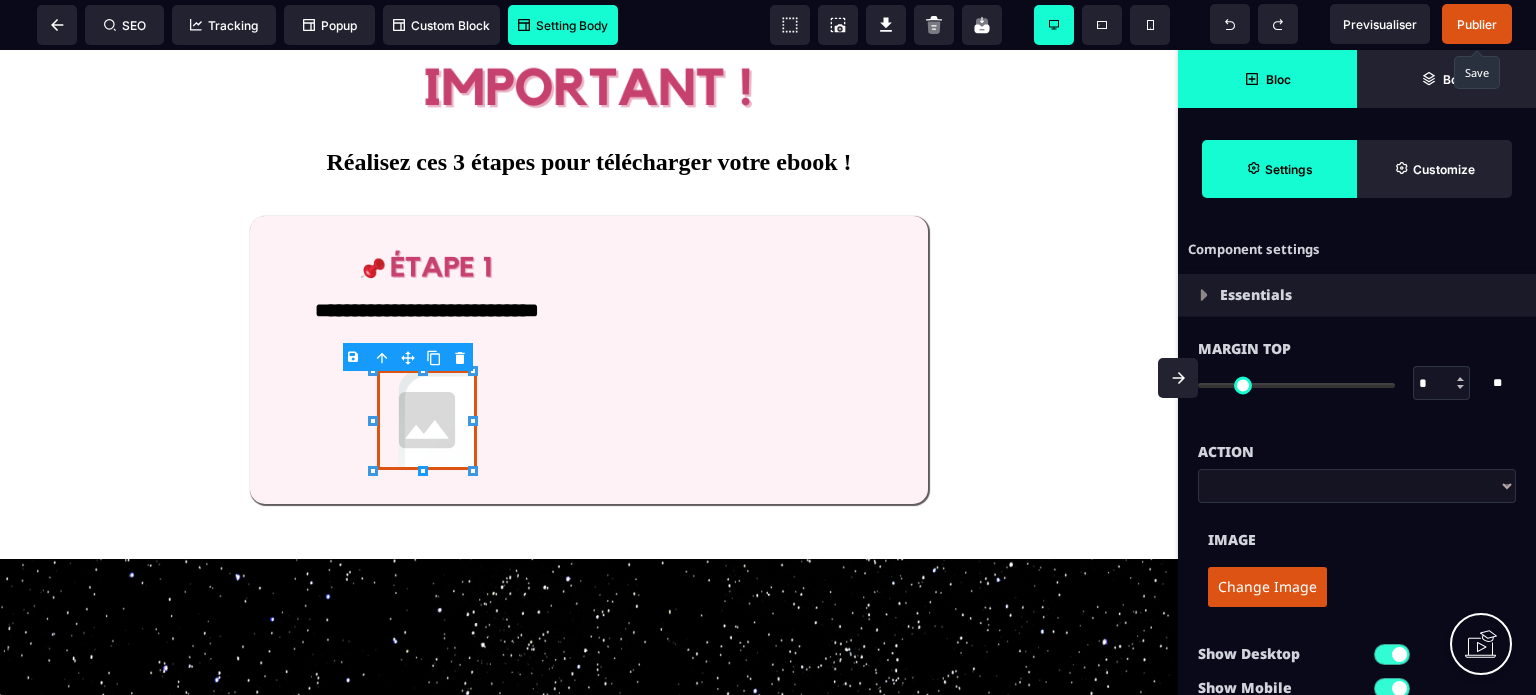 click on "Change Image" at bounding box center (1267, 587) 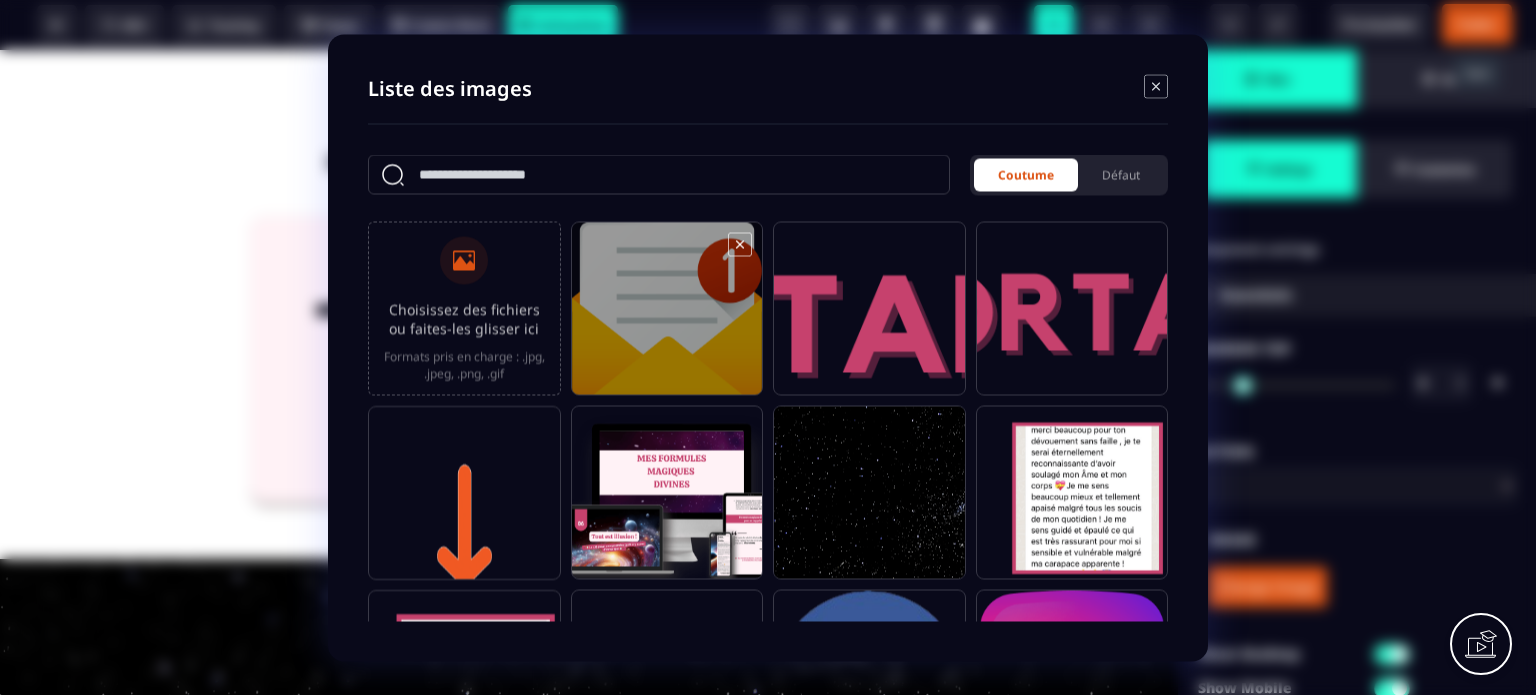 click at bounding box center (667, 317) 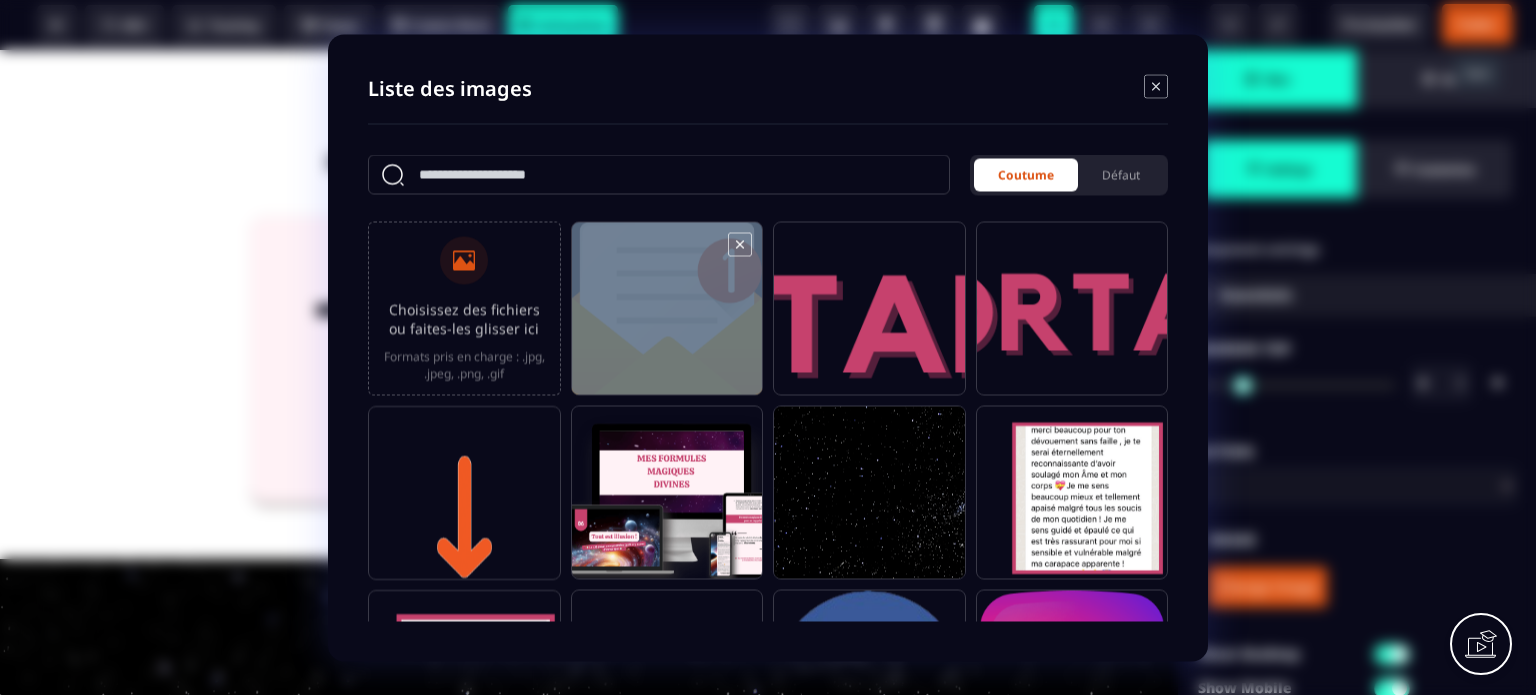 click at bounding box center [667, 317] 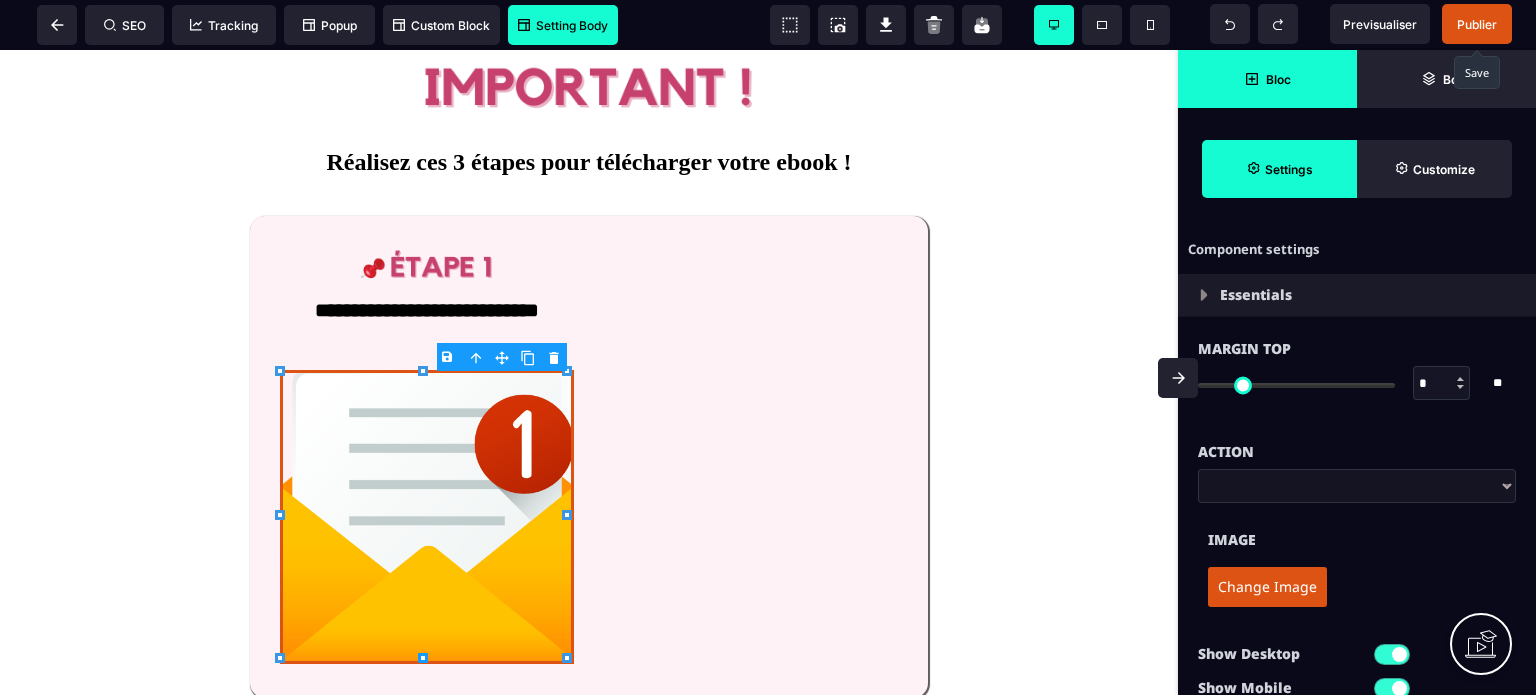 click on "Image" at bounding box center (1357, 540) 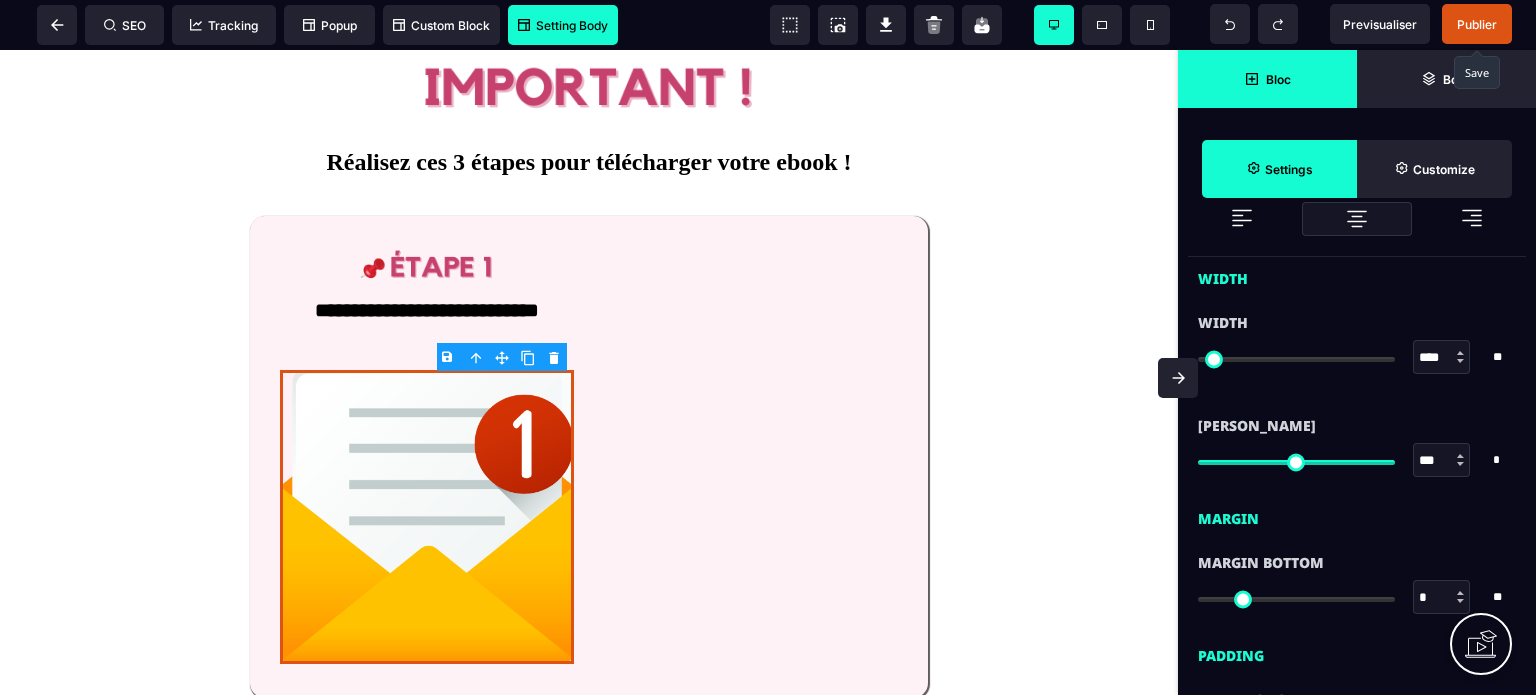 scroll, scrollTop: 680, scrollLeft: 0, axis: vertical 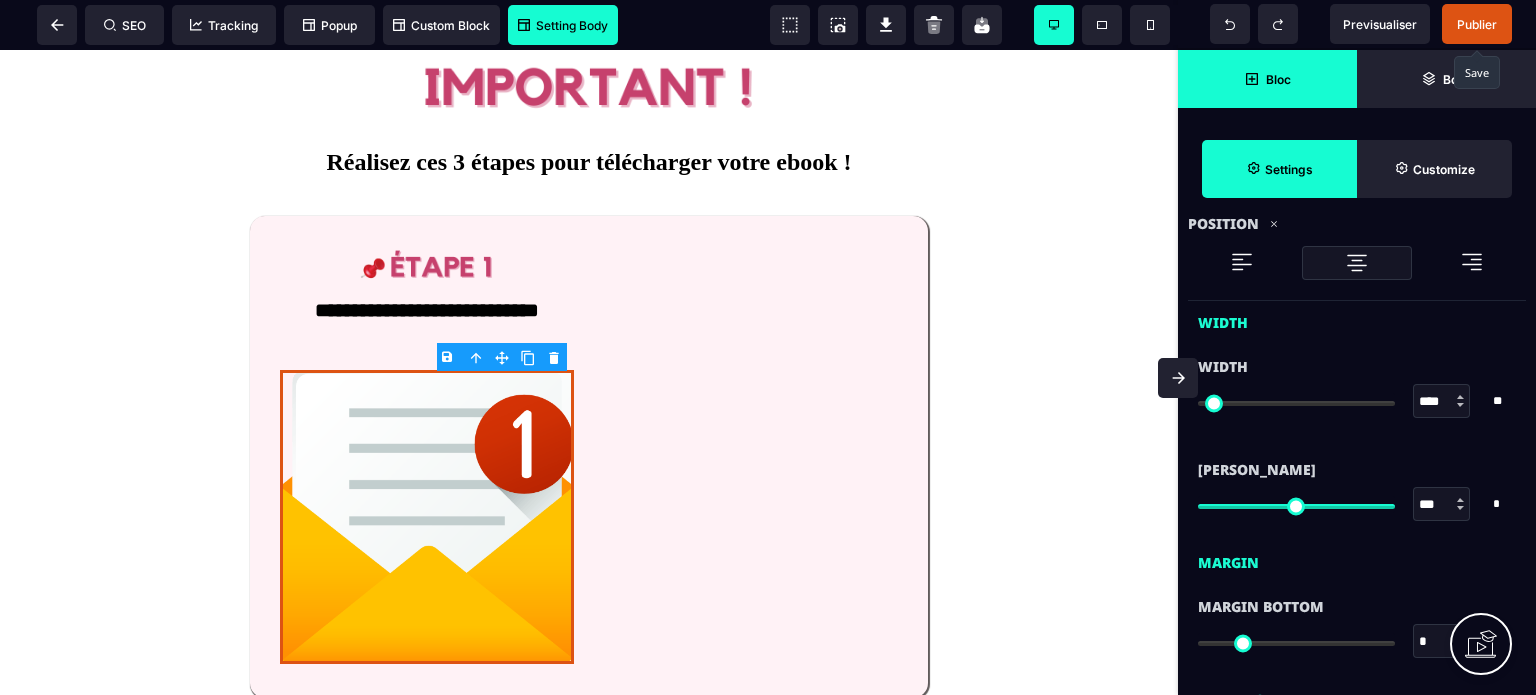 drag, startPoint x: 1449, startPoint y: 398, endPoint x: 1400, endPoint y: 399, distance: 49.010204 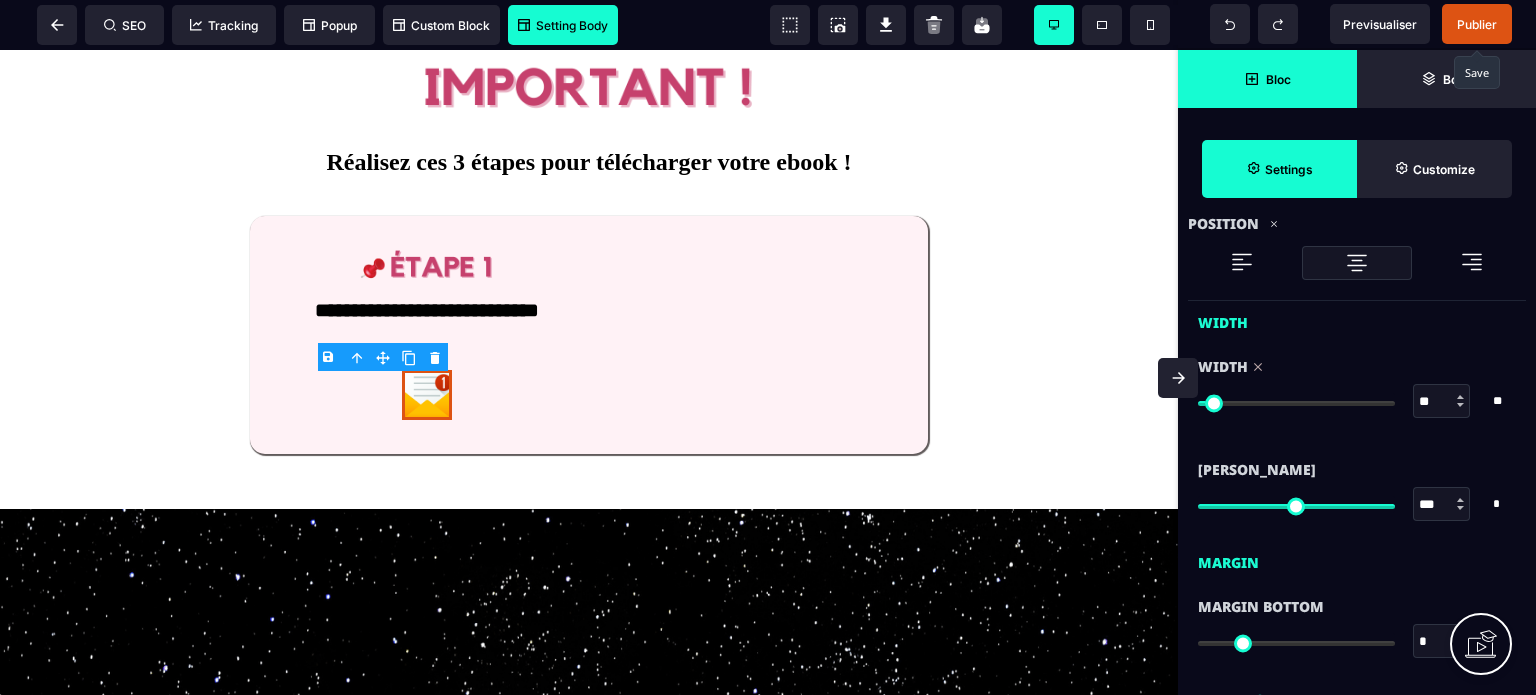 click 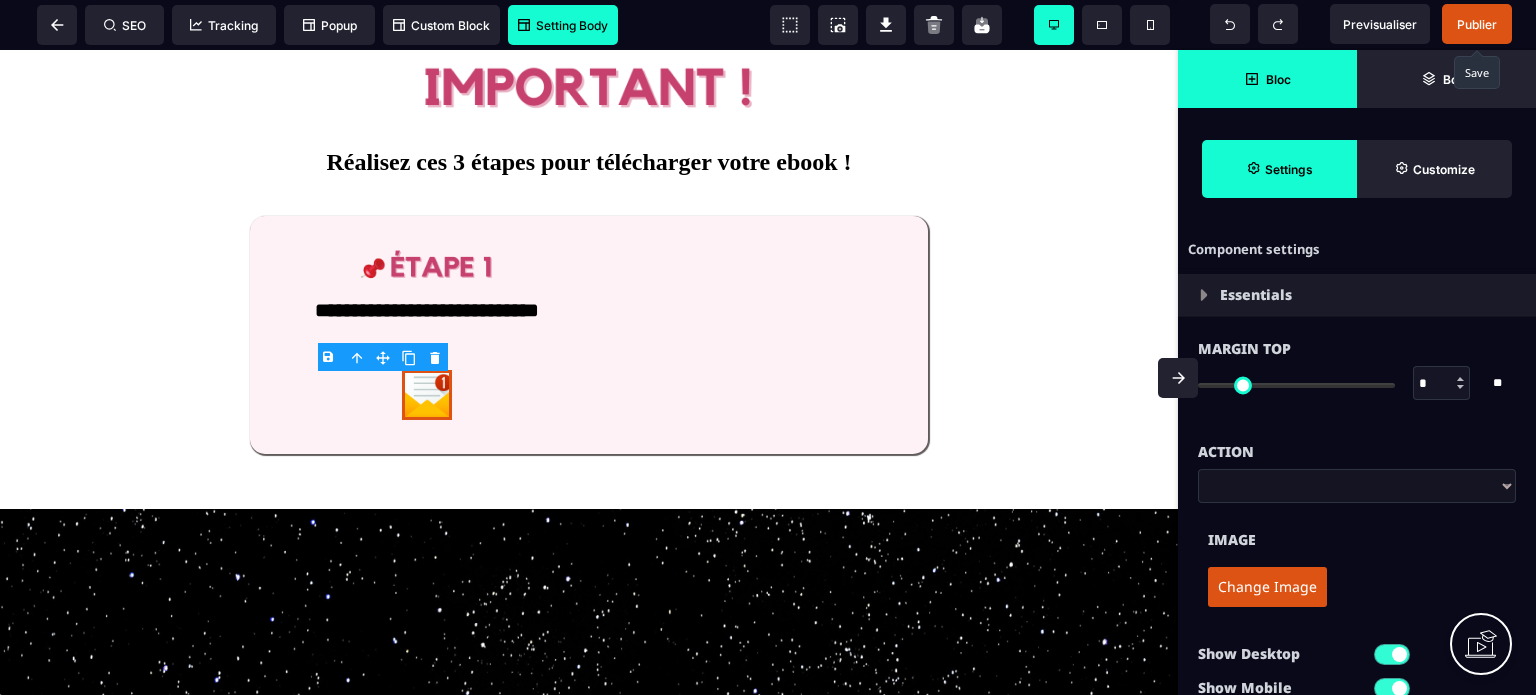 scroll, scrollTop: 1040, scrollLeft: 0, axis: vertical 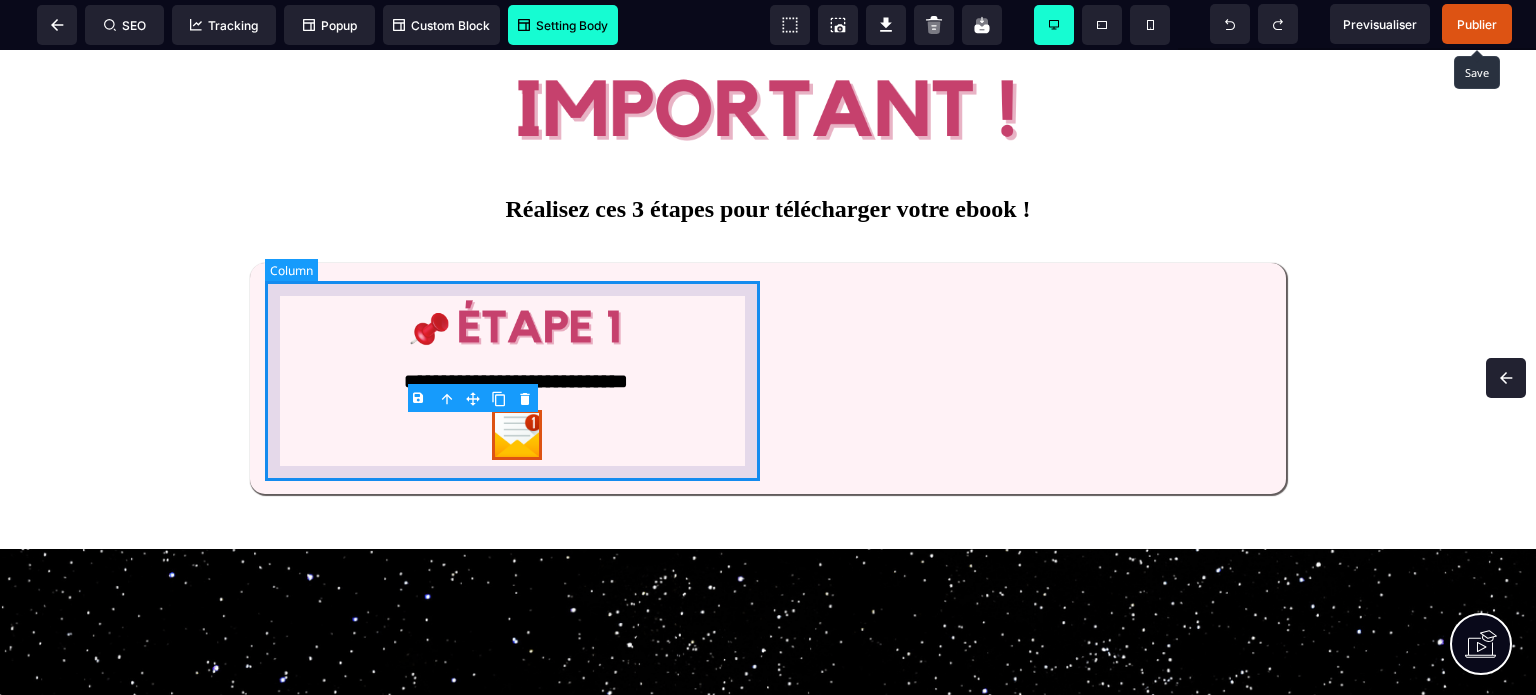 click on "**********" at bounding box center [516, 378] 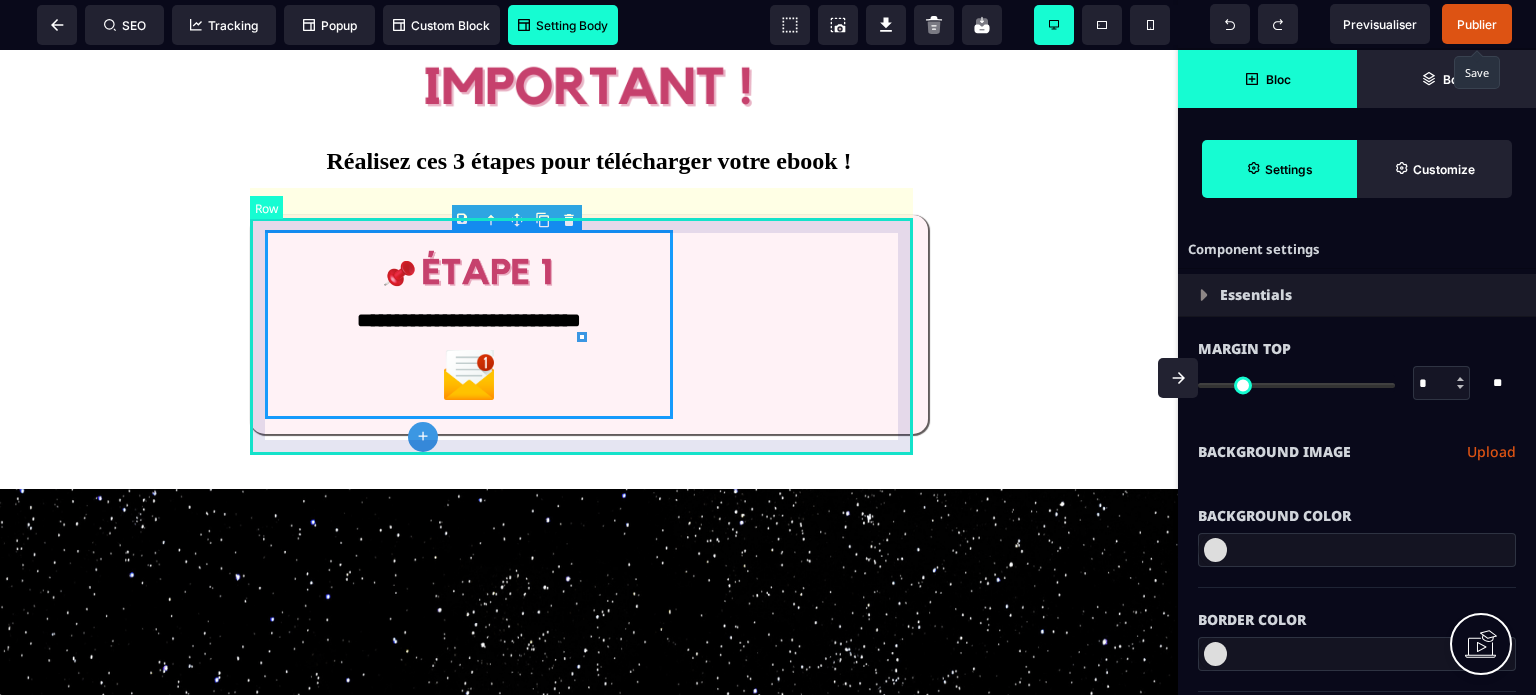 scroll, scrollTop: 1106, scrollLeft: 0, axis: vertical 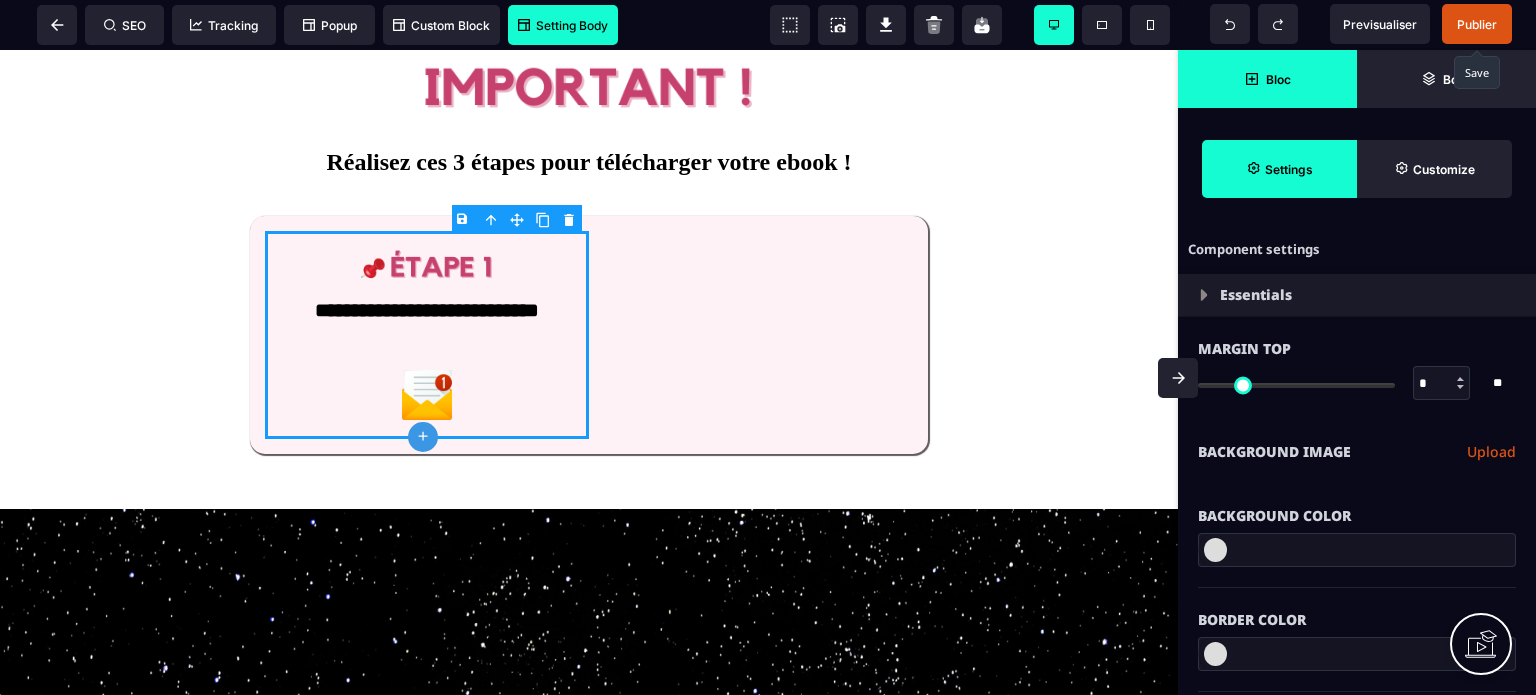 click 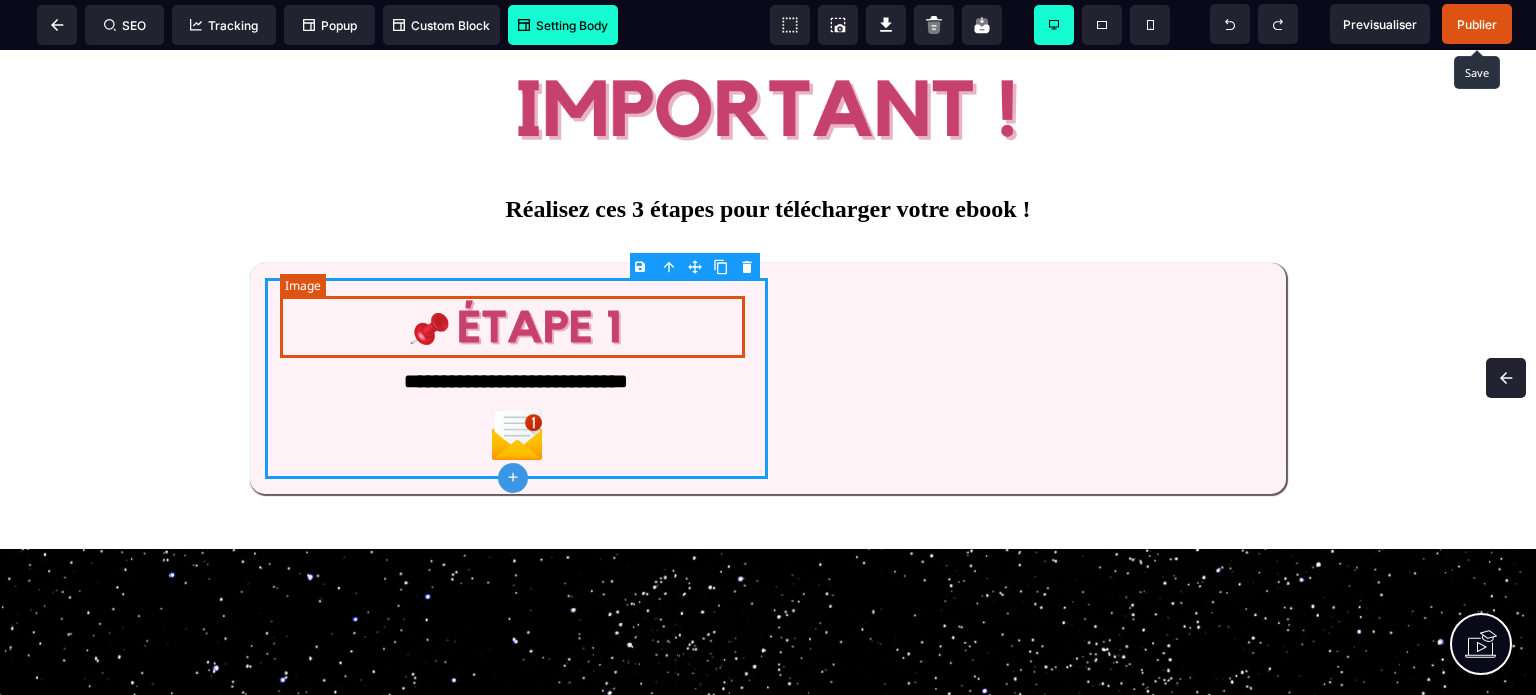 click at bounding box center (516, 324) 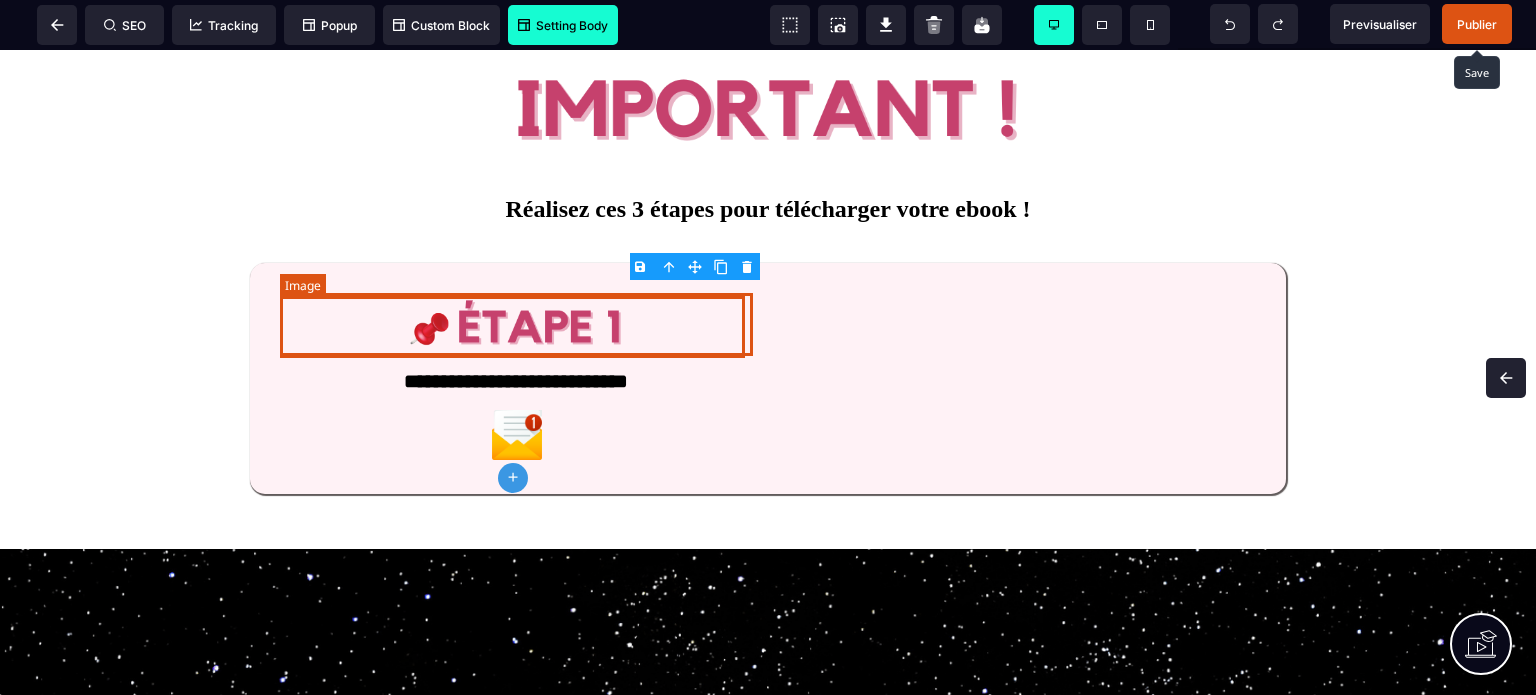 scroll, scrollTop: 1106, scrollLeft: 0, axis: vertical 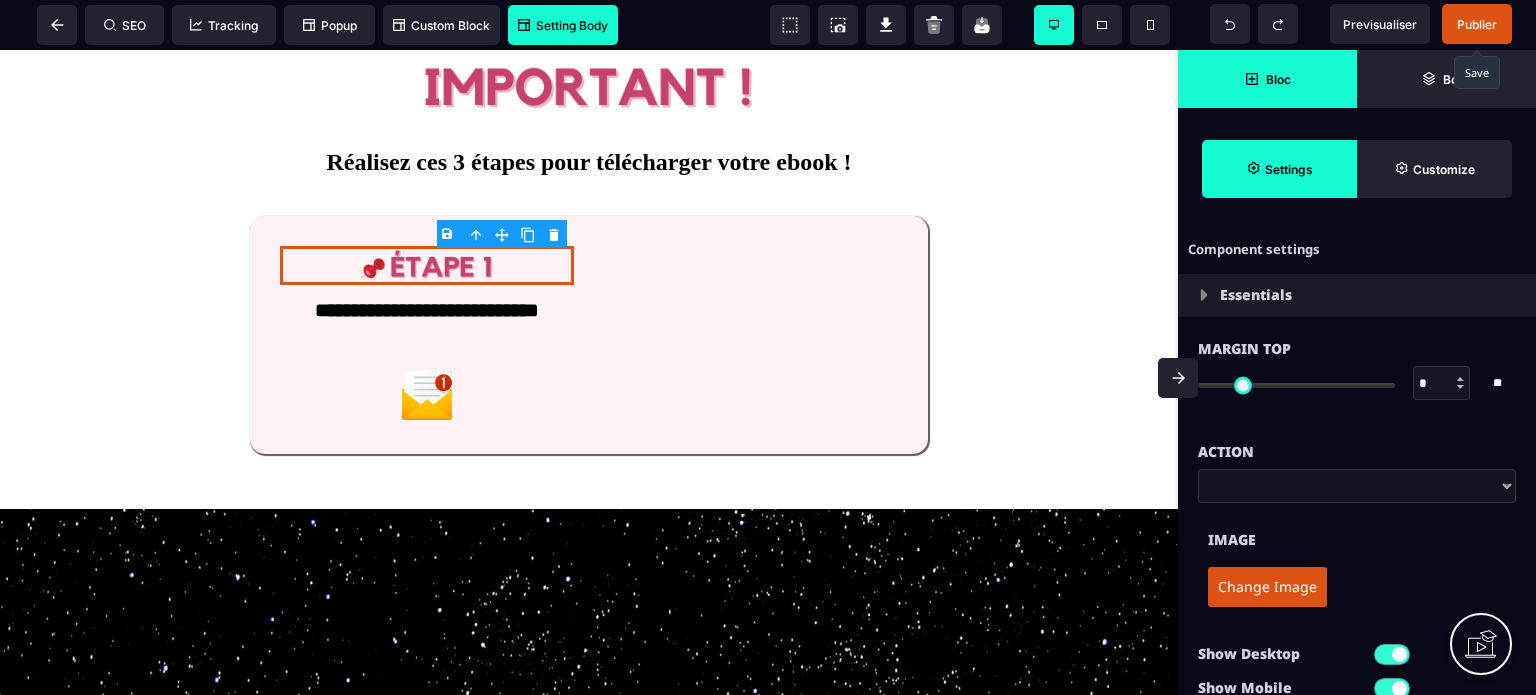 click on "Image" at bounding box center (1357, 540) 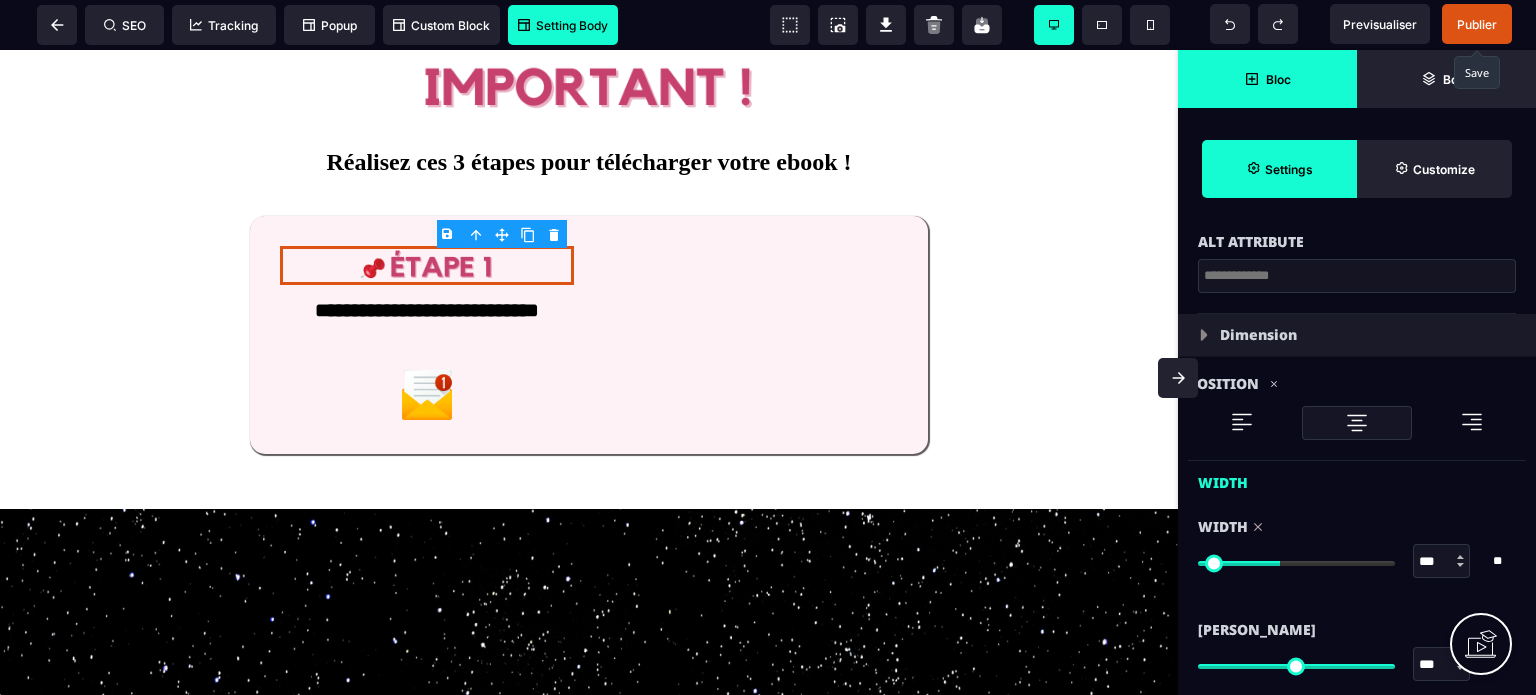 scroll, scrollTop: 560, scrollLeft: 0, axis: vertical 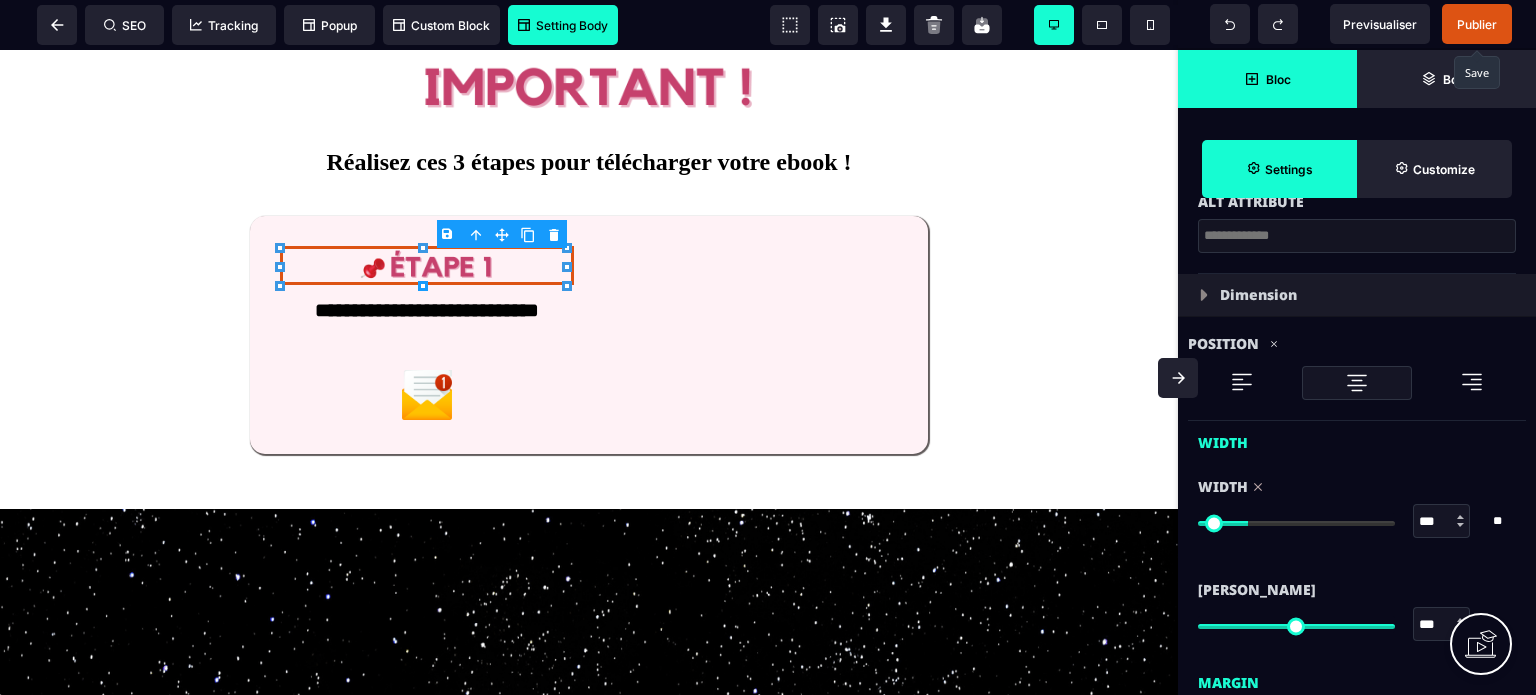 drag, startPoint x: 1279, startPoint y: 515, endPoint x: 1252, endPoint y: 517, distance: 27.073973 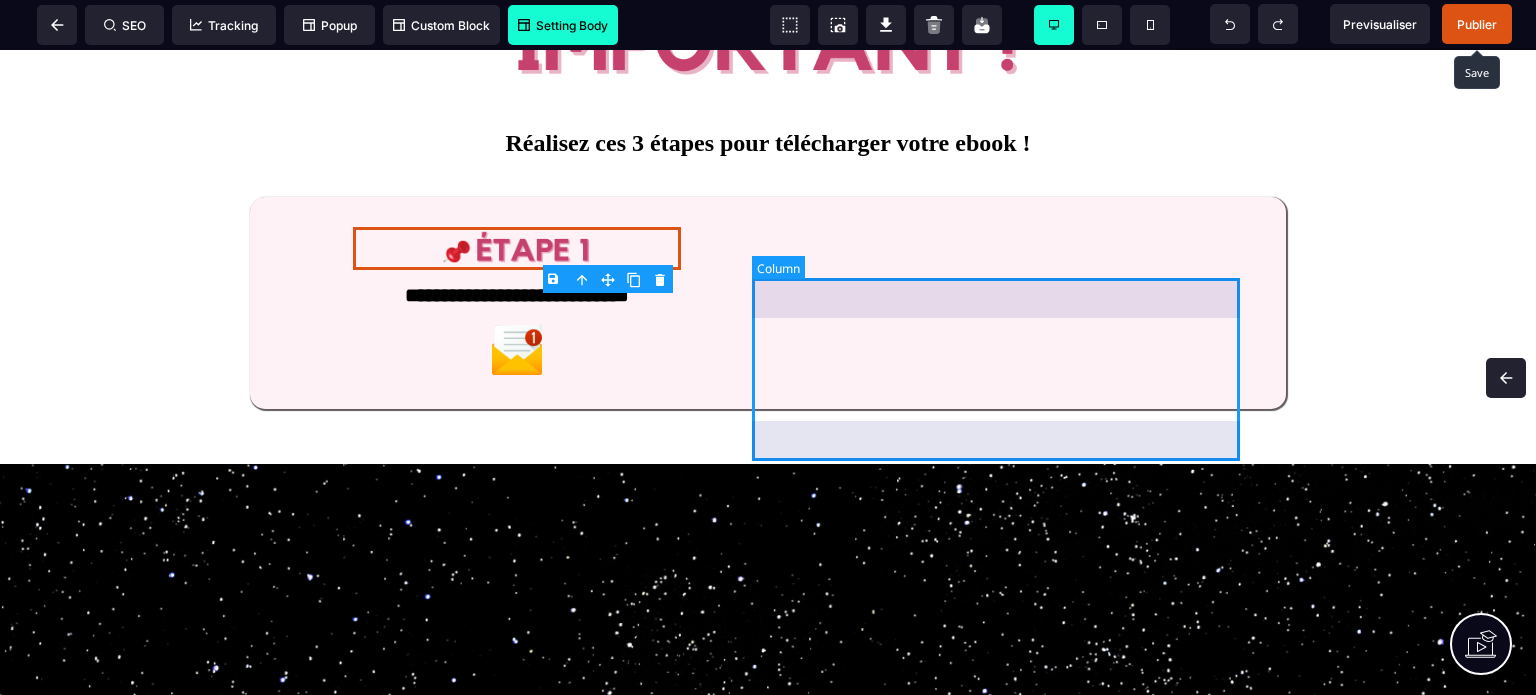 scroll, scrollTop: 0, scrollLeft: 0, axis: both 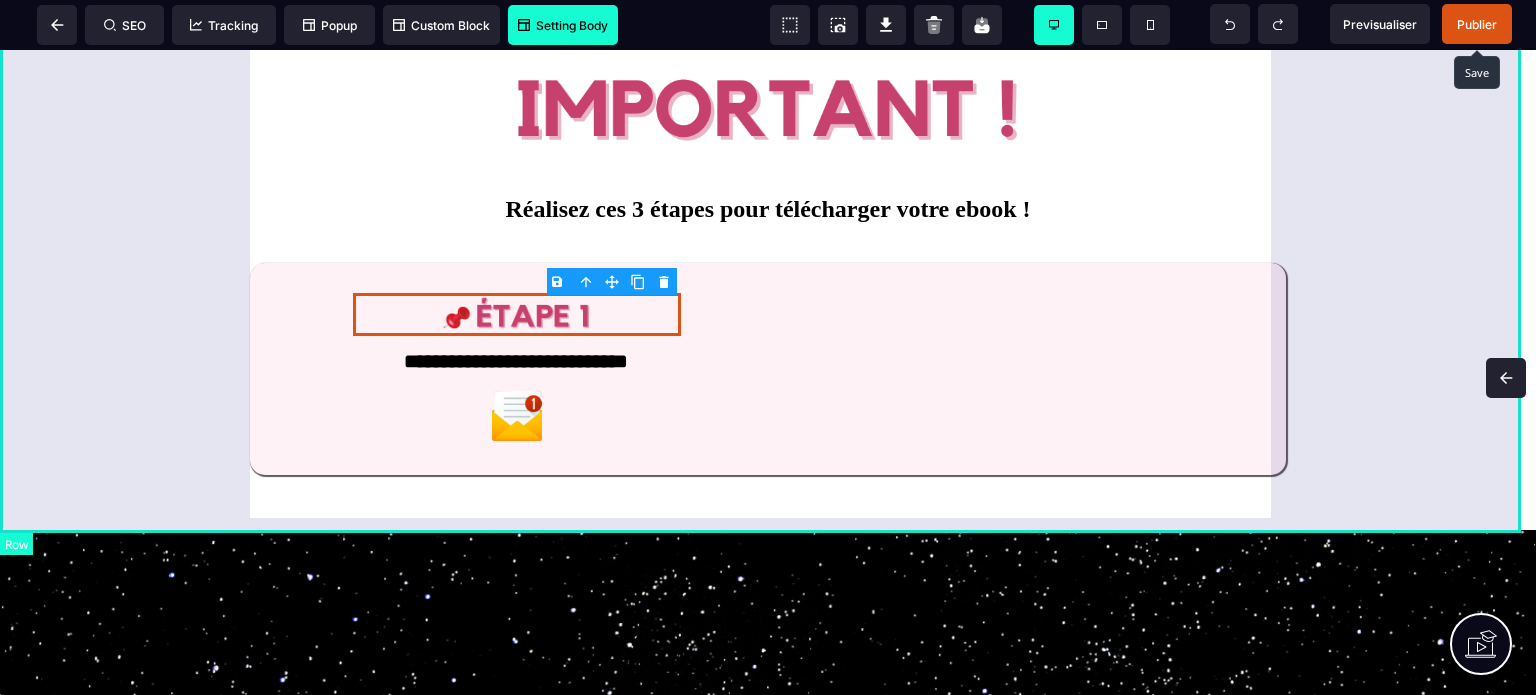 click on "**********" at bounding box center (768, 258) 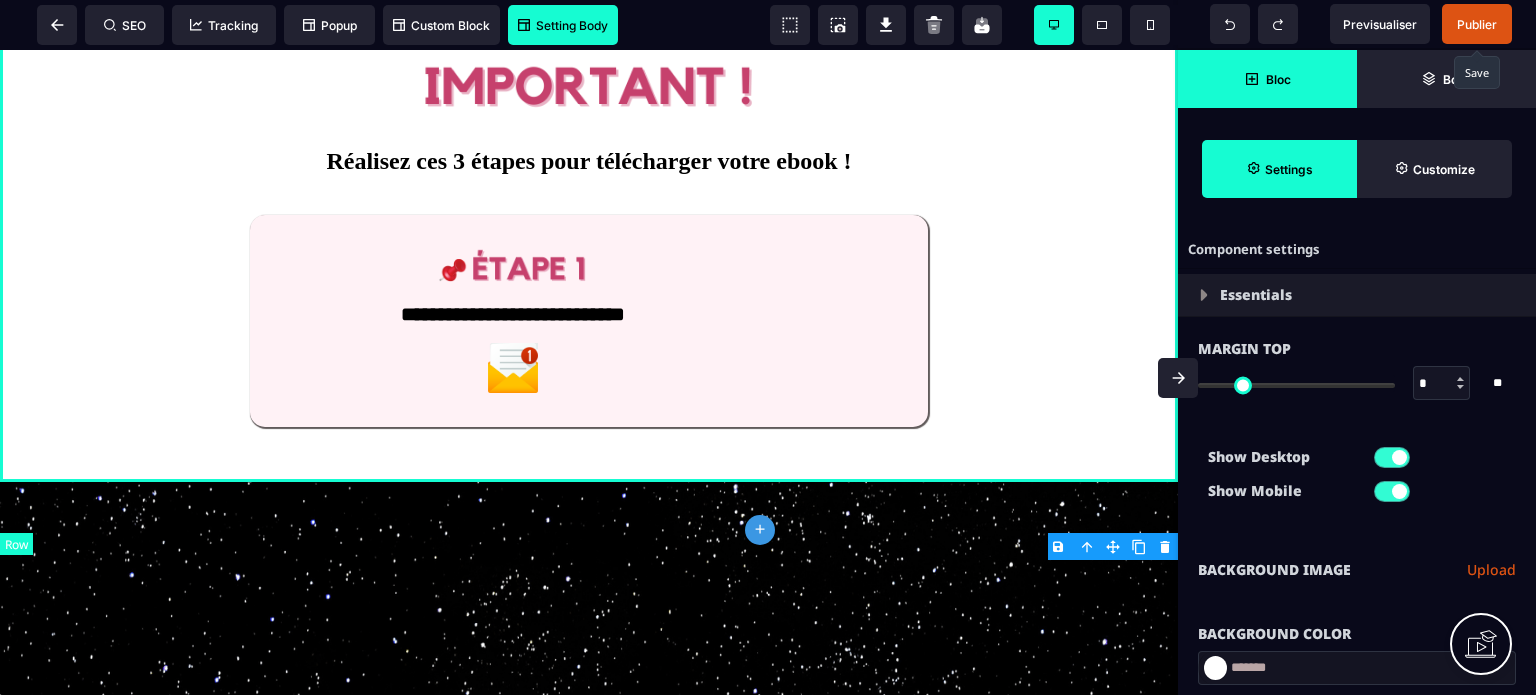 scroll, scrollTop: 1106, scrollLeft: 0, axis: vertical 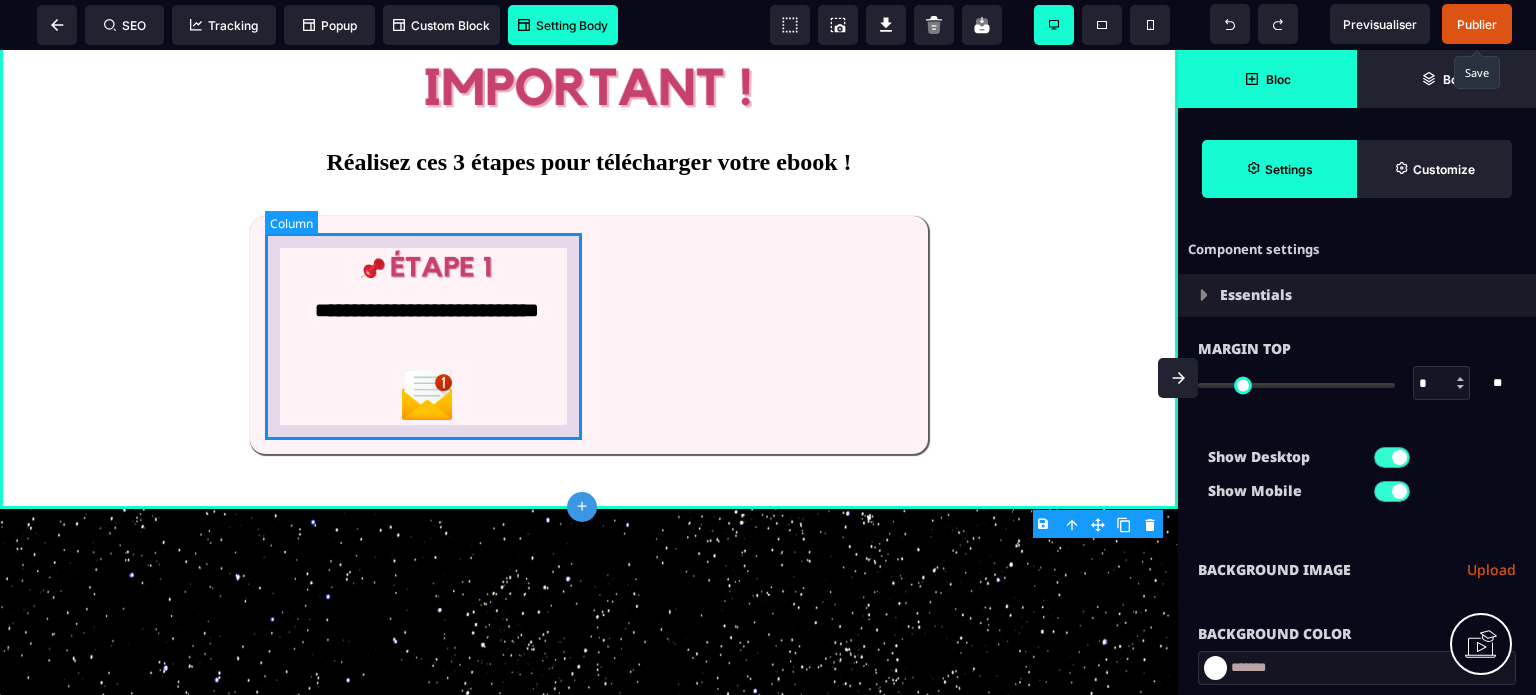 click on "**********" at bounding box center [427, 335] 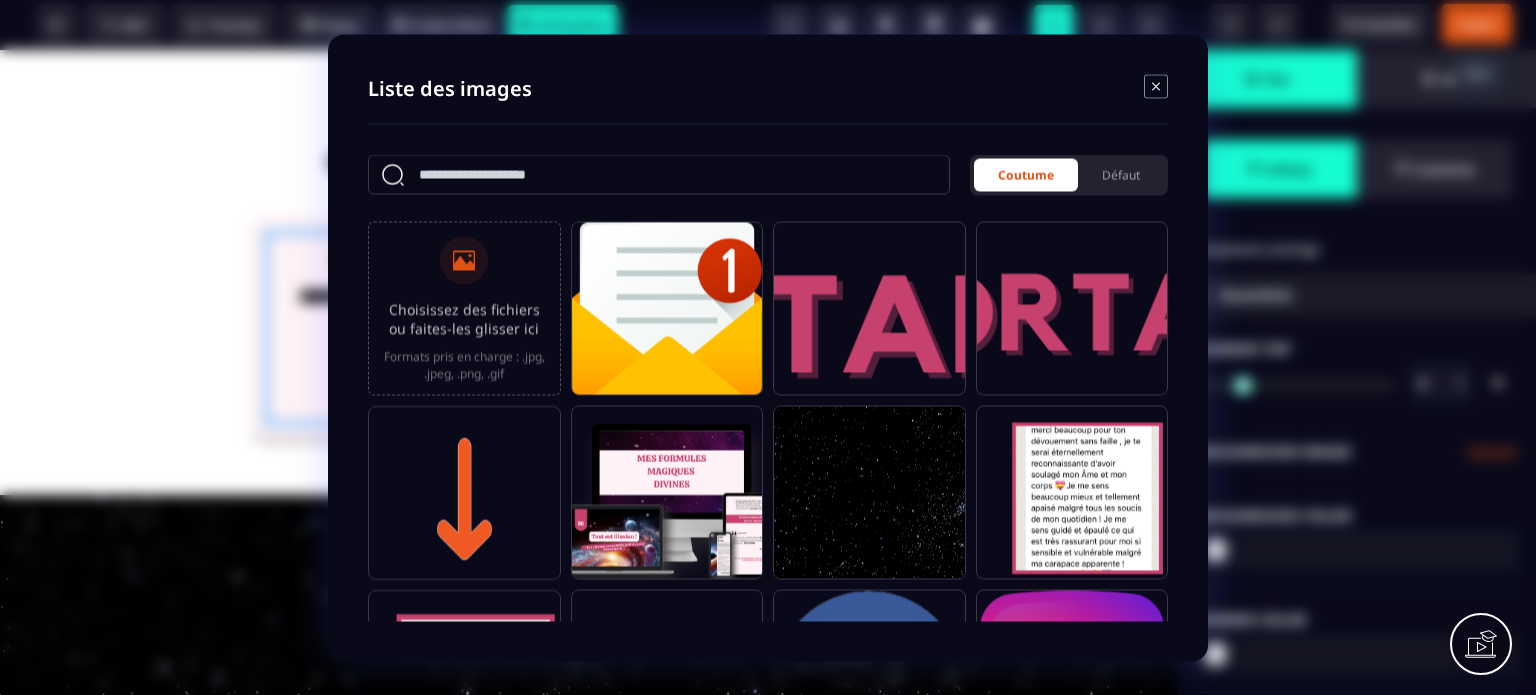 click 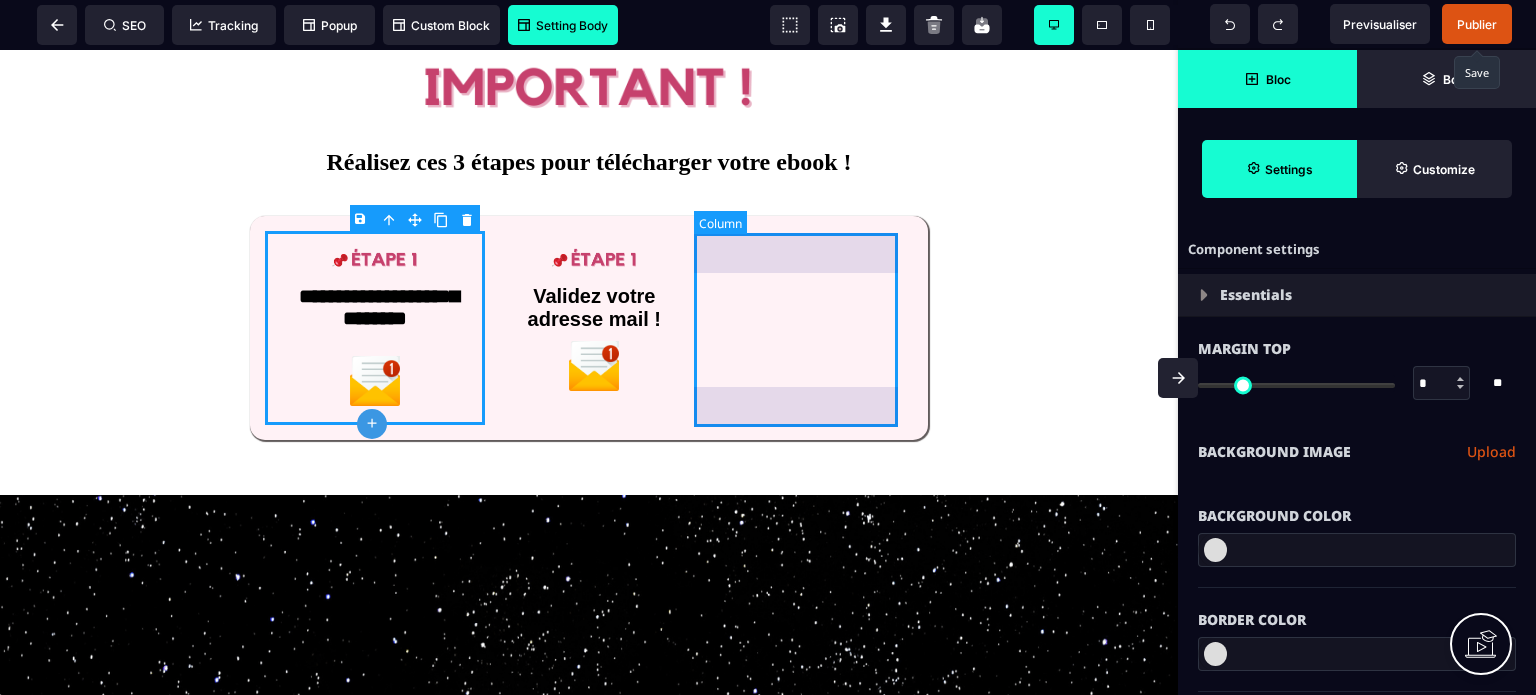 click at bounding box center [808, 328] 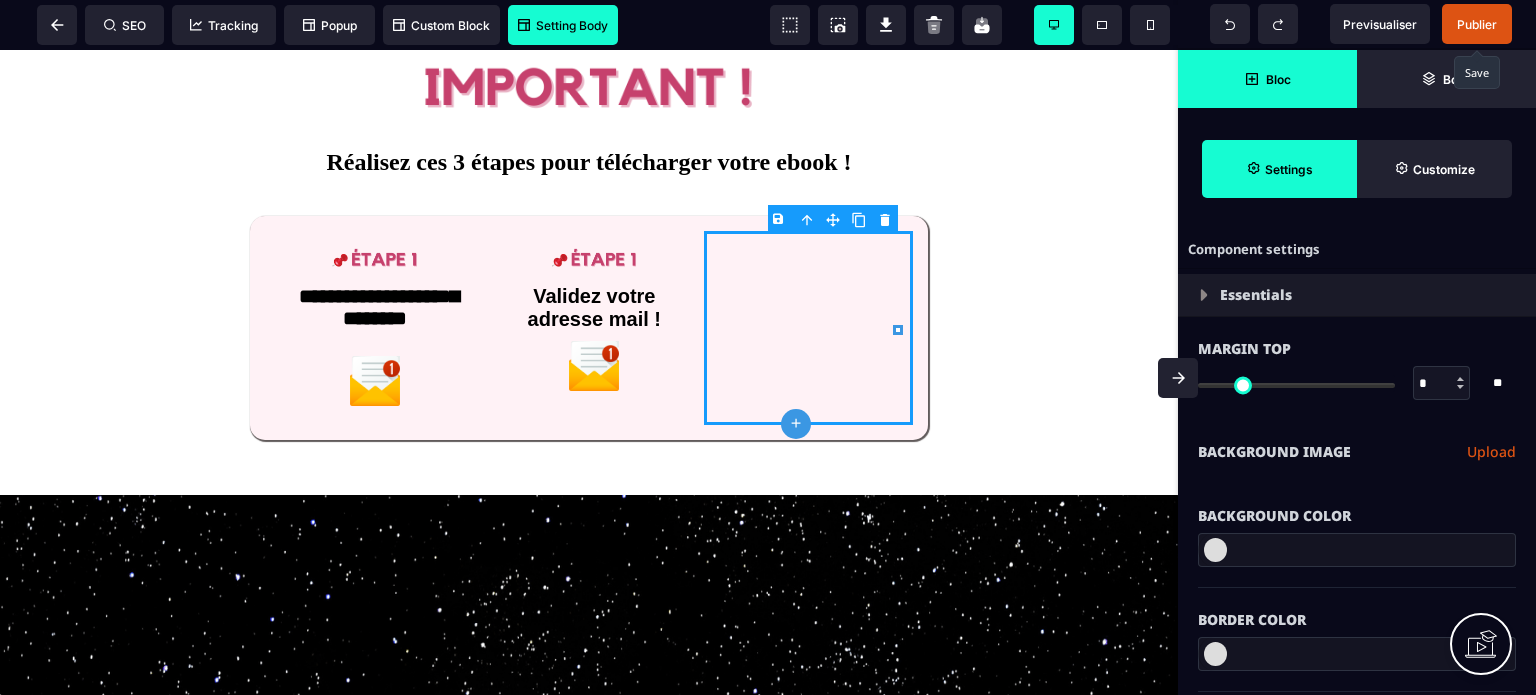 click on "B I U S
A *******
plus
[GEOGRAPHIC_DATA]
SEO" at bounding box center [768, 347] 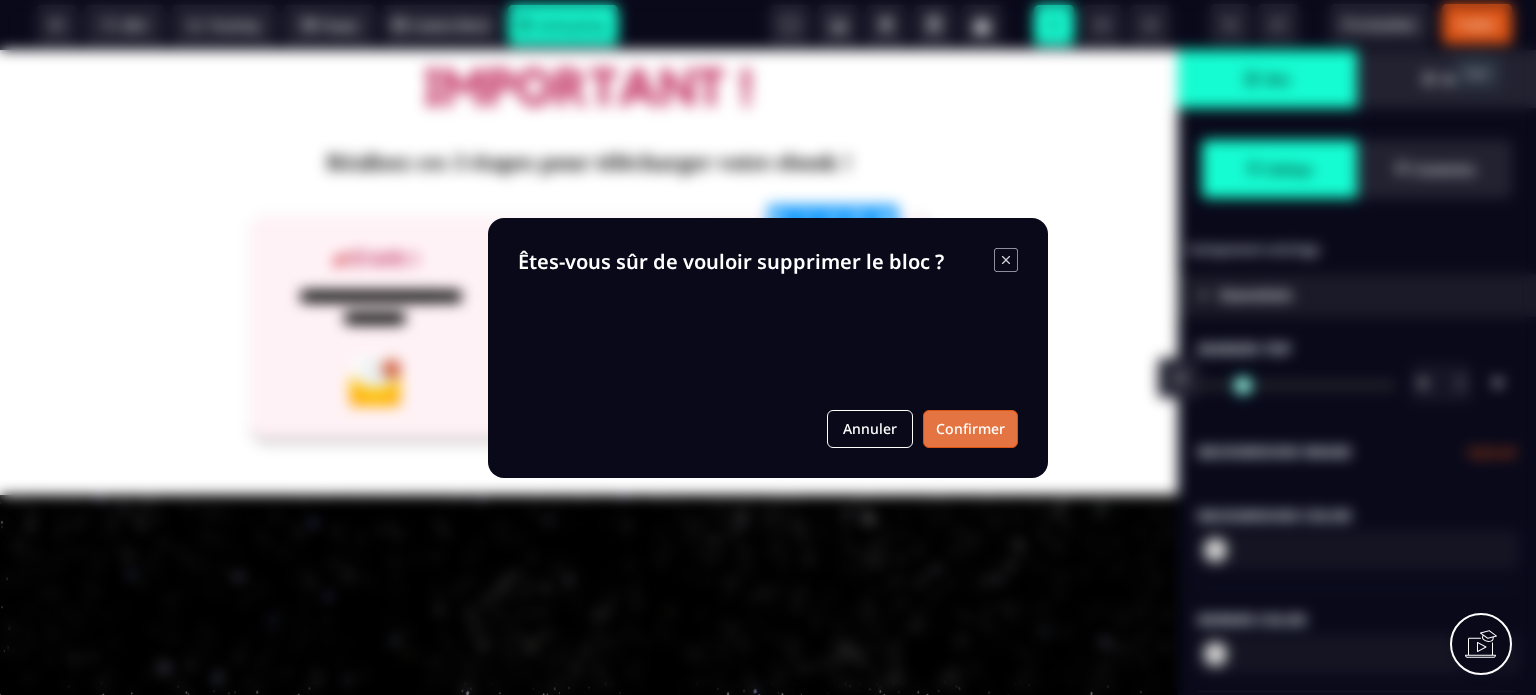 click on "Confirmer" at bounding box center [970, 429] 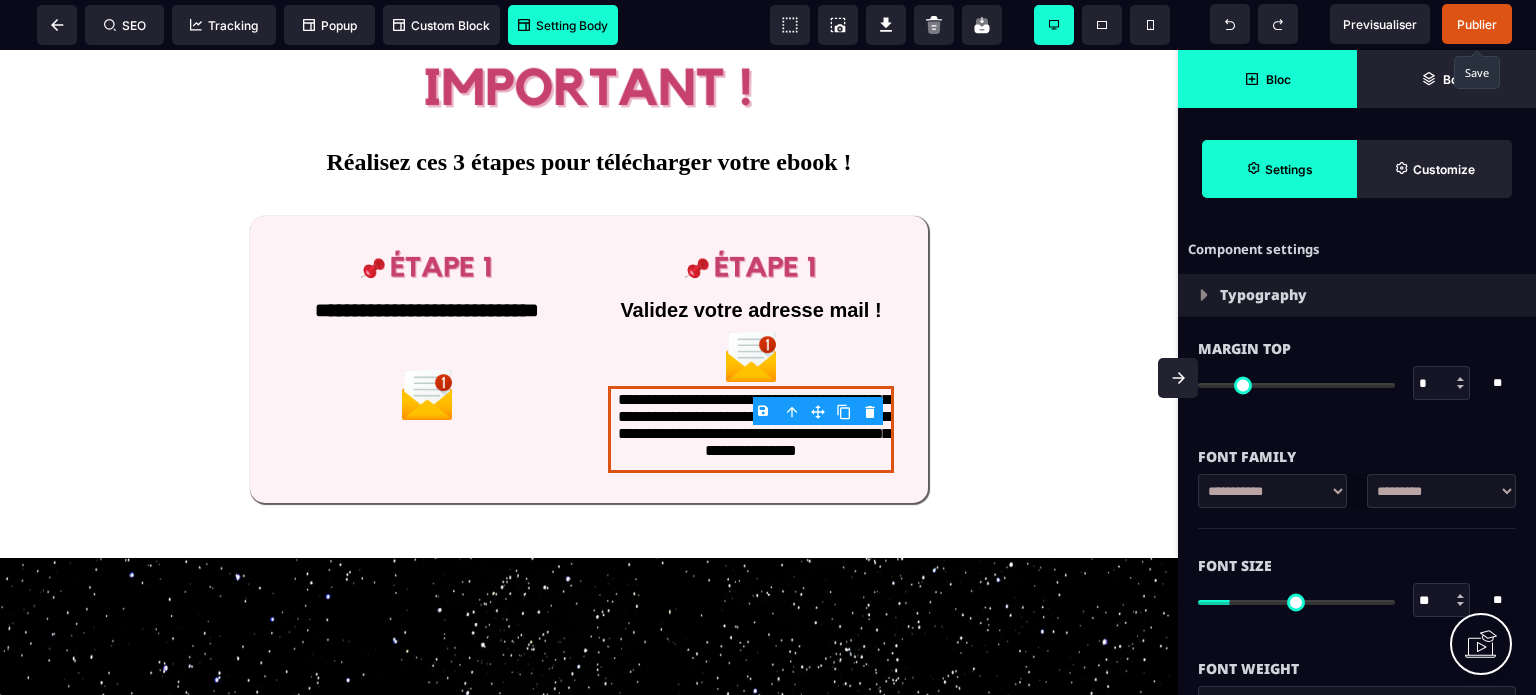 drag, startPoint x: 1442, startPoint y: 596, endPoint x: 1428, endPoint y: 607, distance: 17.804493 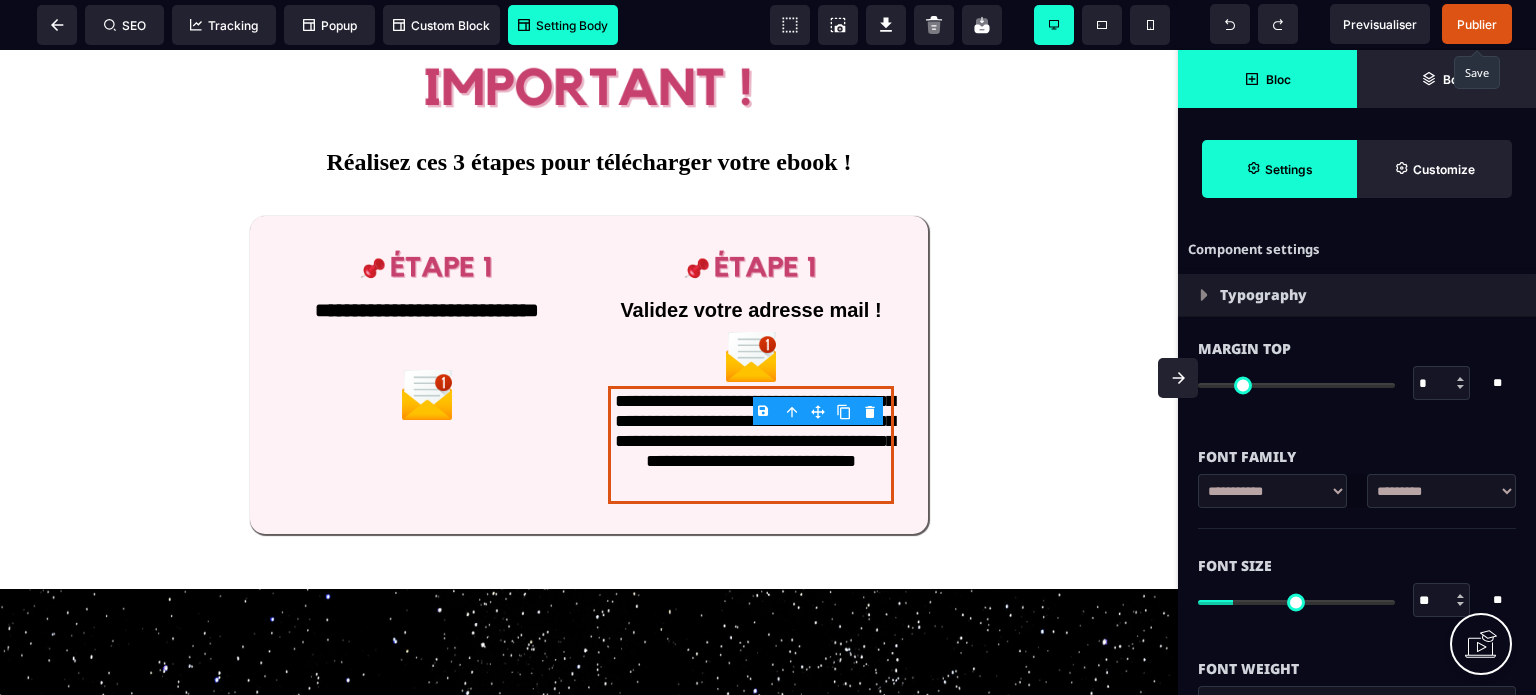 click on "**********" at bounding box center [1441, 491] 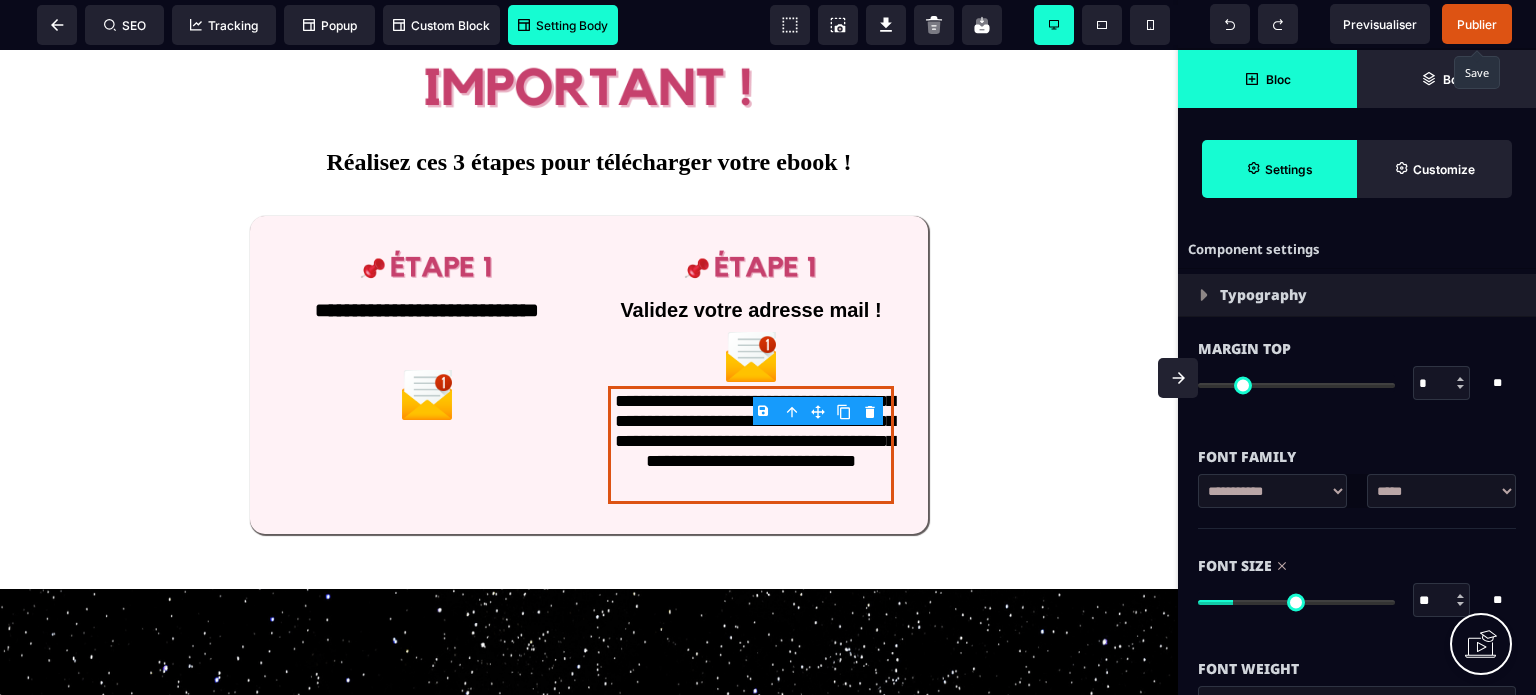 click on "**********" at bounding box center (1441, 491) 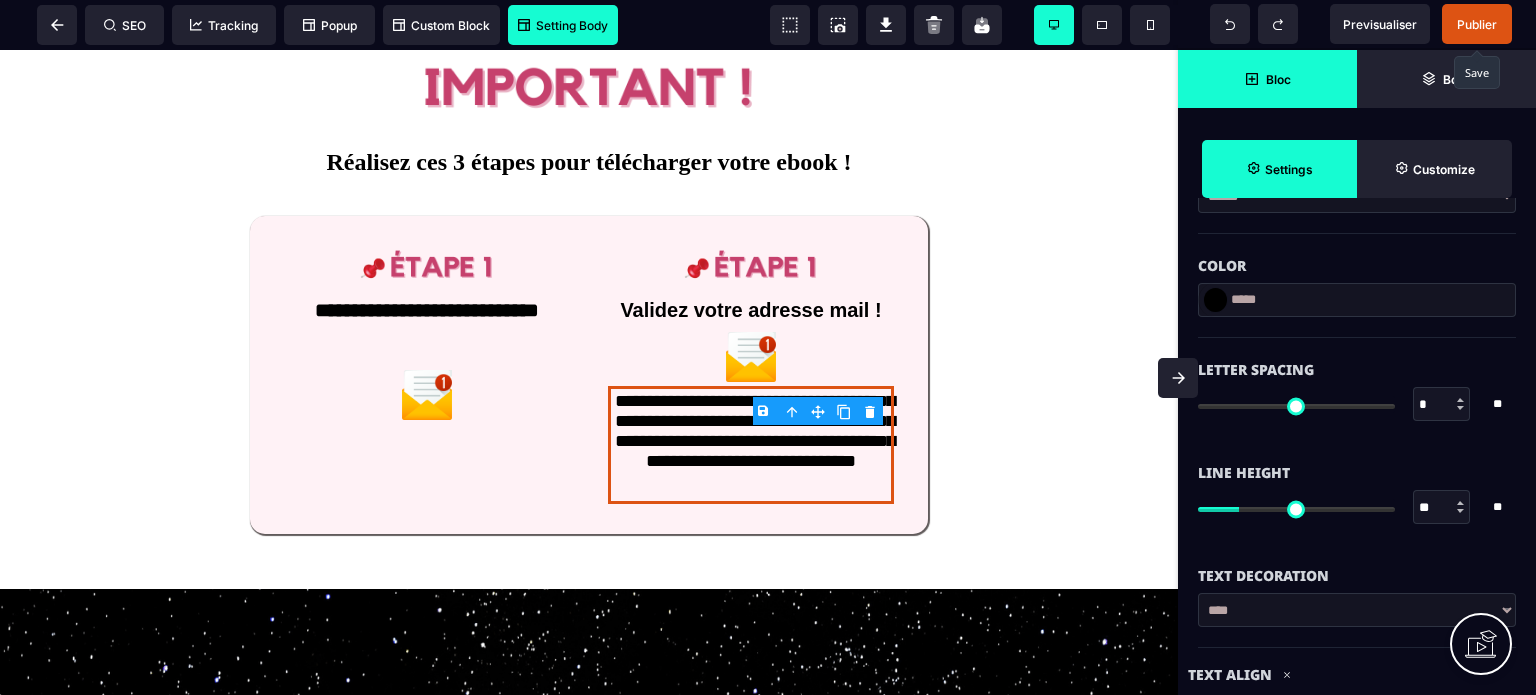 scroll, scrollTop: 640, scrollLeft: 0, axis: vertical 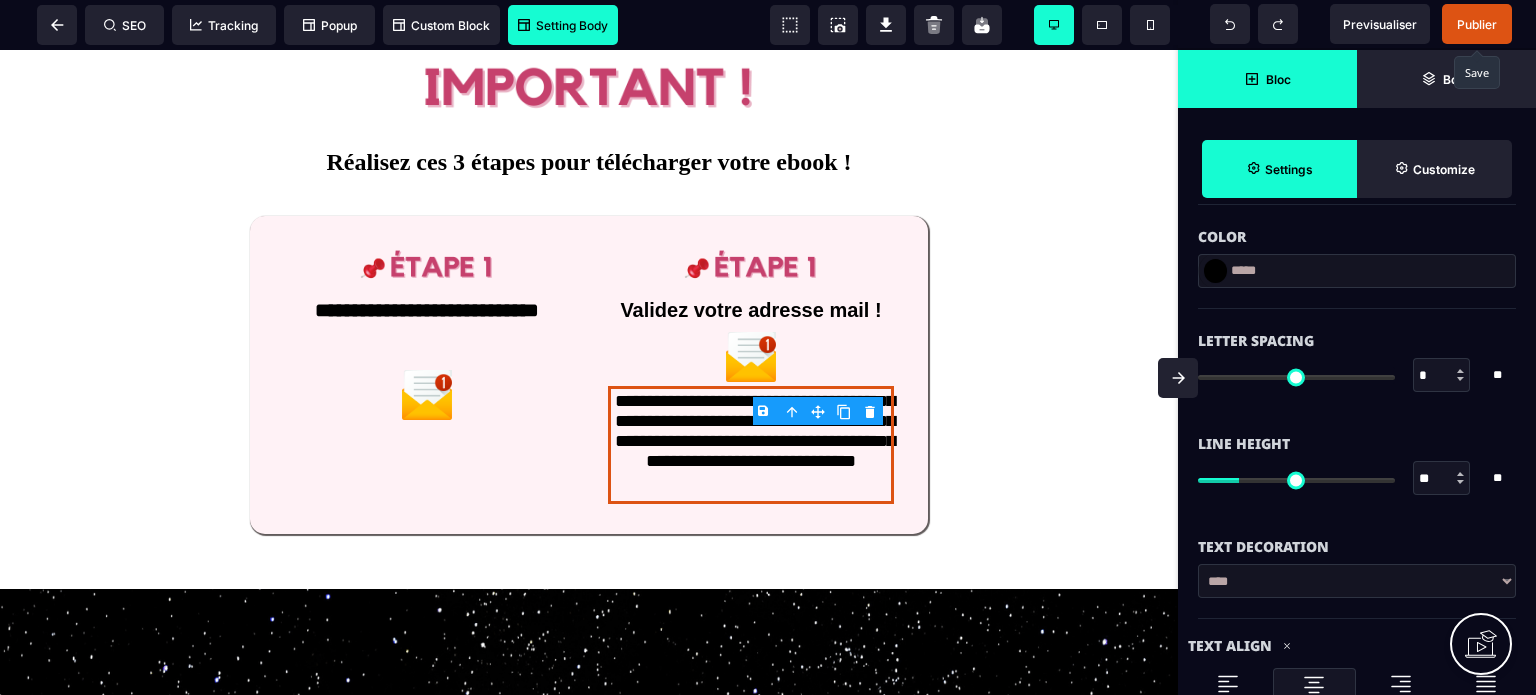 click on "**" at bounding box center [1442, 479] 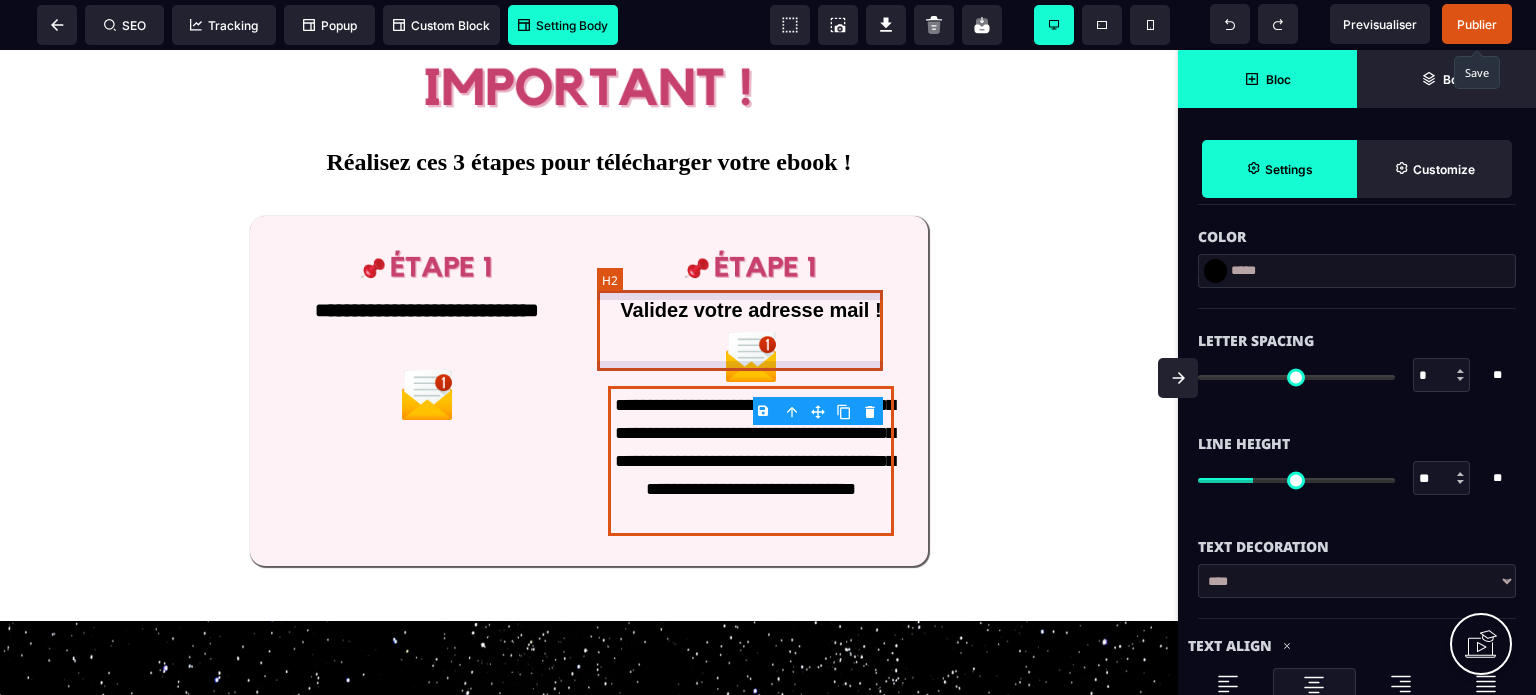 click on "Validez votre adresse mail !" at bounding box center [751, 310] 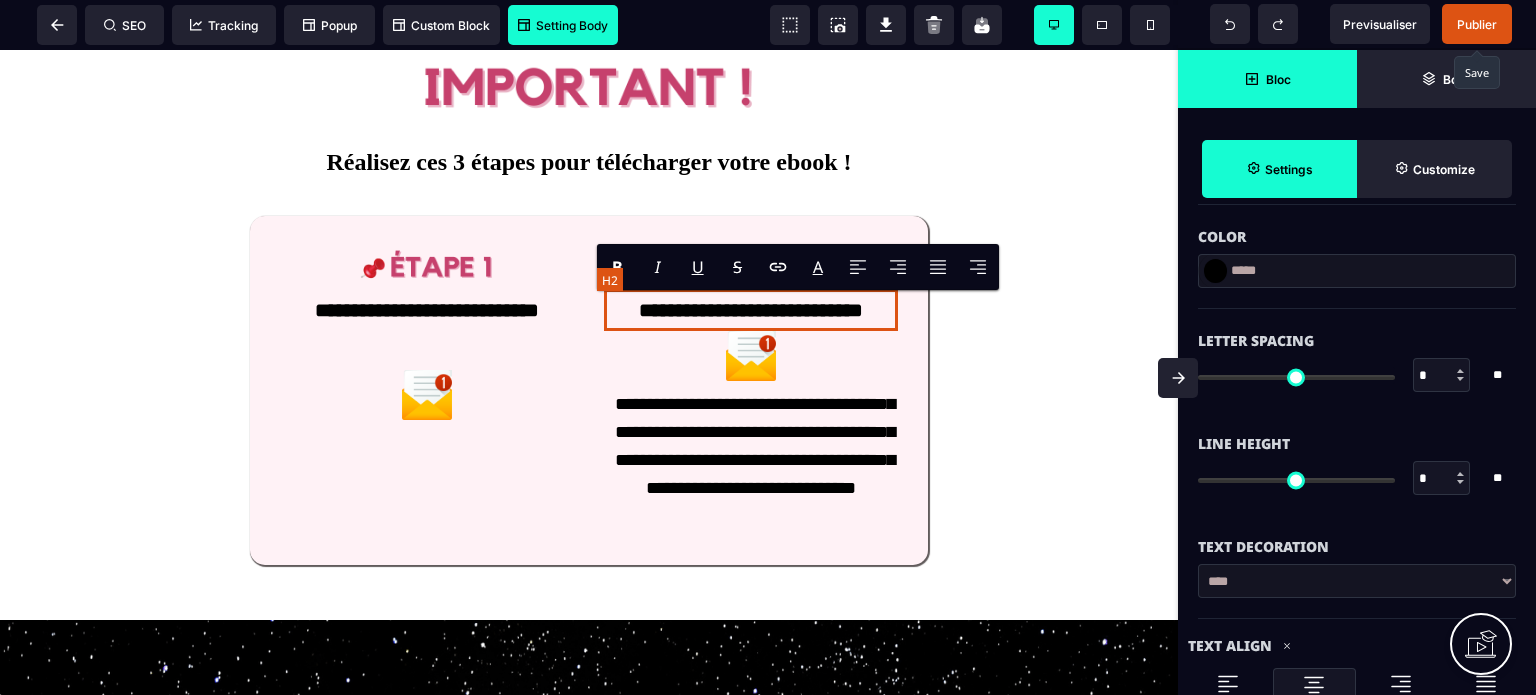 scroll, scrollTop: 0, scrollLeft: 0, axis: both 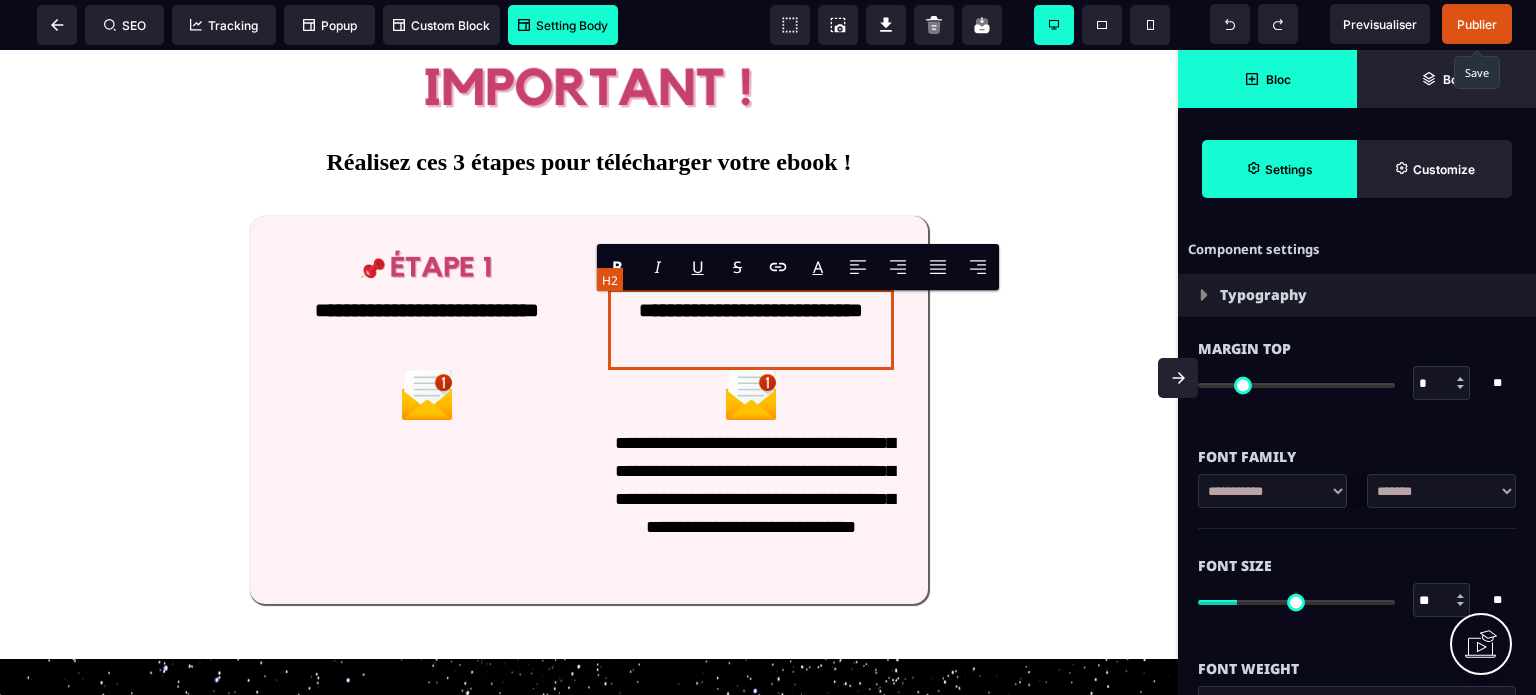 click on "**********" at bounding box center [751, 329] 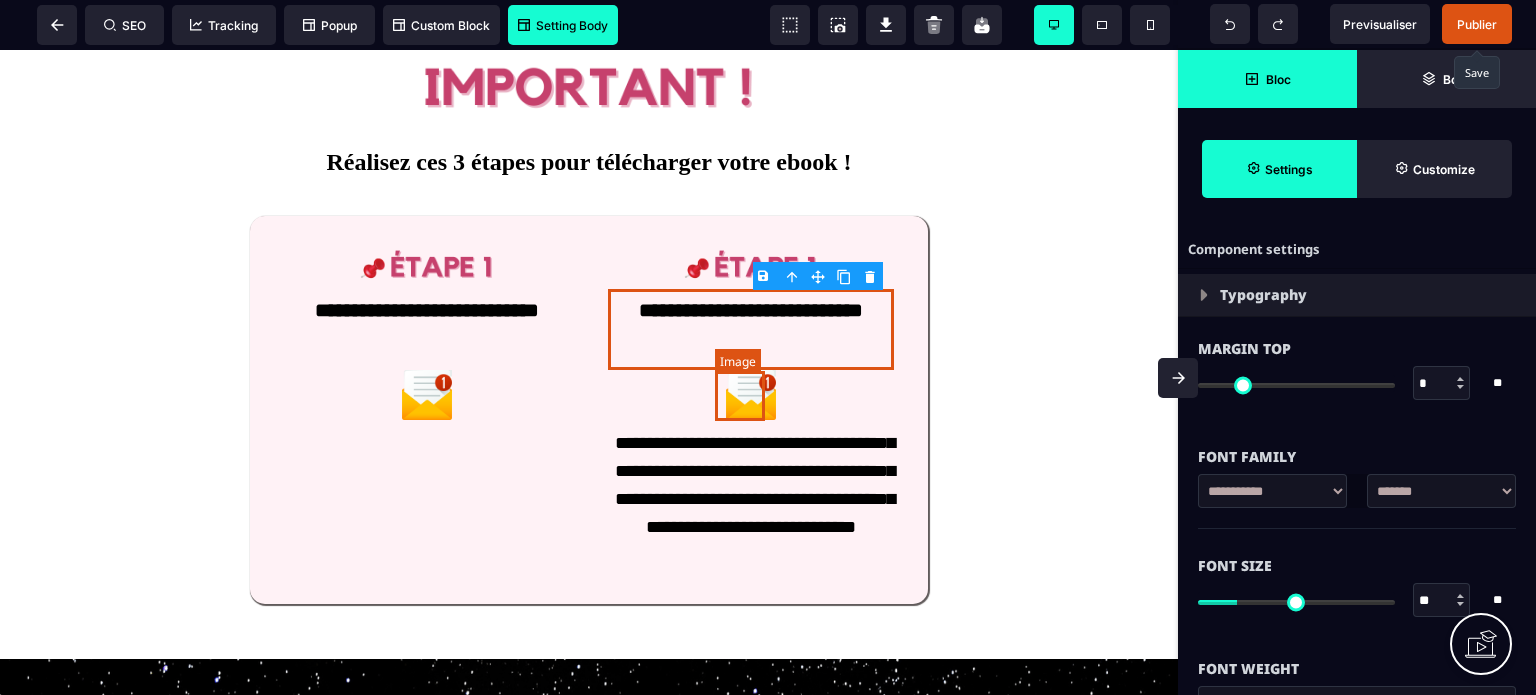 click at bounding box center [751, 395] 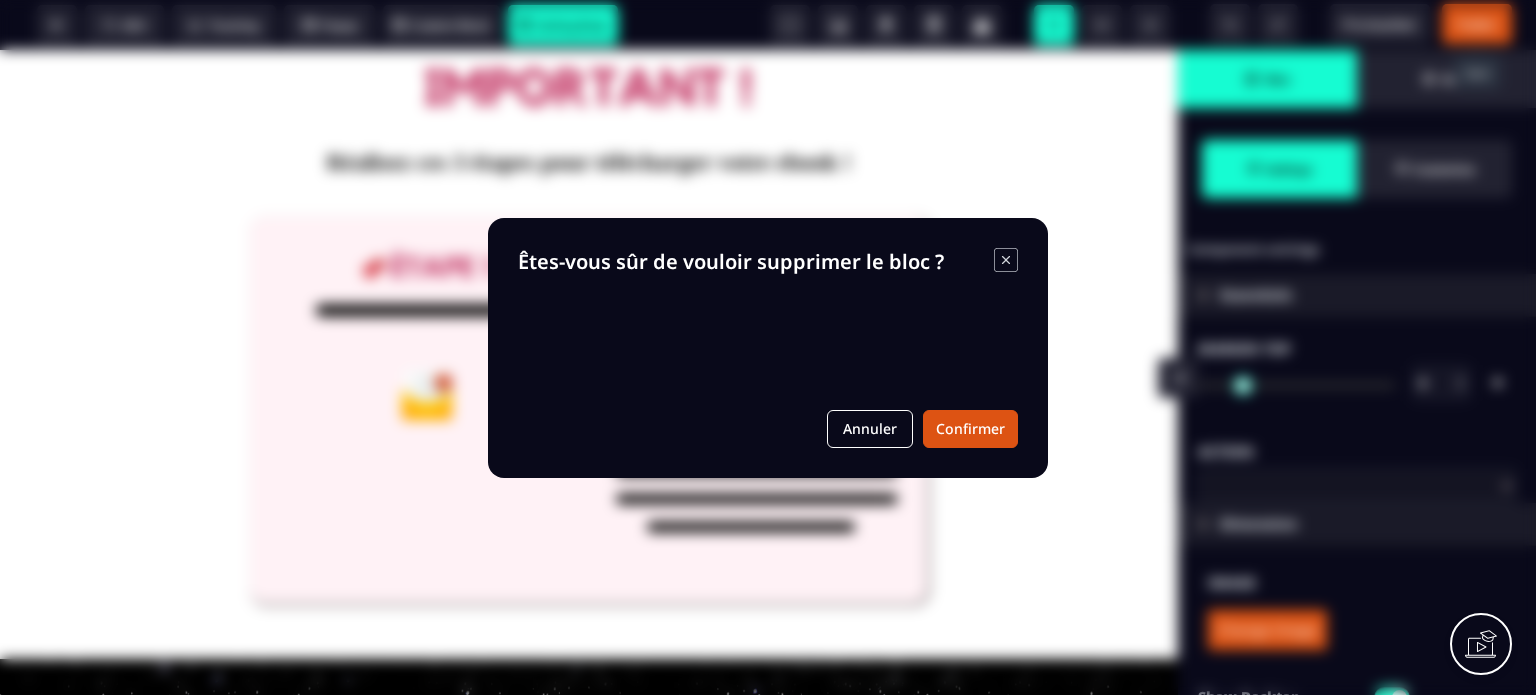click on "B I U S
A *******
Image
SEO
Tracking
Popup" at bounding box center [768, 347] 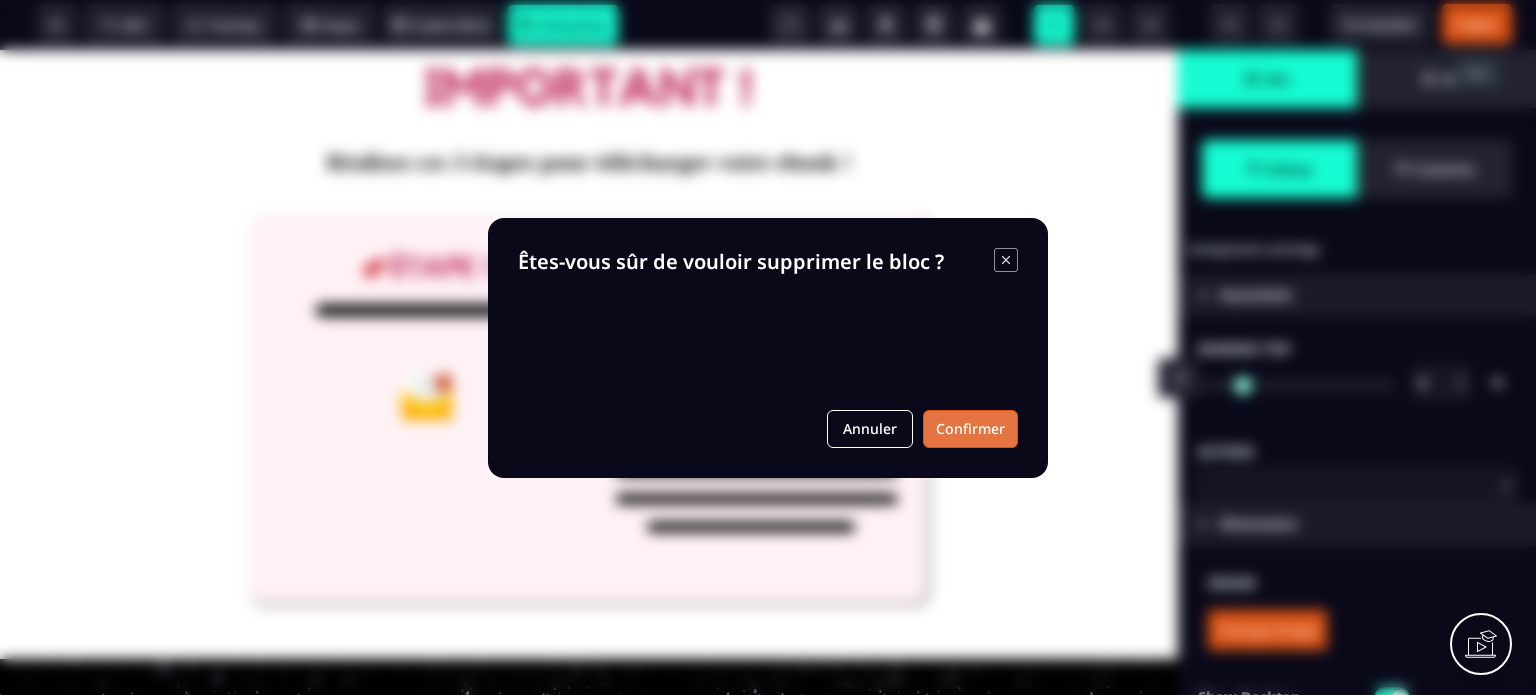 click on "Confirmer" at bounding box center (970, 429) 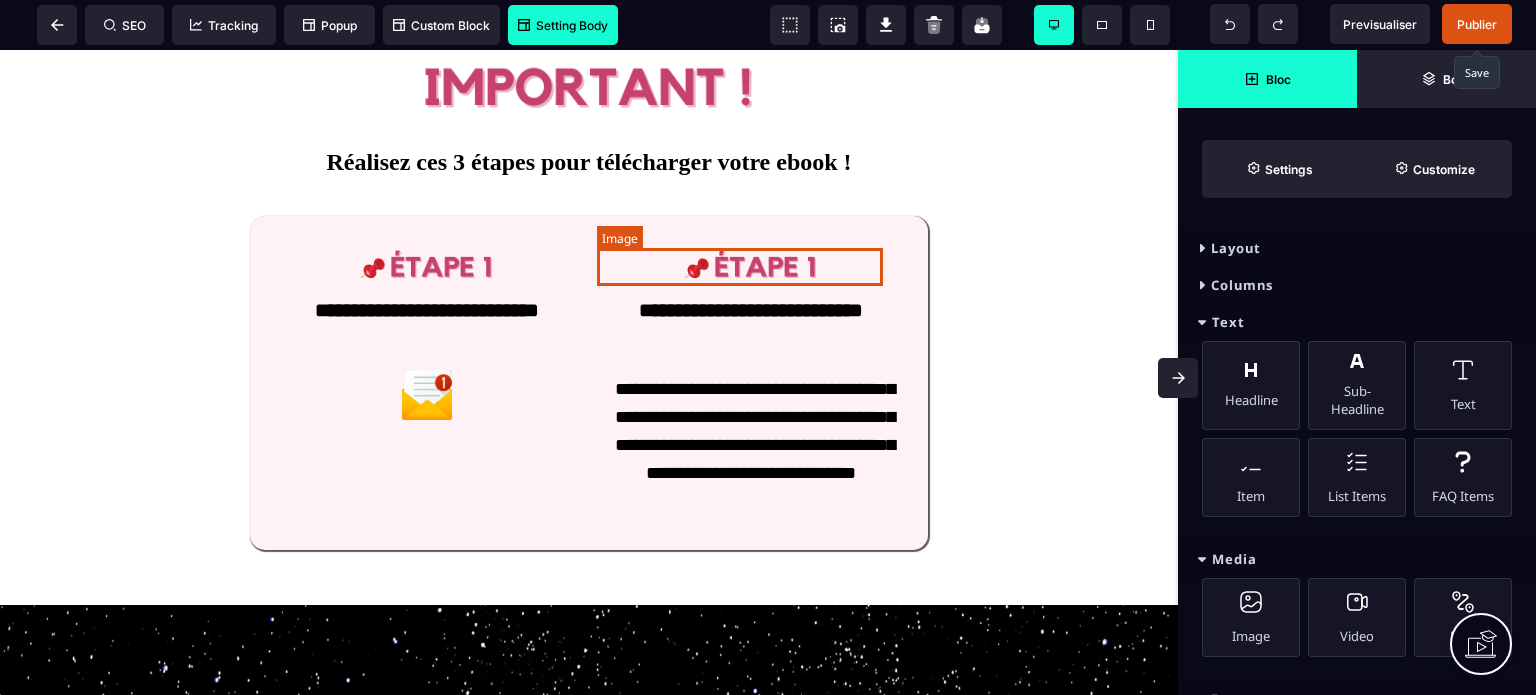 click at bounding box center [751, 265] 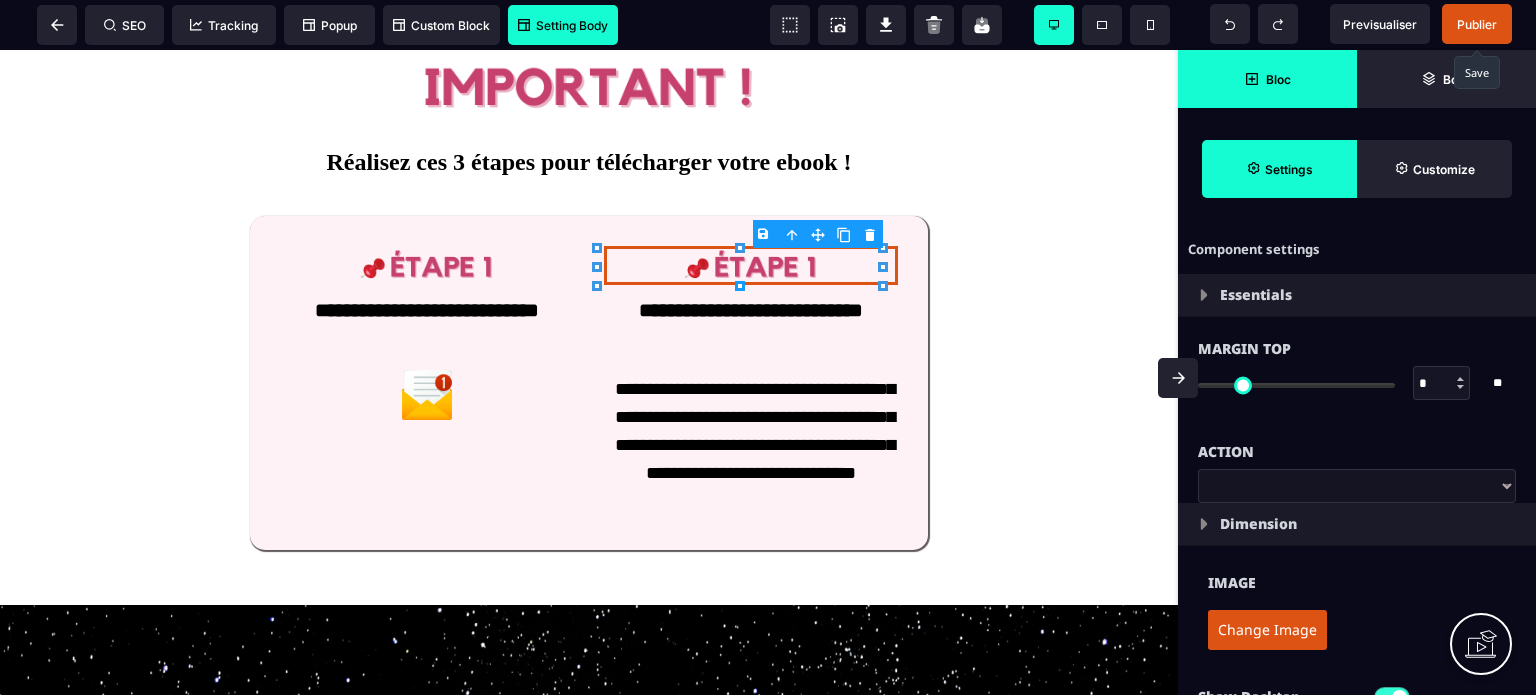click on "B I U S
A *******
Row
SEO
Tracking
Popup" at bounding box center [768, 347] 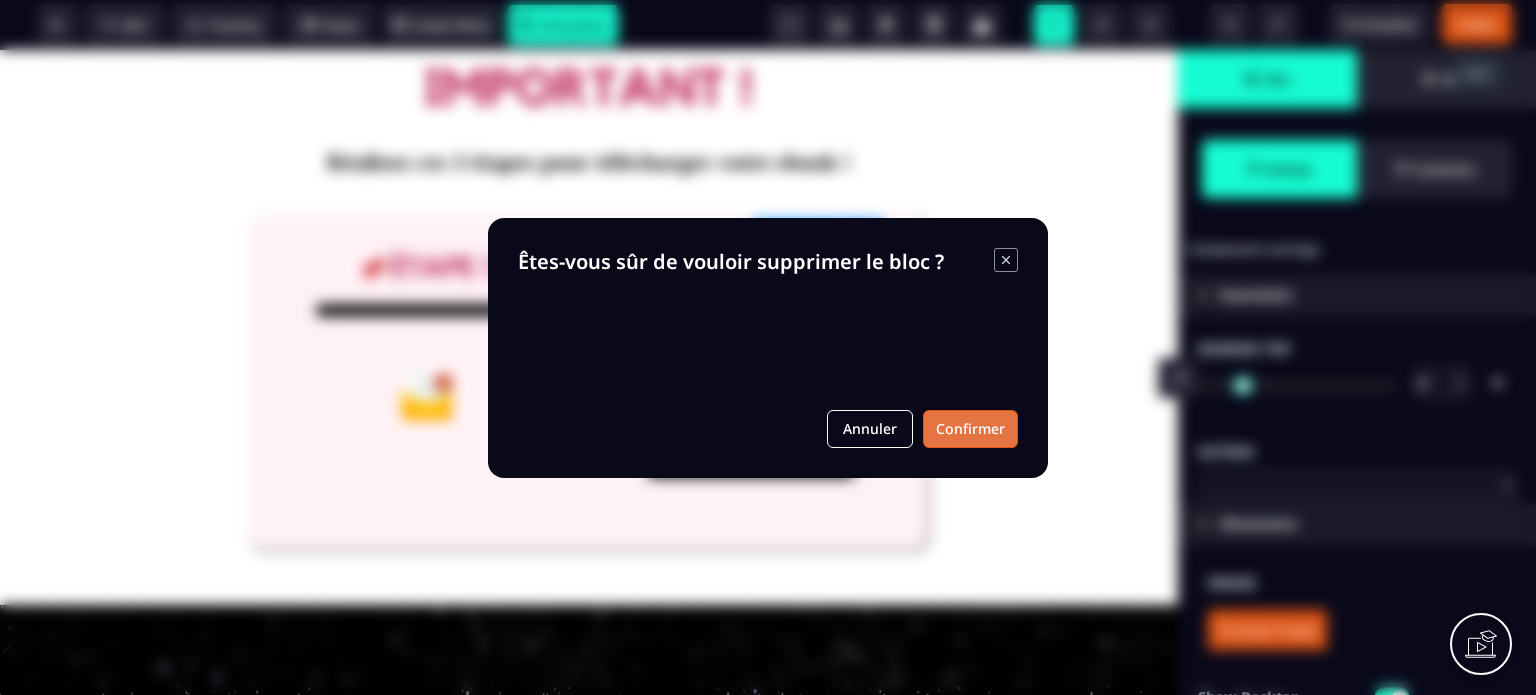 click on "Confirmer" at bounding box center (970, 429) 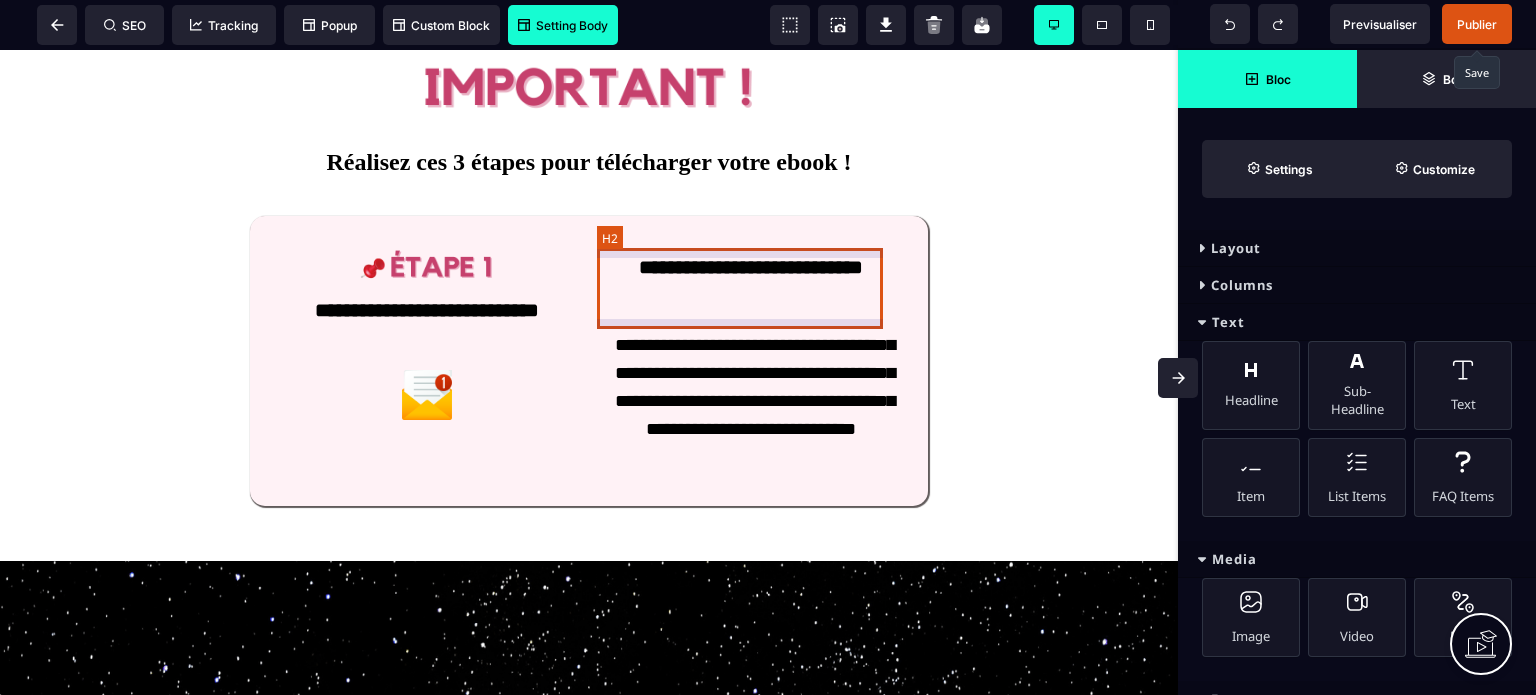 click on "**********" at bounding box center [751, 286] 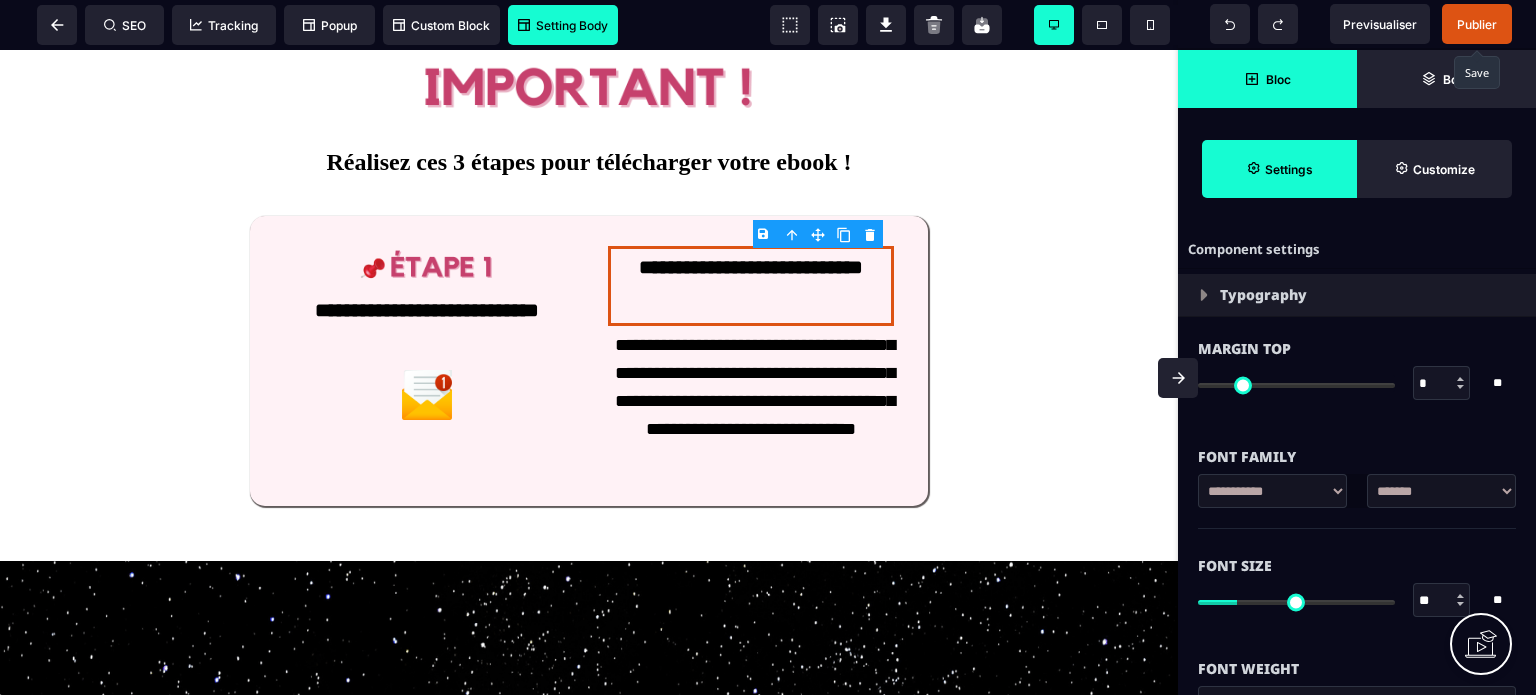 click on "B I U S
A *******
H2
SEO
Tracking
Popup" at bounding box center (768, 347) 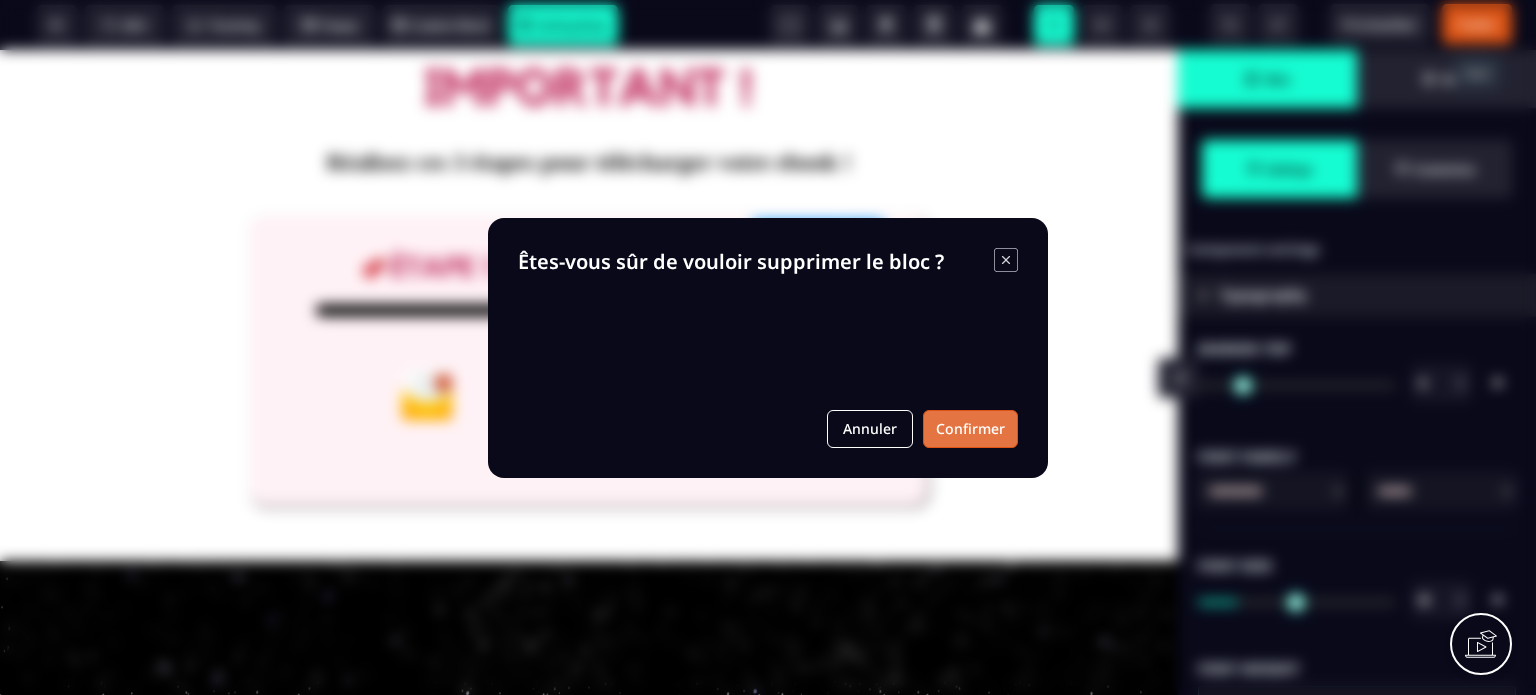 click on "Confirmer" at bounding box center (970, 429) 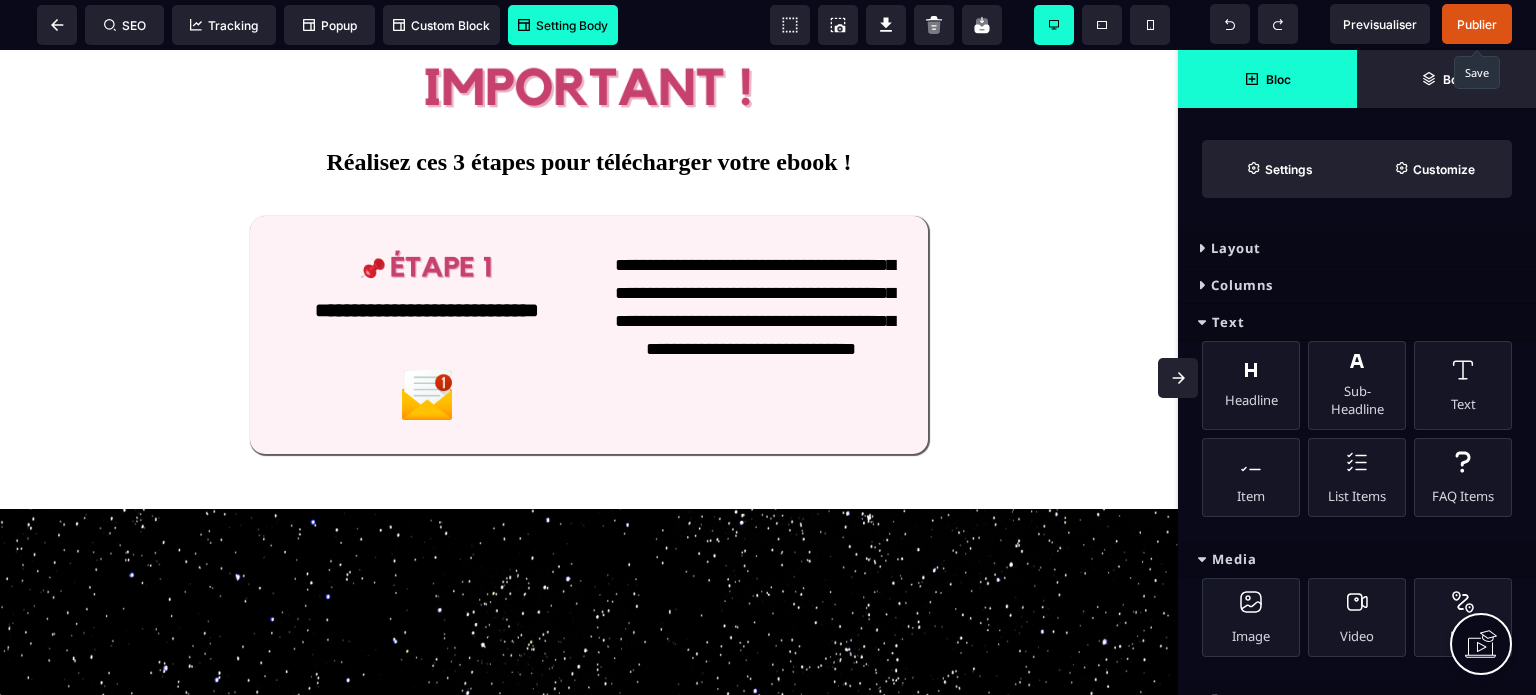 click at bounding box center [1178, 378] 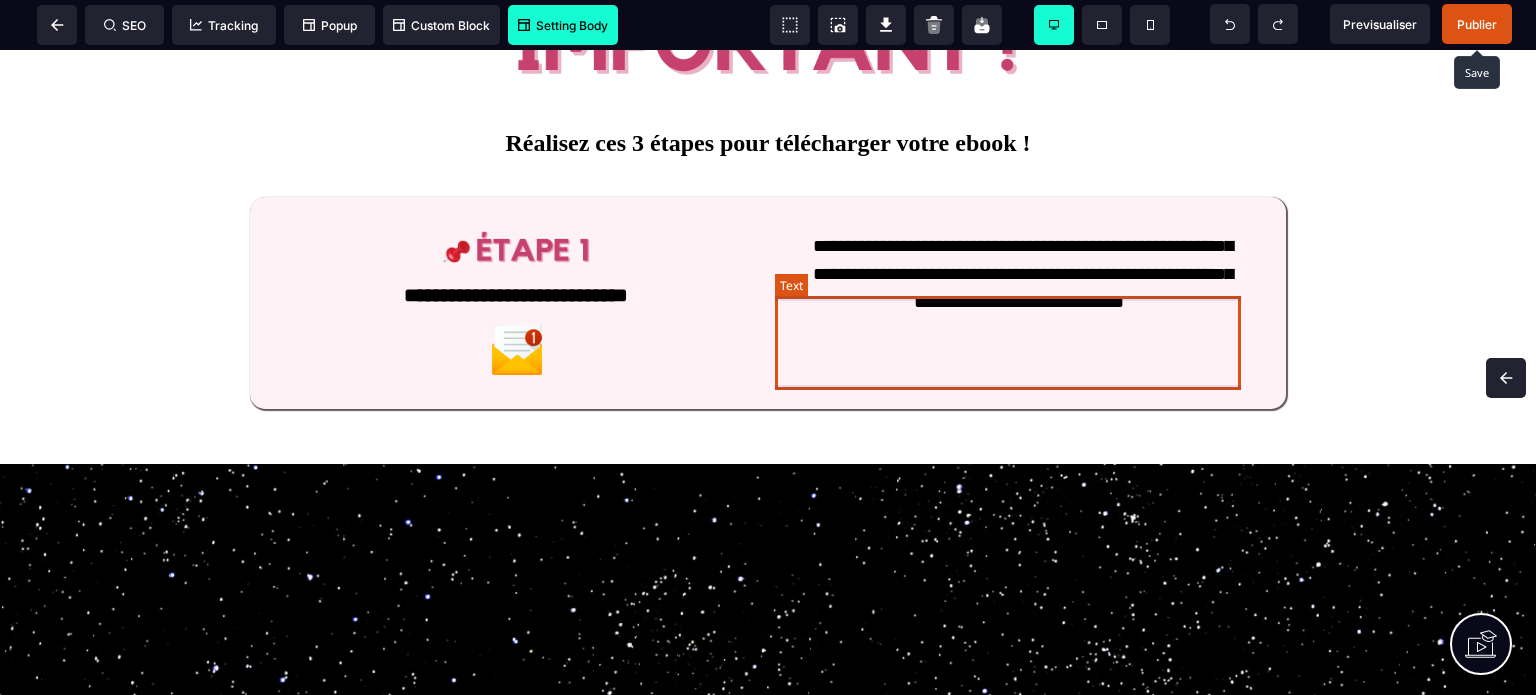 scroll, scrollTop: 1040, scrollLeft: 0, axis: vertical 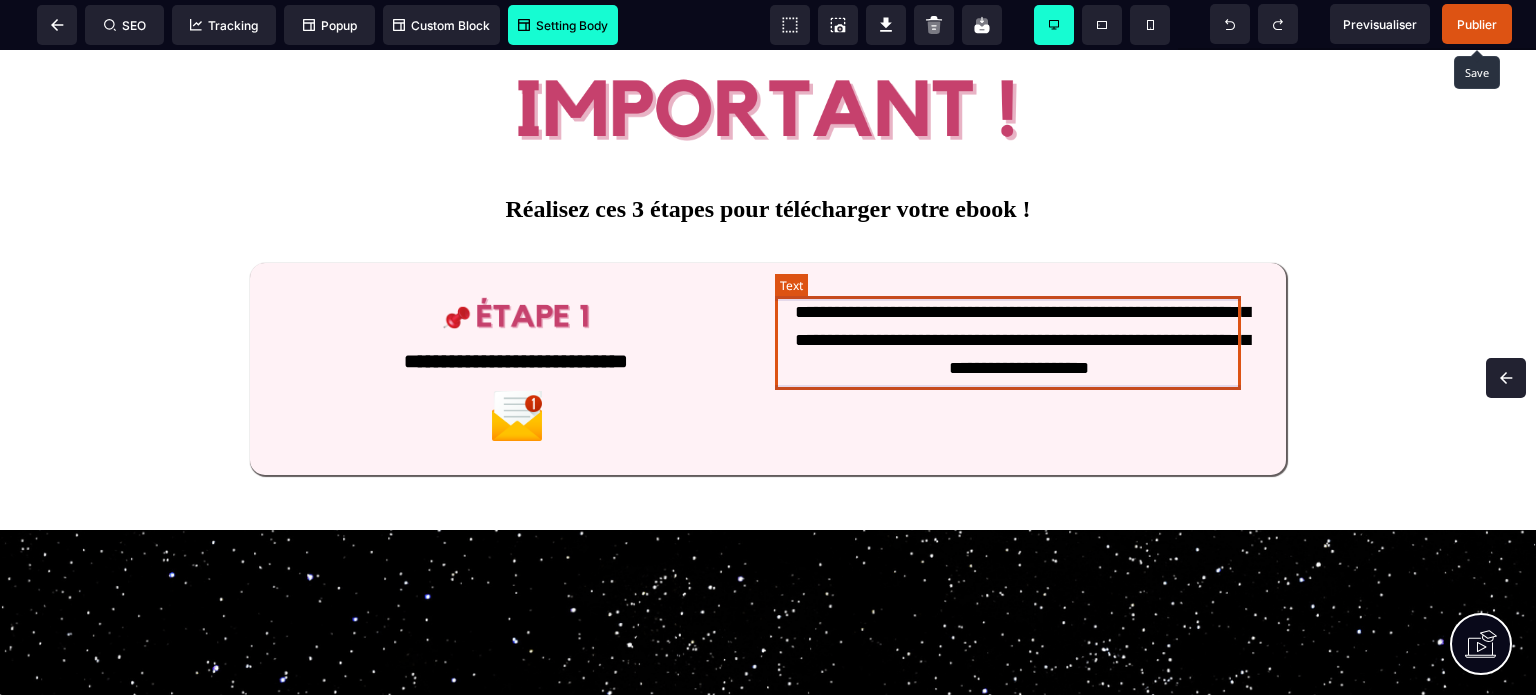 click on "**********" at bounding box center [1019, 340] 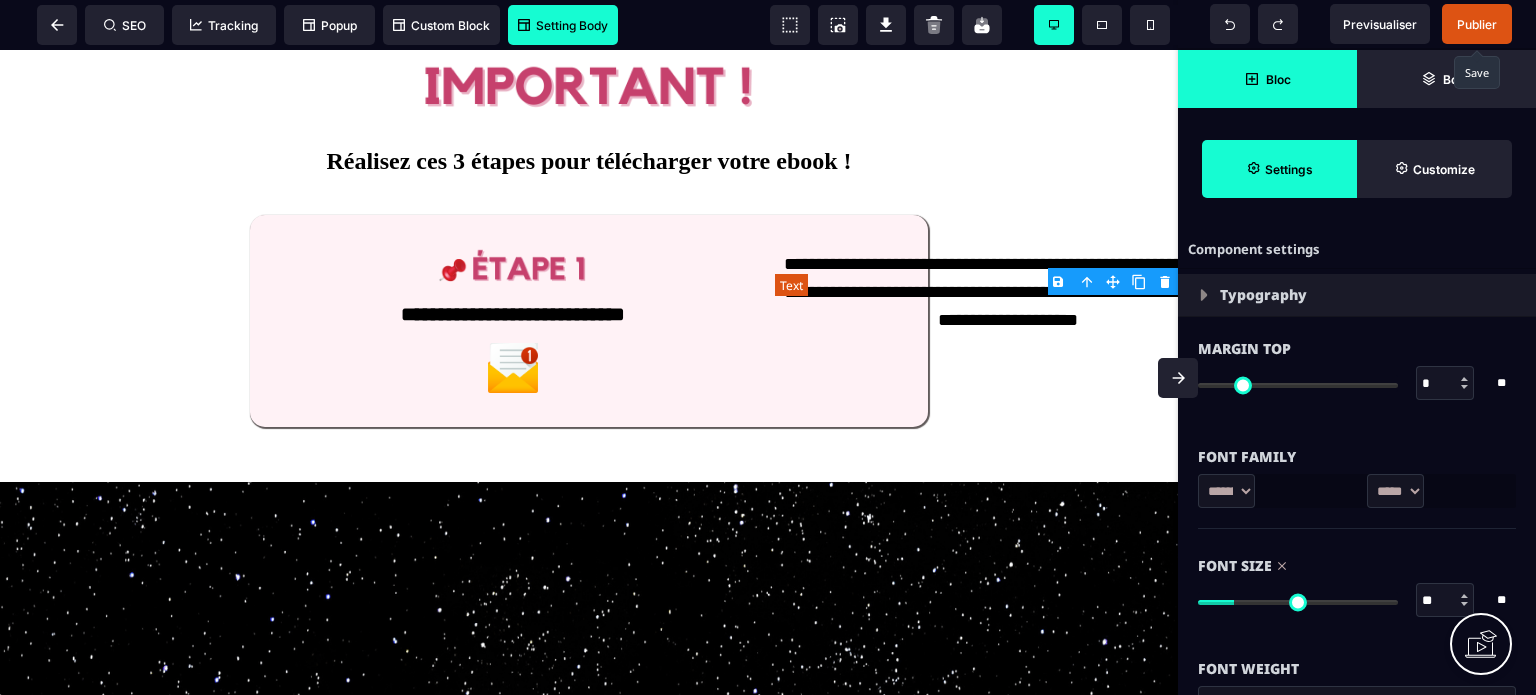 scroll, scrollTop: 1106, scrollLeft: 0, axis: vertical 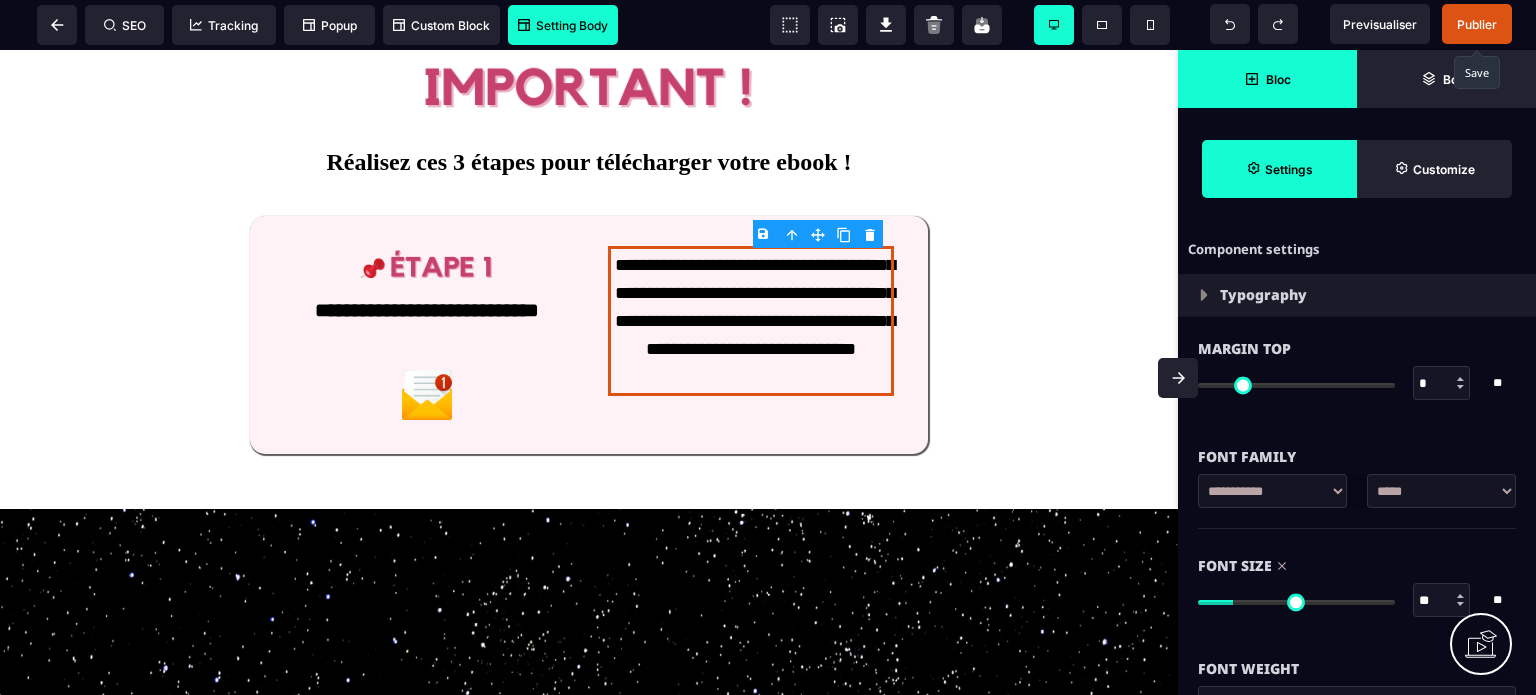 click on "*" at bounding box center (1442, 384) 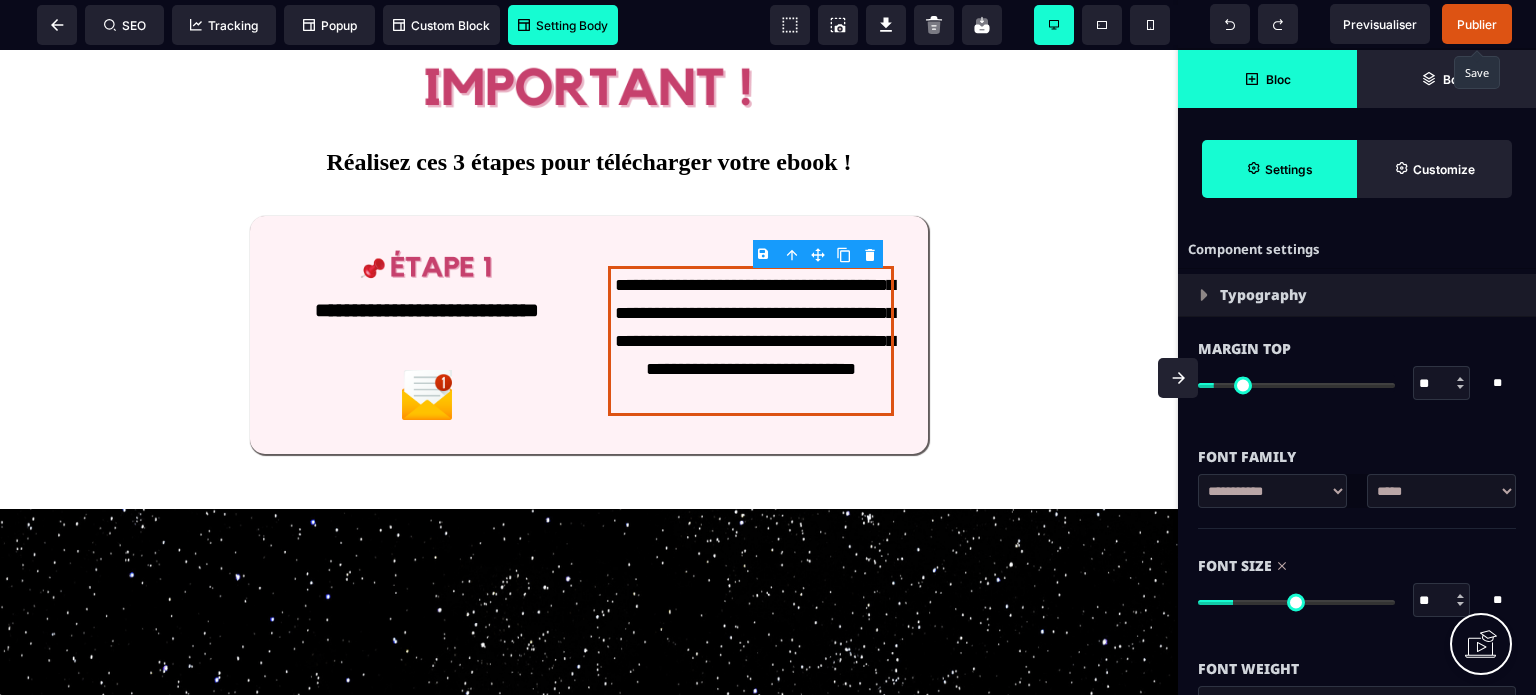 click on "Font Size
**
*
**
All" at bounding box center [1357, 585] 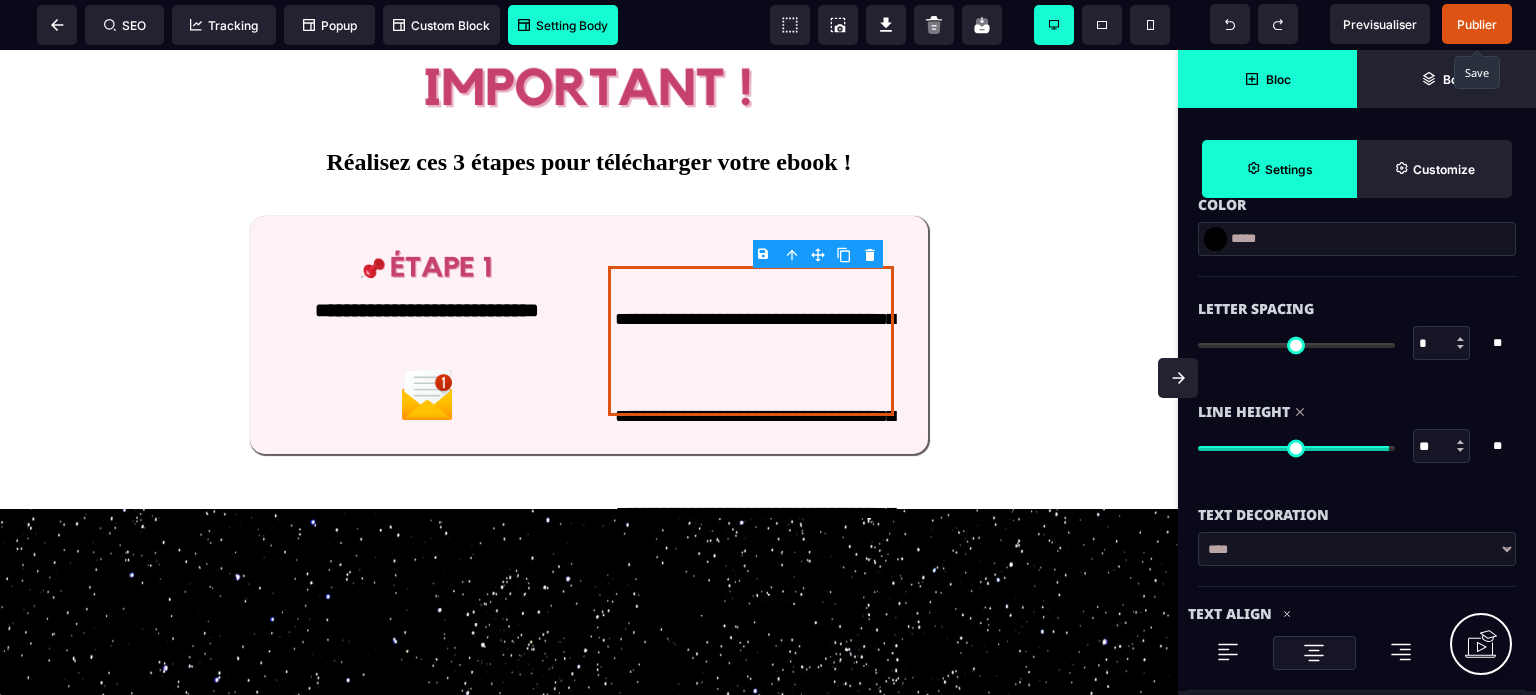 scroll, scrollTop: 680, scrollLeft: 0, axis: vertical 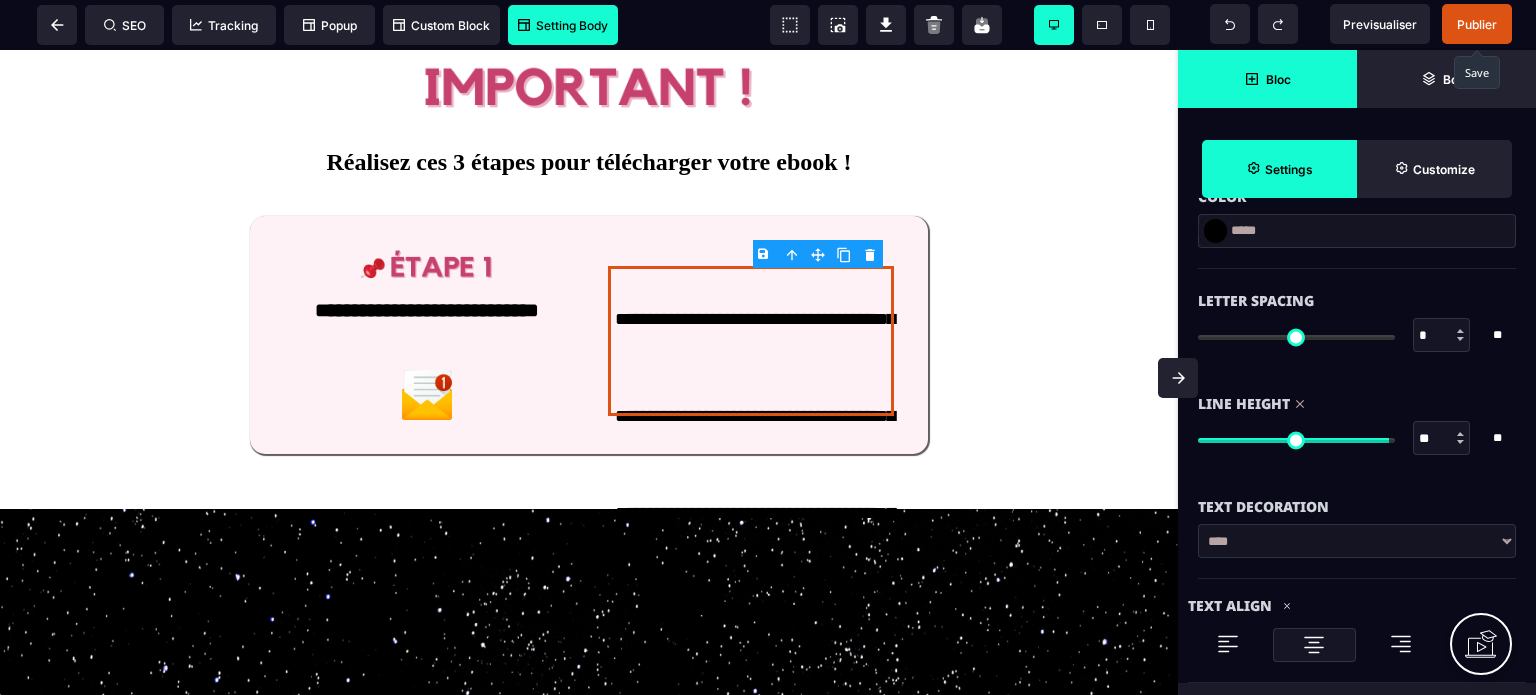 click at bounding box center [1296, 440] 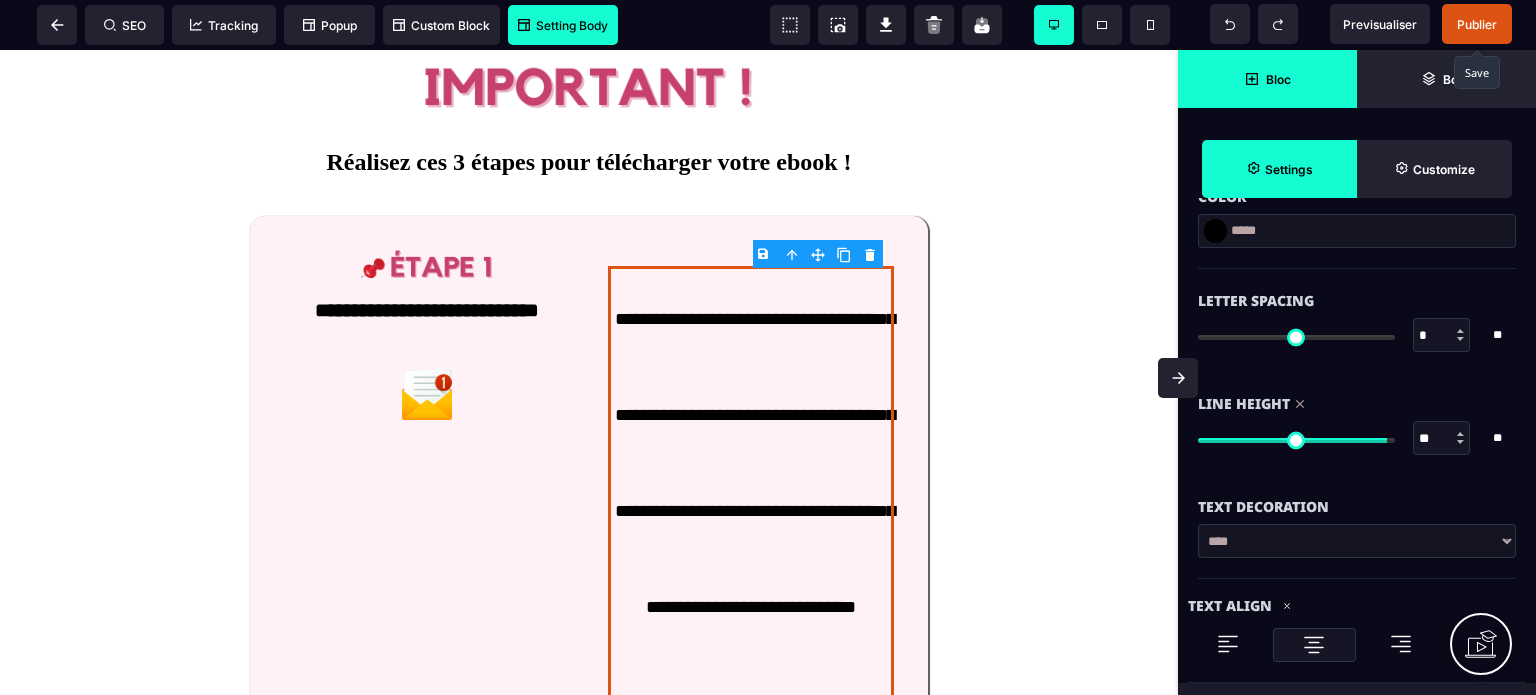 drag, startPoint x: 1424, startPoint y: 438, endPoint x: 1391, endPoint y: 446, distance: 33.955853 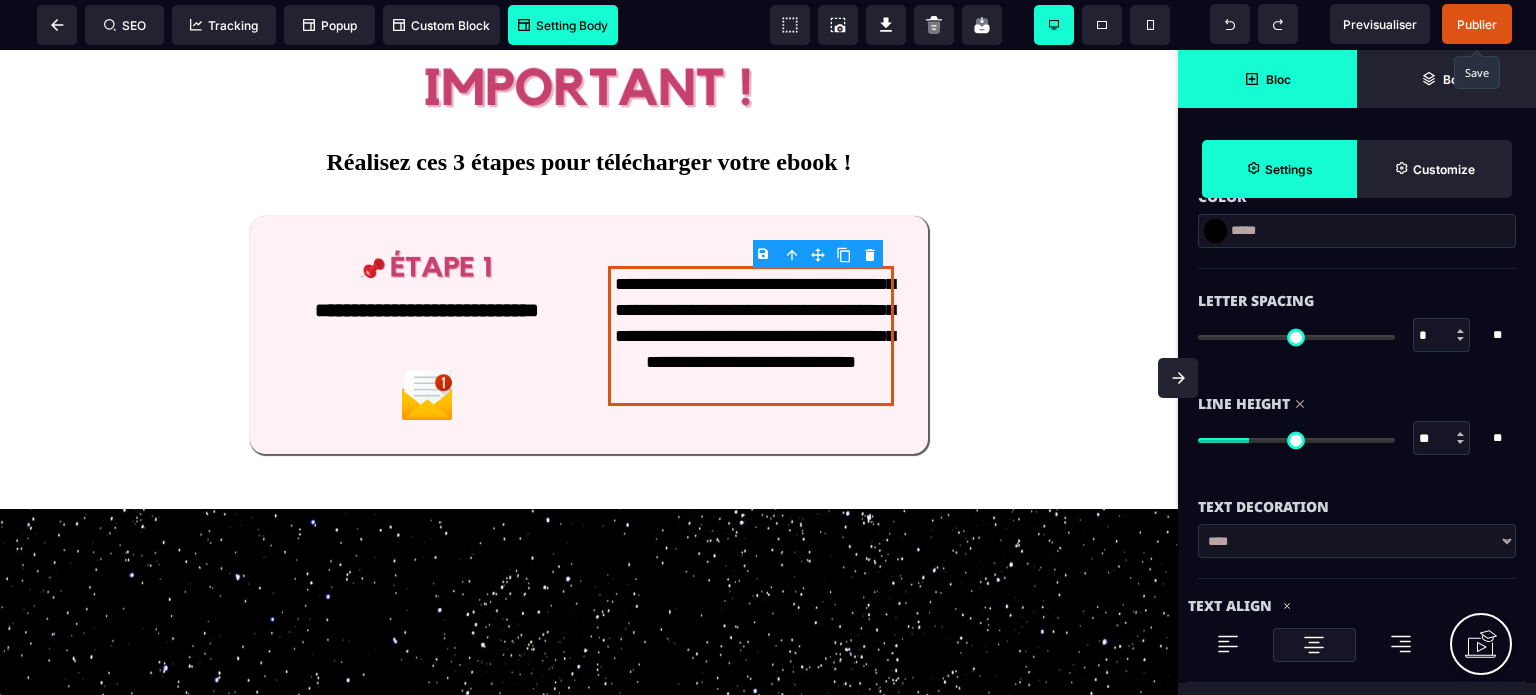 drag, startPoint x: 1448, startPoint y: 434, endPoint x: 1399, endPoint y: 447, distance: 50.695168 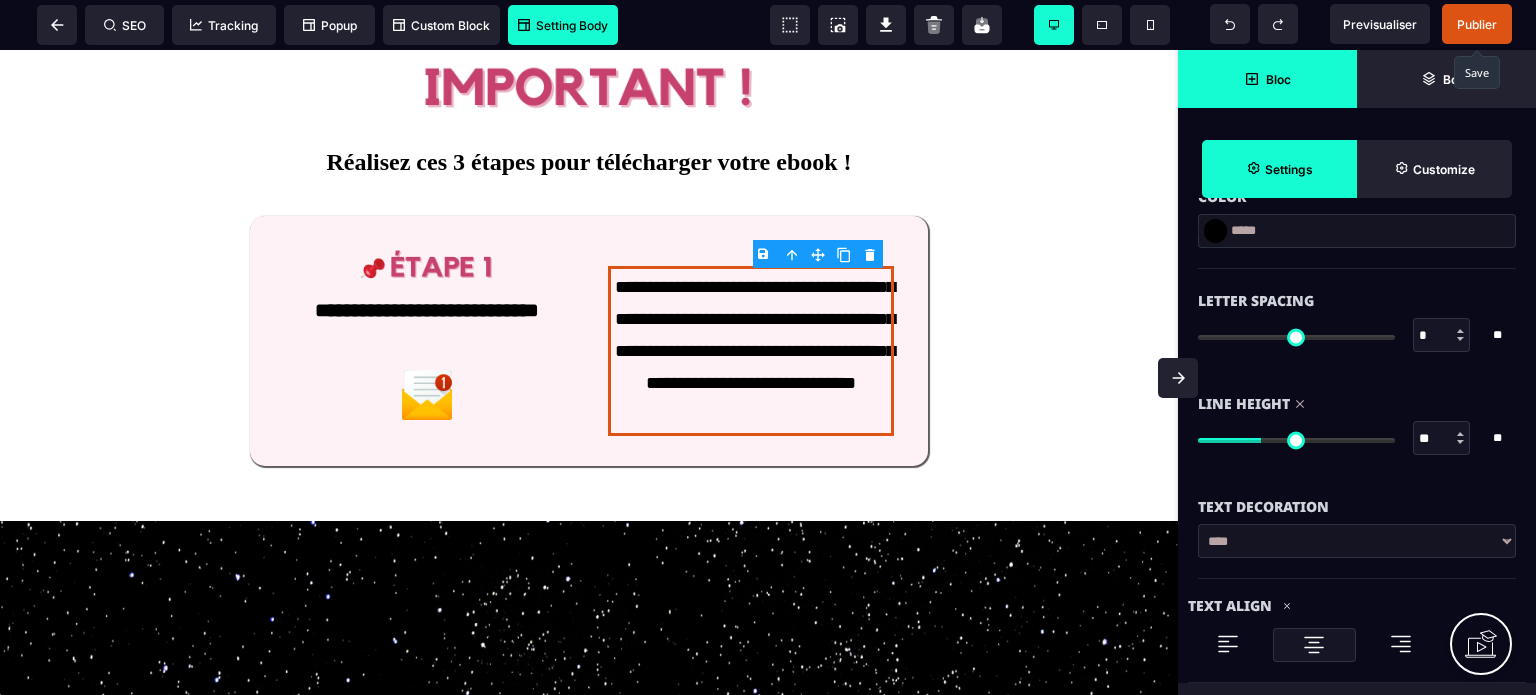 click at bounding box center (1178, 378) 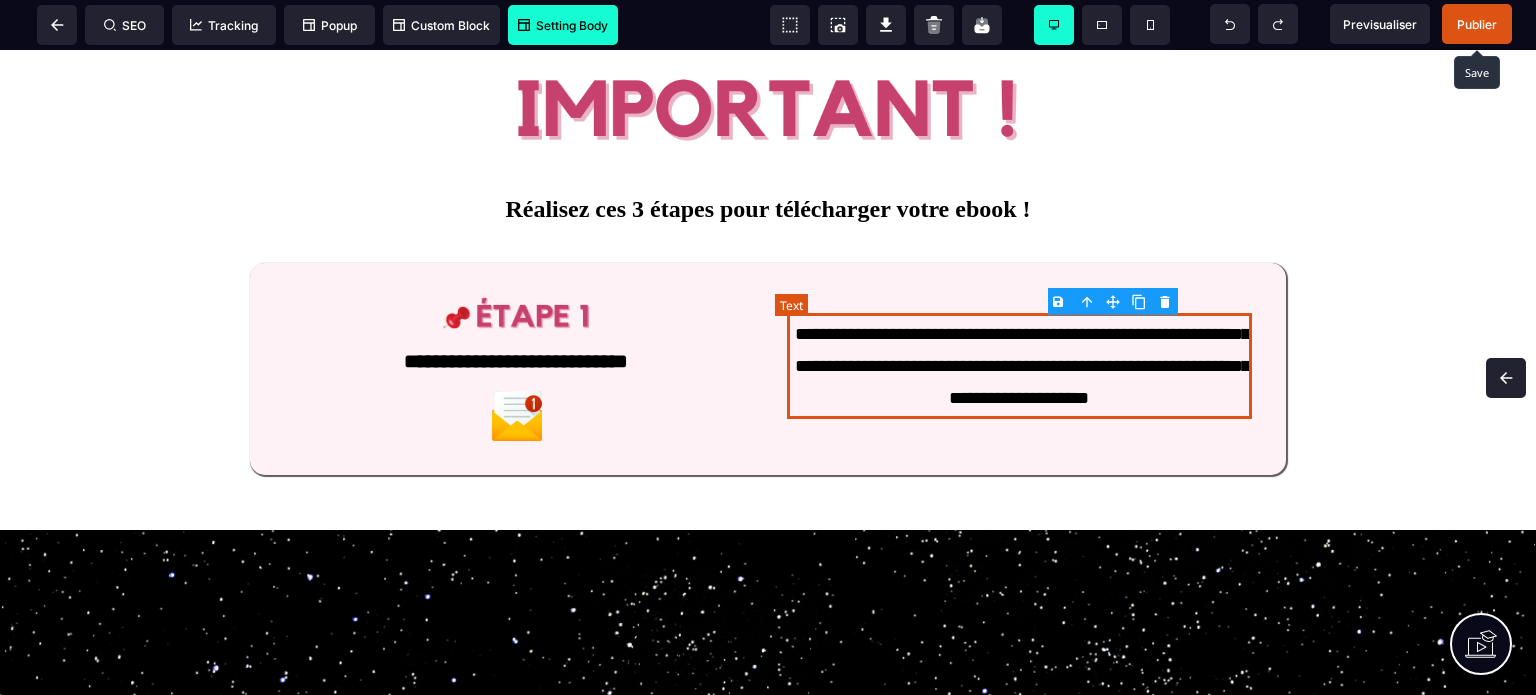 click on "**********" at bounding box center [1019, 366] 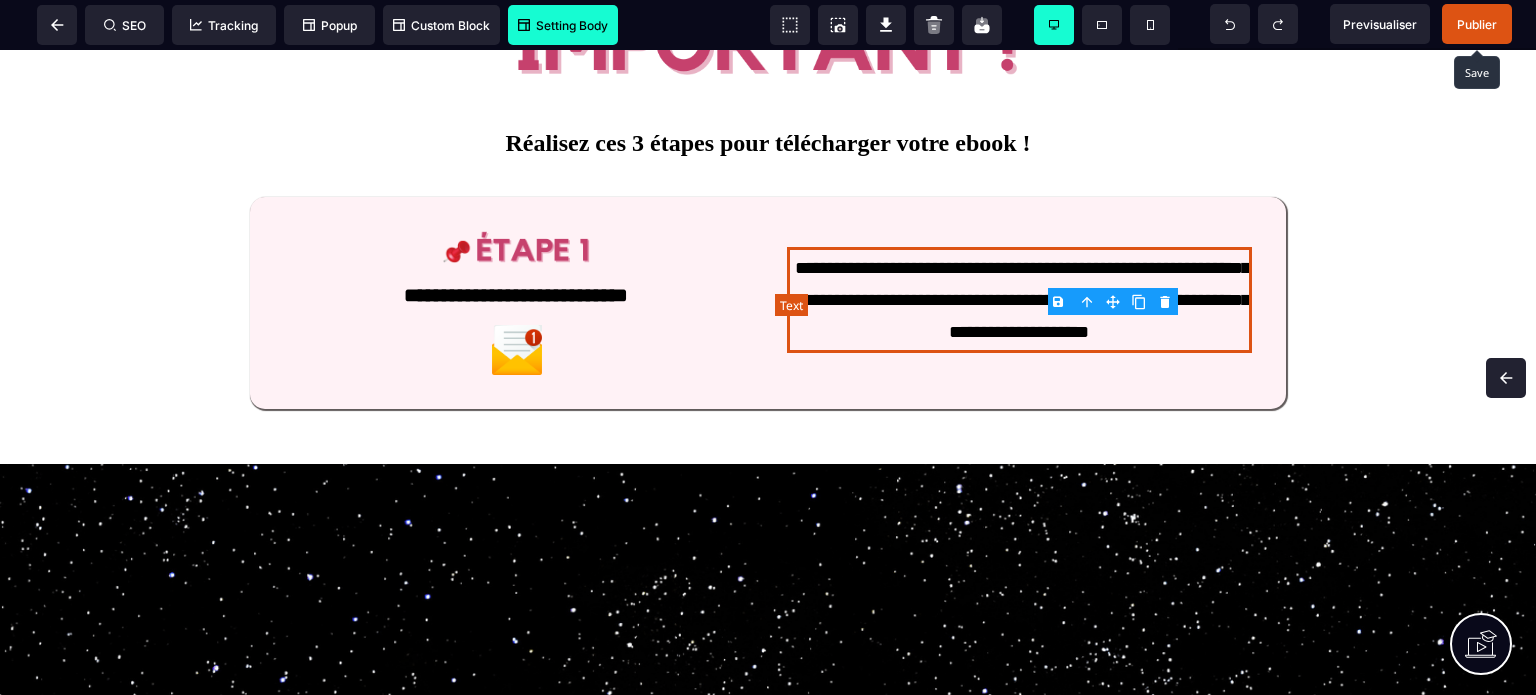 click on "**********" at bounding box center (1019, 300) 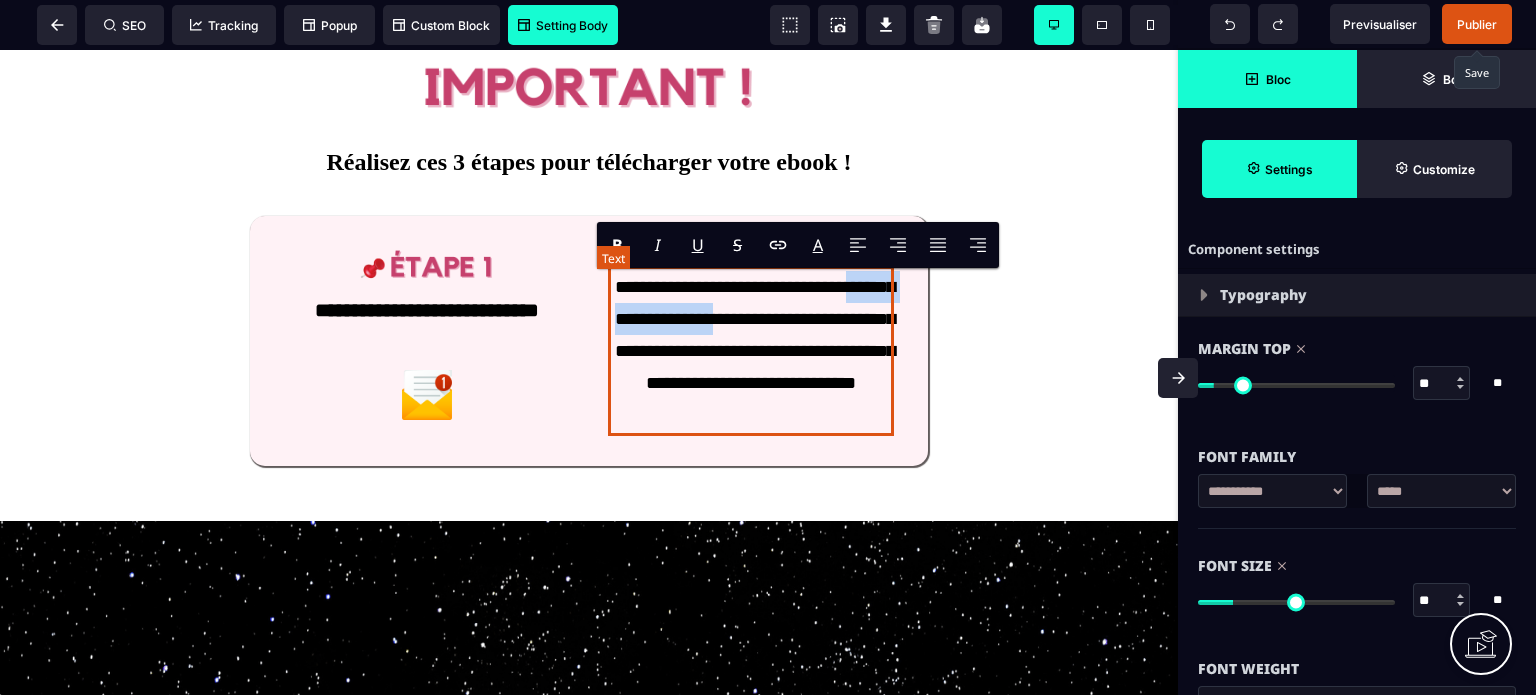drag, startPoint x: 803, startPoint y: 322, endPoint x: 623, endPoint y: 320, distance: 180.01111 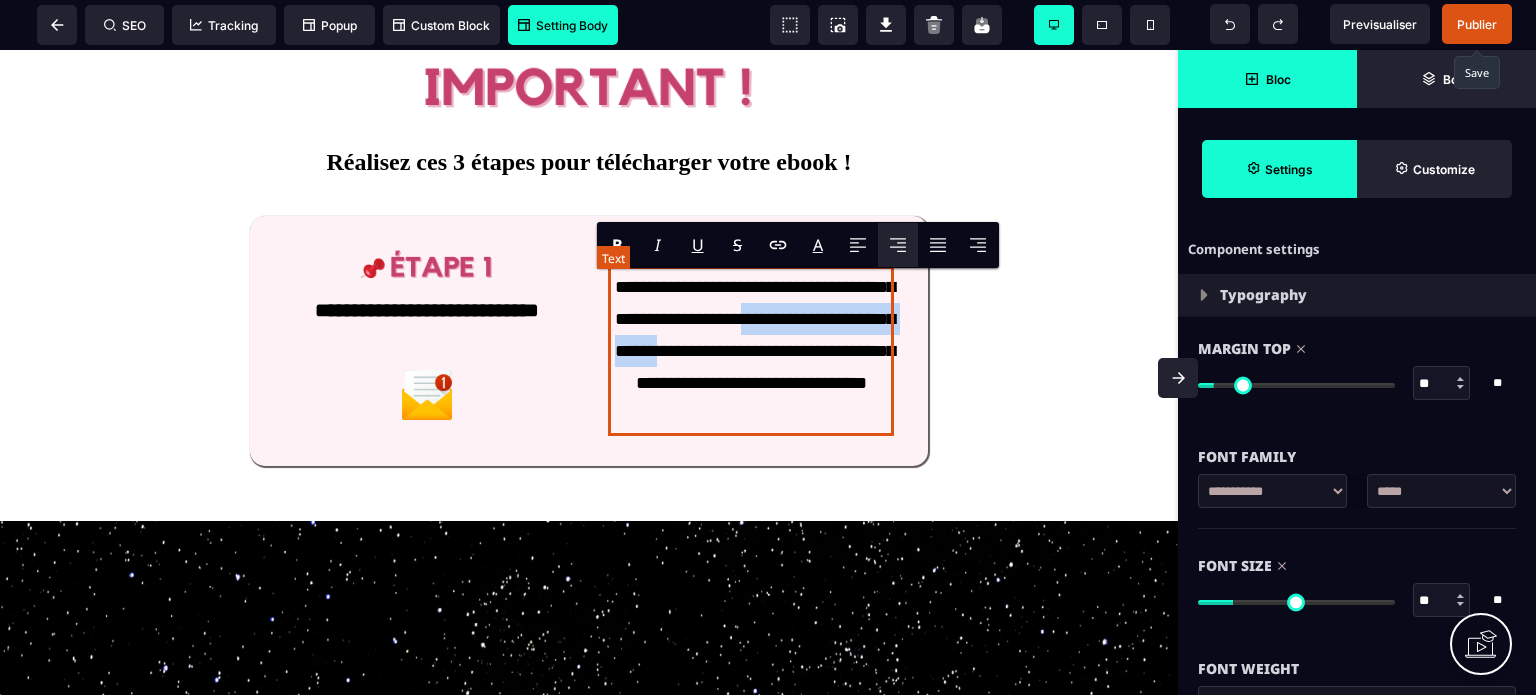 drag, startPoint x: 804, startPoint y: 359, endPoint x: 834, endPoint y: 329, distance: 42.426407 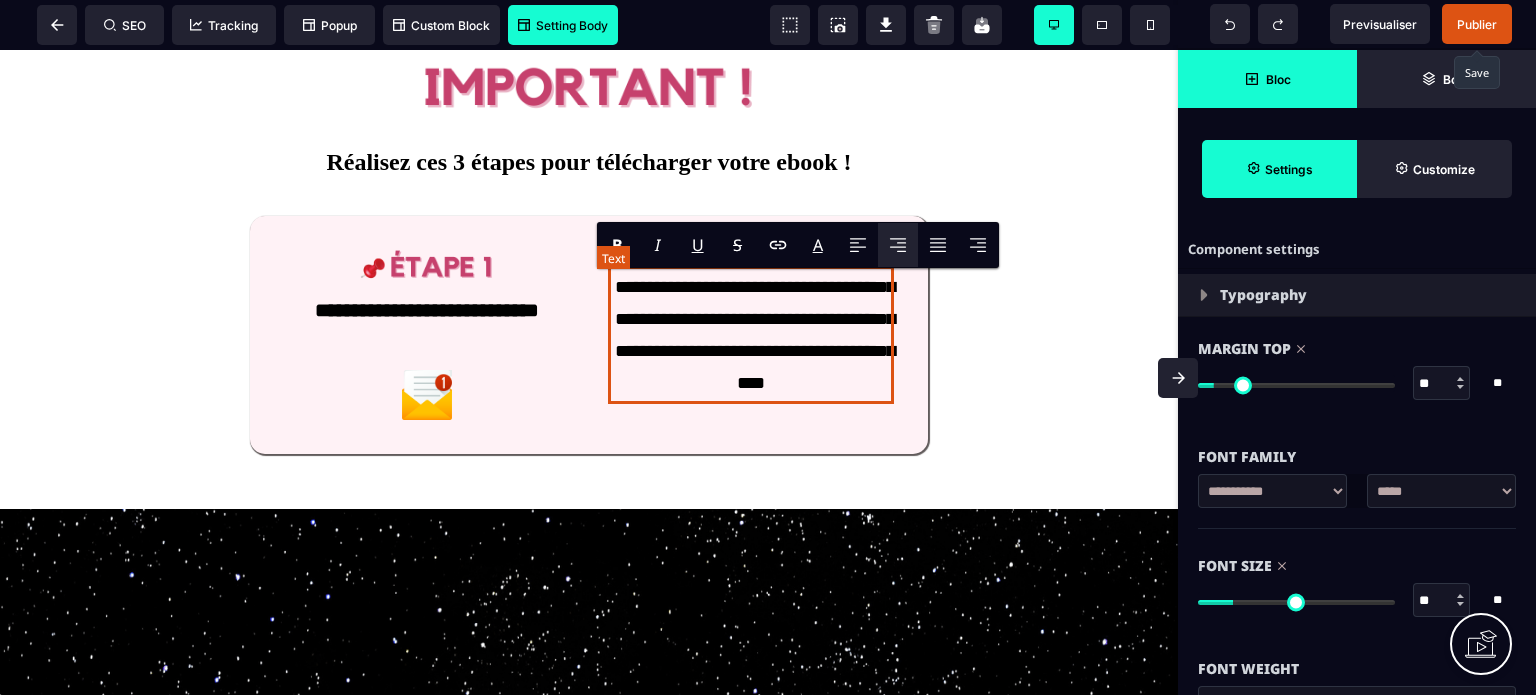 click on "**********" at bounding box center (751, 335) 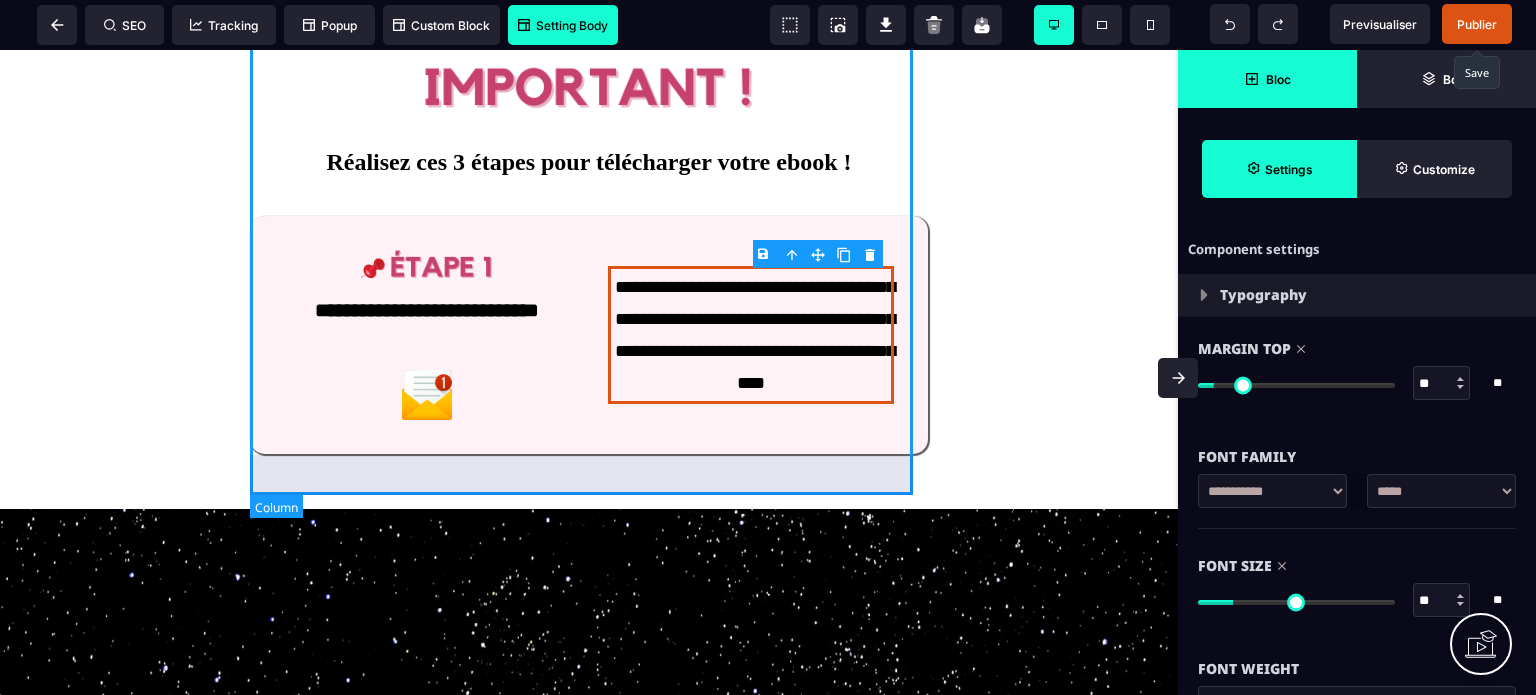click on "**********" at bounding box center (589, 248) 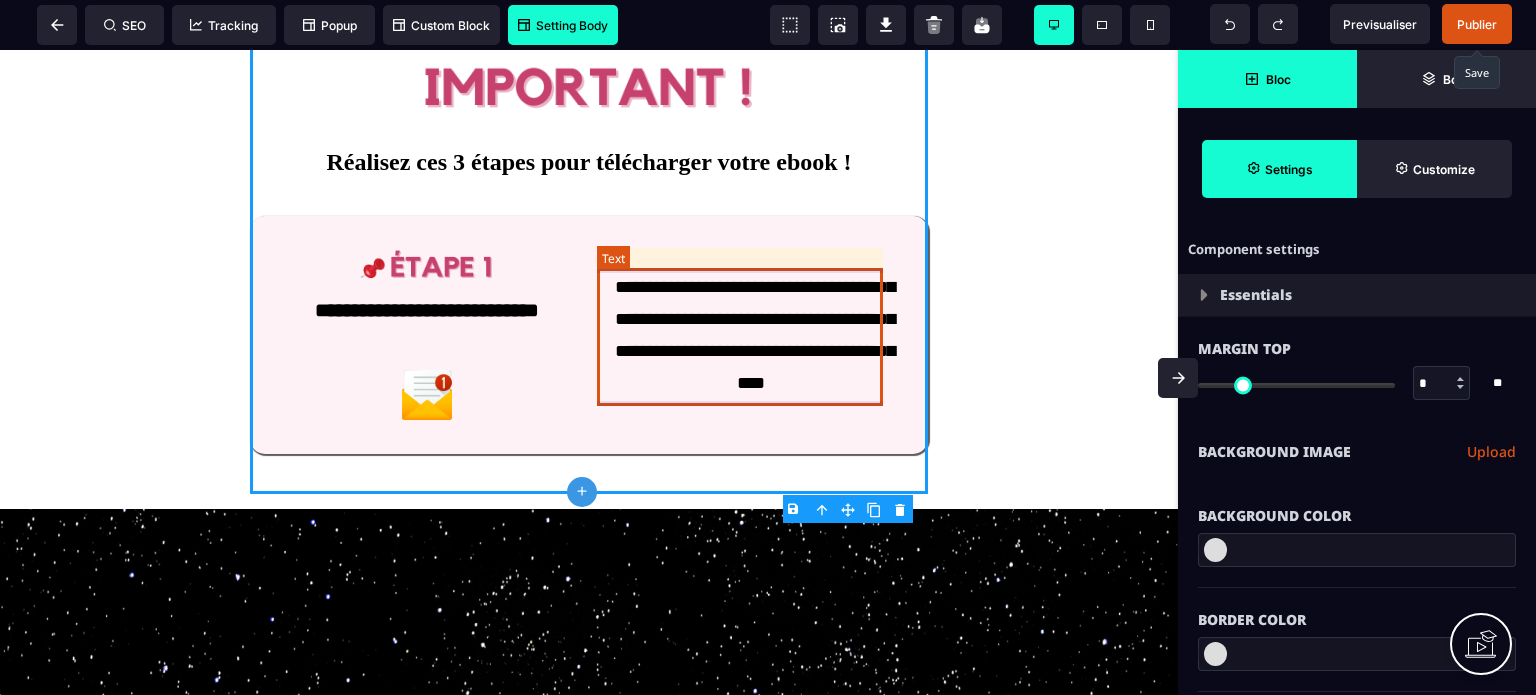 click on "**********" at bounding box center [751, 335] 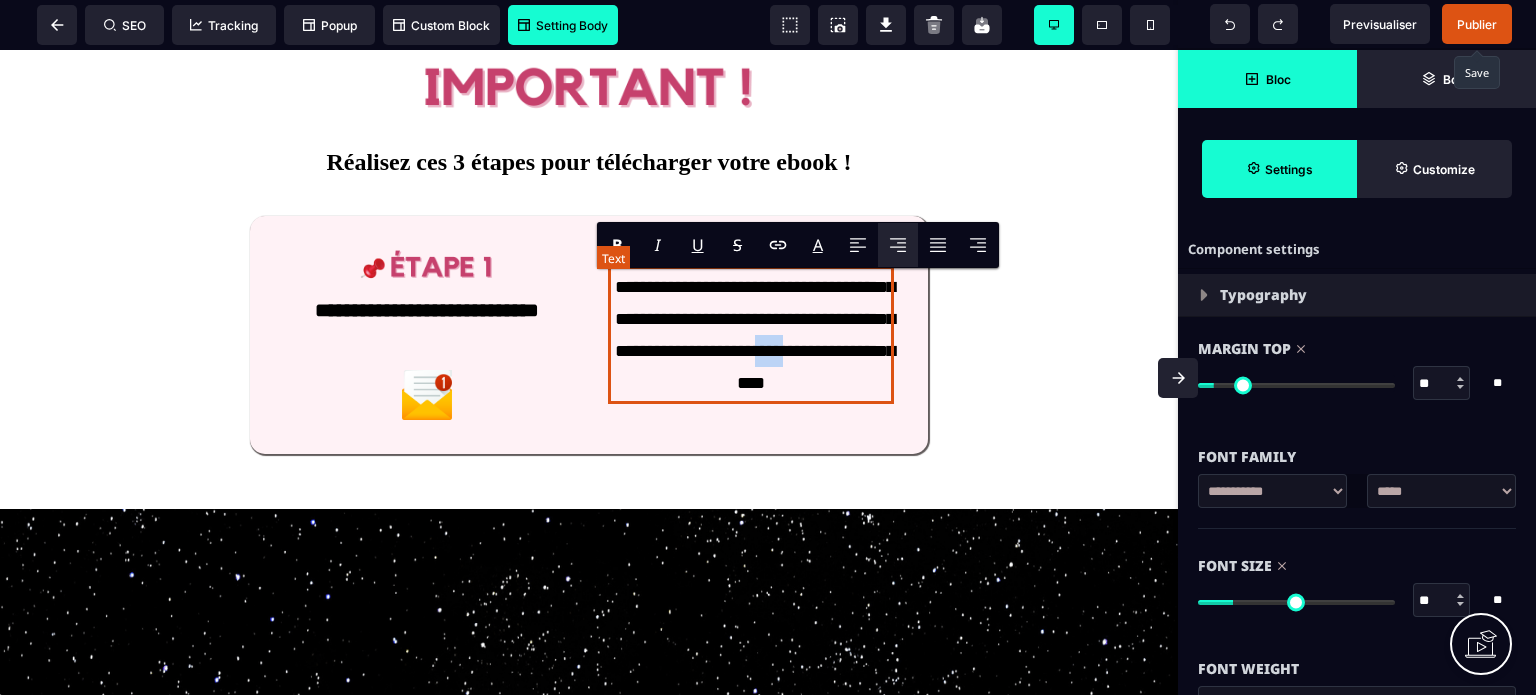 drag, startPoint x: 648, startPoint y: 382, endPoint x: 673, endPoint y: 385, distance: 25.179358 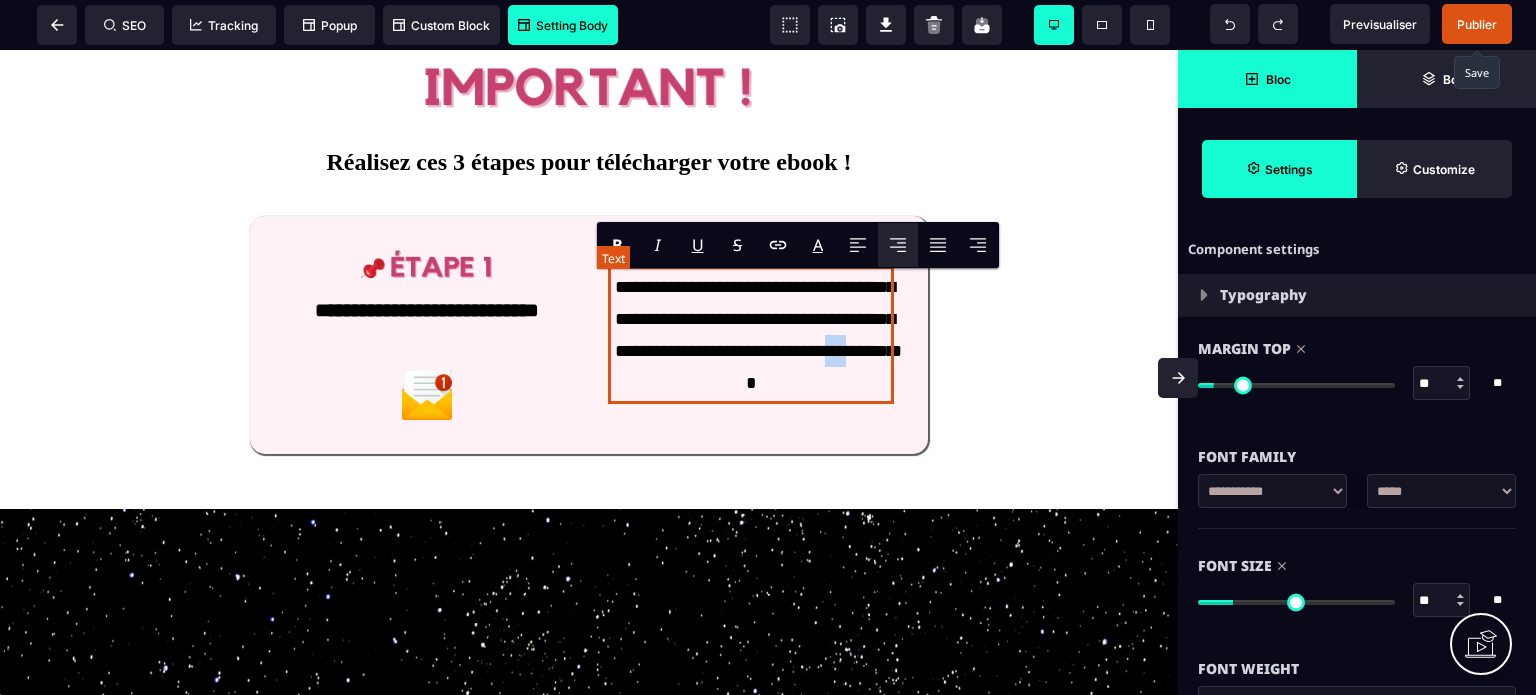 drag, startPoint x: 772, startPoint y: 387, endPoint x: 742, endPoint y: 387, distance: 30 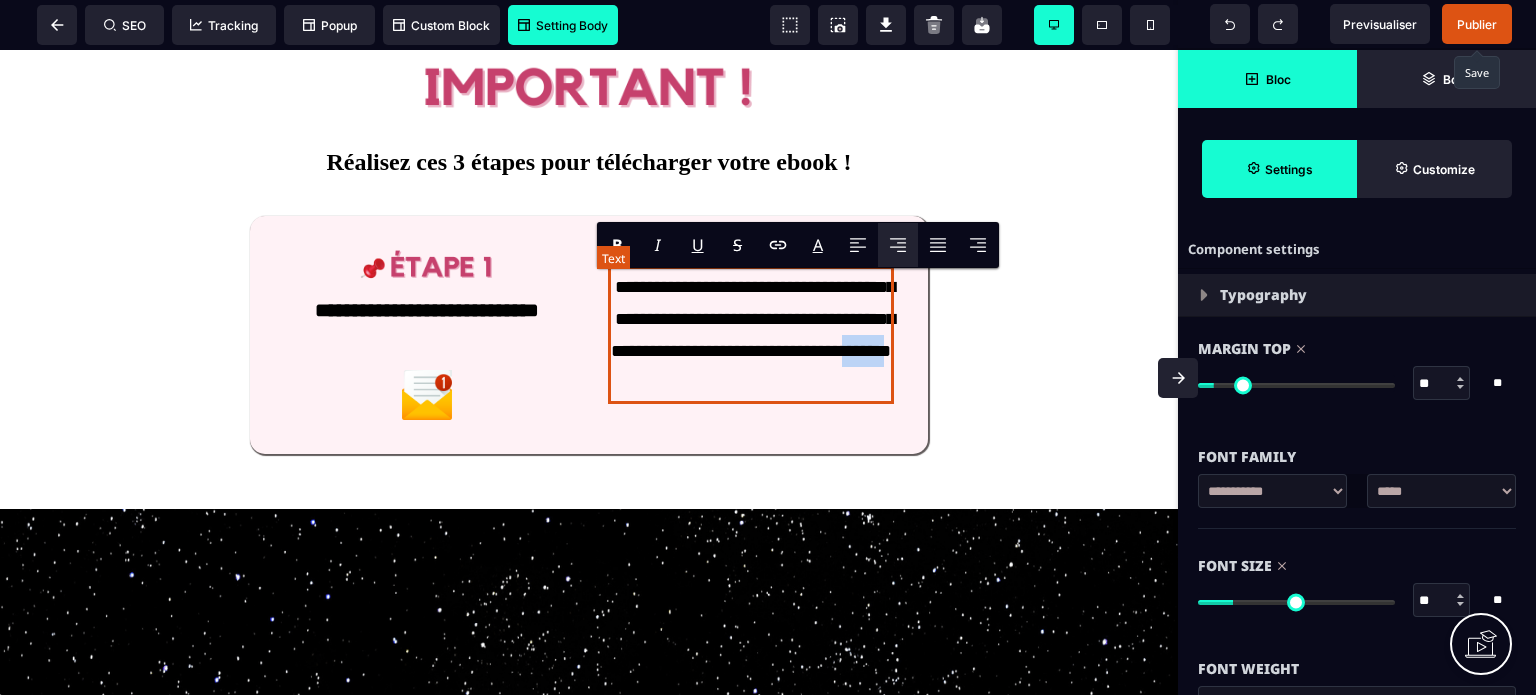 drag, startPoint x: 775, startPoint y: 387, endPoint x: 835, endPoint y: 389, distance: 60.033325 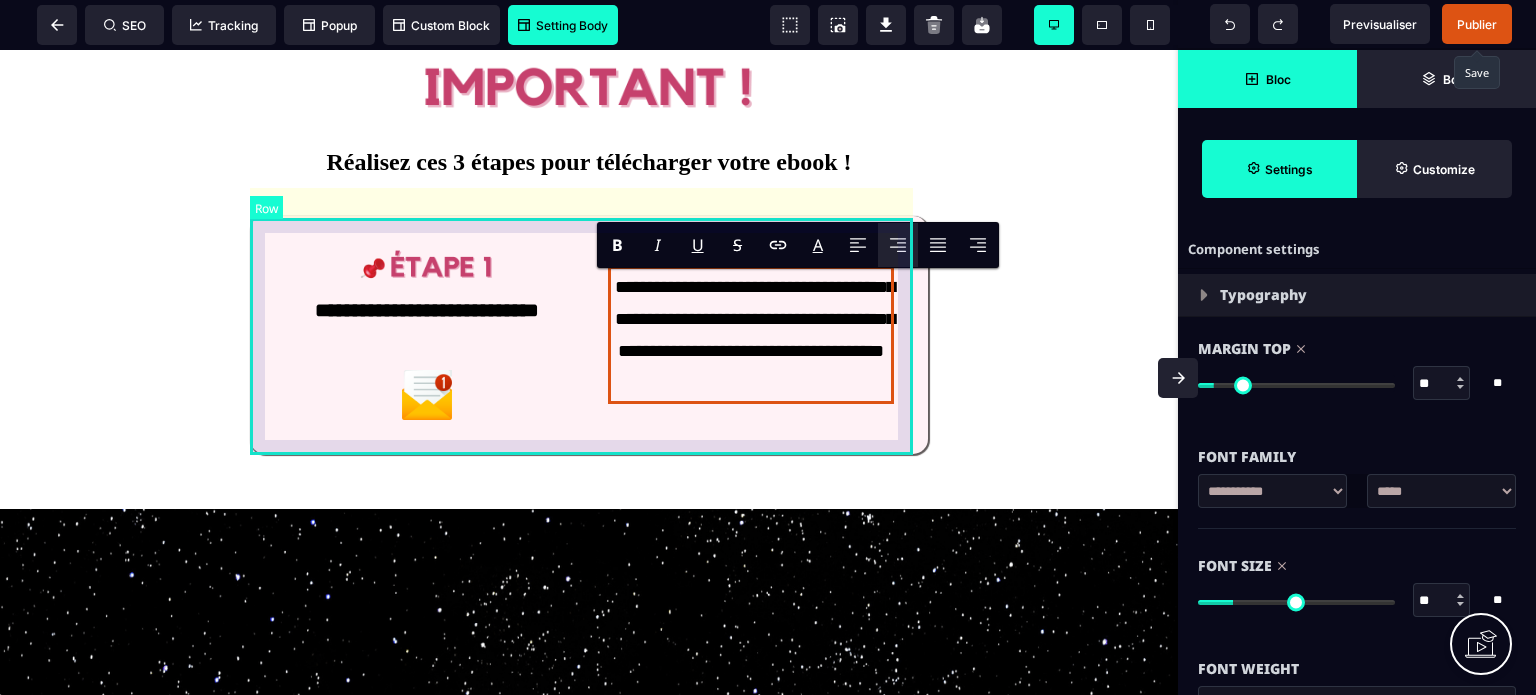 click on "**********" at bounding box center (589, 335) 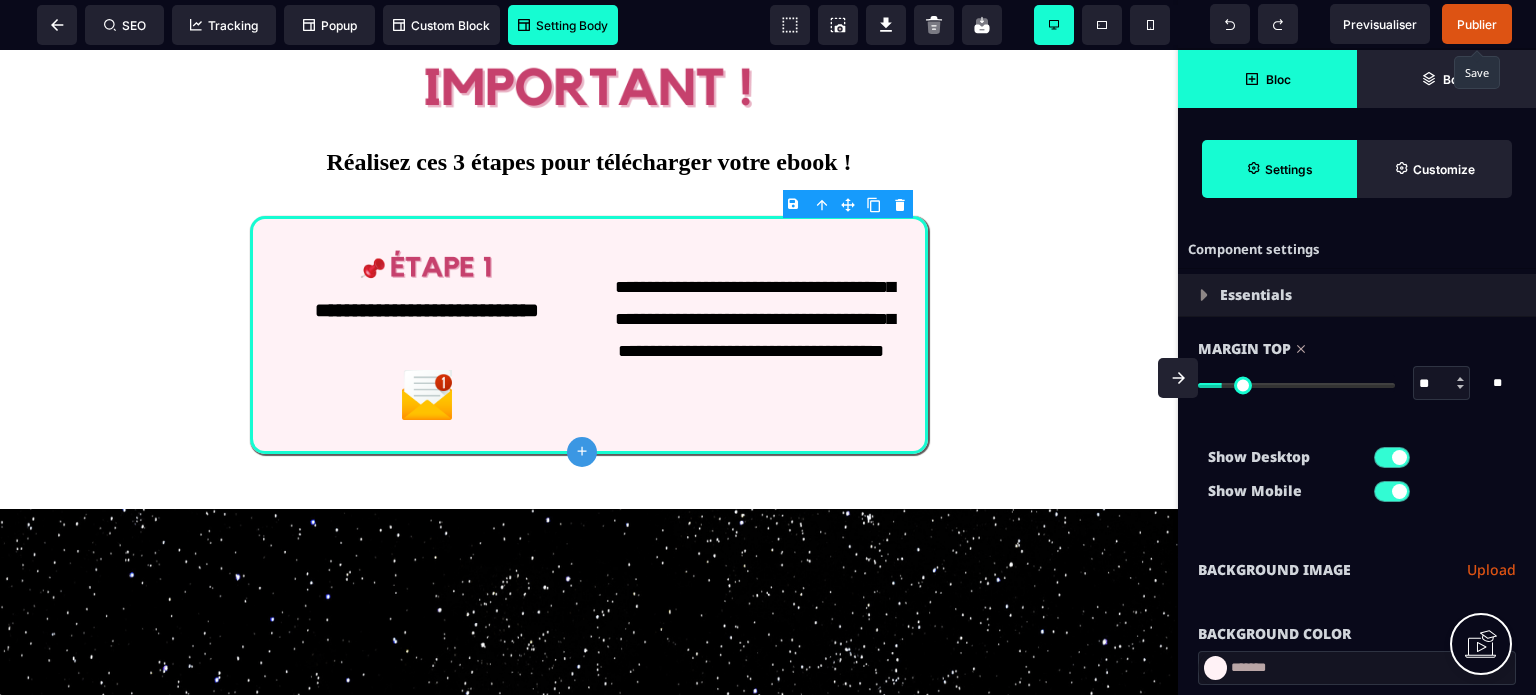 click at bounding box center [874, 204] 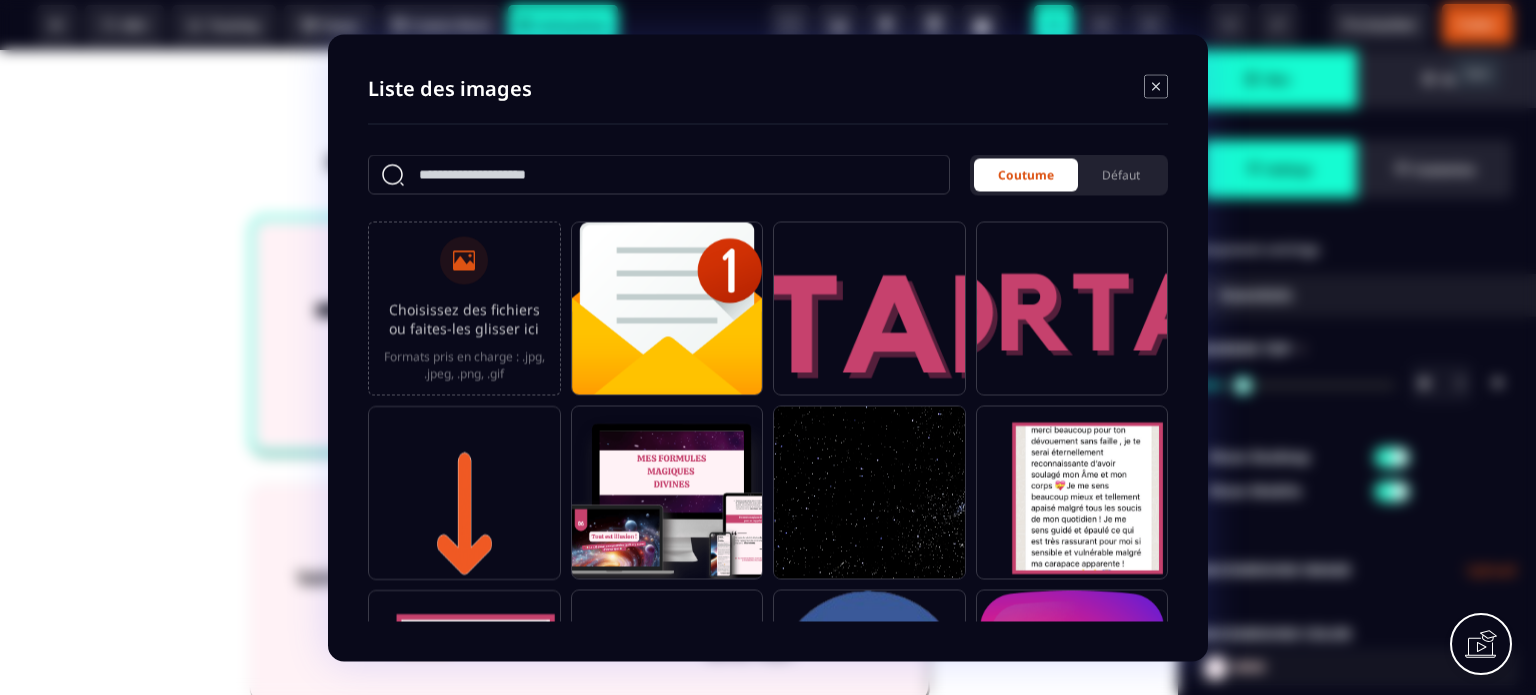 click 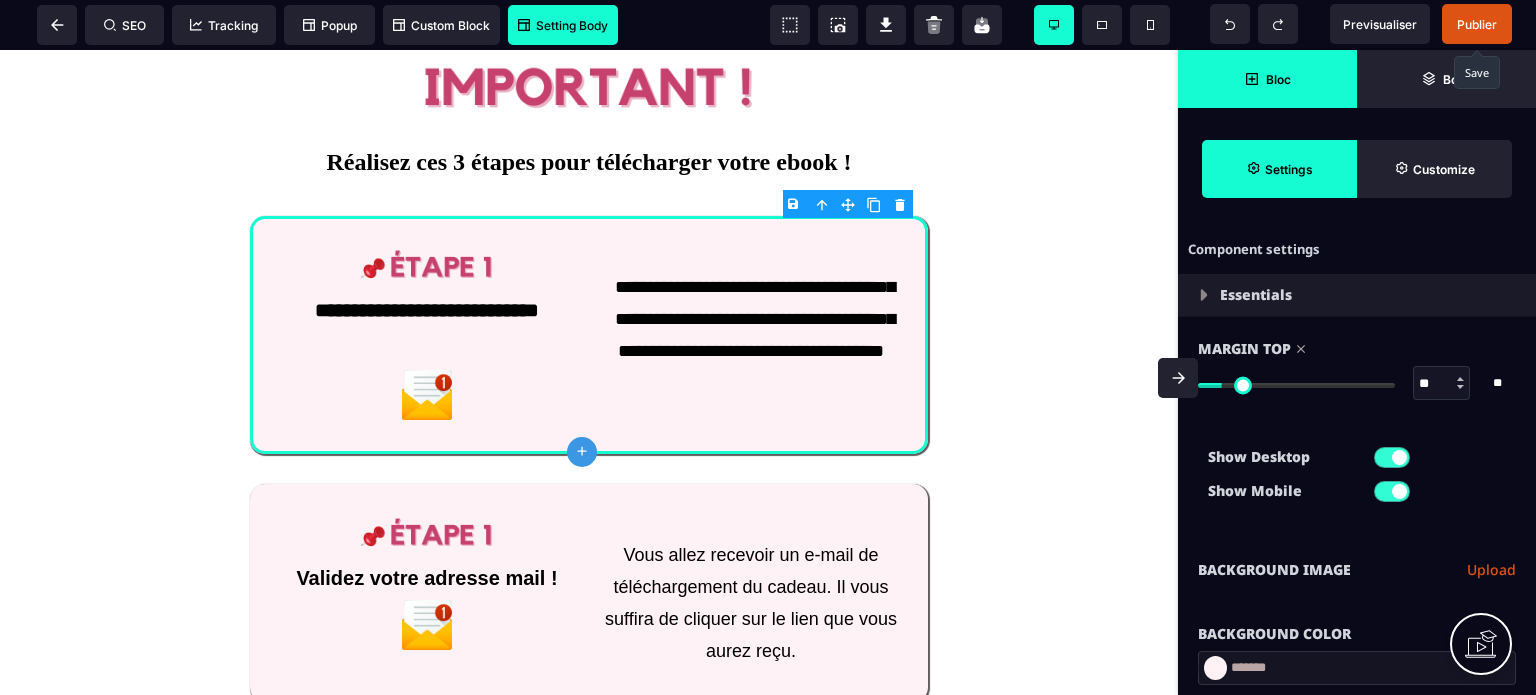 click at bounding box center (1178, 378) 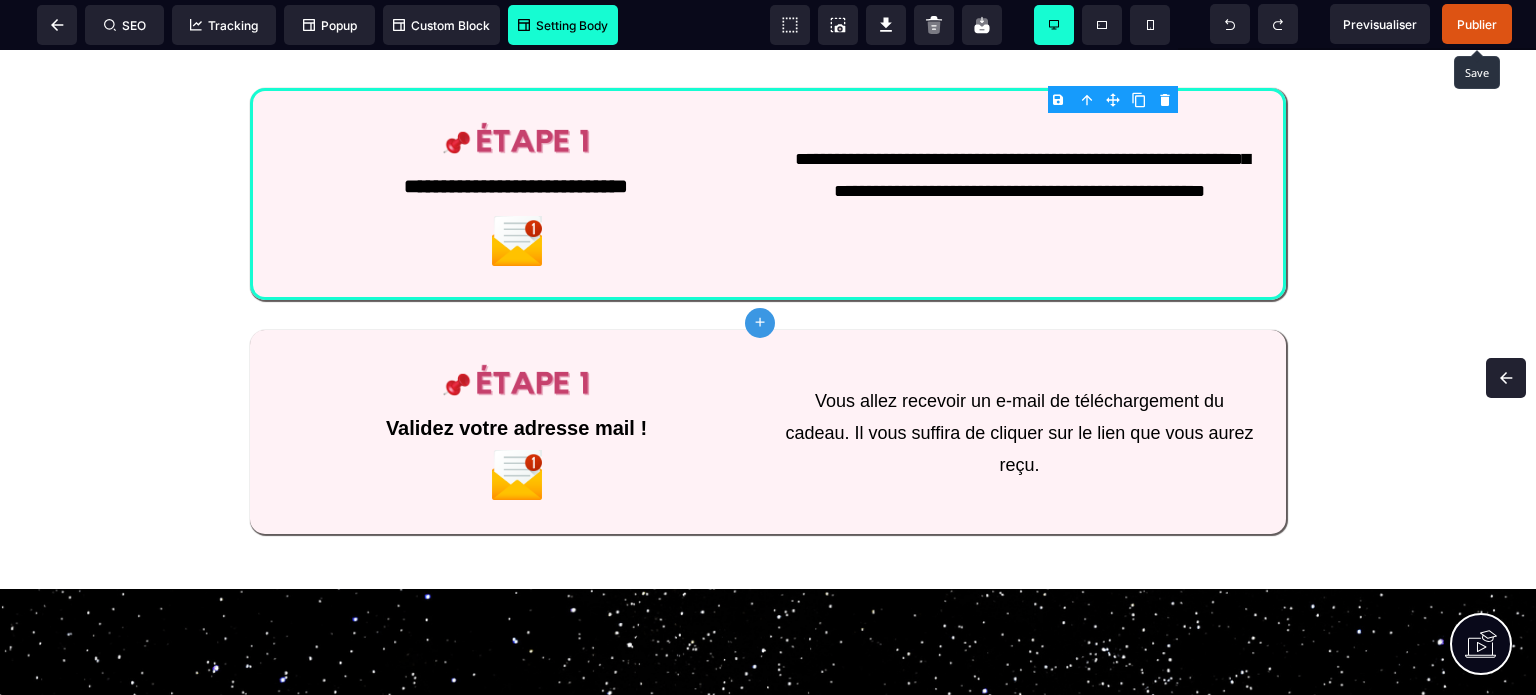 scroll, scrollTop: 1219, scrollLeft: 0, axis: vertical 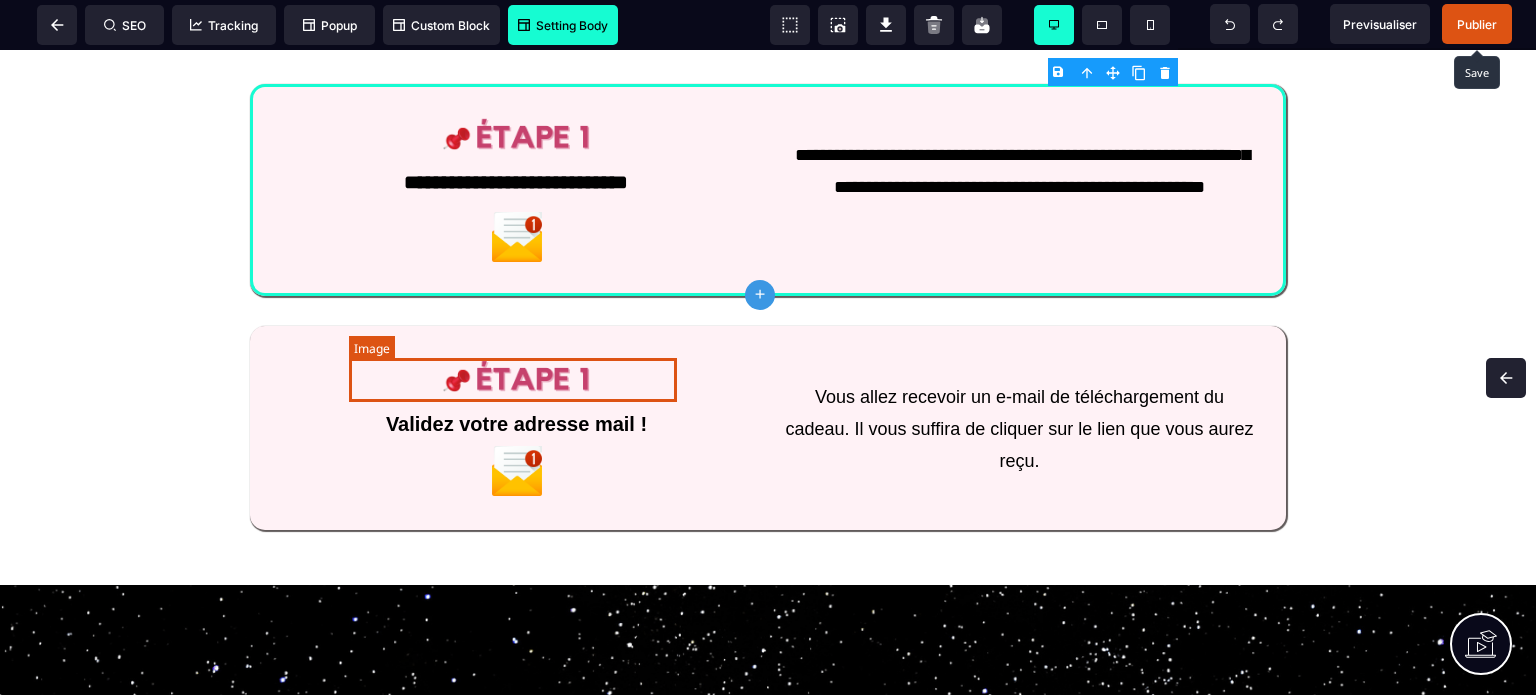 click at bounding box center (517, 378) 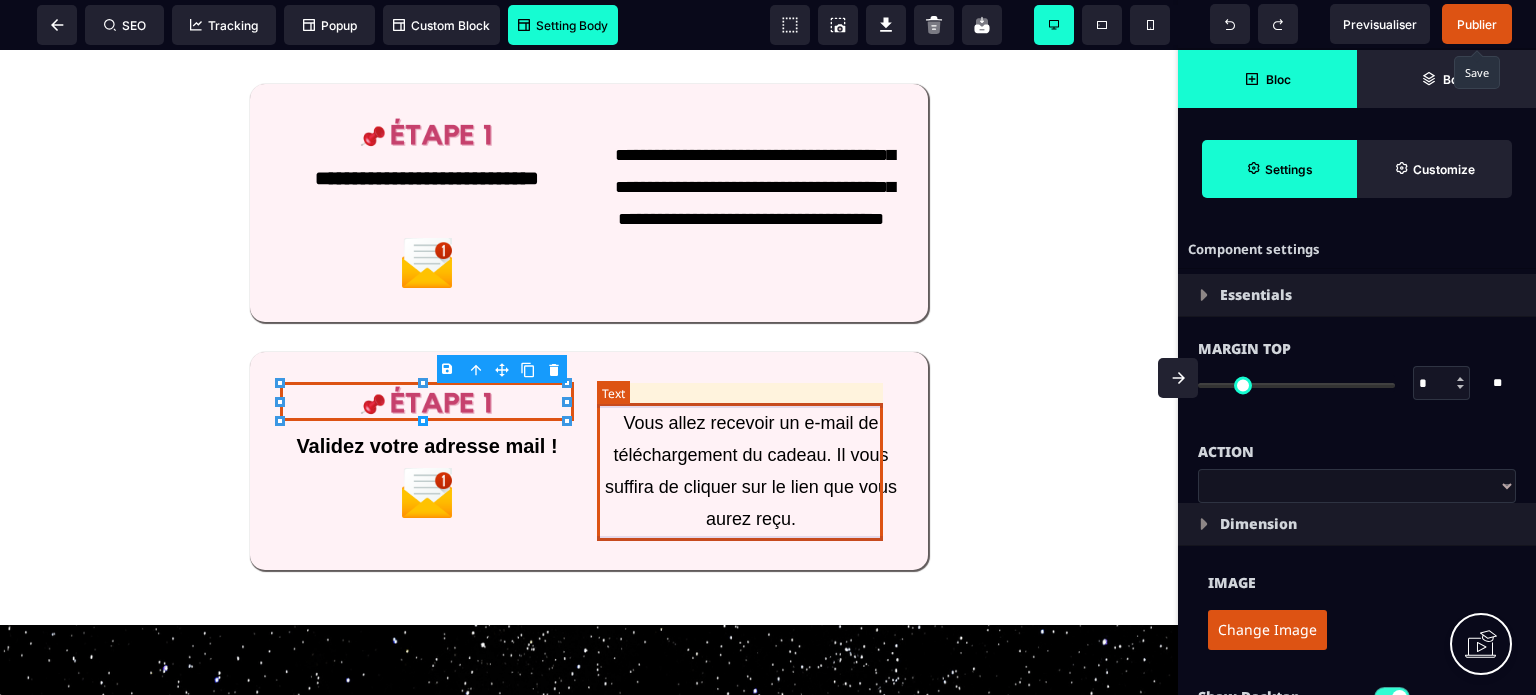 click on "Vous allez recevoir un e-mail de téléchargement du cadeau. Il vous suffira de cliquer sur le lien que vous aurez reçu." at bounding box center (751, 471) 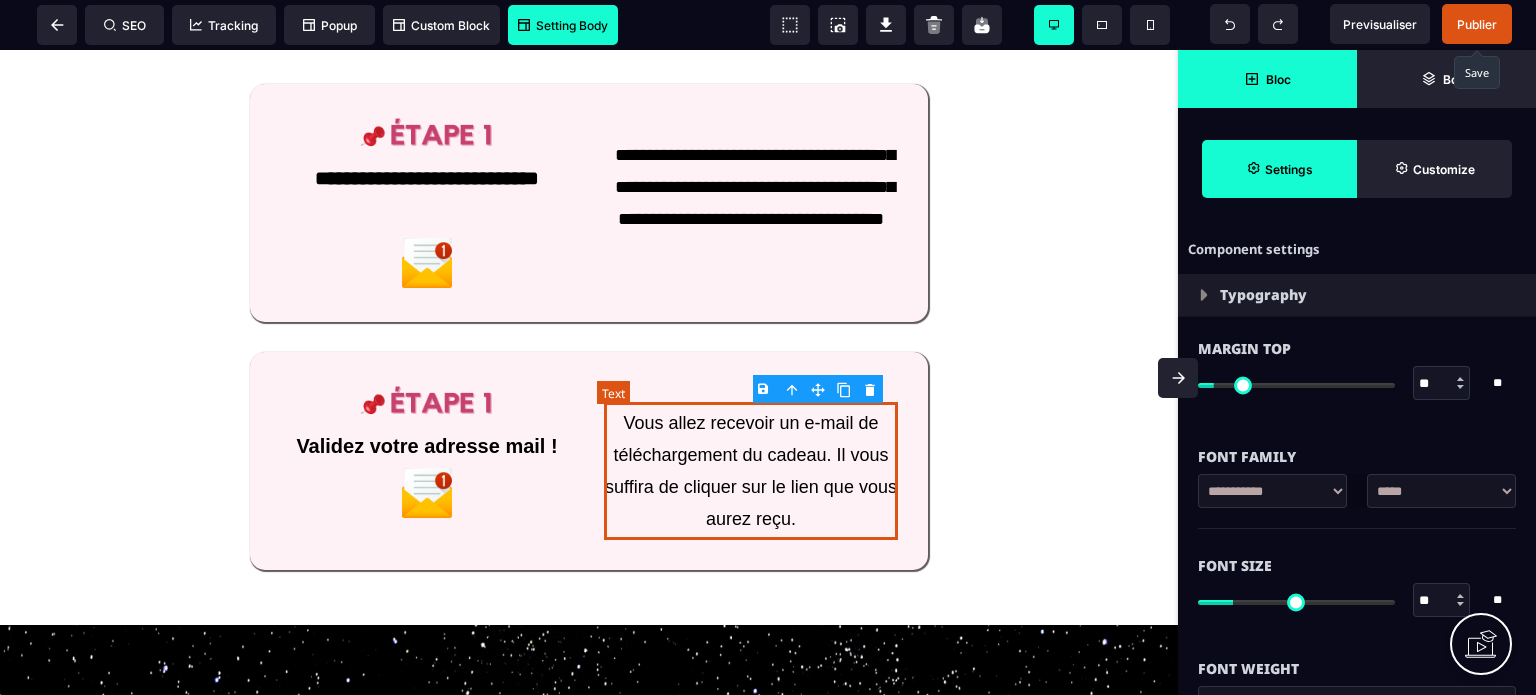 click on "Vous allez recevoir un e-mail de téléchargement du cadeau. Il vous suffira de cliquer sur le lien que vous aurez reçu." at bounding box center (751, 471) 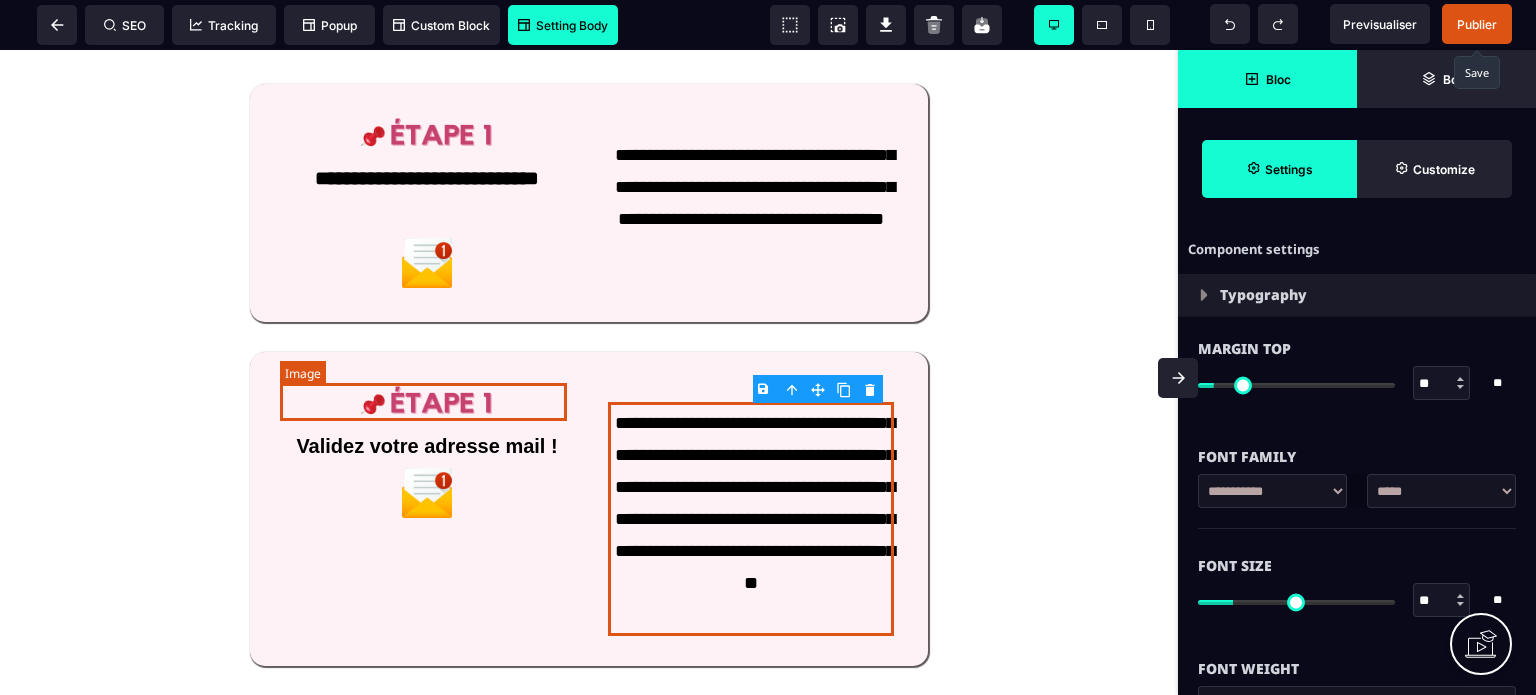 click at bounding box center (427, 401) 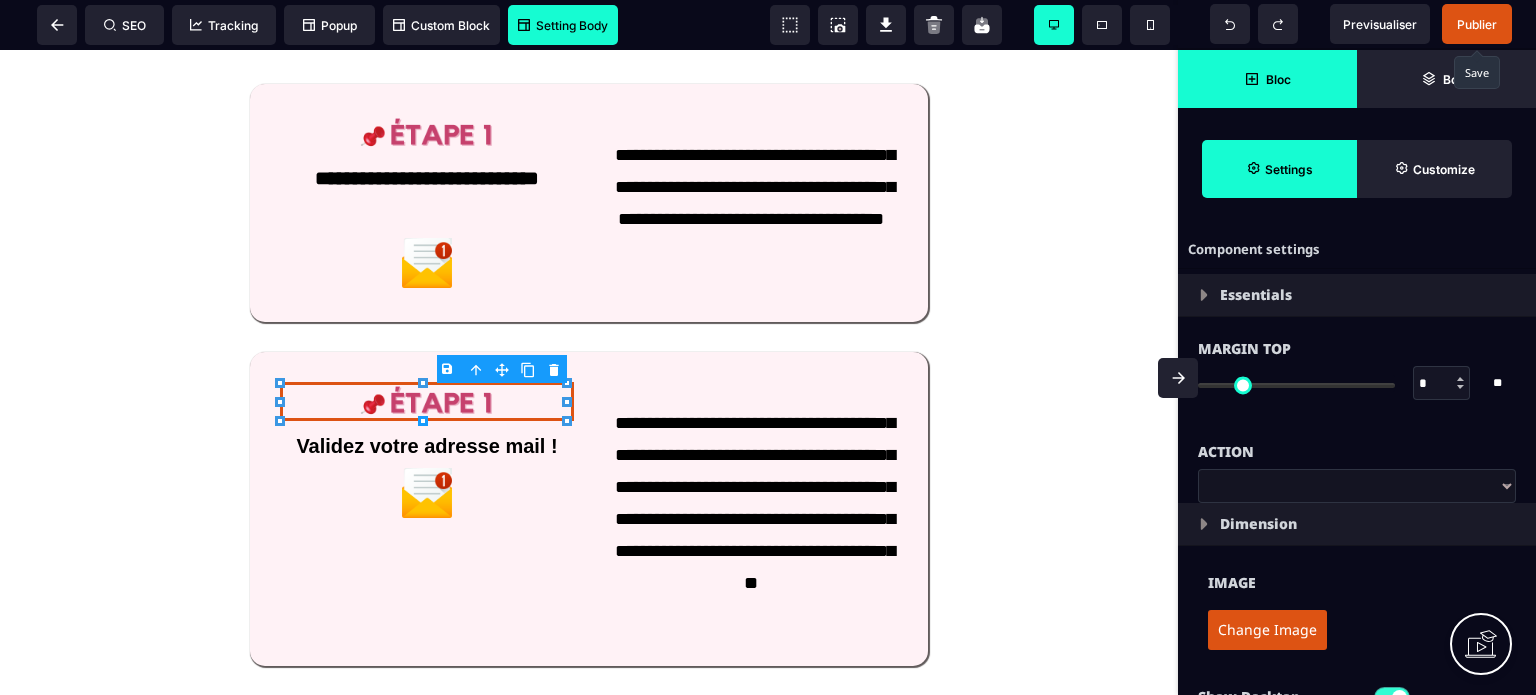 click on "Change Image" at bounding box center (1267, 630) 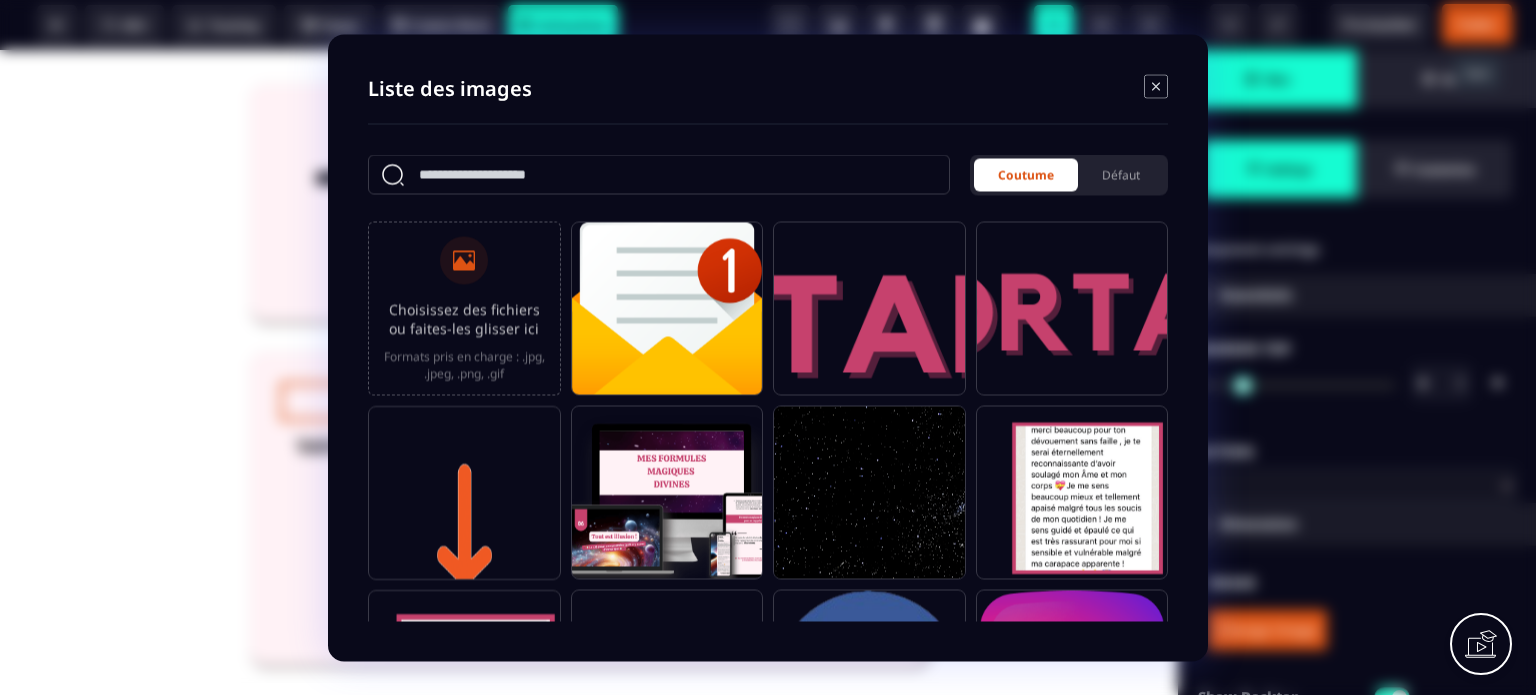 click on "Choisissez des fichiers ou faites-les glisser ici" at bounding box center (464, 318) 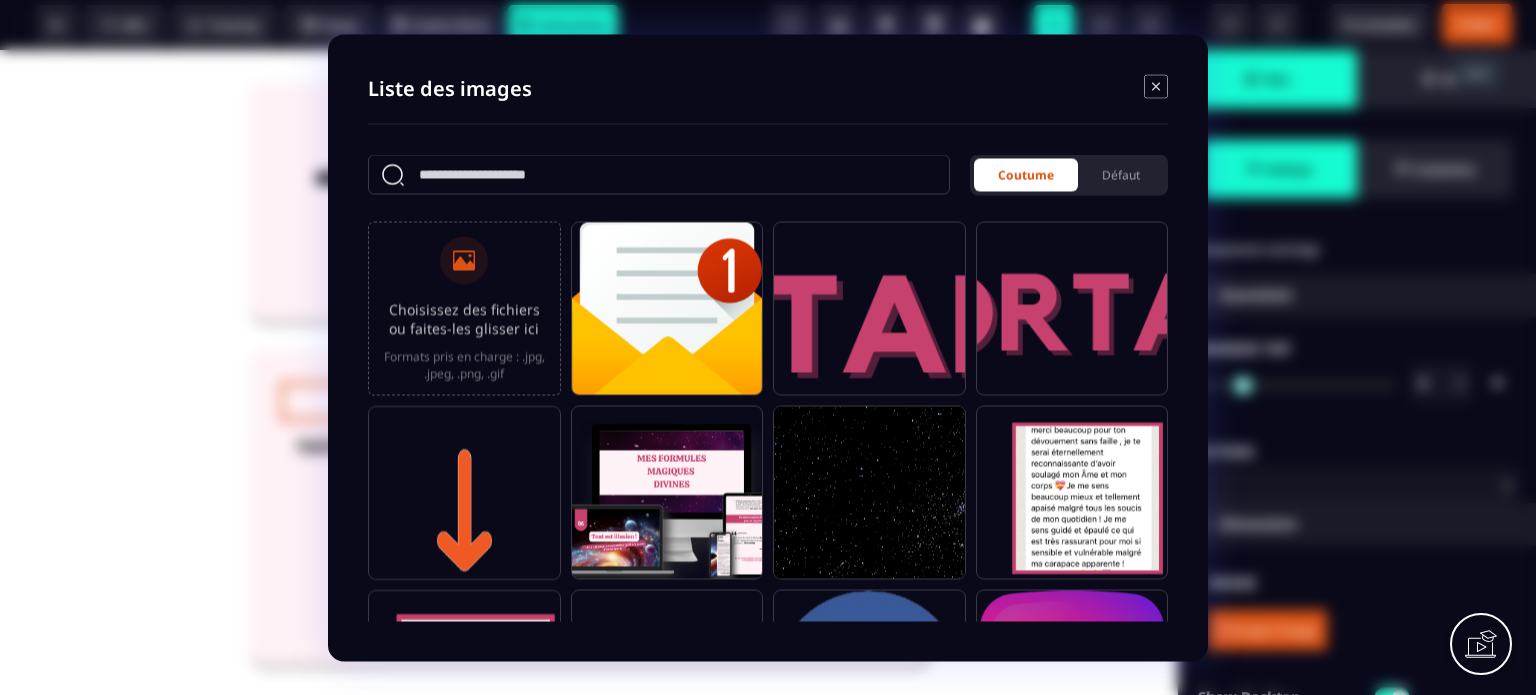 click on "Choisissez des fichiers ou faites-les glisser ici Formats pris en charge : .jpg, .jpeg, .png, .gif" at bounding box center (0, 0) 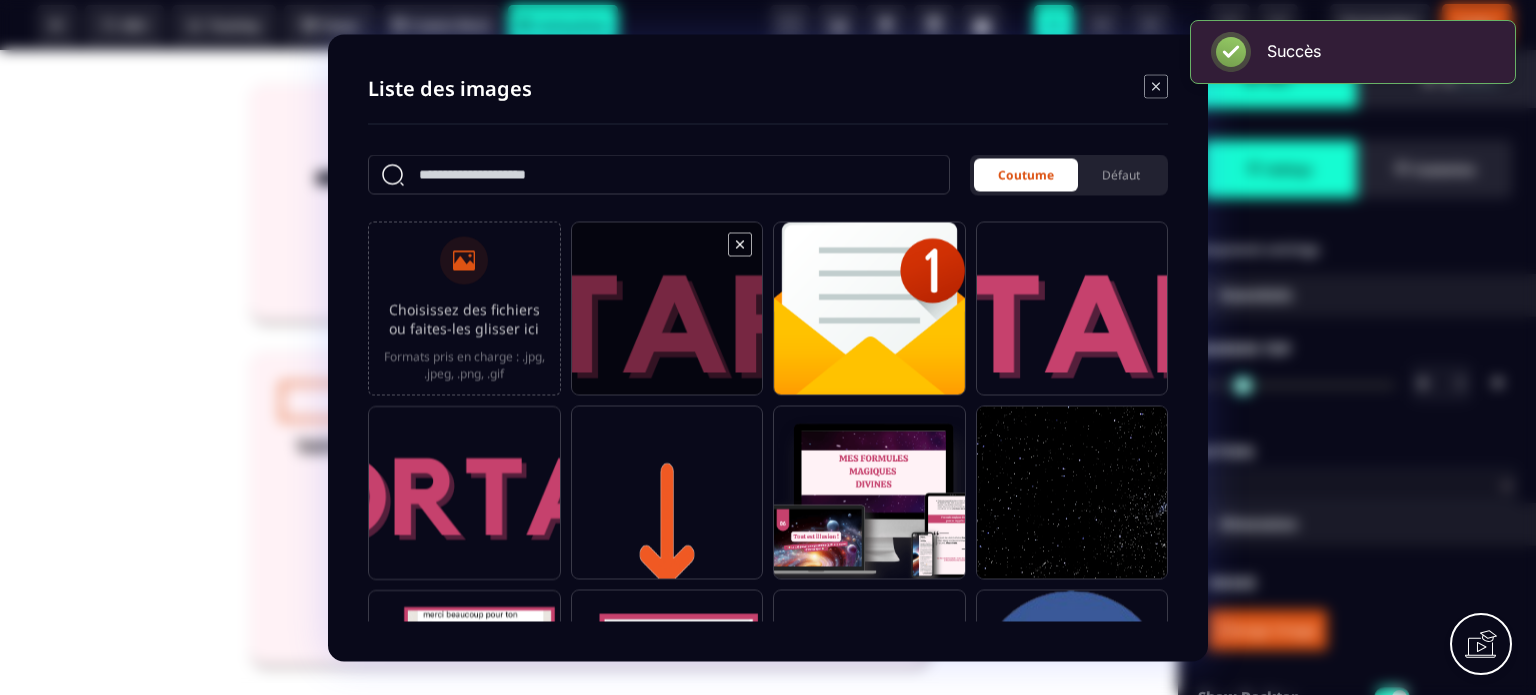 click at bounding box center [667, 317] 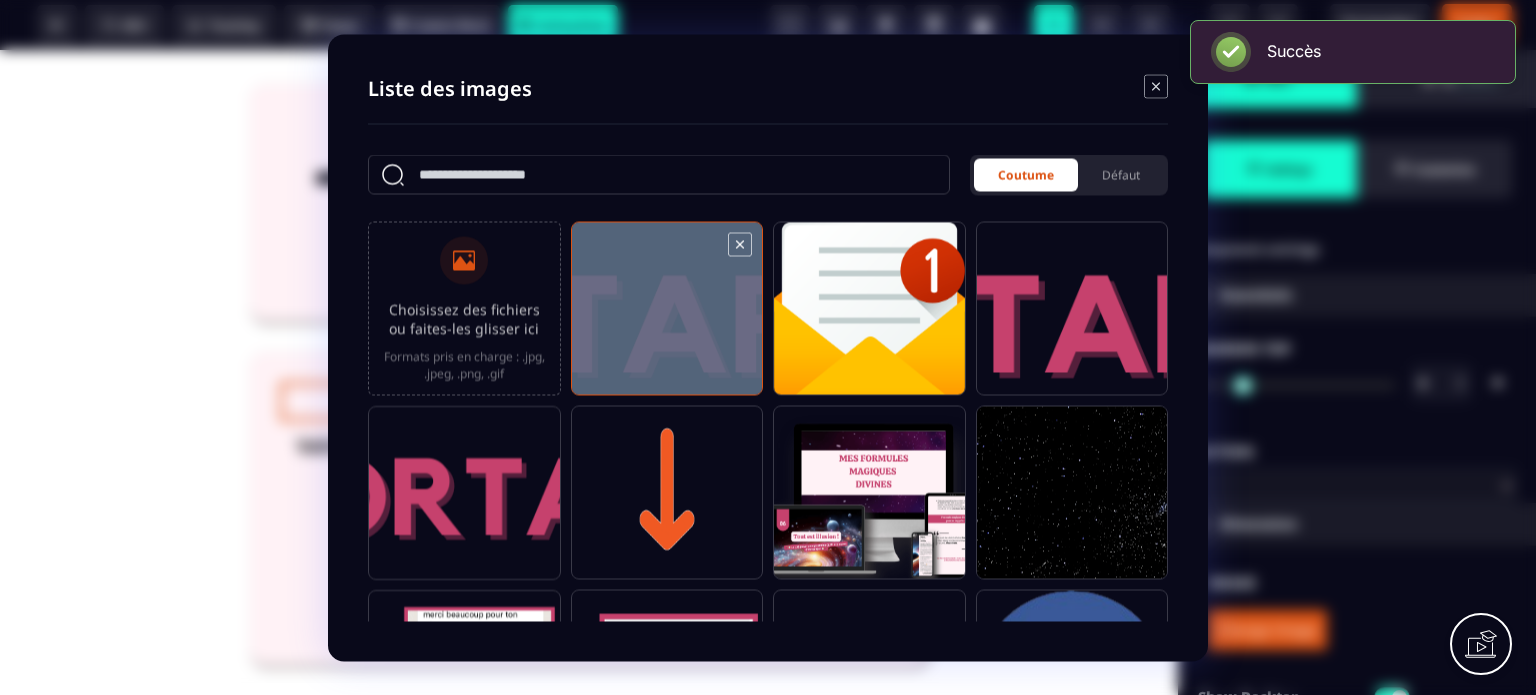 click at bounding box center (667, 317) 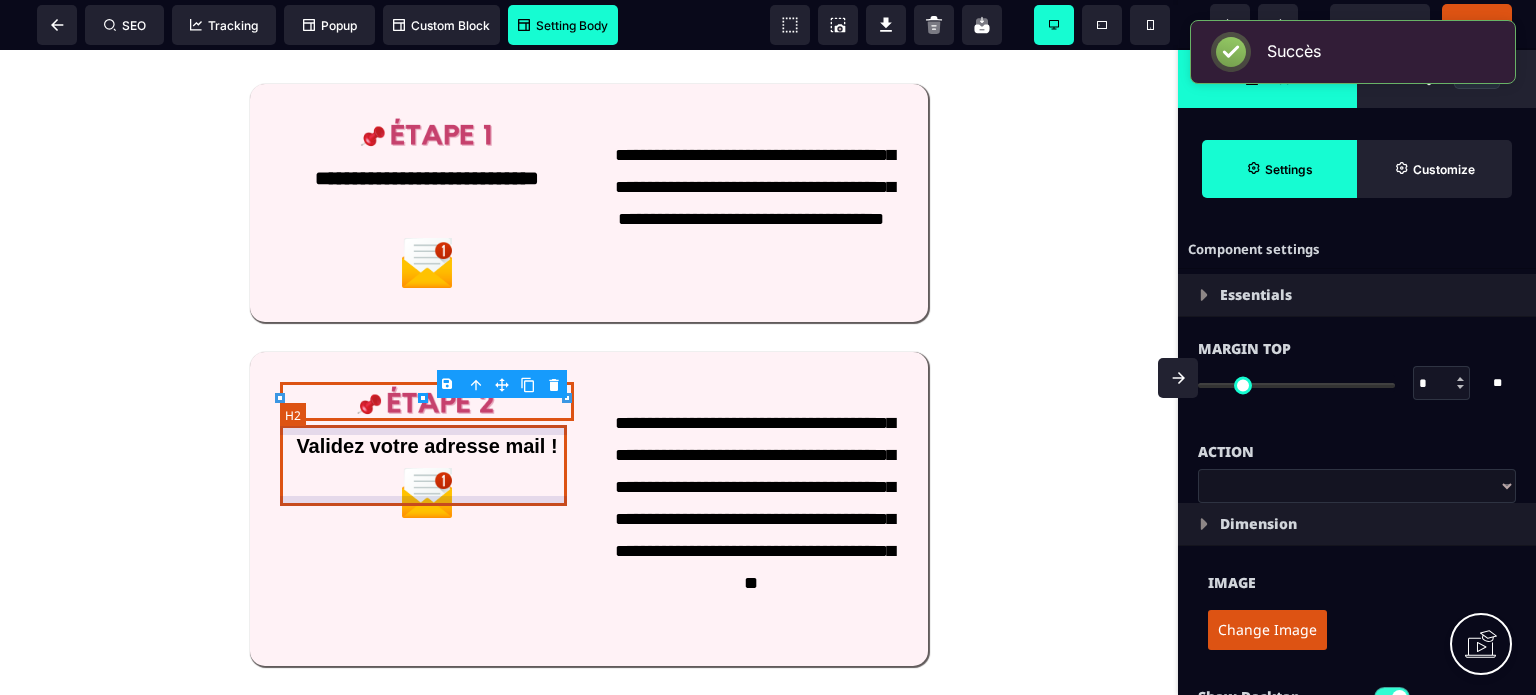 click on "Validez votre adresse mail !" at bounding box center [427, 446] 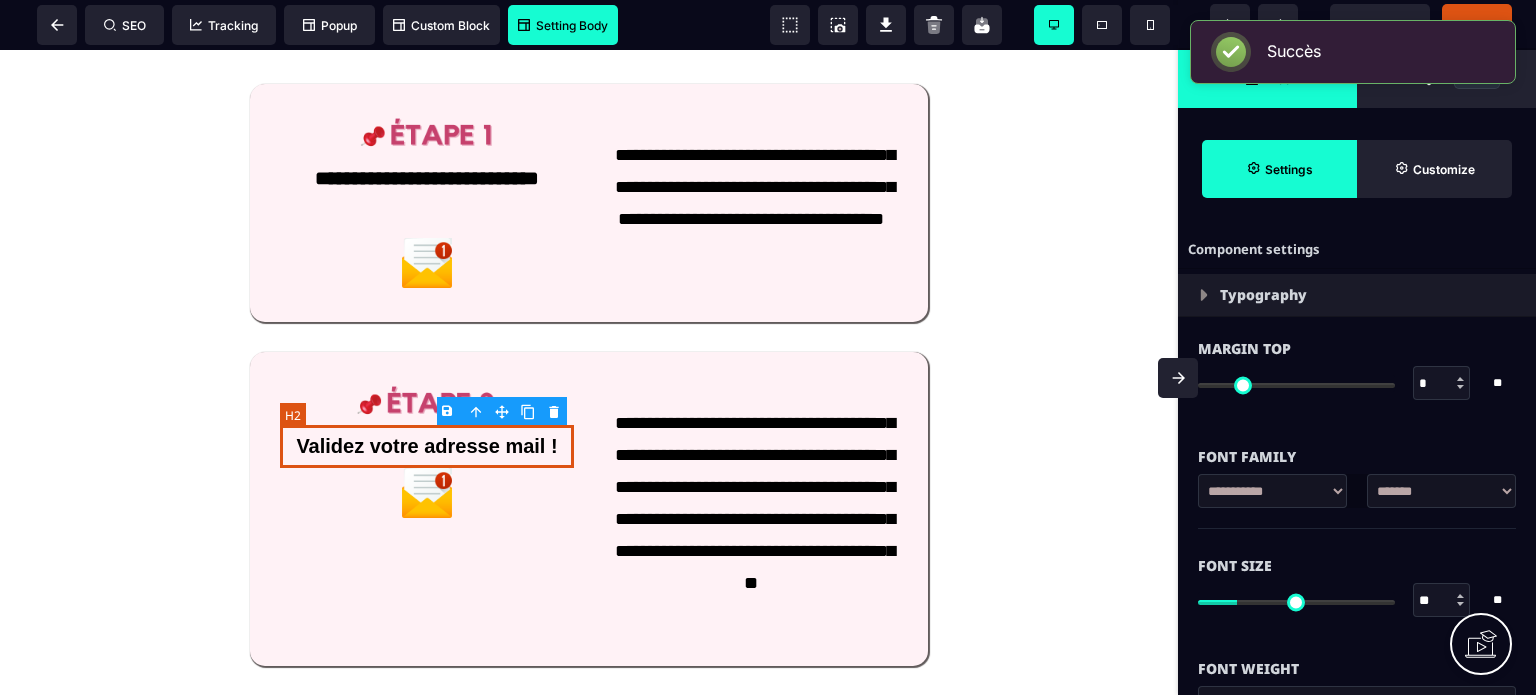 click on "Validez votre adresse mail !" at bounding box center (427, 446) 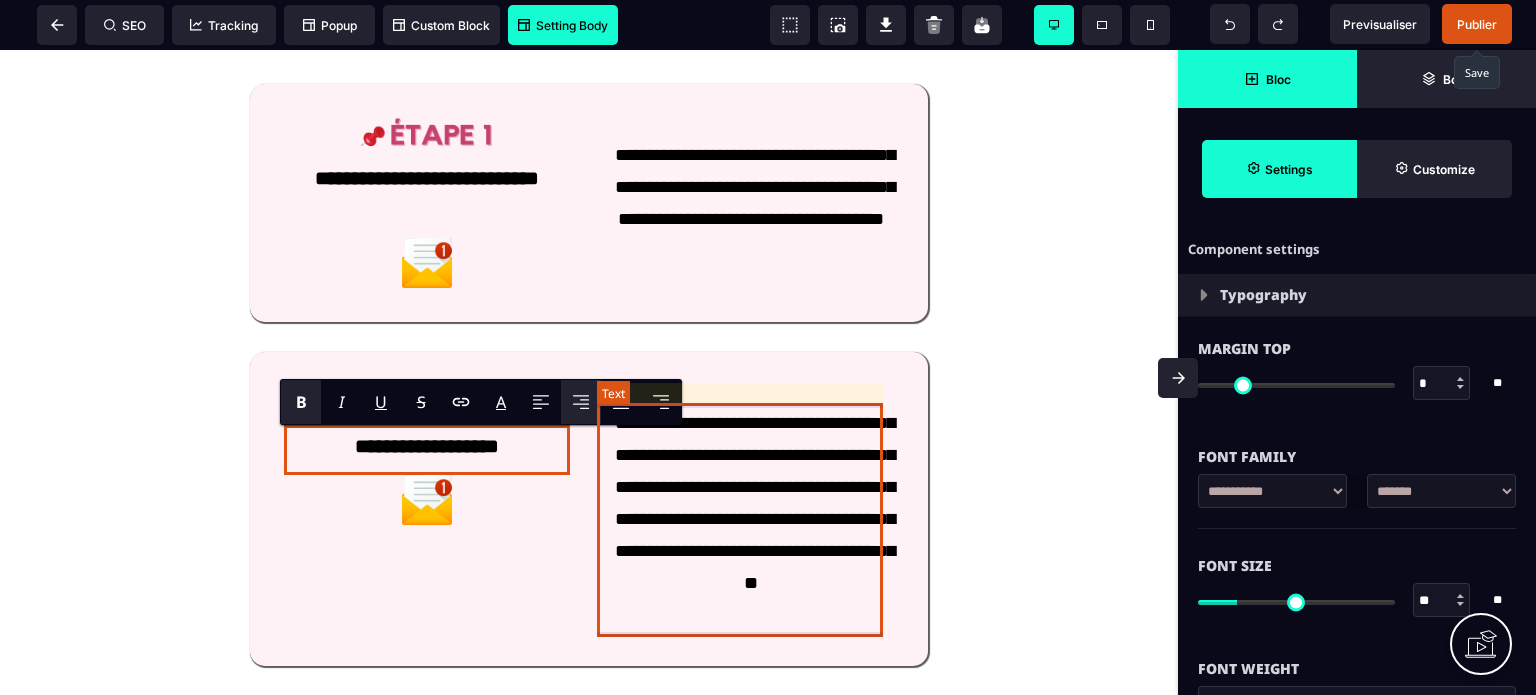click on "**********" at bounding box center (751, 519) 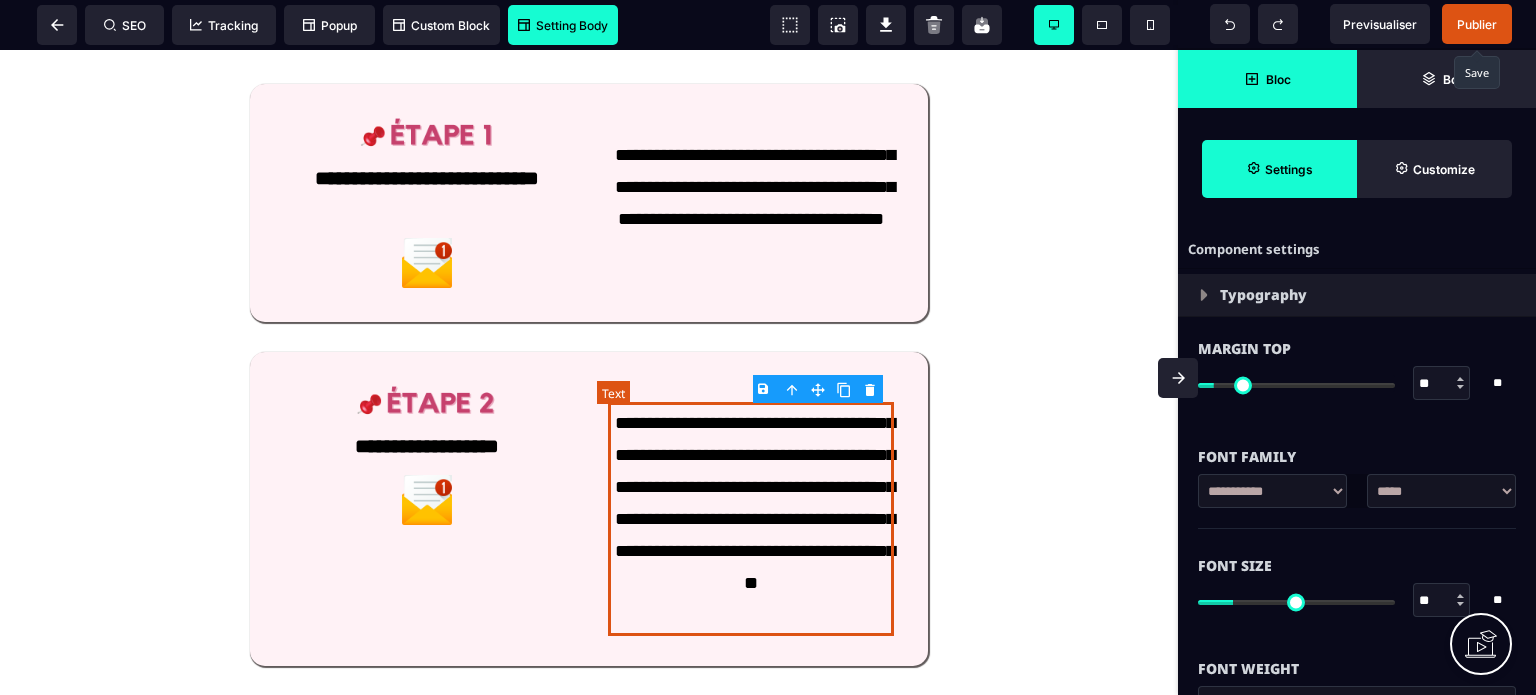 click on "**********" at bounding box center [751, 519] 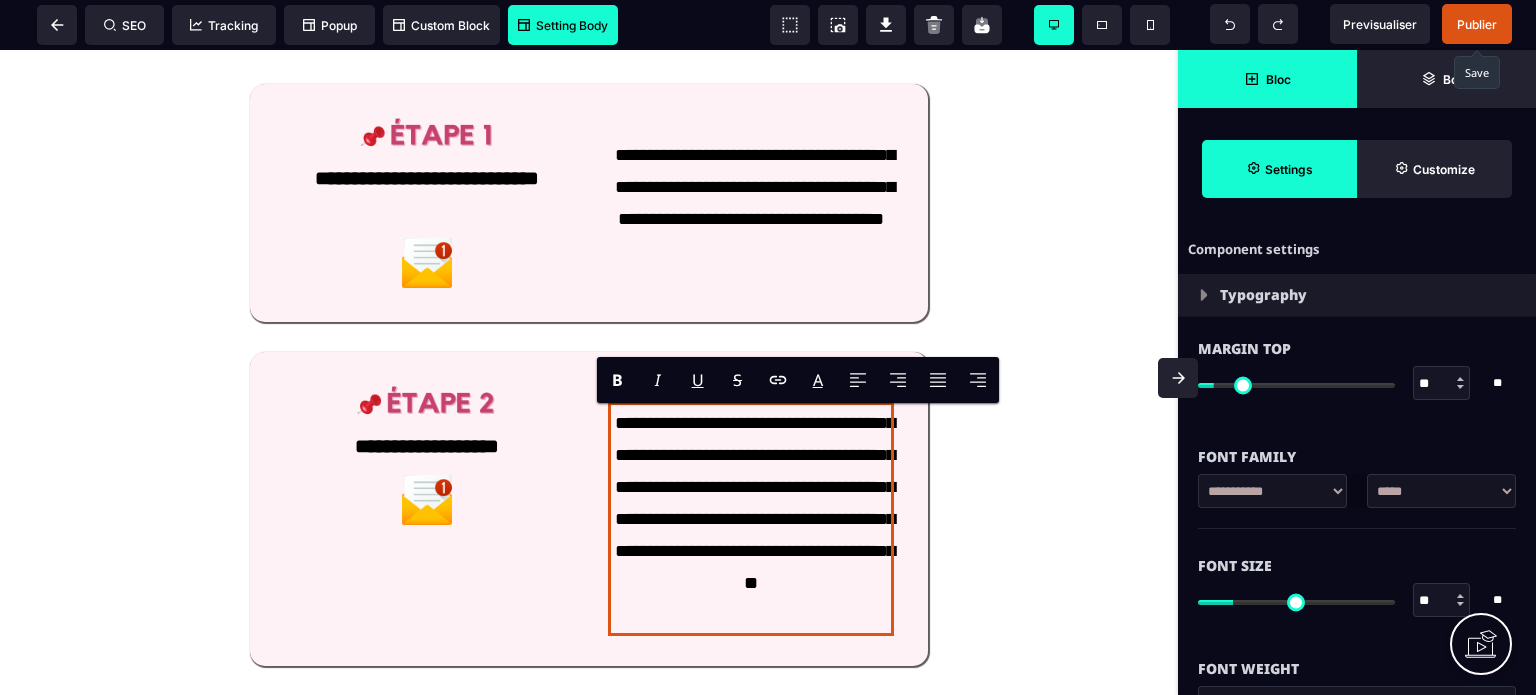 click at bounding box center [1178, 378] 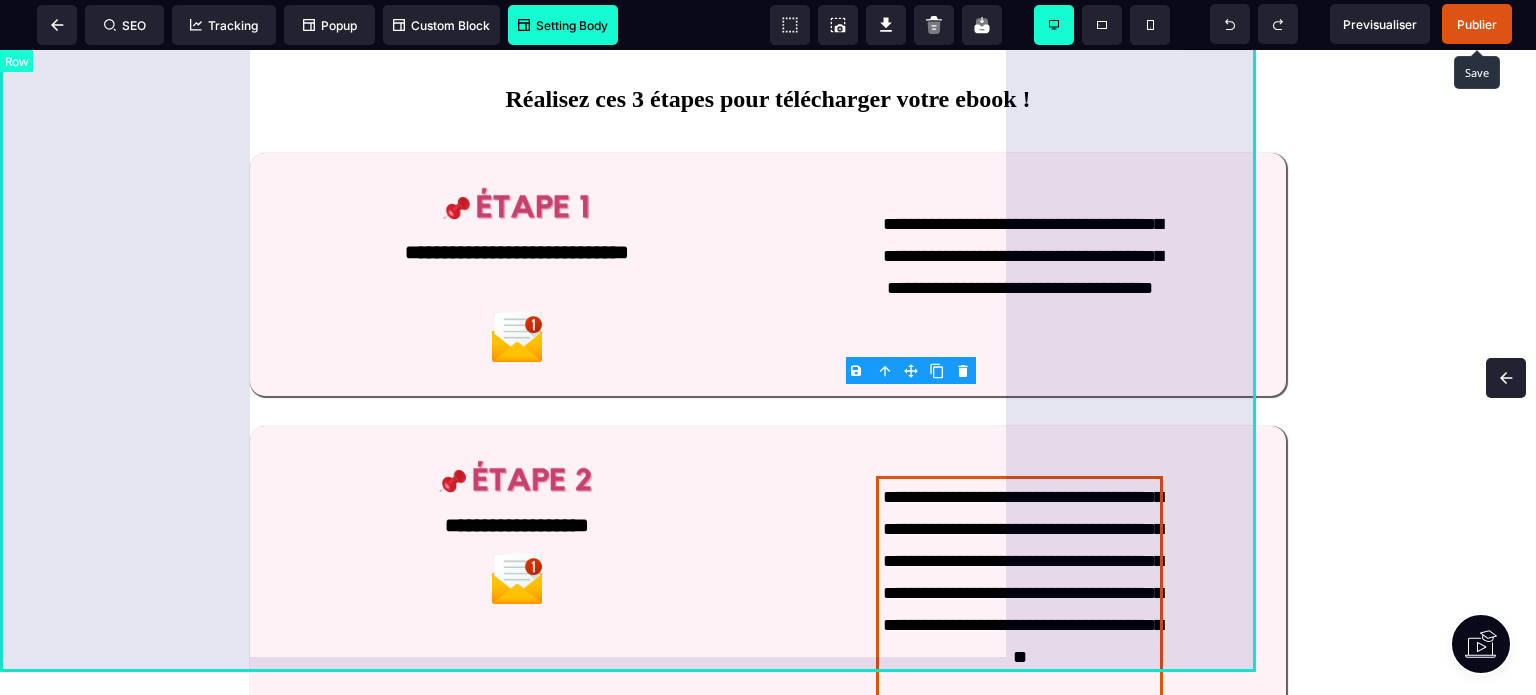 scroll, scrollTop: 1219, scrollLeft: 0, axis: vertical 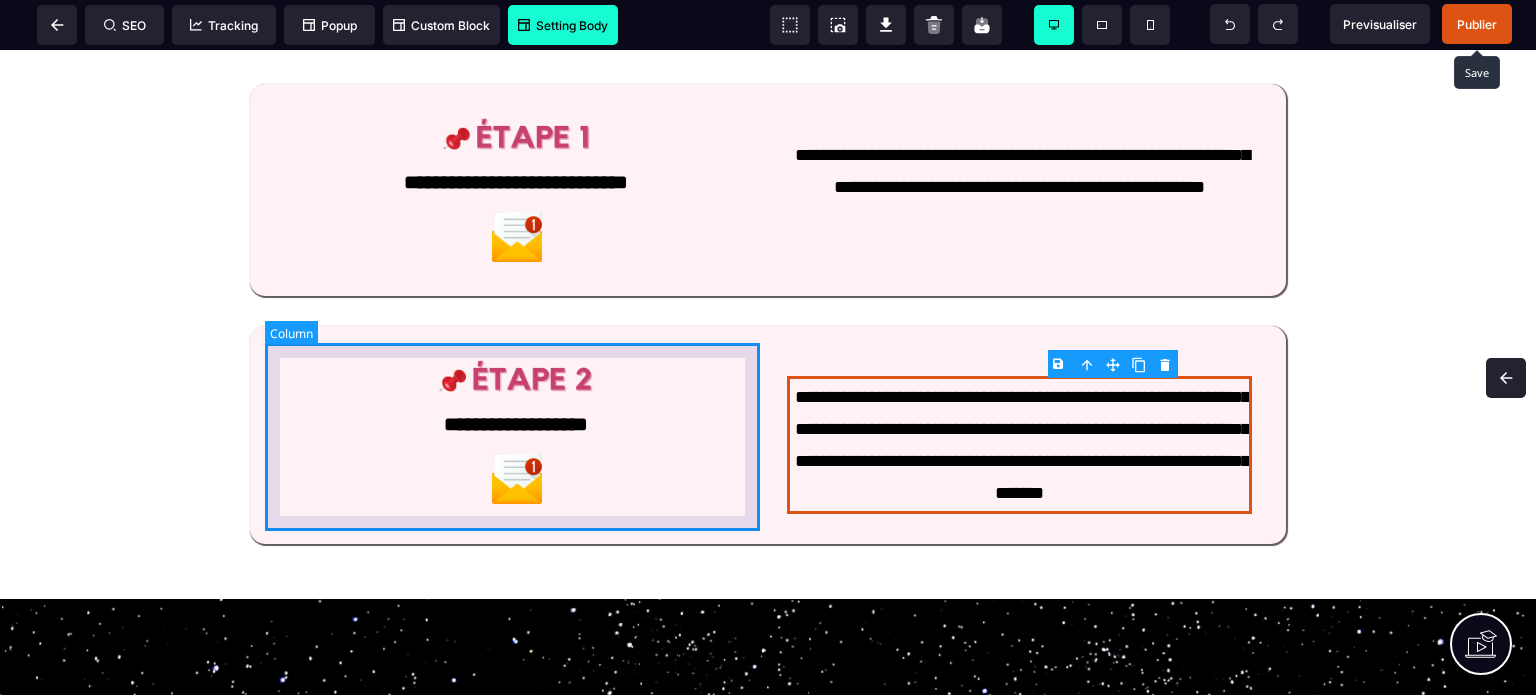 click on "**********" at bounding box center (516, 435) 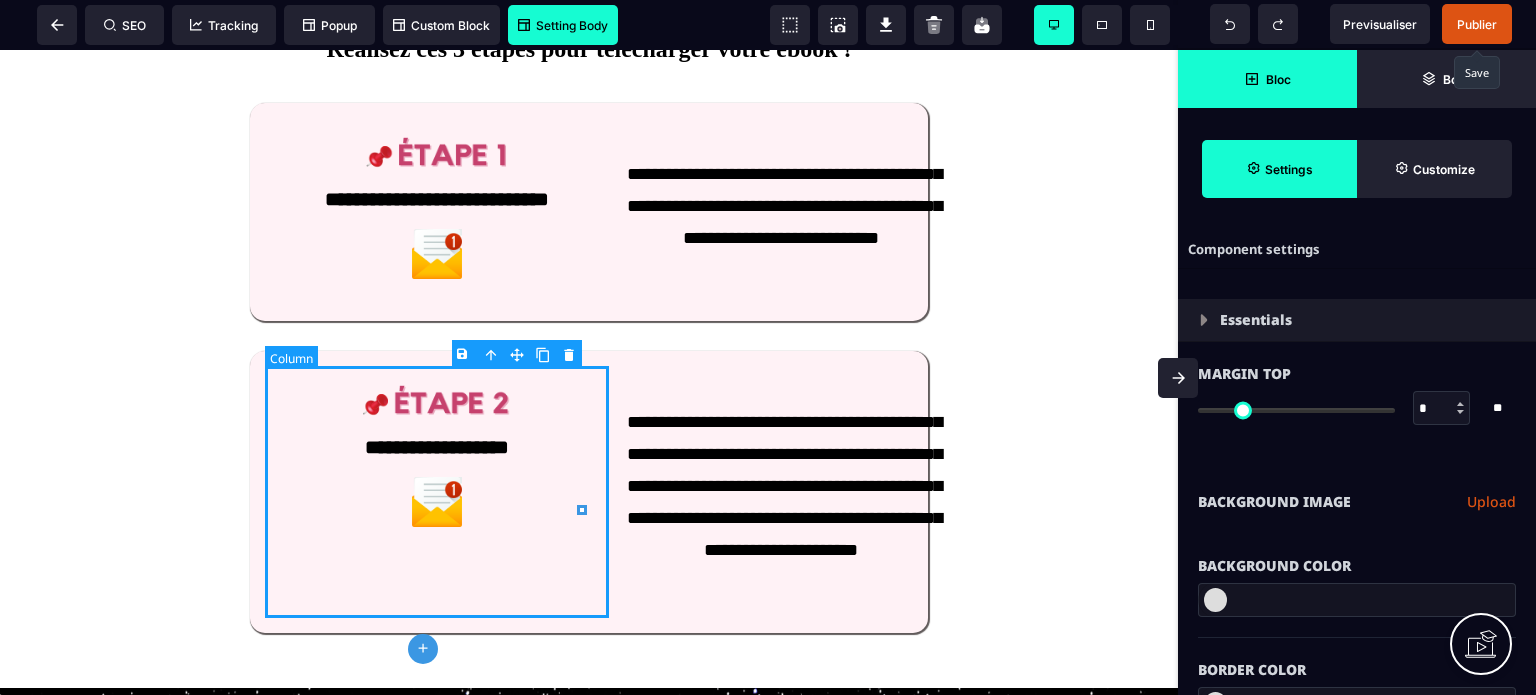 scroll, scrollTop: 1238, scrollLeft: 0, axis: vertical 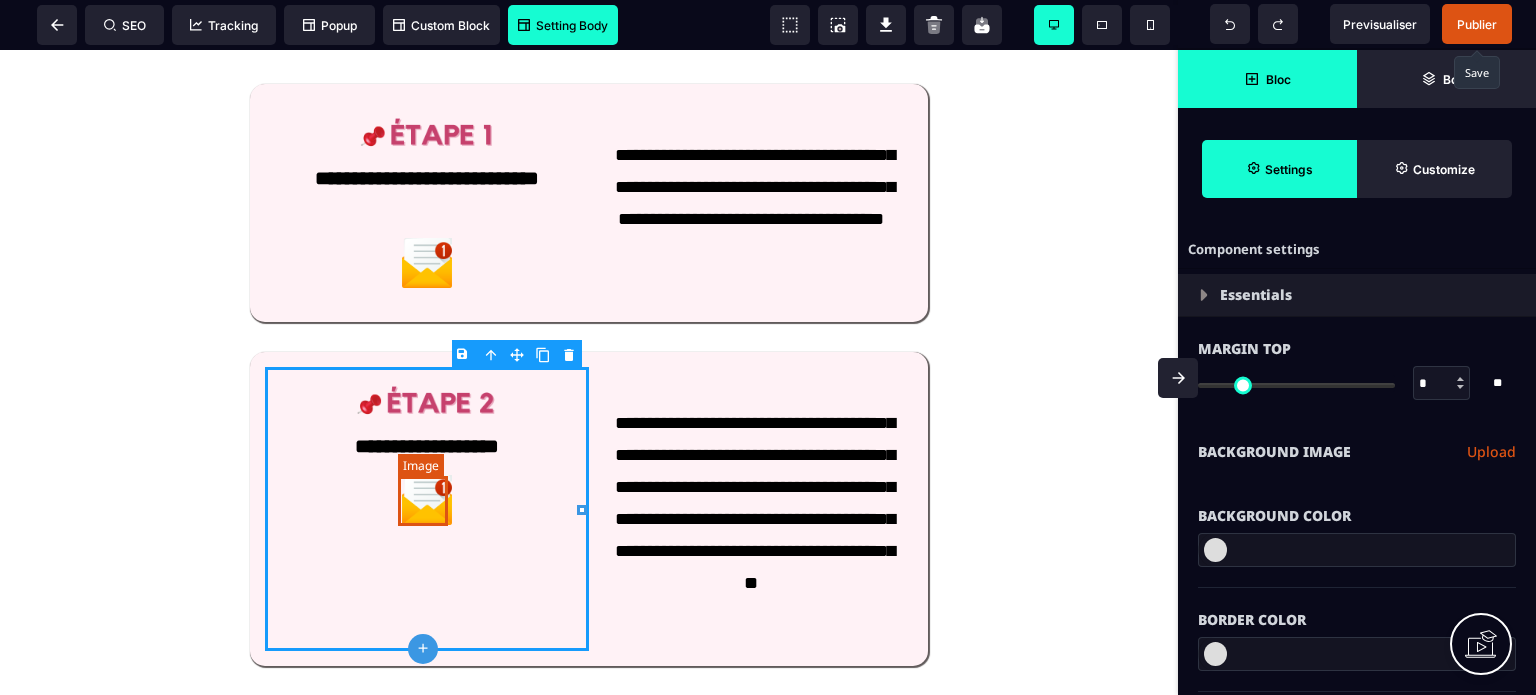 click at bounding box center [427, 500] 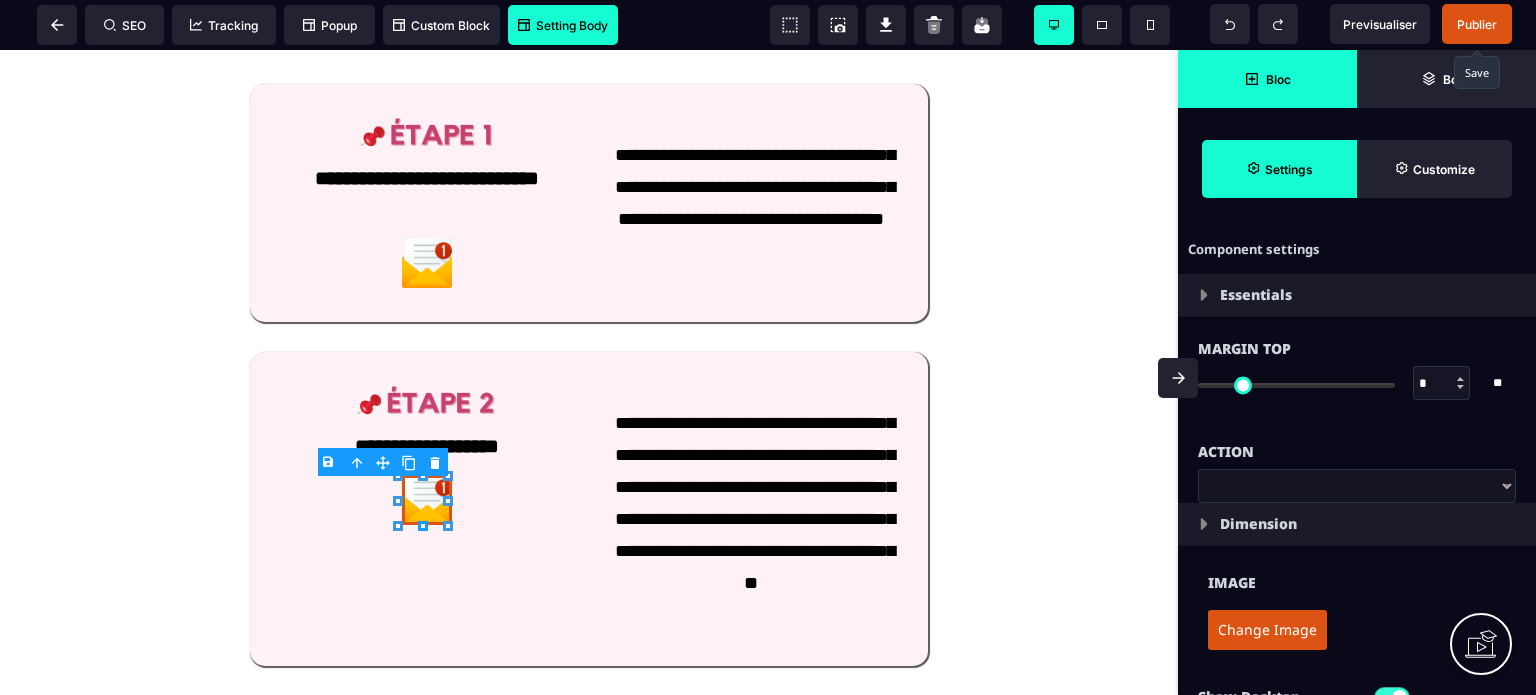 click on "Change Image" at bounding box center (1267, 630) 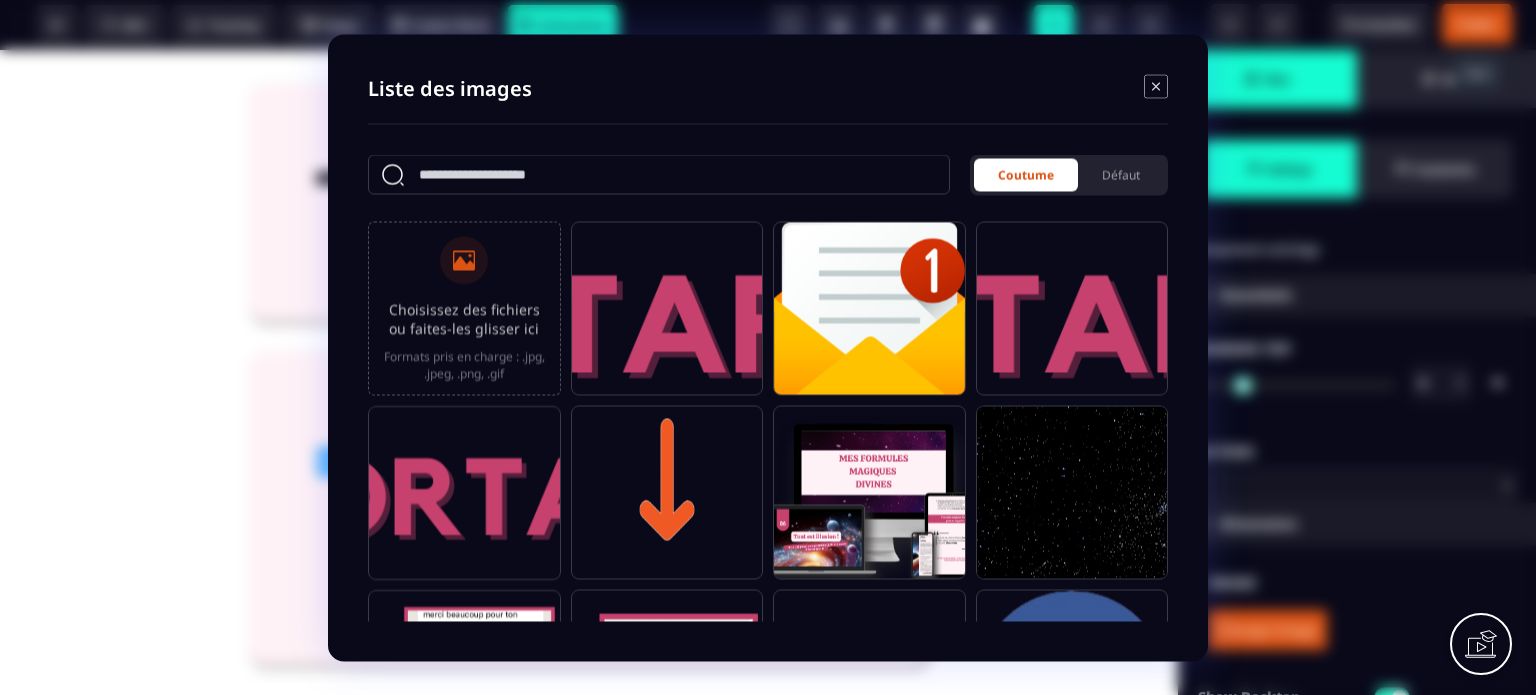 click on "Choisissez des fichiers ou faites-les glisser ici Formats pris en charge : .jpg, .jpeg, .png, .gif" at bounding box center (464, 308) 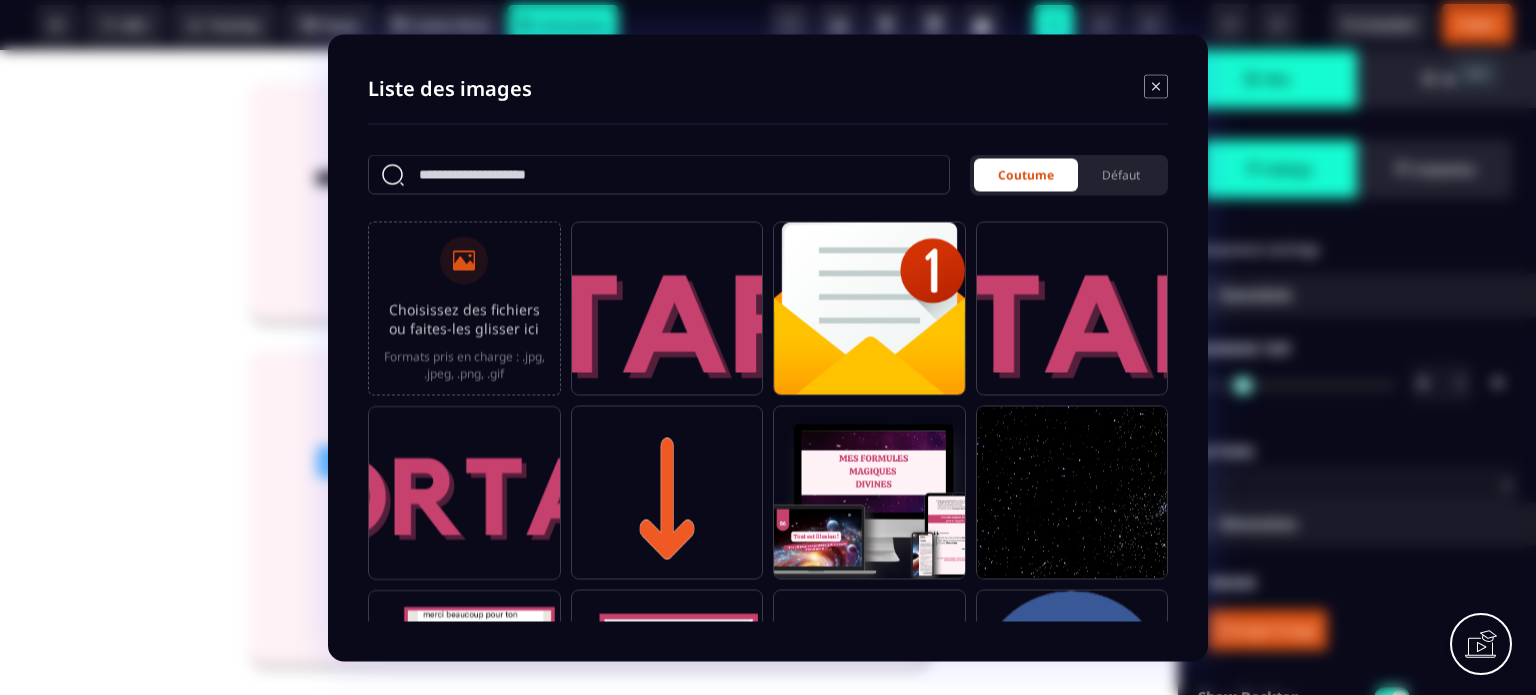 click on "Choisissez des fichiers ou faites-les glisser ici Formats pris en charge : .jpg, .jpeg, .png, .gif" at bounding box center [0, 0] 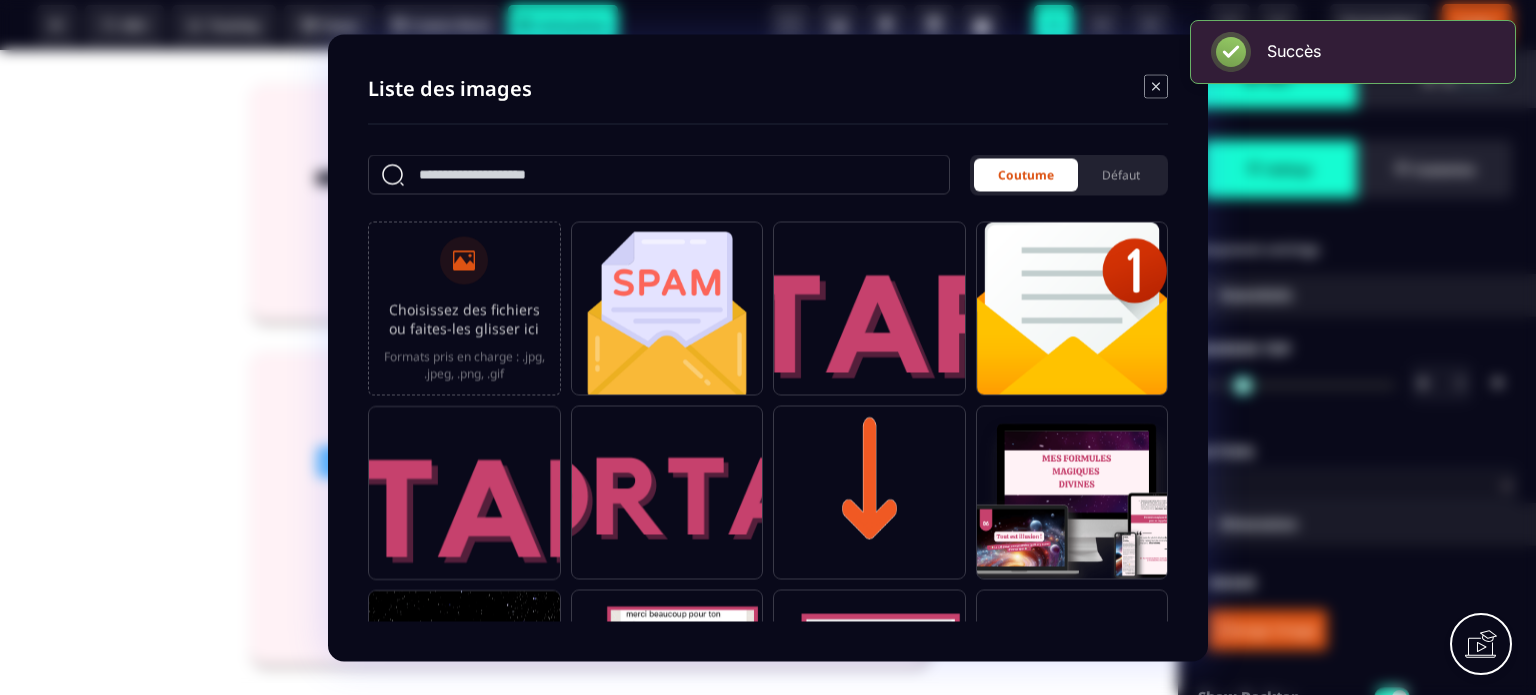 click at bounding box center [667, 317] 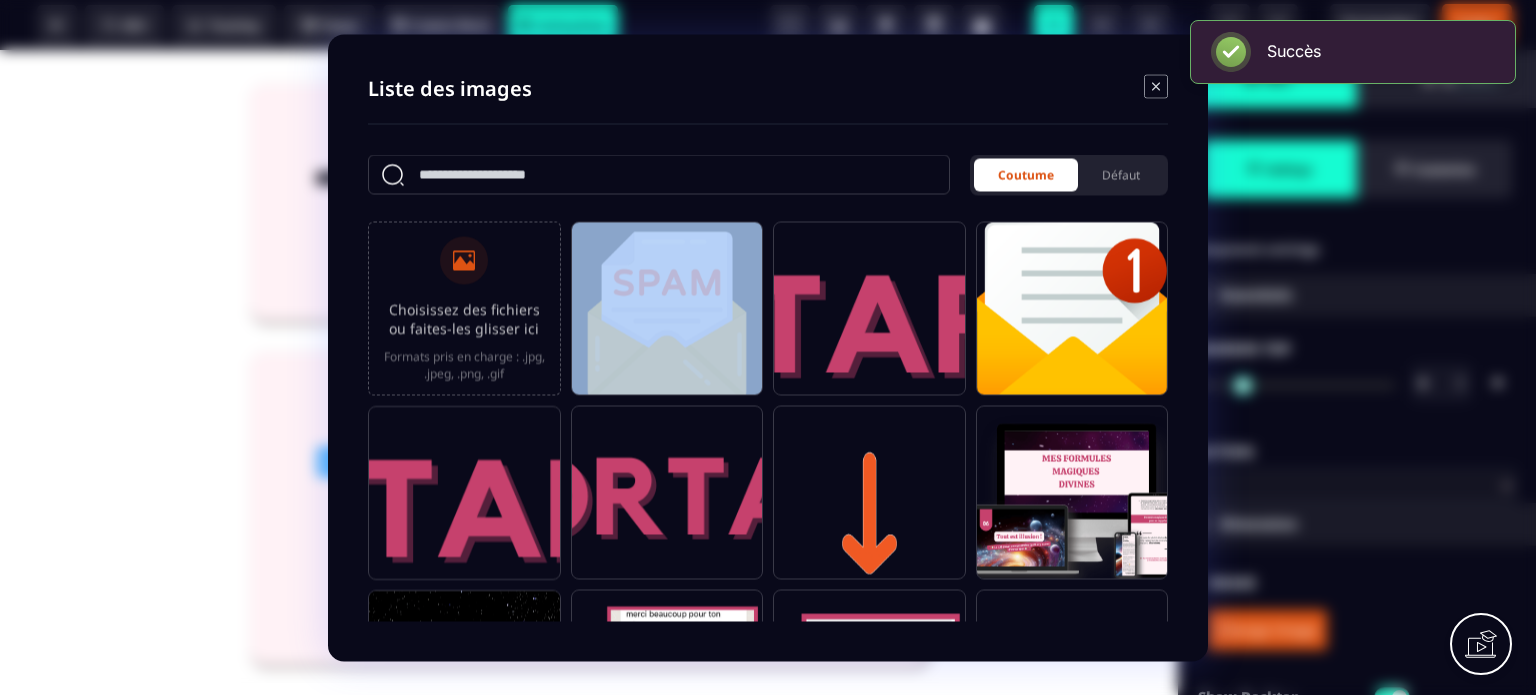 click at bounding box center [667, 317] 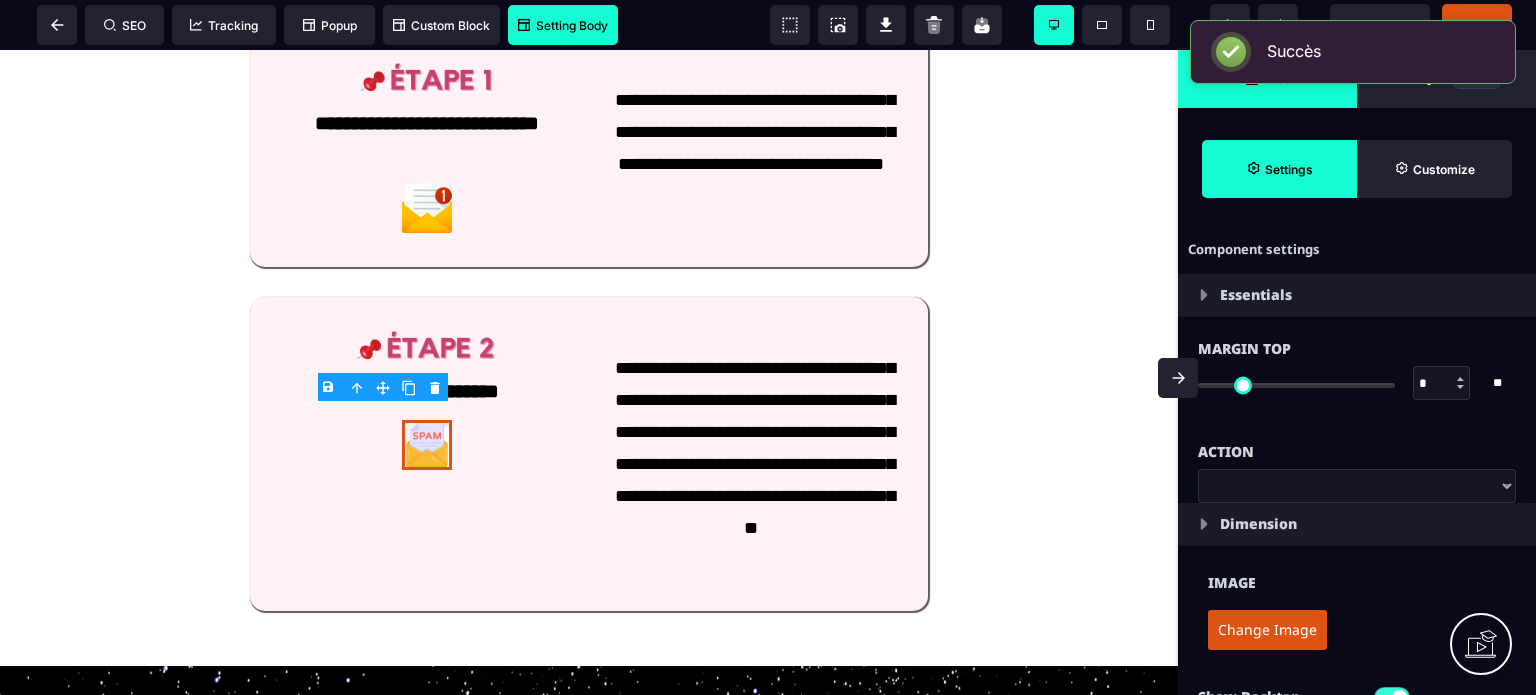 scroll, scrollTop: 1289, scrollLeft: 0, axis: vertical 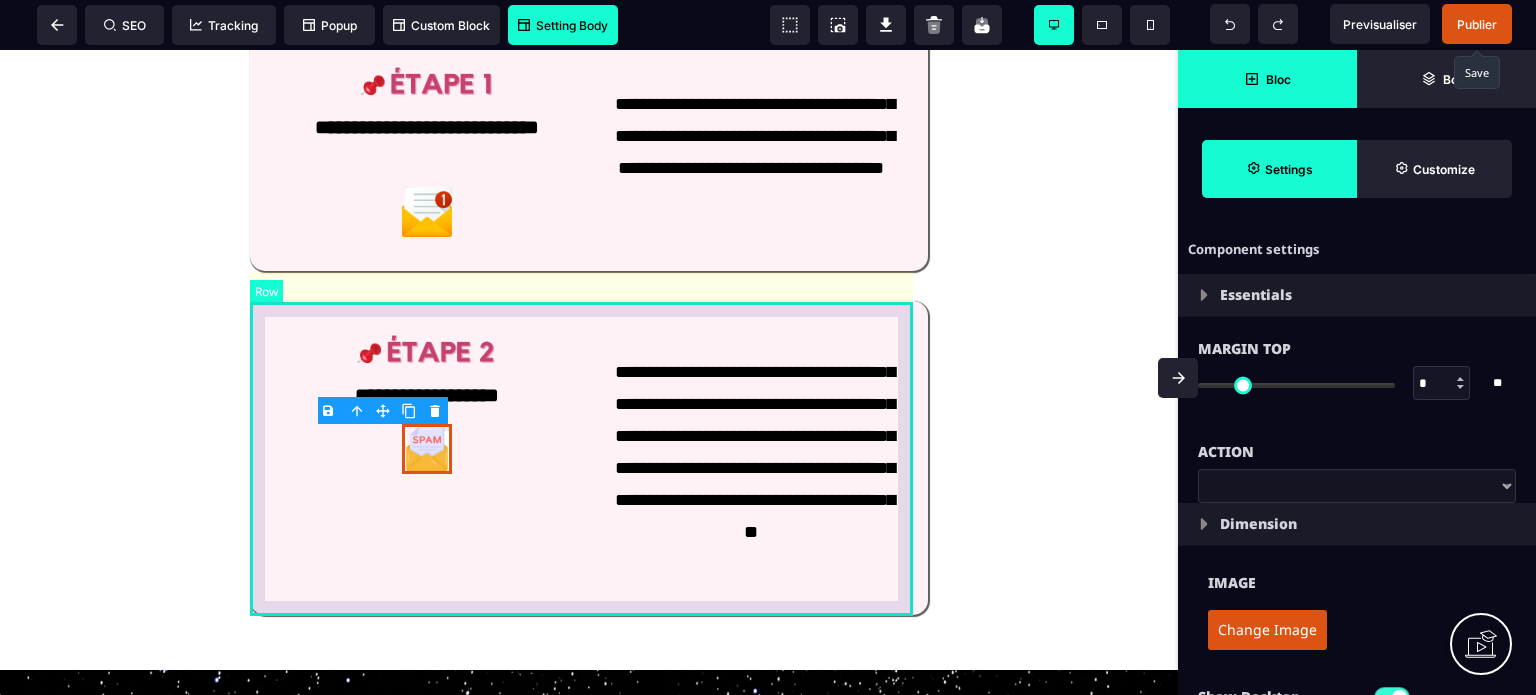 click on "**********" at bounding box center [589, 458] 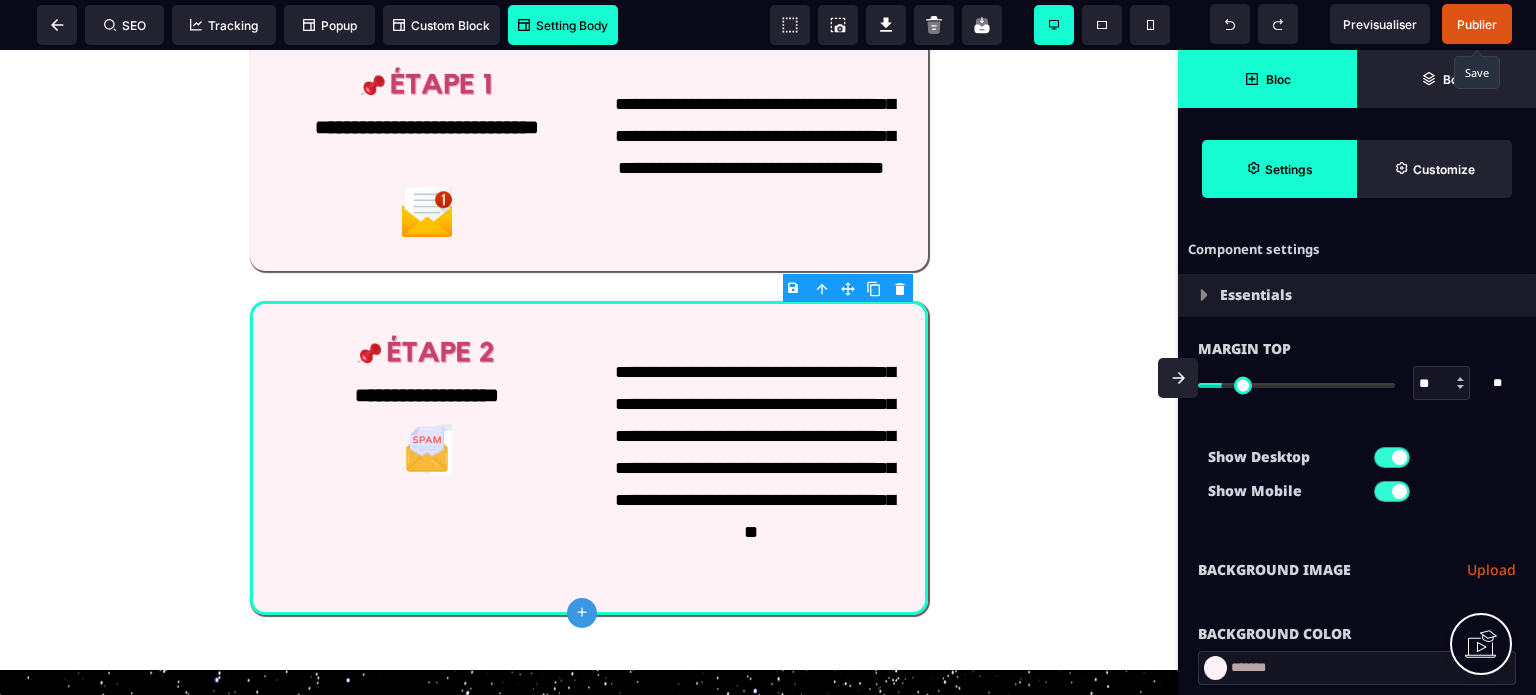 click 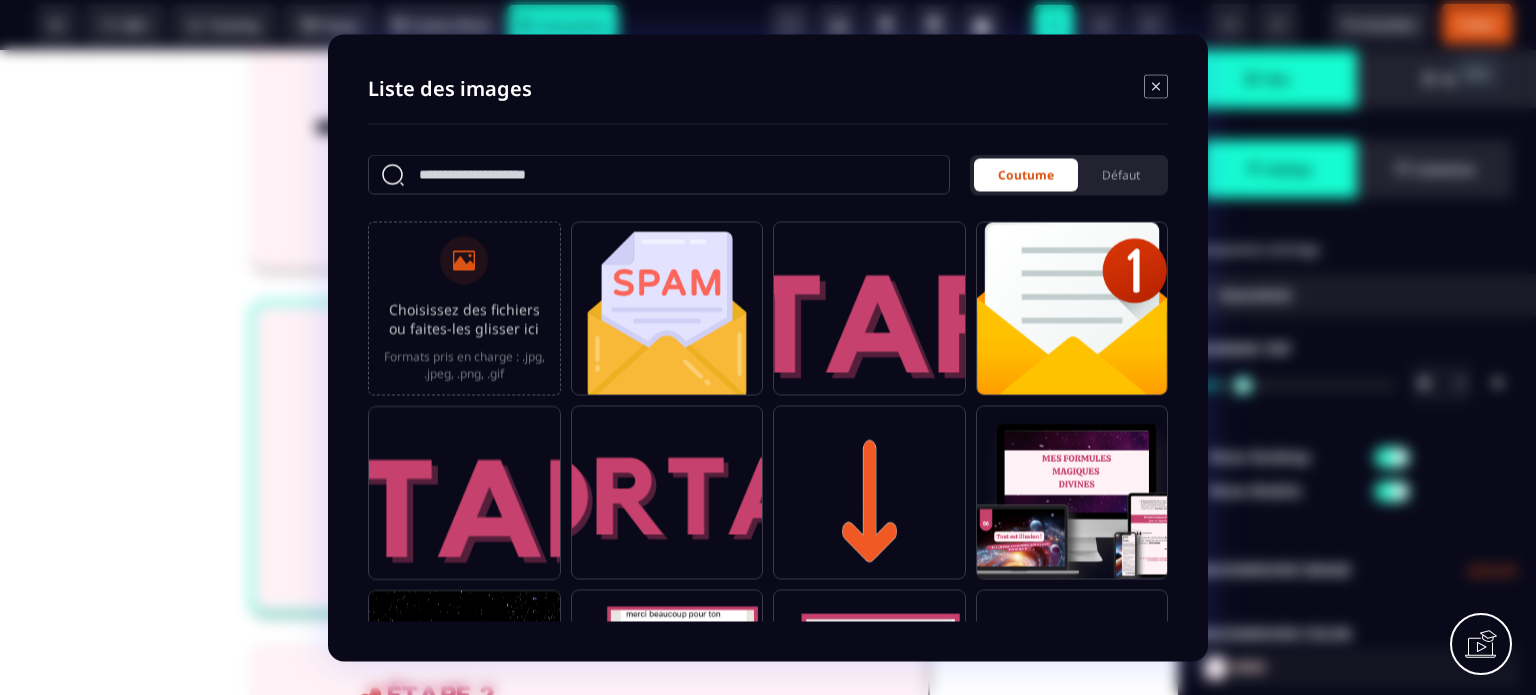 click 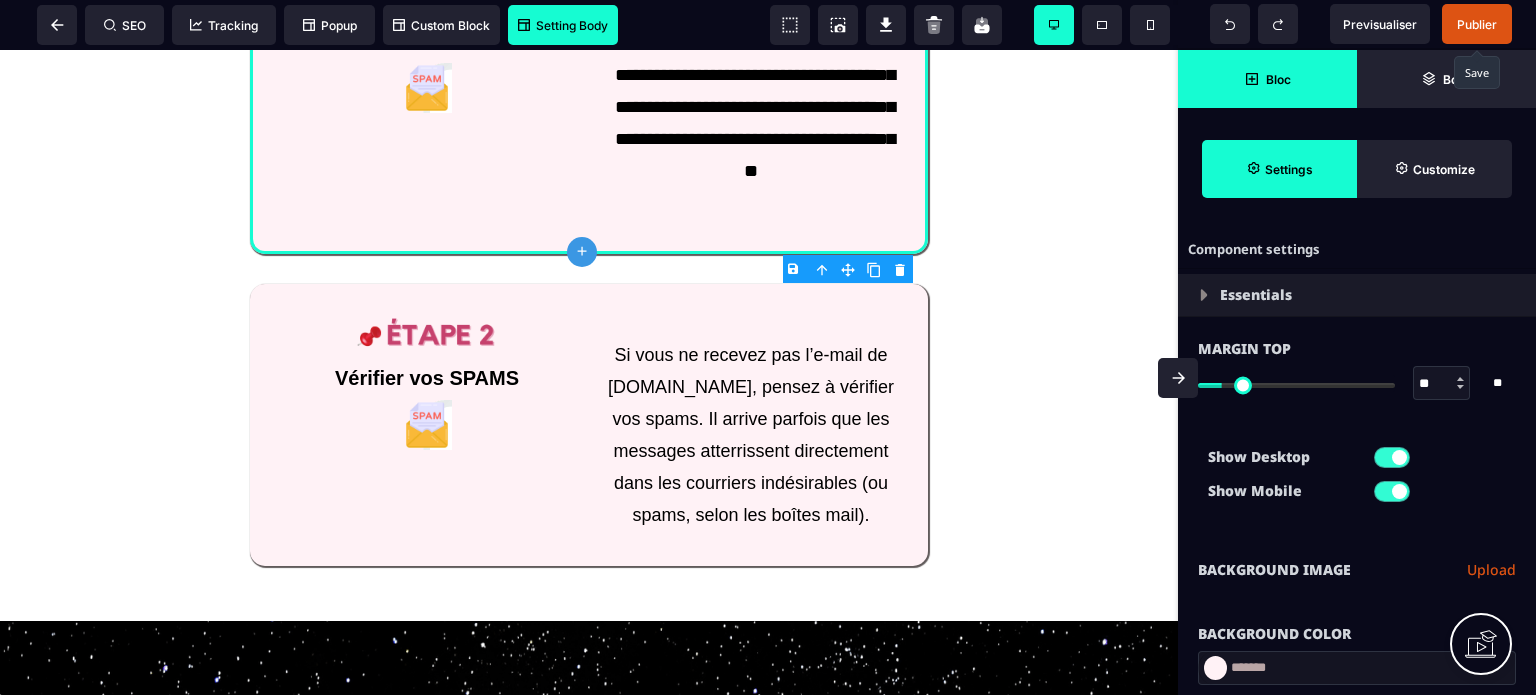 scroll, scrollTop: 1654, scrollLeft: 0, axis: vertical 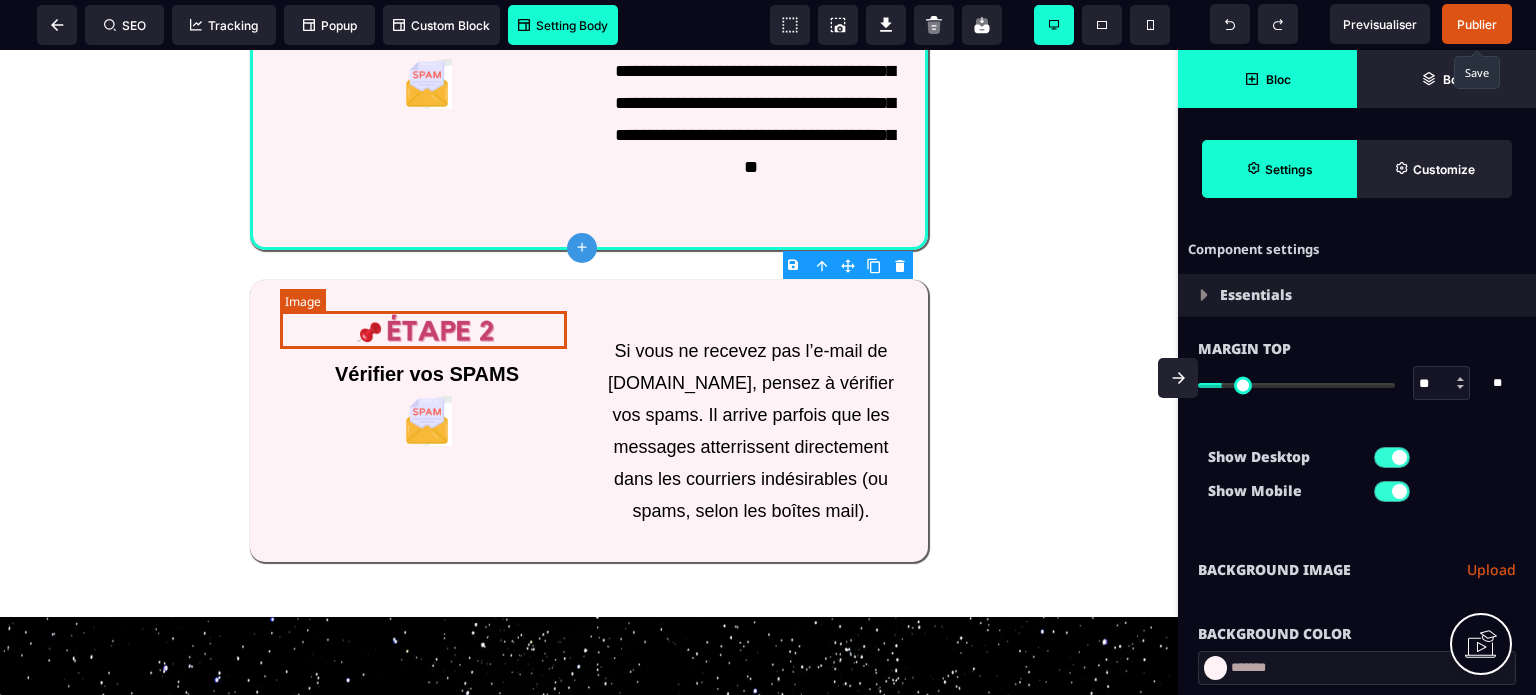 click at bounding box center [427, 329] 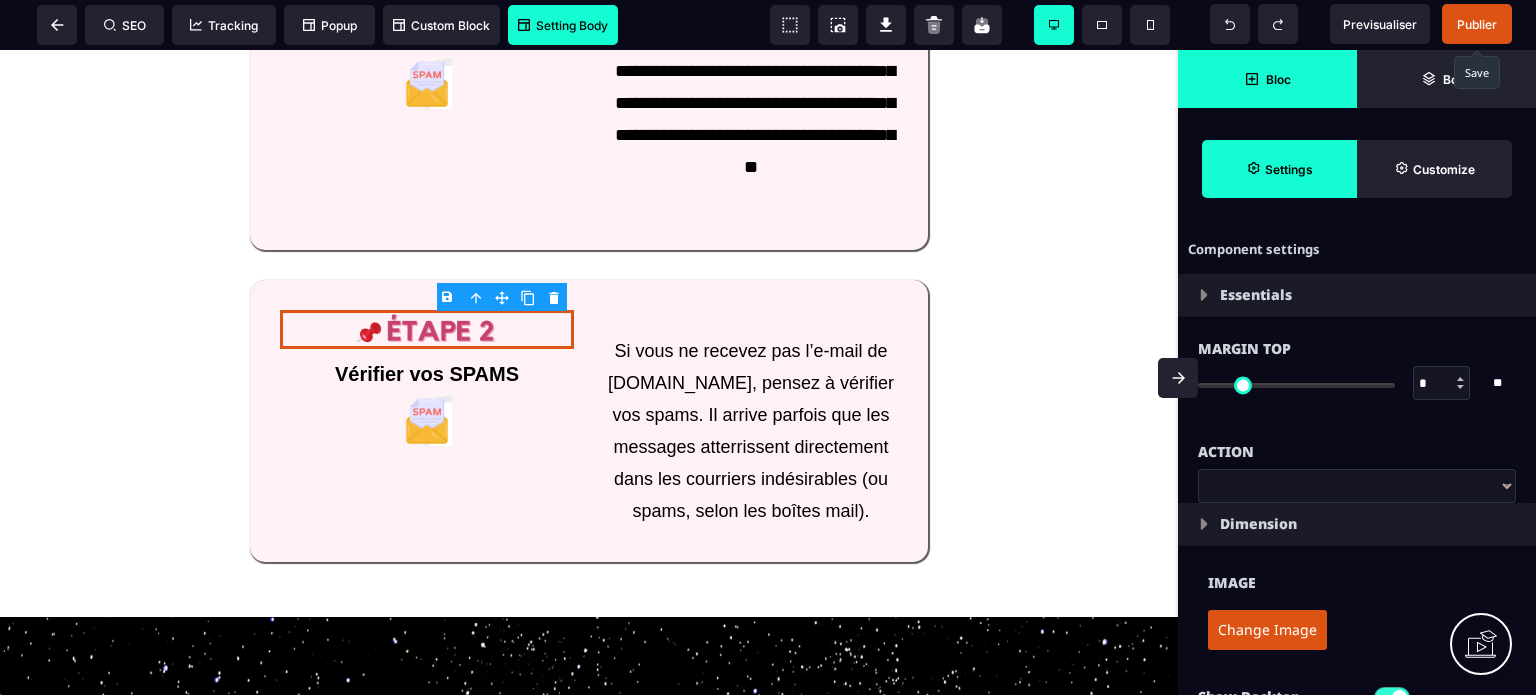 click on "Change Image" at bounding box center [1267, 630] 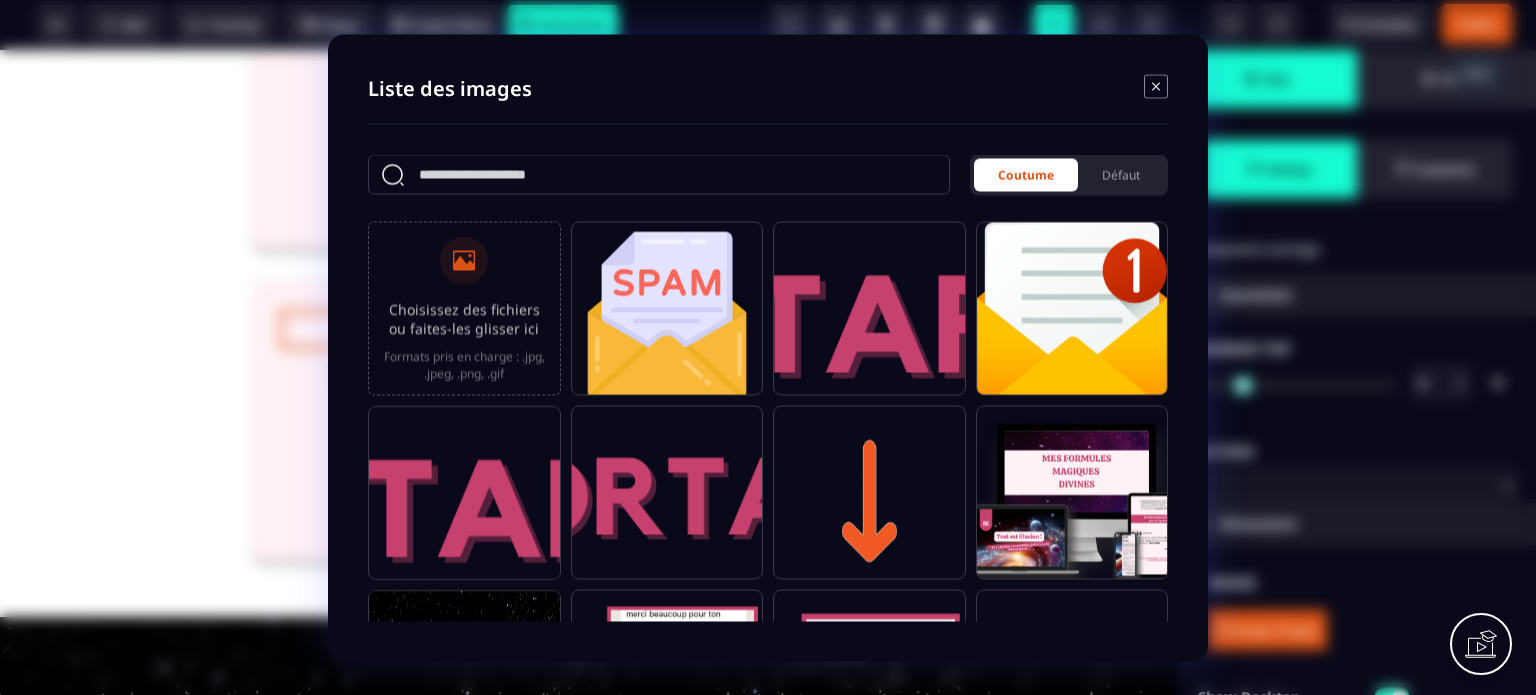 click on "Choisissez des fichiers ou faites-les glisser ici" at bounding box center (464, 318) 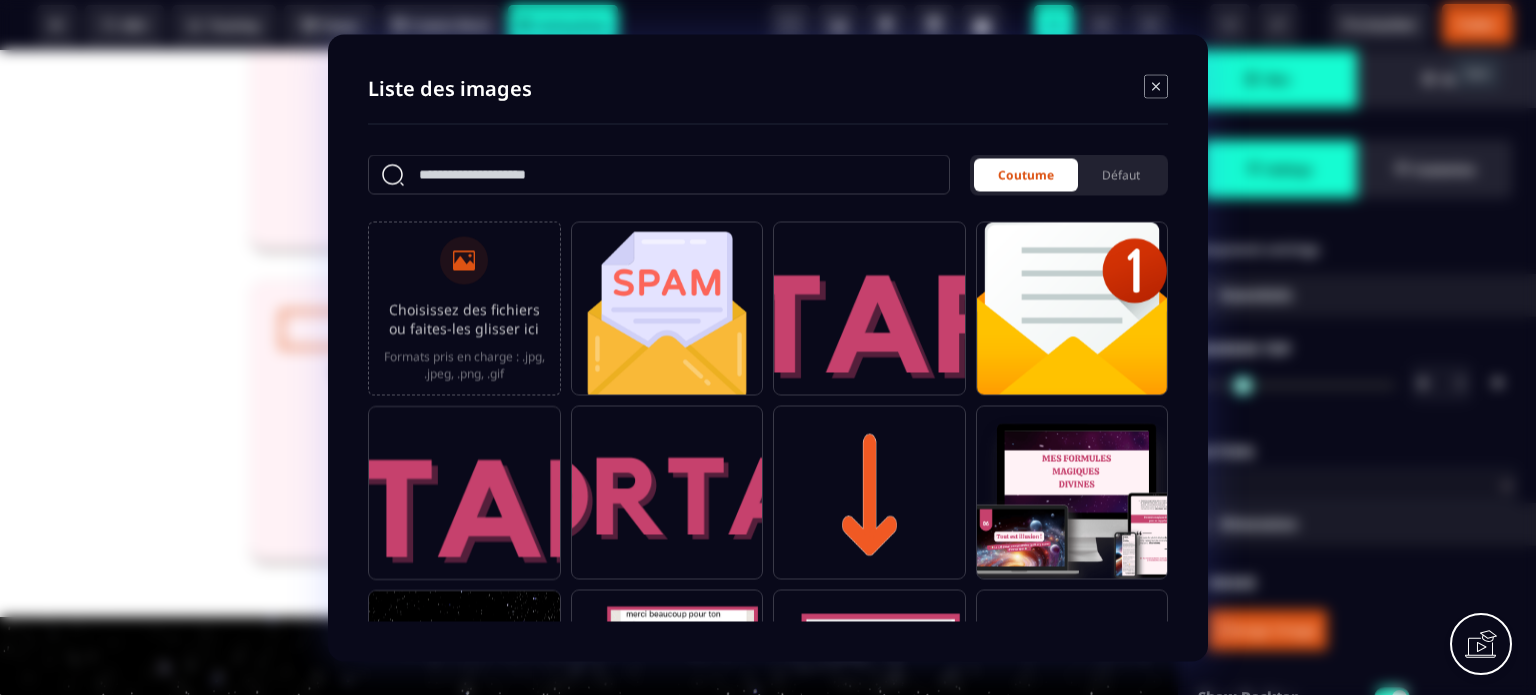 click on "Choisissez des fichiers ou faites-les glisser ici Formats pris en charge : .jpg, .jpeg, .png, .gif" at bounding box center (0, 0) 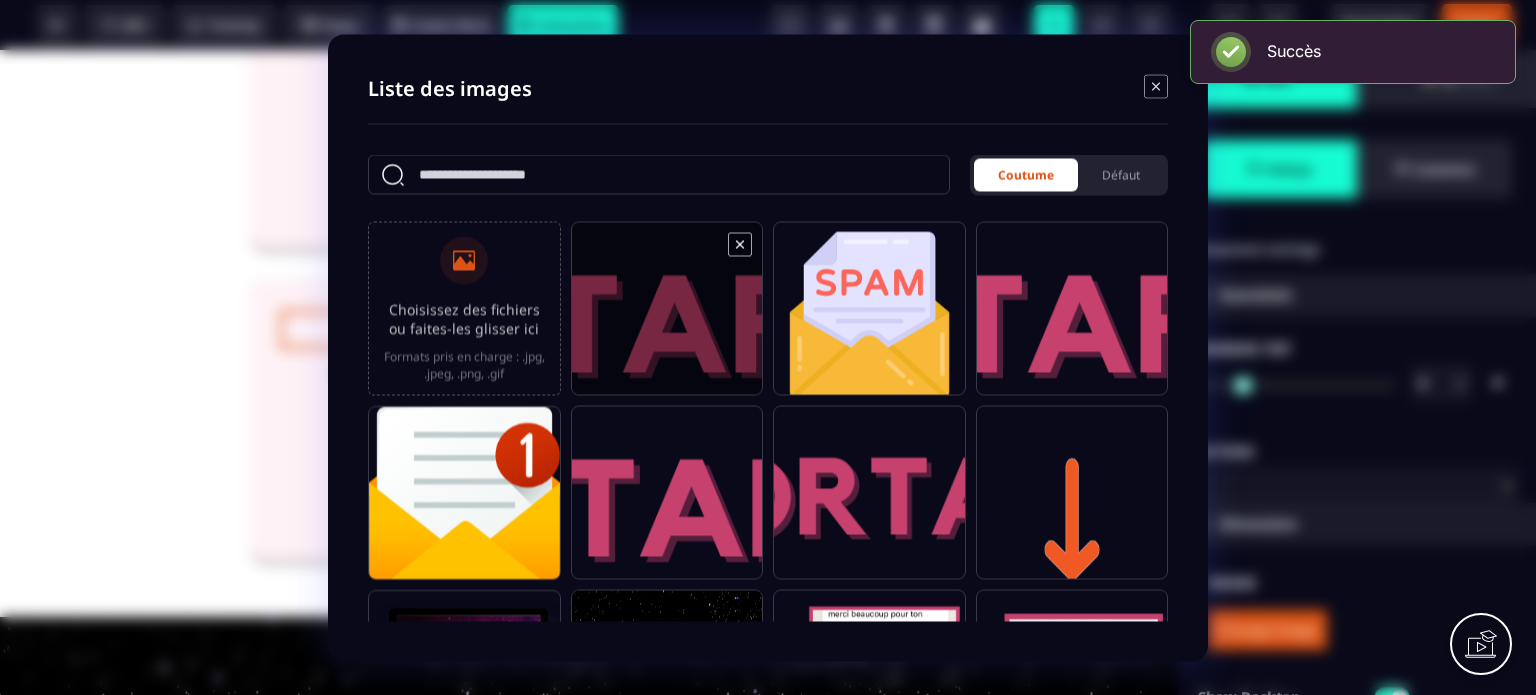 click at bounding box center [667, 317] 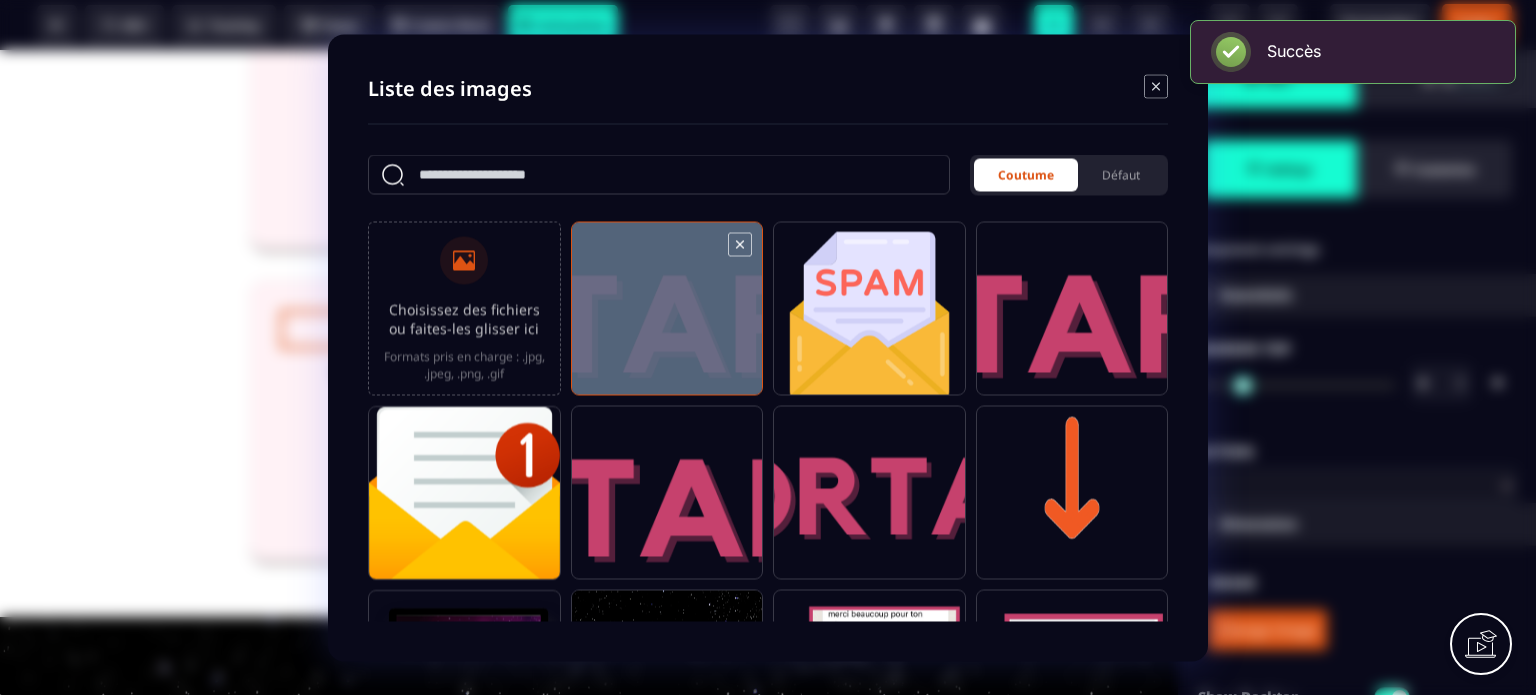 click at bounding box center [667, 317] 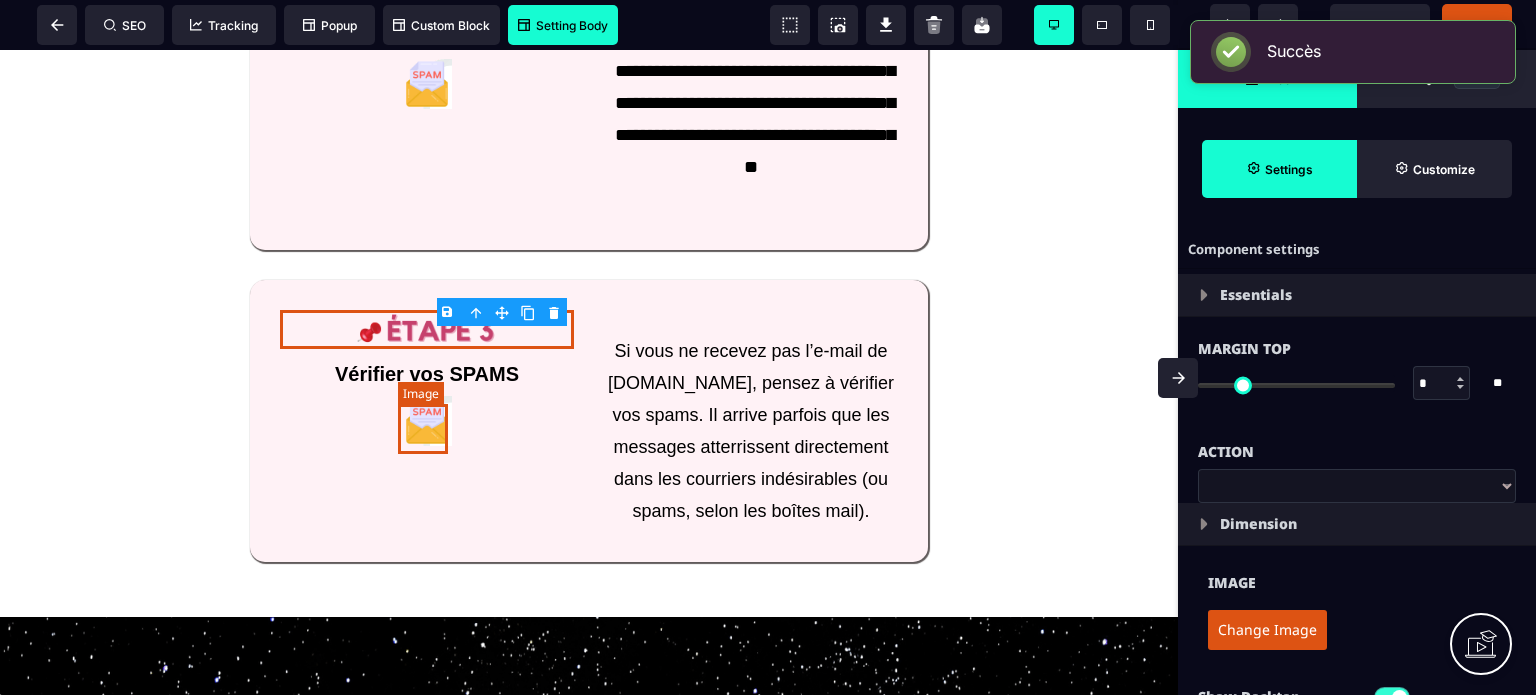 click at bounding box center (427, 421) 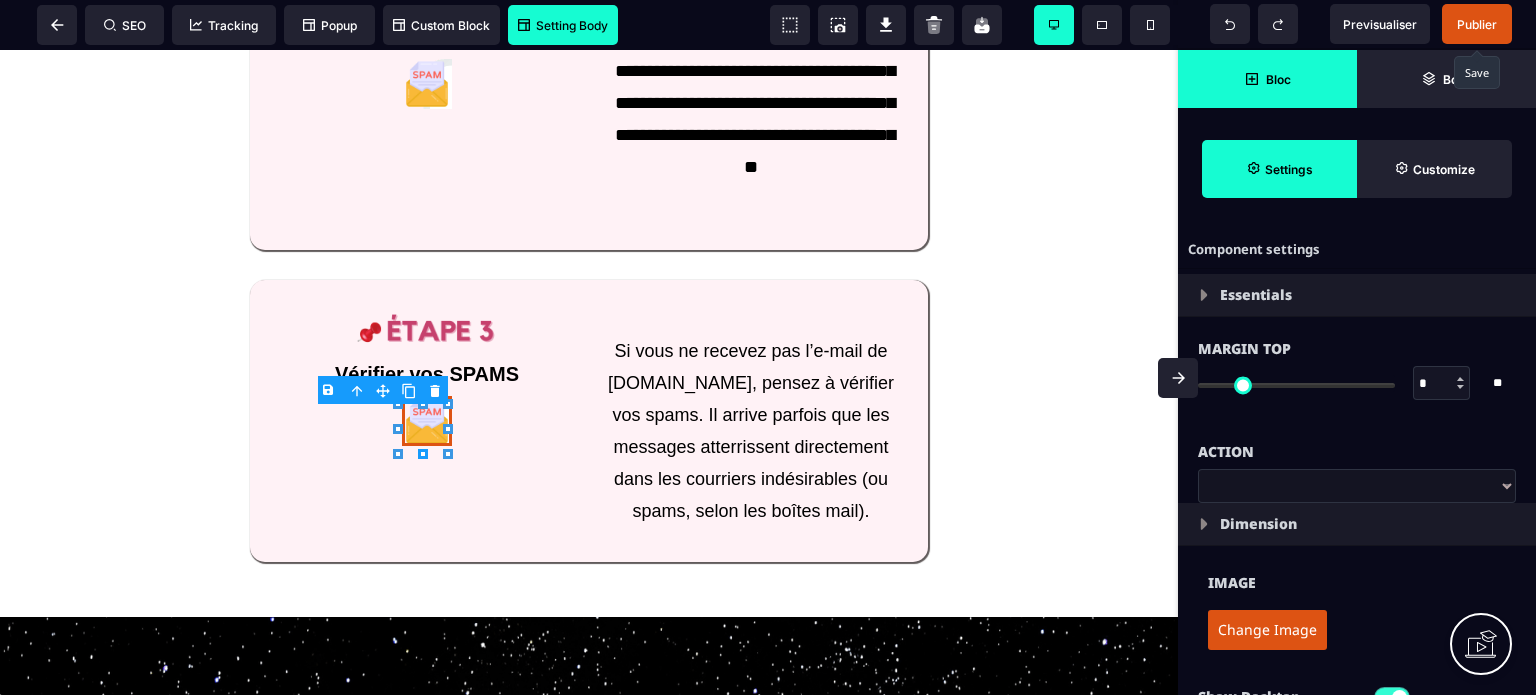 click on "Change Image" at bounding box center [1267, 630] 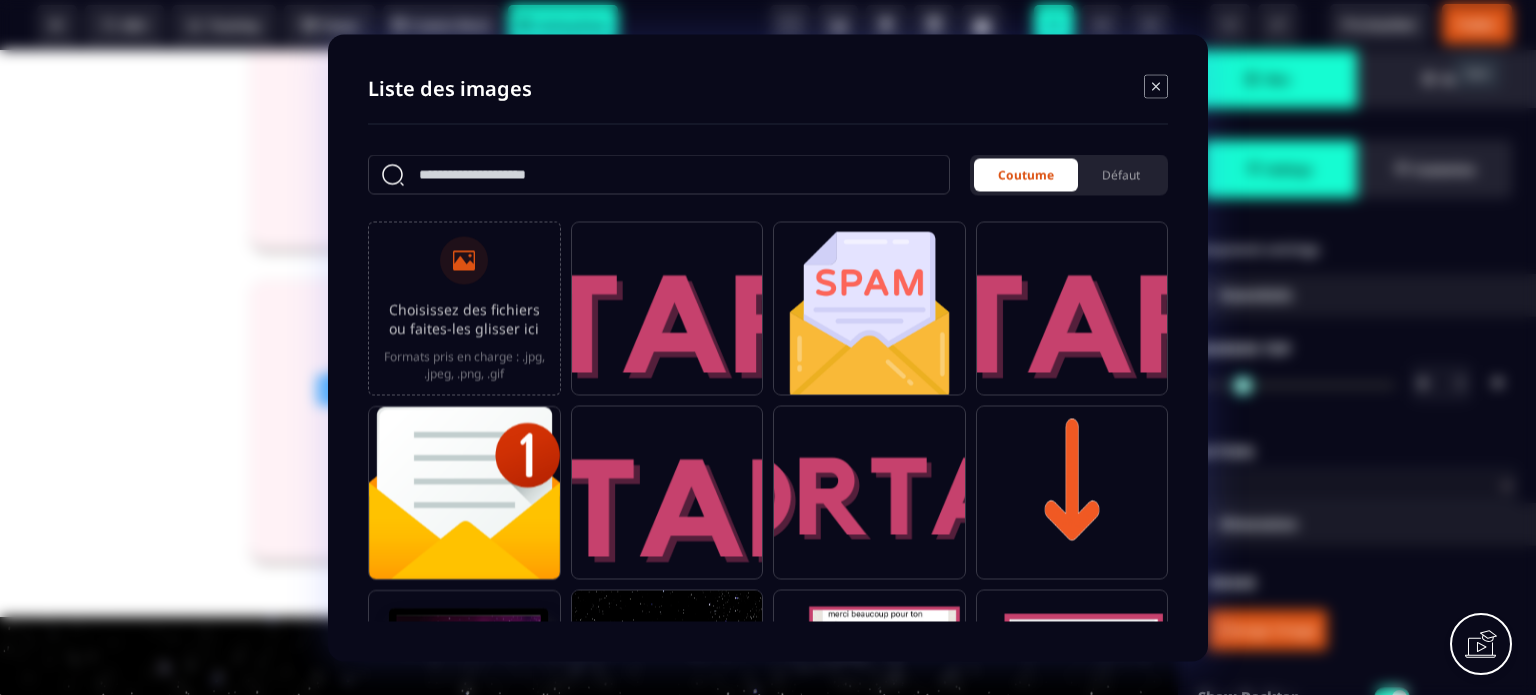 click on "Choisissez des fichiers ou faites-les glisser ici Formats pris en charge : .jpg, .jpeg, .png, .gif" at bounding box center (464, 308) 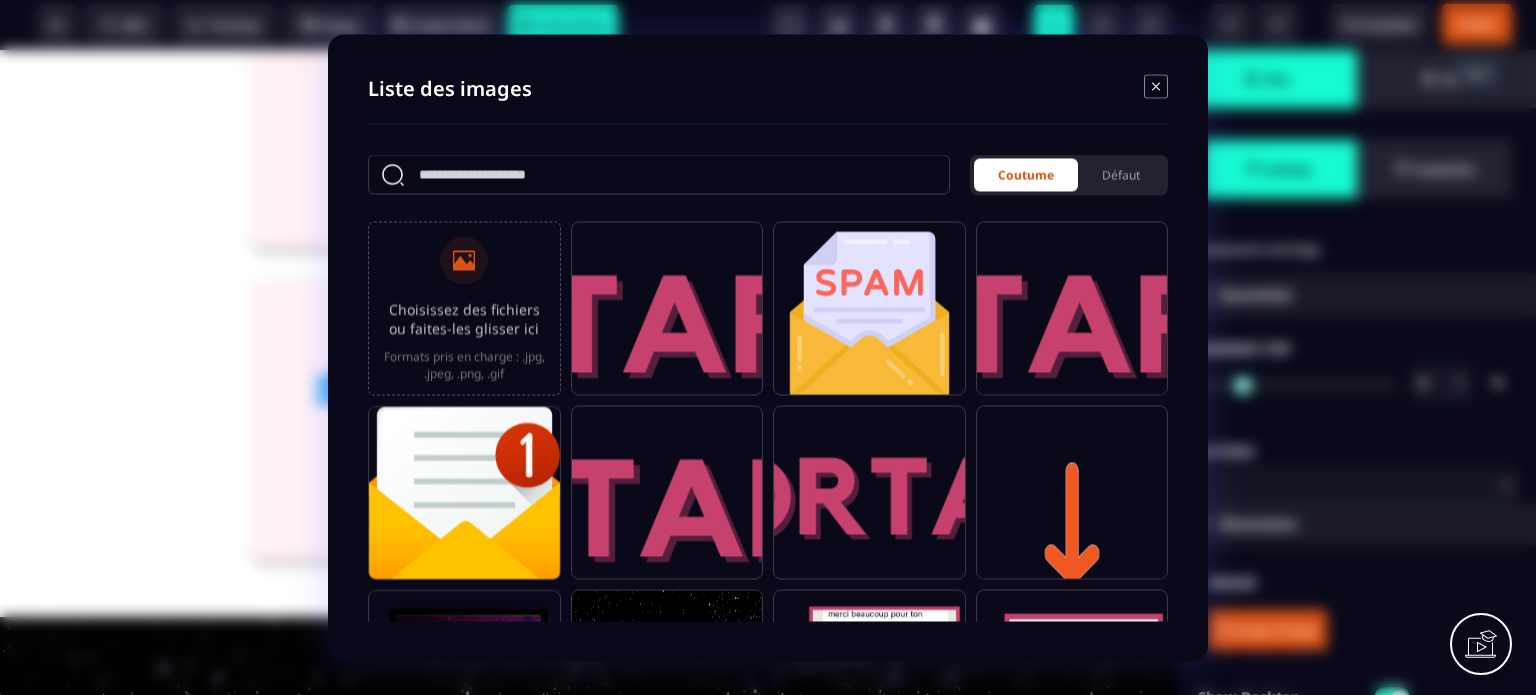 click on "Choisissez des fichiers ou faites-les glisser ici Formats pris en charge : .jpg, .jpeg, .png, .gif" at bounding box center (0, 0) 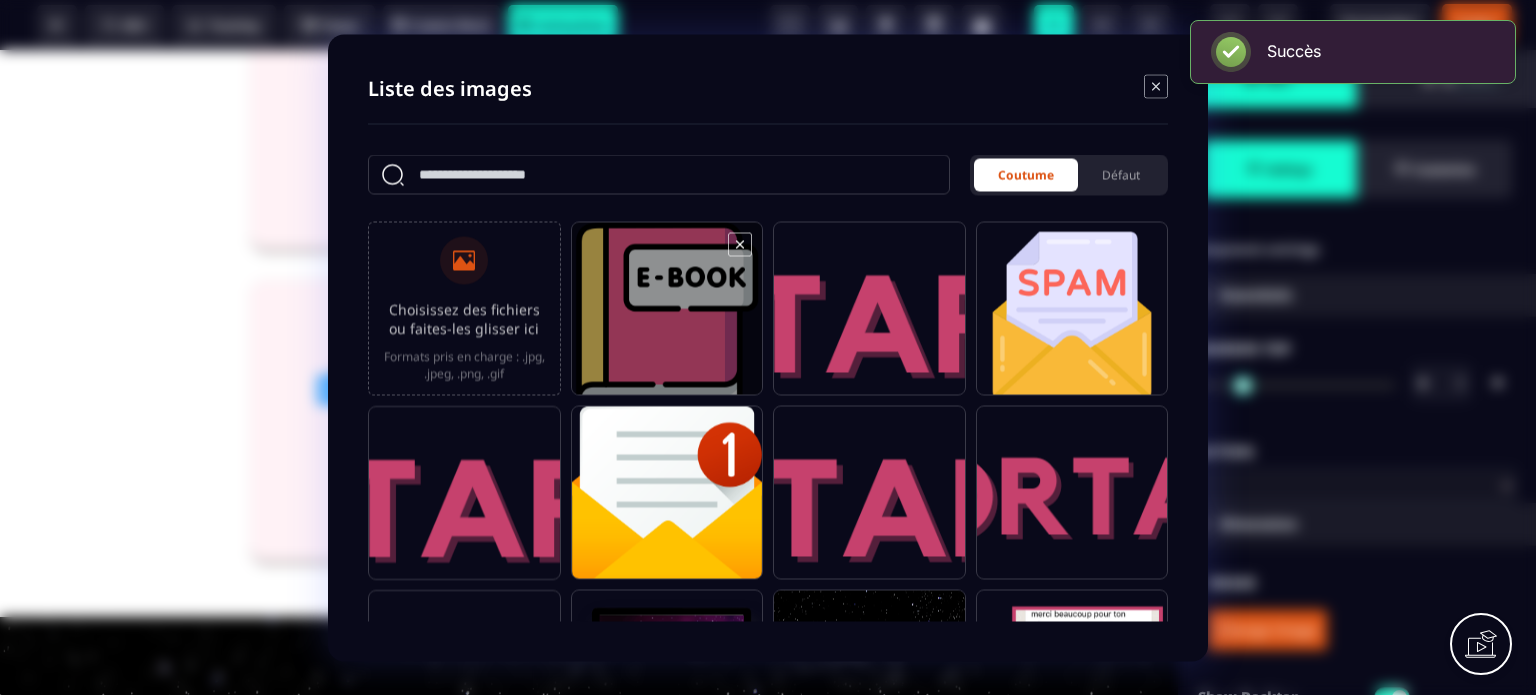 click at bounding box center (667, 317) 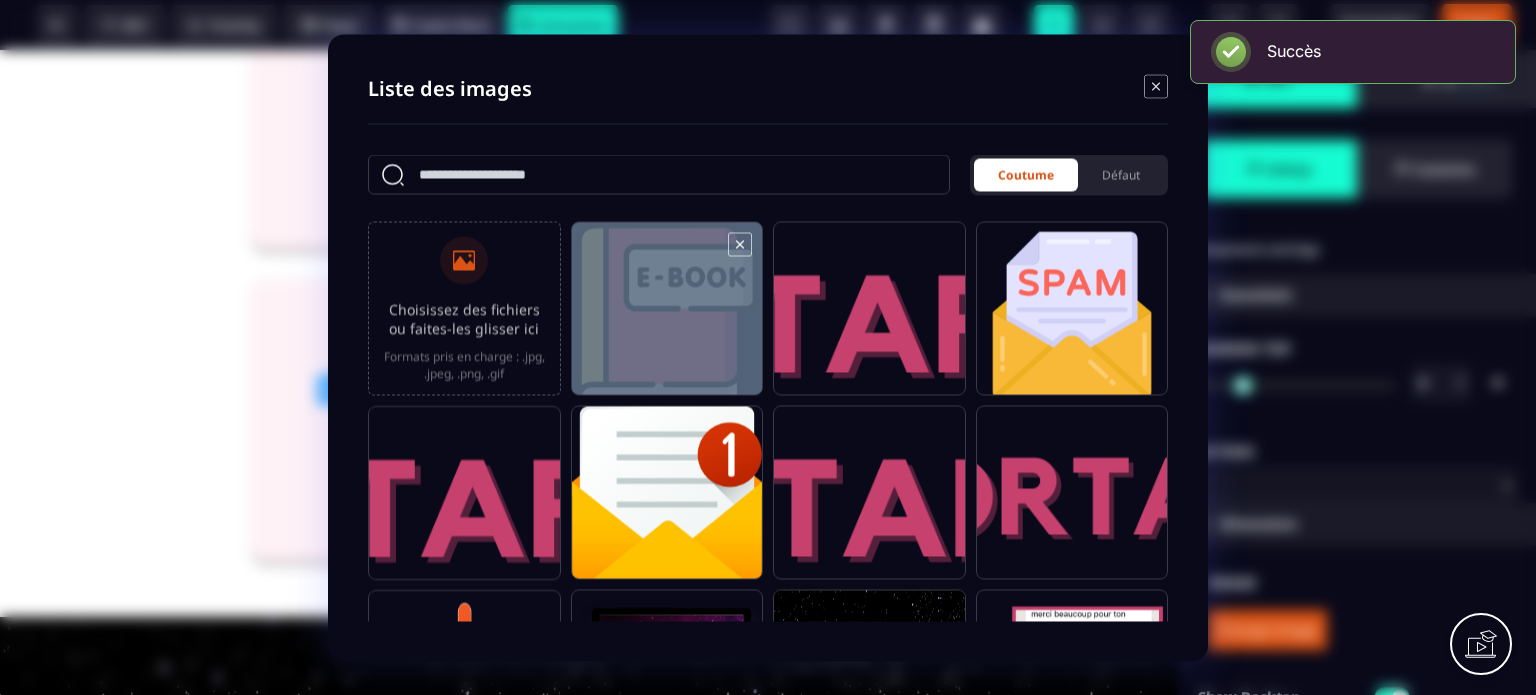 click at bounding box center (667, 317) 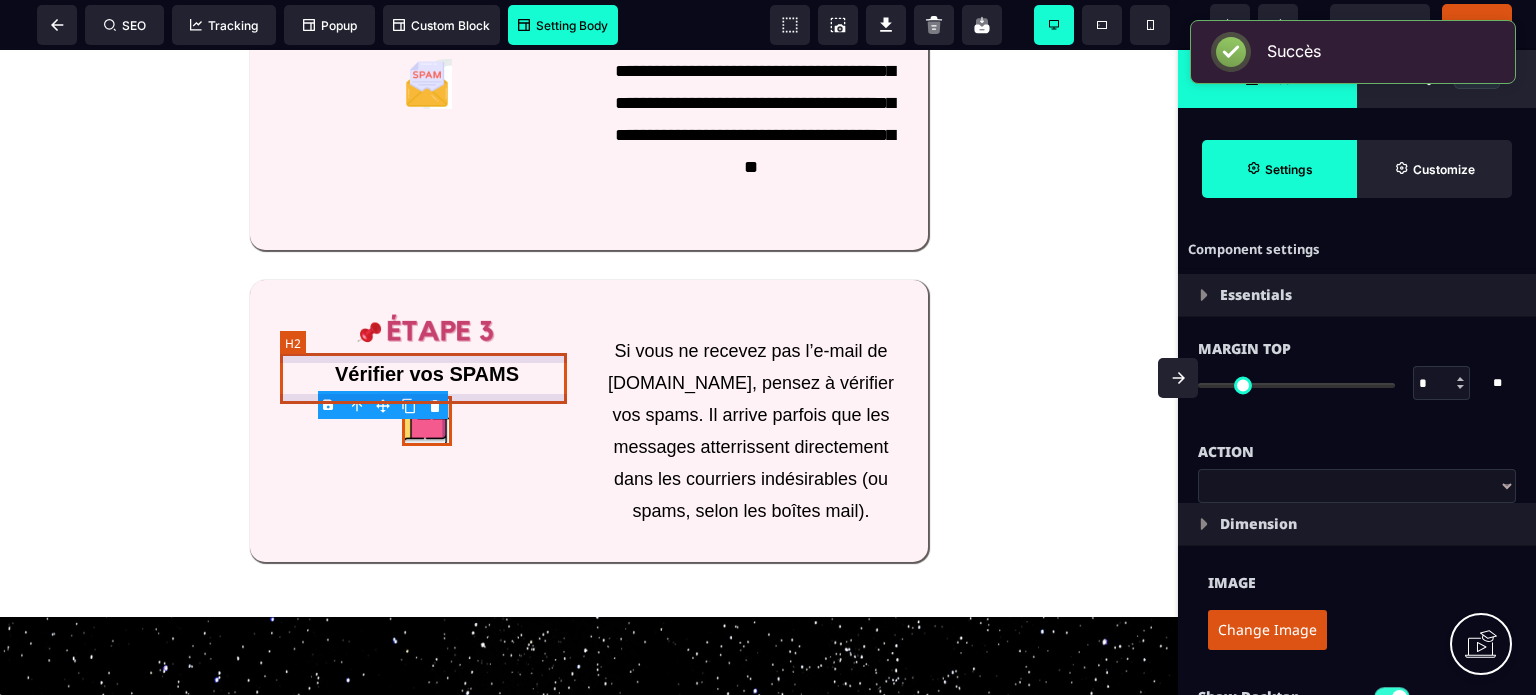 click on "Vérifier vos SPAMS" at bounding box center (427, 374) 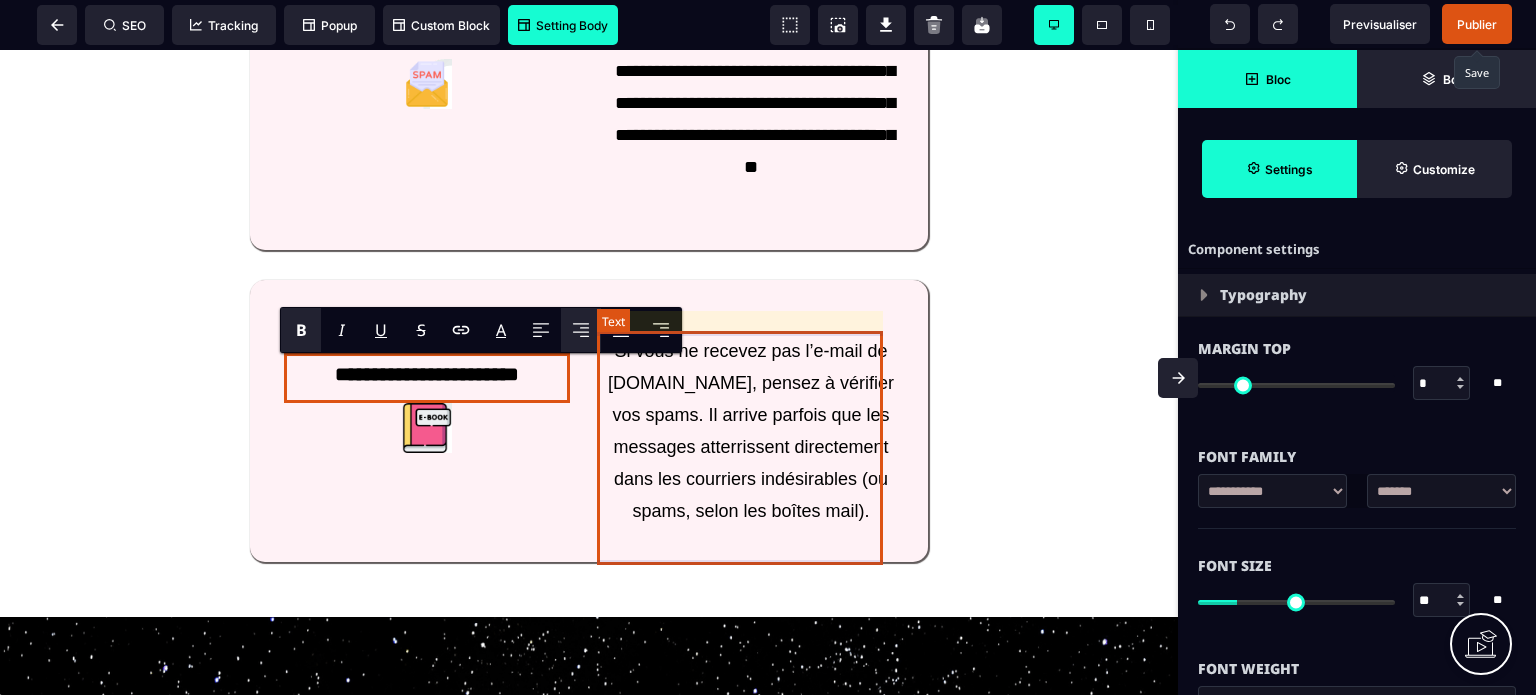 click on "Si vous ne recevez pas l’e-mail de [DOMAIN_NAME], pensez à vérifier vos spams. Il arrive parfois que les messages atterrissent directement dans les courriers indésirables (ou spams, selon les boîtes mail)." at bounding box center [751, 431] 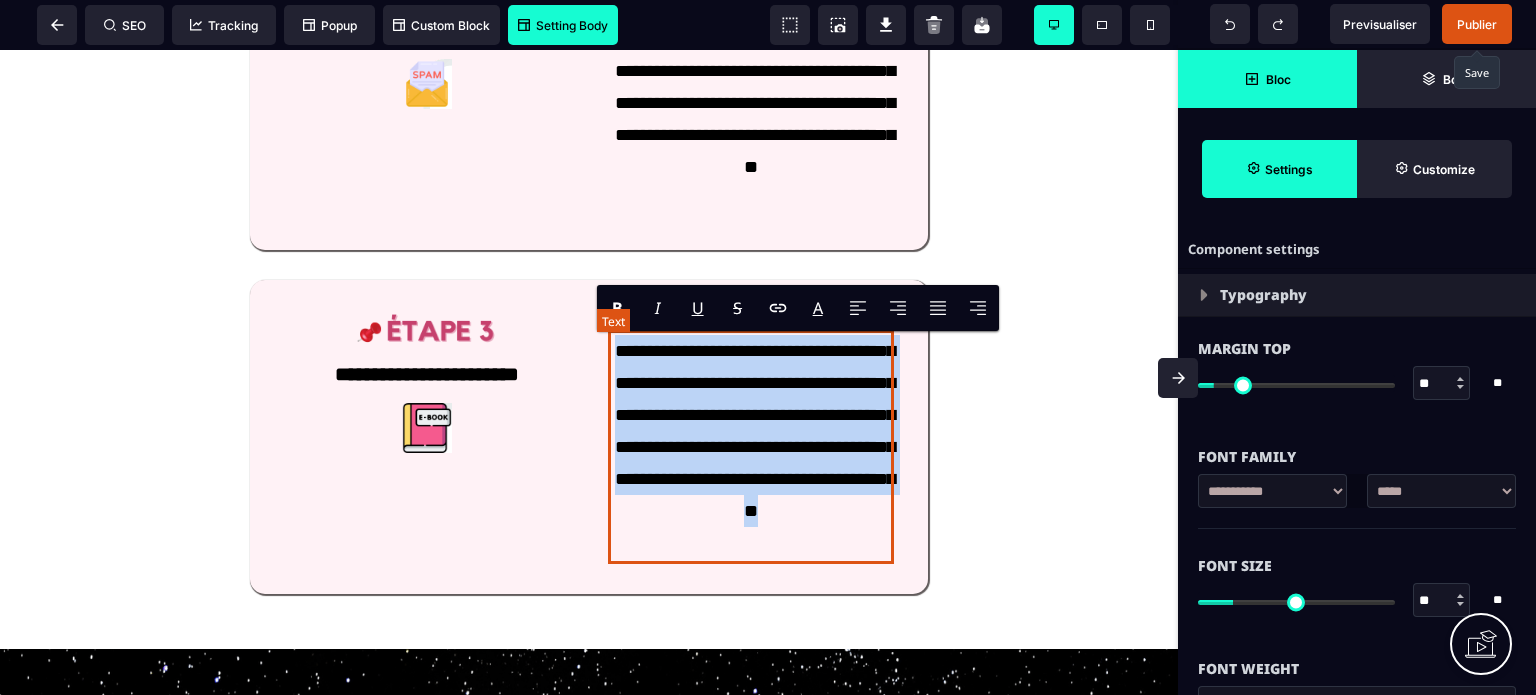 click on "**********" at bounding box center [751, 447] 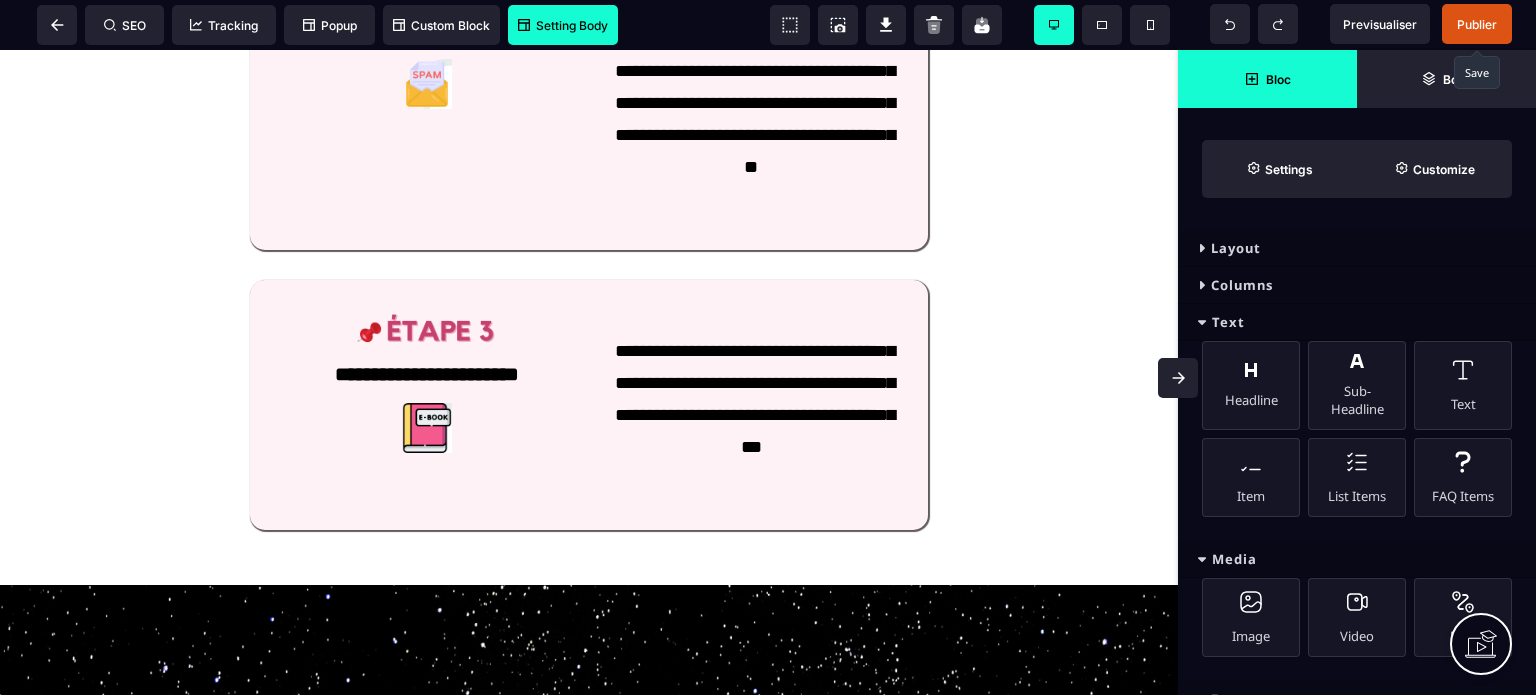 click 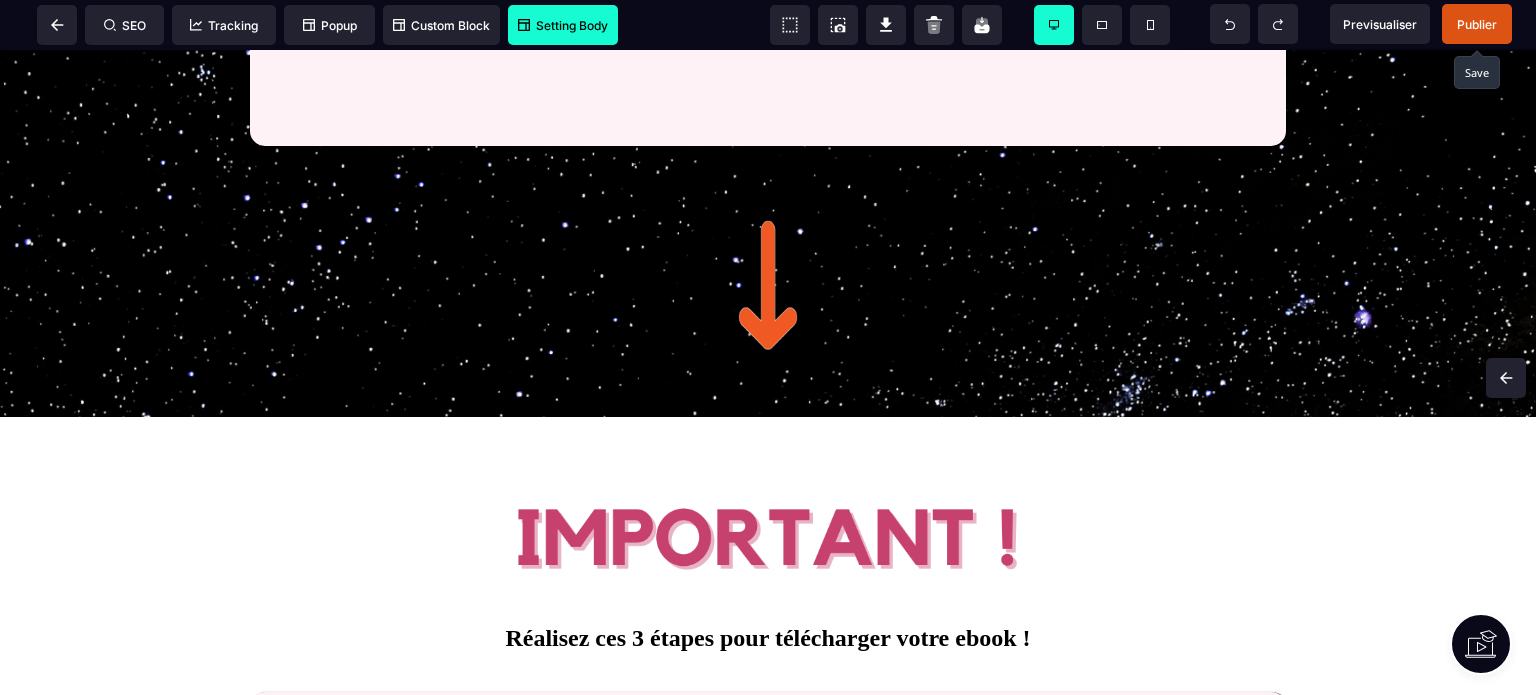 scroll, scrollTop: 0, scrollLeft: 0, axis: both 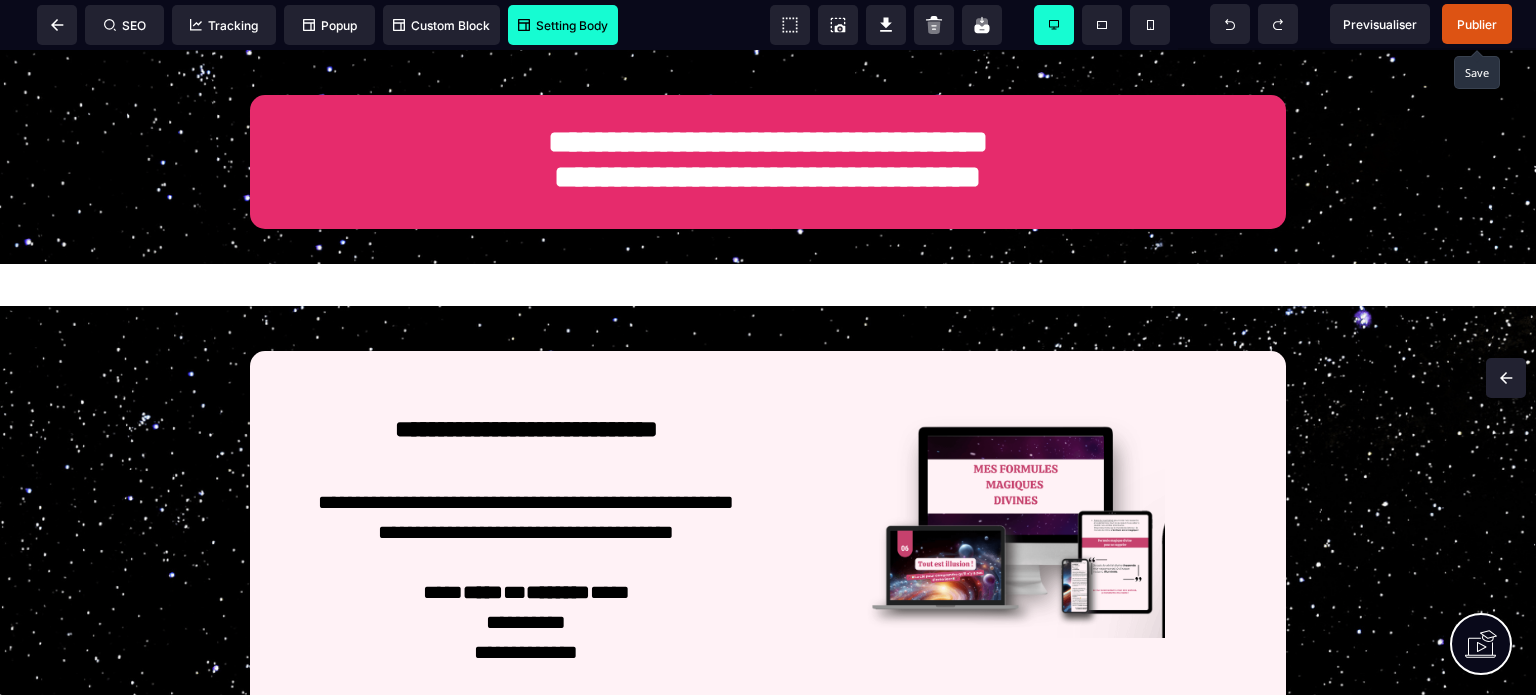 click on "Publier" at bounding box center [1477, 24] 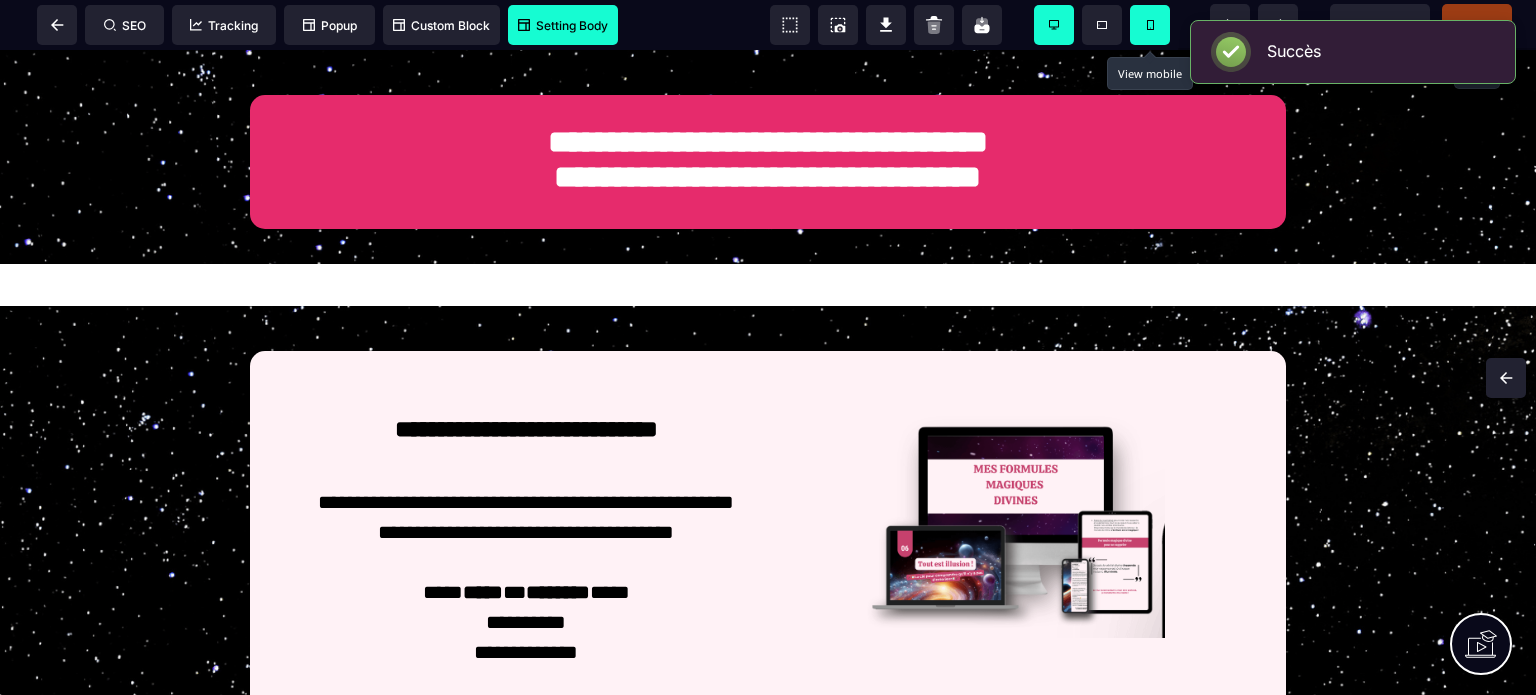click at bounding box center [1150, 25] 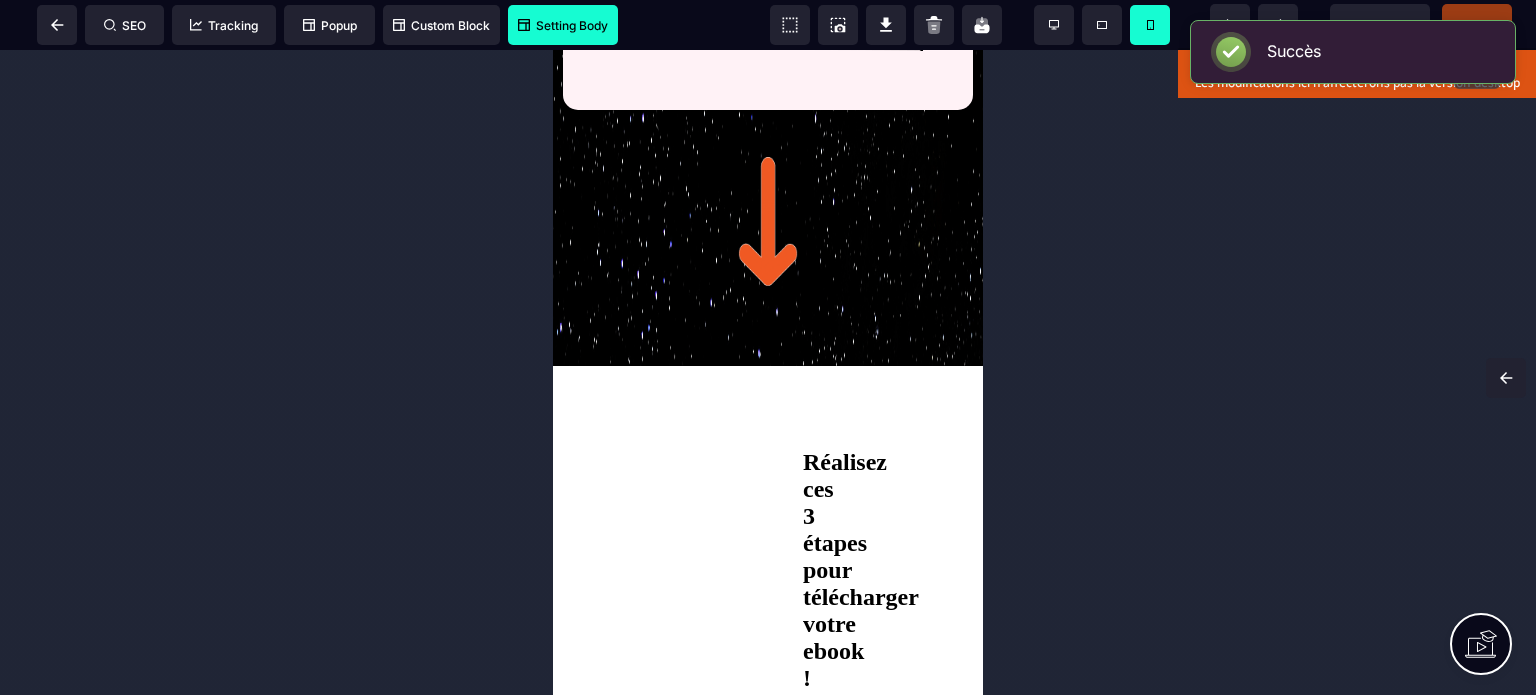 scroll, scrollTop: 1029, scrollLeft: 0, axis: vertical 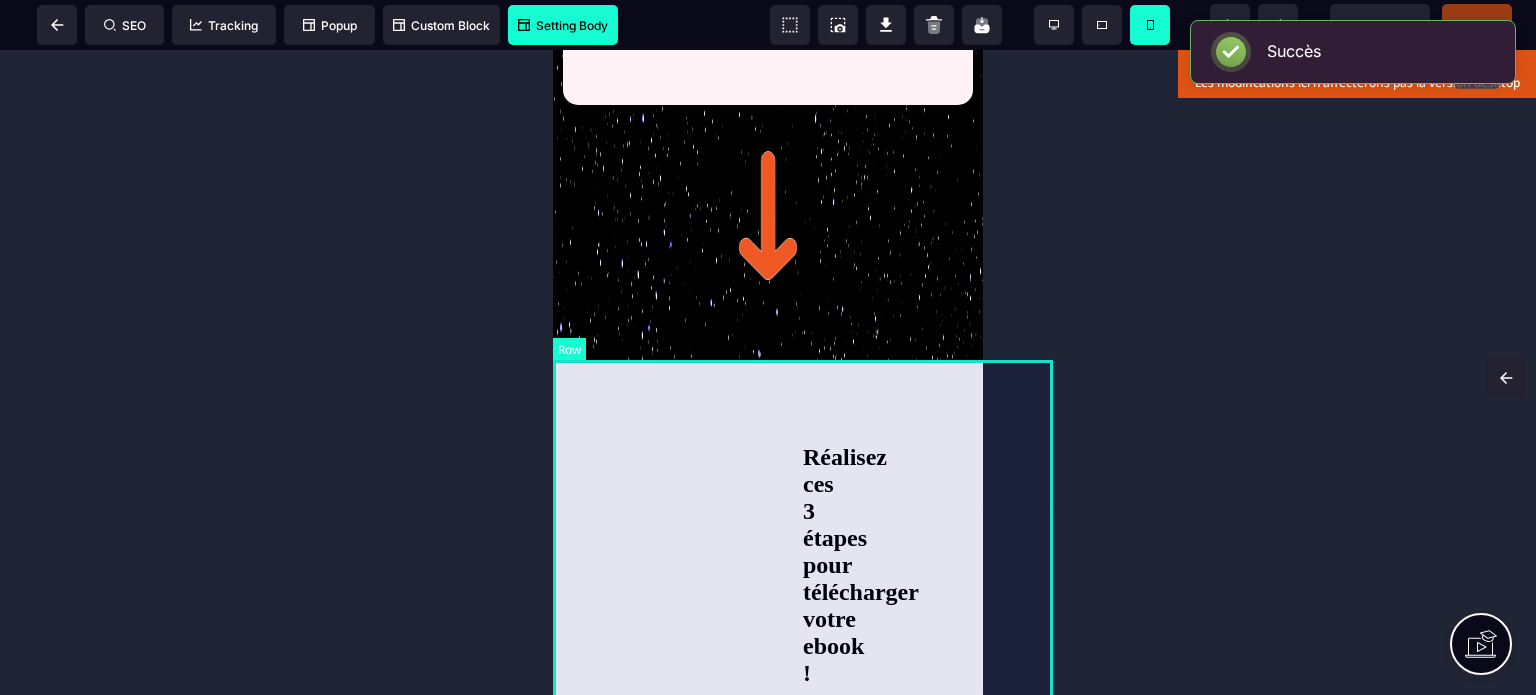 click on "**********" at bounding box center (803, 2216) 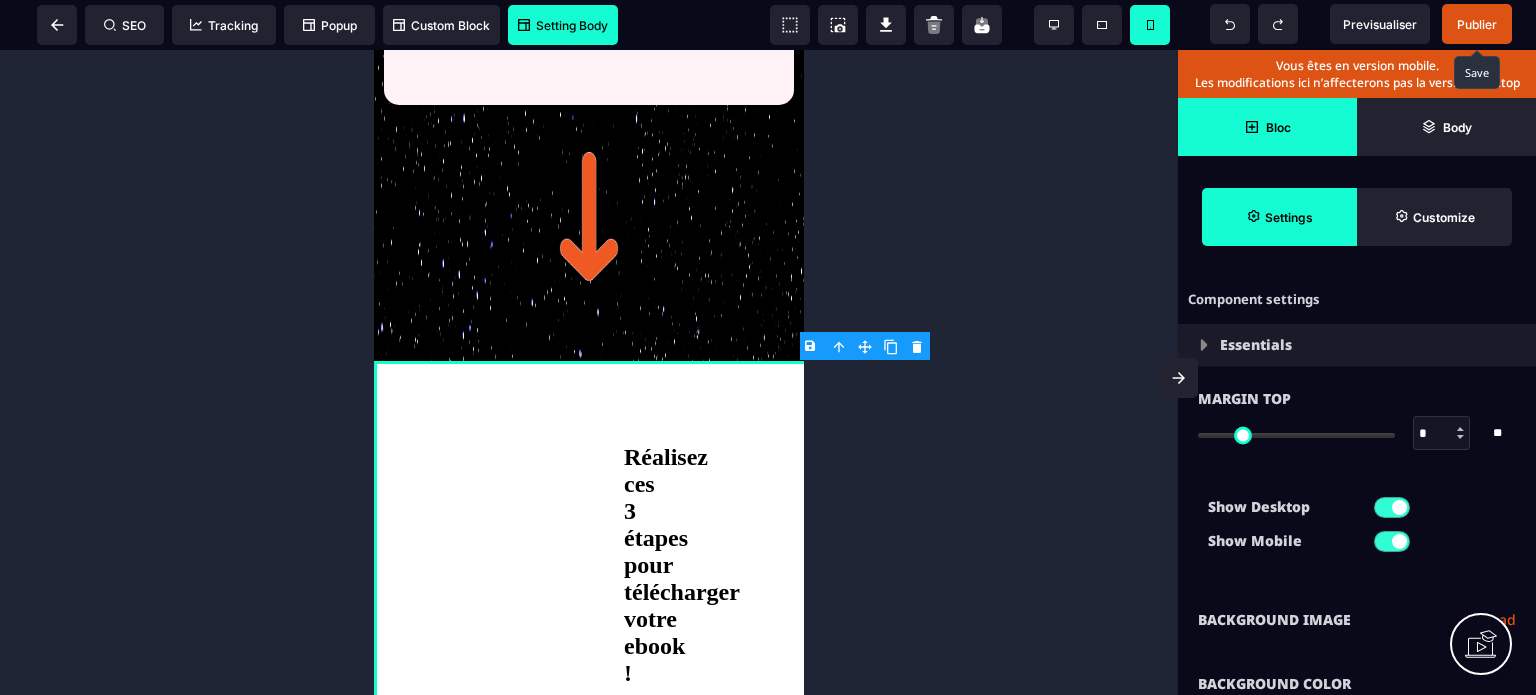 click on "Show Desktop
Show Mobile" at bounding box center [1357, 529] 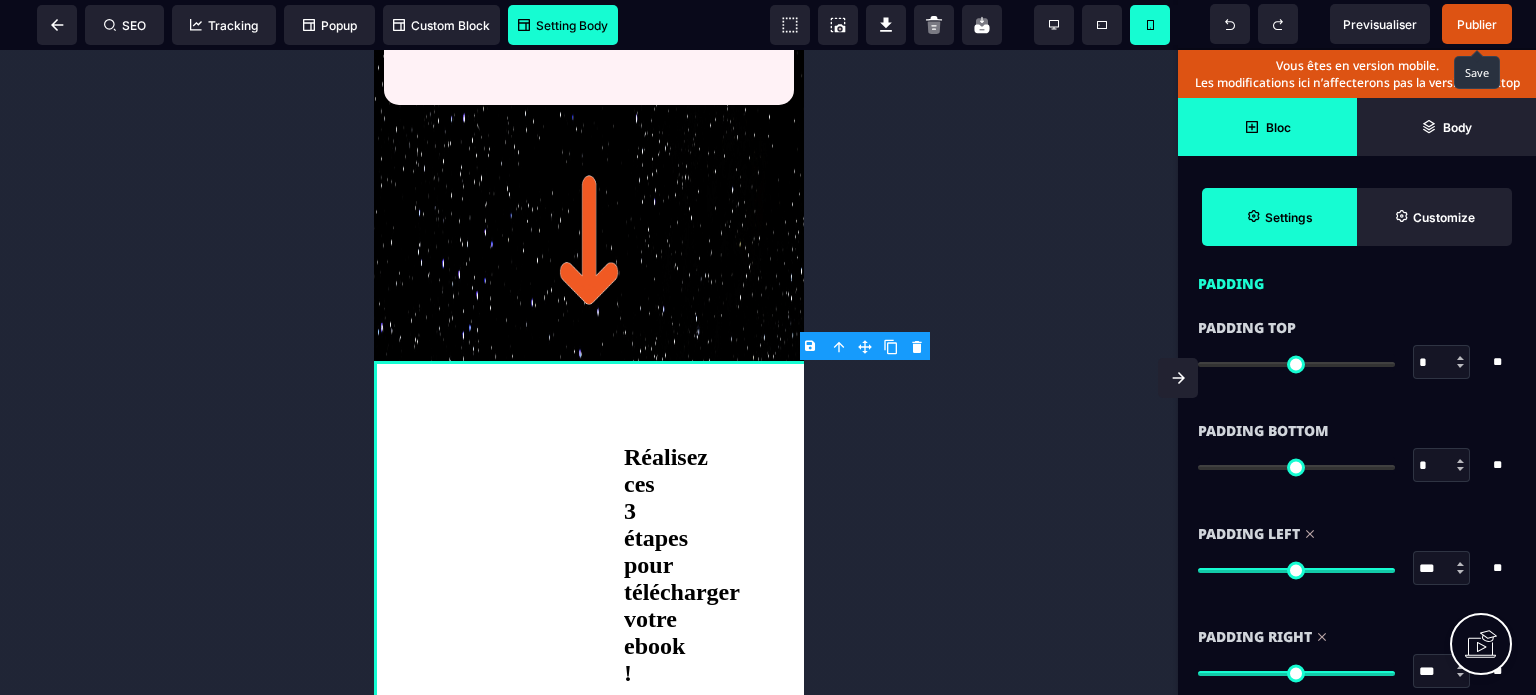 scroll, scrollTop: 1680, scrollLeft: 0, axis: vertical 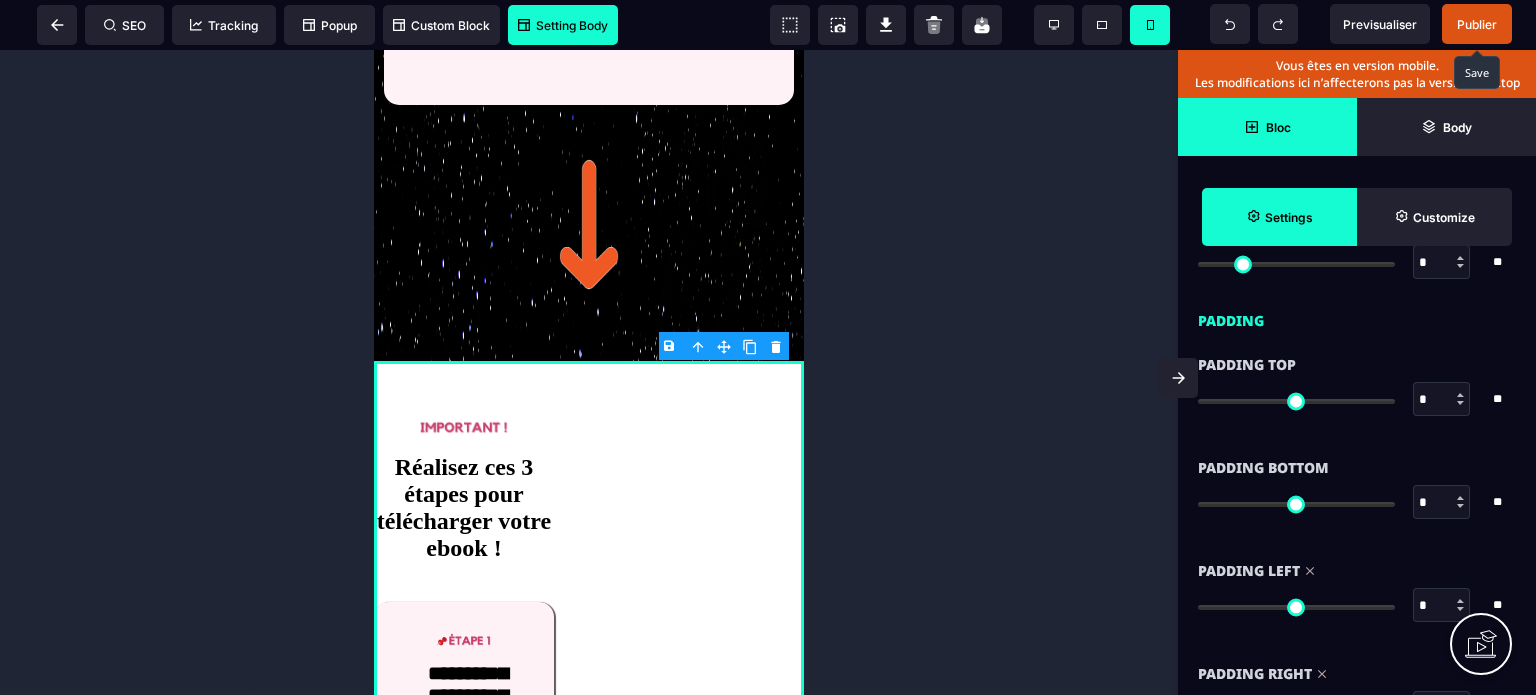 drag, startPoint x: 1386, startPoint y: 609, endPoint x: 1188, endPoint y: 616, distance: 198.1237 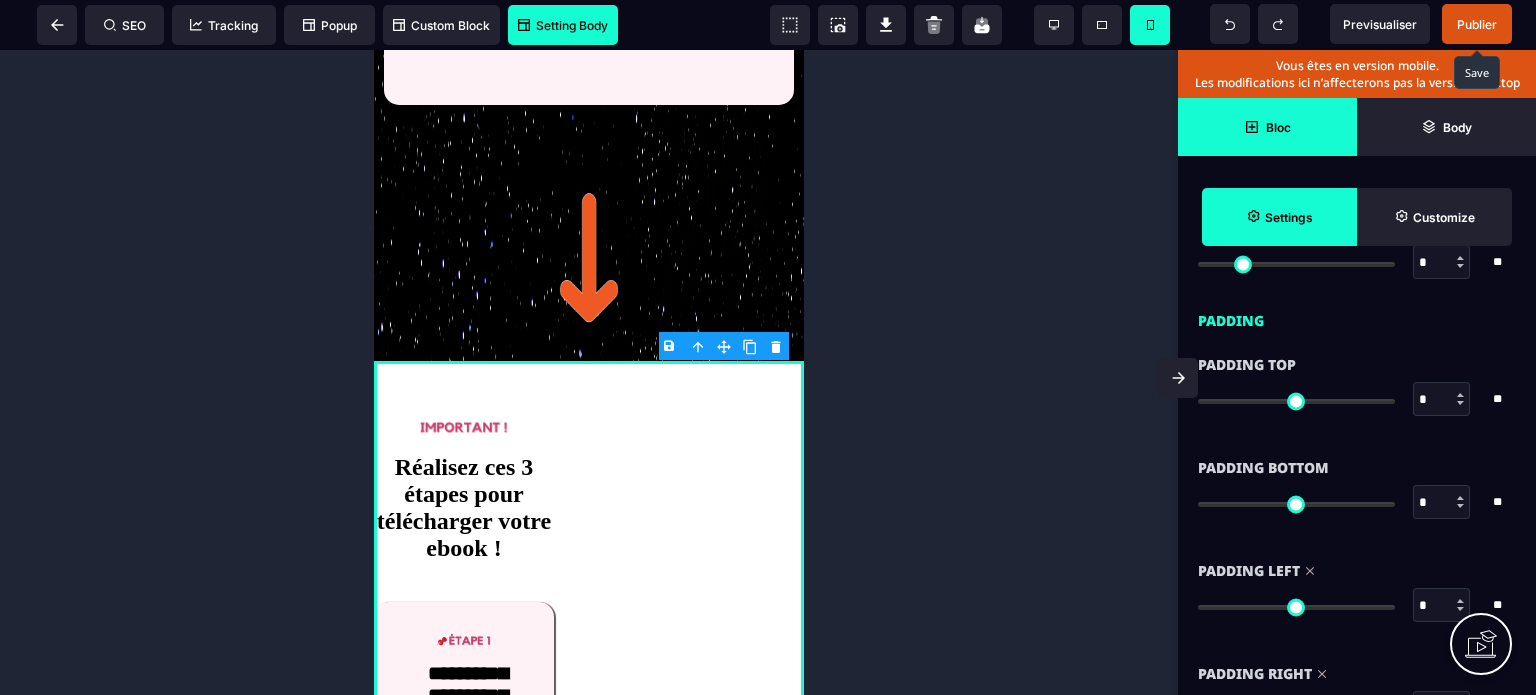 click at bounding box center (1296, 607) 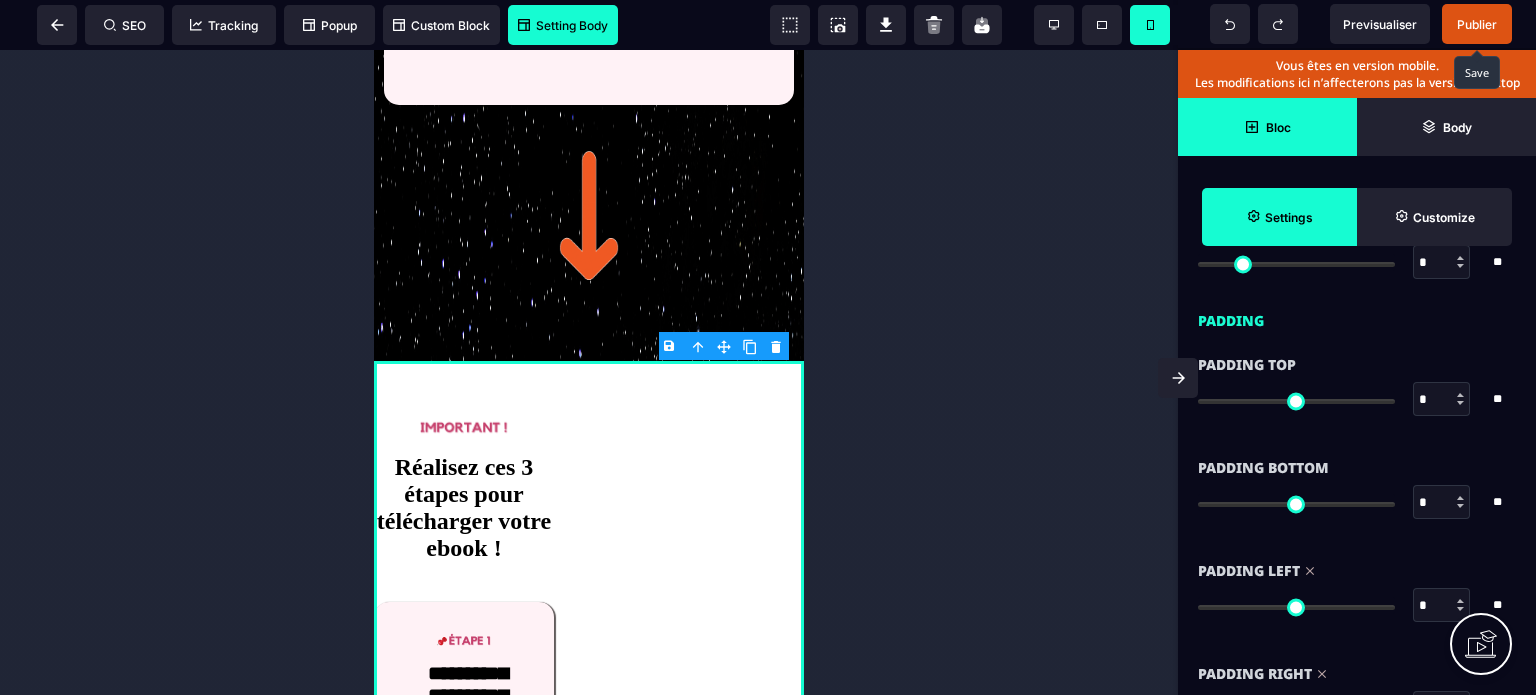 click on "*" at bounding box center [1442, 606] 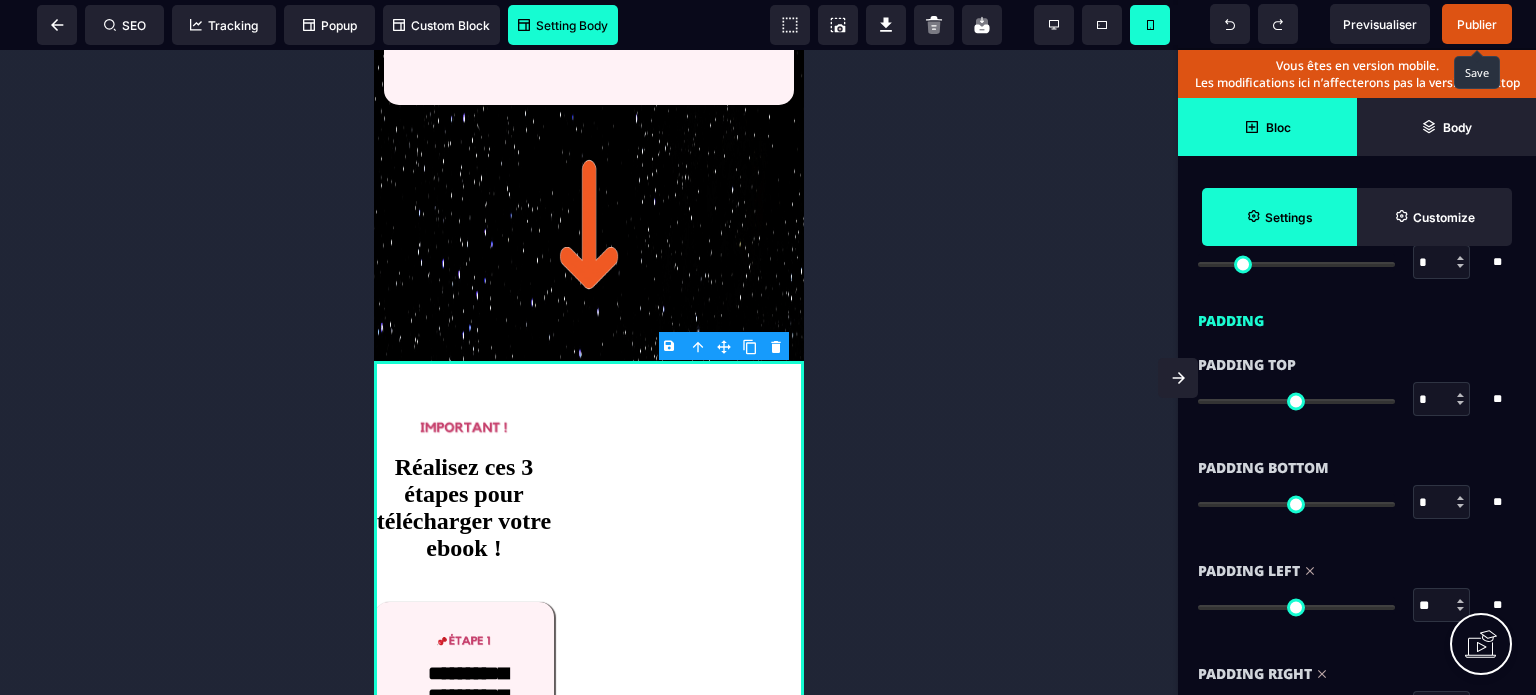 click on "Padding Left
**
*
**
All" at bounding box center [1357, 590] 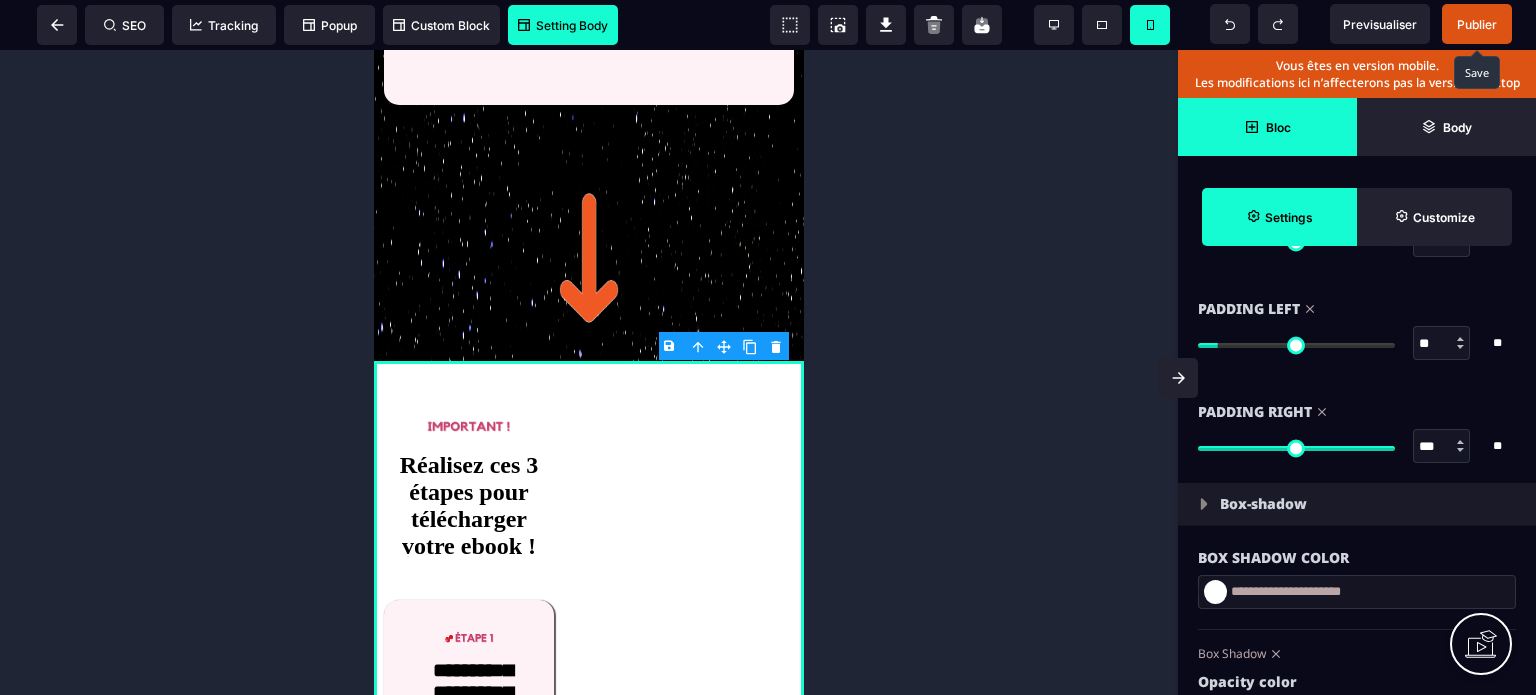 scroll, scrollTop: 1960, scrollLeft: 0, axis: vertical 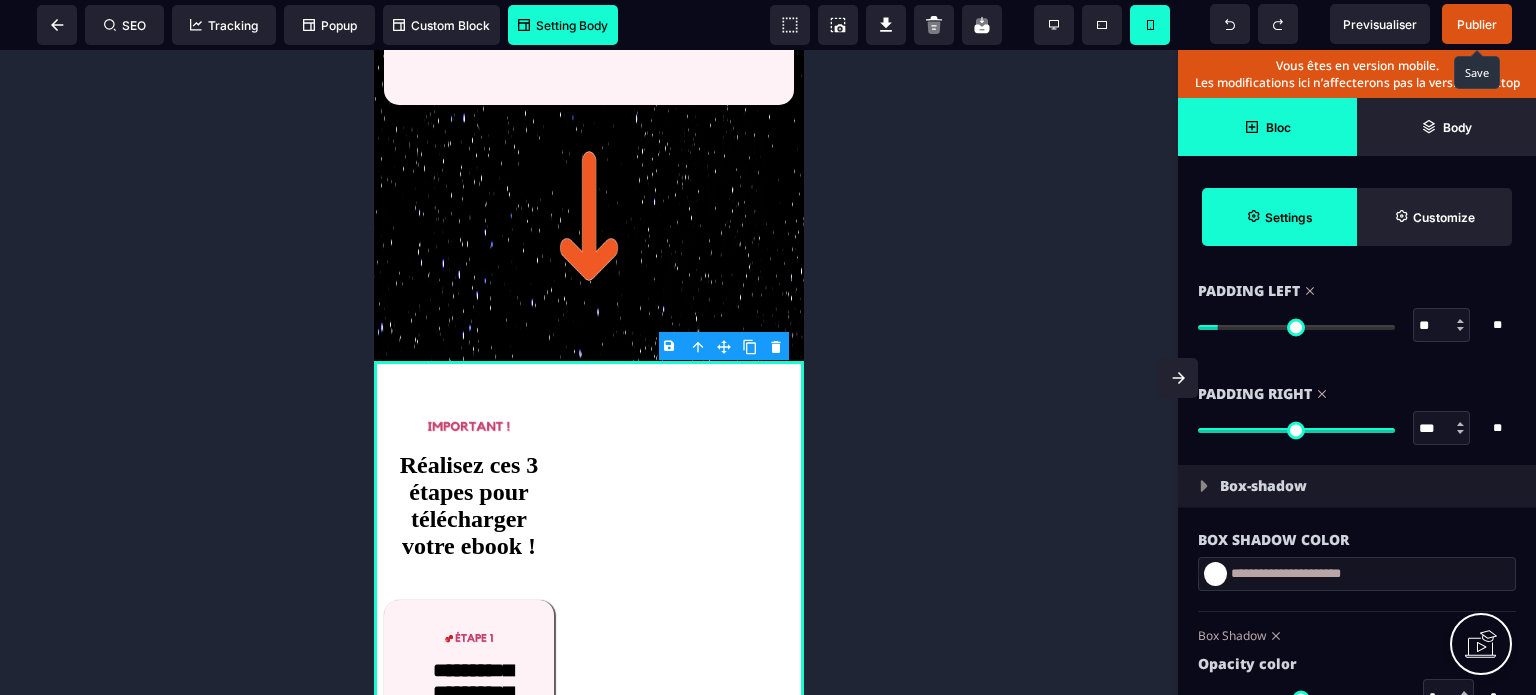 drag, startPoint x: 1430, startPoint y: 432, endPoint x: 1402, endPoint y: 434, distance: 28.071337 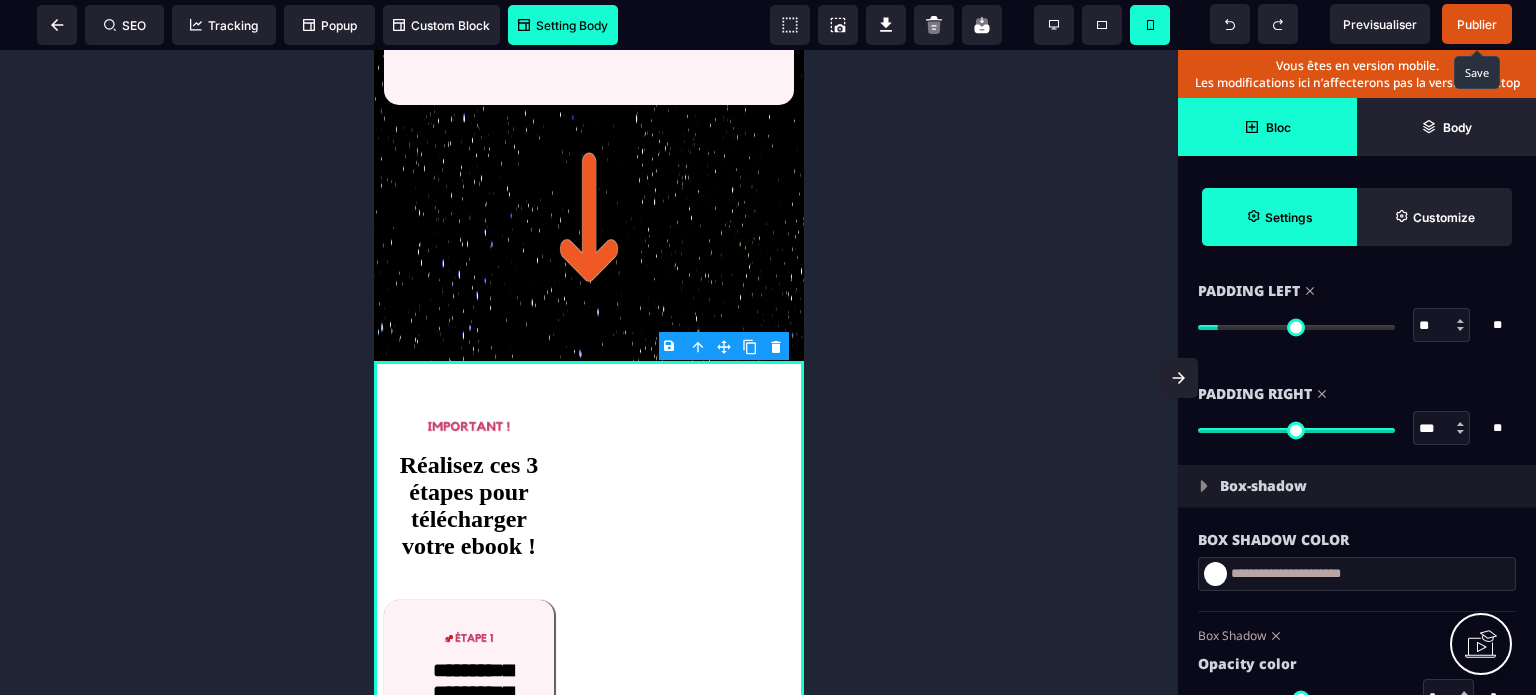 click on "***
*
**" at bounding box center (1357, 428) 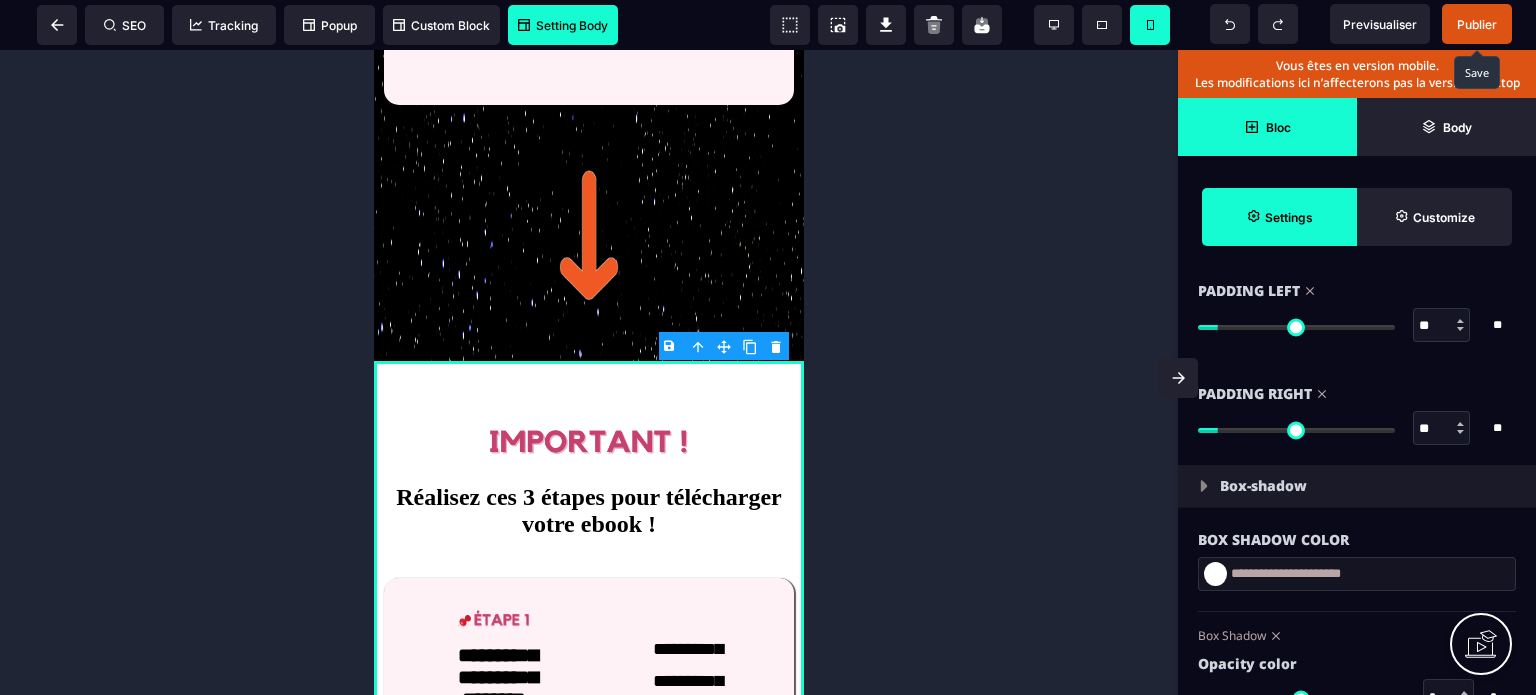 click on "**
*
**" at bounding box center [1357, 325] 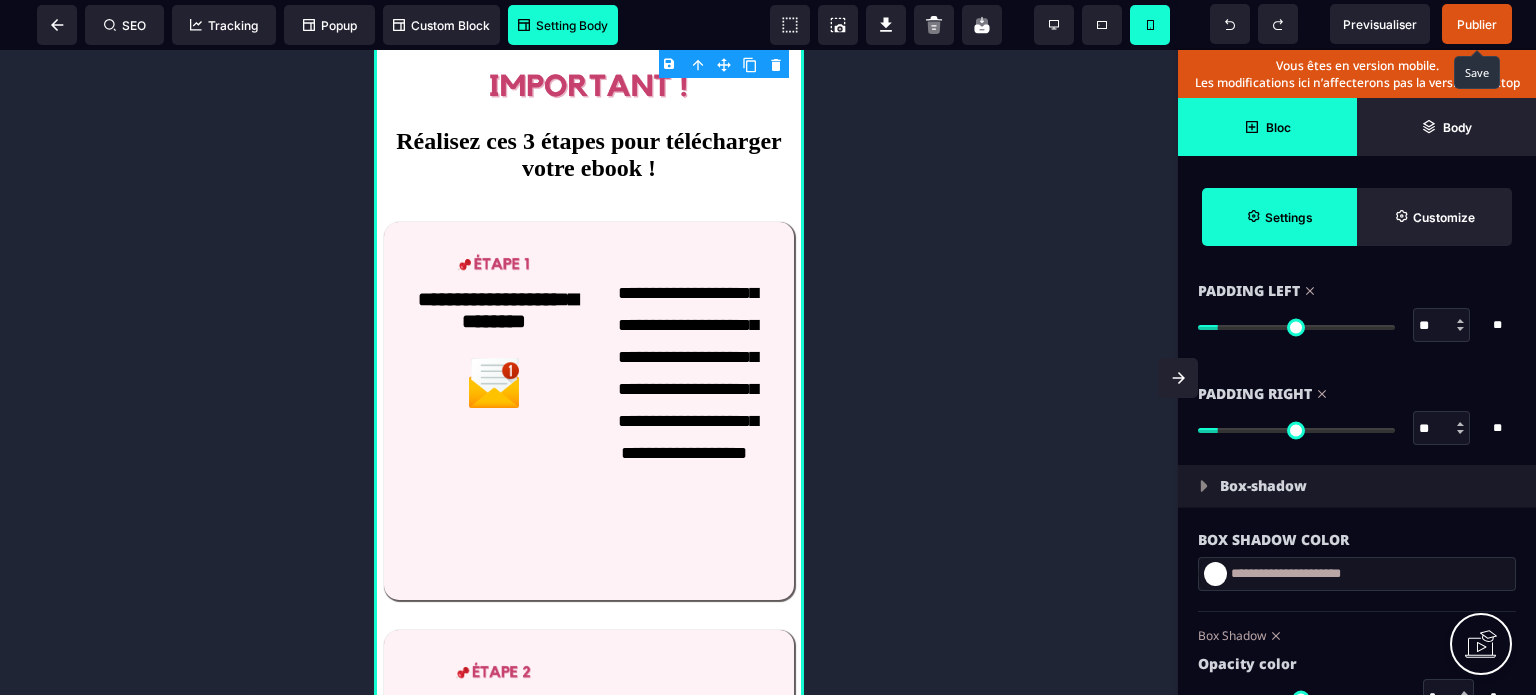 scroll, scrollTop: 1396, scrollLeft: 0, axis: vertical 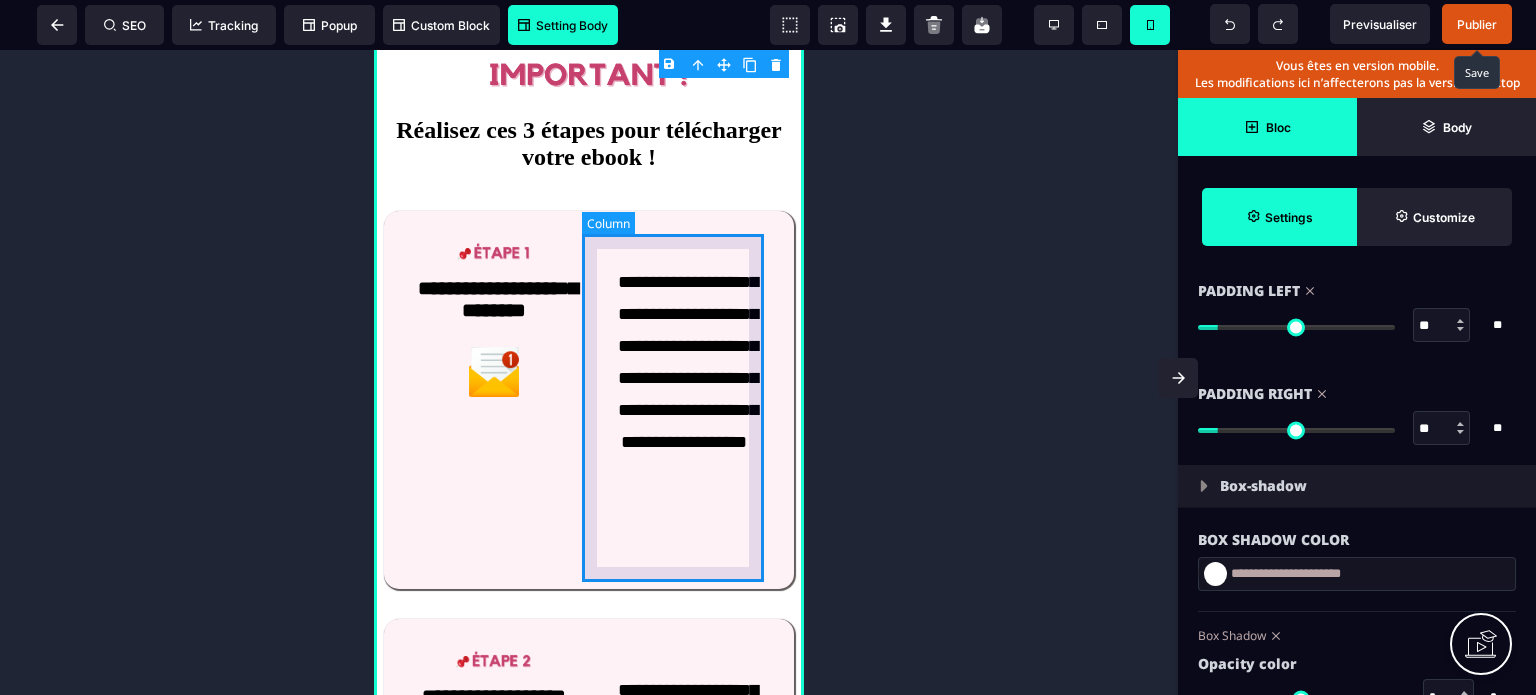 click on "**********" at bounding box center [684, 400] 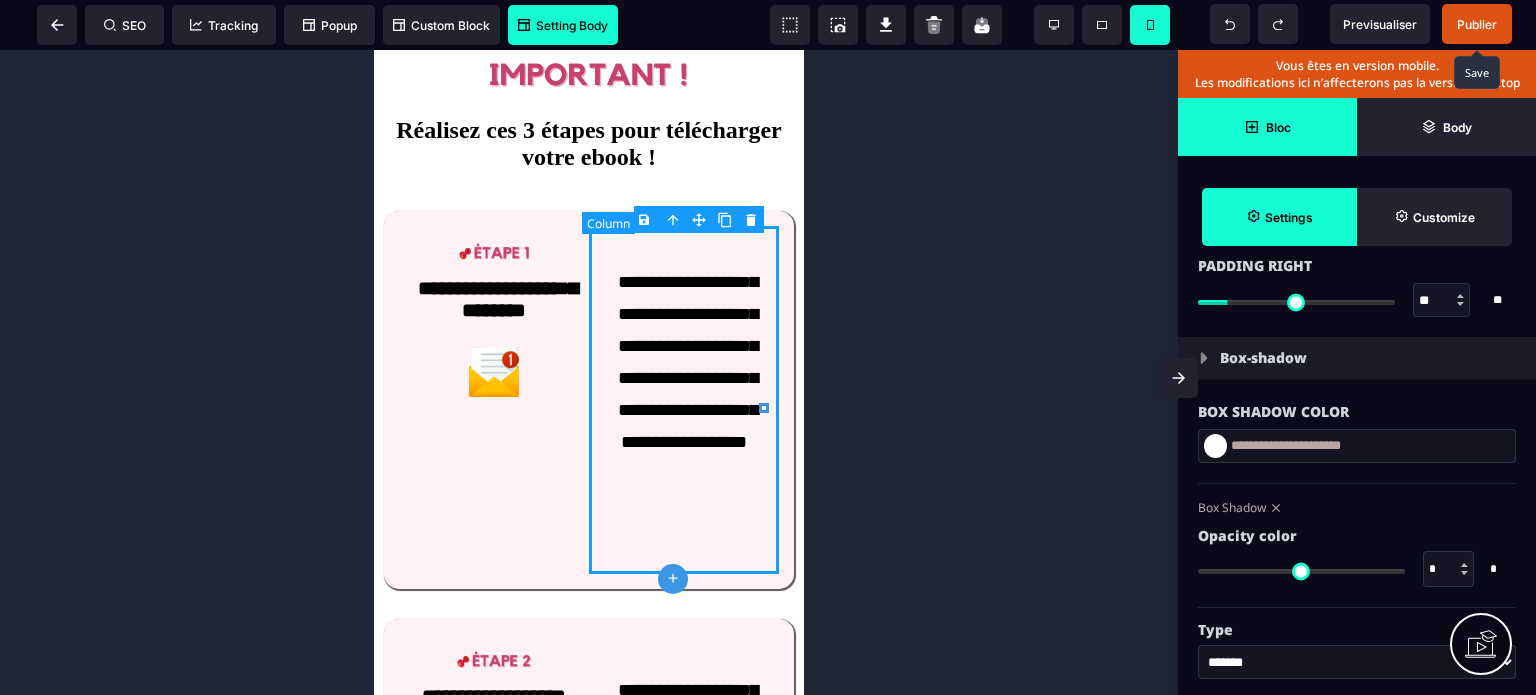 scroll, scrollTop: 0, scrollLeft: 0, axis: both 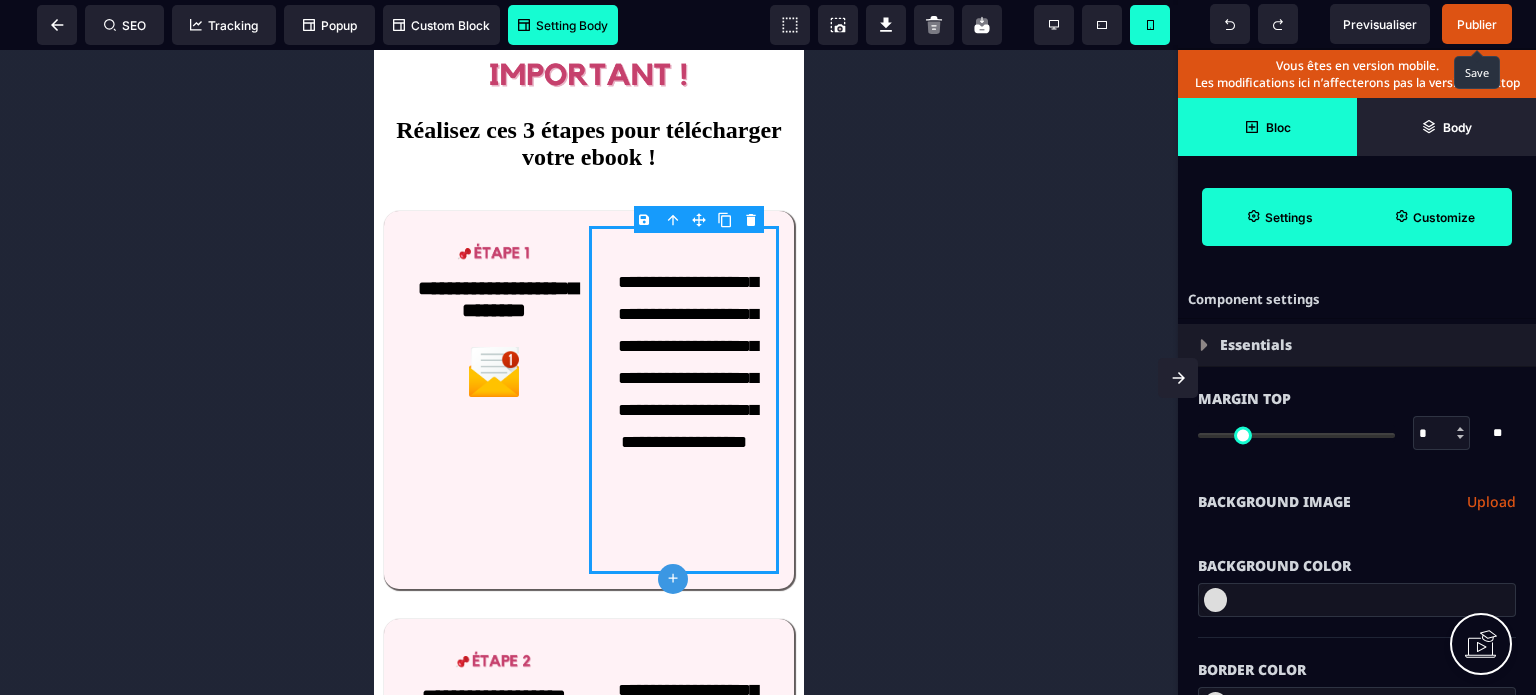 click on "Customize" at bounding box center (1434, 217) 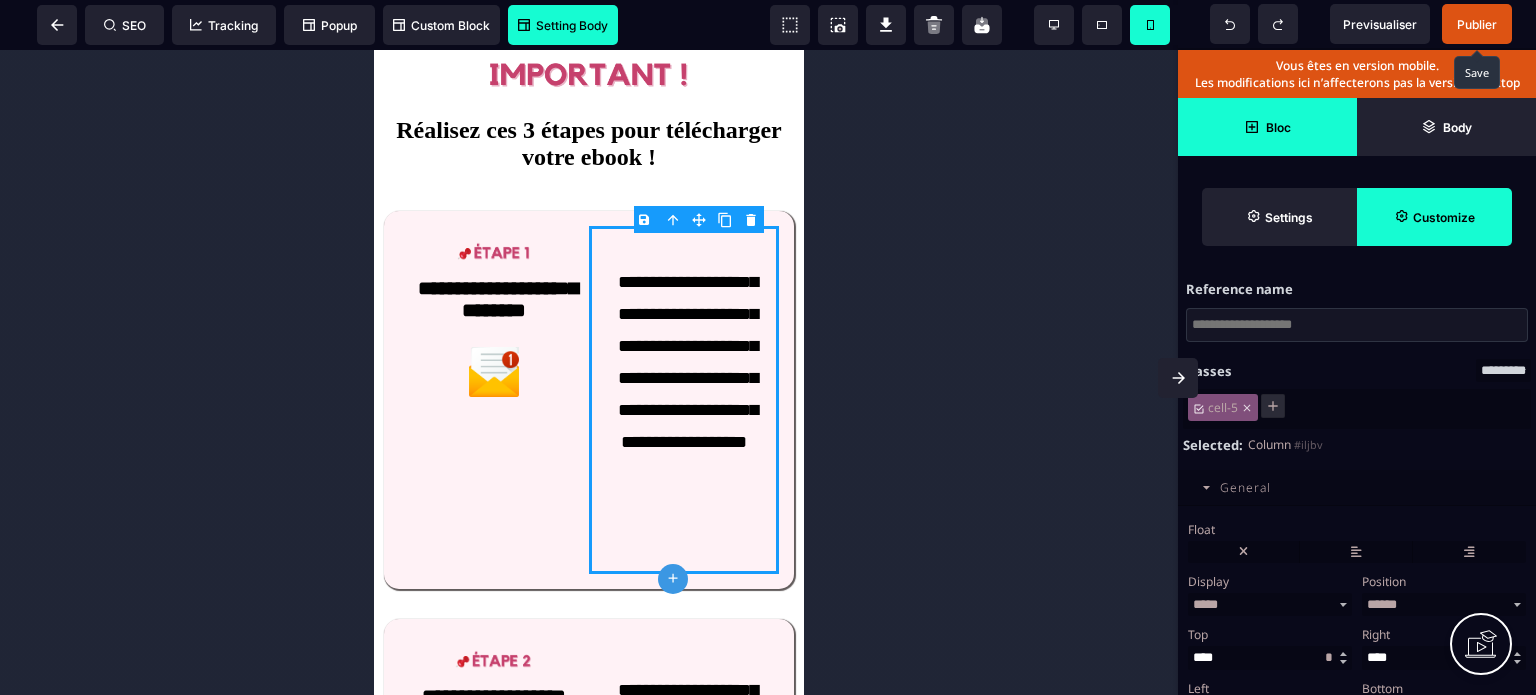 click on "General" at bounding box center (1245, 487) 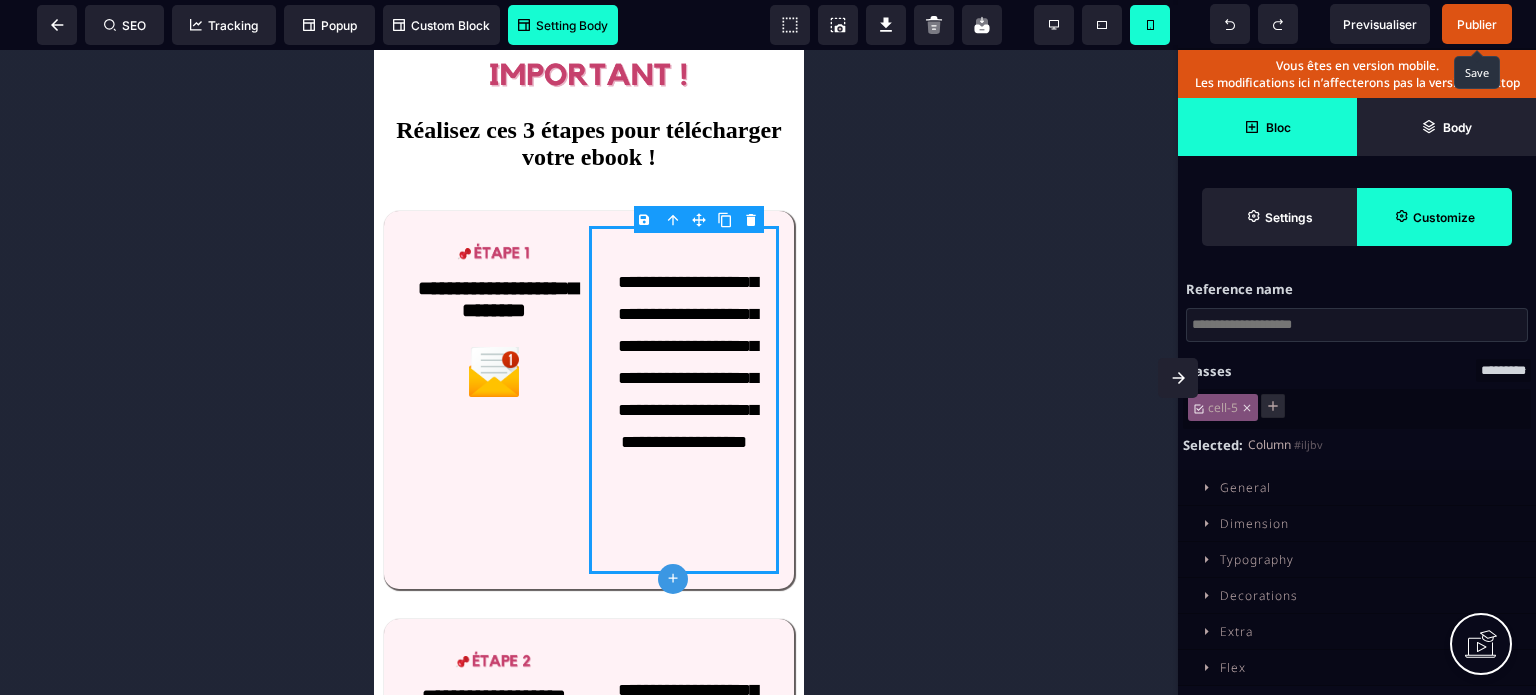 click on "Dimension" at bounding box center [1254, 523] 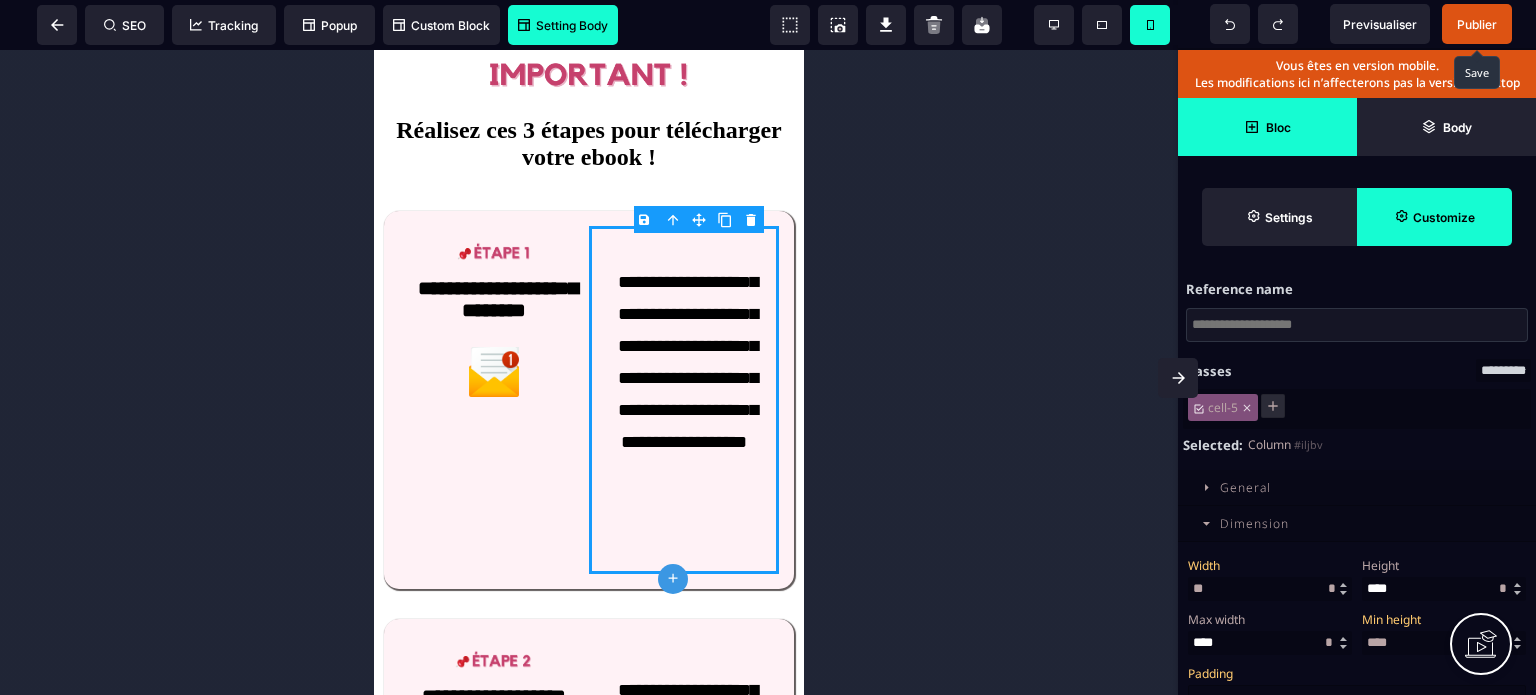 drag, startPoint x: 1241, startPoint y: 594, endPoint x: 1191, endPoint y: 591, distance: 50.08992 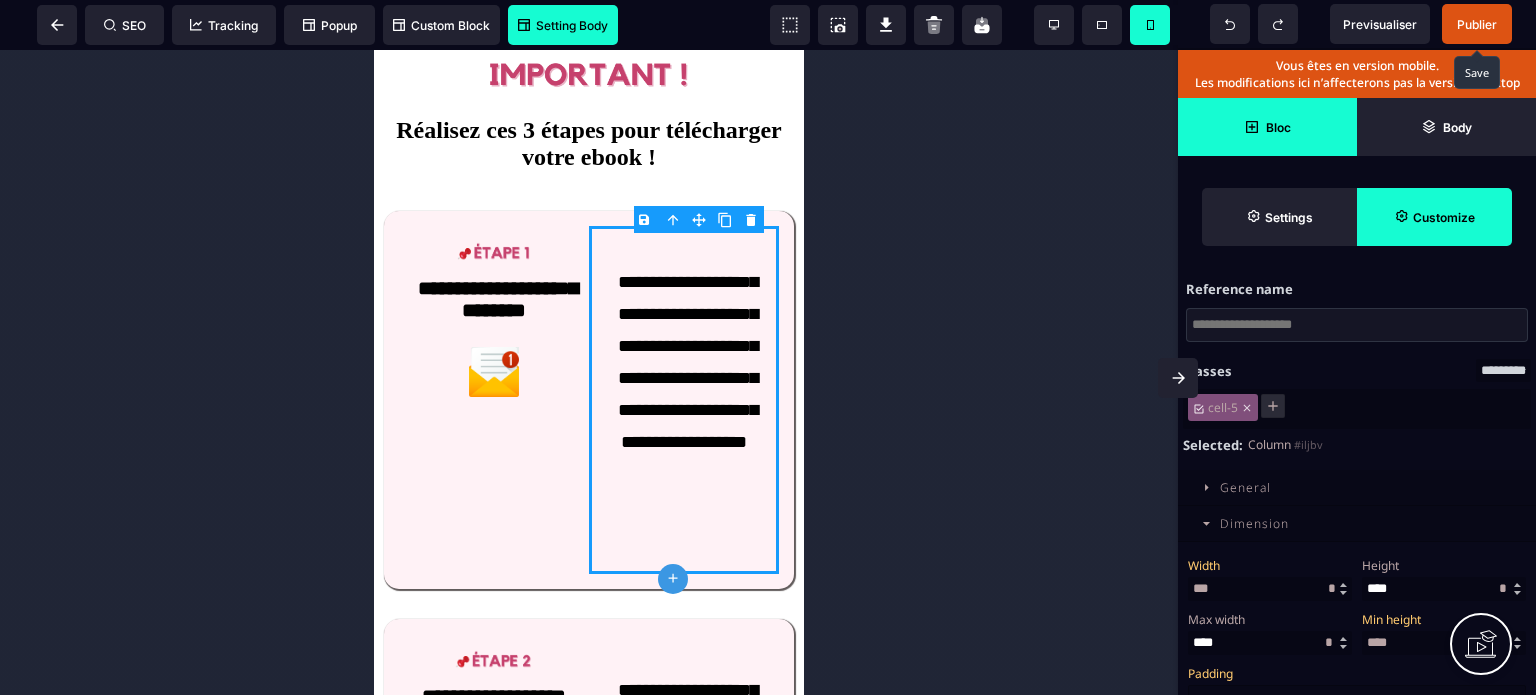 click on "Width" at bounding box center (1267, 565) 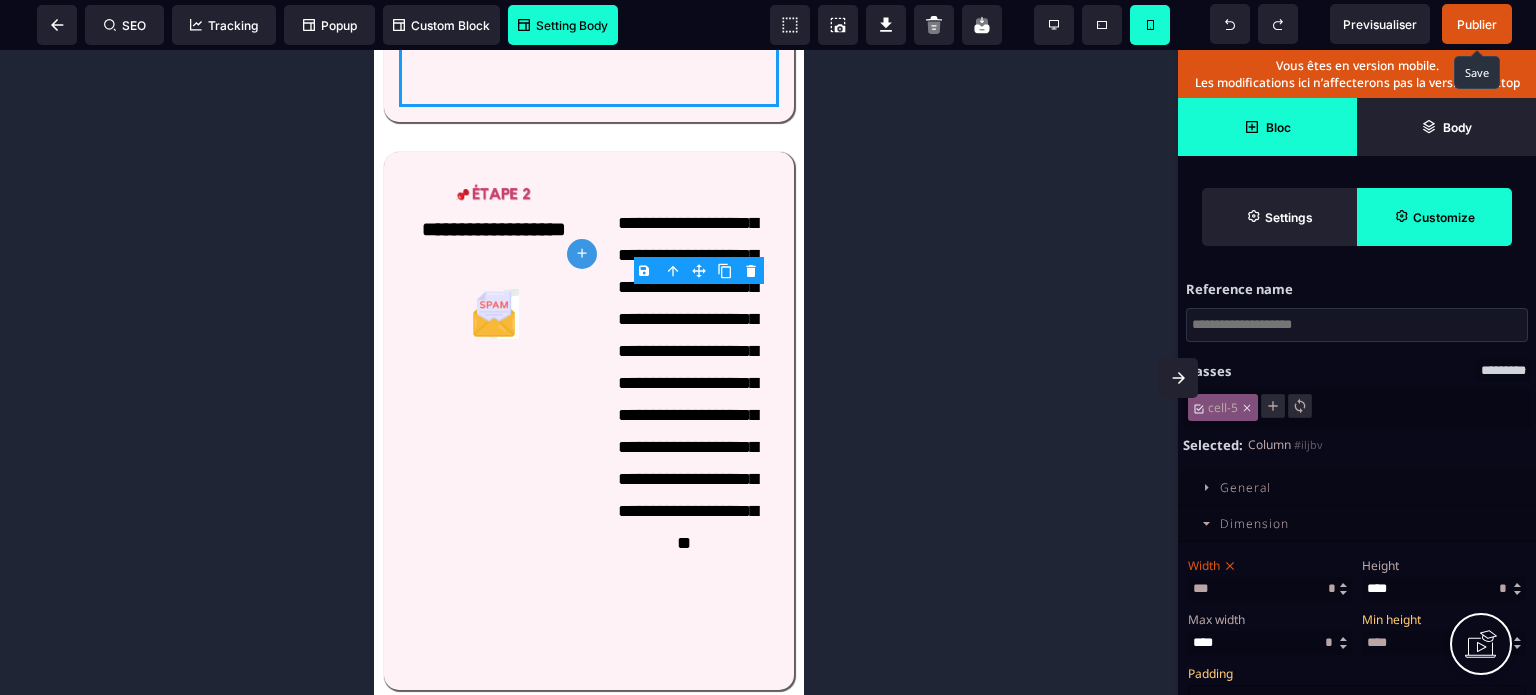 scroll, scrollTop: 1894, scrollLeft: 0, axis: vertical 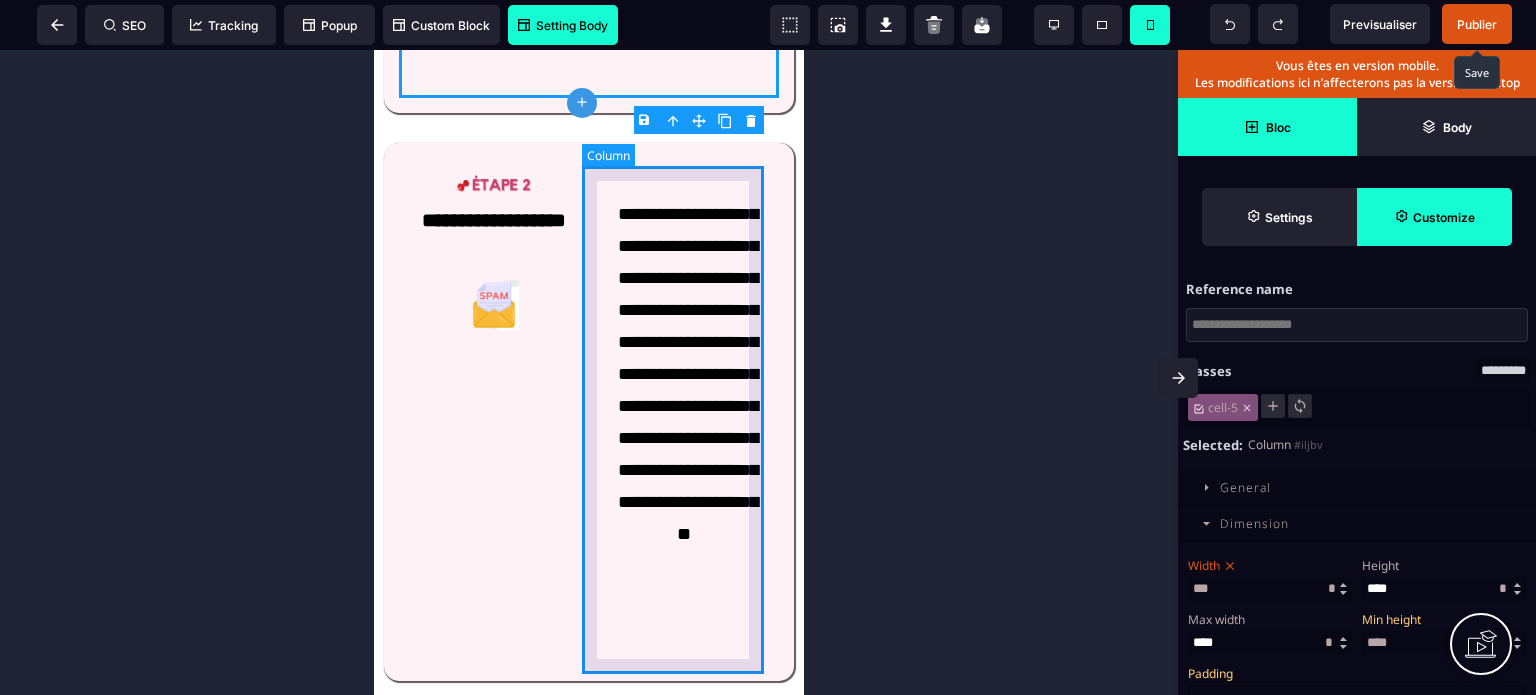 click on "**********" at bounding box center [684, 412] 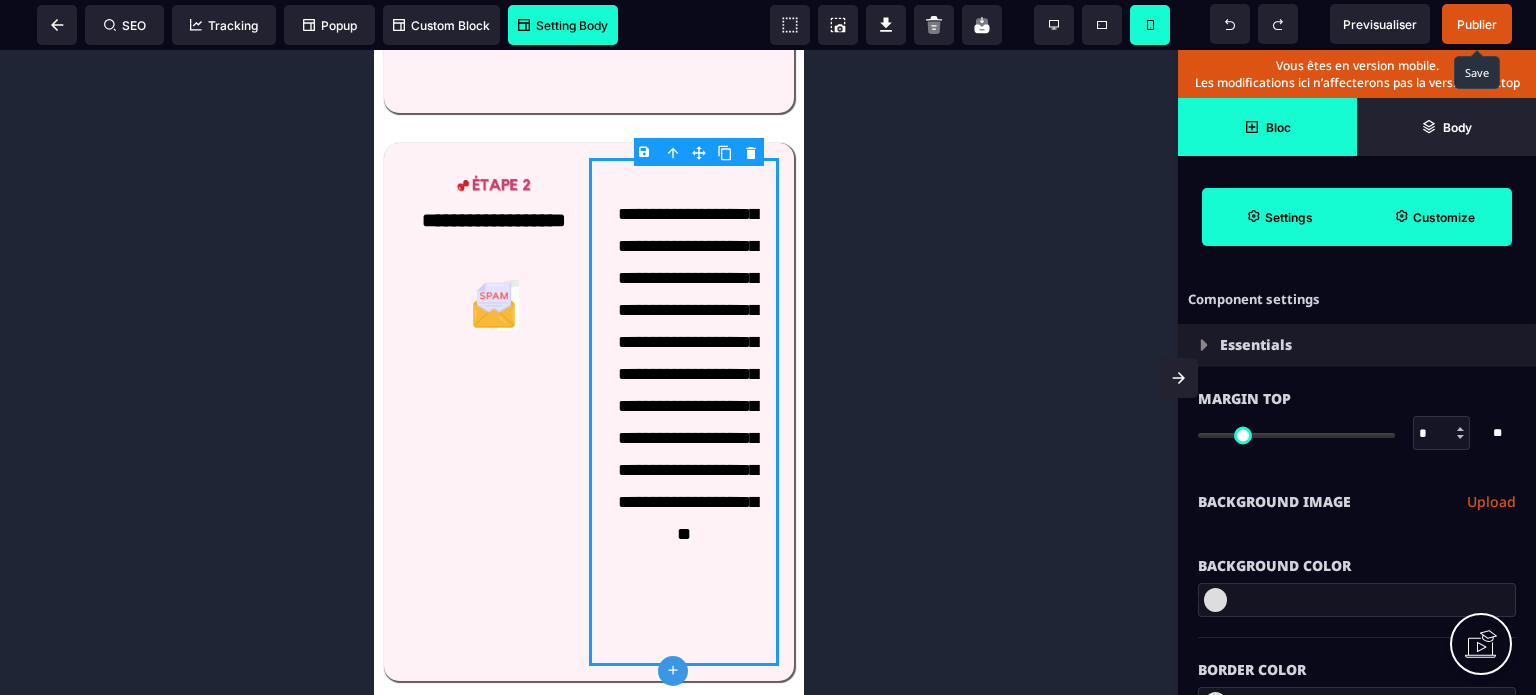 click on "Customize" at bounding box center [1434, 217] 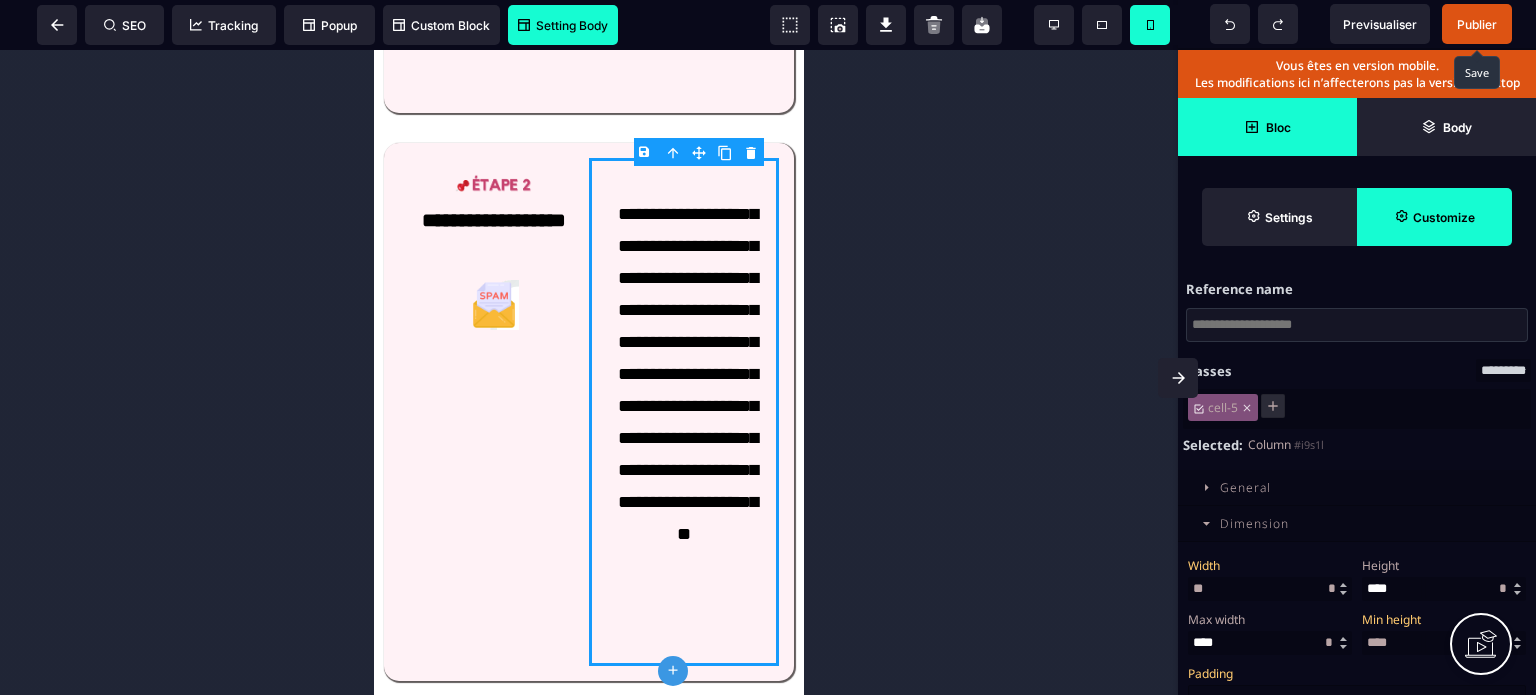 drag, startPoint x: 1240, startPoint y: 595, endPoint x: 1186, endPoint y: 601, distance: 54.33231 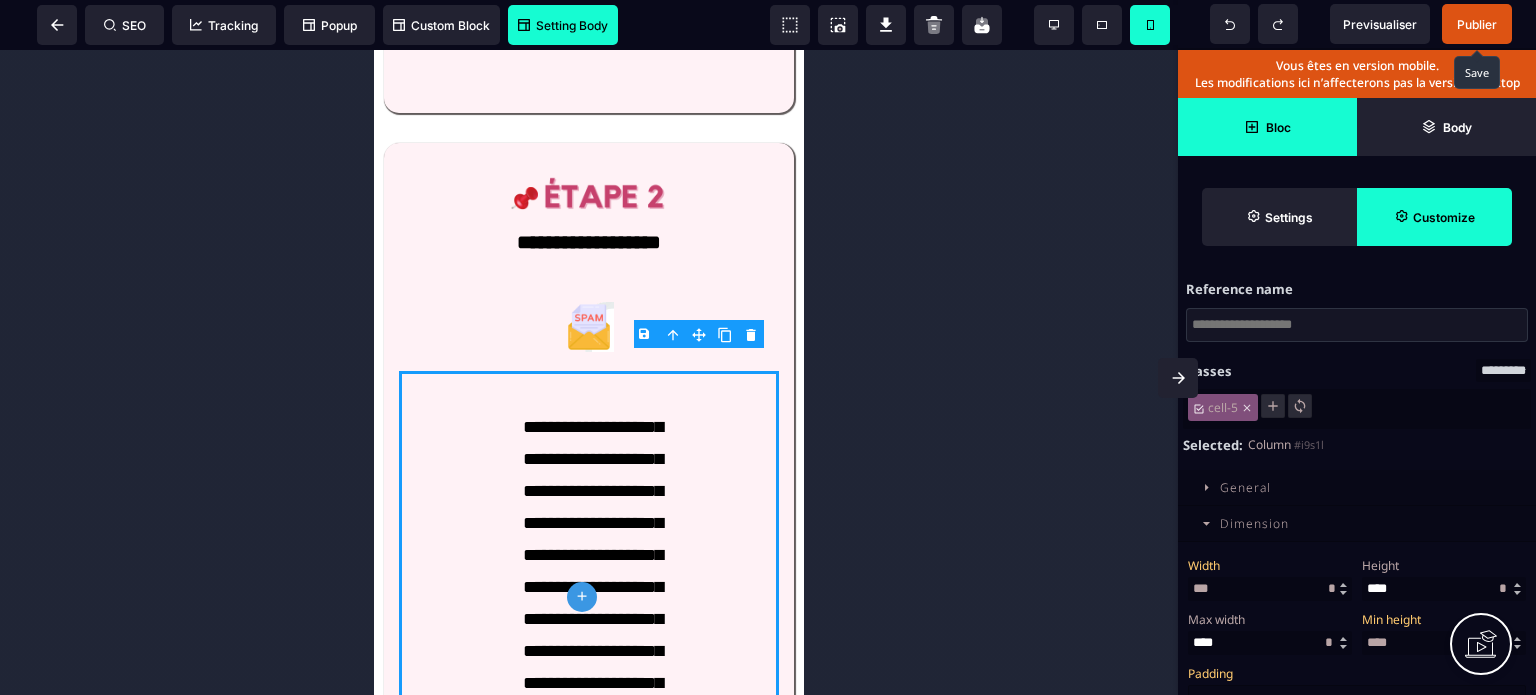 click on "Width
***
* ** *" at bounding box center (1270, 576) 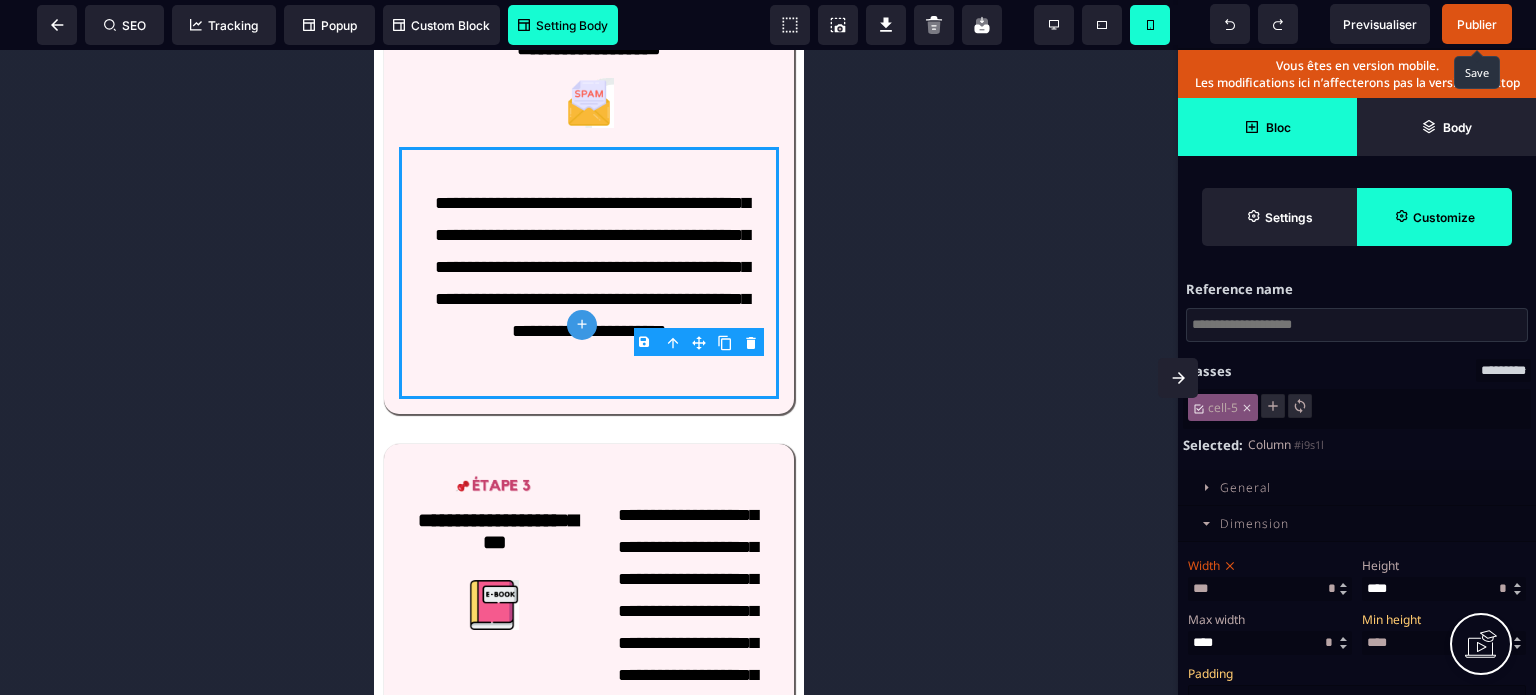 scroll, scrollTop: 2166, scrollLeft: 0, axis: vertical 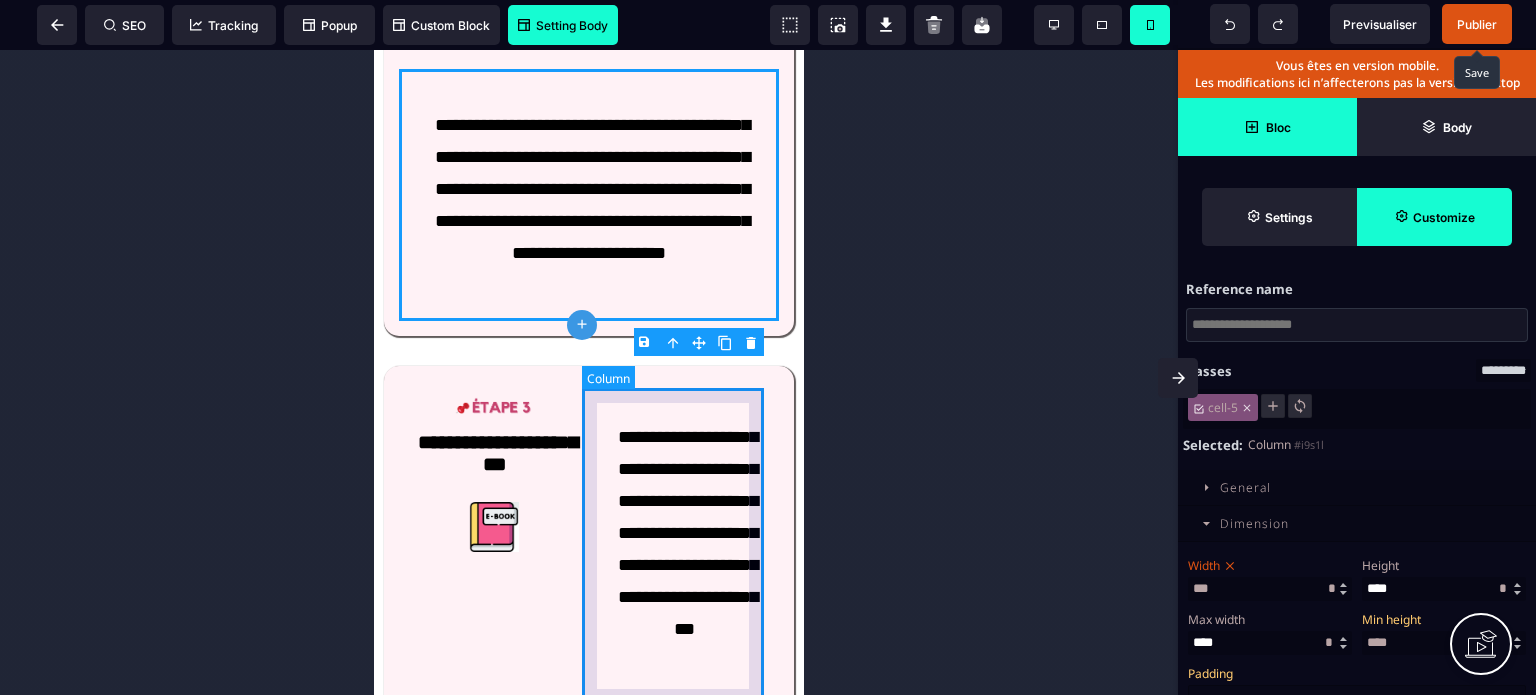 click on "**********" at bounding box center (684, 539) 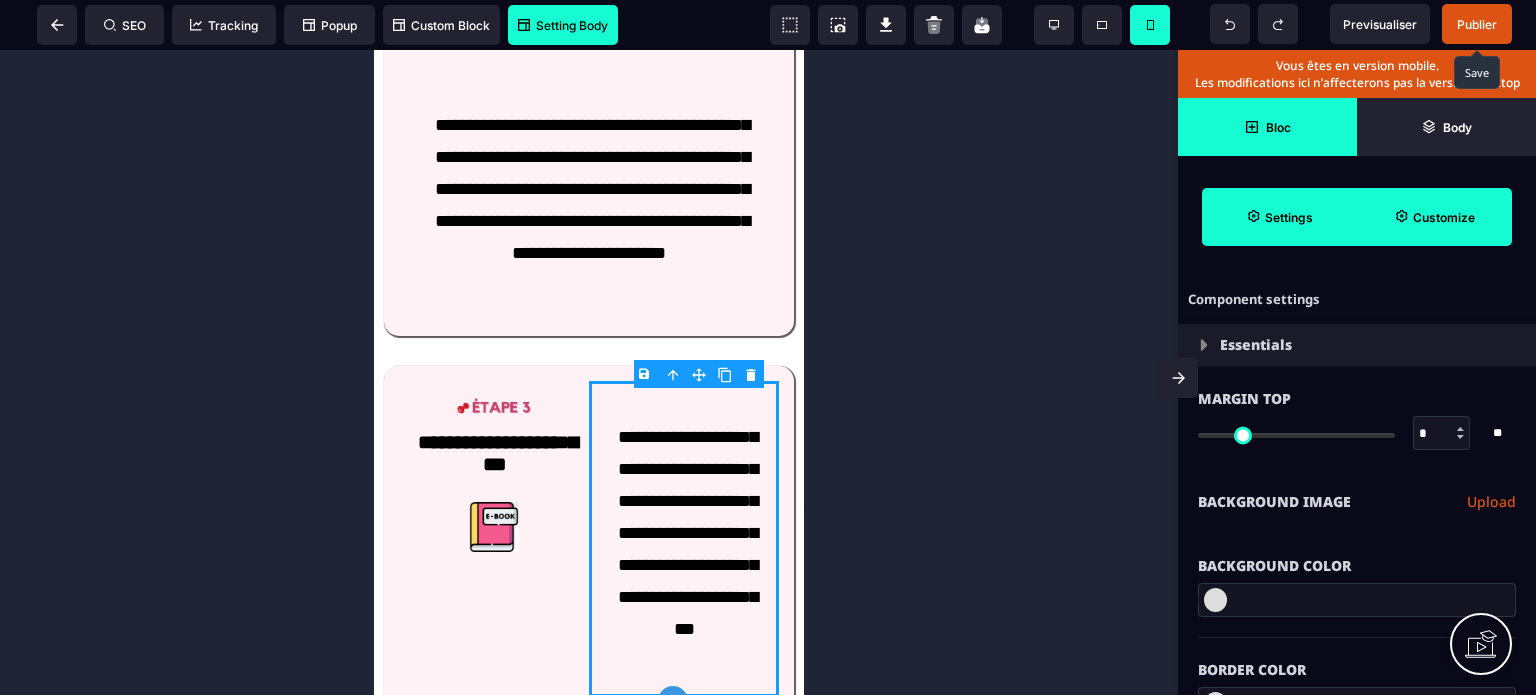 click on "Customize" at bounding box center [1434, 217] 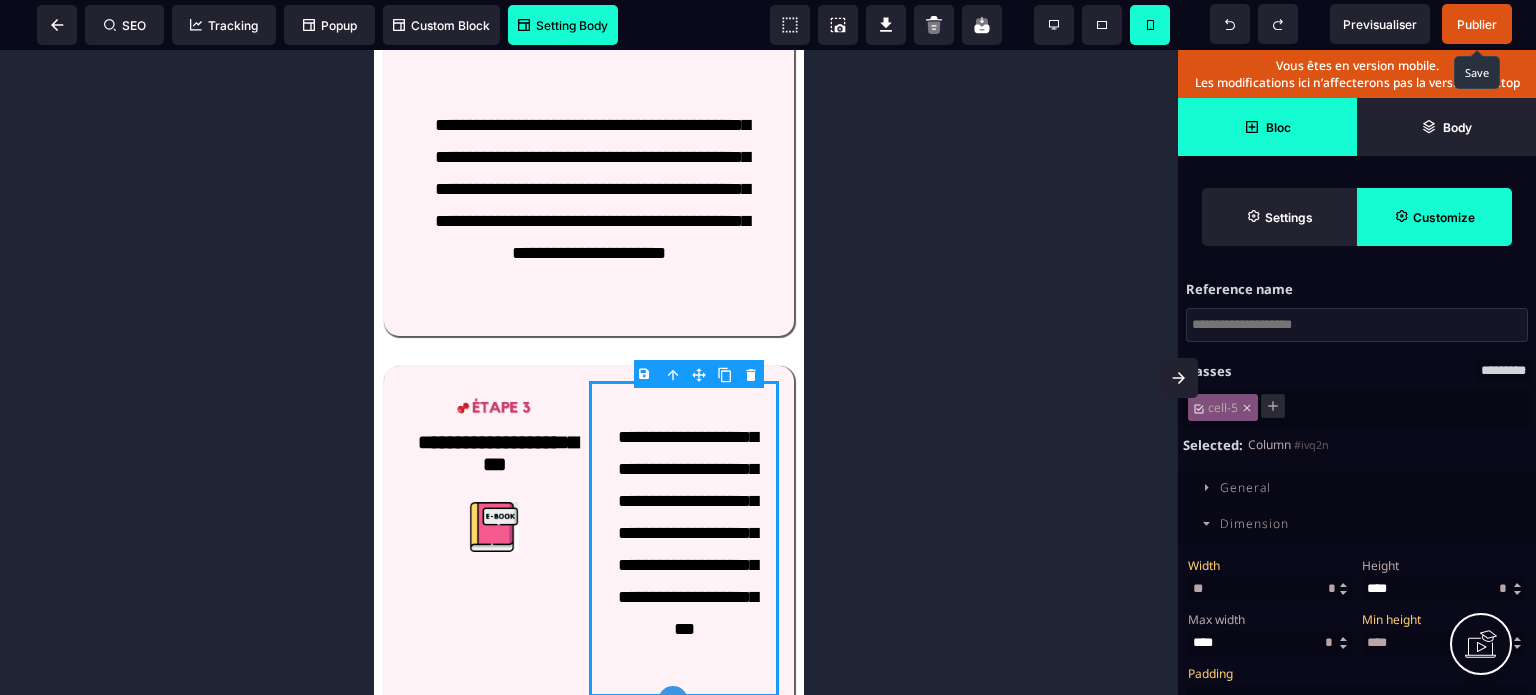 drag, startPoint x: 1224, startPoint y: 587, endPoint x: 1179, endPoint y: 595, distance: 45.705578 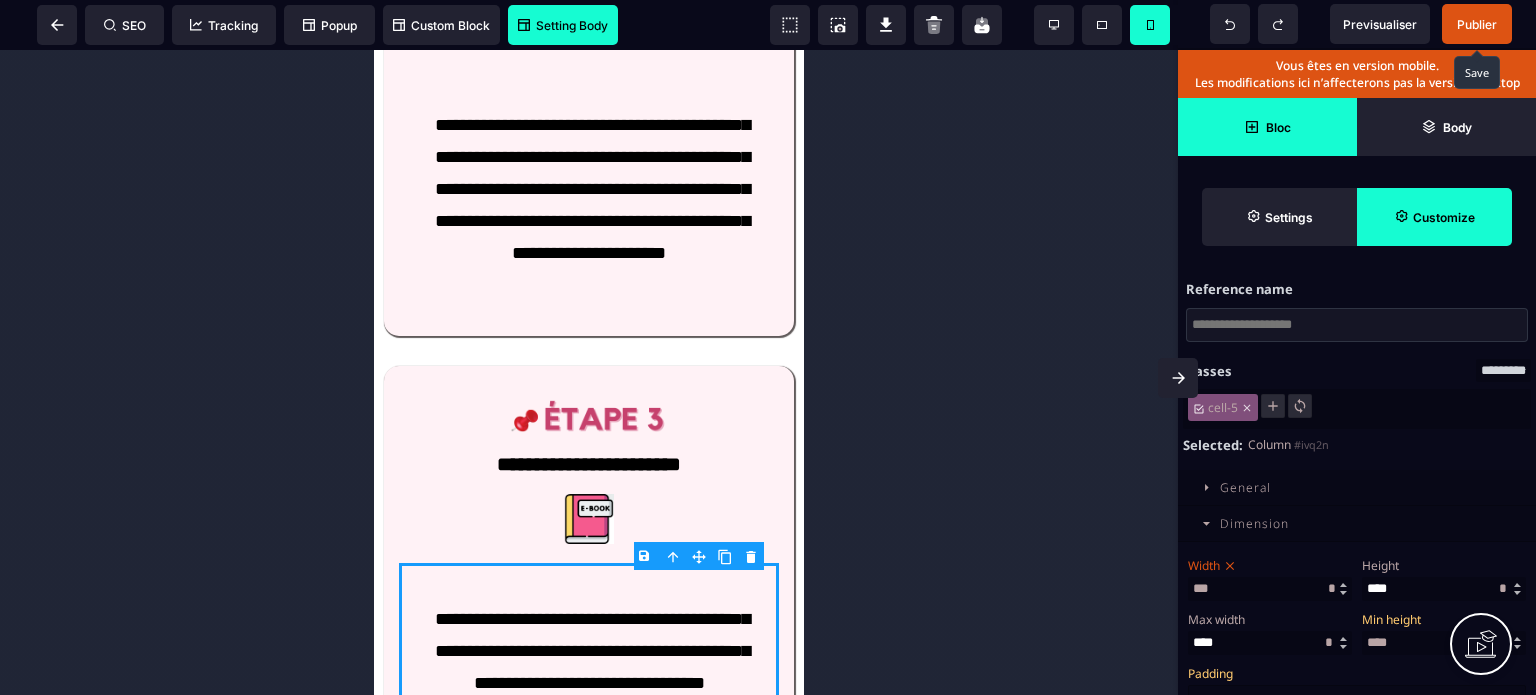 click on "Width" at bounding box center (1267, 565) 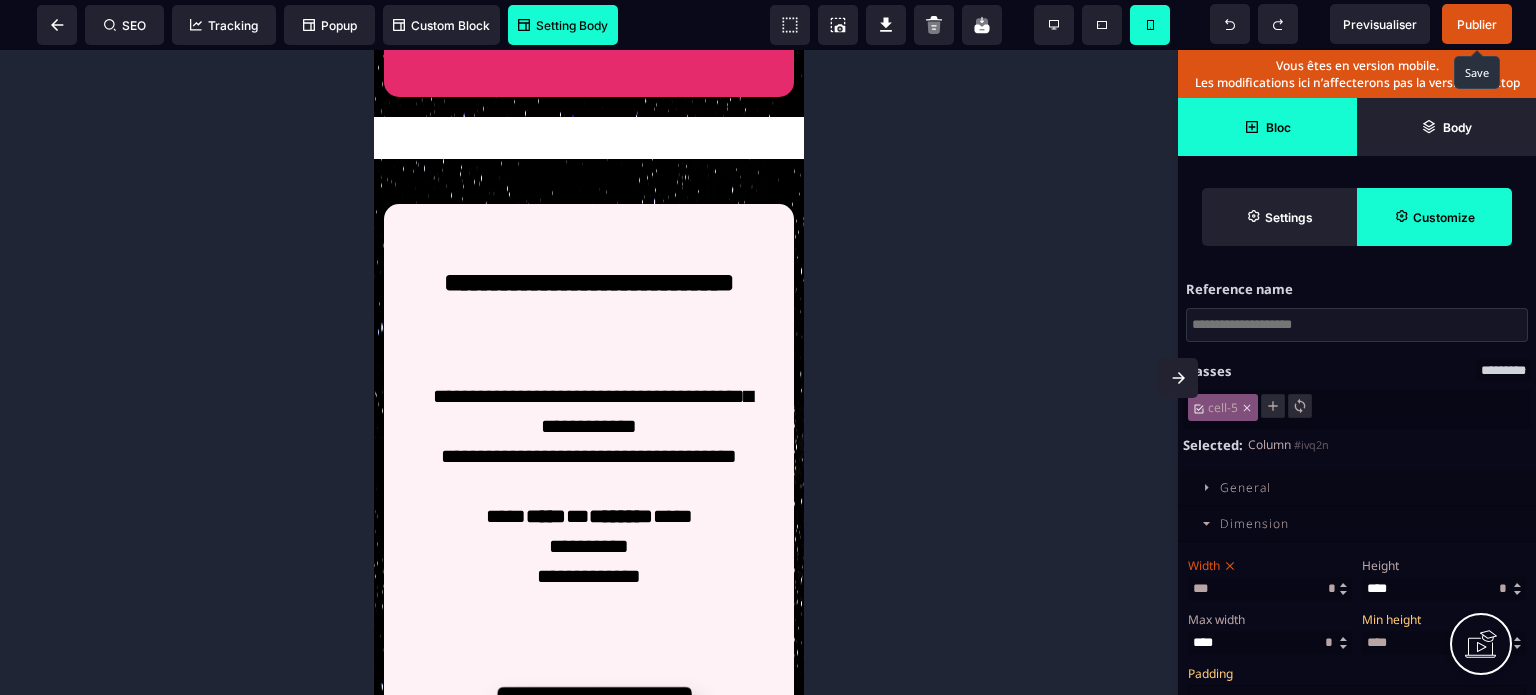 scroll, scrollTop: 0, scrollLeft: 0, axis: both 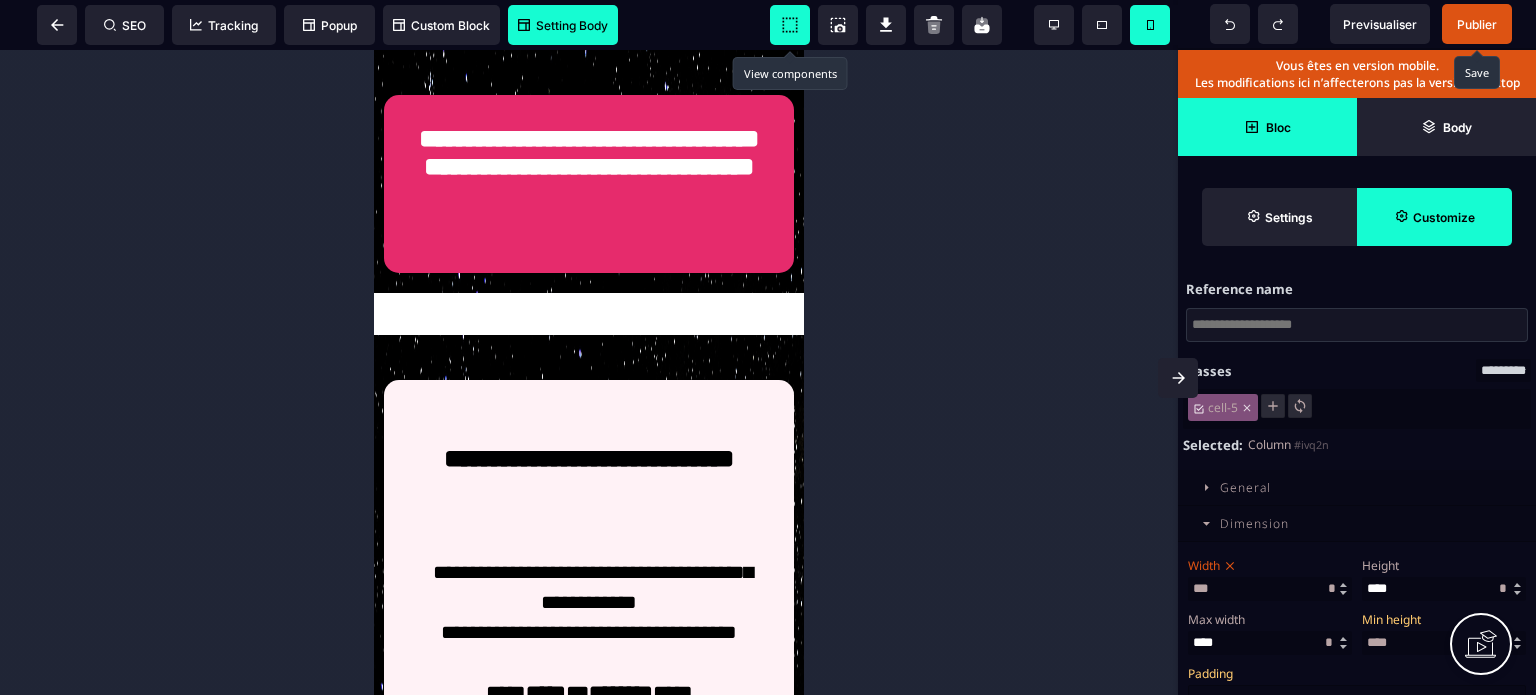 click at bounding box center (790, 25) 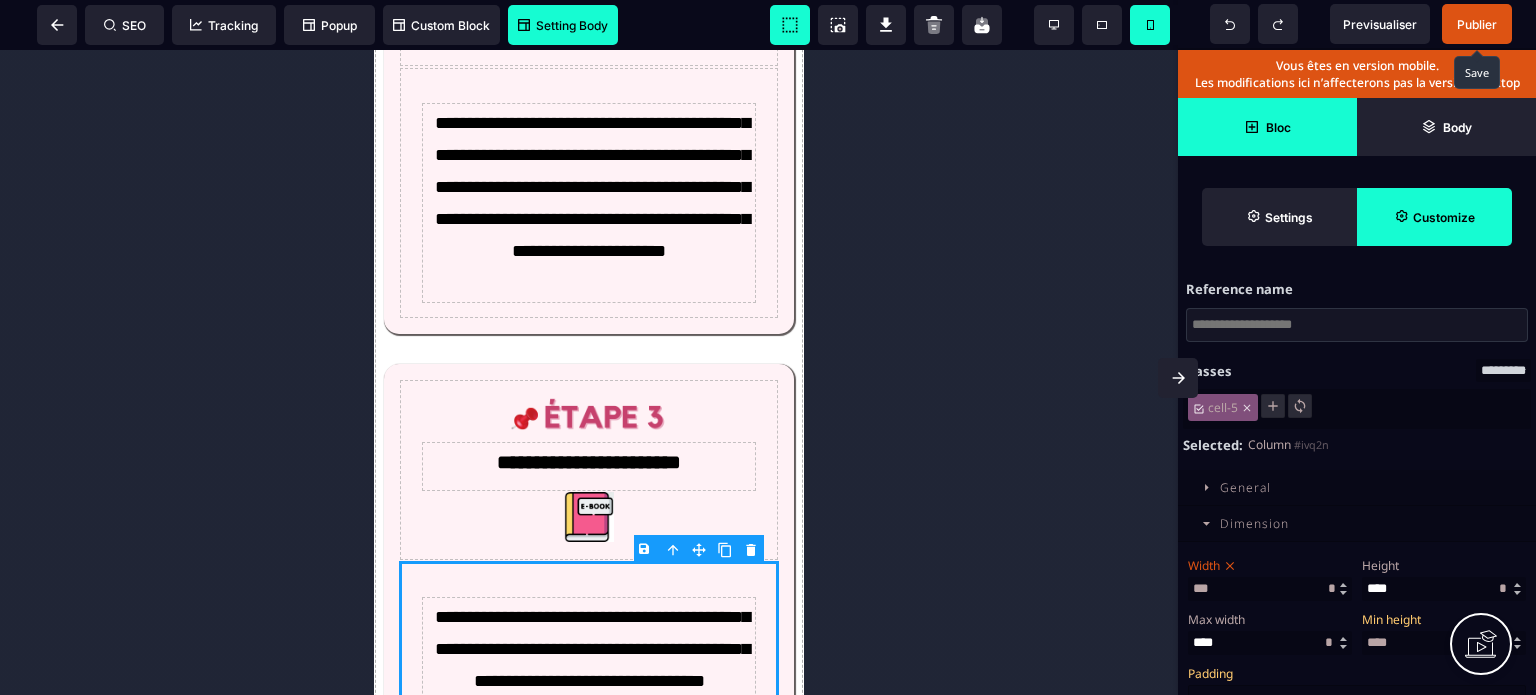 scroll, scrollTop: 2220, scrollLeft: 0, axis: vertical 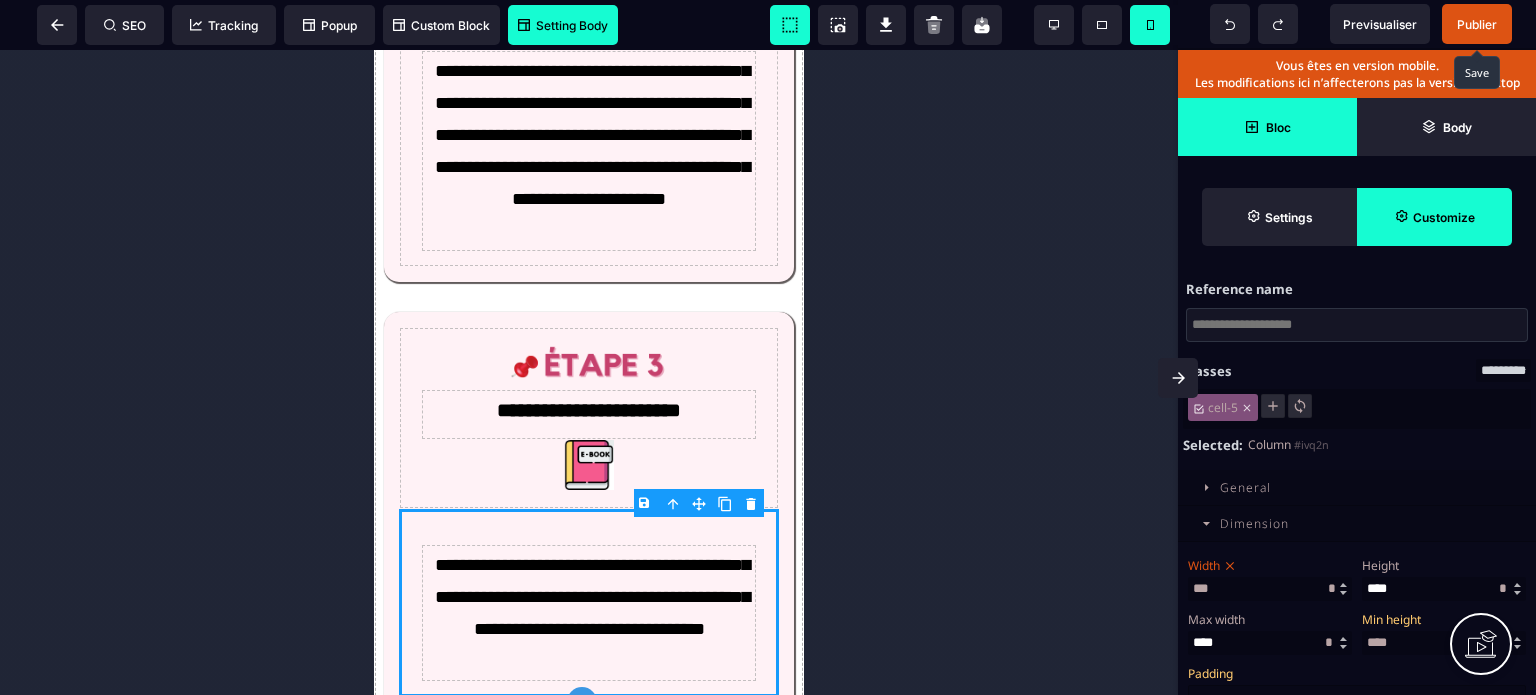 click on "Publier" at bounding box center [1477, 24] 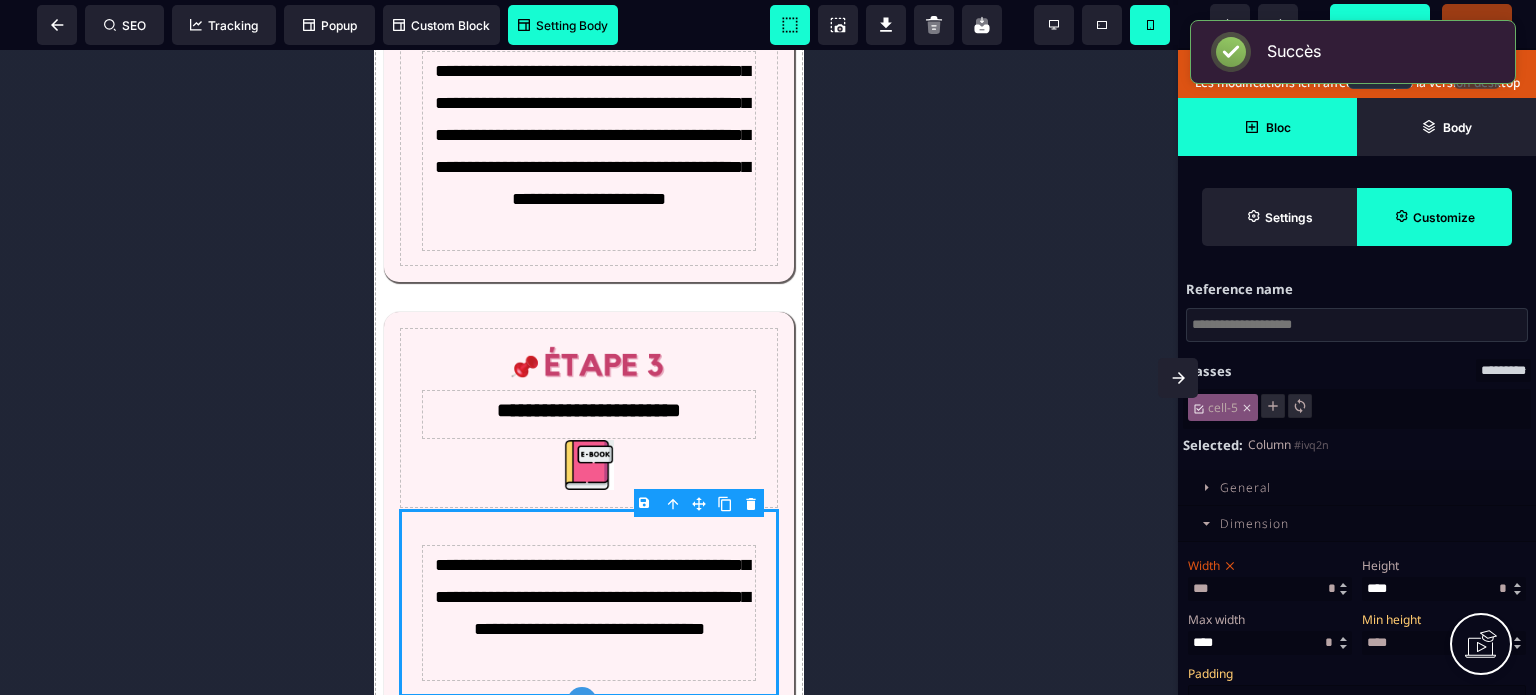 click on "Succès  ×" at bounding box center (1353, 52) 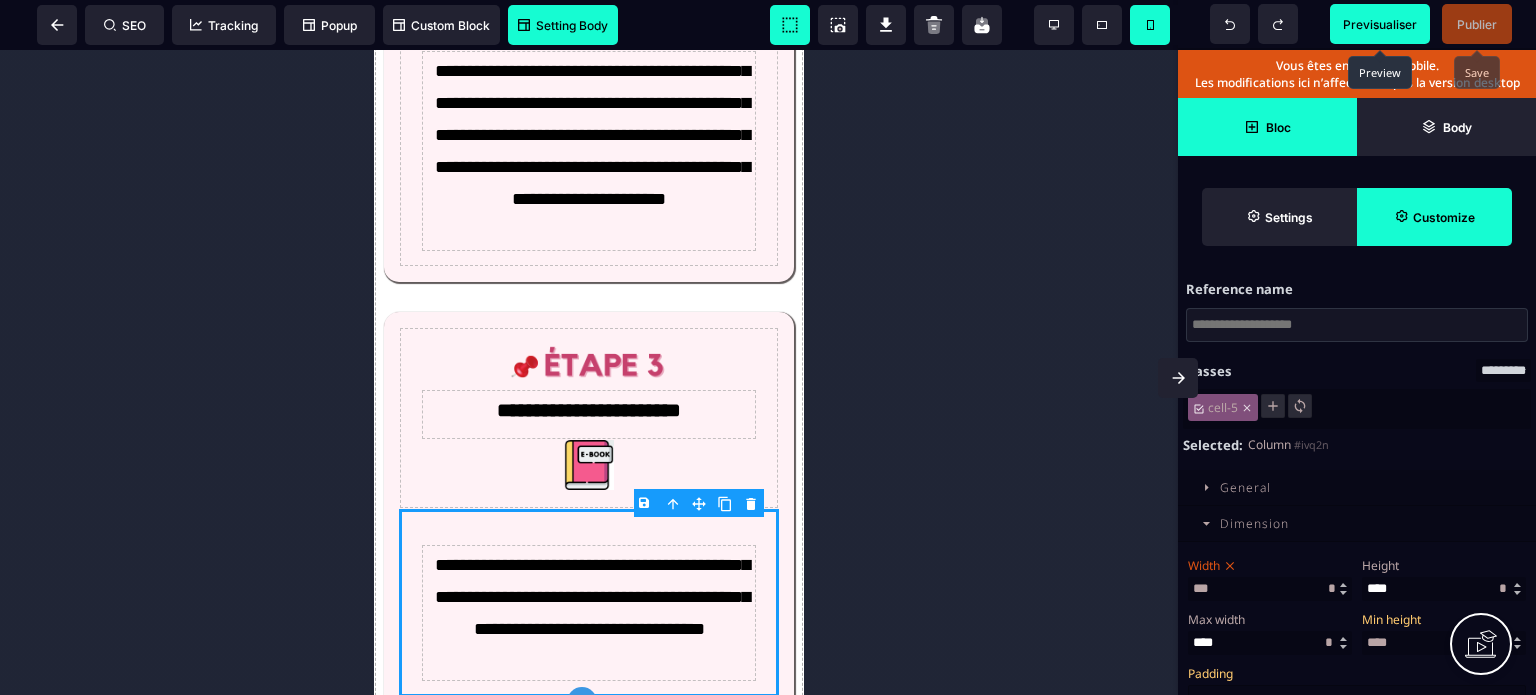 click on "Previsualiser" at bounding box center (1380, 24) 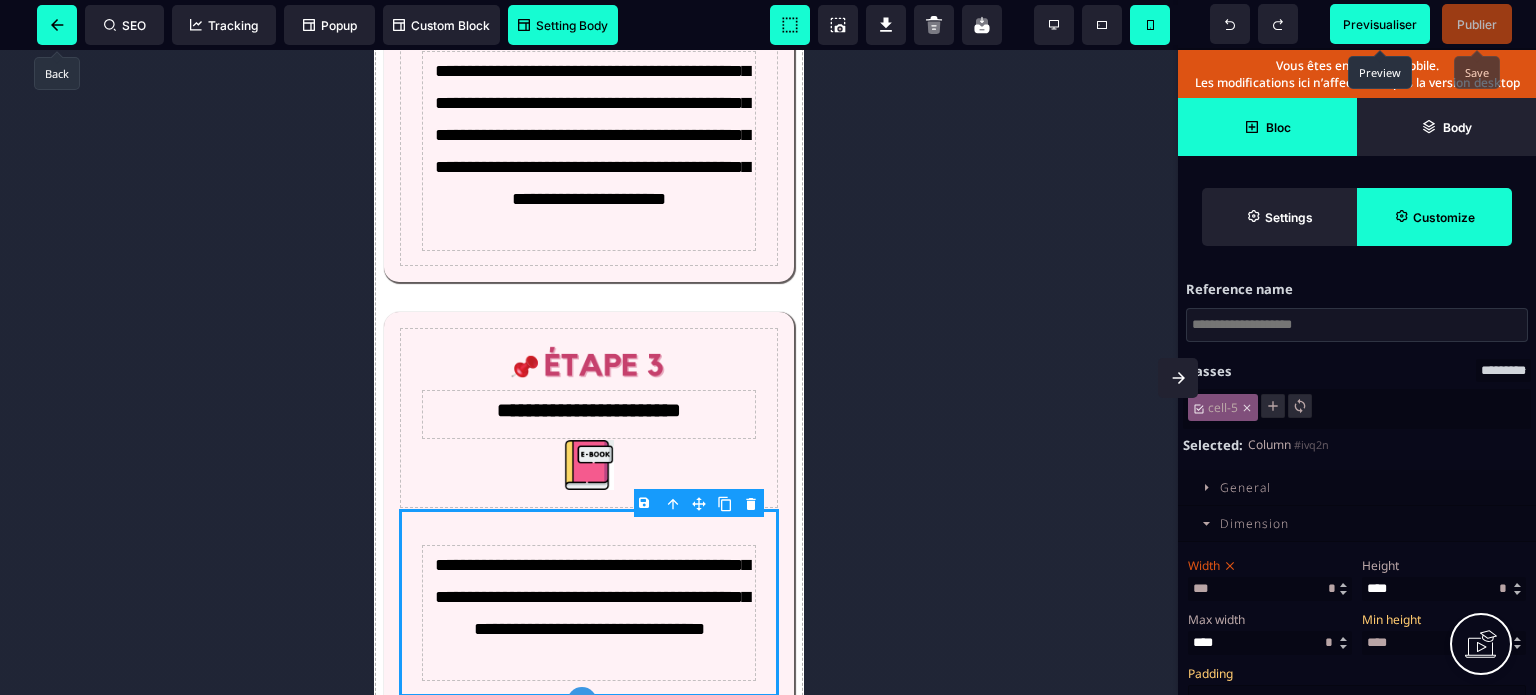 click at bounding box center (57, 25) 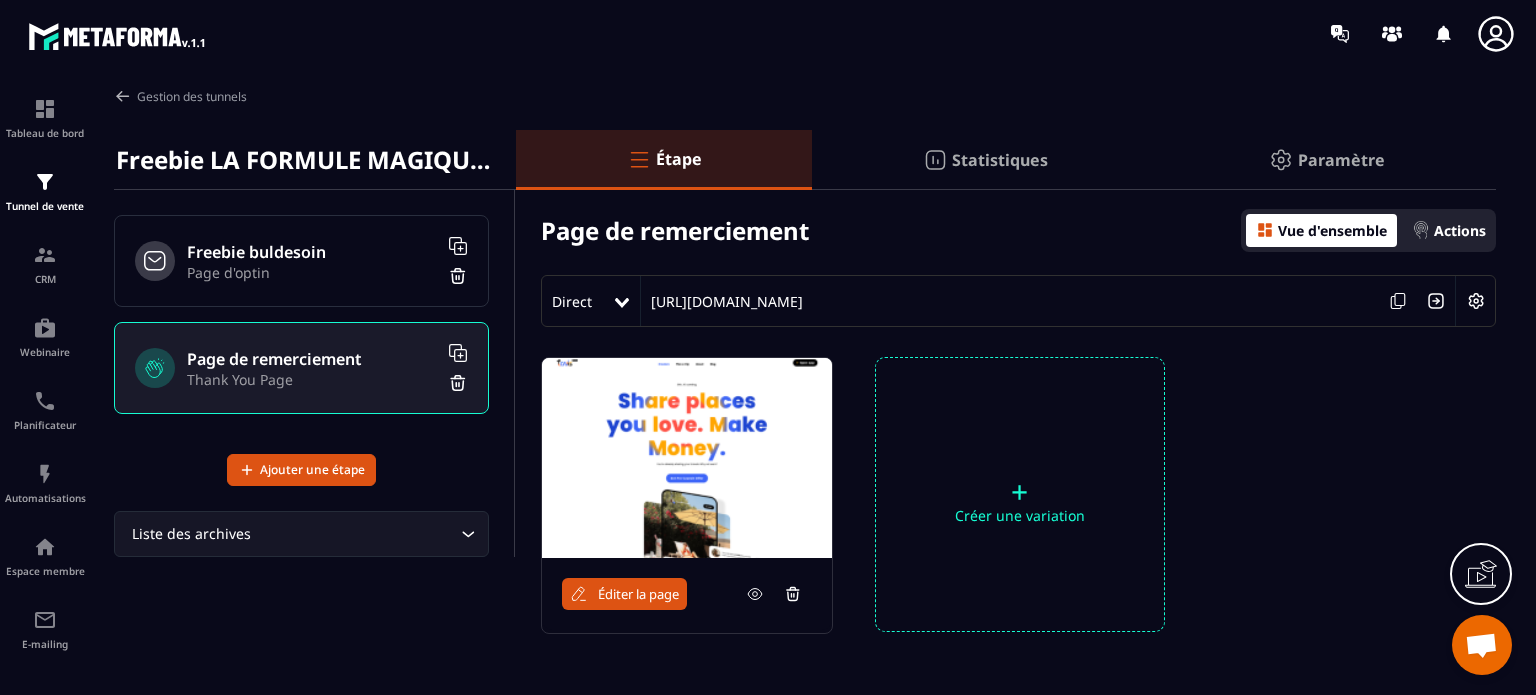 click on "Freebie buldesoin" at bounding box center [312, 252] 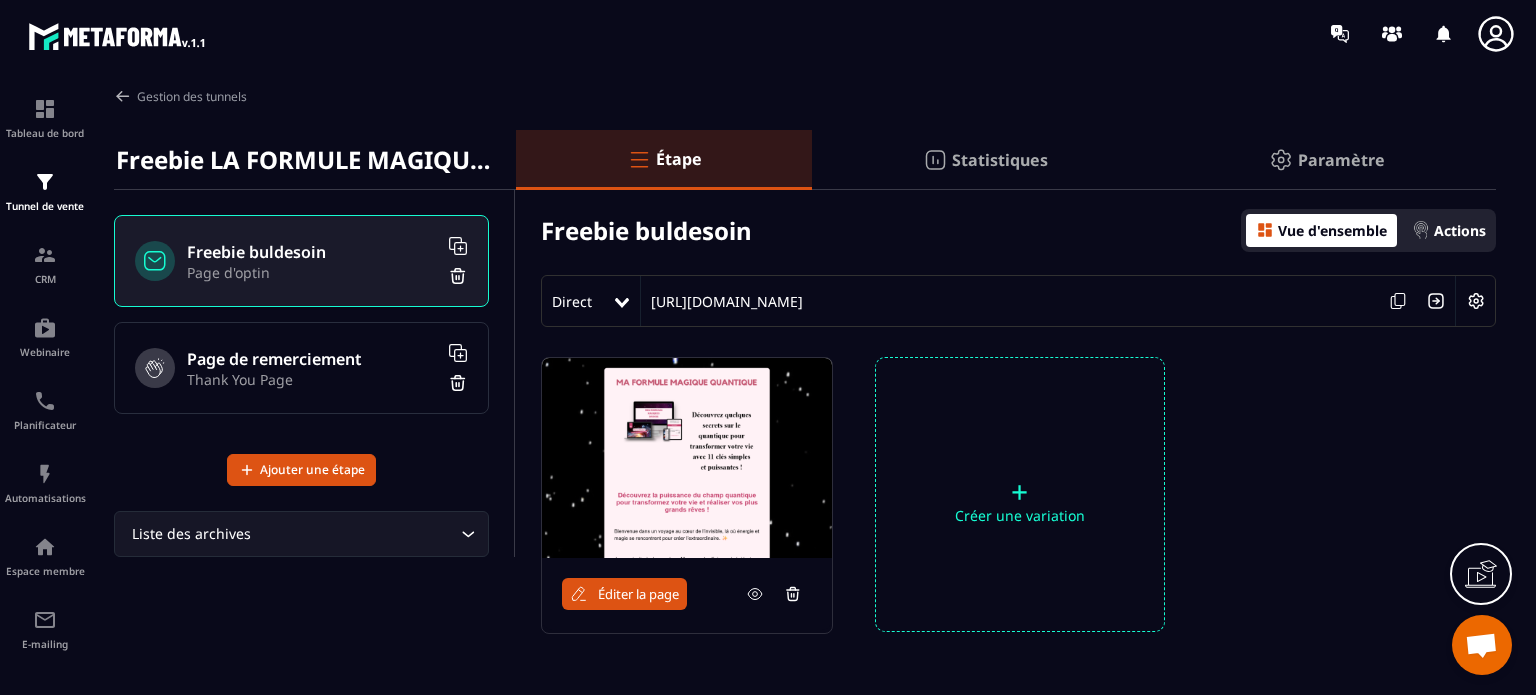 click on "Éditer la page" at bounding box center [687, 594] 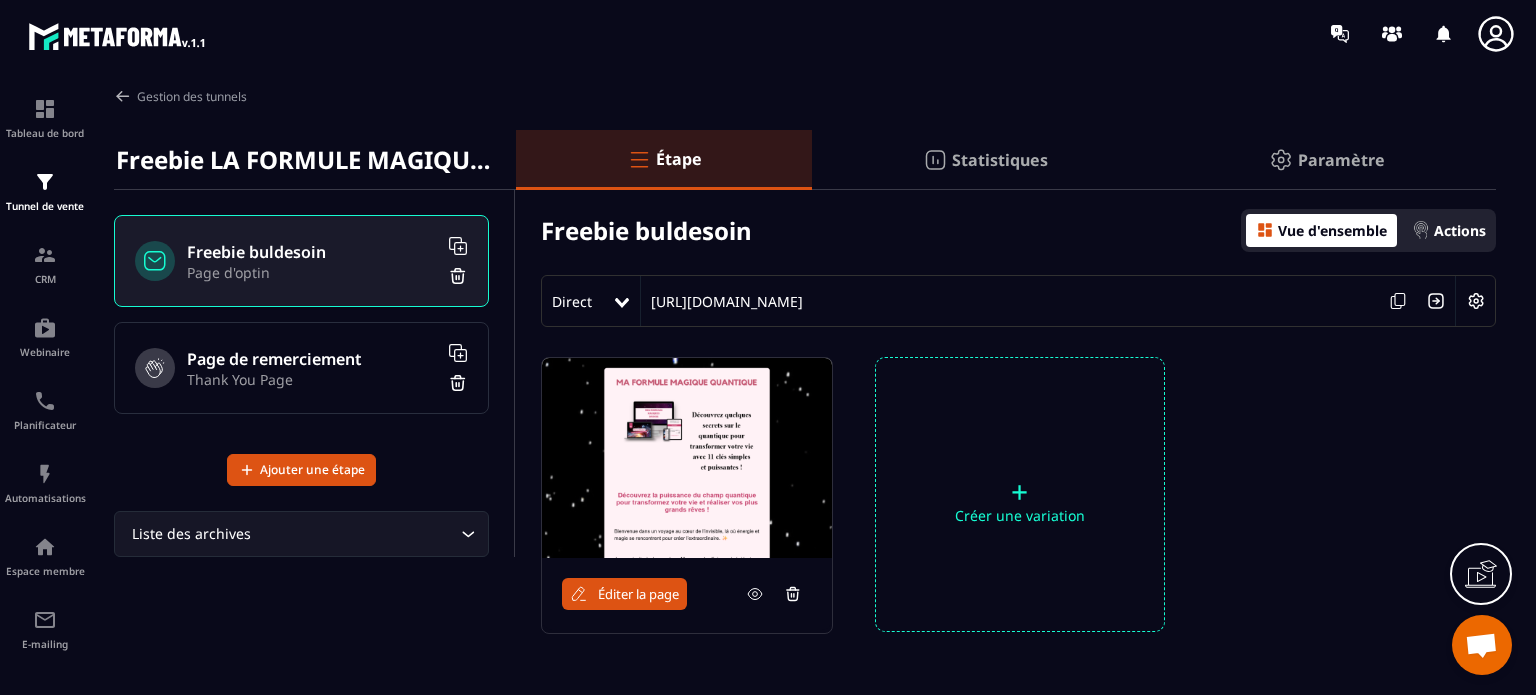 click on "Éditer la page" at bounding box center [638, 594] 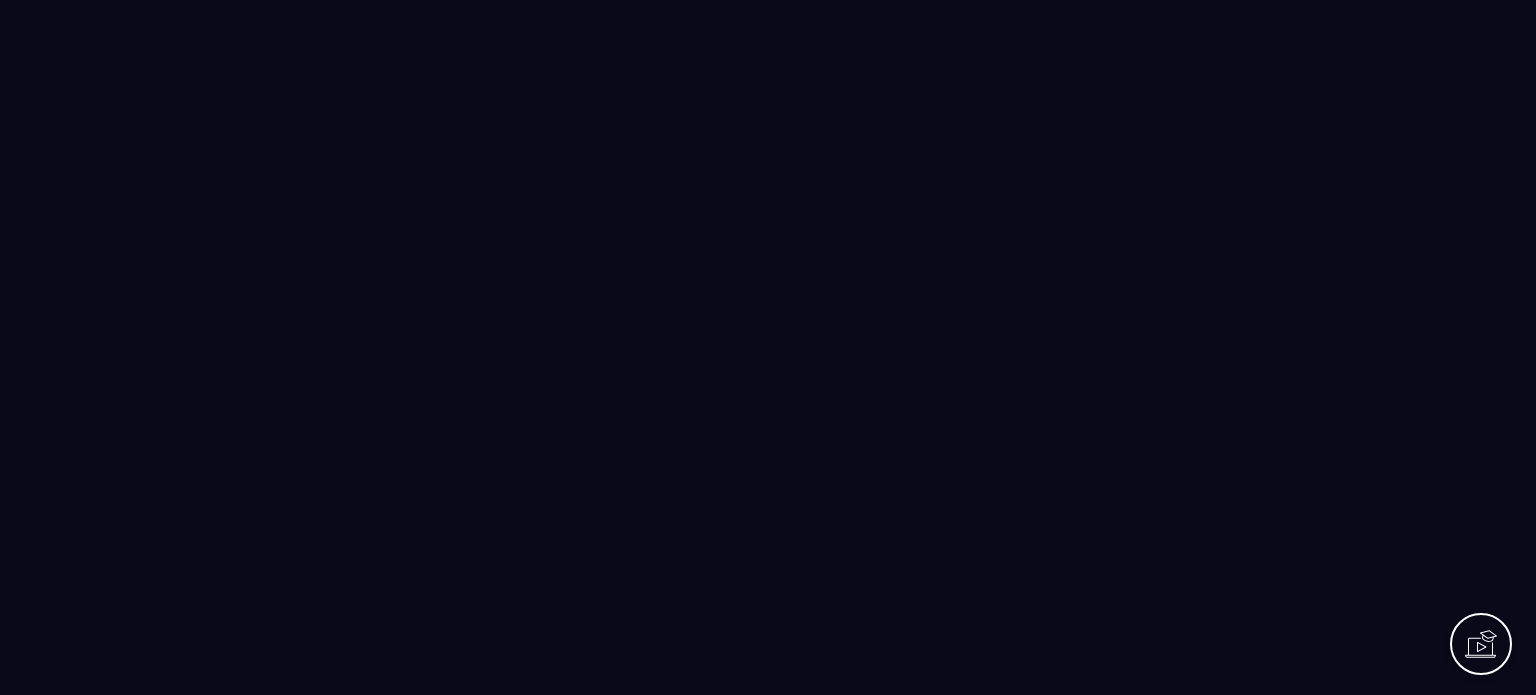 scroll, scrollTop: 0, scrollLeft: 0, axis: both 